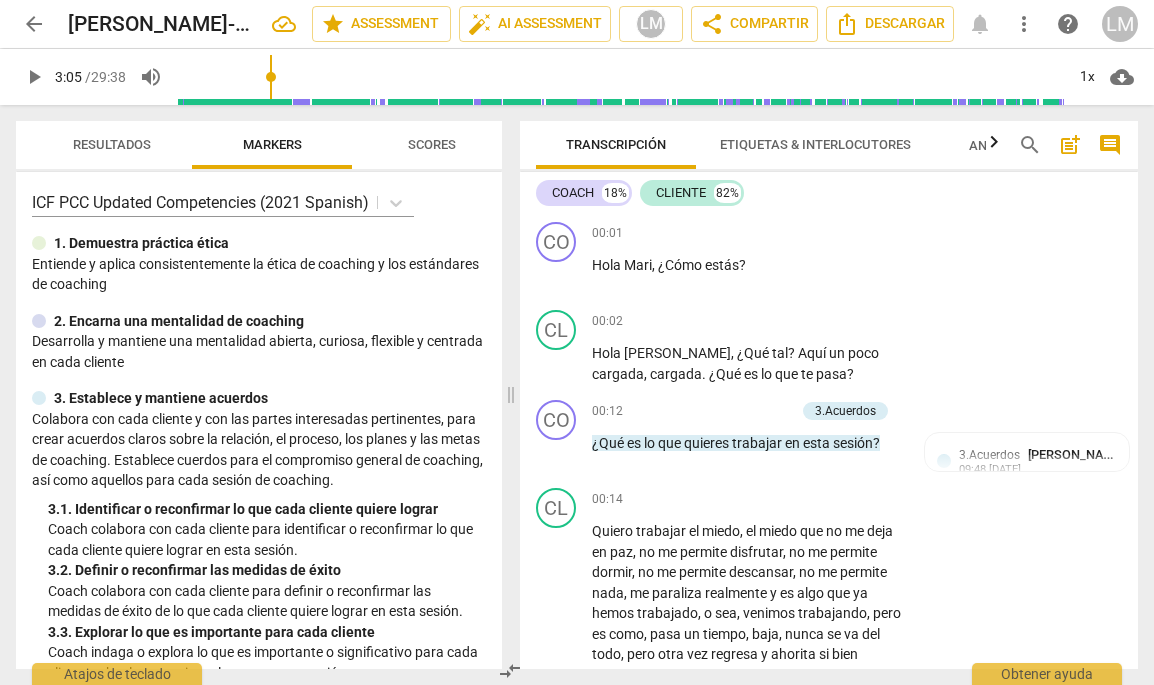 scroll, scrollTop: 0, scrollLeft: 0, axis: both 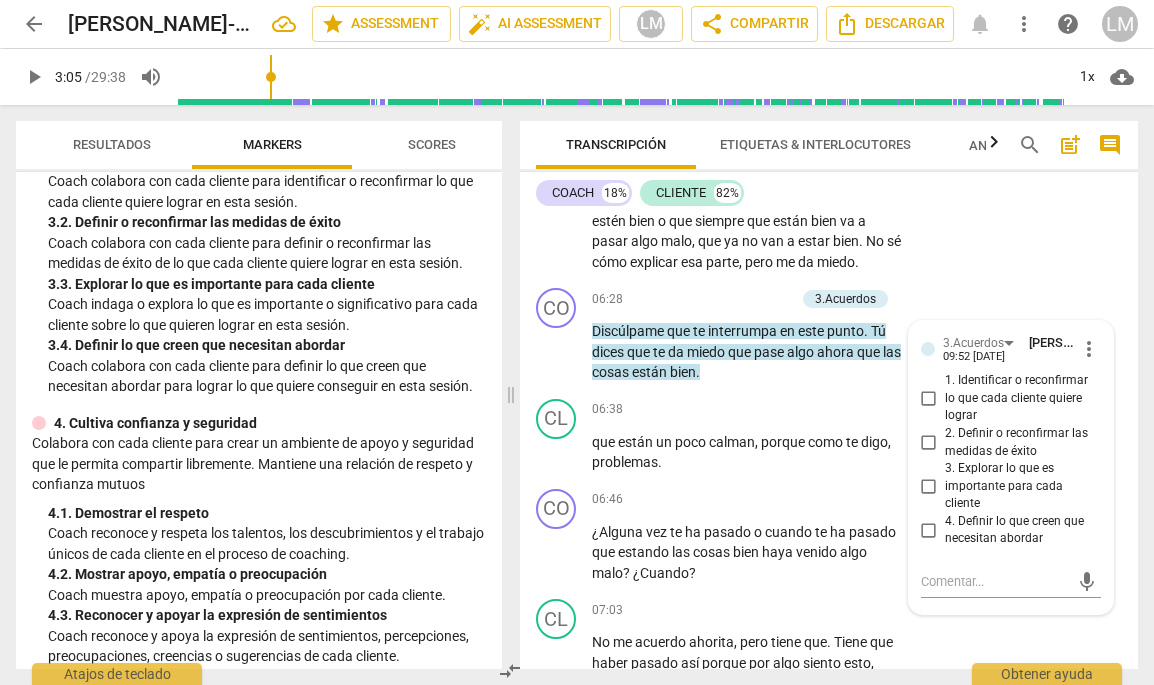 type on "186" 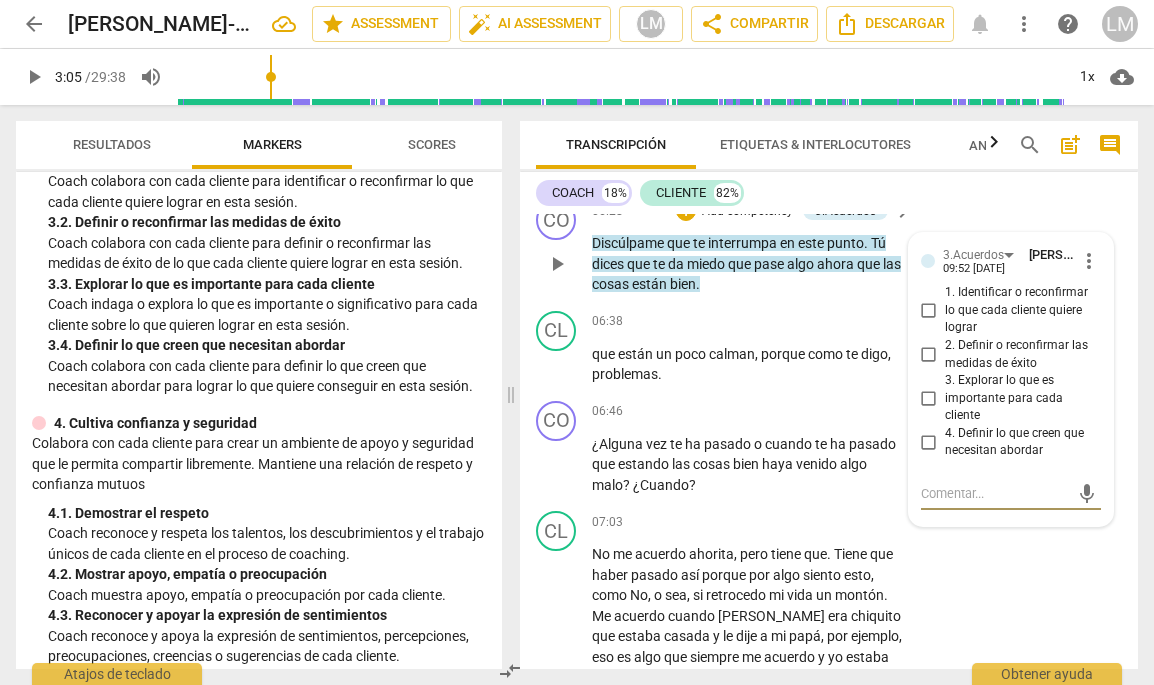 scroll, scrollTop: 1920, scrollLeft: 0, axis: vertical 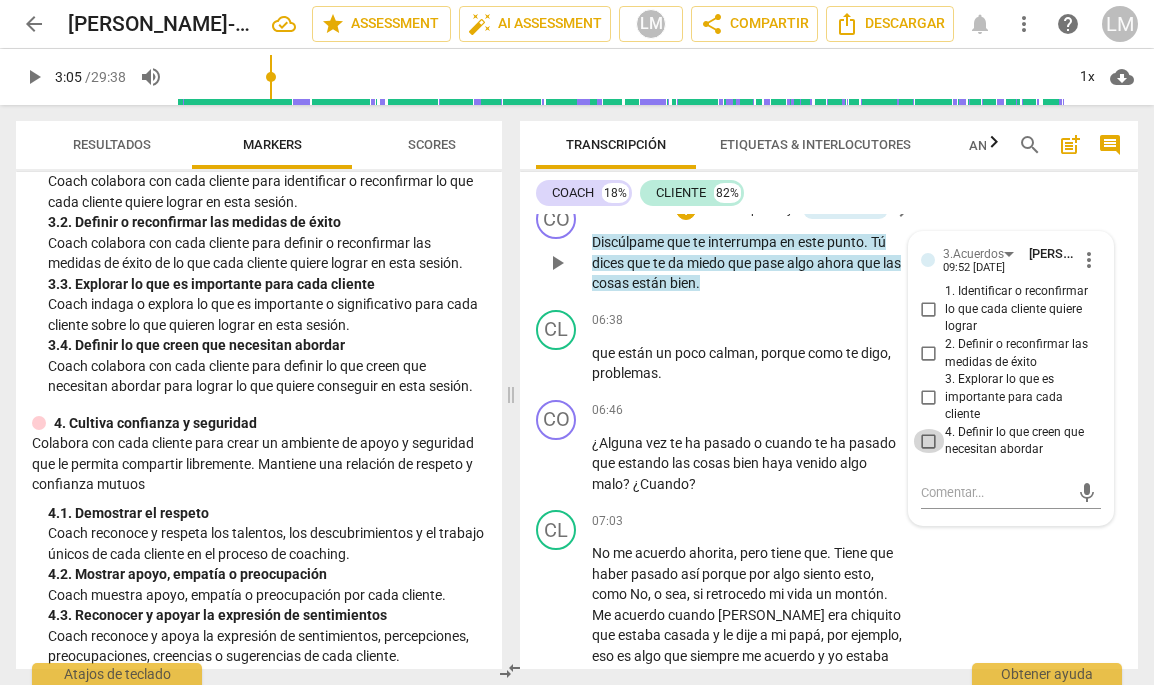 click on "4. Definir lo que creen que necesitan abordar" at bounding box center [929, 441] 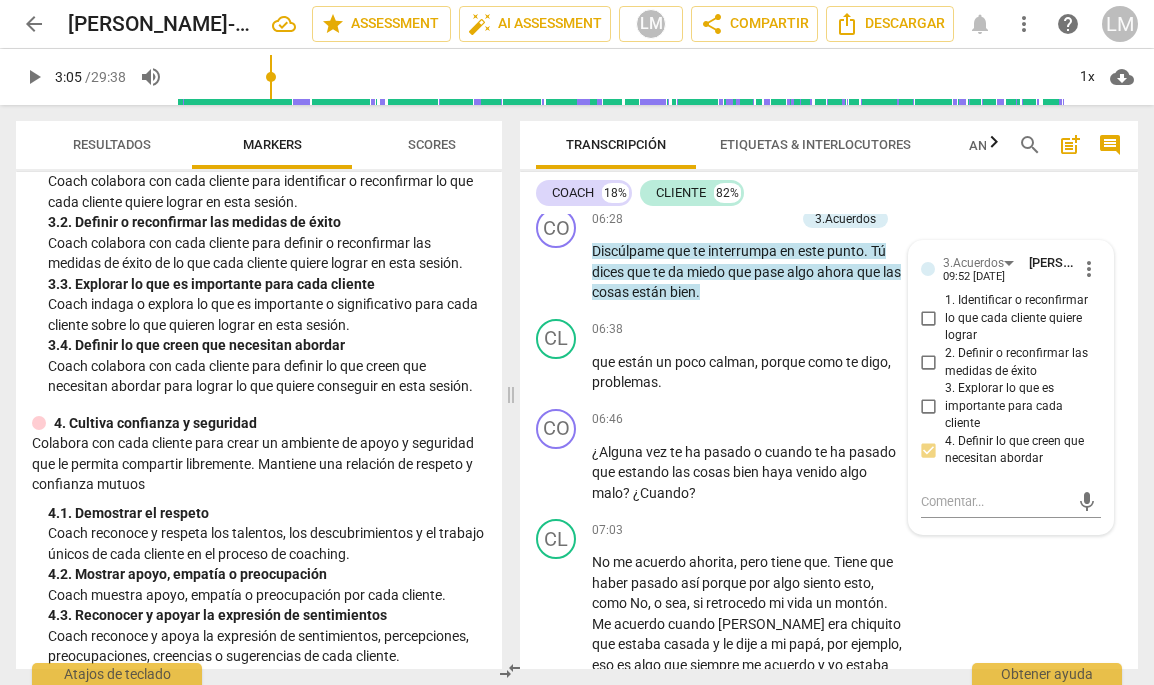 scroll, scrollTop: 1936, scrollLeft: 0, axis: vertical 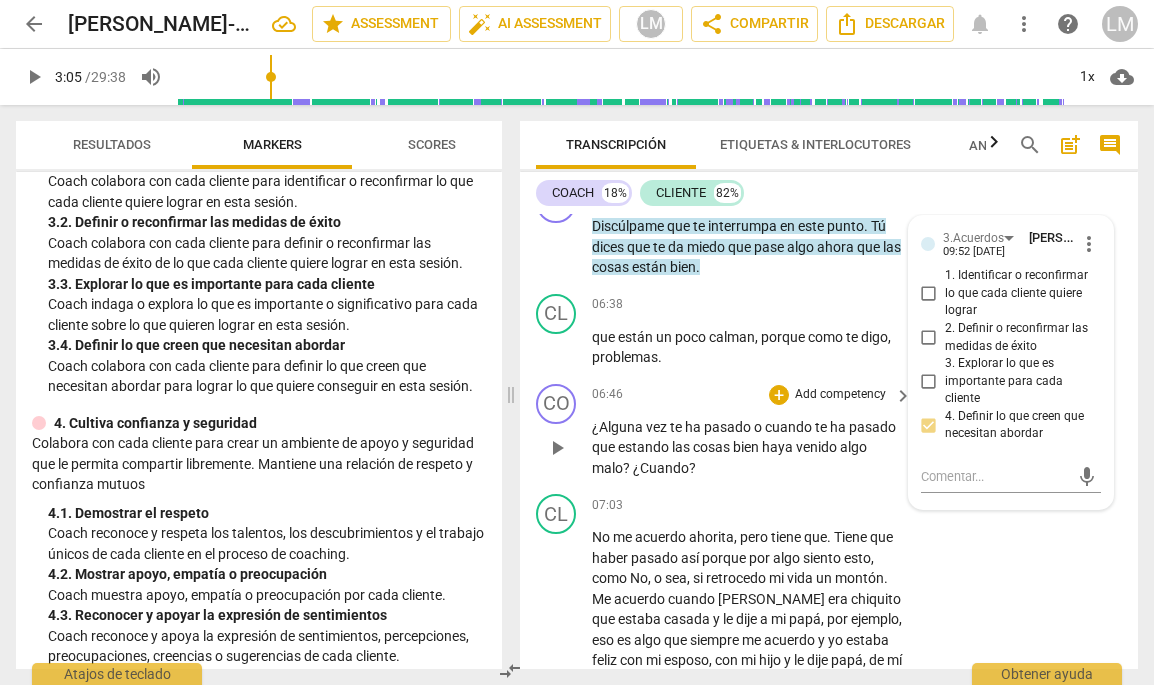 click on "play_arrow" at bounding box center (557, 448) 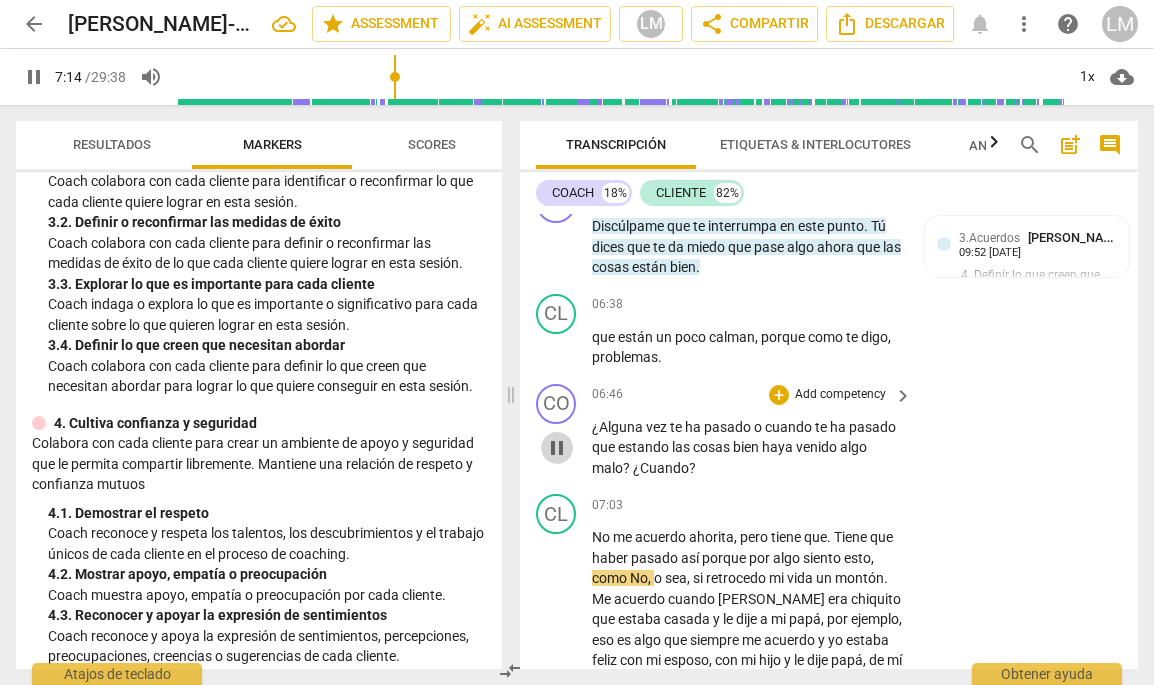 click on "pause" at bounding box center (557, 448) 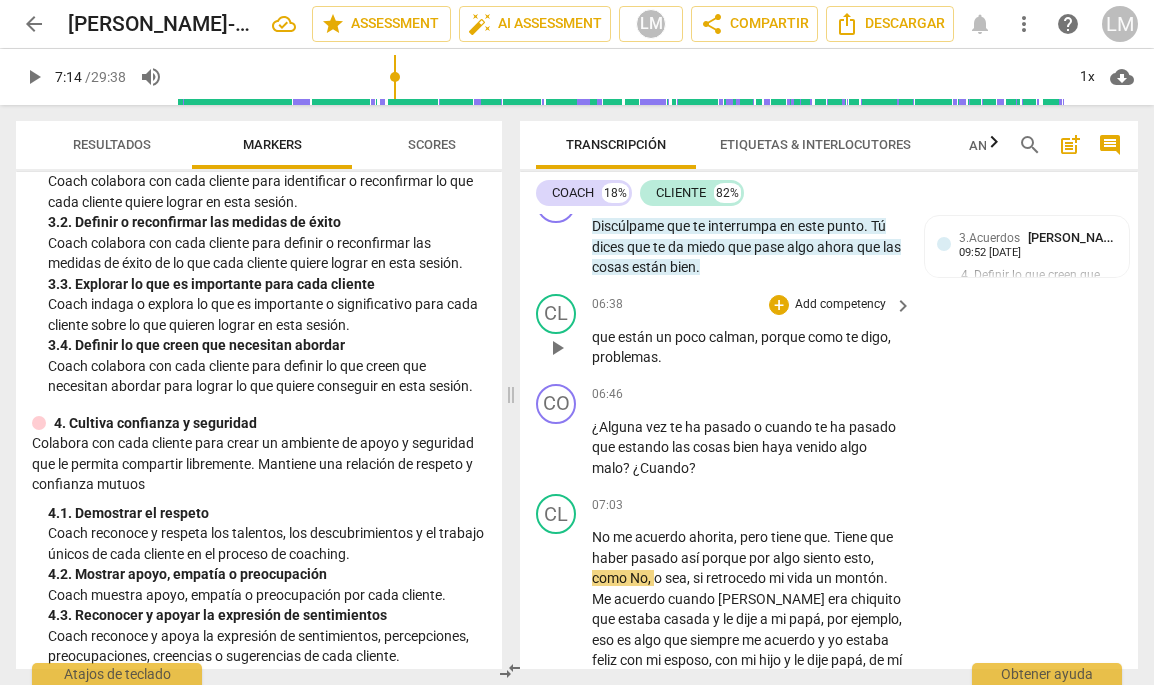 click on "Add competency" at bounding box center [840, 305] 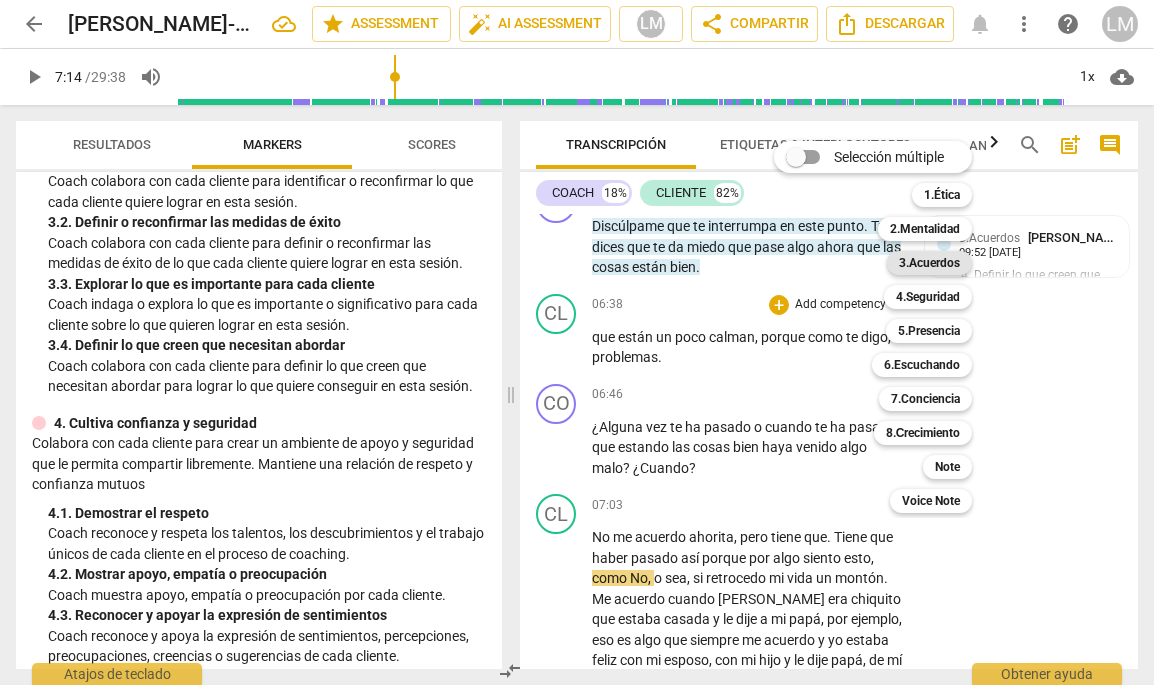 click on "3.Acuerdos" at bounding box center (929, 263) 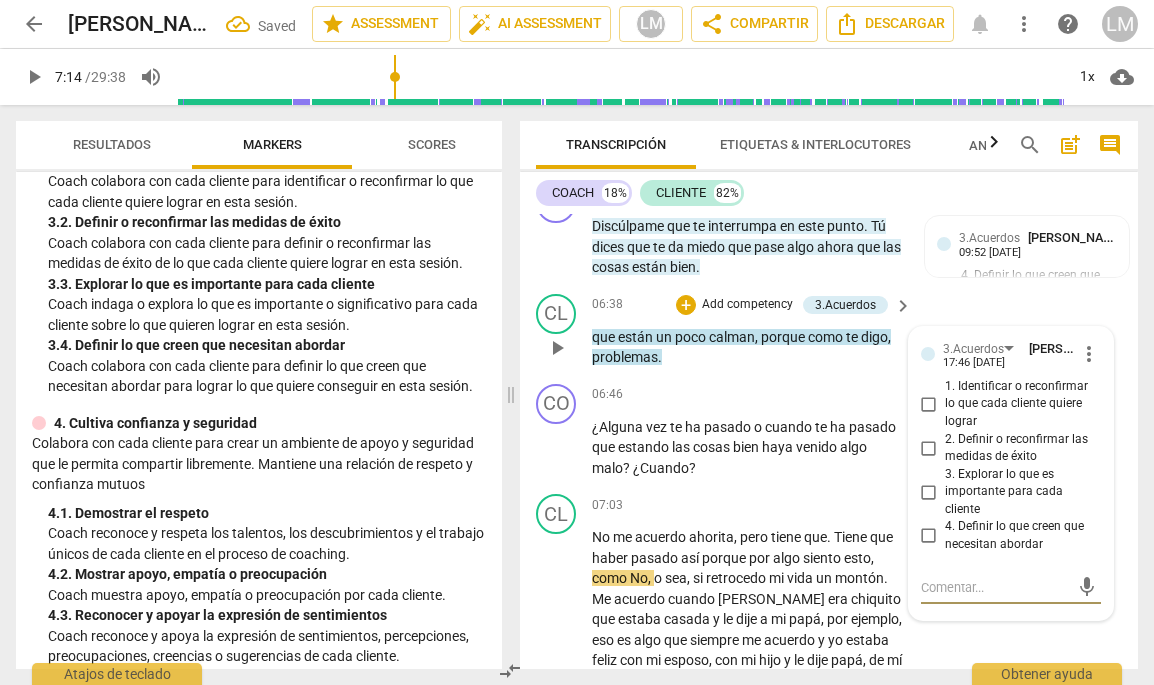 click on "4. Definir lo que creen que necesitan abordar" at bounding box center (929, 536) 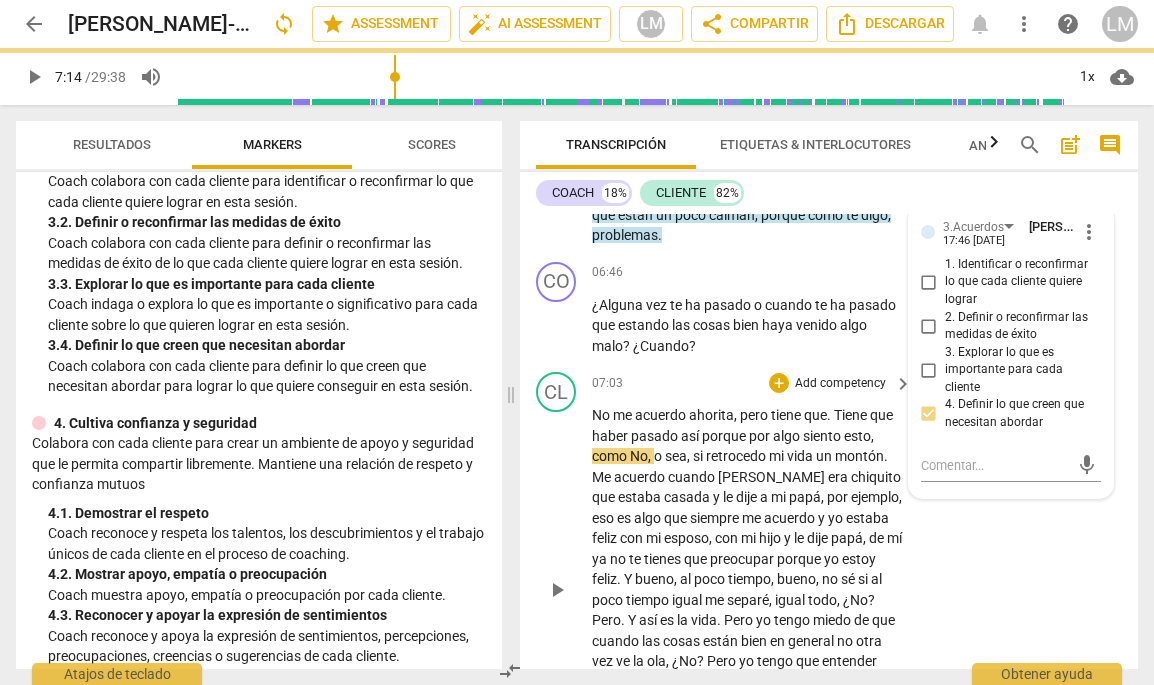 scroll, scrollTop: 2064, scrollLeft: 0, axis: vertical 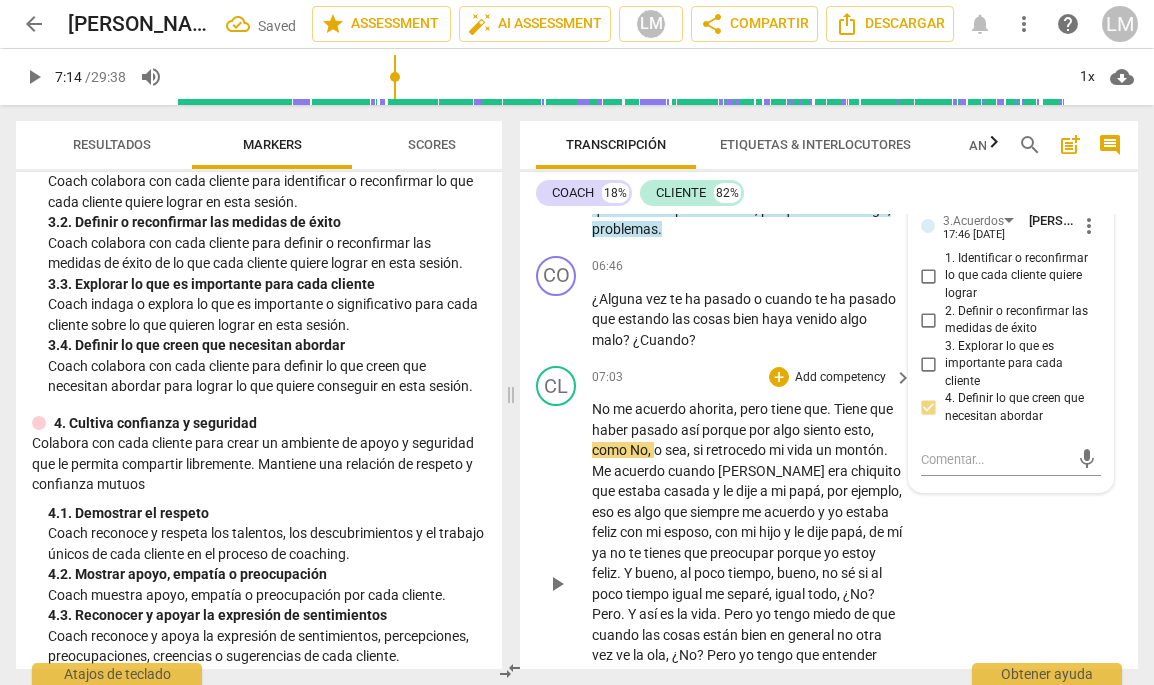 click on "play_arrow" at bounding box center (557, 584) 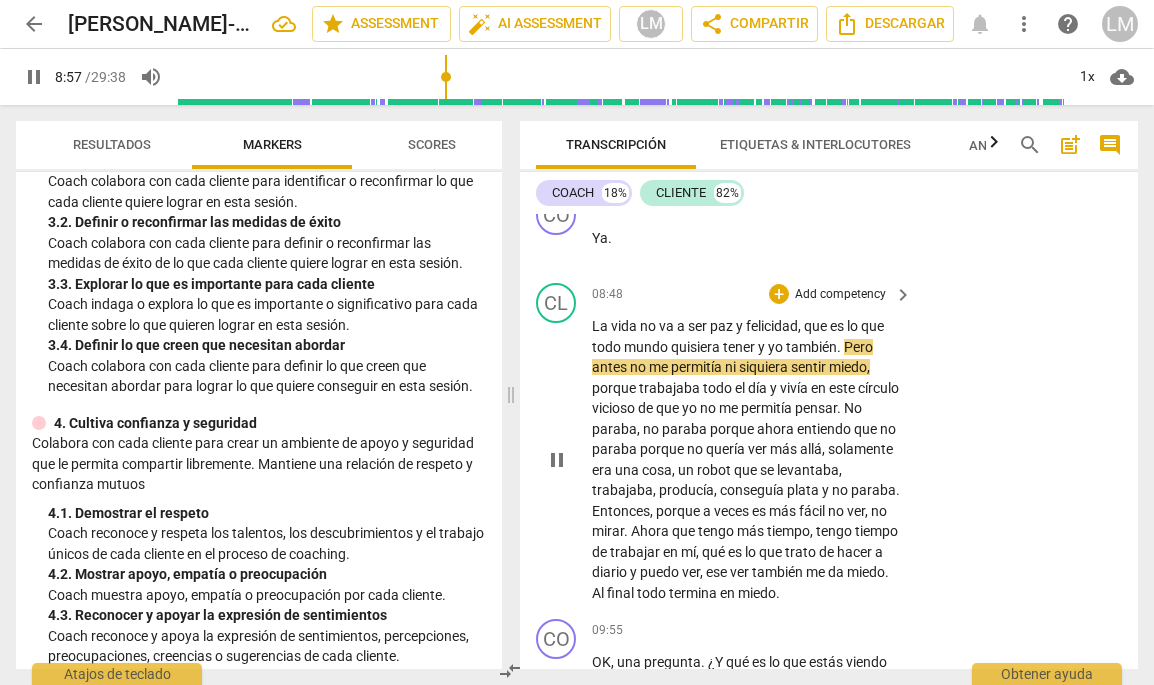 scroll, scrollTop: 2654, scrollLeft: 0, axis: vertical 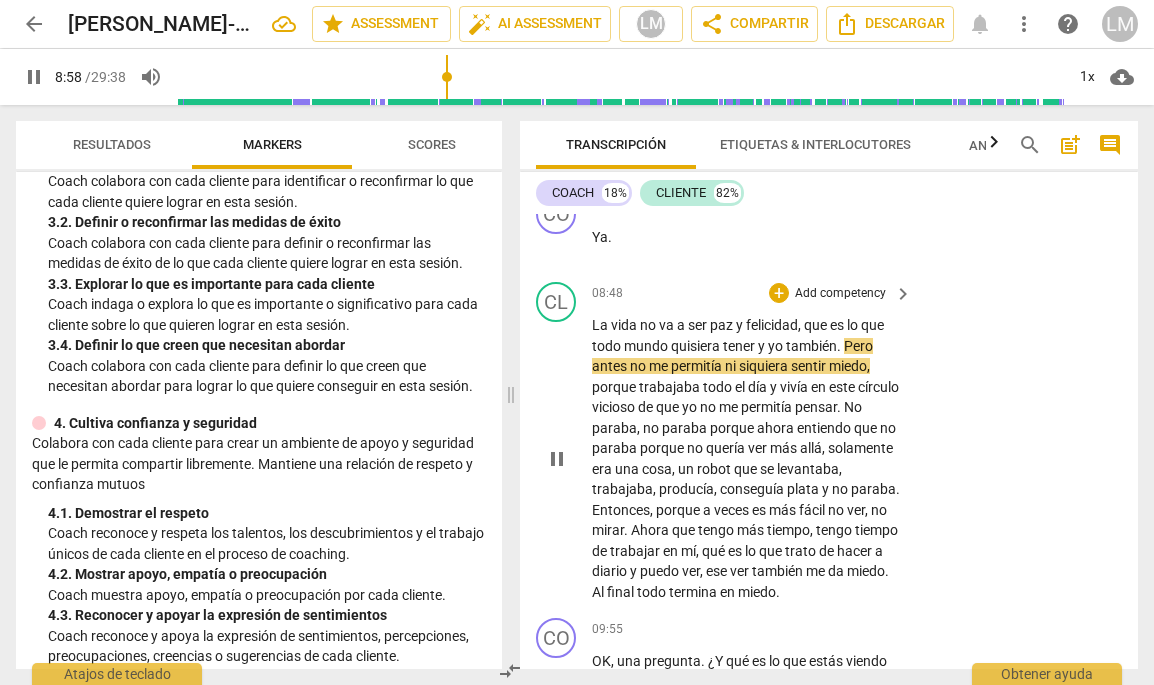 click on "pause" at bounding box center [557, 459] 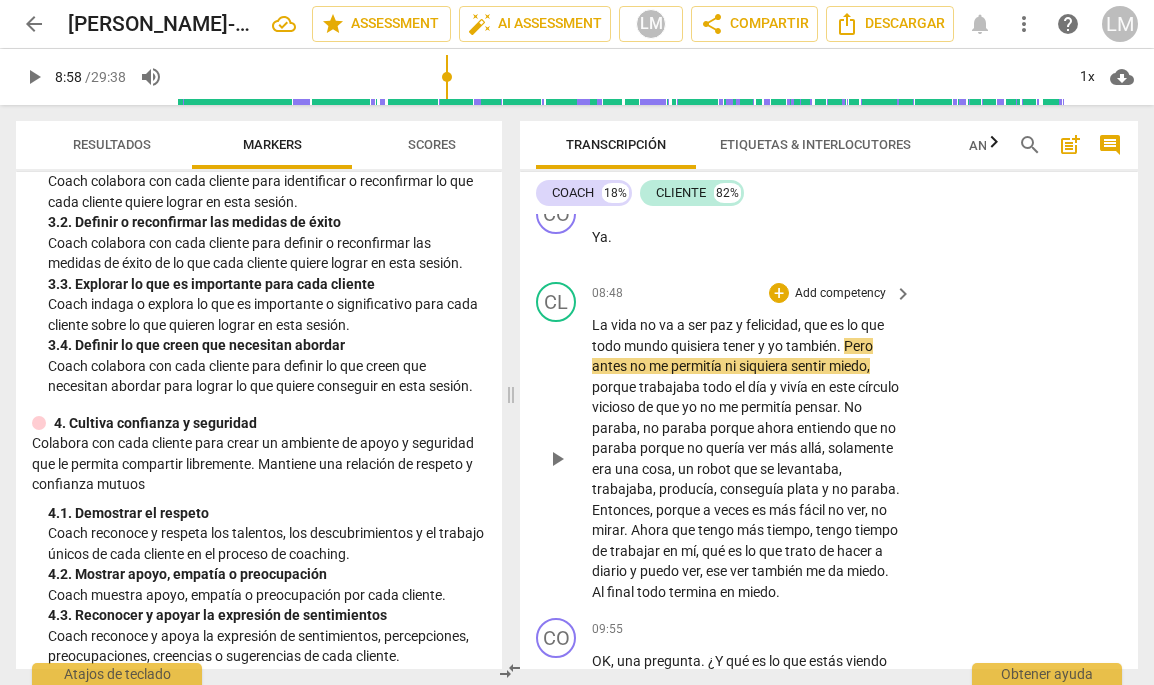 type on "539" 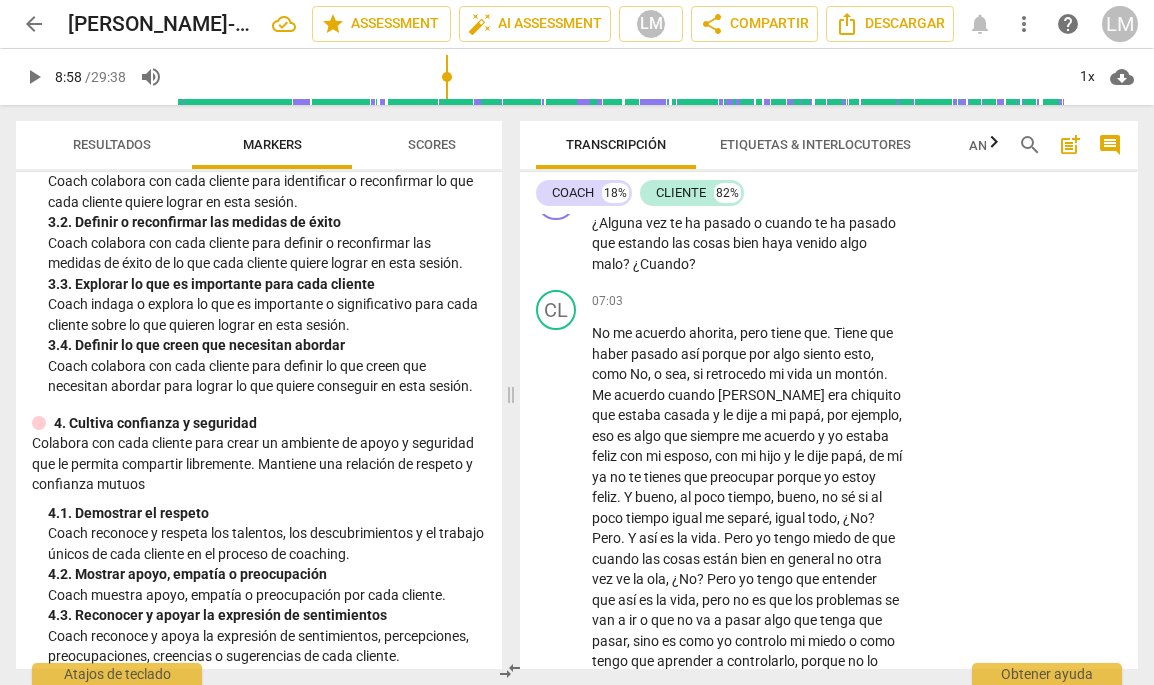 scroll, scrollTop: 2137, scrollLeft: 0, axis: vertical 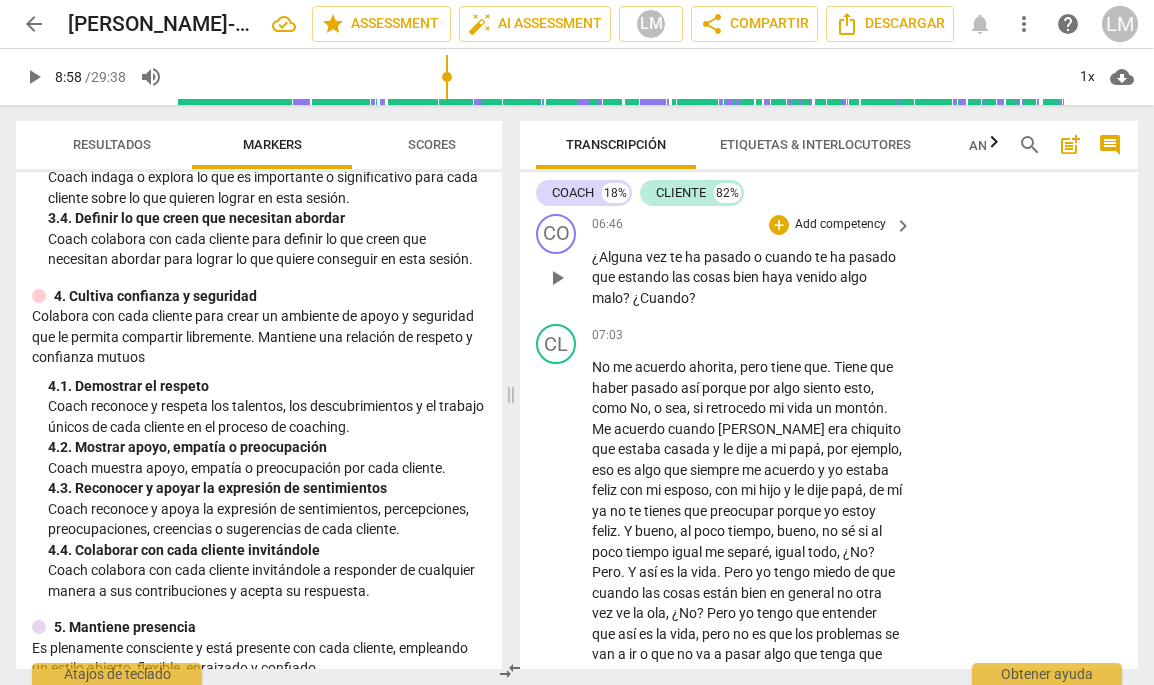 click on "Add competency" at bounding box center (840, 225) 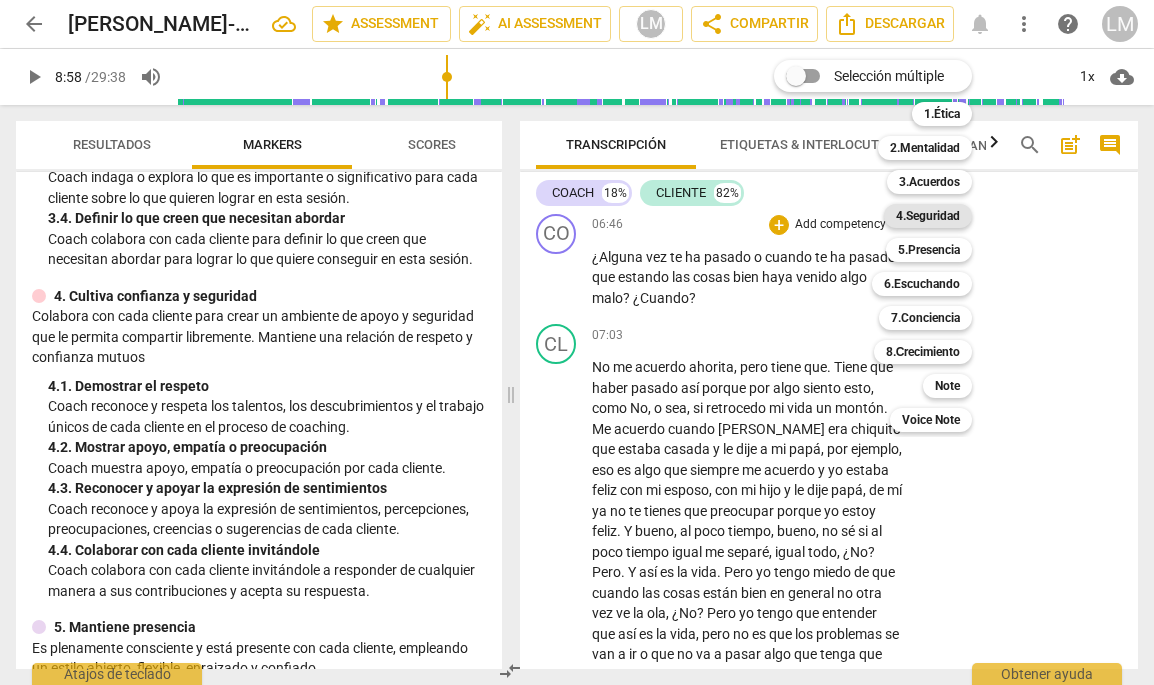 click on "4.Seguridad" at bounding box center [928, 216] 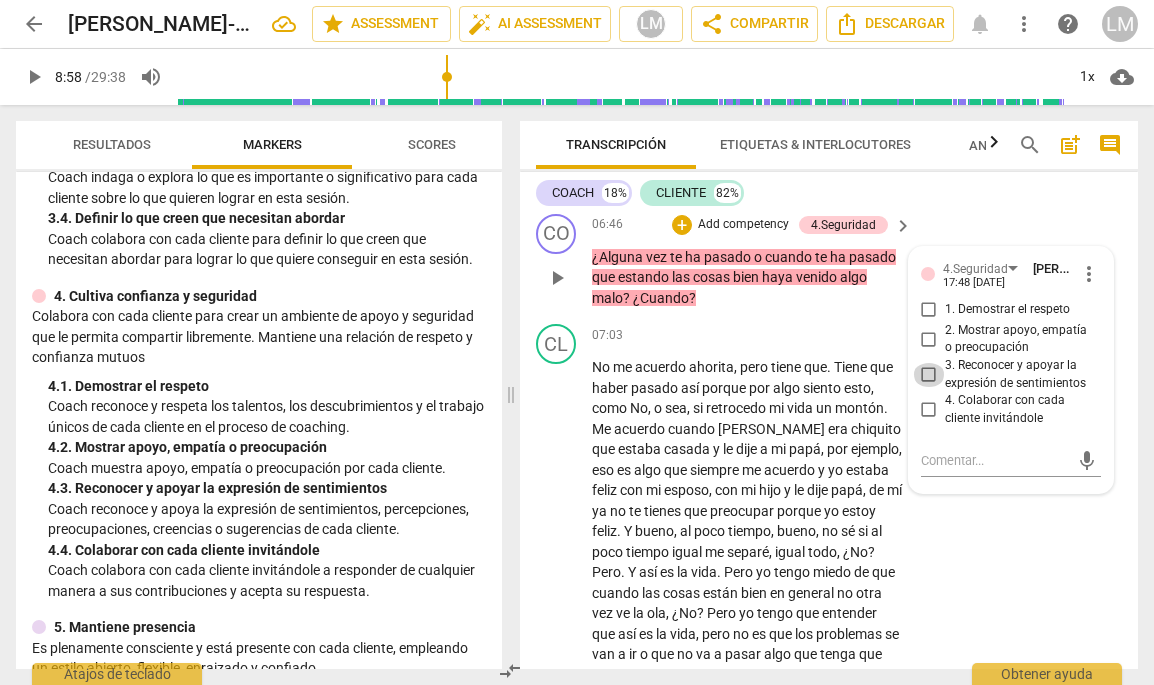 click on "3. Reconocer y apoyar la expresión de sentimientos" at bounding box center [929, 375] 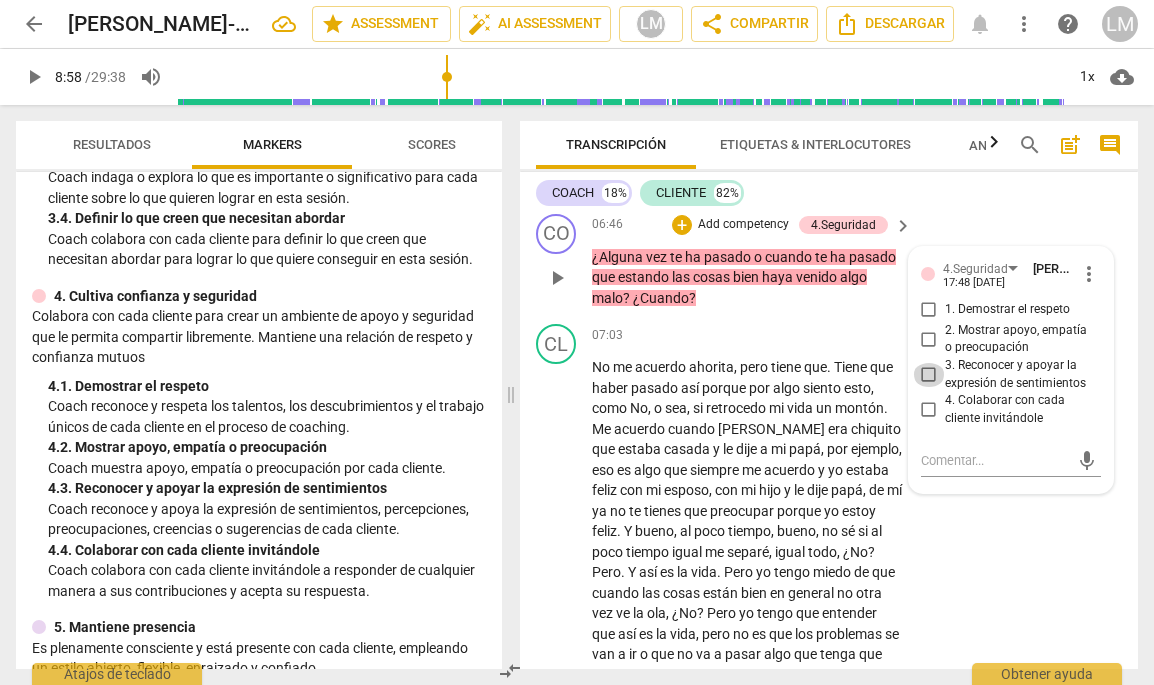 checkbox on "true" 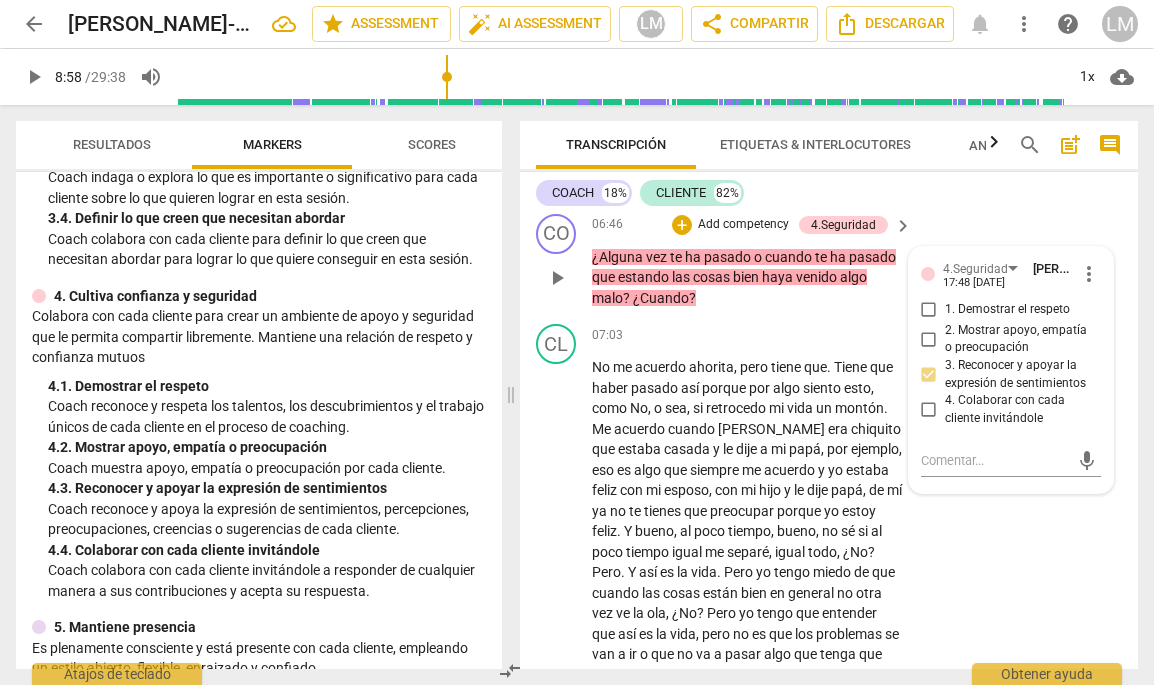 click on "4. Colaborar con cada cliente invitándole" at bounding box center (929, 410) 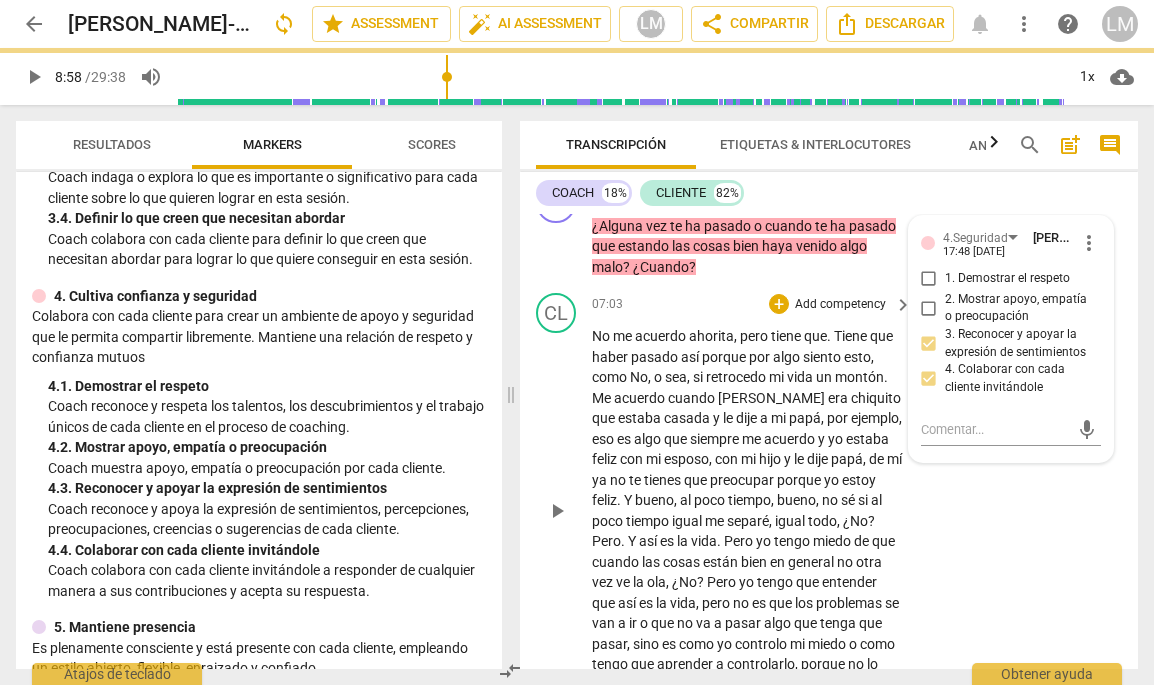 scroll, scrollTop: 2238, scrollLeft: 0, axis: vertical 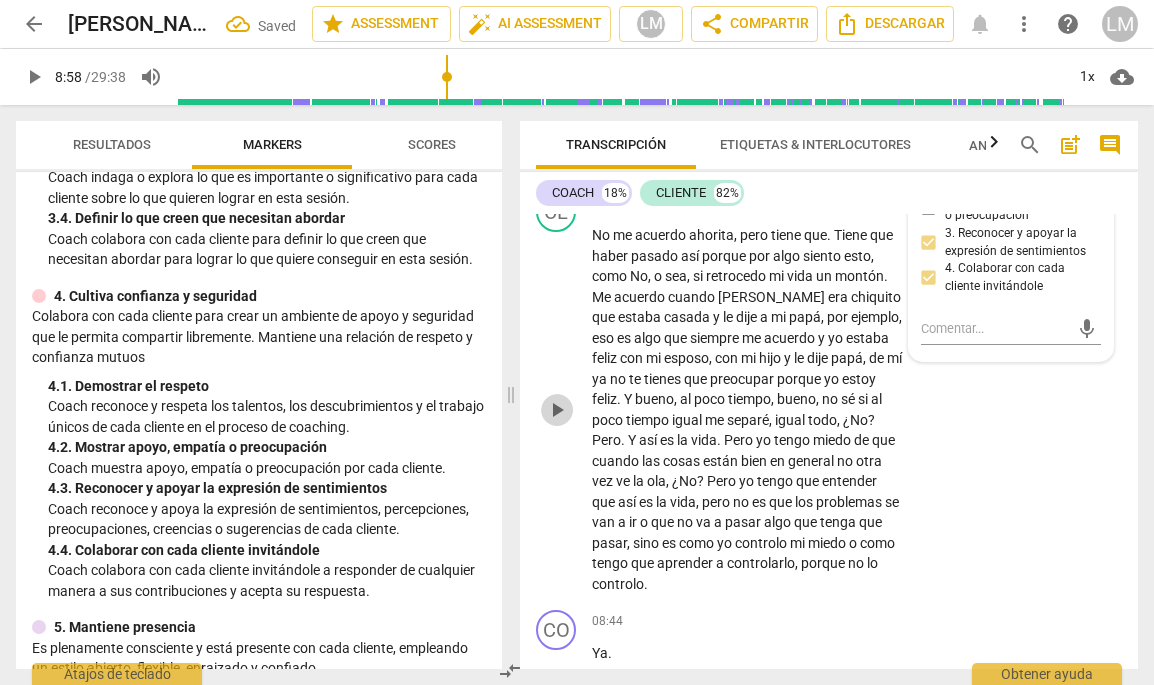 click on "play_arrow" at bounding box center (557, 410) 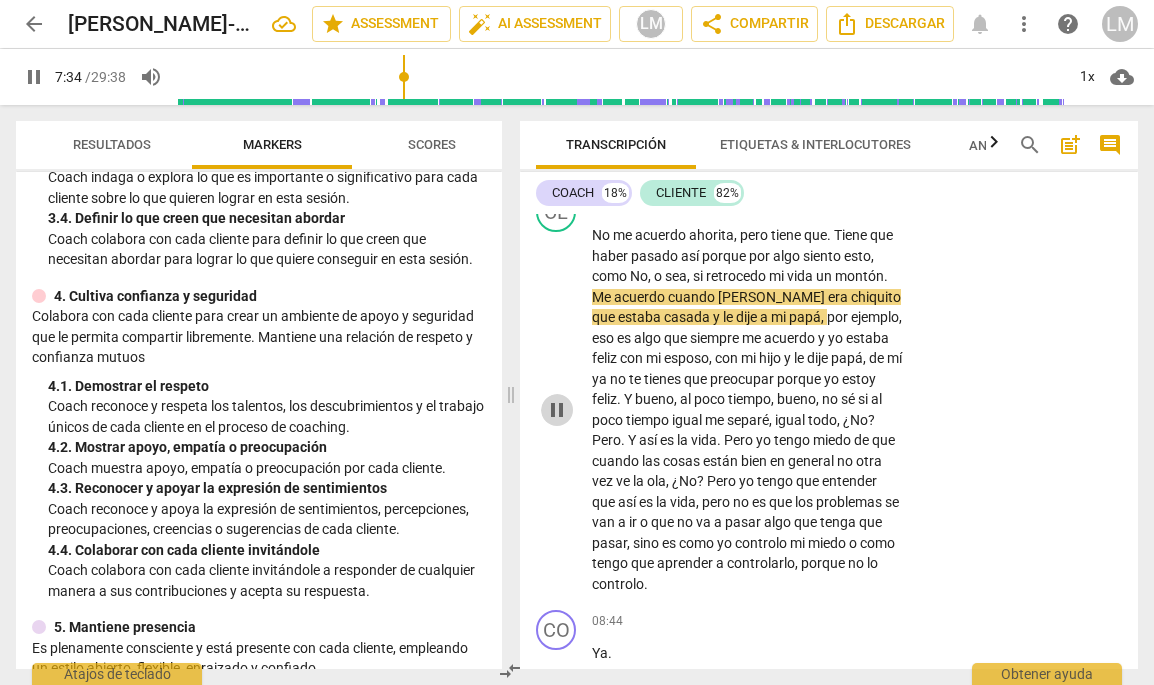 click on "pause" at bounding box center (557, 410) 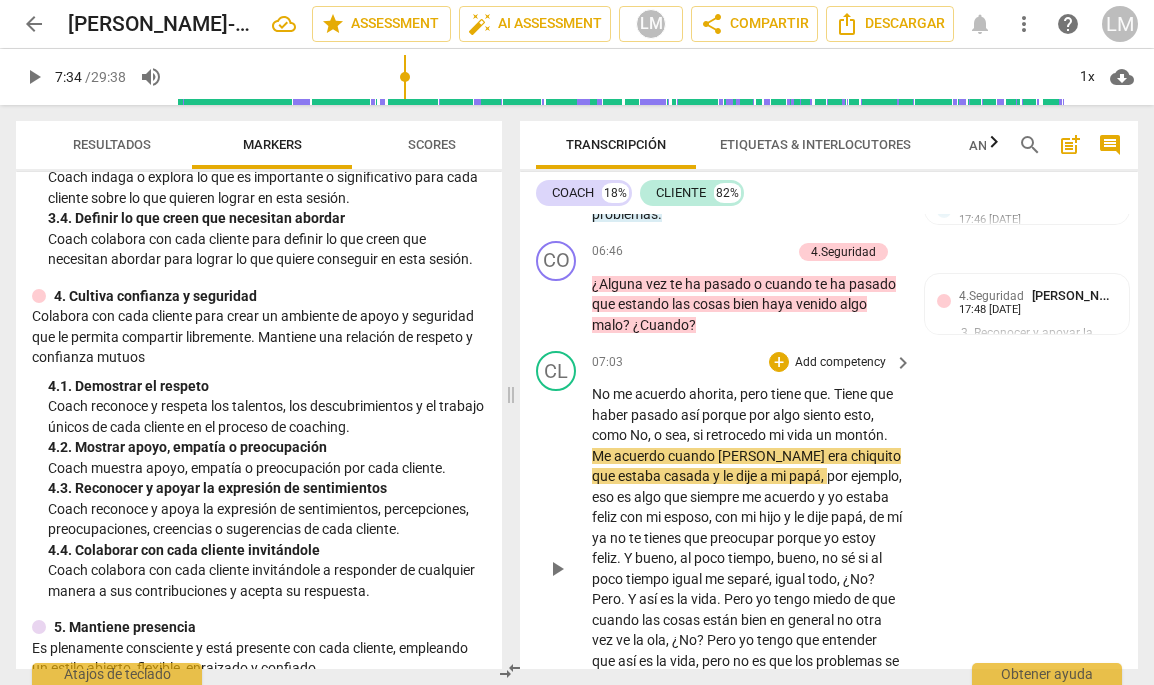 scroll, scrollTop: 2110, scrollLeft: 0, axis: vertical 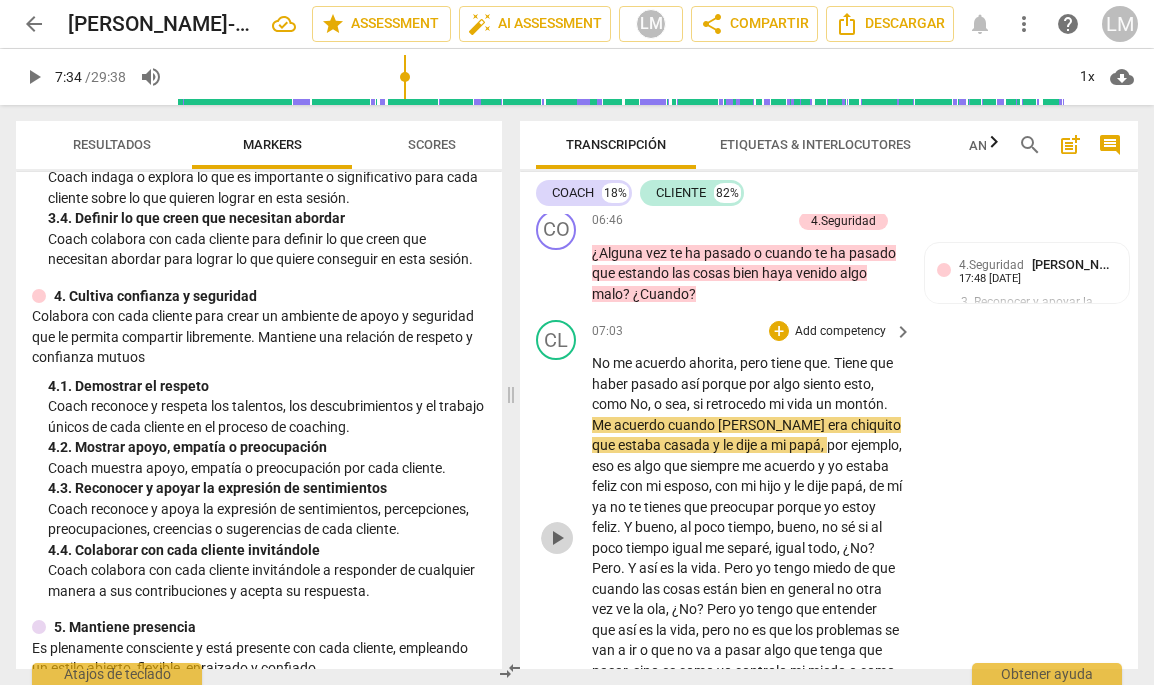 click on "play_arrow" at bounding box center [557, 538] 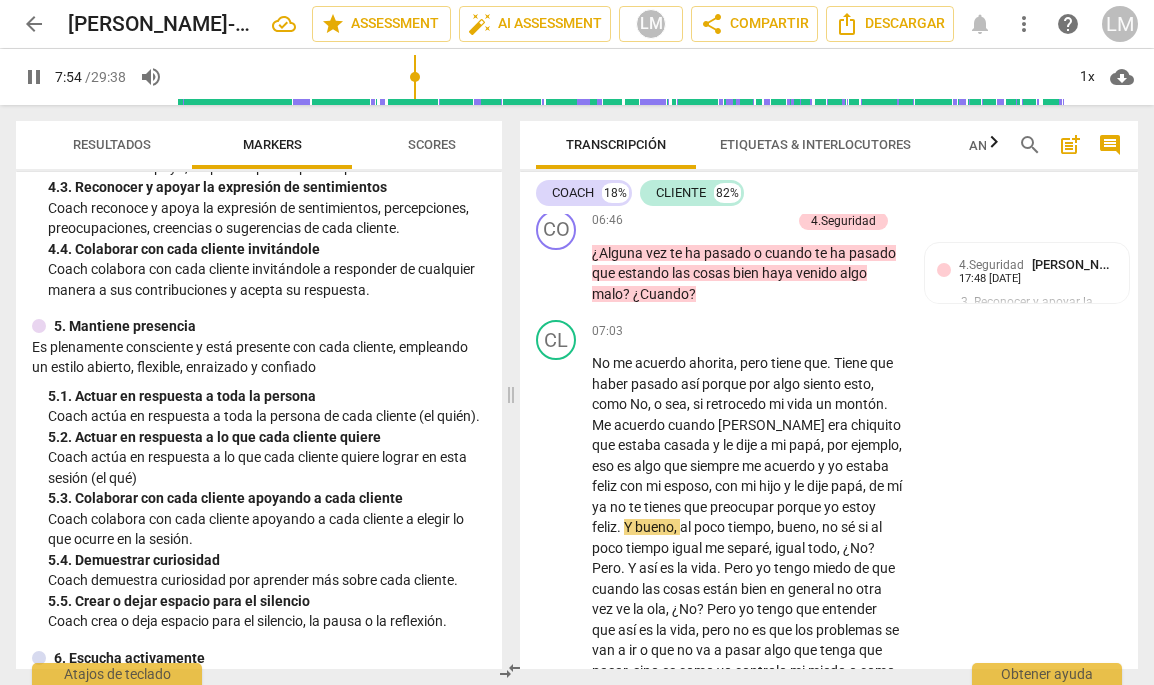 scroll, scrollTop: 807, scrollLeft: 0, axis: vertical 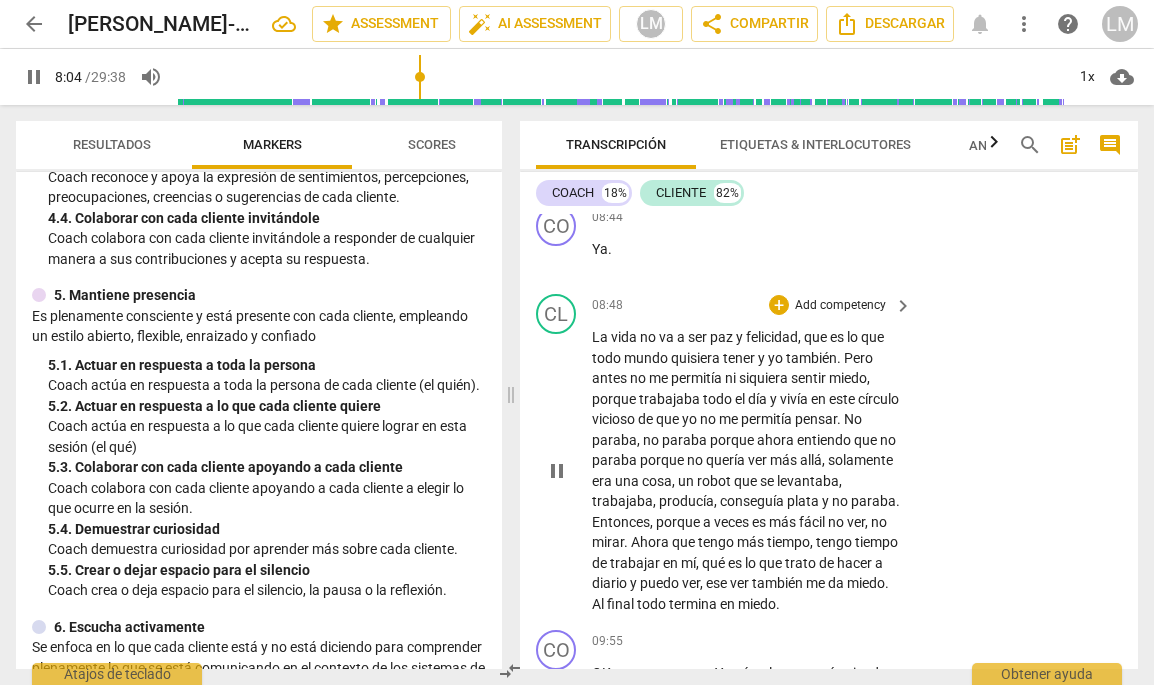 click on "pause" at bounding box center [557, 471] 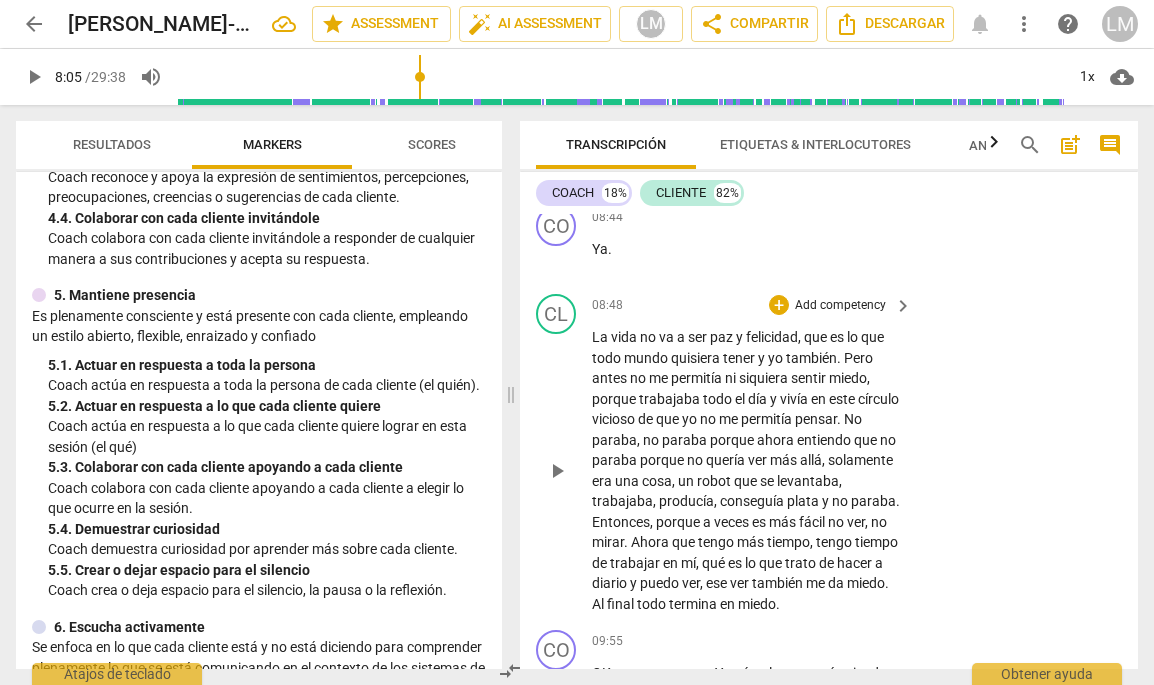 click on "play_arrow" at bounding box center (557, 471) 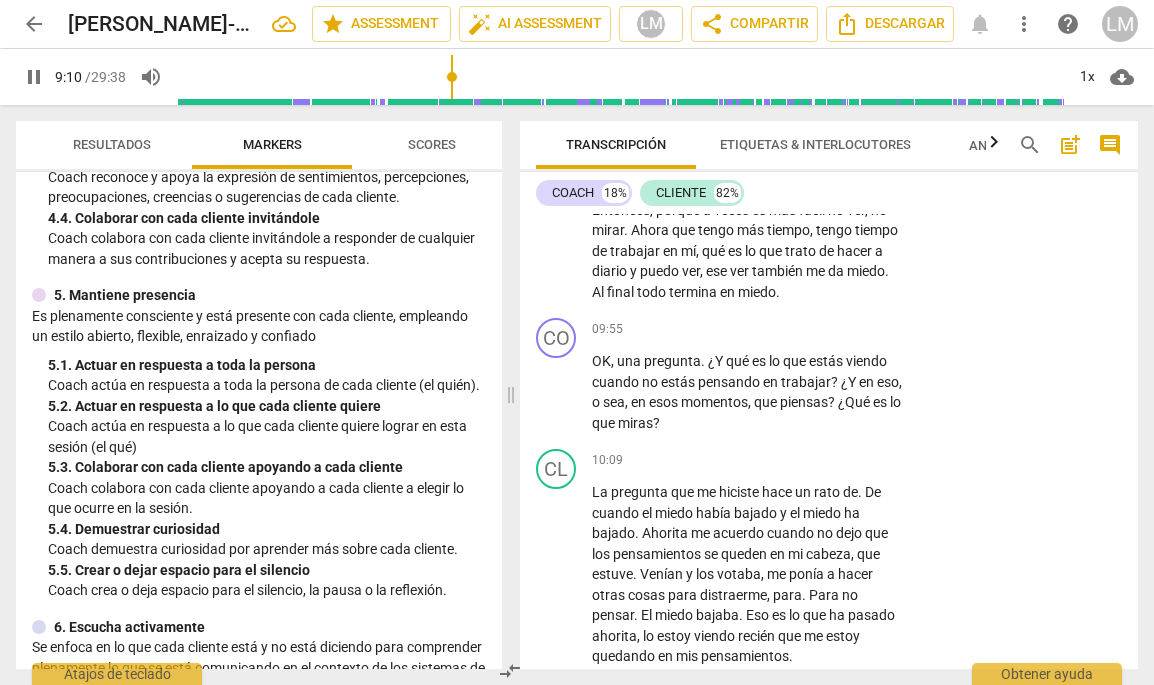 scroll, scrollTop: 2955, scrollLeft: 0, axis: vertical 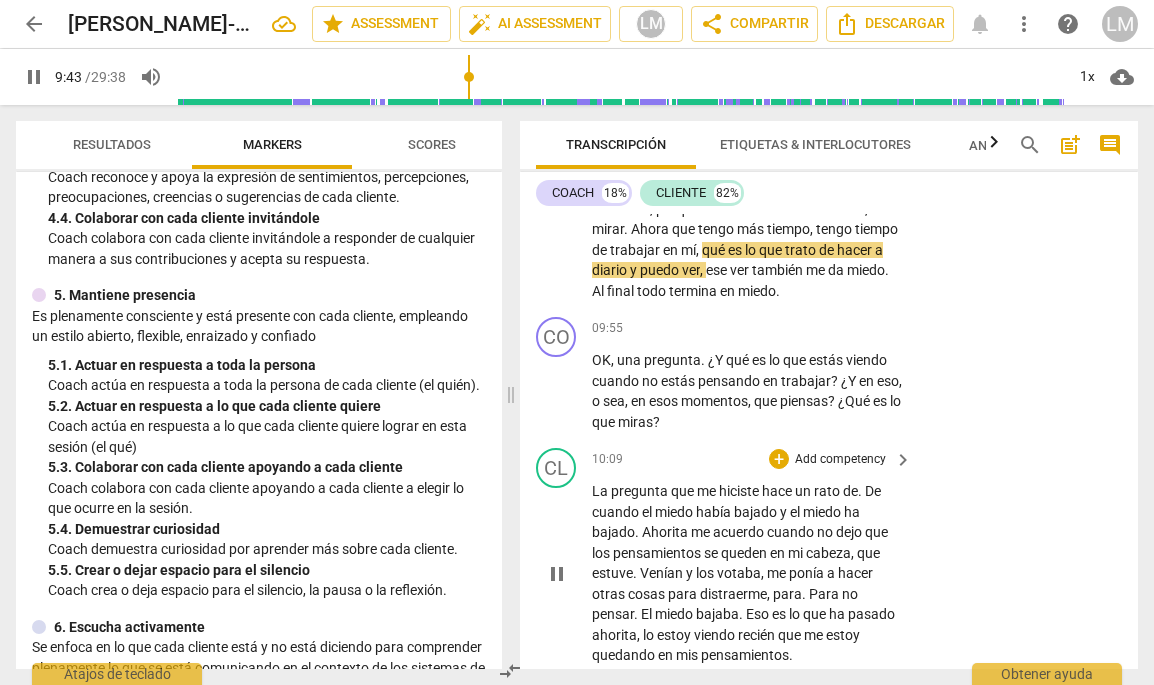 click on "play_arrow pause" at bounding box center (566, 574) 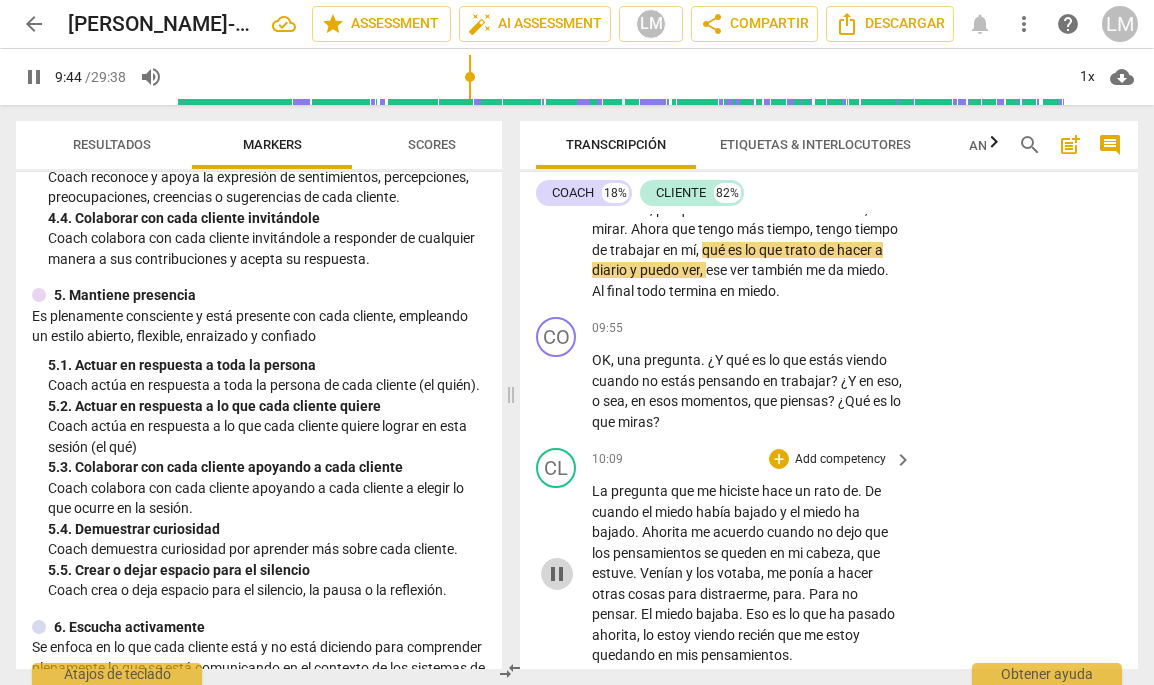 click on "pause" at bounding box center [557, 574] 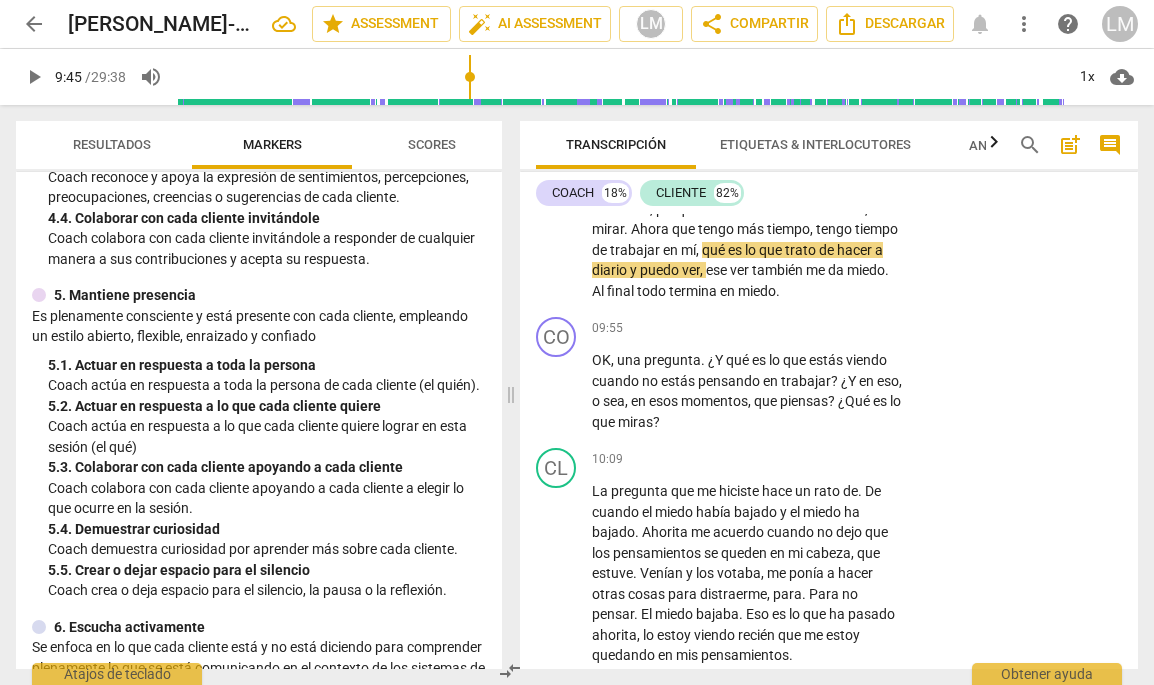 click on "play_arrow pause" at bounding box center [566, 158] 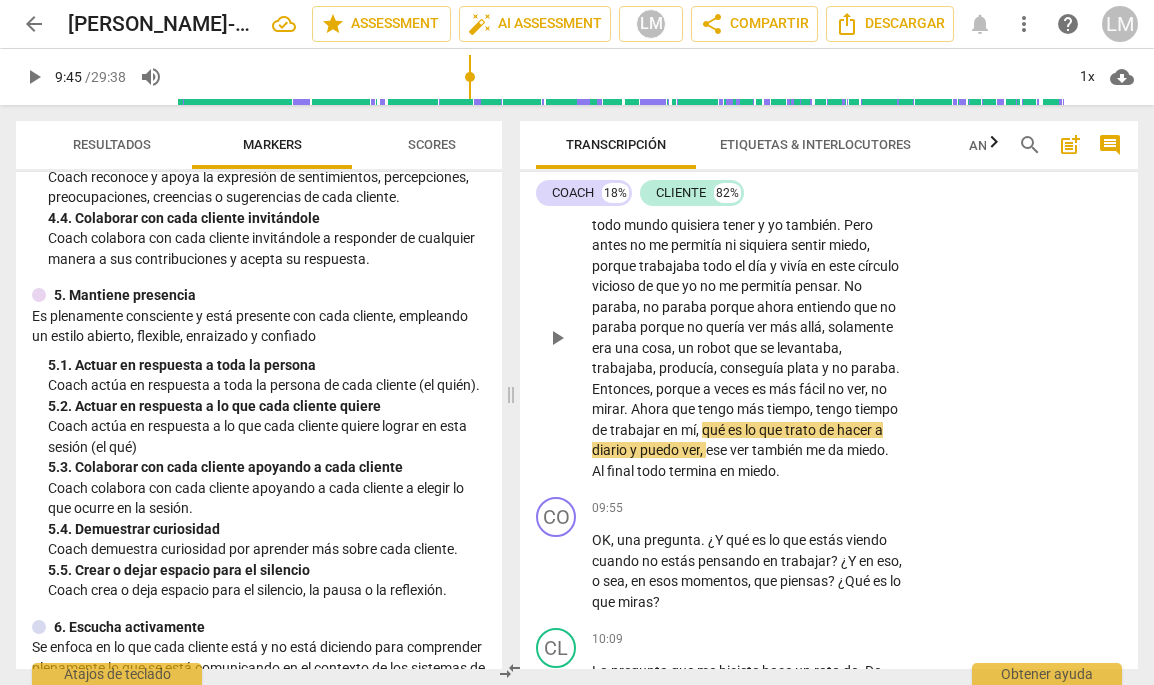 scroll, scrollTop: 2771, scrollLeft: 0, axis: vertical 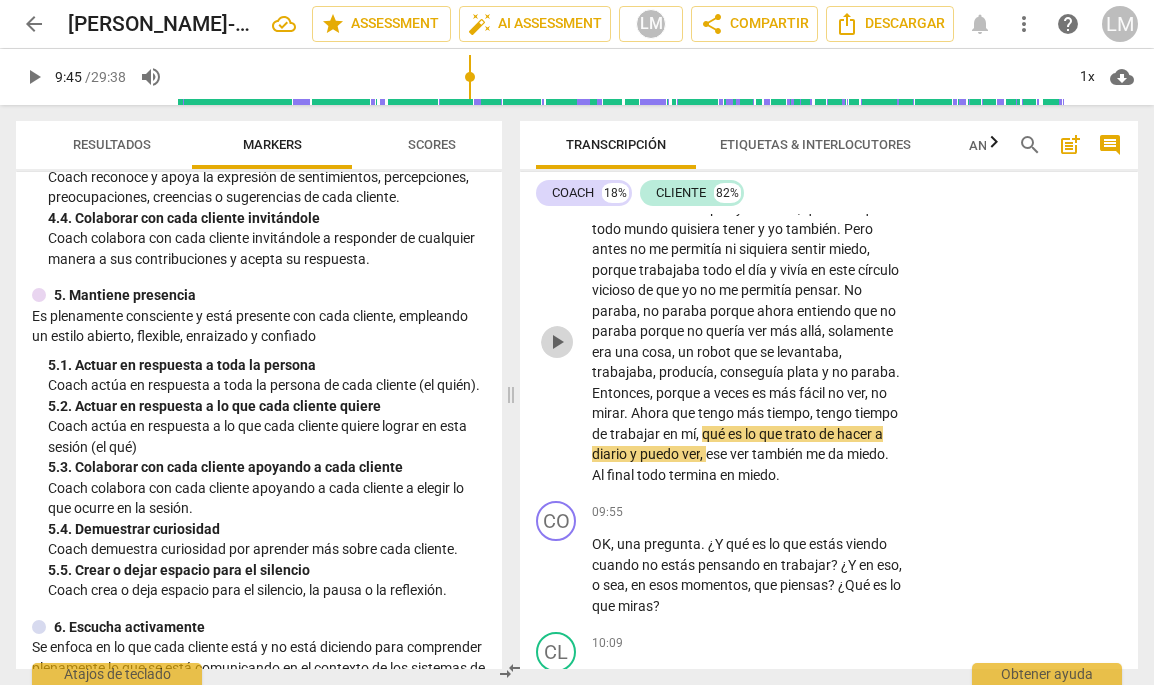click on "play_arrow" at bounding box center (557, 342) 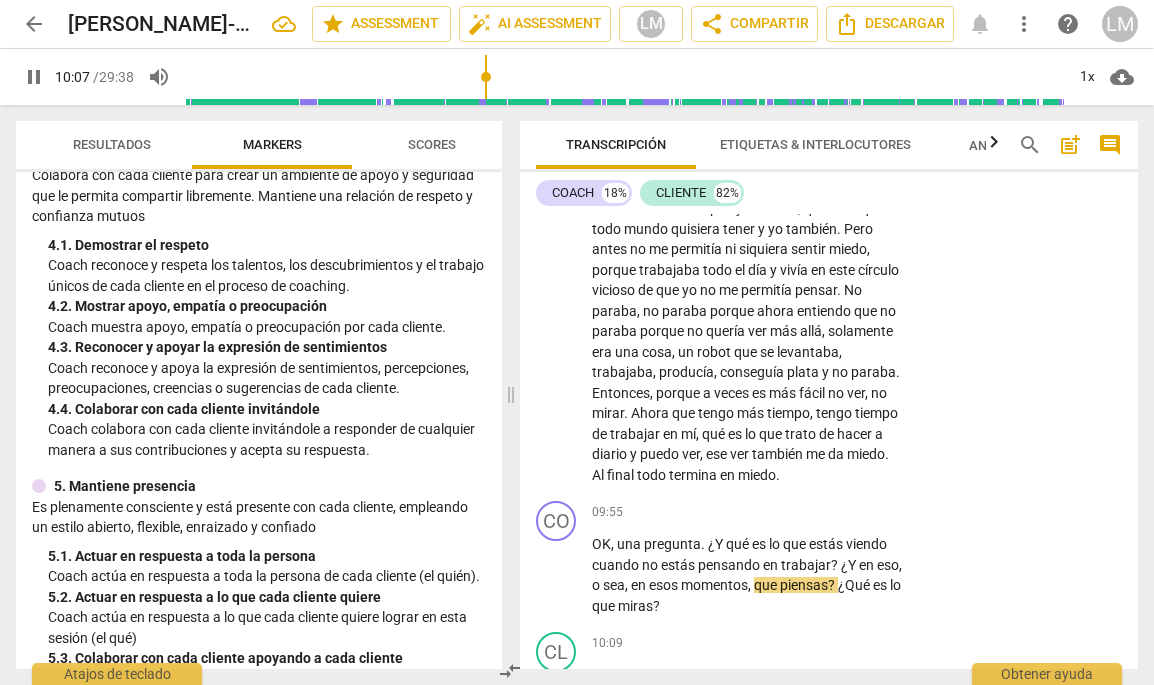 scroll, scrollTop: 613, scrollLeft: 0, axis: vertical 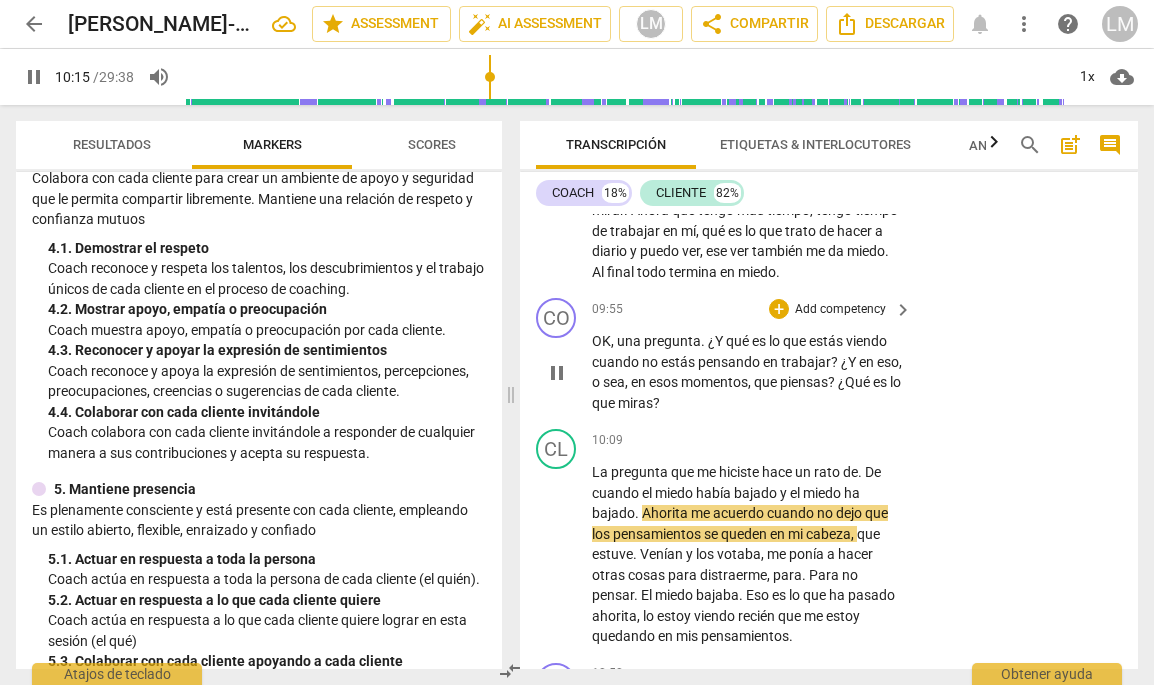 click on "pause" at bounding box center (557, 373) 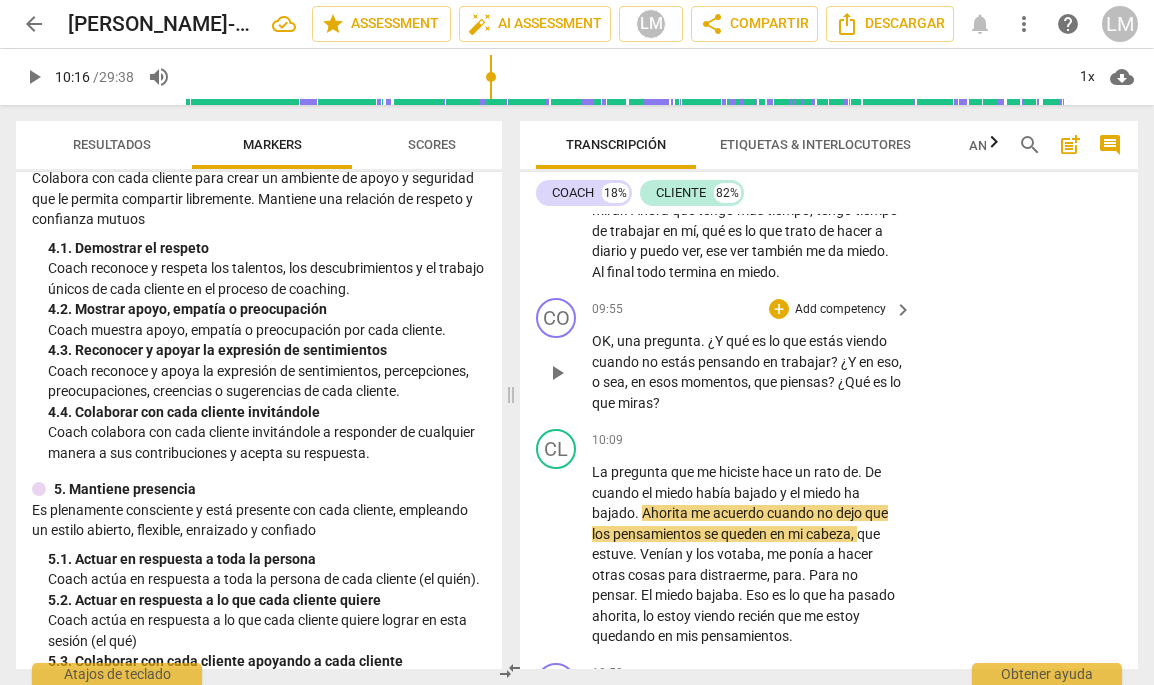 type on "616" 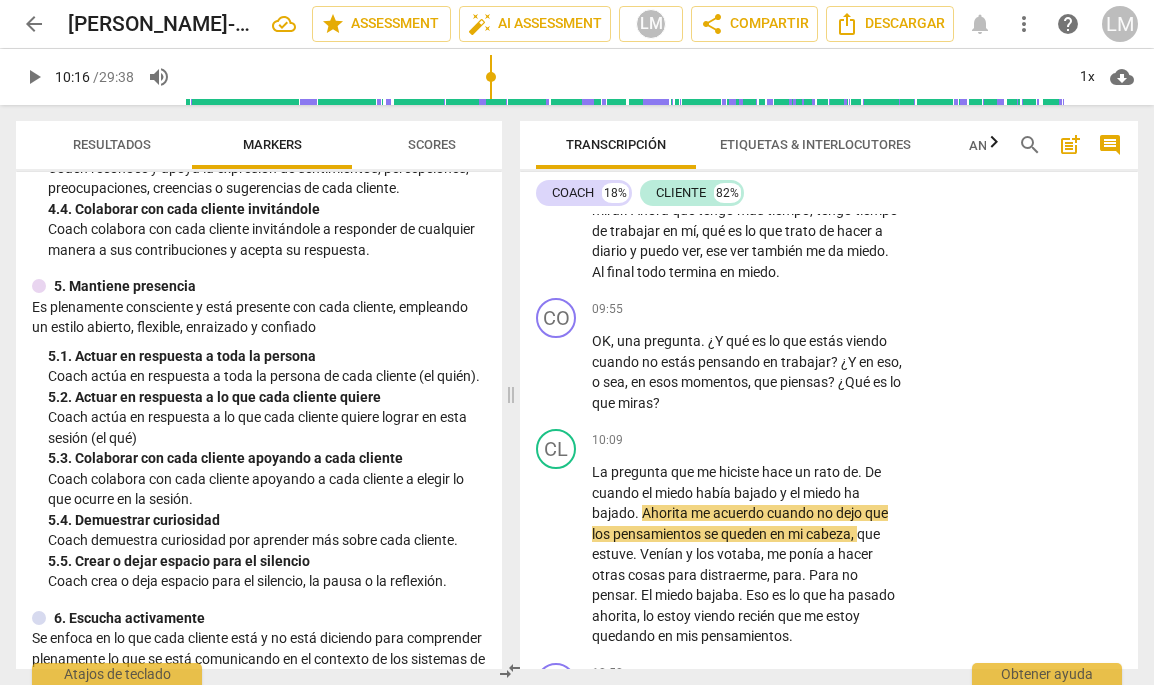 scroll, scrollTop: 821, scrollLeft: 0, axis: vertical 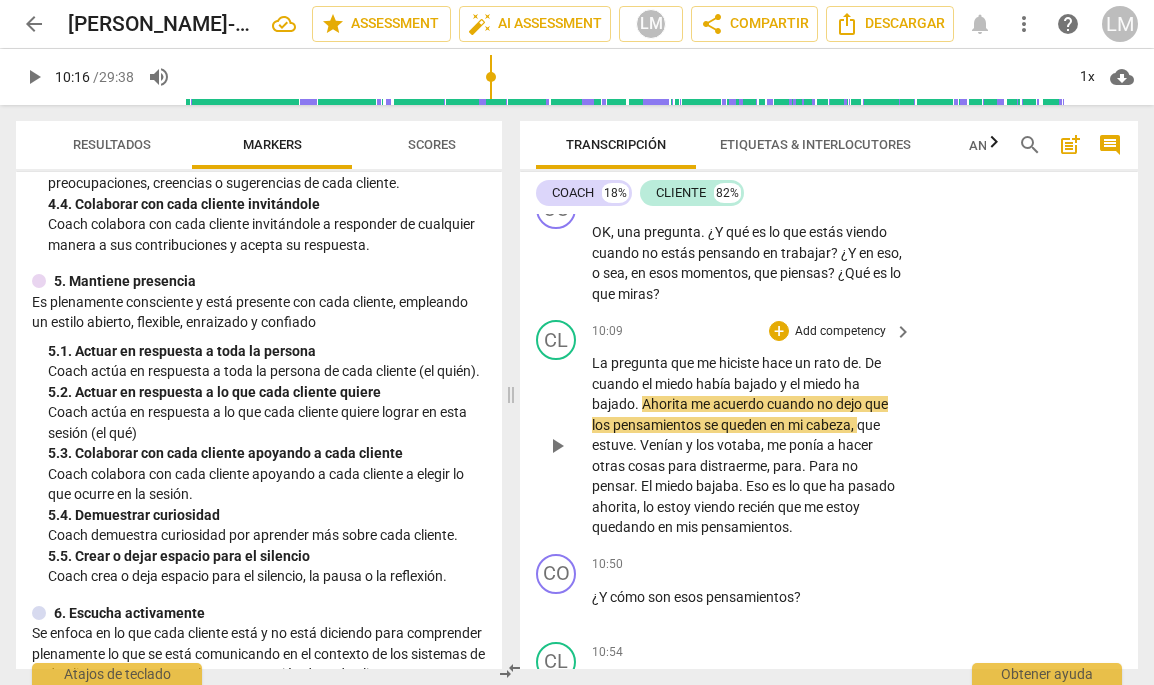 click on "Add competency" at bounding box center [840, 332] 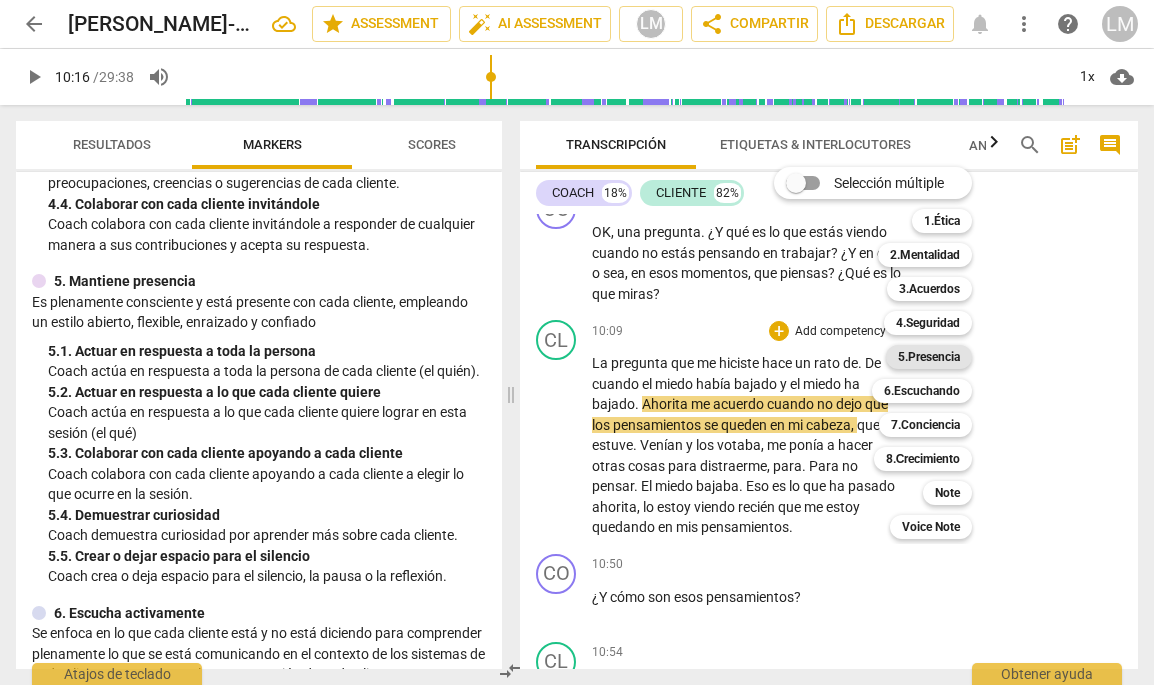 click on "5.Presencia" at bounding box center [929, 357] 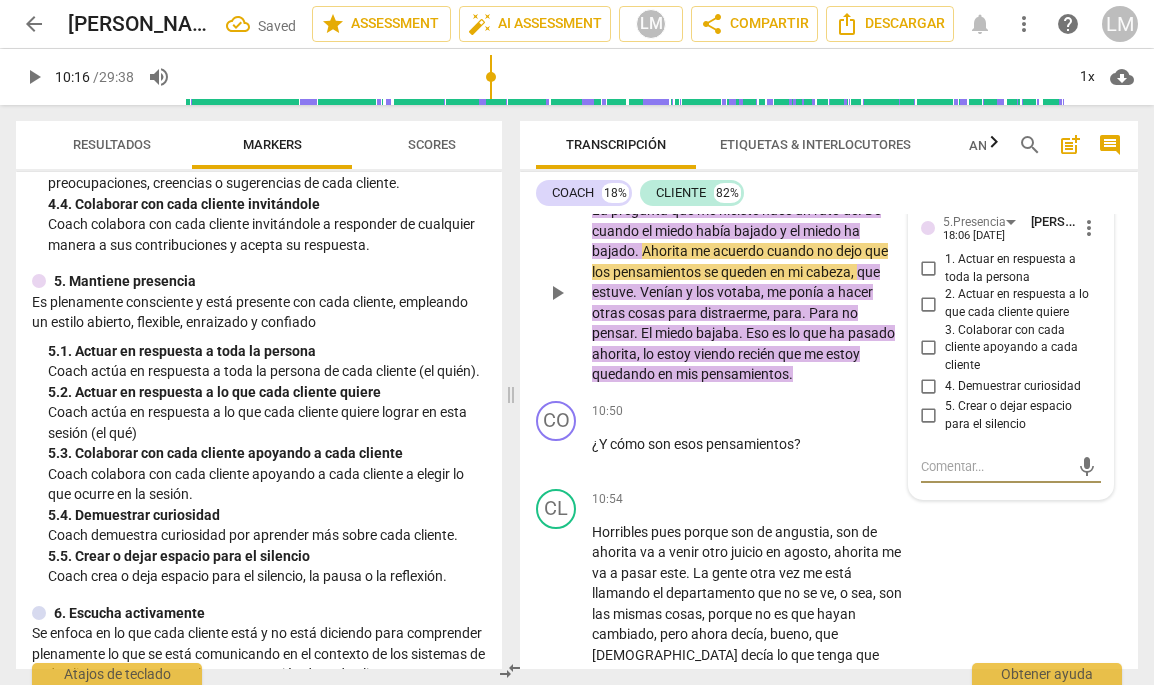 scroll, scrollTop: 3238, scrollLeft: 0, axis: vertical 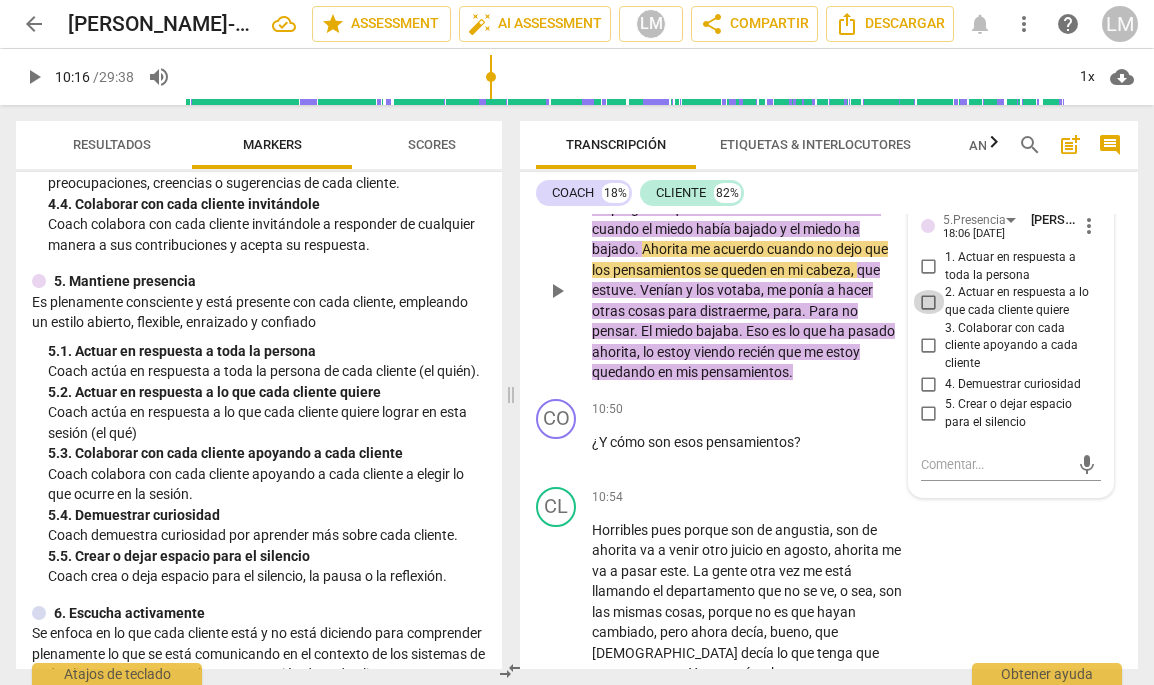 click on "2. Actuar en respuesta a lo que cada cliente quiere" at bounding box center (929, 302) 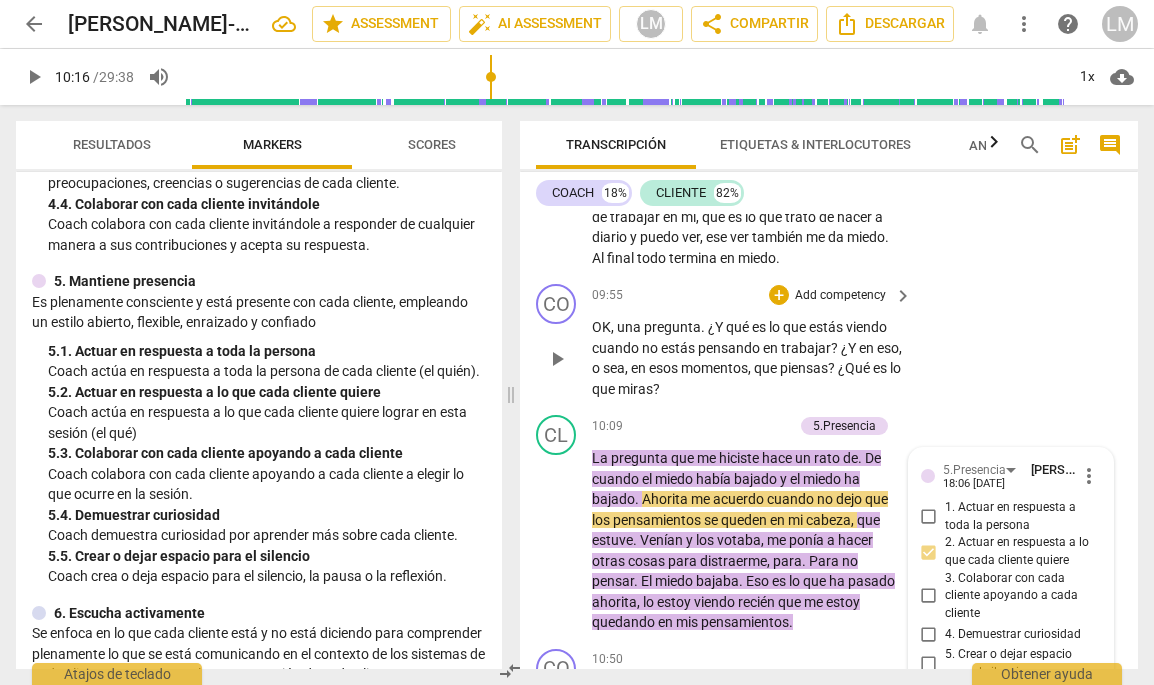 scroll, scrollTop: 2987, scrollLeft: 0, axis: vertical 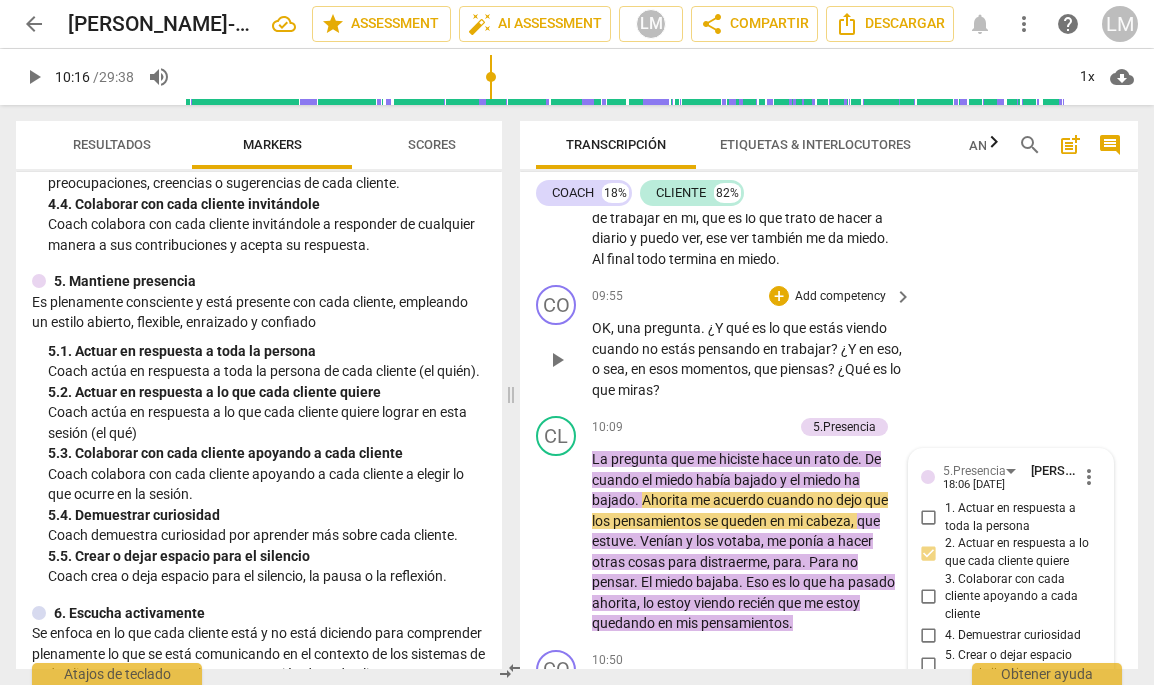 click on "Add competency" at bounding box center [840, 297] 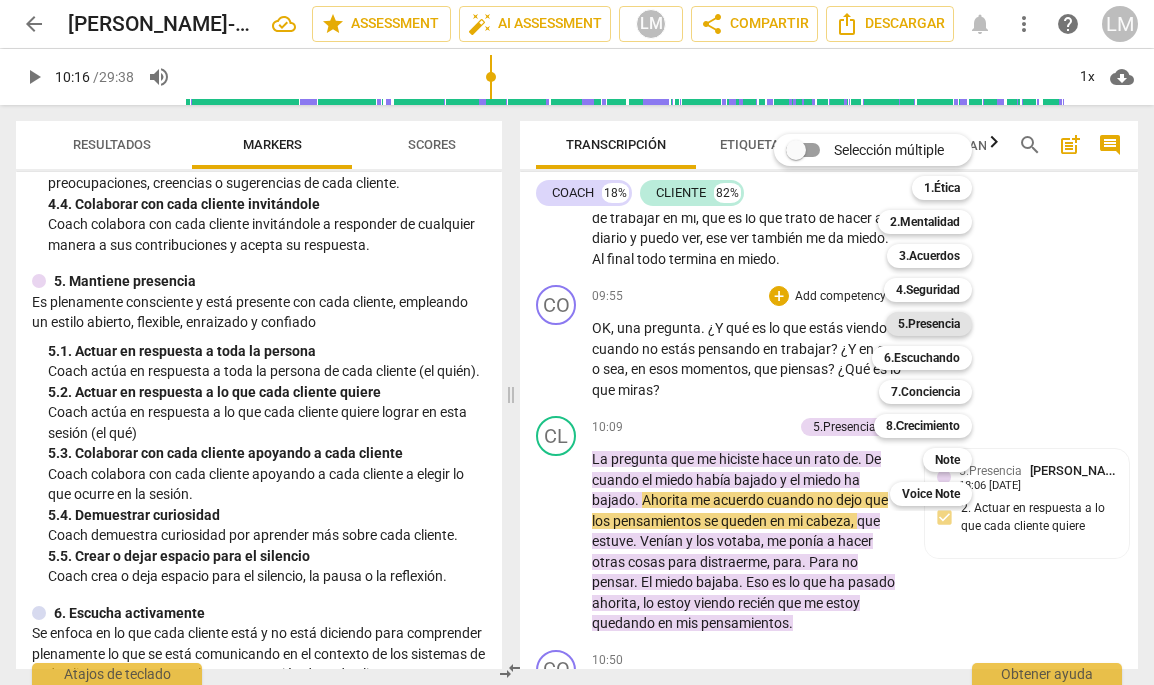 click on "5.Presencia" at bounding box center [929, 324] 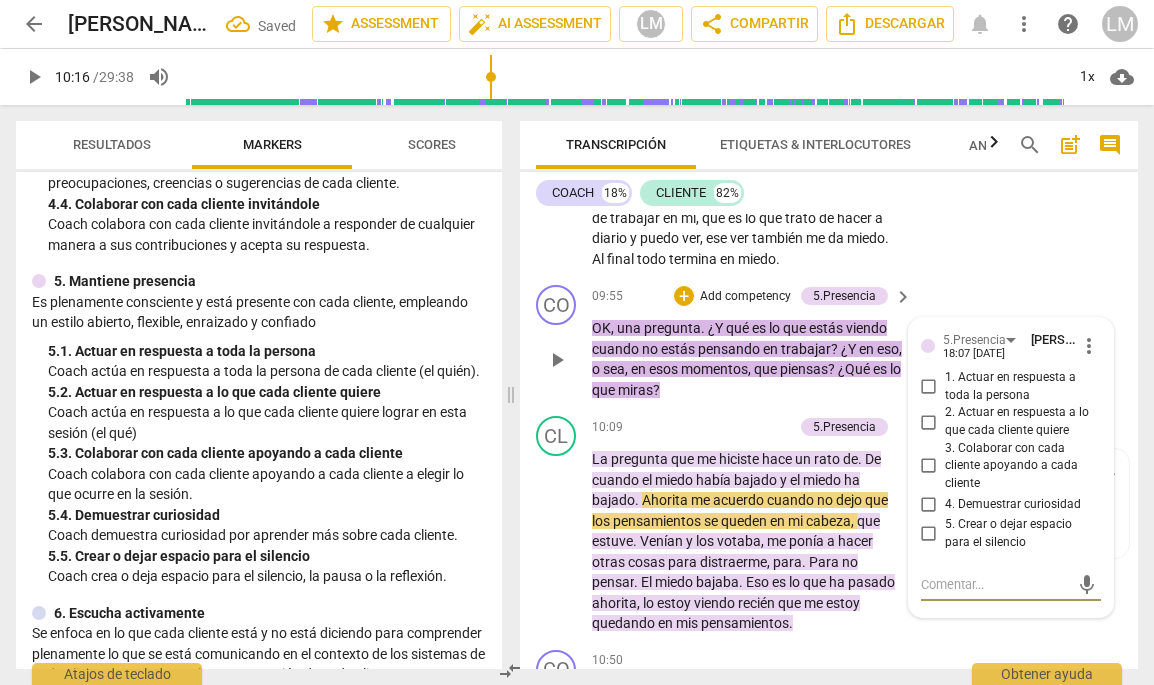 click on "2. Actuar en respuesta a lo que cada cliente quiere" at bounding box center (929, 422) 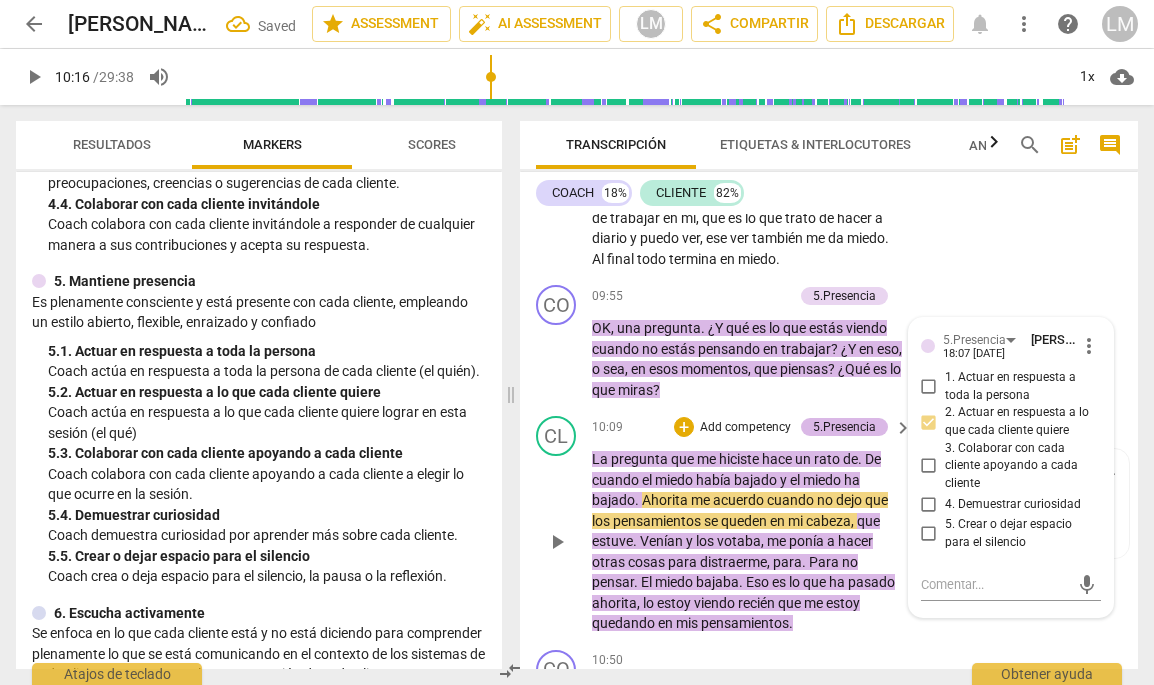 click on "5.Presencia" at bounding box center [844, 427] 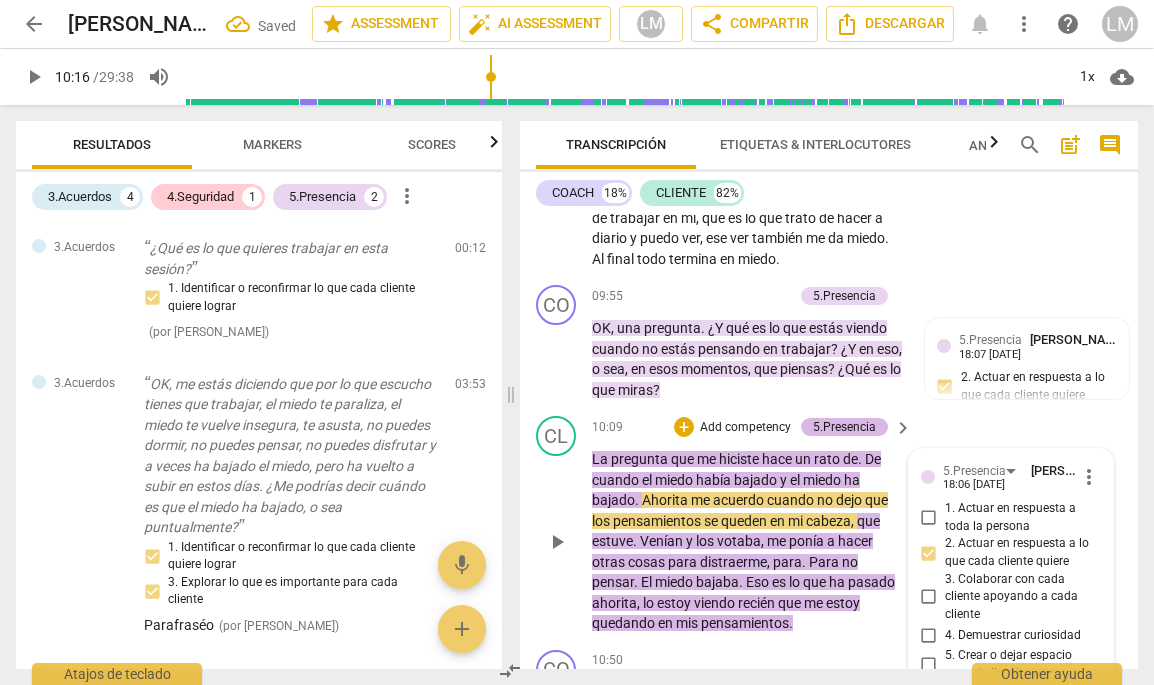 scroll, scrollTop: 3277, scrollLeft: 0, axis: vertical 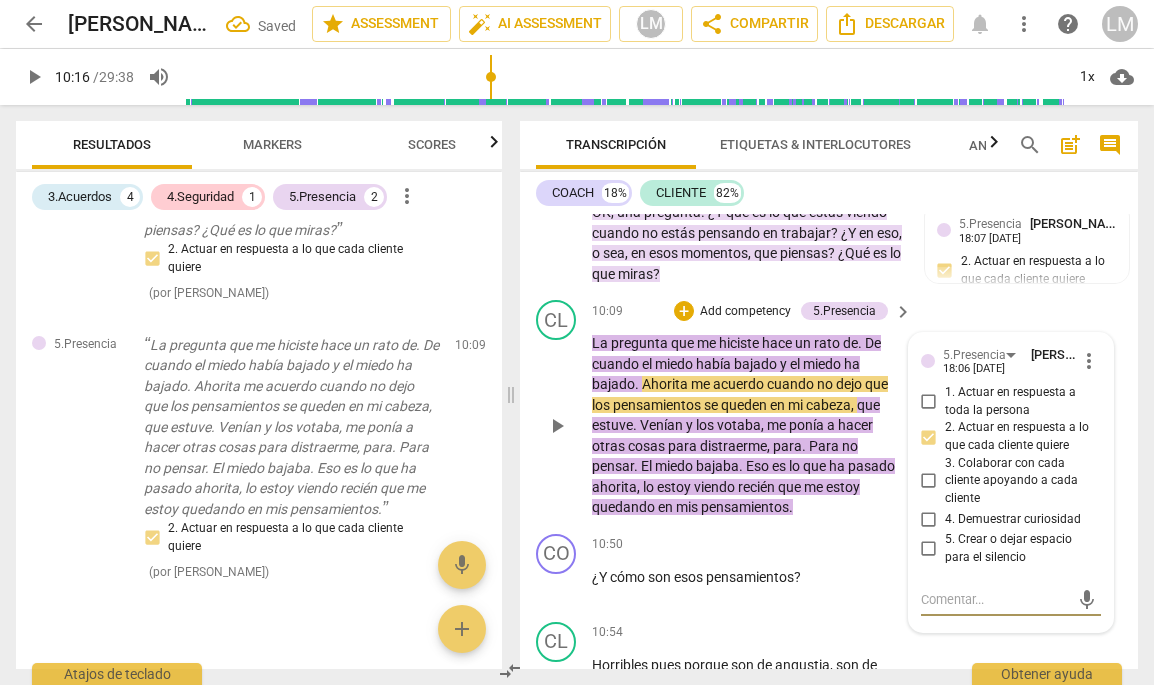 click on "more_vert" at bounding box center (1089, 361) 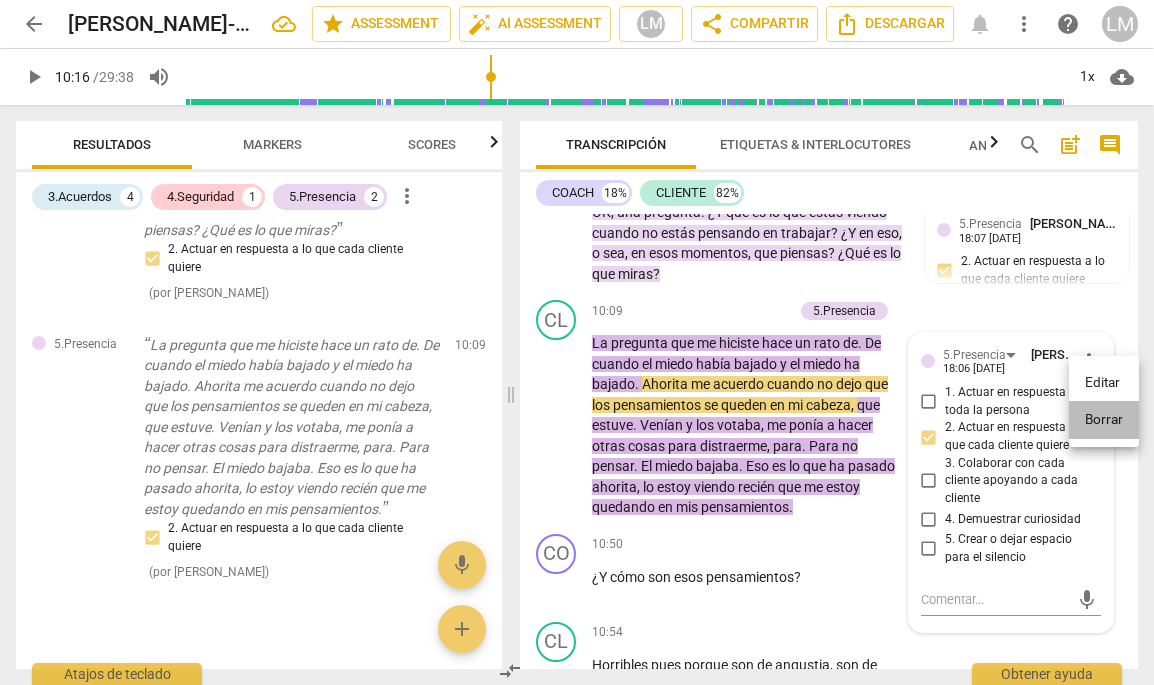 click on "Borrar" at bounding box center [1104, 420] 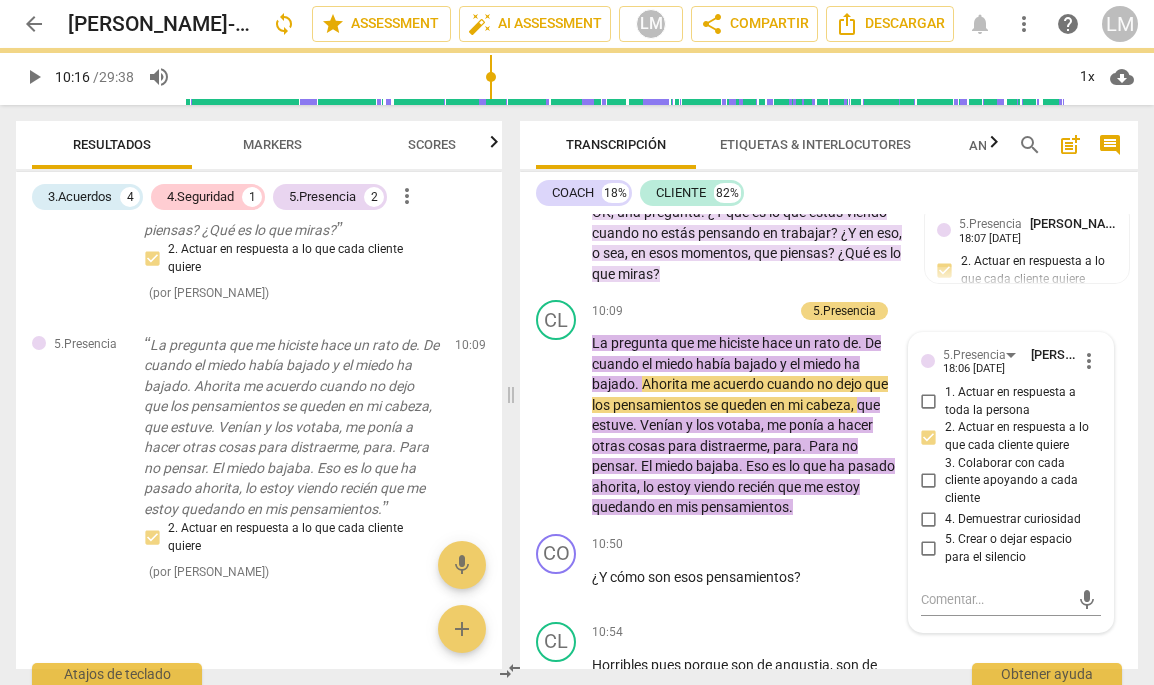 scroll, scrollTop: 689, scrollLeft: 0, axis: vertical 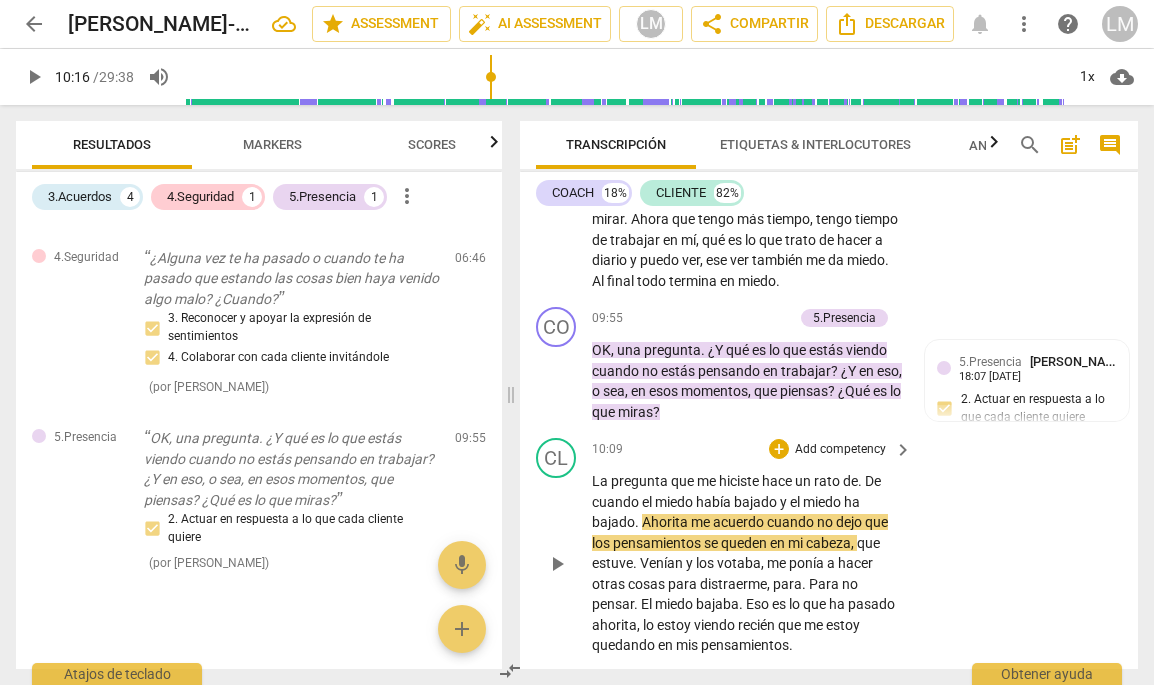 click on "CL play_arrow pause 10:09 + Add competency keyboard_arrow_right La   pregunta   que   me   hiciste   hace   un   rato   de .   De   cuando   el   miedo   había   bajado   y   el   miedo   ha   bajado .   Ahorita   me   acuerdo   cuando   no   dejo   que   los   pensamientos   se   queden   en   mi   cabeza ,   que   estuve .   Venían   y   los   votaba ,   me   ponía   a   hacer   otras   cosas   para   distraerme ,   para .   Para   no   pensar .   El   miedo   bajaba .   Eso   es   lo   que   ha   pasado   ahorita ,   lo   estoy   viendo   recién   que   me   estoy   quedando   en   mis   pensamientos ." at bounding box center [829, 547] 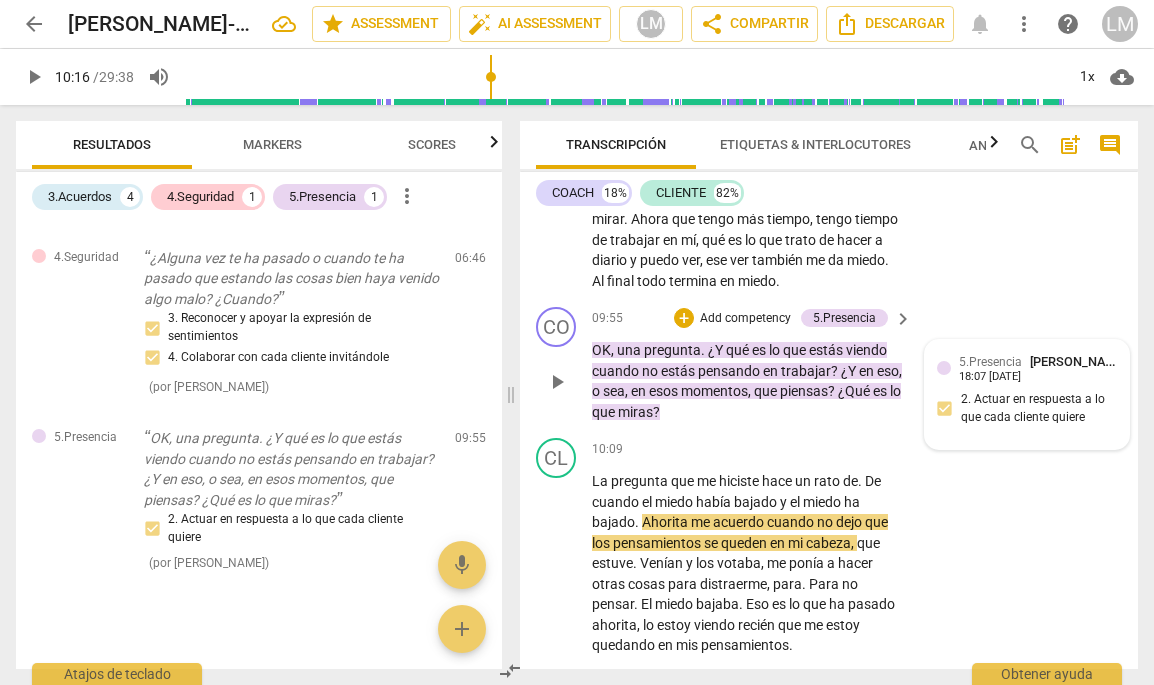 click on "5.Presencia [PERSON_NAME] 18:07 [DATE] 2. Actuar en respuesta a lo que cada cliente quiere" at bounding box center [1027, 394] 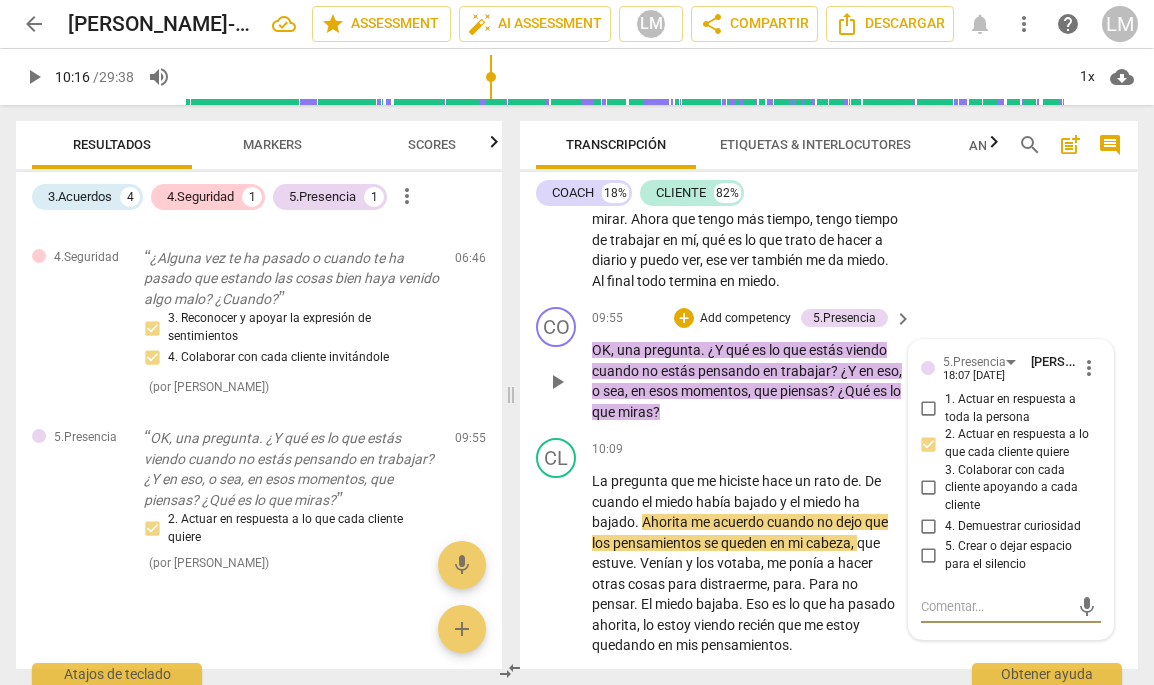 type on "H" 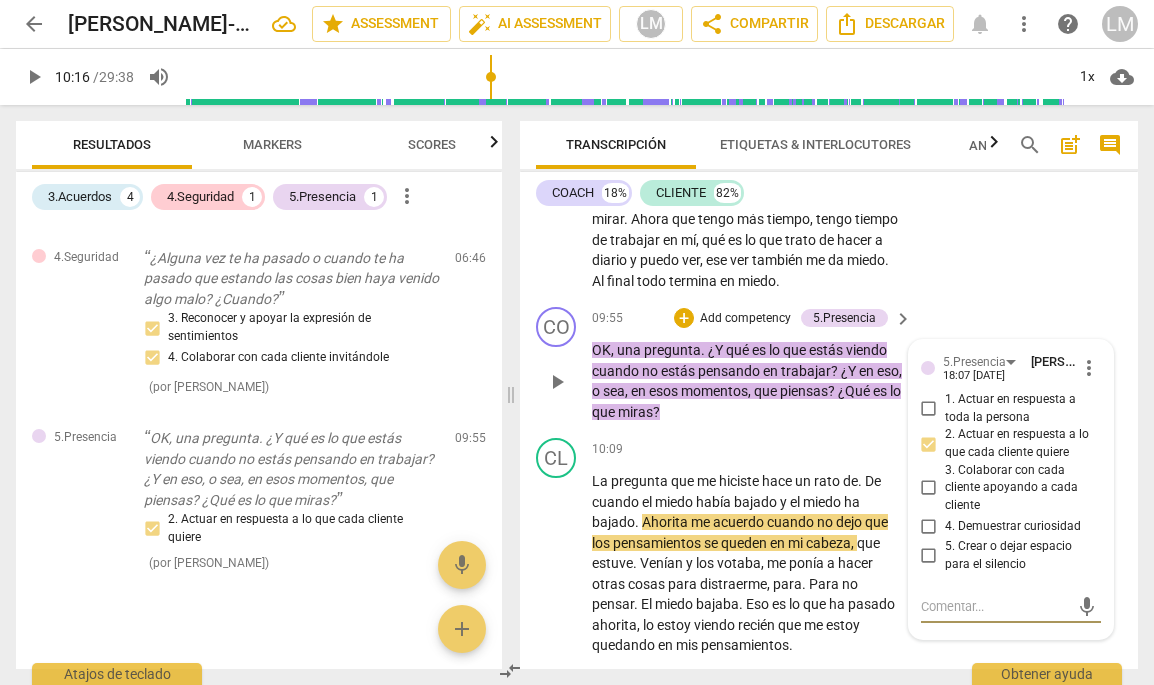 type on "H" 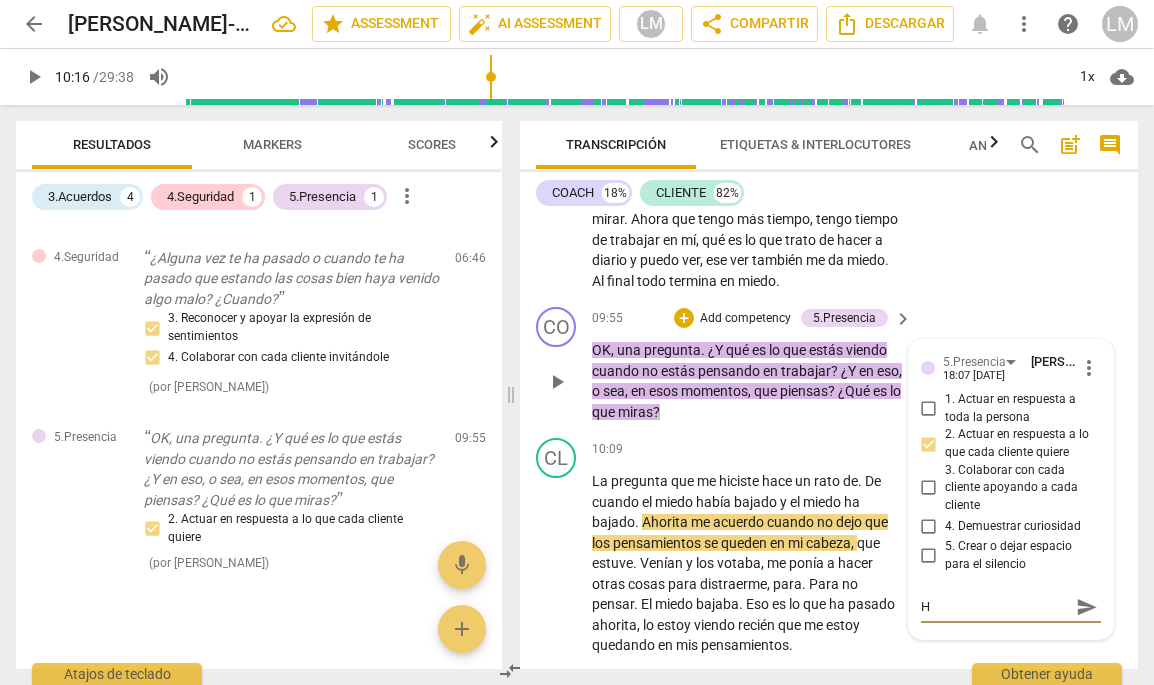 type on "Hi" 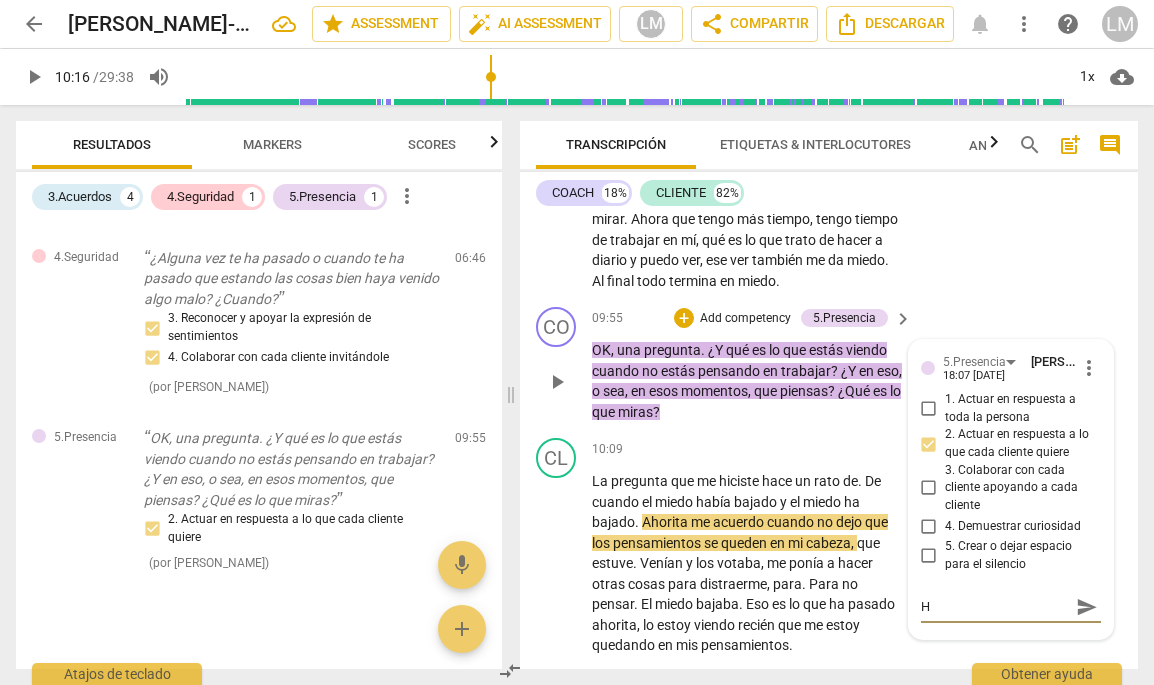 type on "Hi" 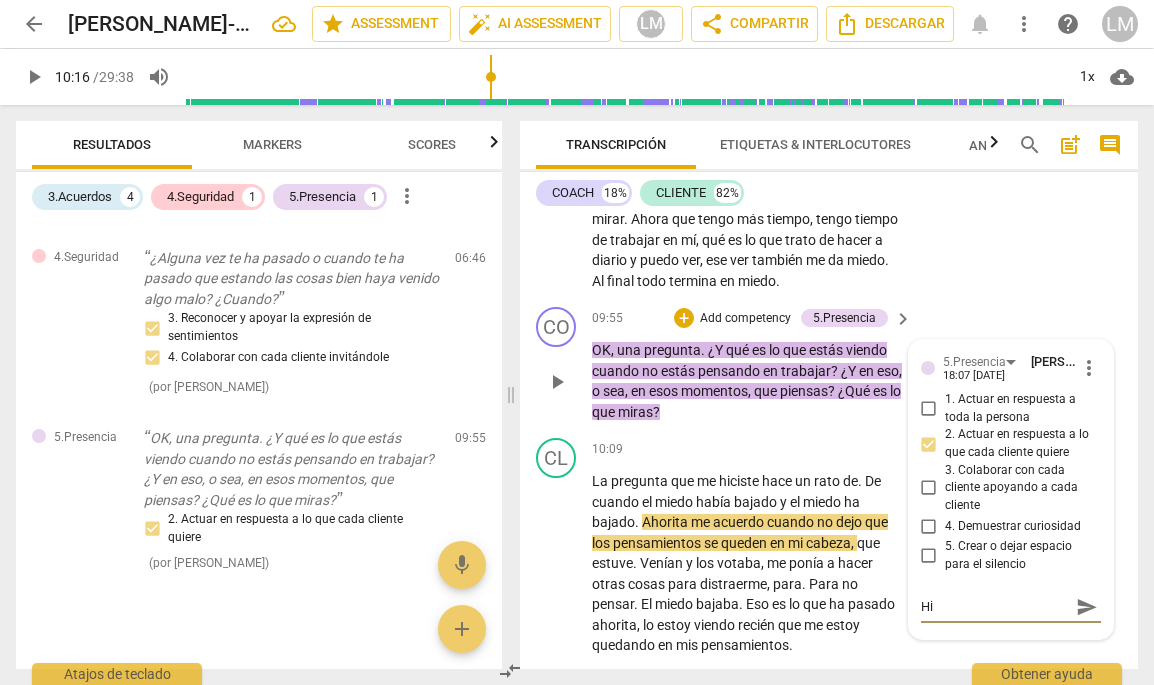 type on "Hic" 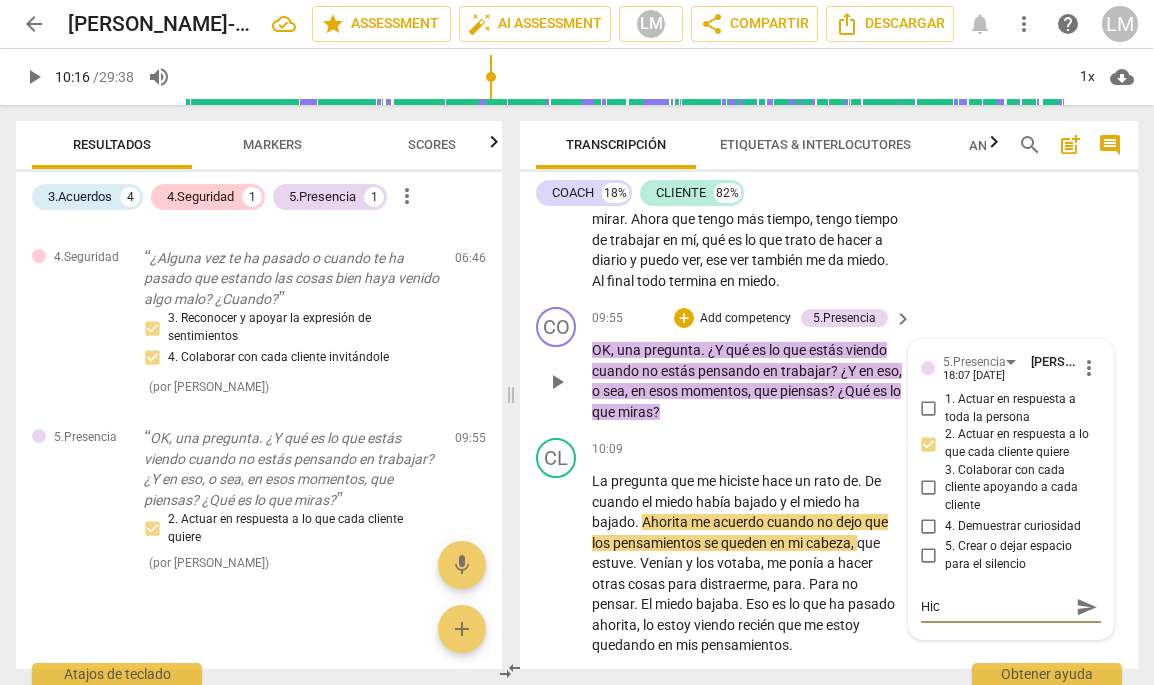 type on "Hico" 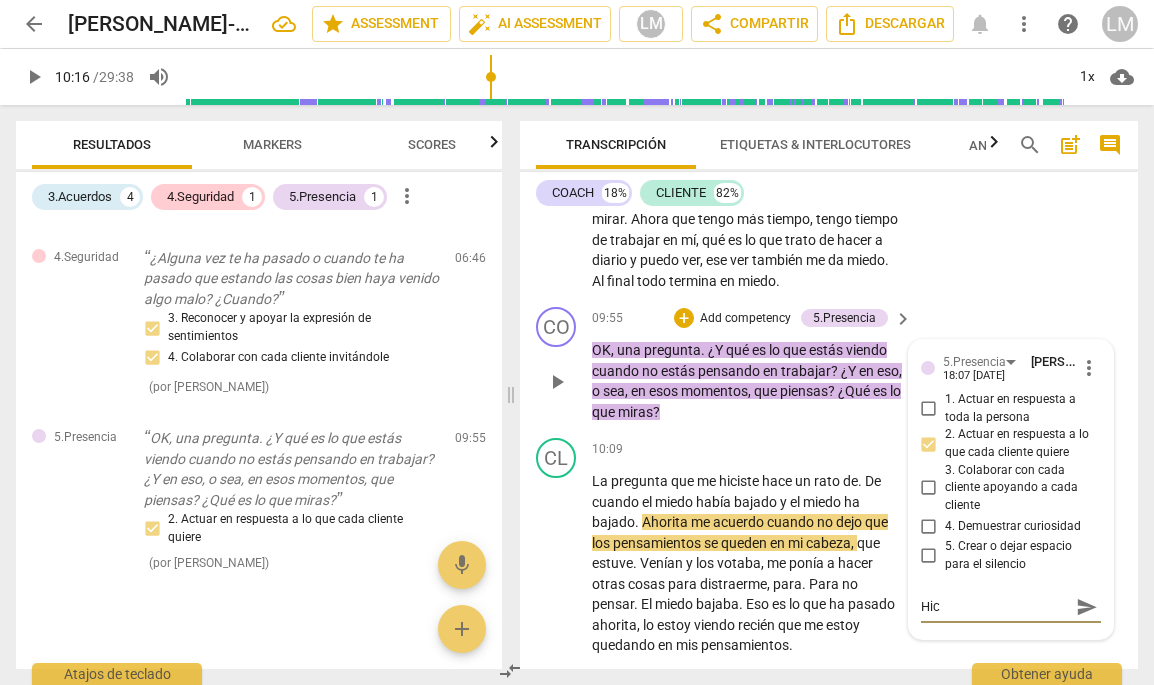 type on "Hico" 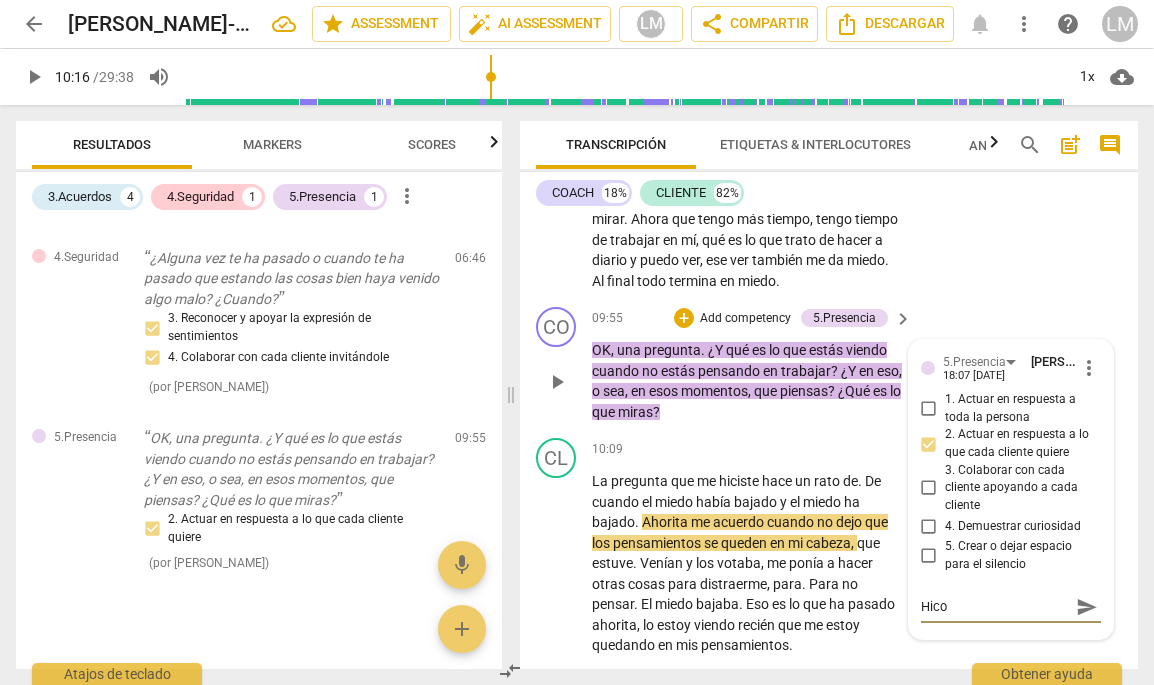type on "Hico" 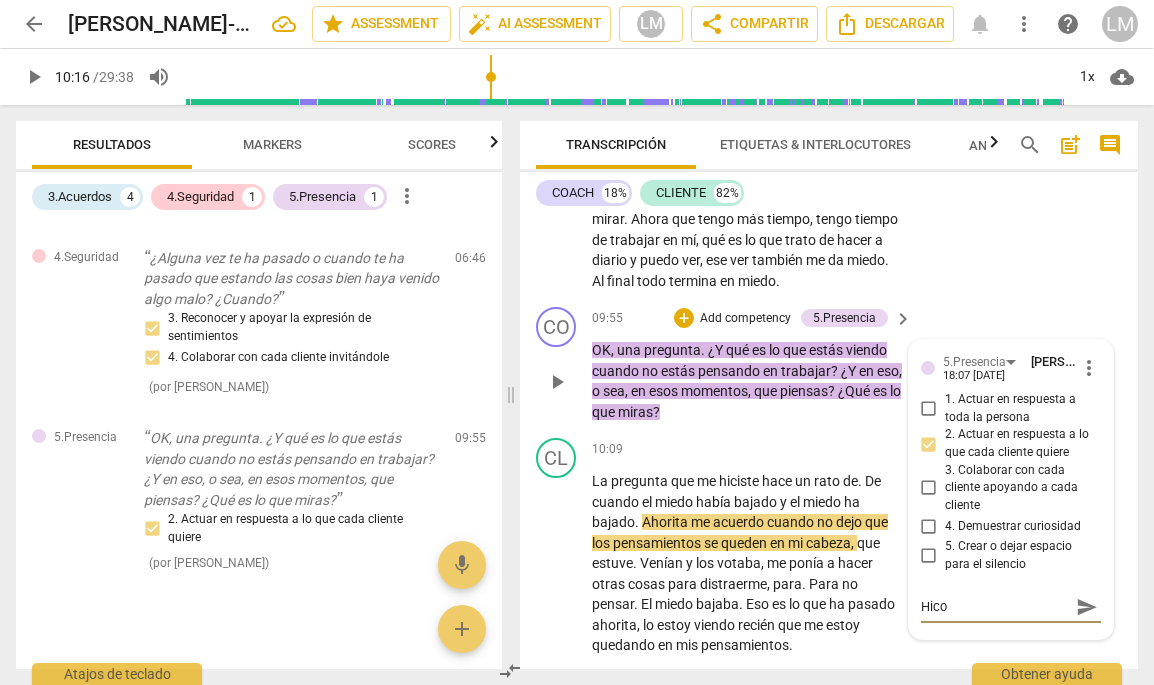 type on "Hico" 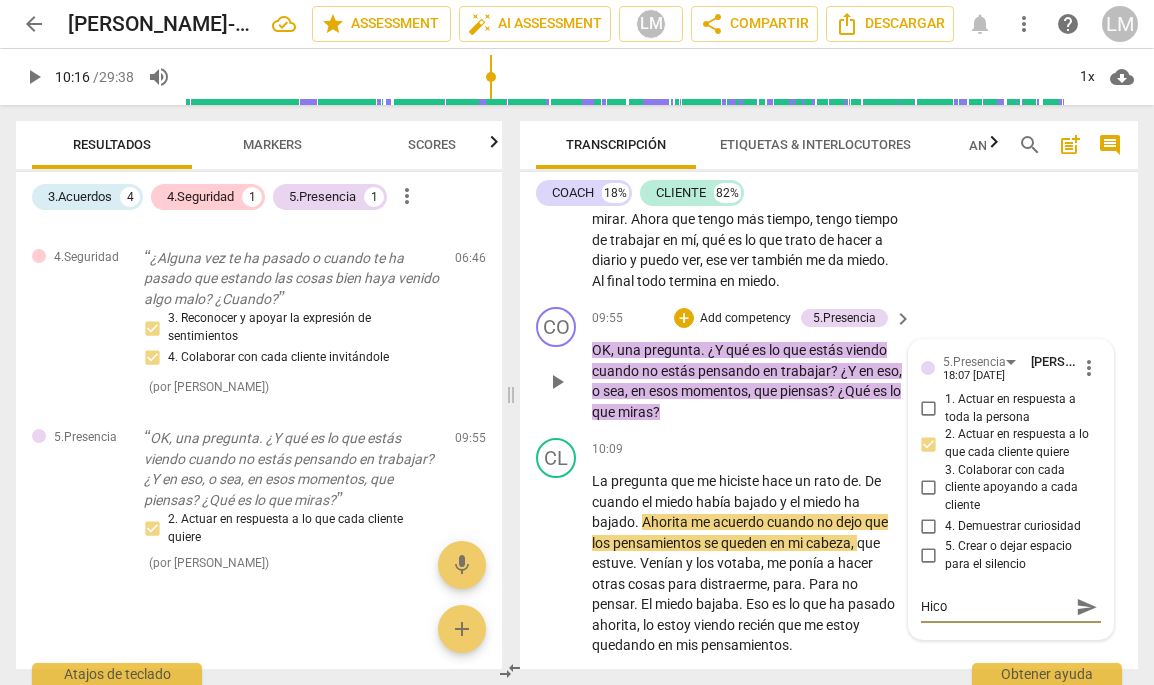type on "Hico" 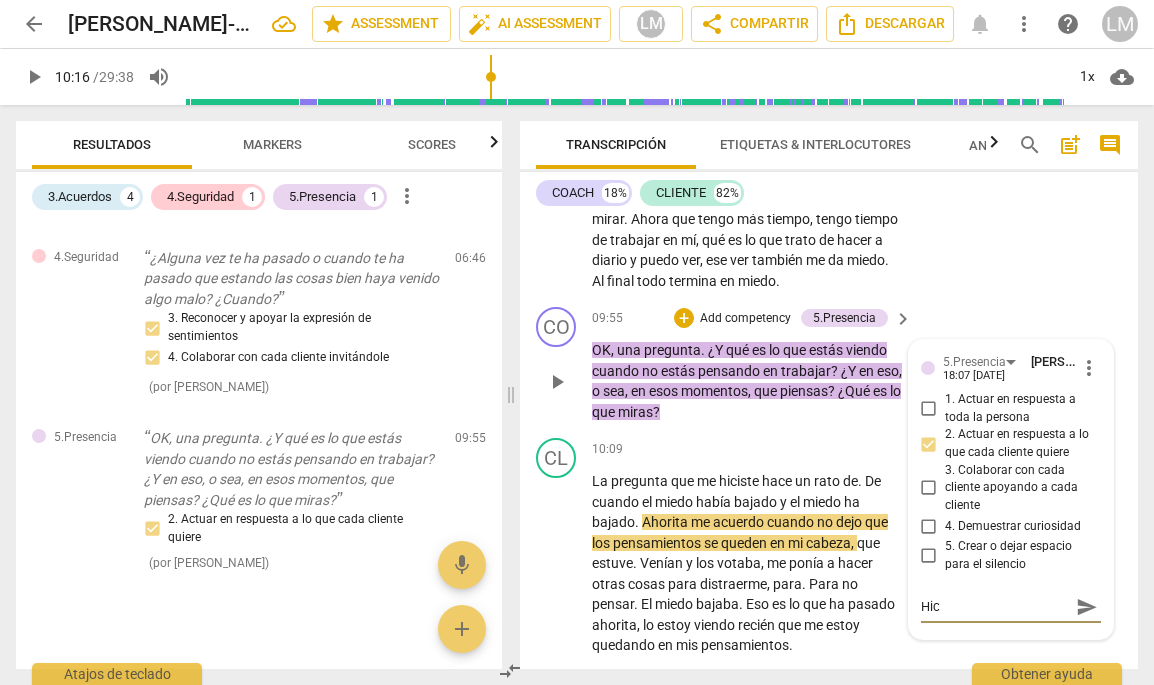 type on "Hice" 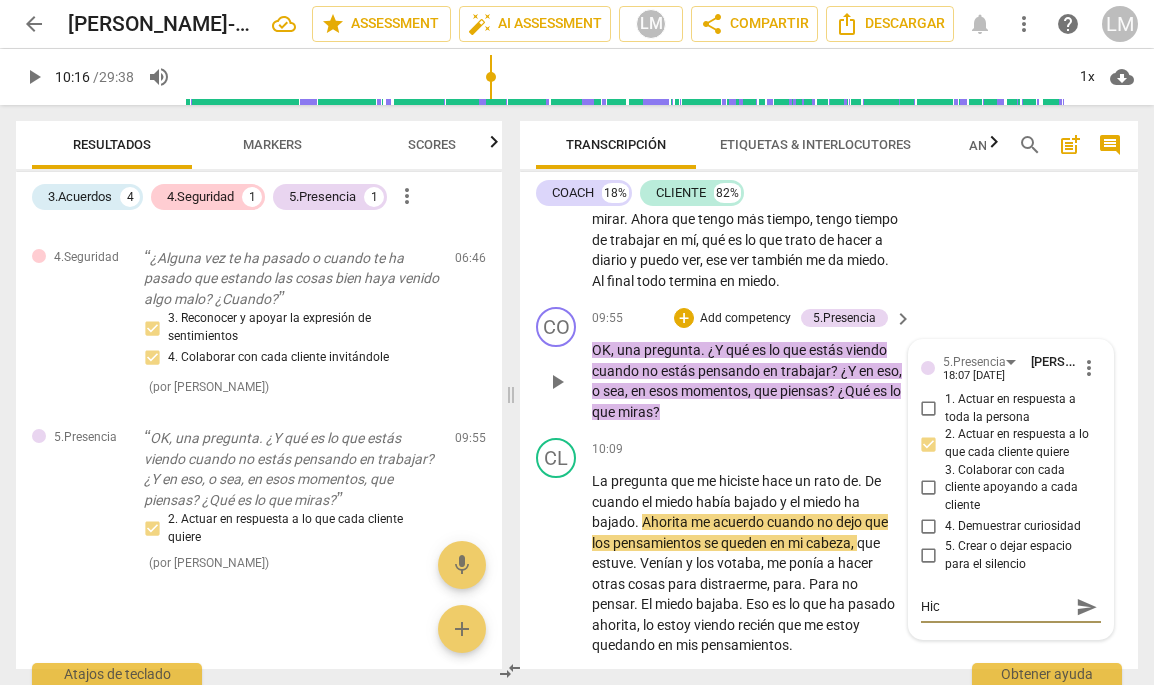 type on "Hice" 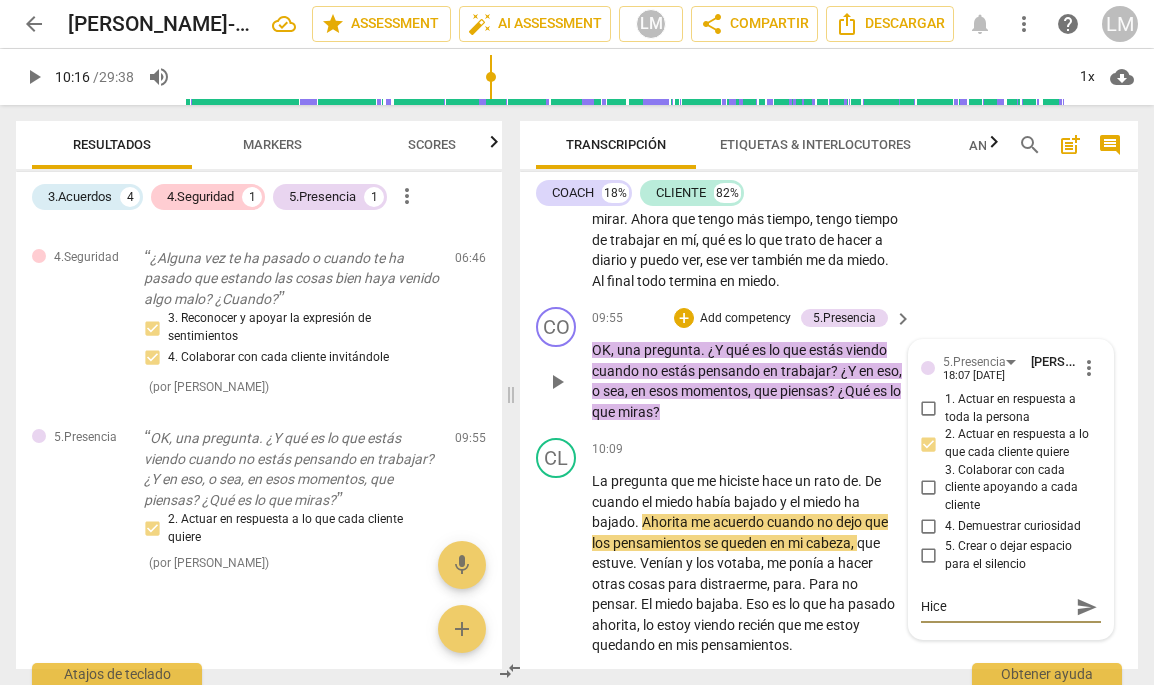 type on "Hice" 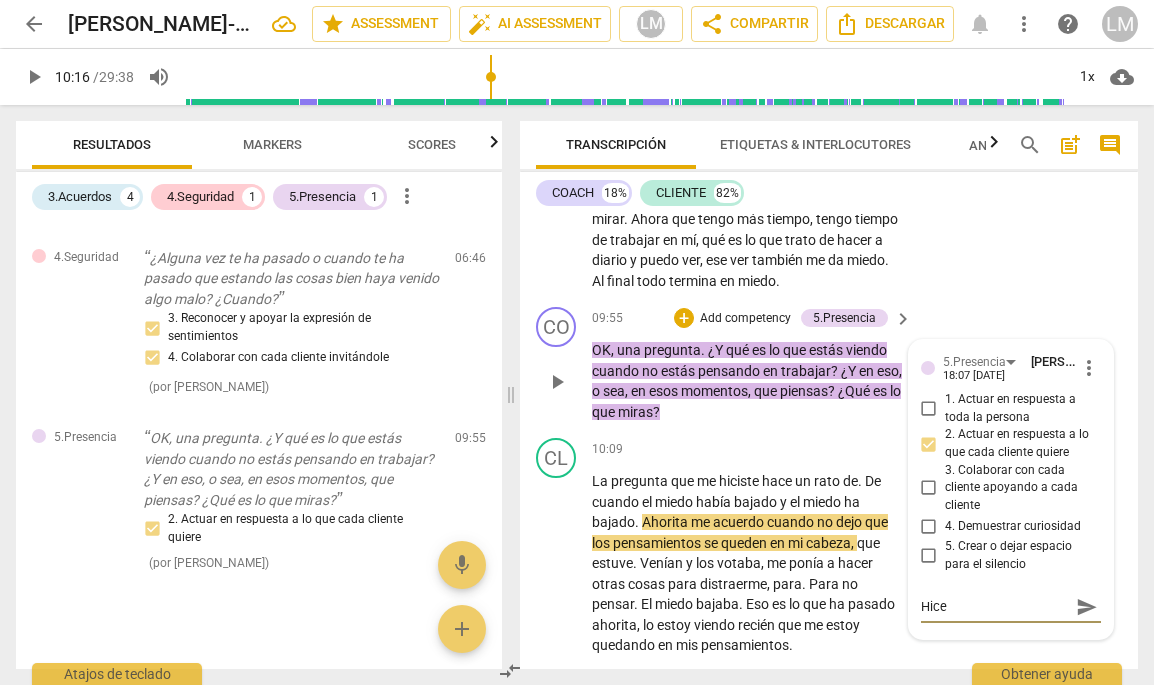 type on "Hice" 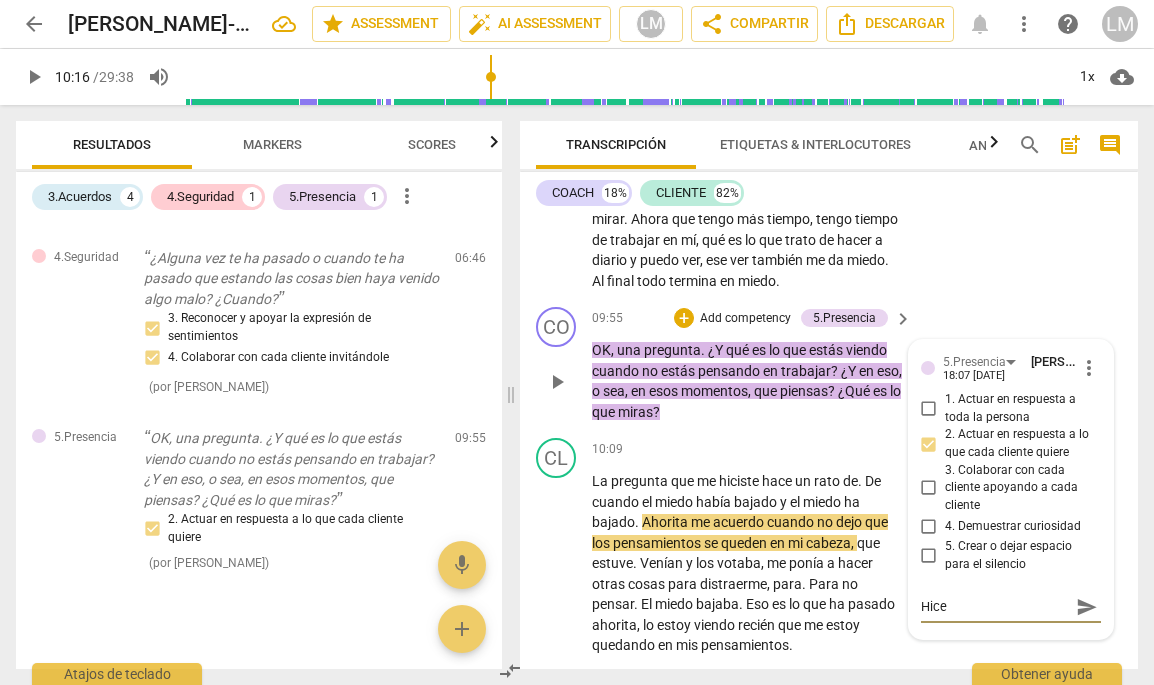 type on "Hice d" 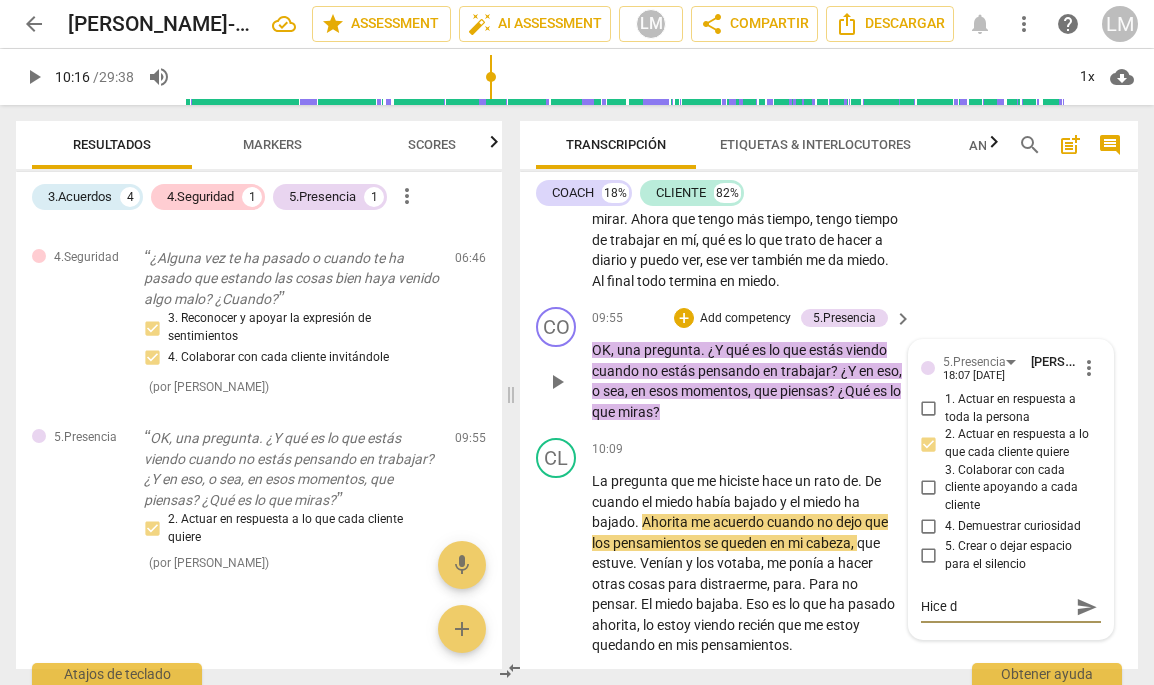 type on "Hice do" 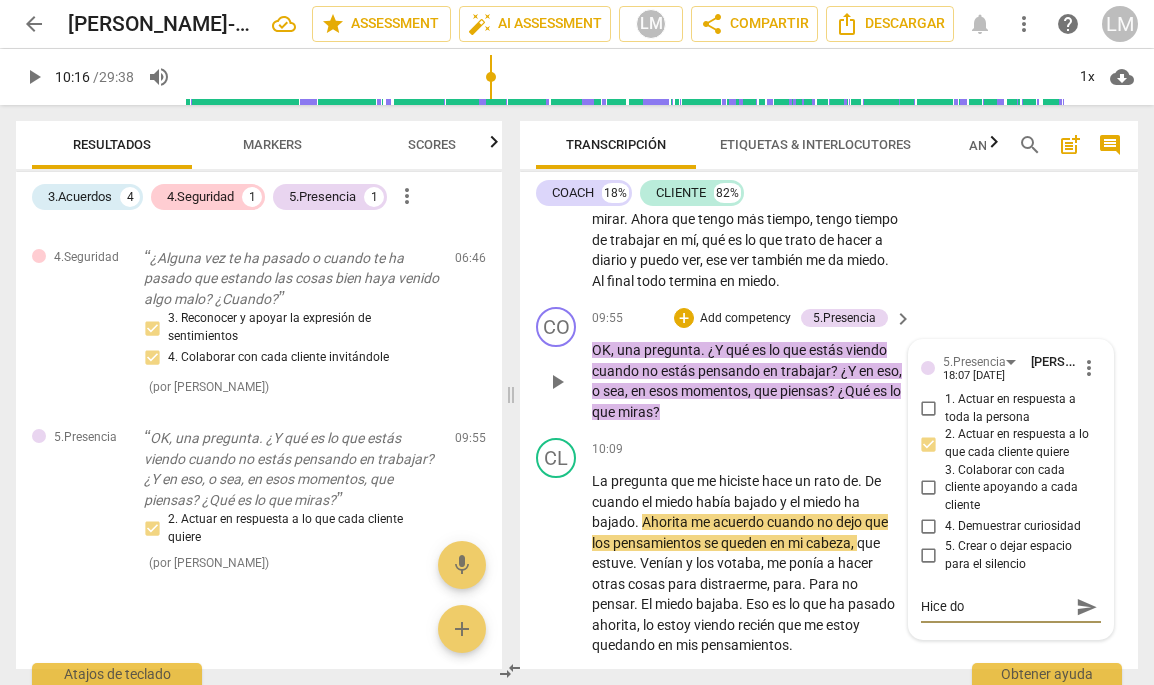 type on "Hice dos" 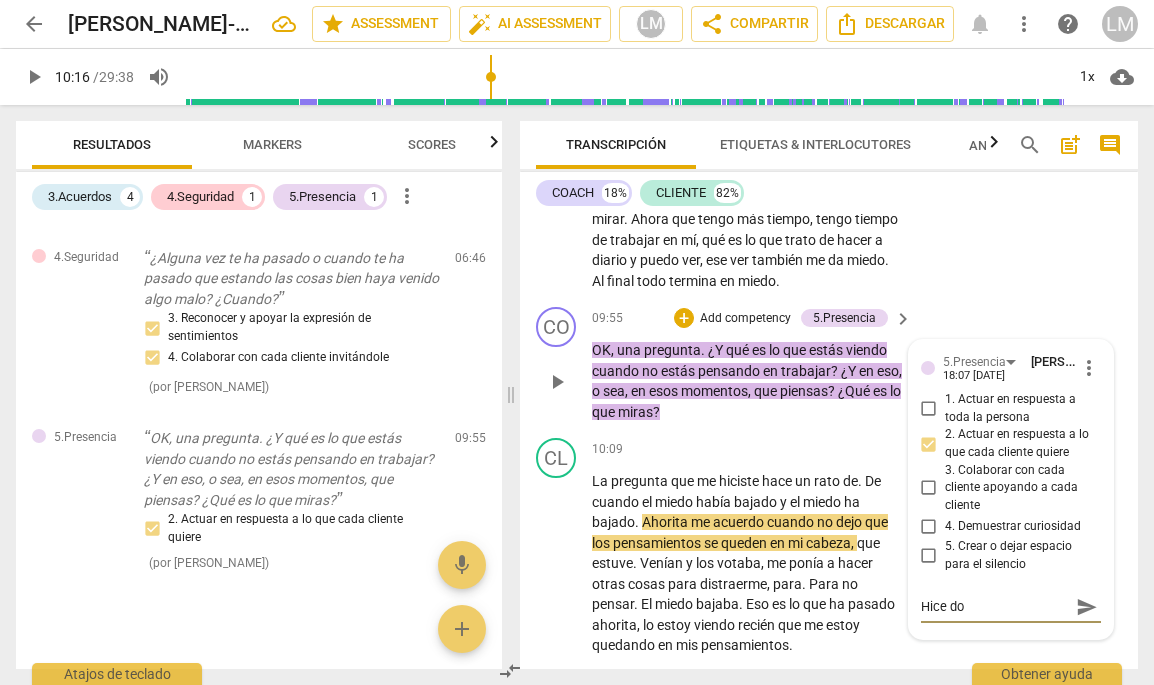 type on "Hice dos" 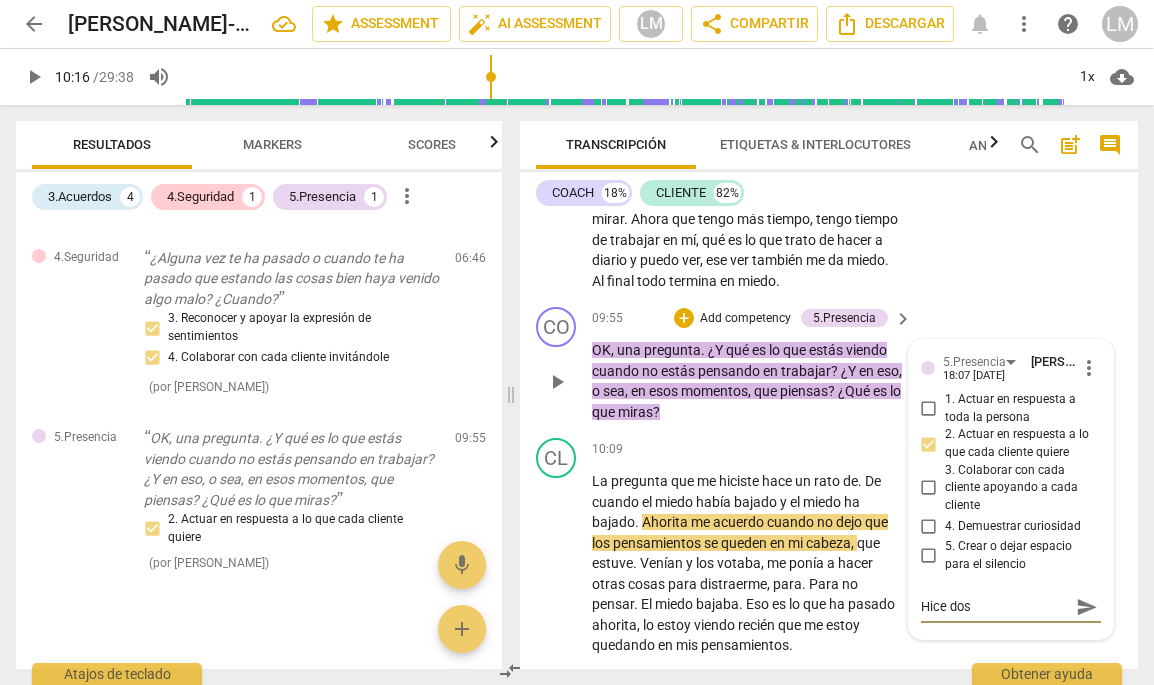 type on "Hice dos" 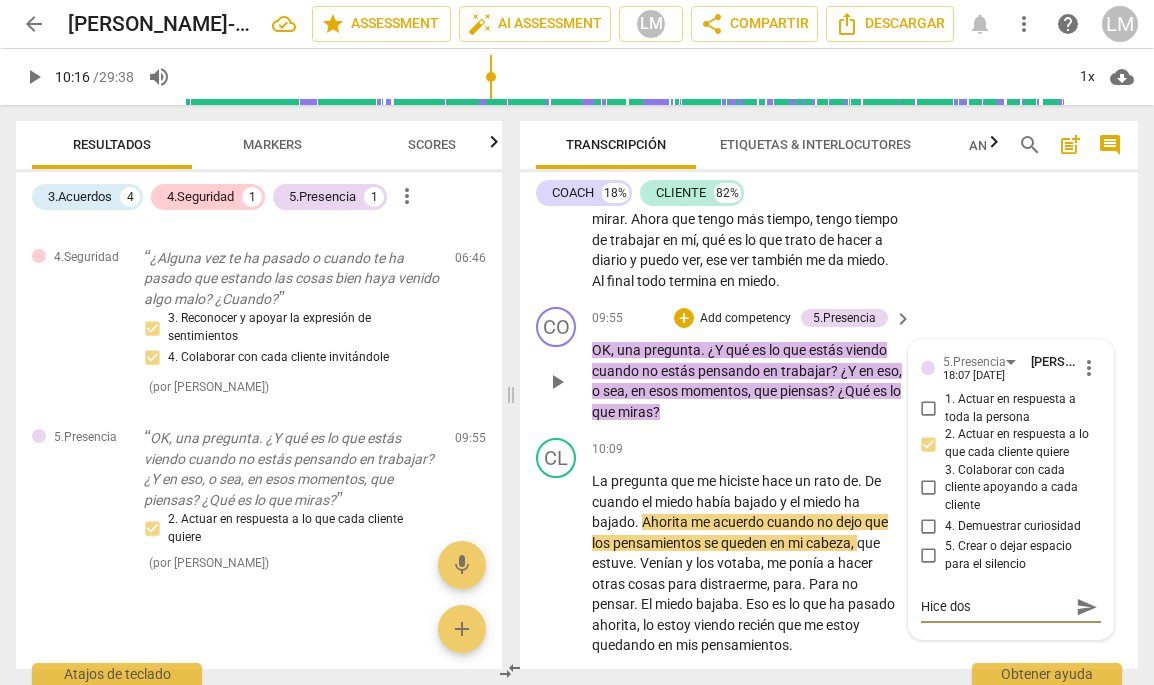 type on "Hice dos" 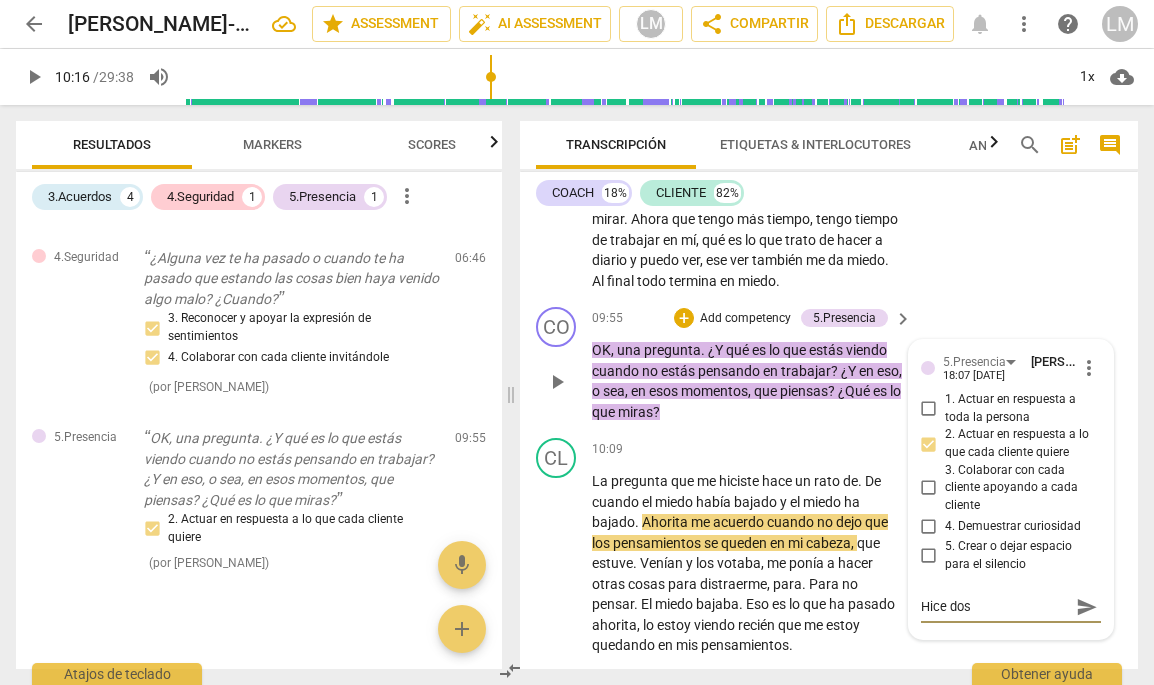 type on "Hice dos p" 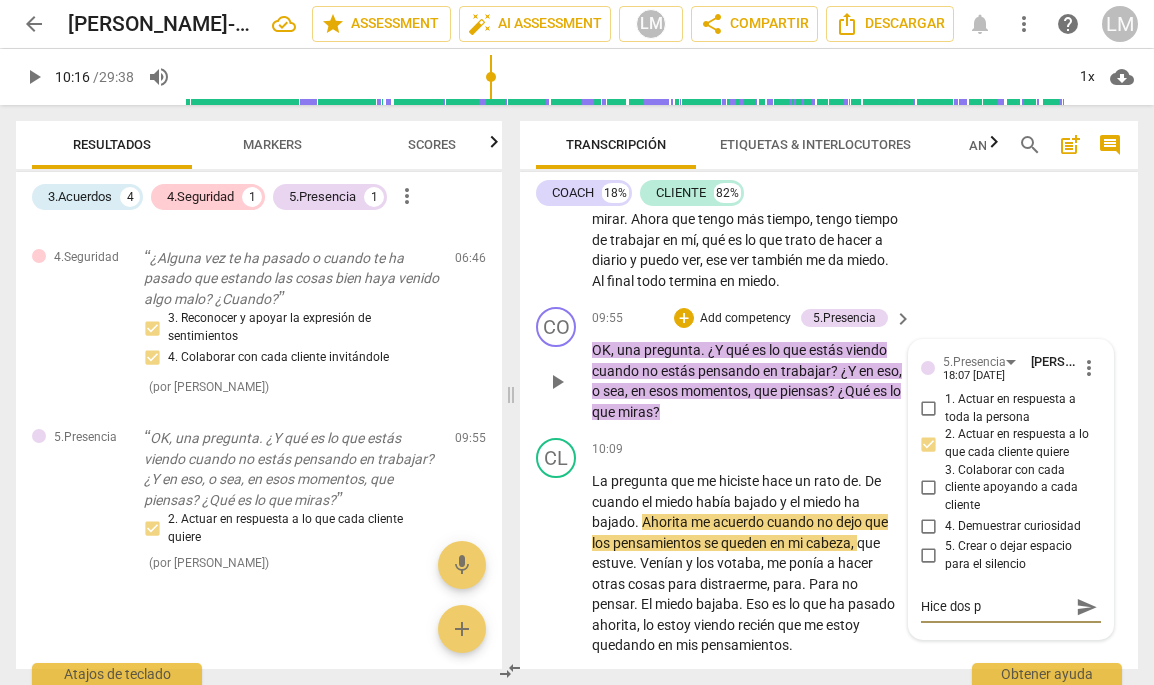 type on "Hice dos pr" 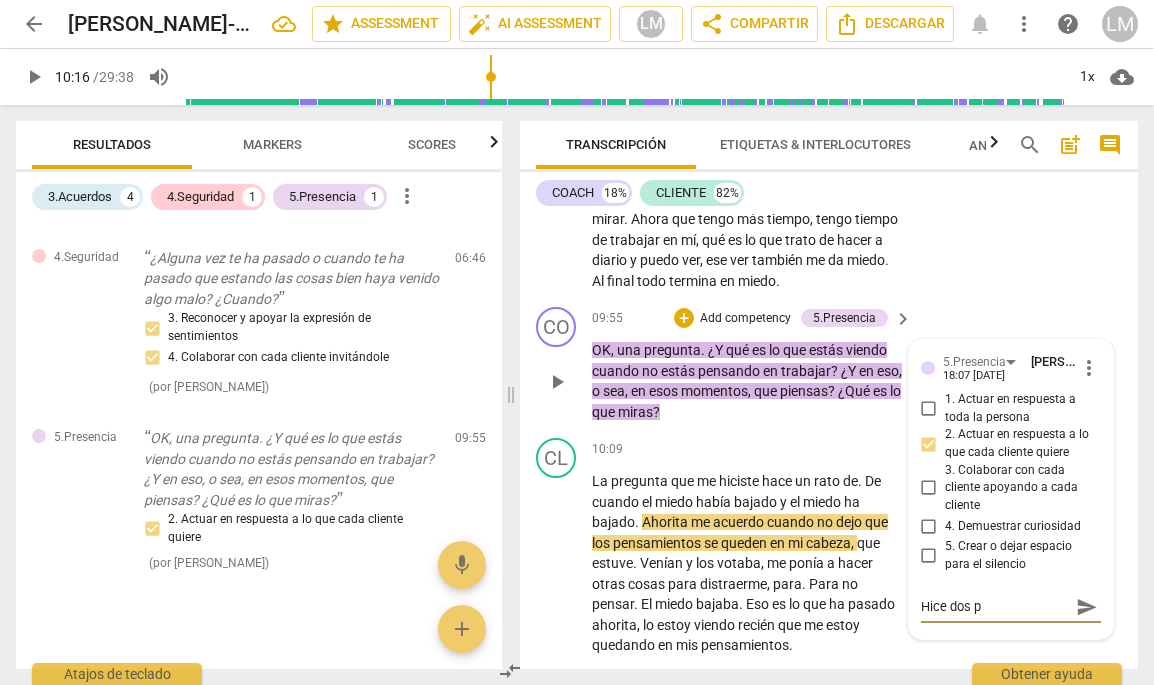 type on "Hice dos pr" 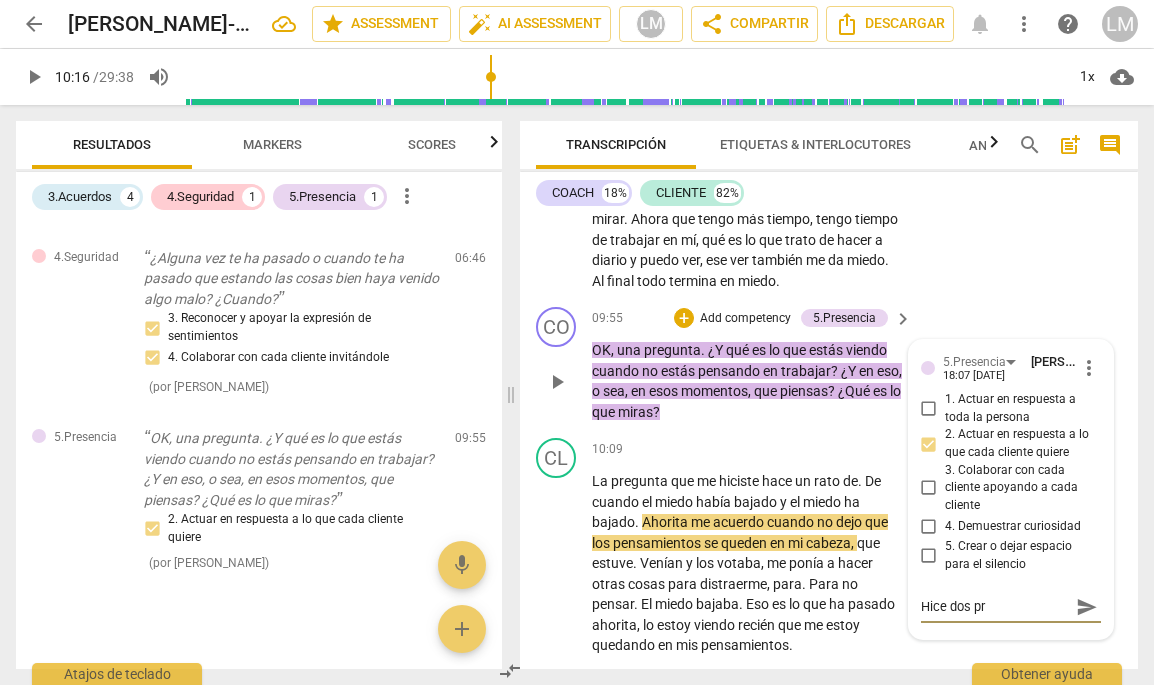 type on "Hice dos pre" 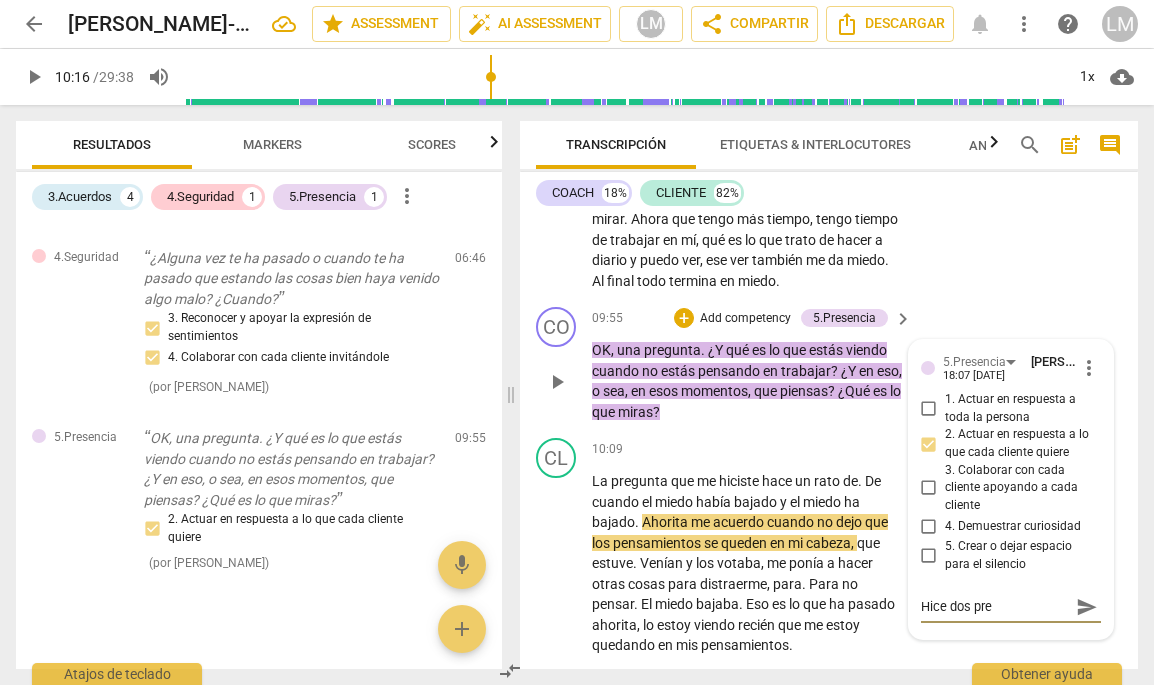 type on "Hice dos preg" 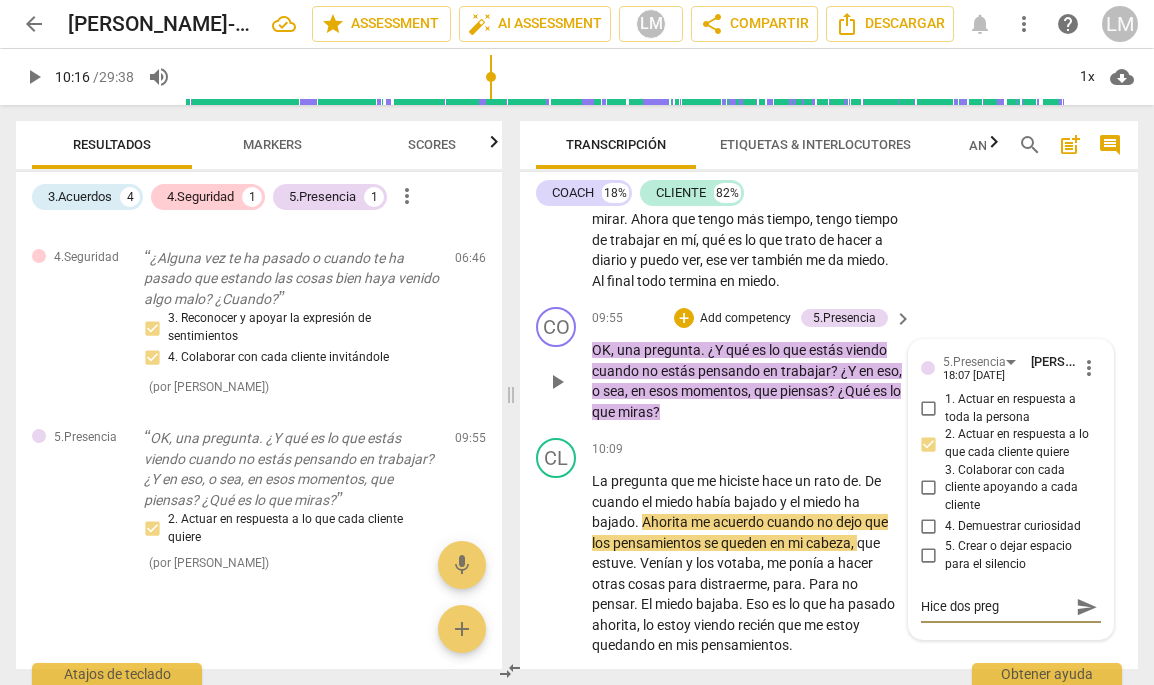 type on "Hice dos pregu" 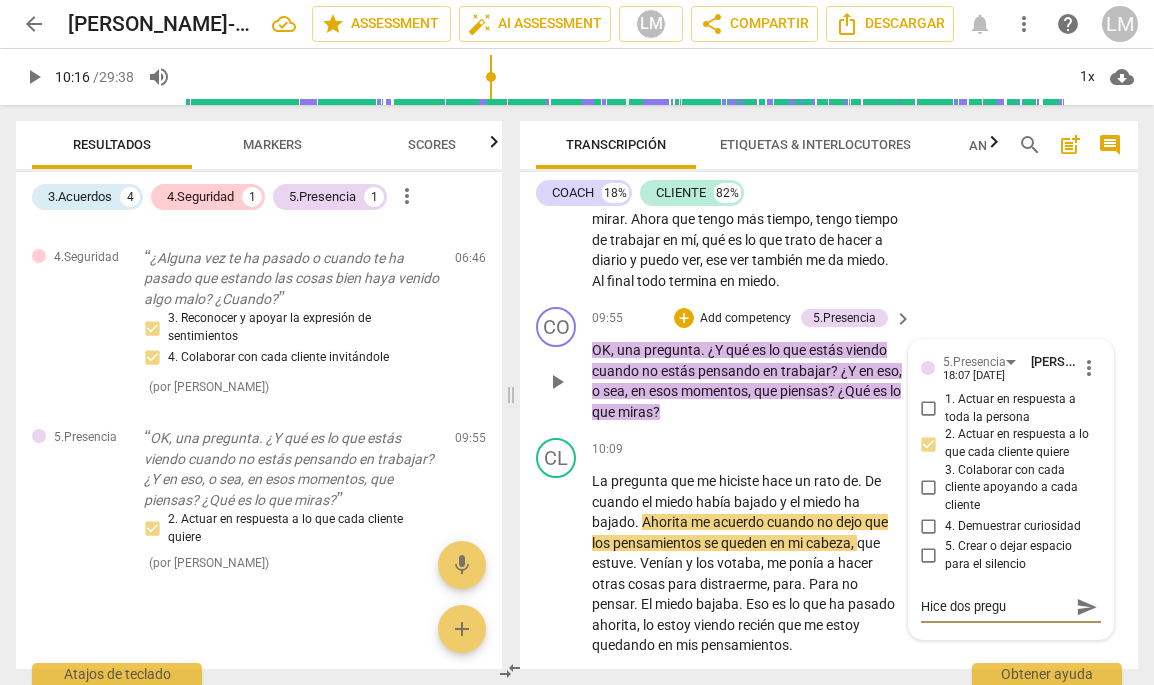 type on "Hice dos pregun" 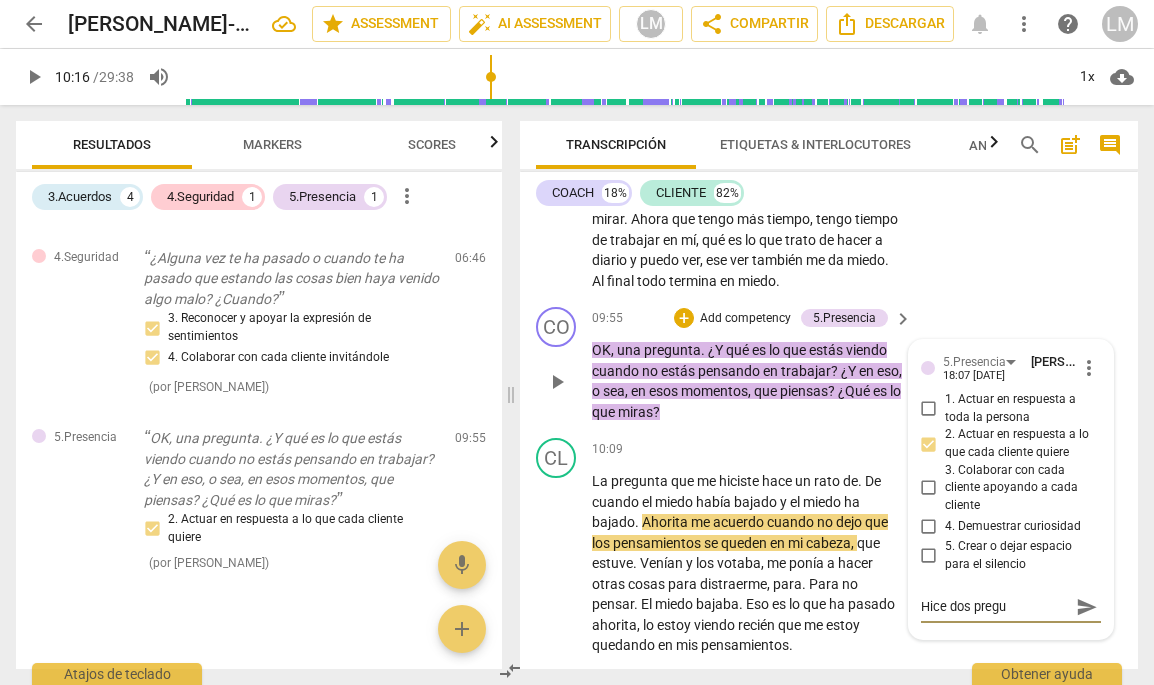 type on "Hice dos pregun" 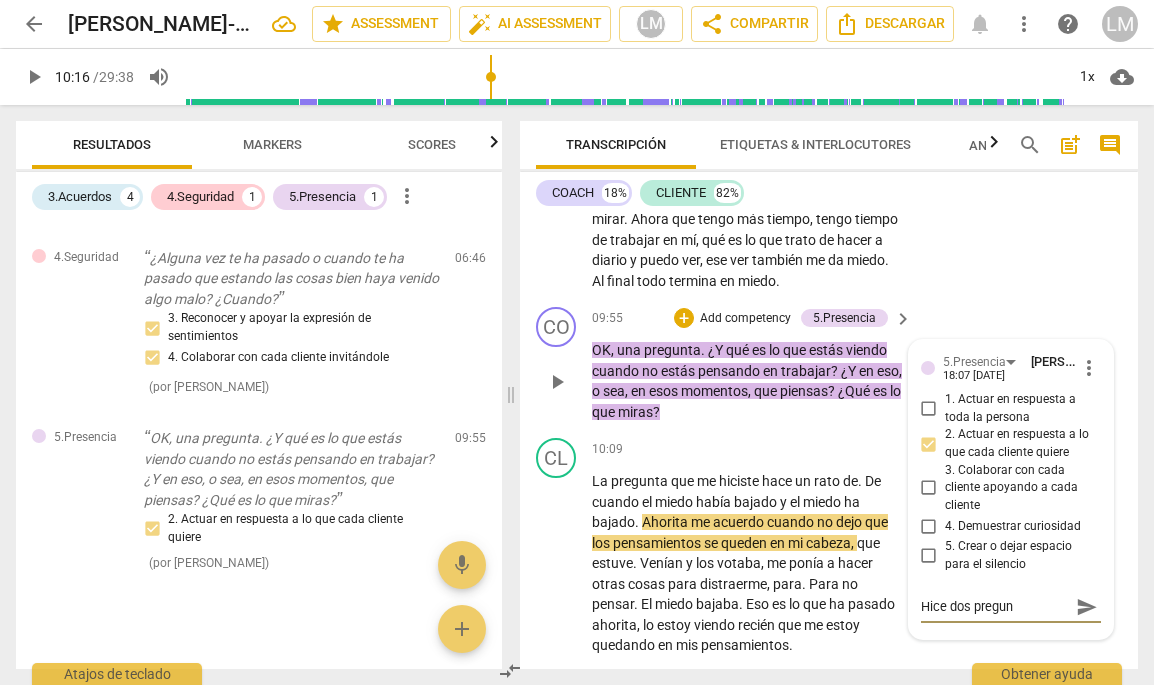 type on "Hice dos pregunt" 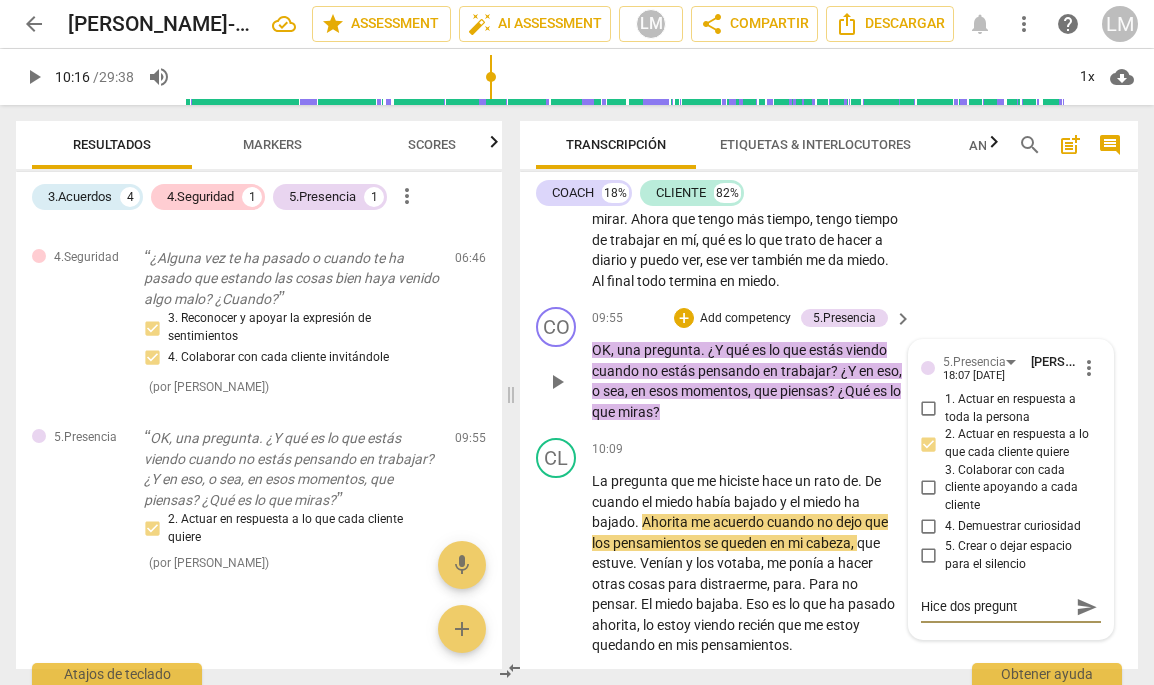 type on "Hice dos pregunta" 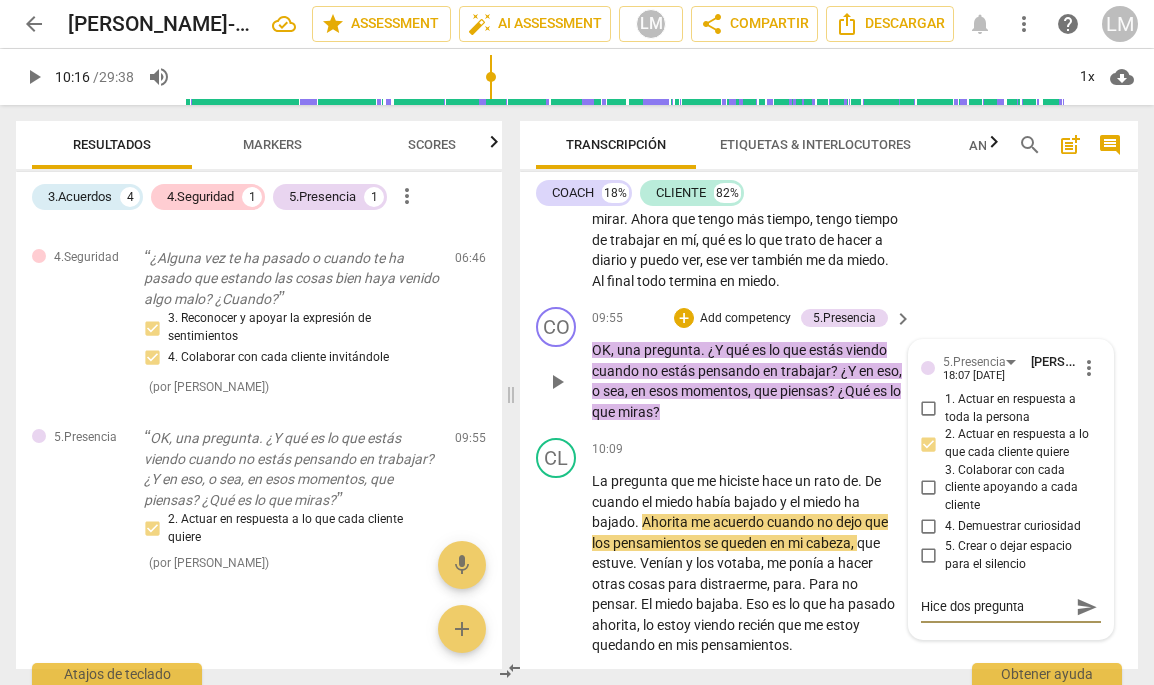 type on "Hice dos preguntas" 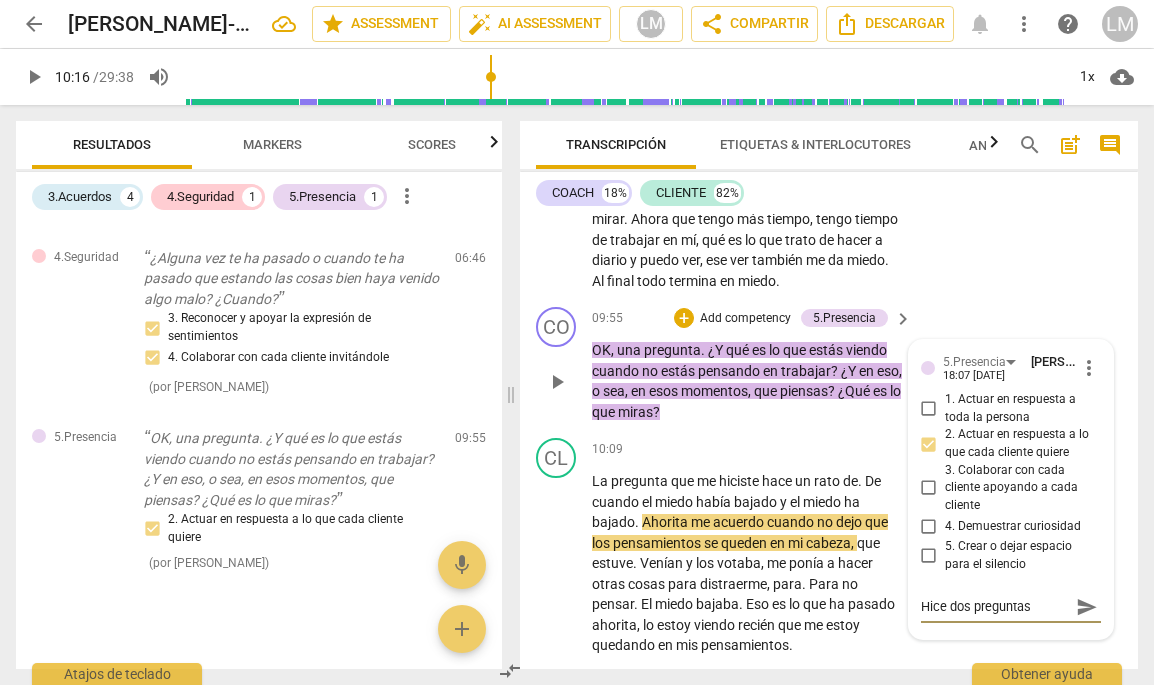 type on "Hice dos preguntas" 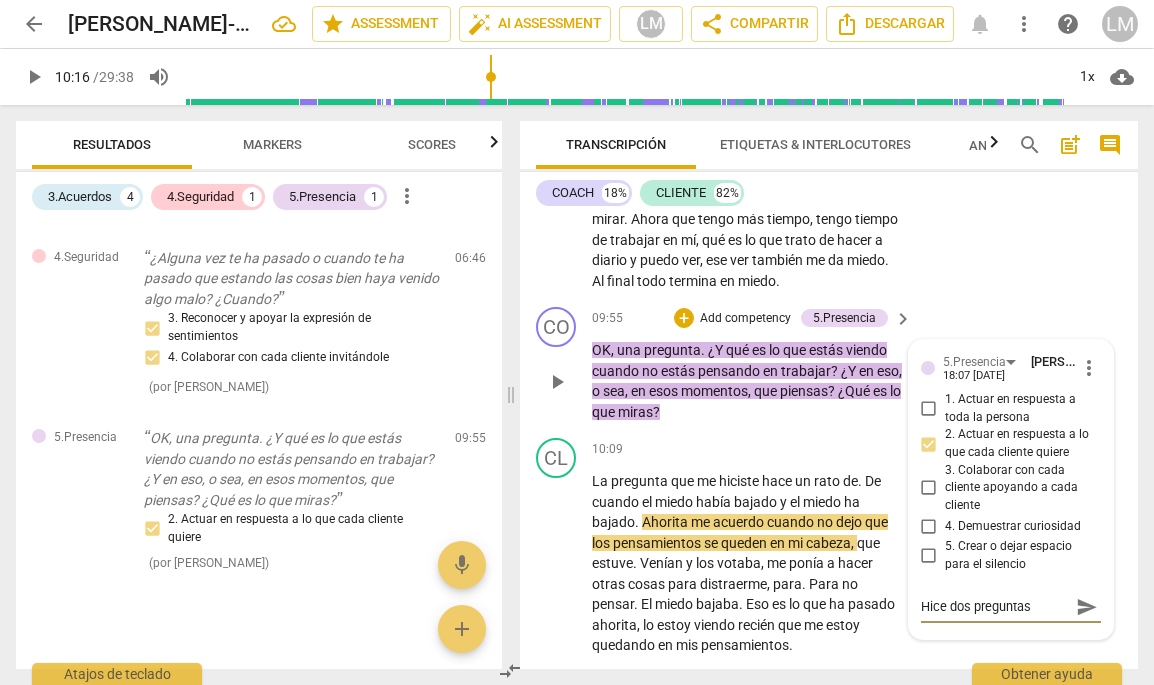 type on "Hice dos preguntas e" 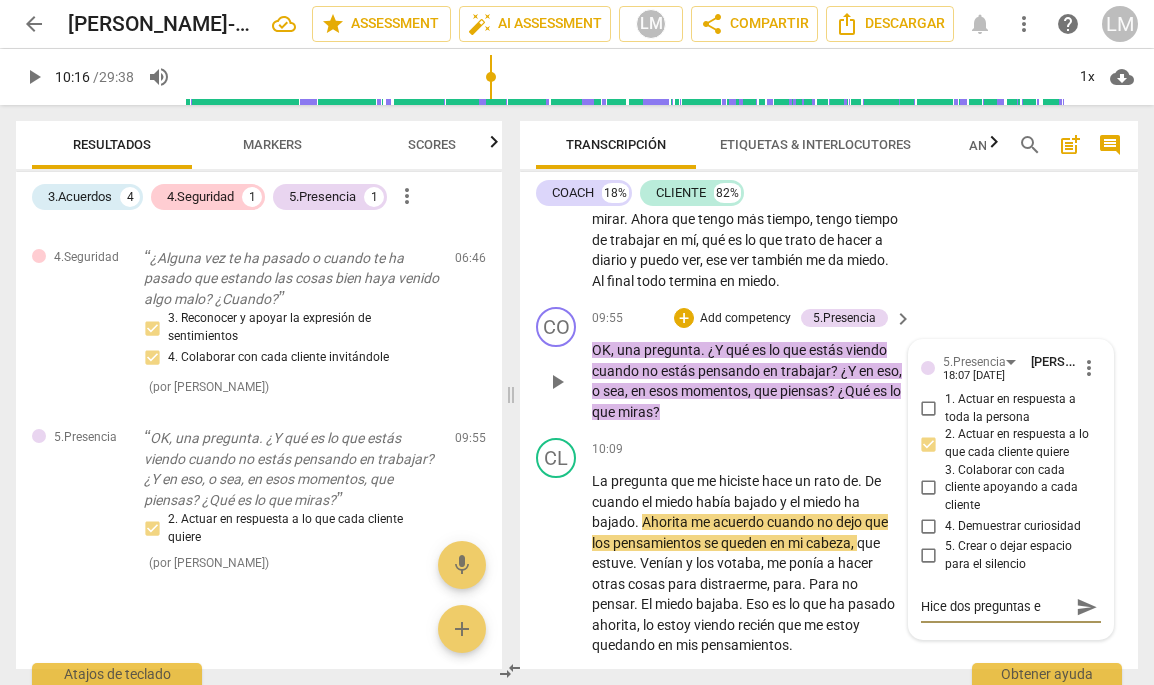 type on "Hice dos preguntas en" 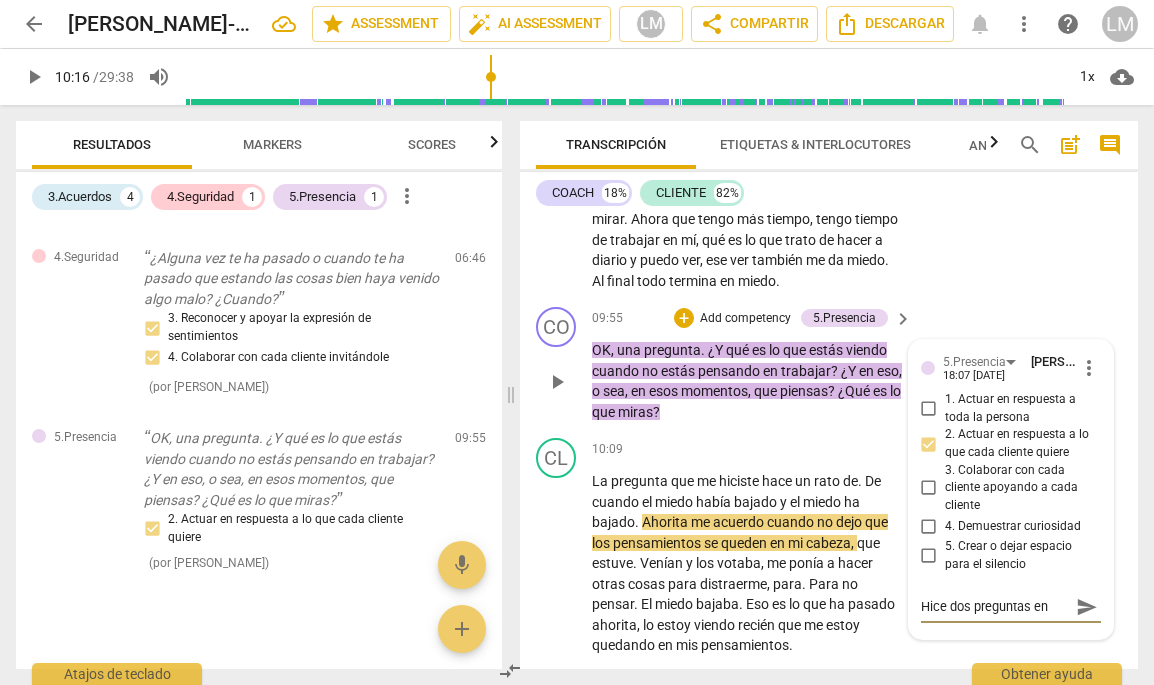 type on "Hice dos preguntas en" 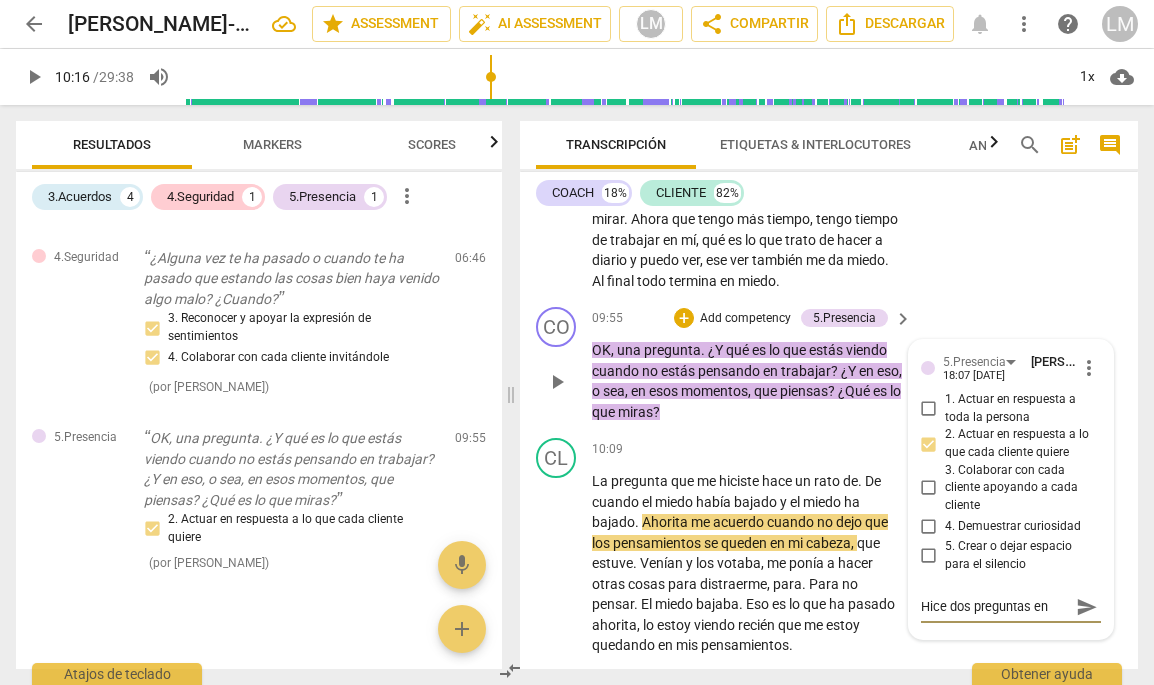 type on "Hice dos preguntas en u" 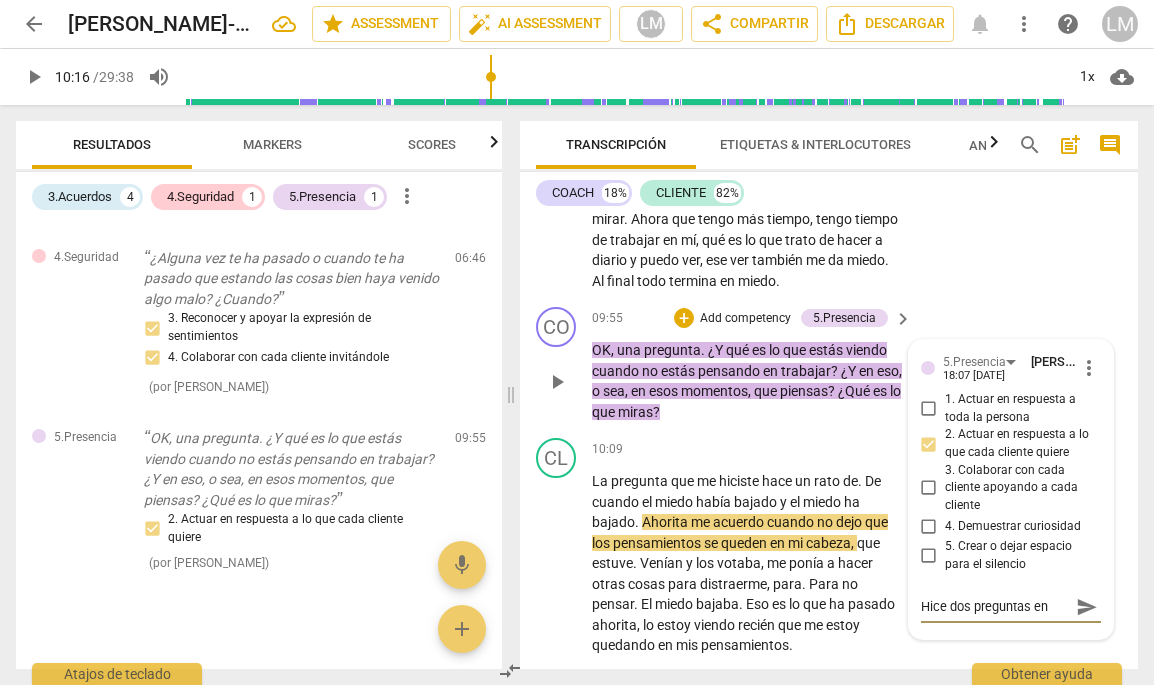 type on "Hice dos preguntas en u" 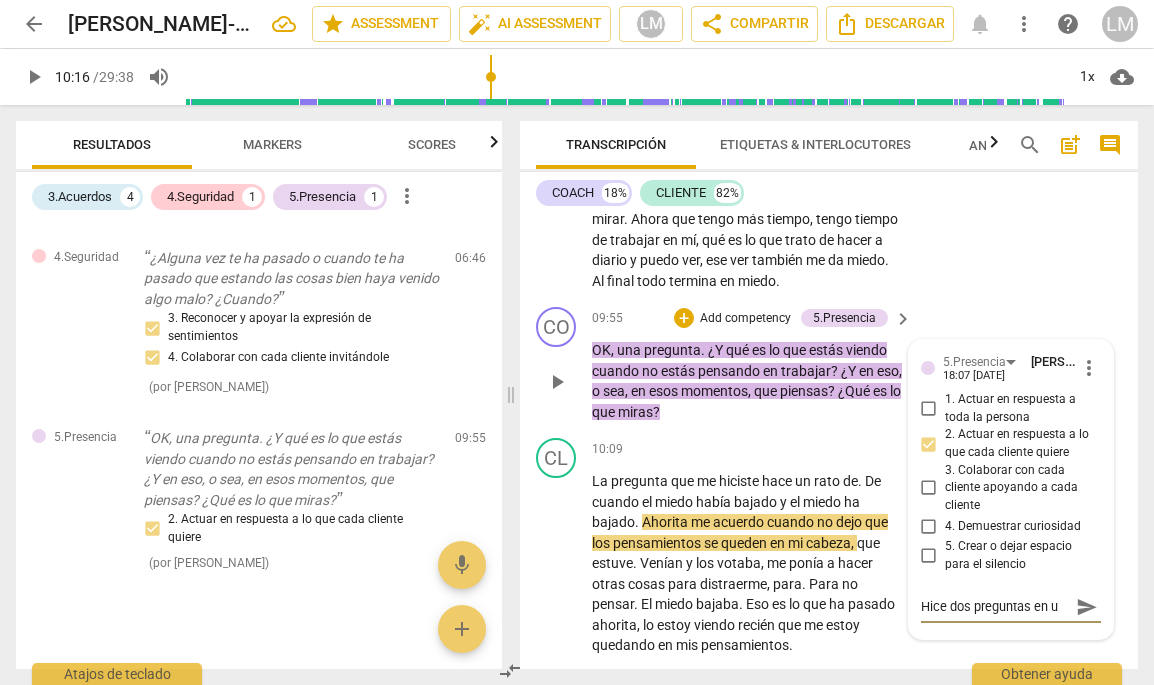 type on "Hice dos preguntas en un" 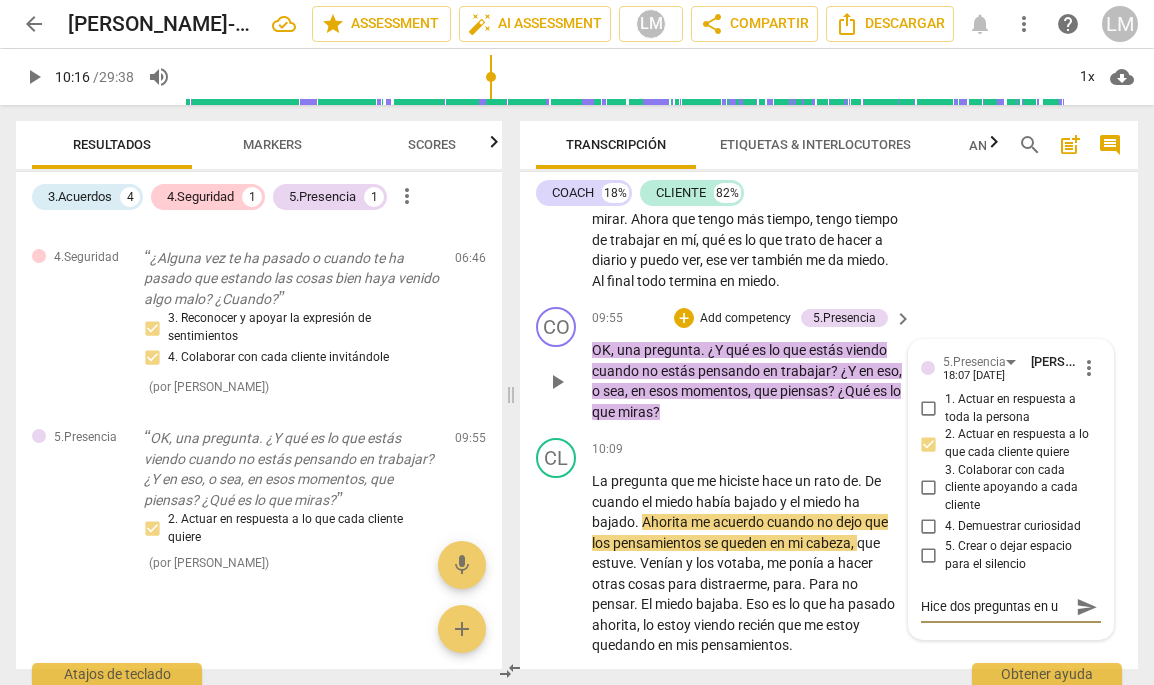 type on "Hice dos preguntas en un" 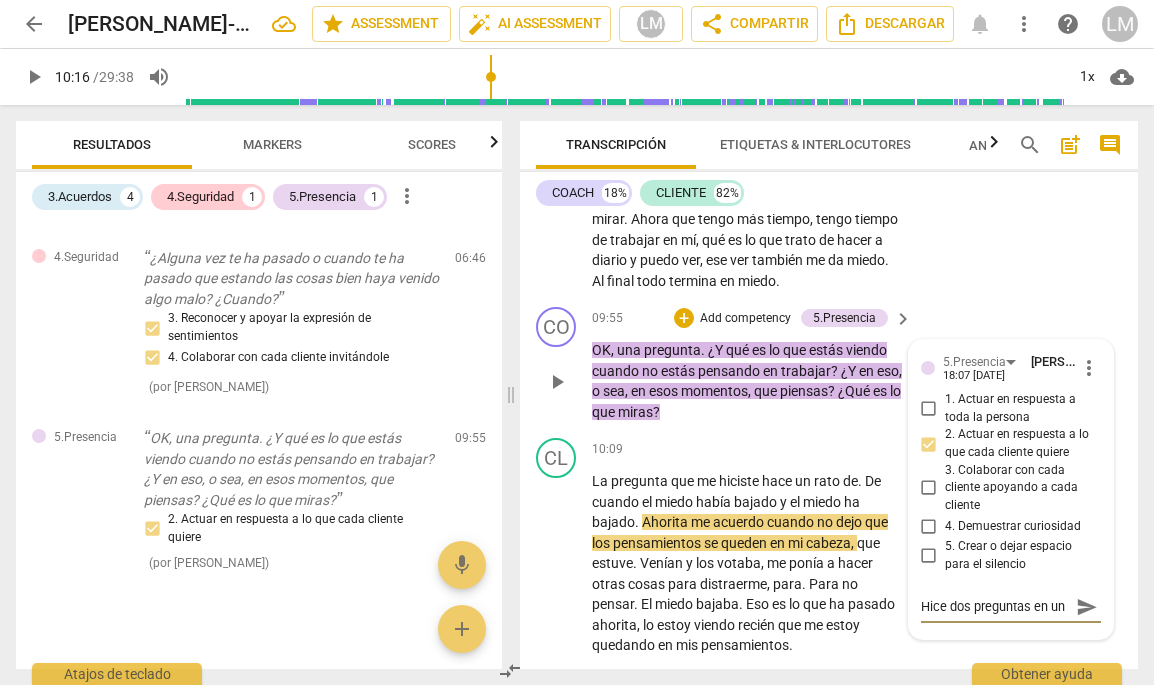 type on "Hice dos preguntas en una" 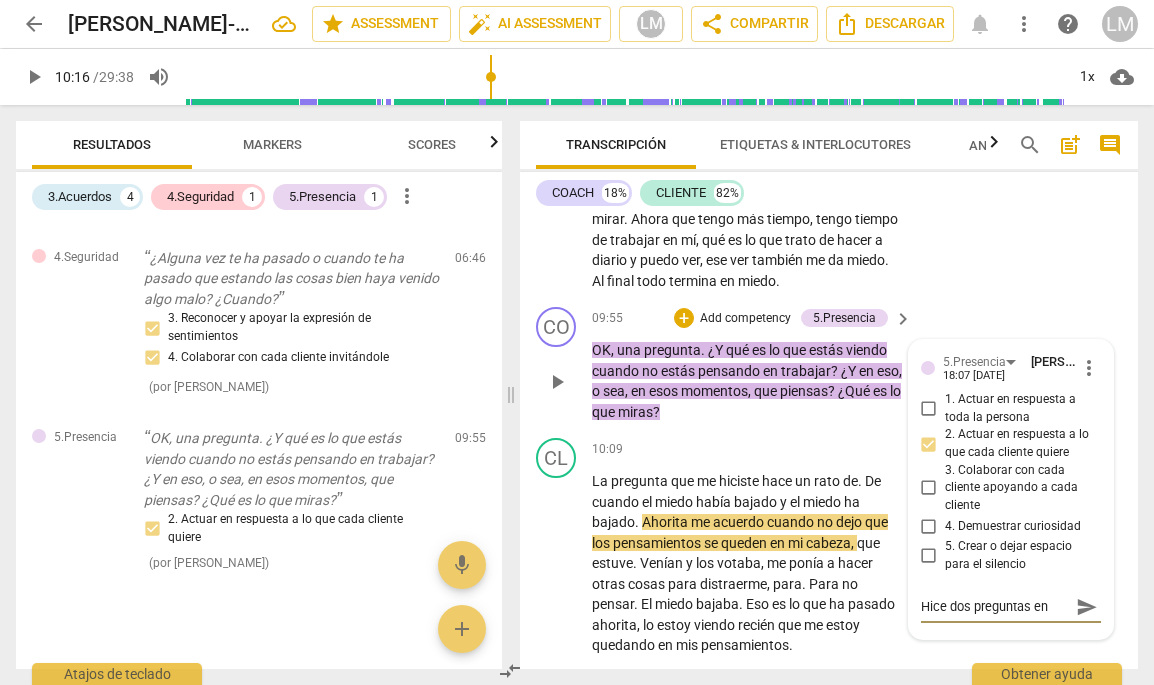 scroll, scrollTop: 17, scrollLeft: 0, axis: vertical 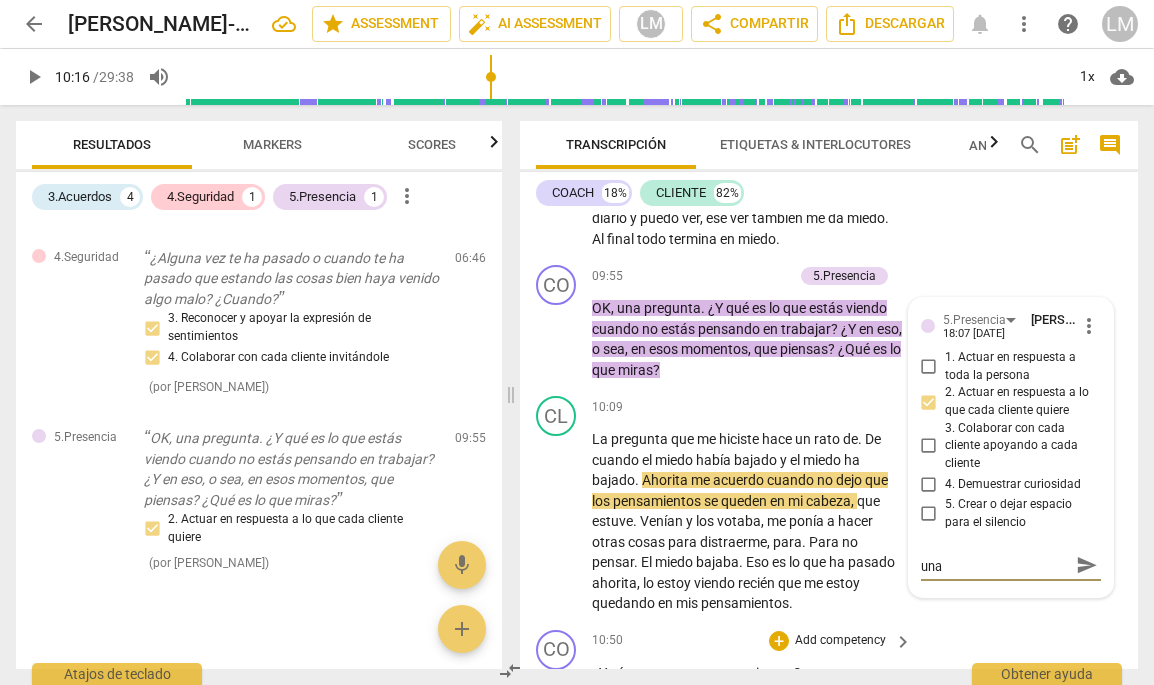 type on "Hice dos preguntas en una" 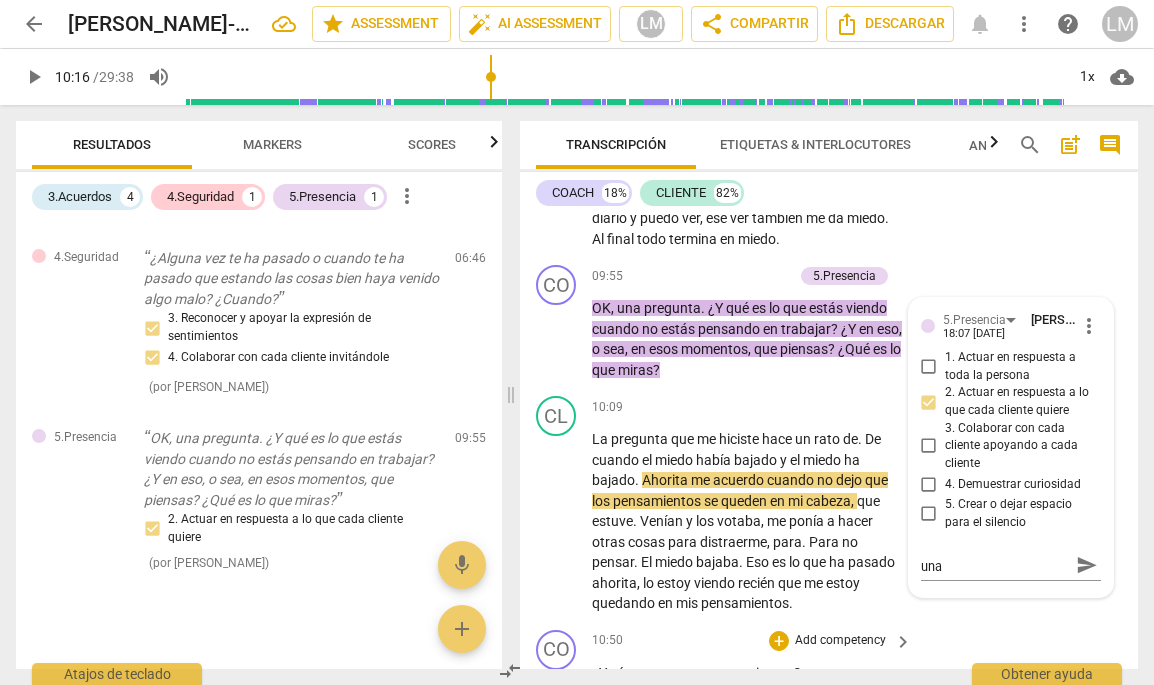 click on "+ Add competency keyboard_arrow_right" at bounding box center [839, 641] 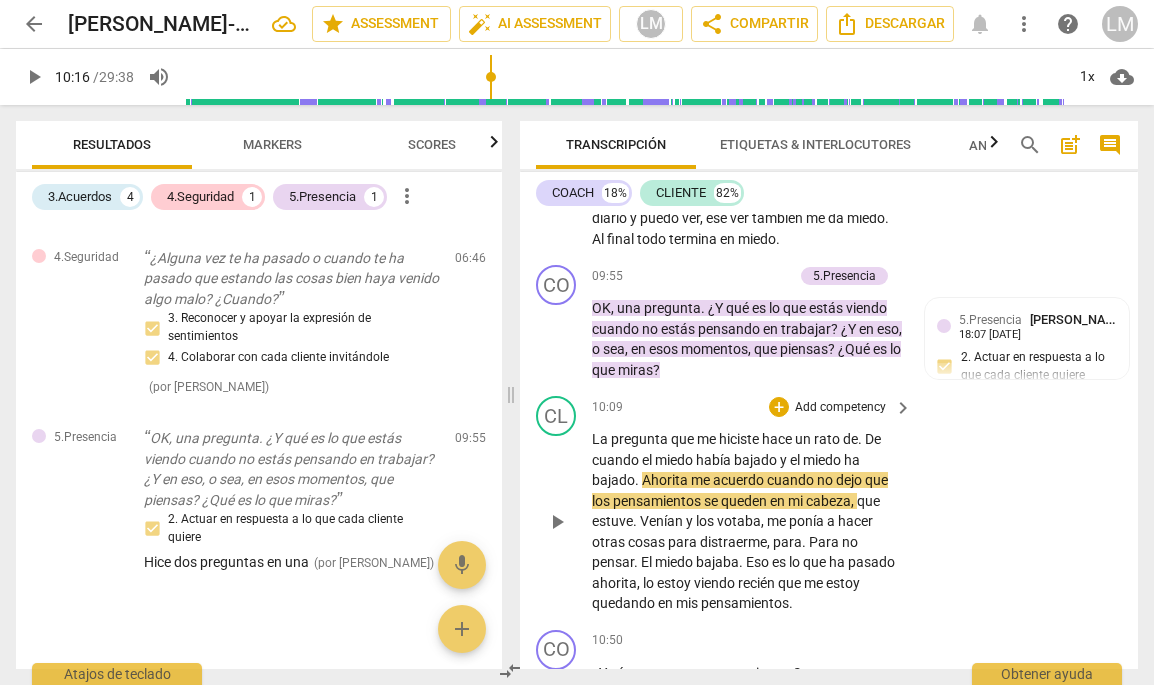 click on "play_arrow" at bounding box center [557, 522] 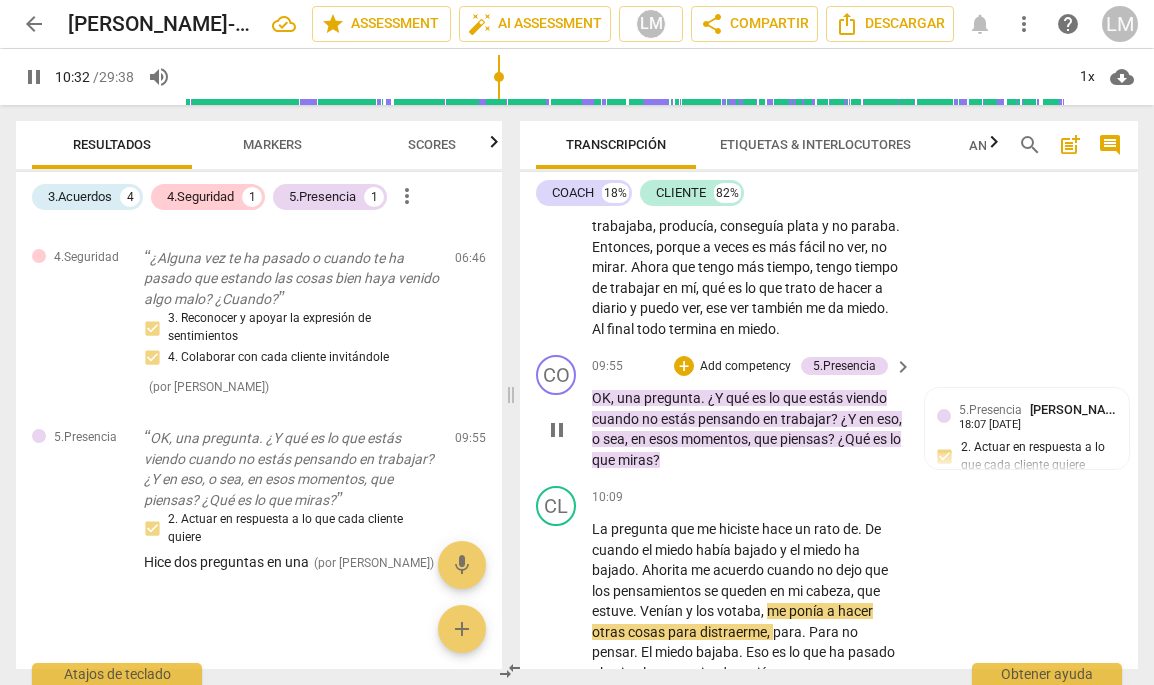 scroll, scrollTop: 2918, scrollLeft: 0, axis: vertical 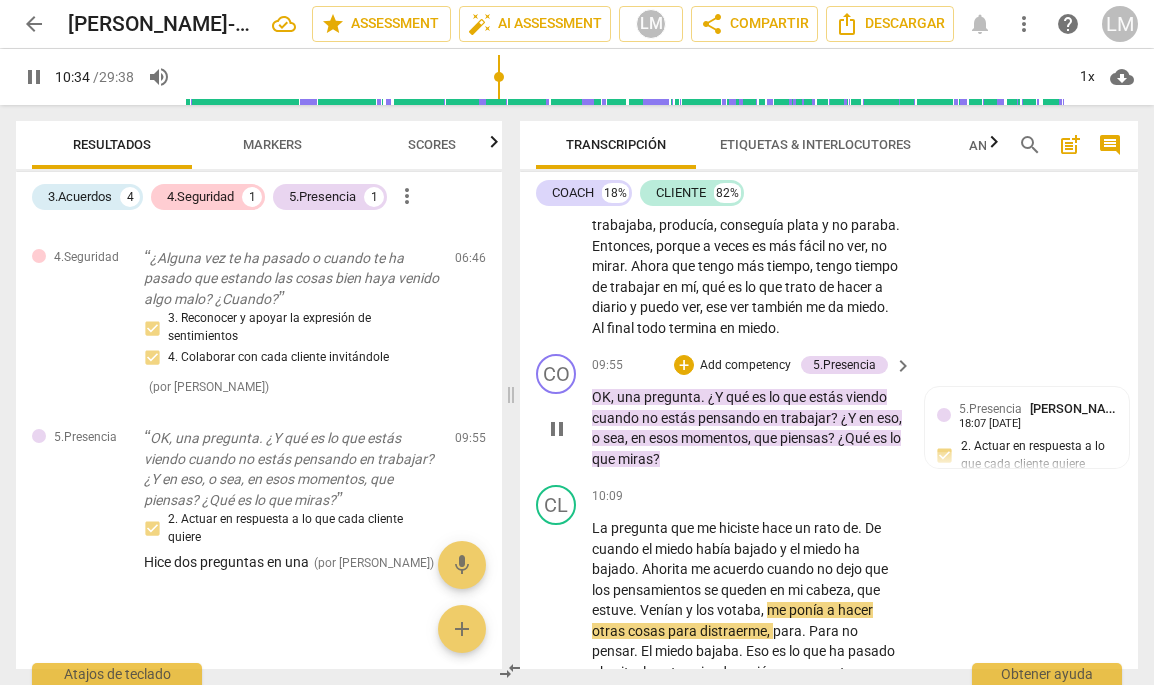 click on "pause" at bounding box center (557, 429) 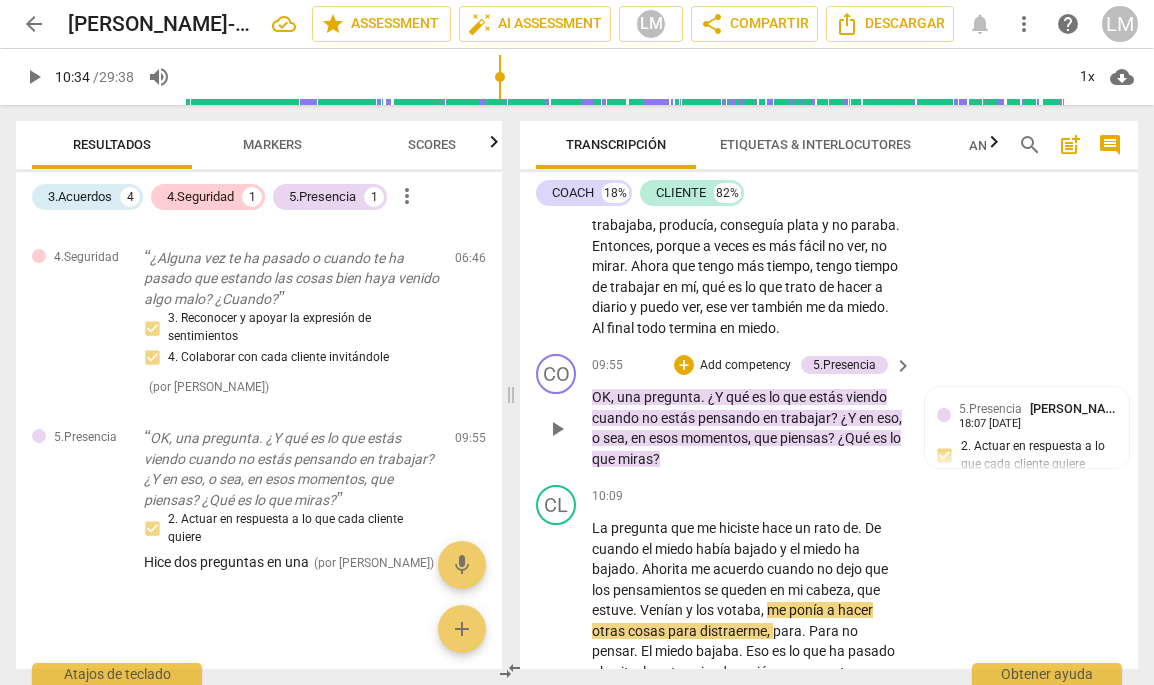 click on "+ Add competency 5.Presencia" at bounding box center [781, 365] 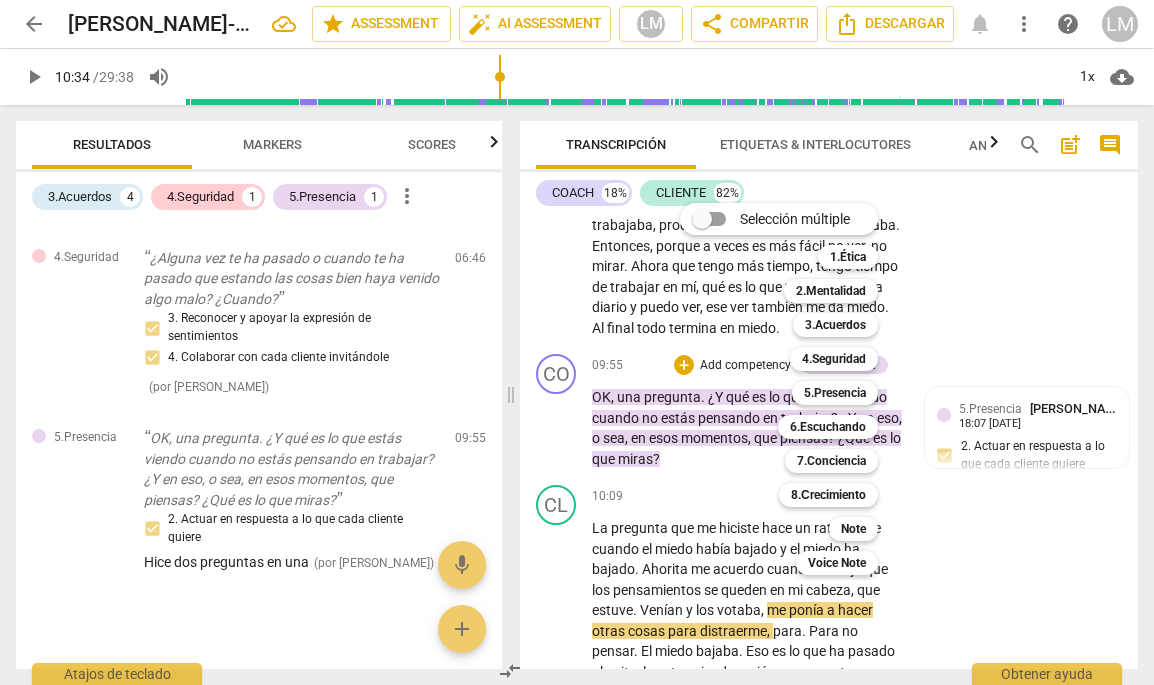 click at bounding box center [577, 342] 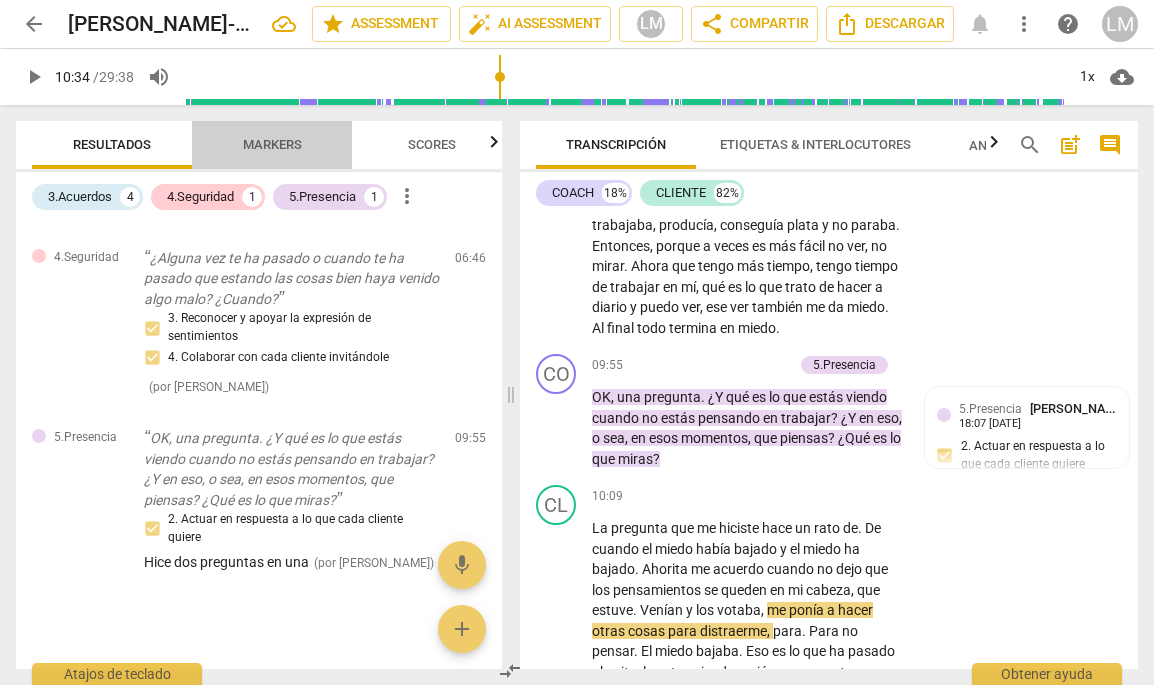 click on "Markers" at bounding box center (272, 144) 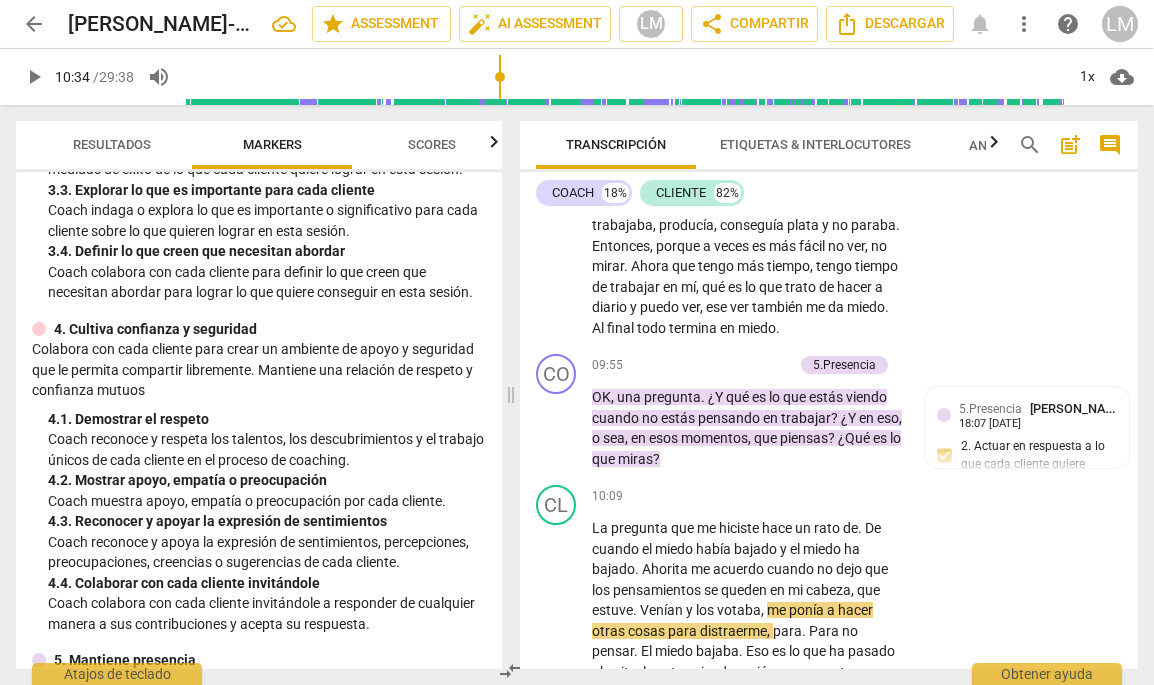 scroll, scrollTop: 444, scrollLeft: 0, axis: vertical 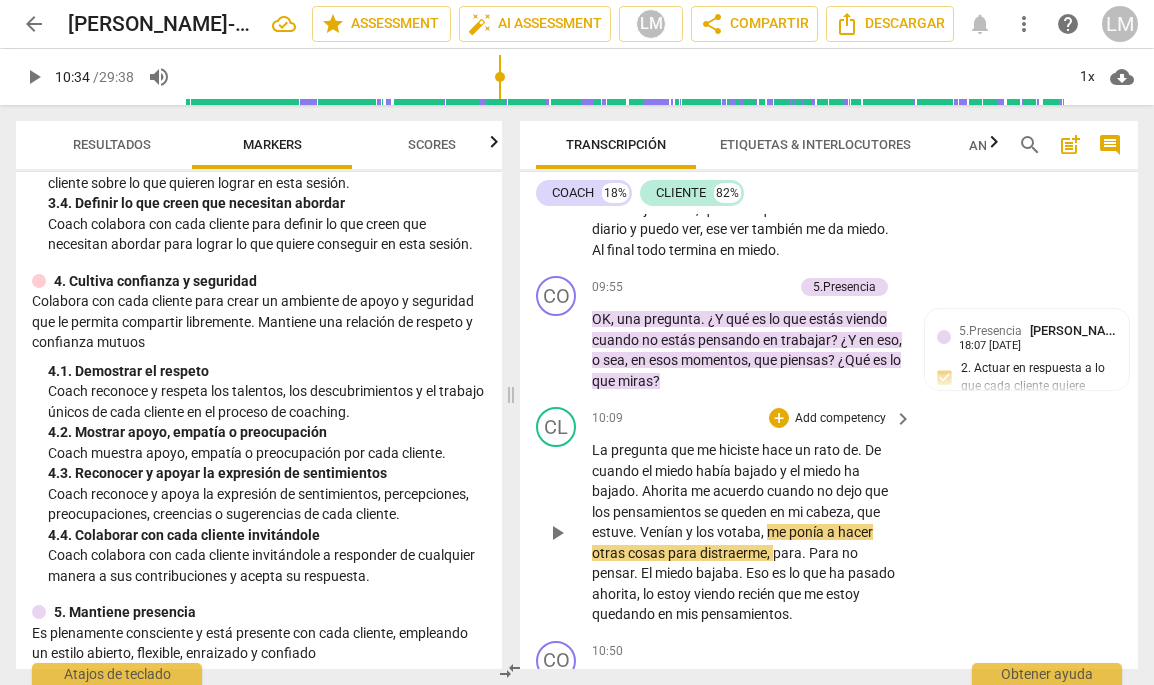 click on "play_arrow" at bounding box center [557, 533] 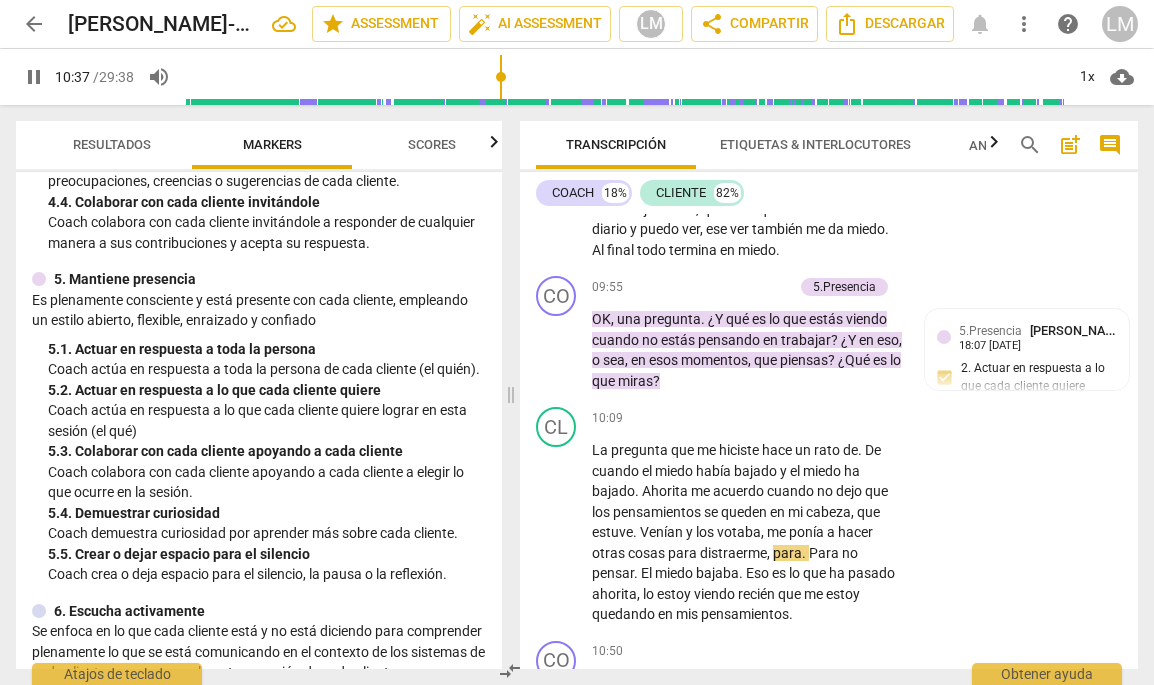 scroll, scrollTop: 826, scrollLeft: 0, axis: vertical 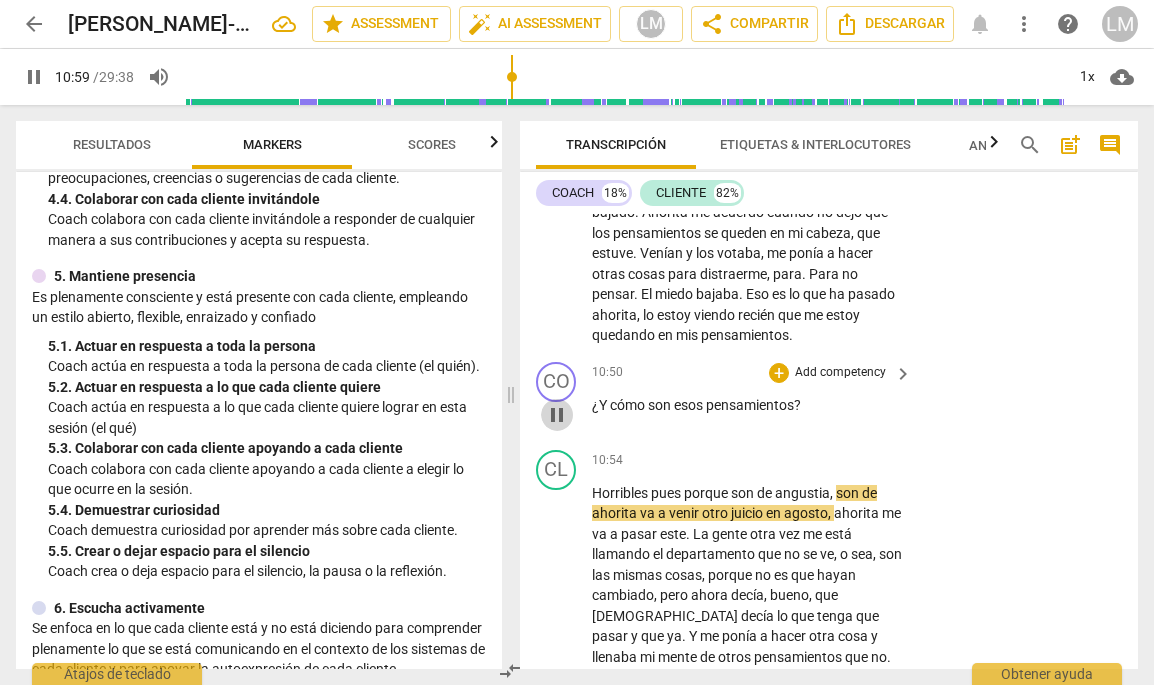 click on "pause" at bounding box center [557, 415] 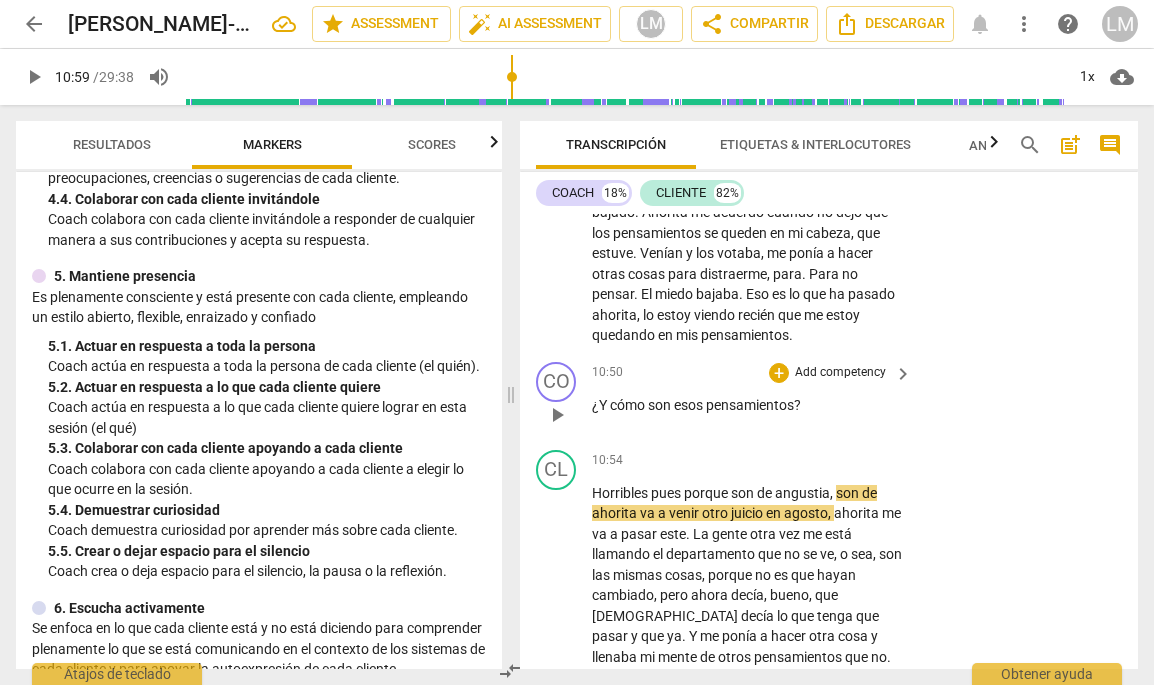 click on "Add competency" at bounding box center (840, 373) 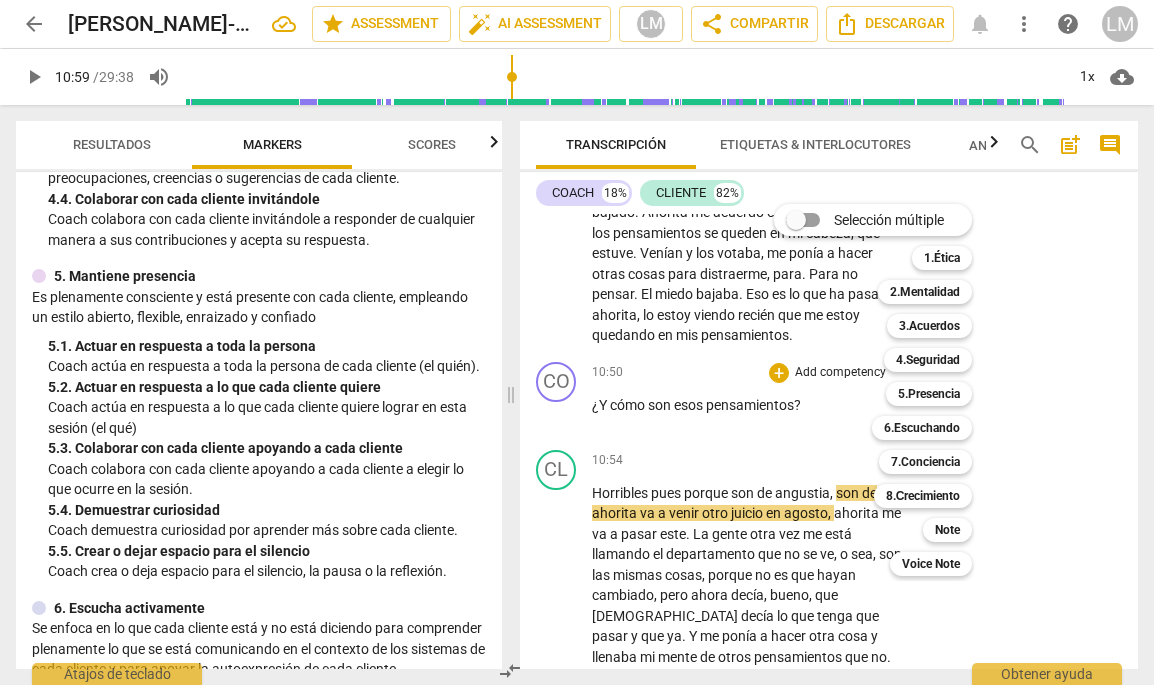 click at bounding box center (577, 342) 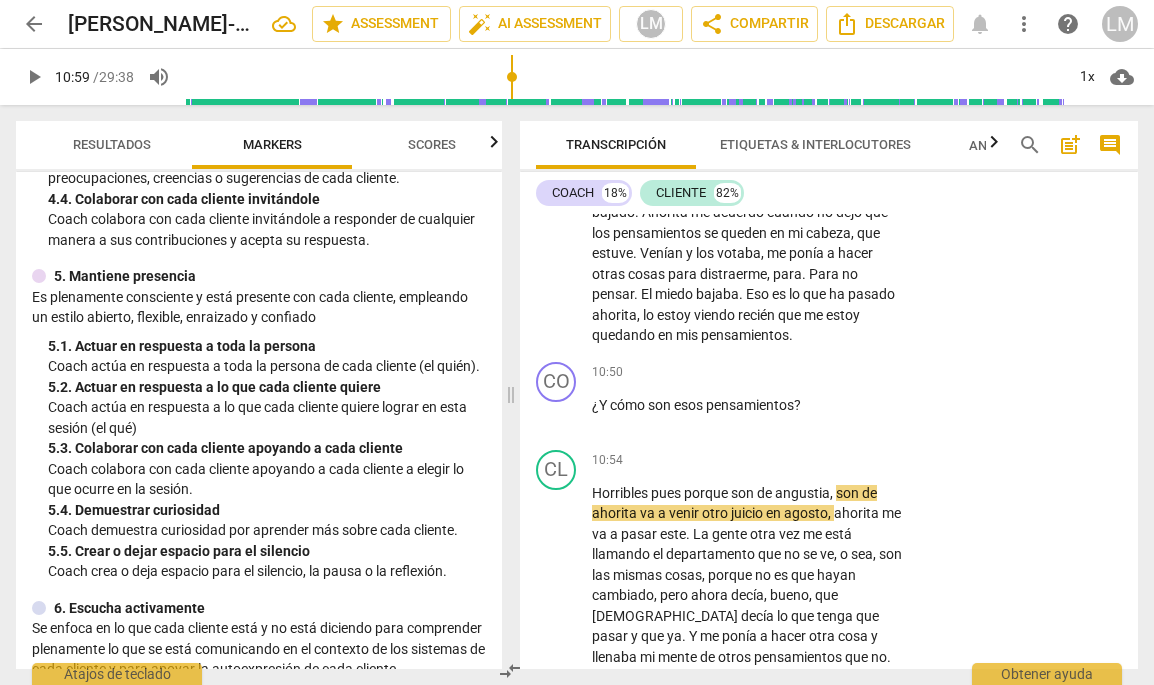 scroll, scrollTop: 0, scrollLeft: 0, axis: both 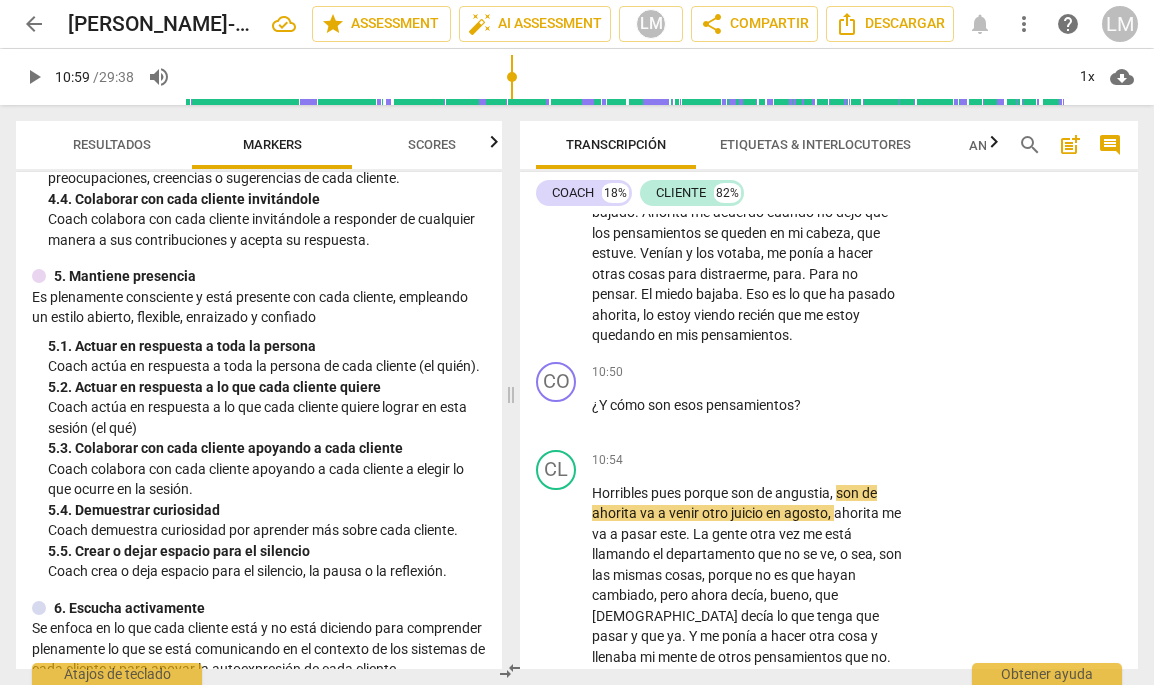click on "Coach crea o deja espacio para el silencio, la pausa o la reflexión." at bounding box center [267, 571] 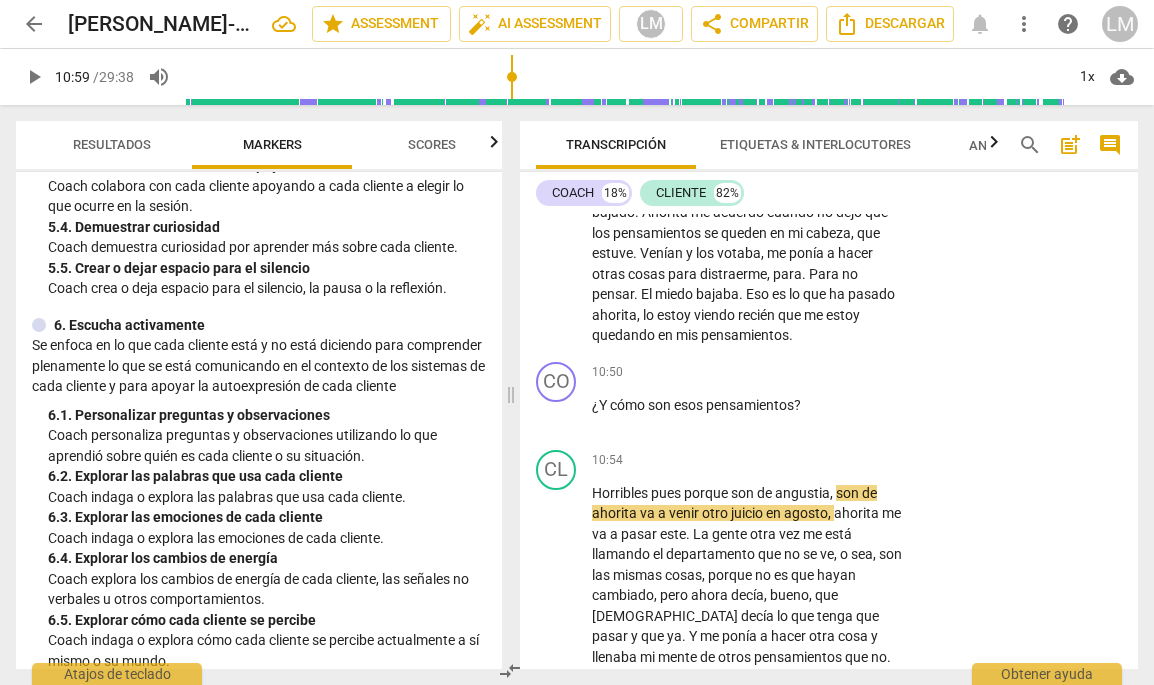 scroll, scrollTop: 1118, scrollLeft: 0, axis: vertical 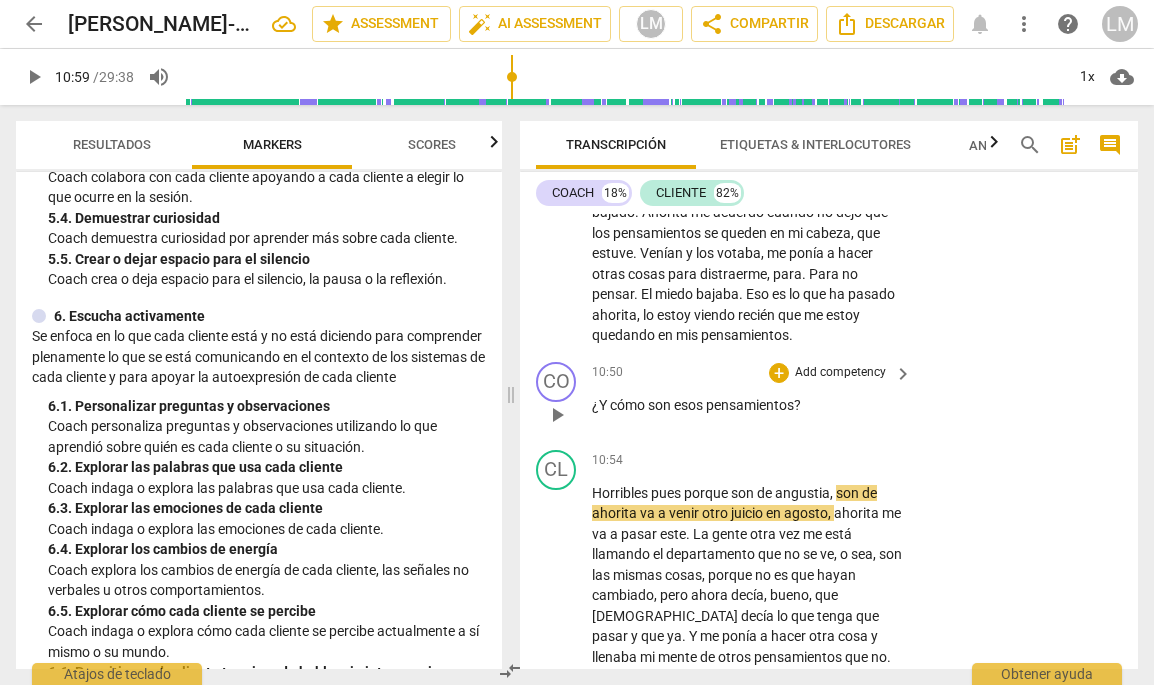 click on "Add competency" at bounding box center (840, 373) 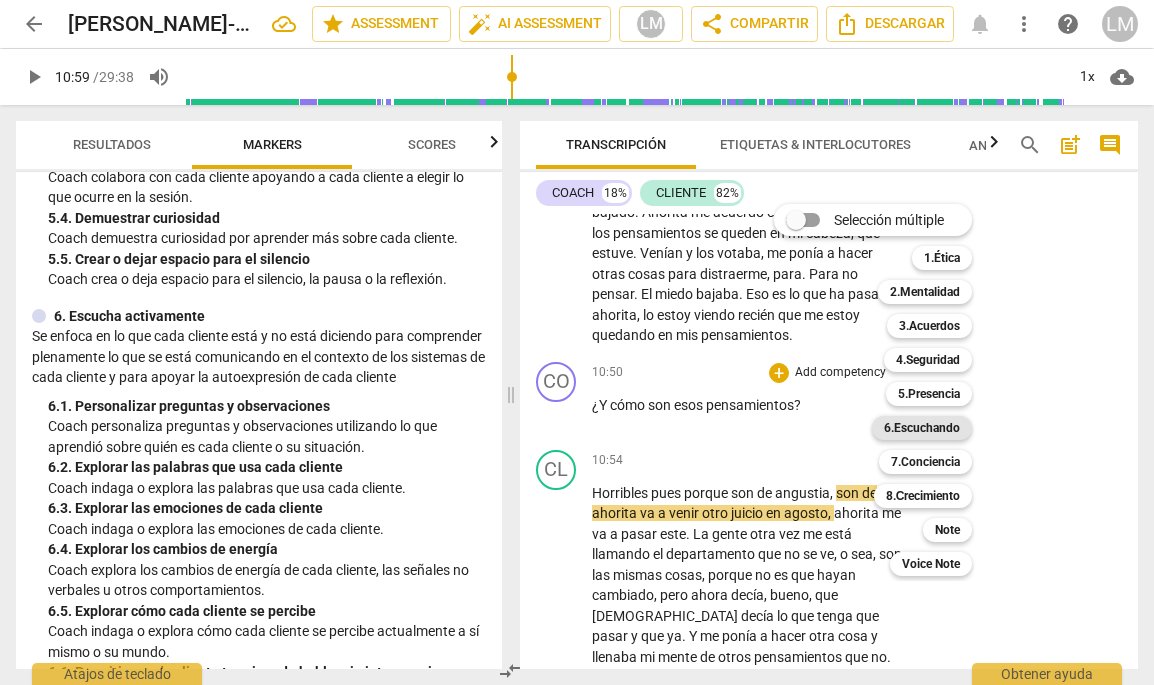 click on "6.Escuchando" at bounding box center (922, 428) 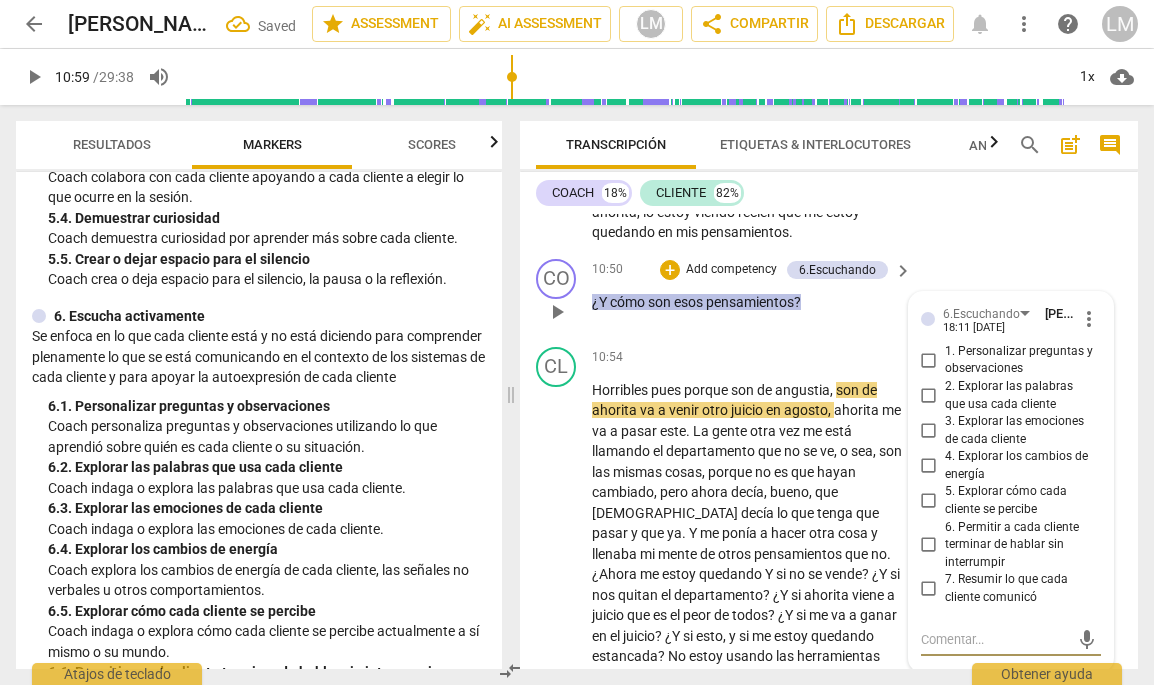 scroll, scrollTop: 3372, scrollLeft: 0, axis: vertical 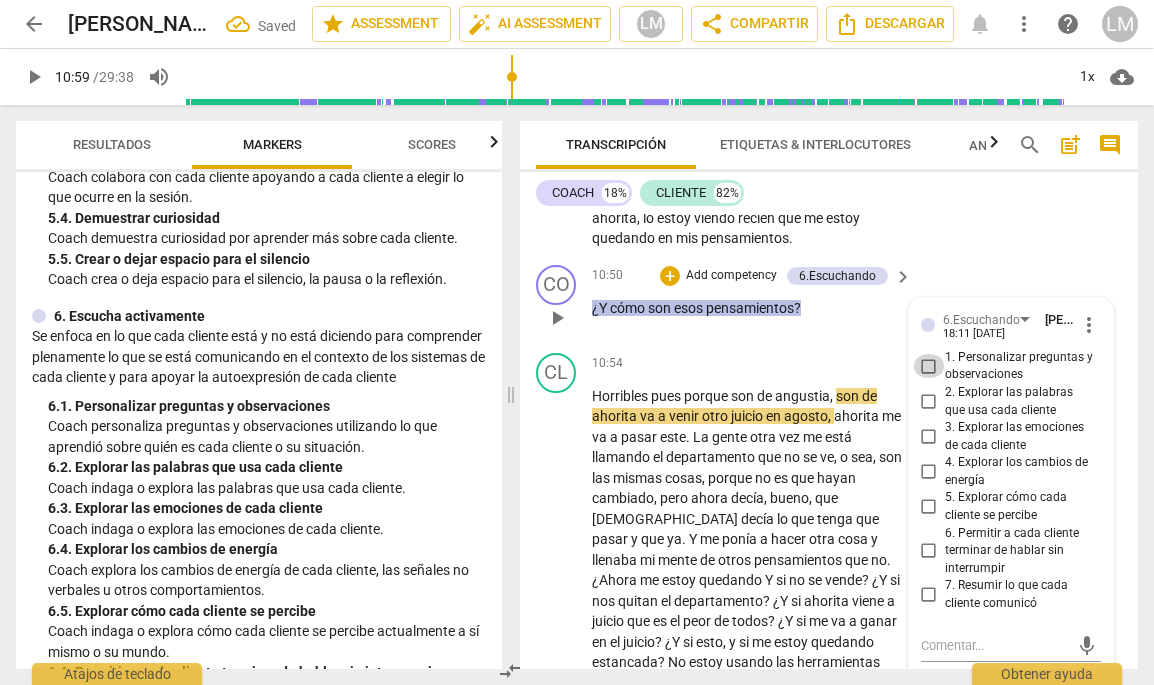 click on "1. Personalizar preguntas y observaciones" at bounding box center [929, 366] 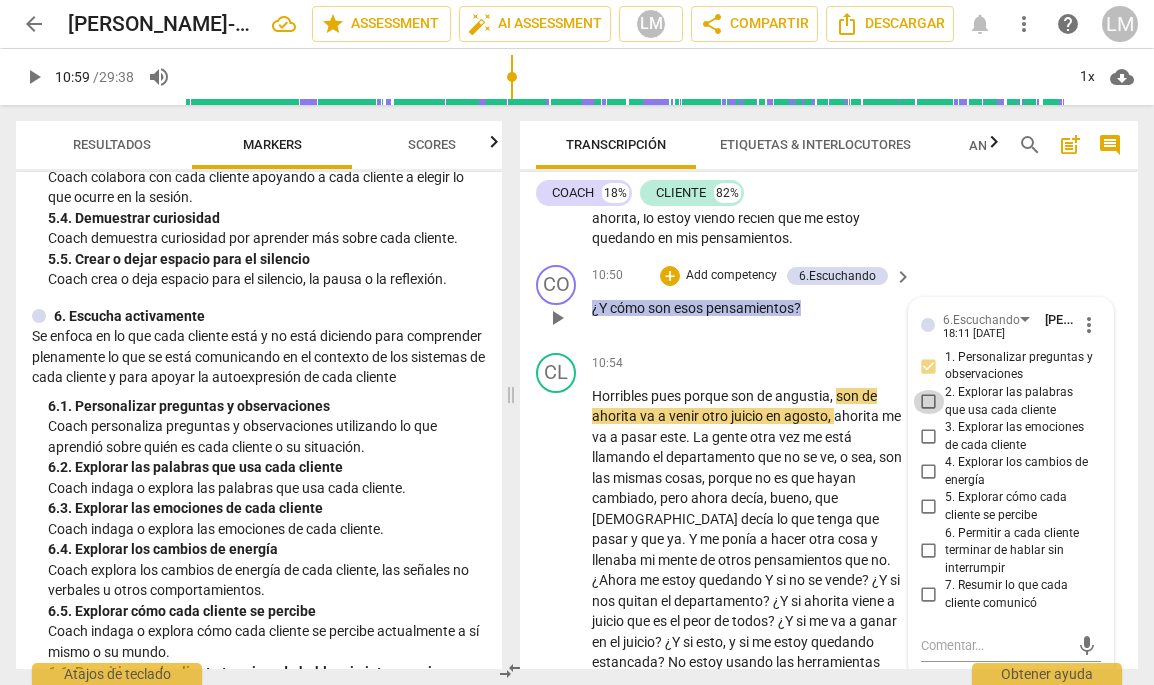 click on "2. Explorar las palabras que usa cada cliente" at bounding box center (929, 402) 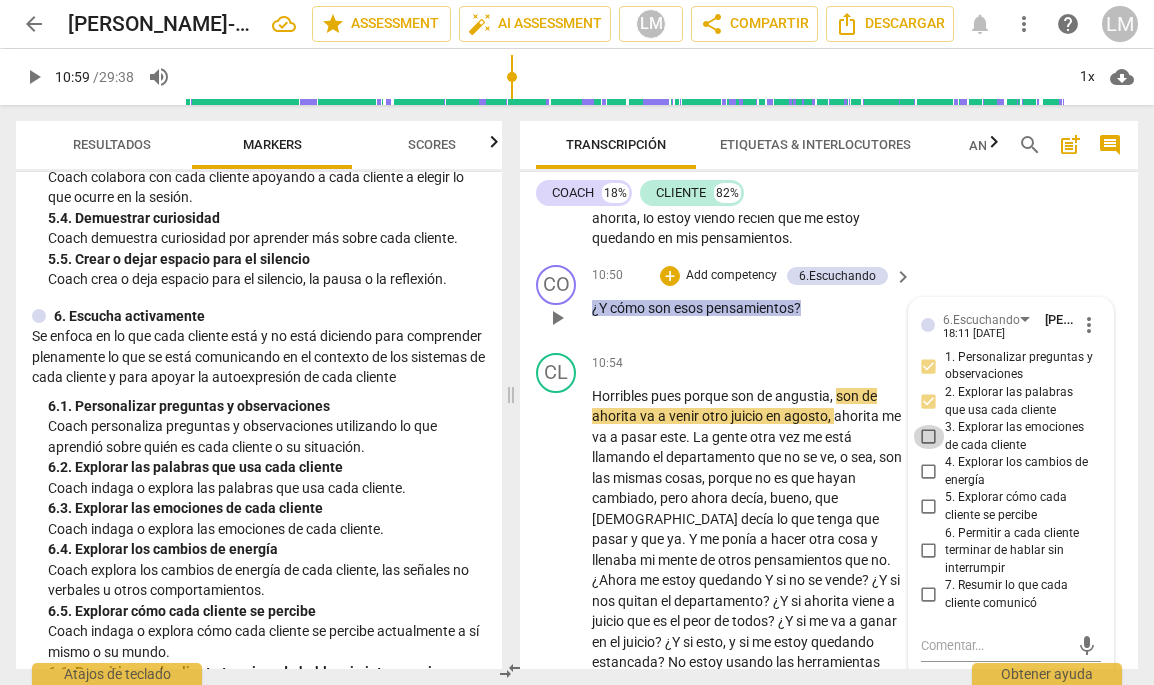 click on "3. Explorar las emociones de cada cliente" at bounding box center (929, 437) 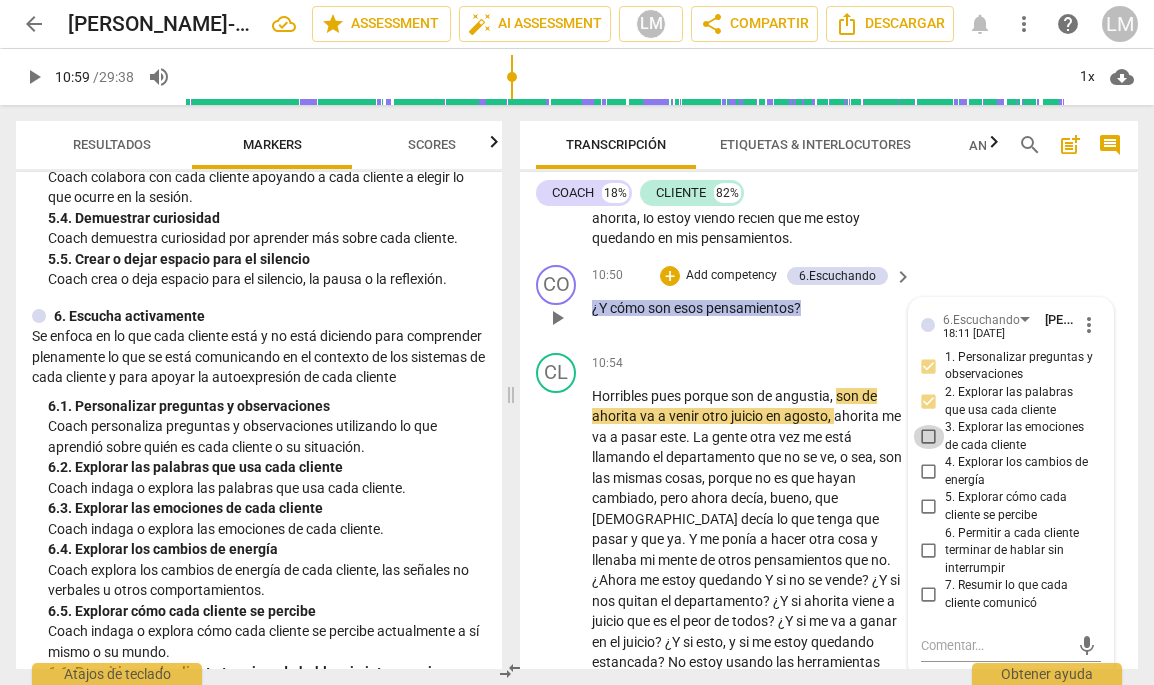 checkbox on "true" 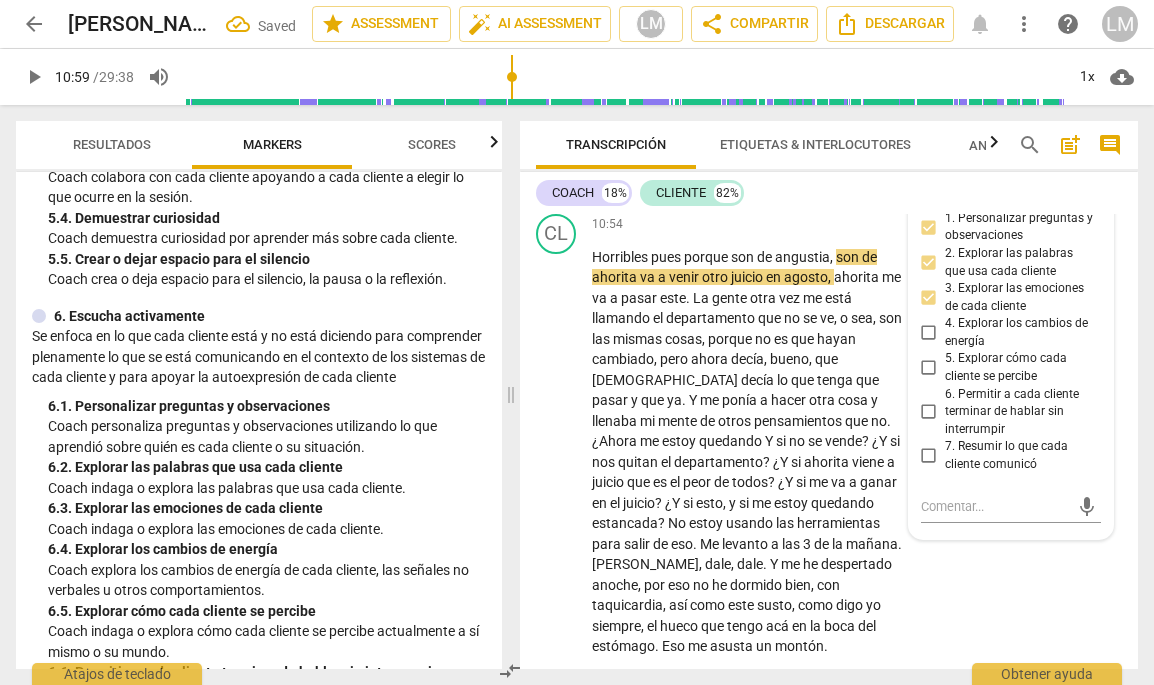 scroll, scrollTop: 3512, scrollLeft: 0, axis: vertical 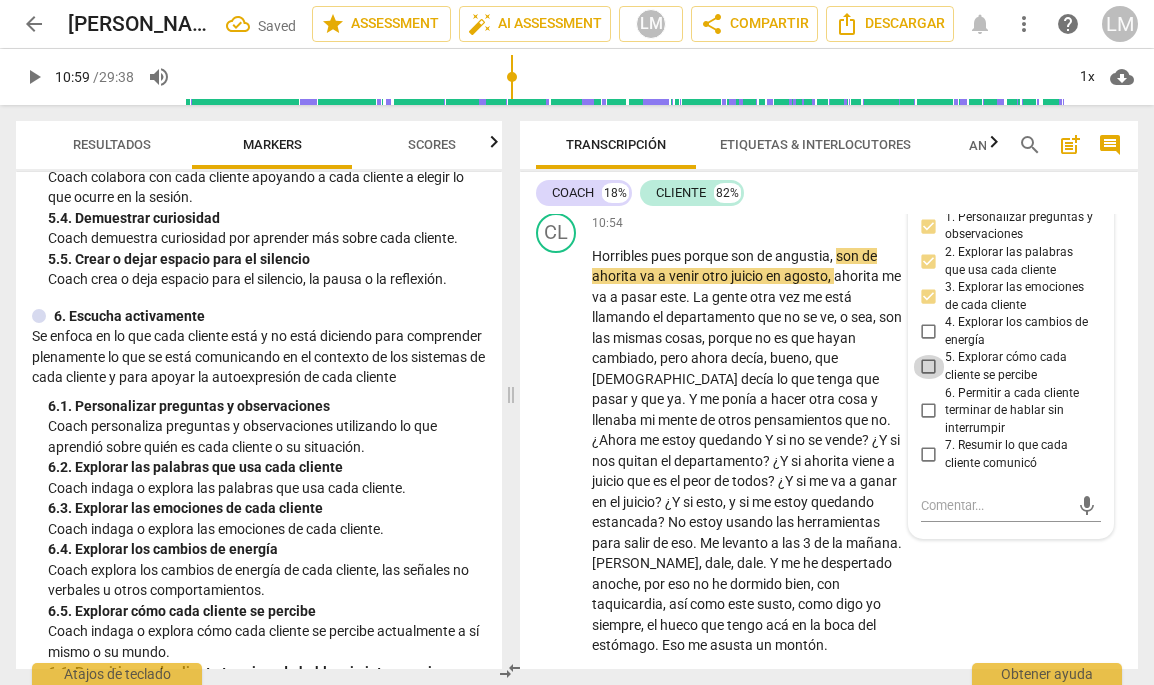 click on "5. Explorar cómo cada cliente se percibe" at bounding box center [929, 367] 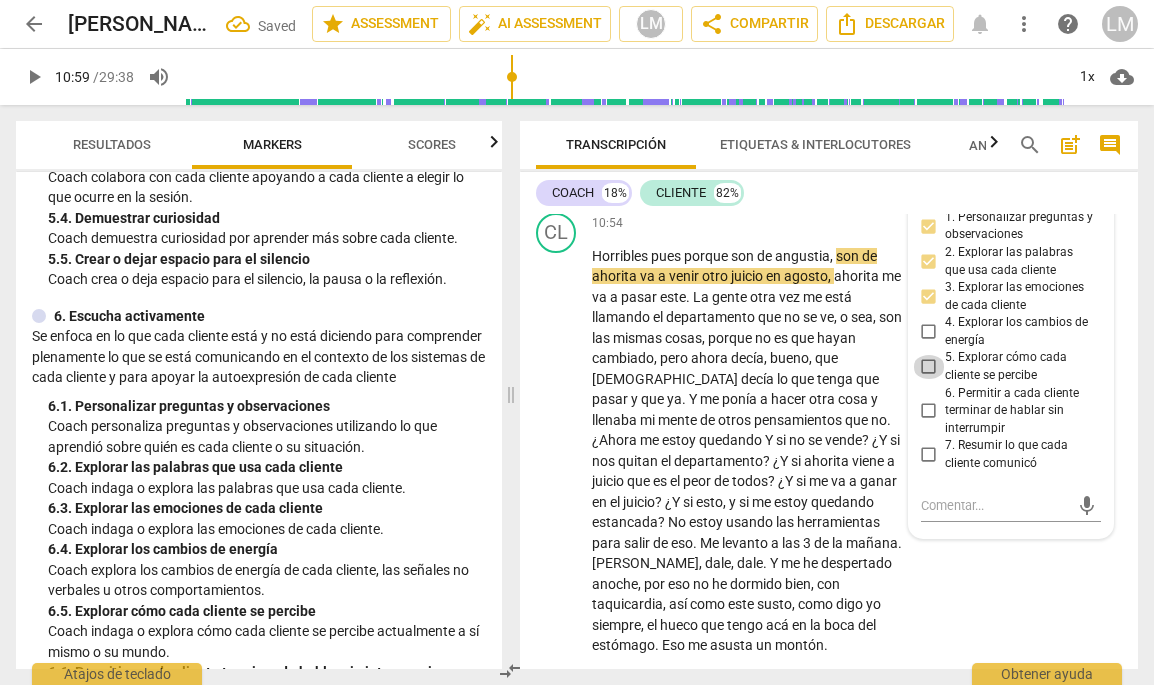 checkbox on "true" 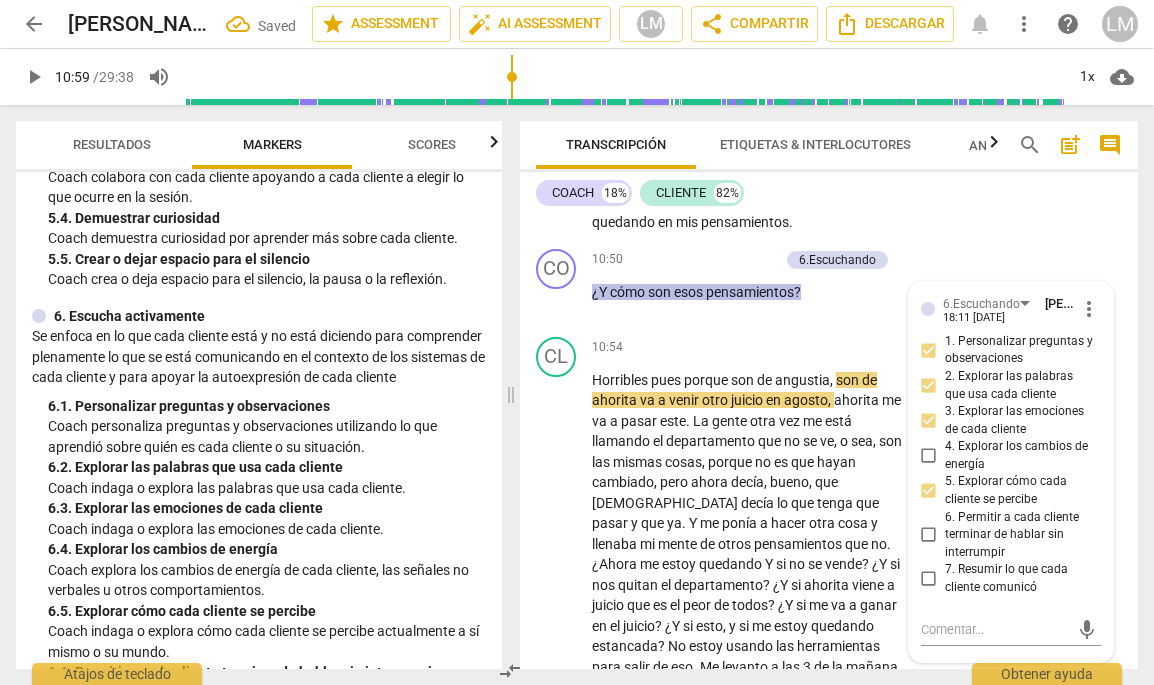 scroll, scrollTop: 3550, scrollLeft: 0, axis: vertical 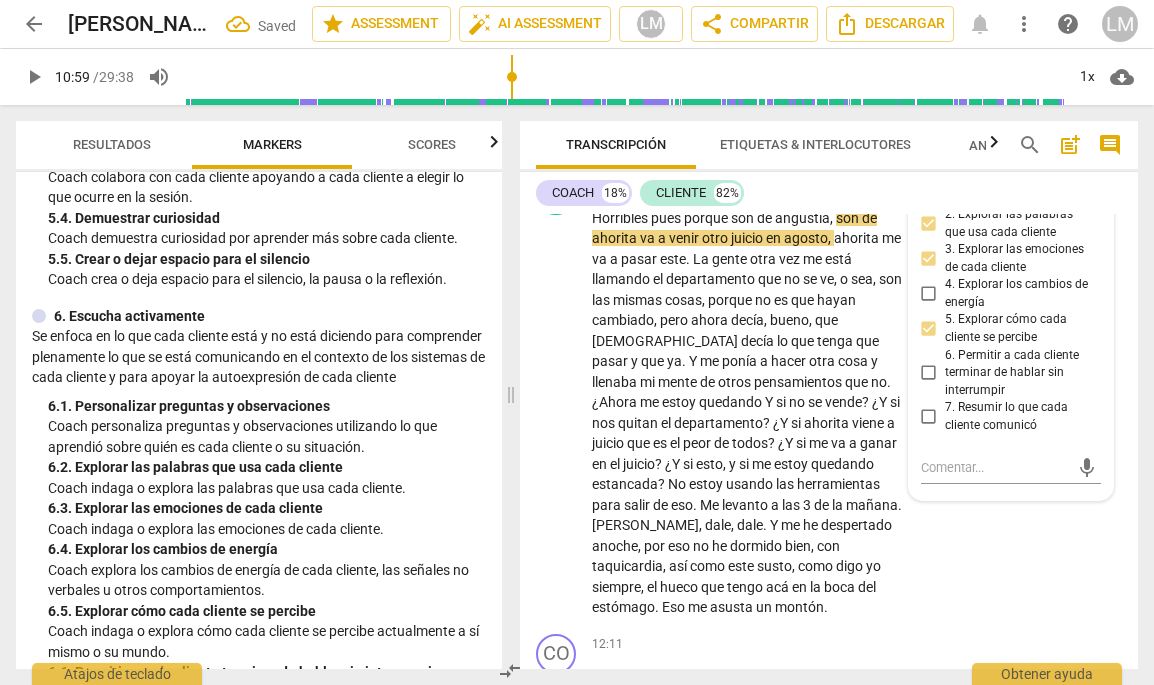 click on "3. Explorar las emociones de cada cliente" at bounding box center (929, 259) 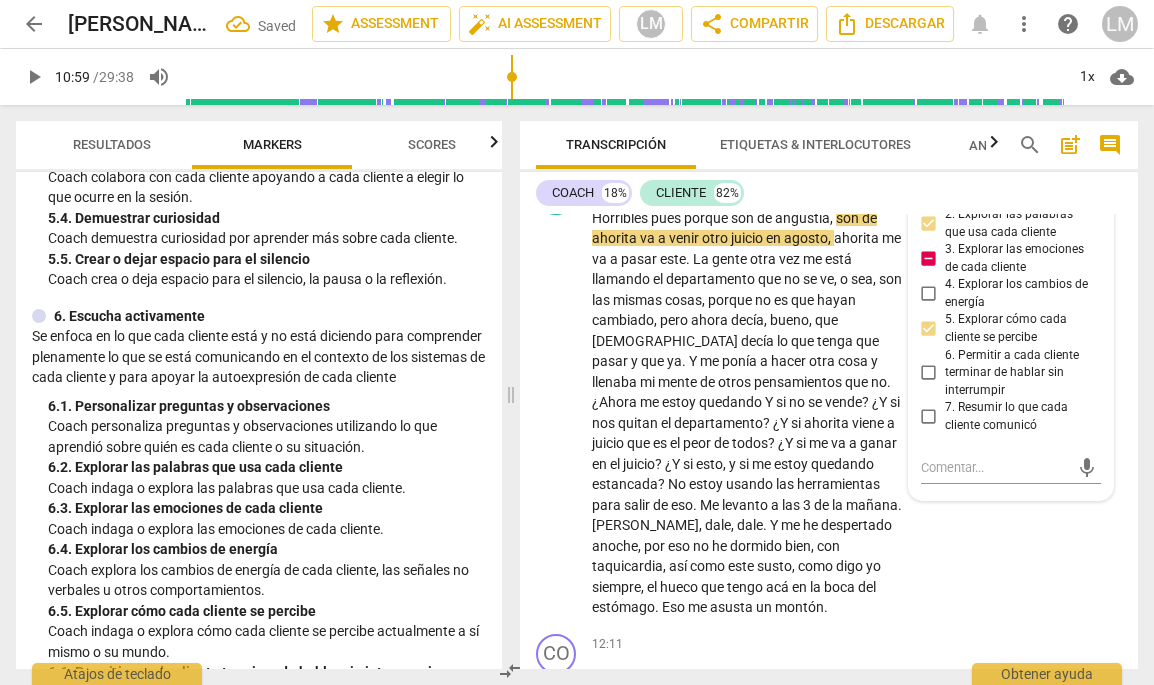 click on "3. Explorar las emociones de cada cliente" at bounding box center (929, 259) 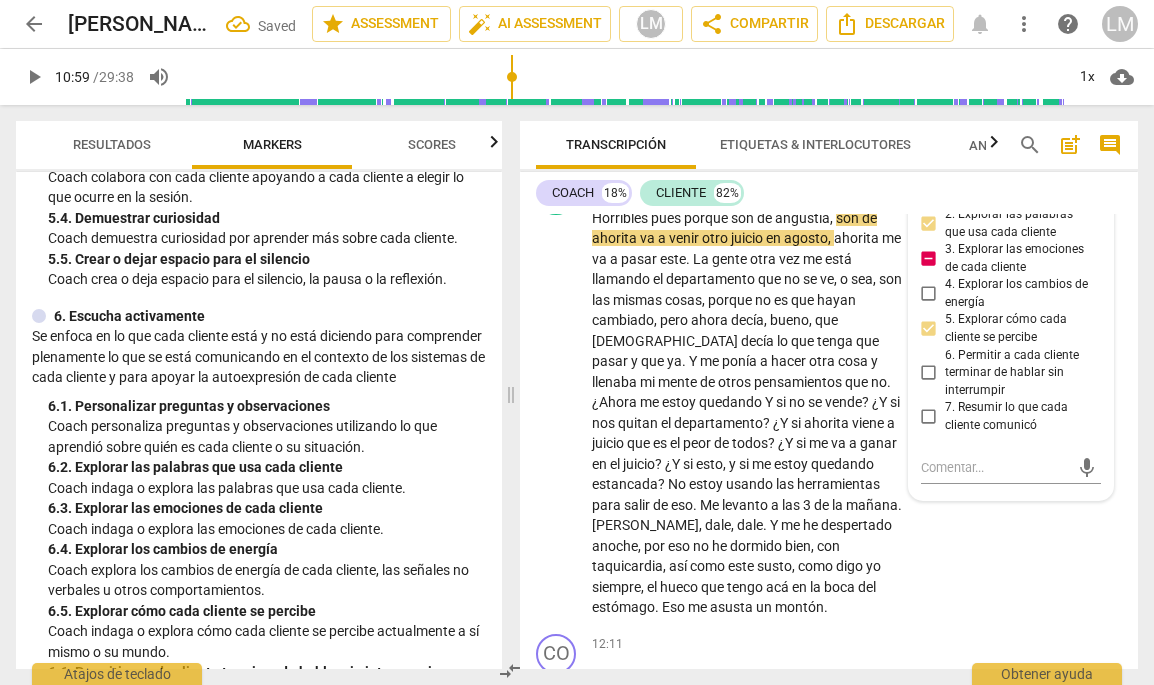 checkbox on "false" 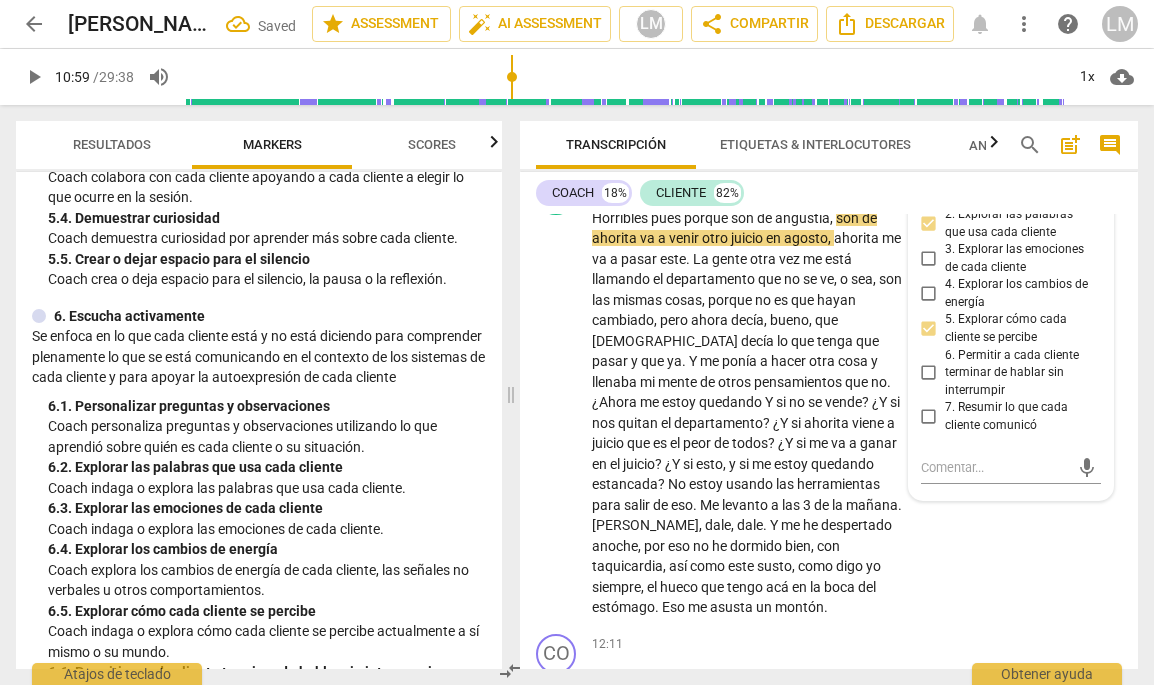 click on "5. Explorar cómo cada cliente se percibe" at bounding box center [929, 329] 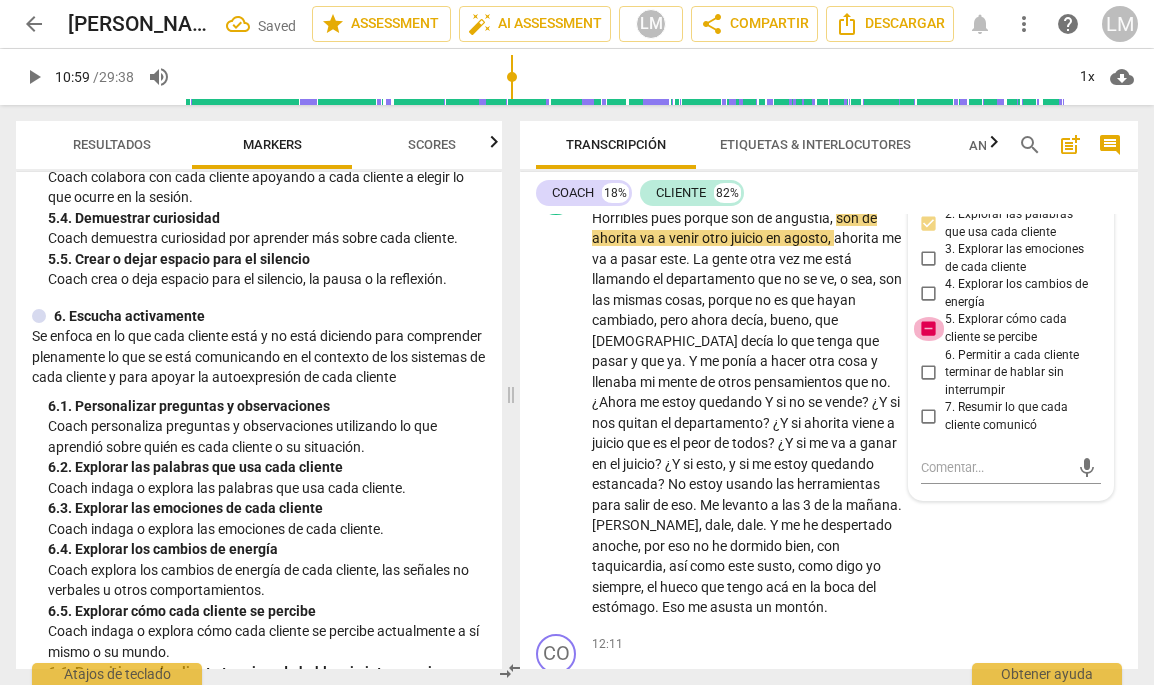 click on "5. Explorar cómo cada cliente se percibe" at bounding box center (929, 329) 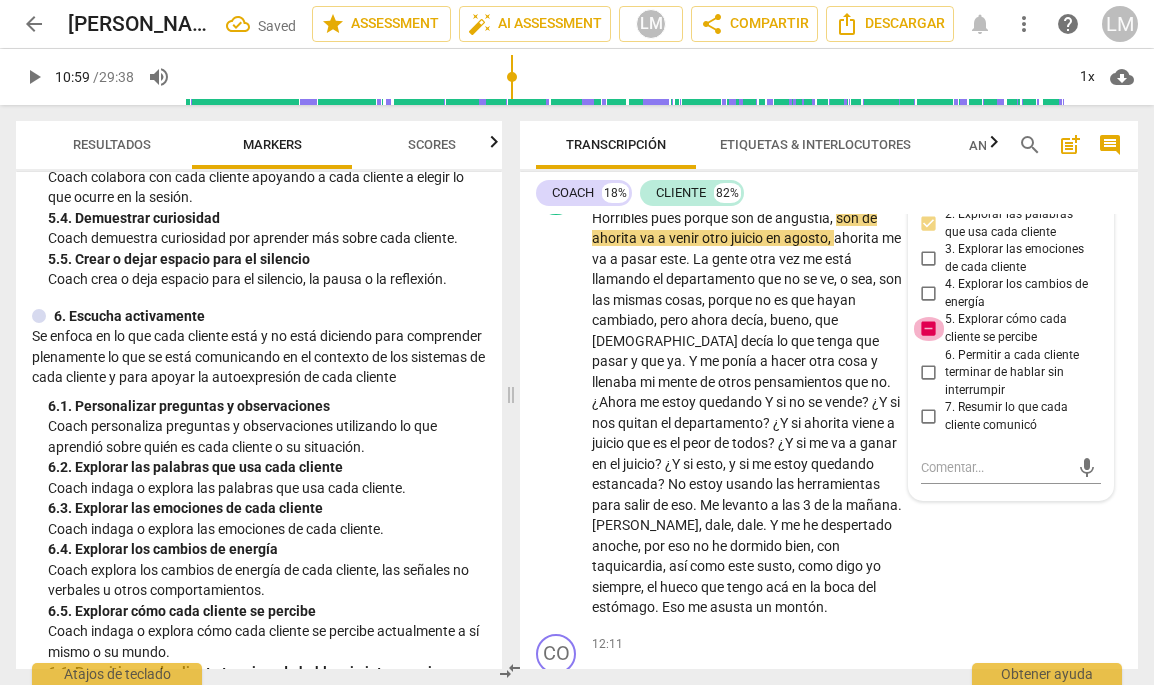 checkbox on "false" 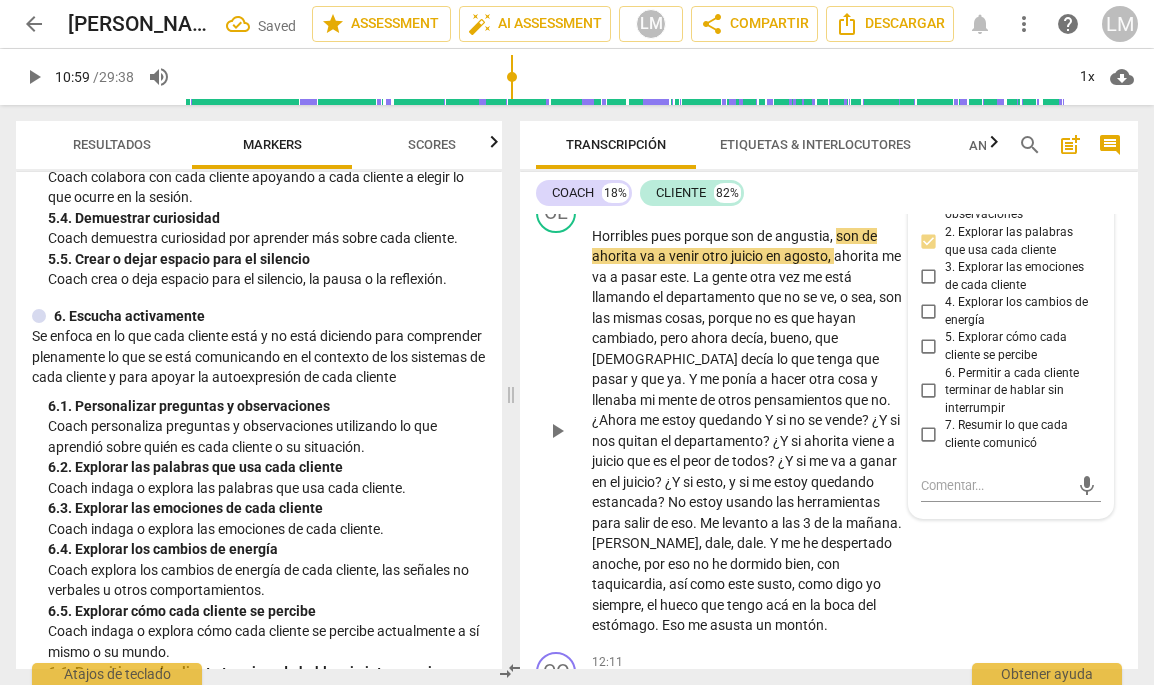 scroll, scrollTop: 3506, scrollLeft: 0, axis: vertical 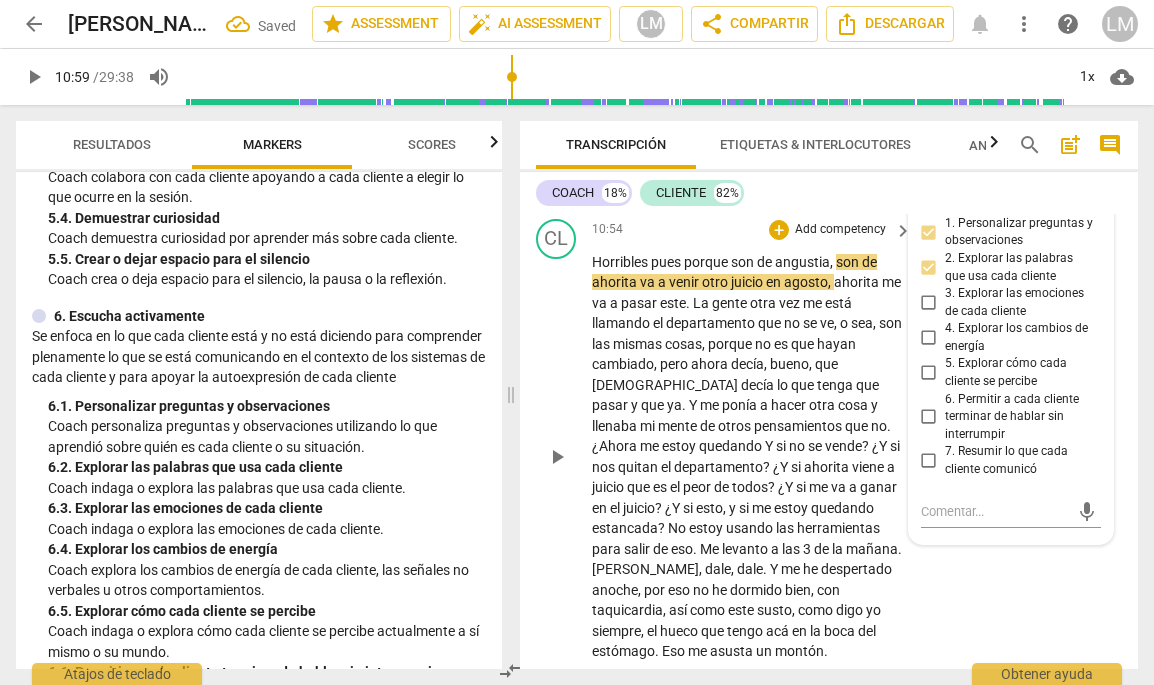 click on "play_arrow" at bounding box center (557, 457) 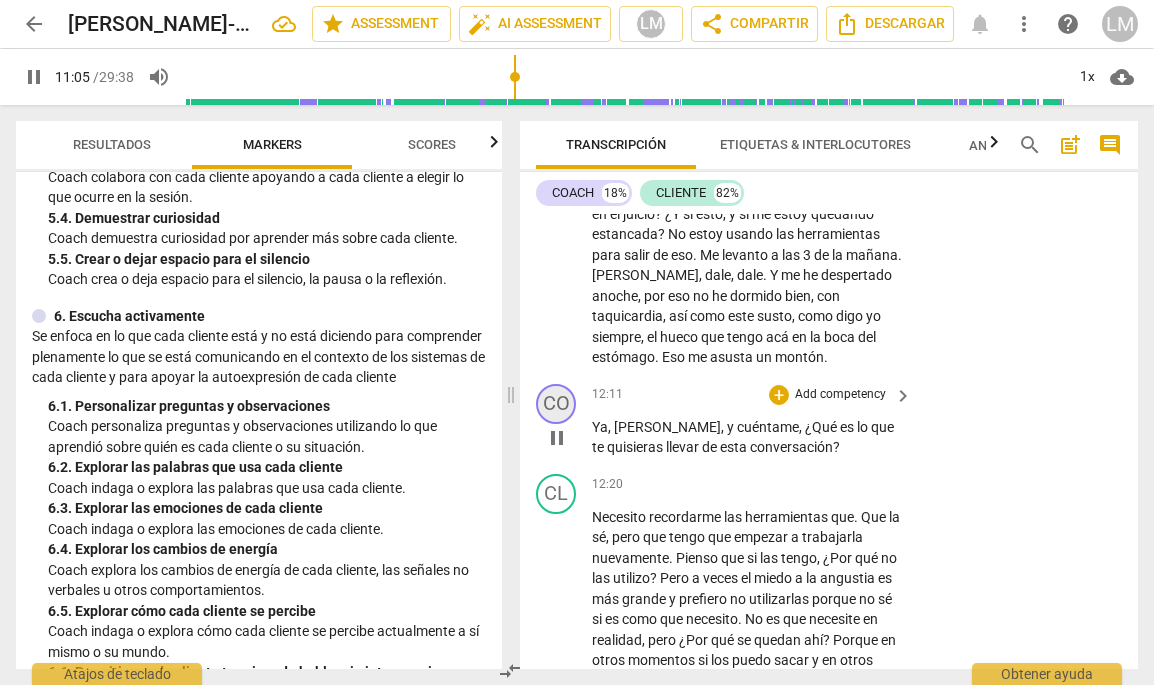 scroll, scrollTop: 3803, scrollLeft: 0, axis: vertical 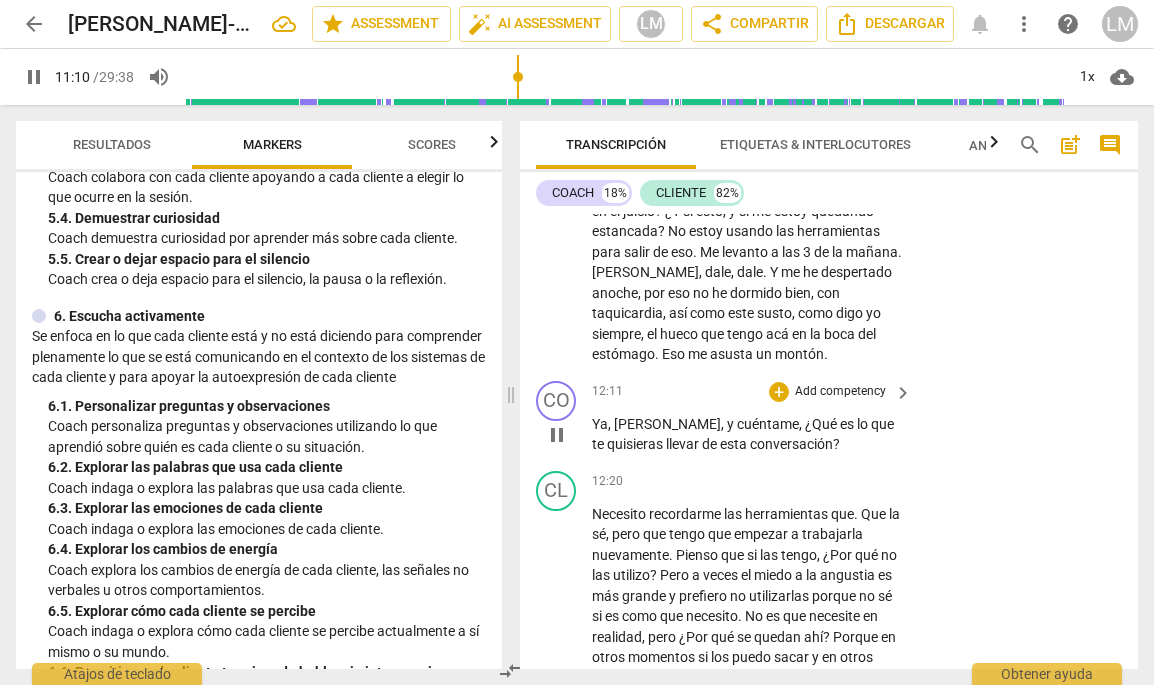 click on "Add competency" at bounding box center (840, 392) 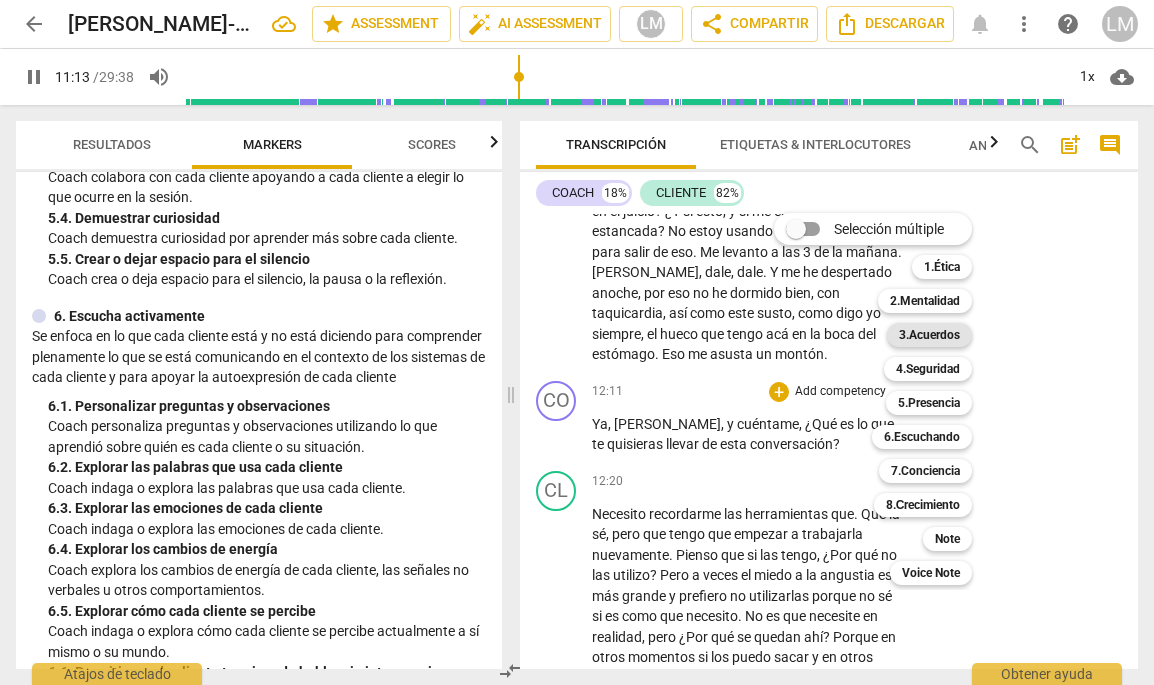 click on "3.Acuerdos" at bounding box center [929, 335] 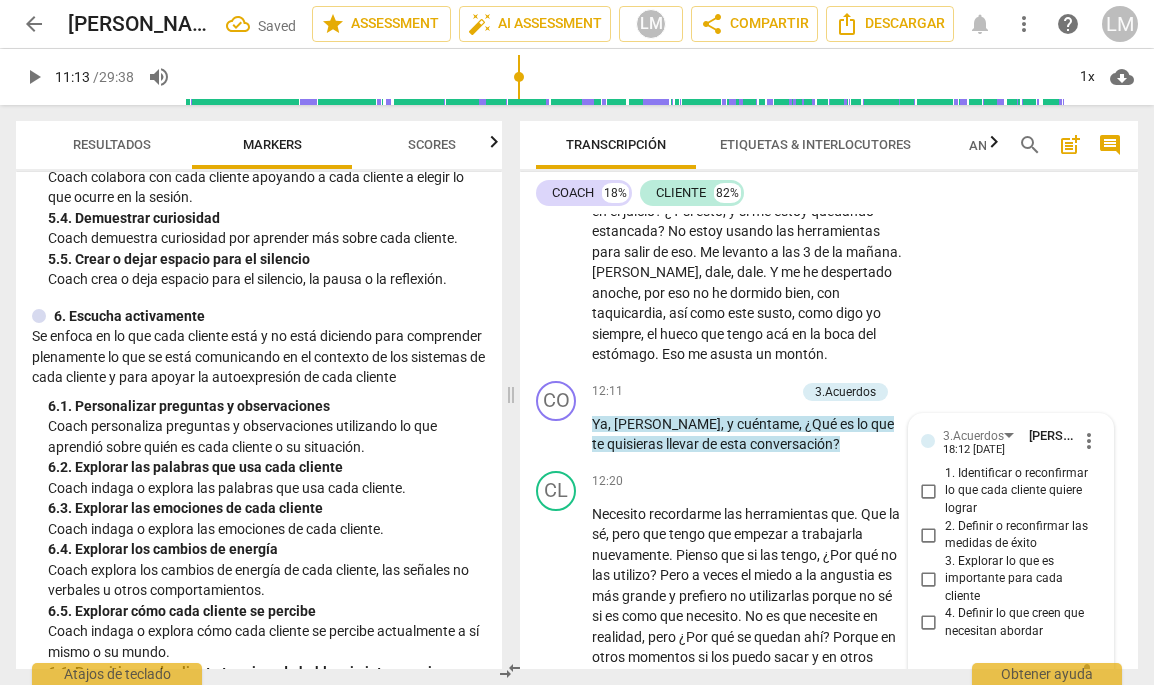 scroll, scrollTop: 3816, scrollLeft: 0, axis: vertical 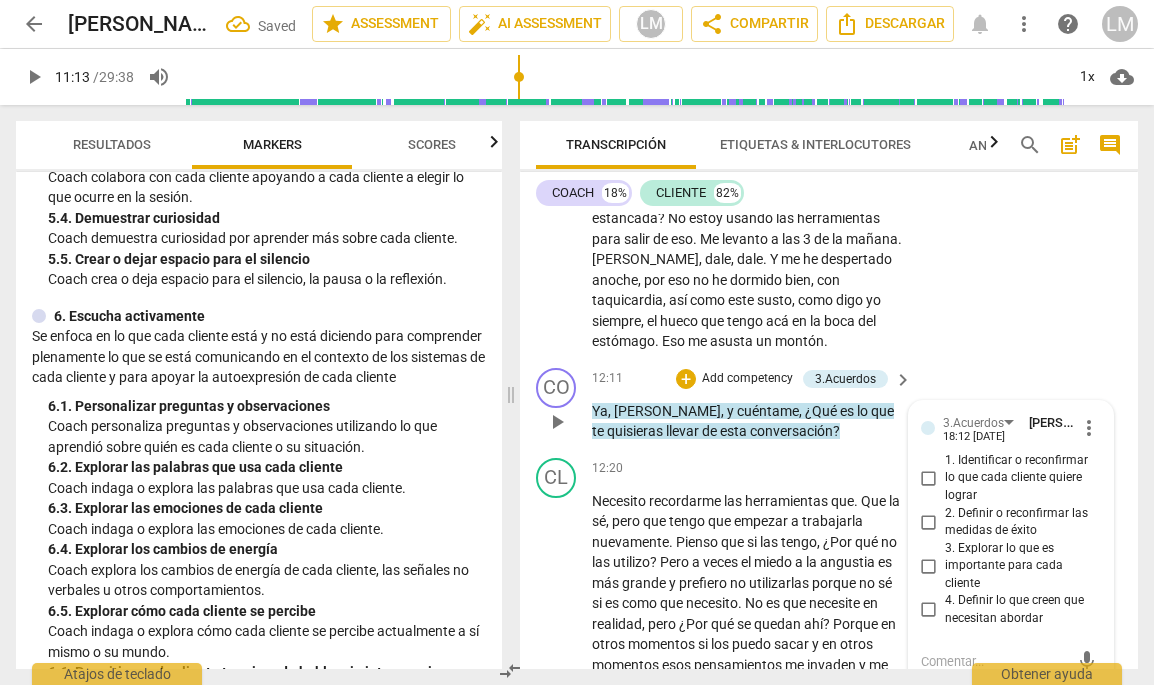 click on "2. Definir o reconfirmar las medidas de éxito" at bounding box center [929, 522] 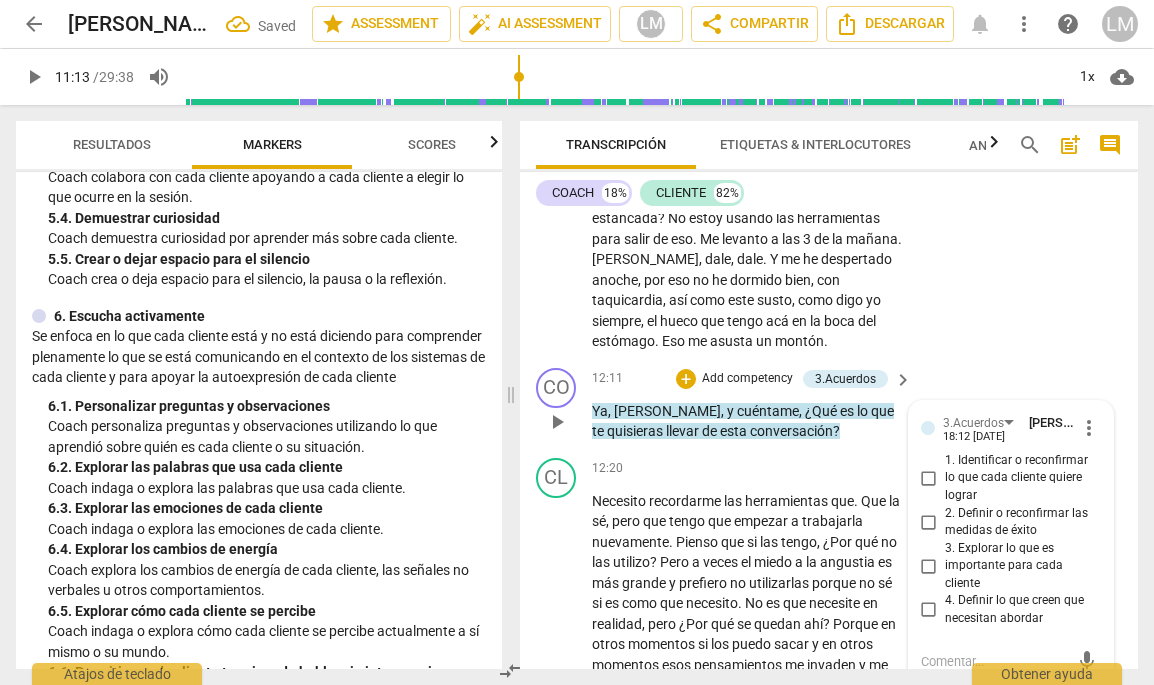 checkbox on "true" 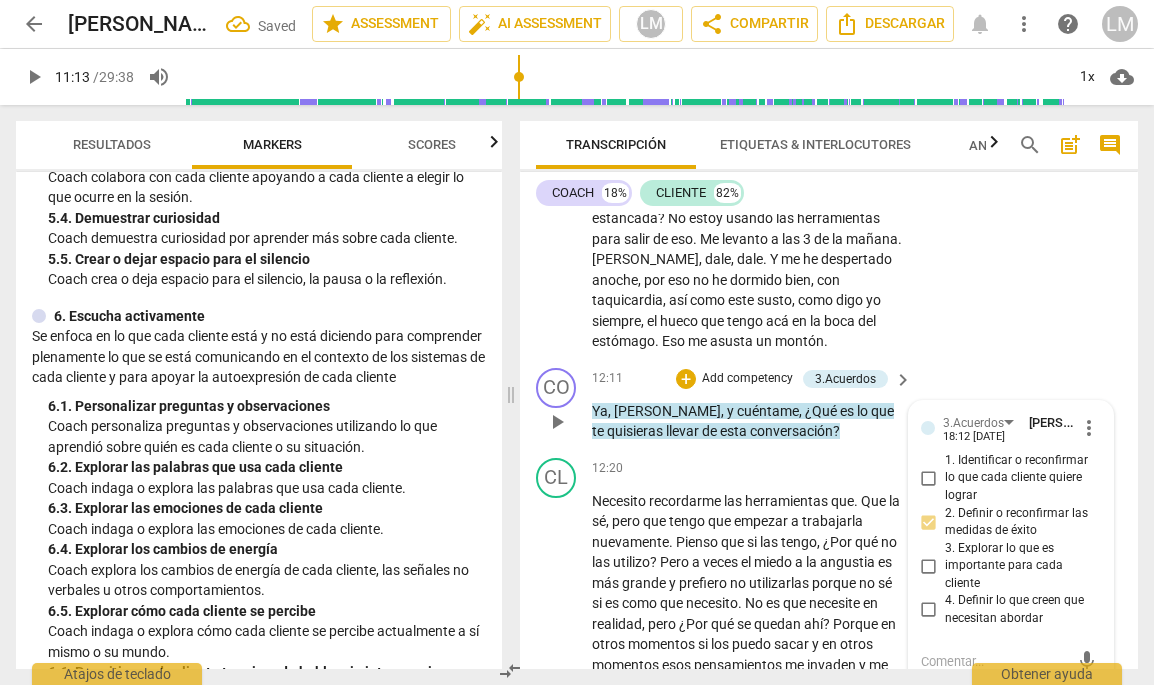 click on "4. Definir lo que creen que necesitan abordar" at bounding box center (929, 610) 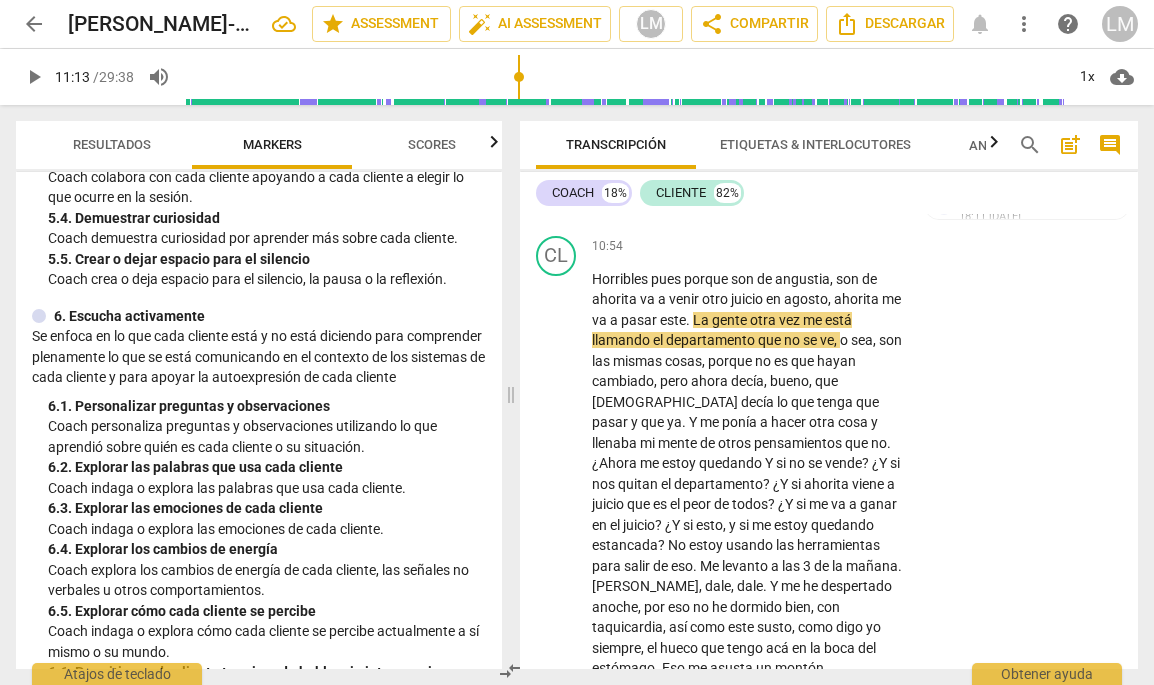scroll, scrollTop: 3482, scrollLeft: 0, axis: vertical 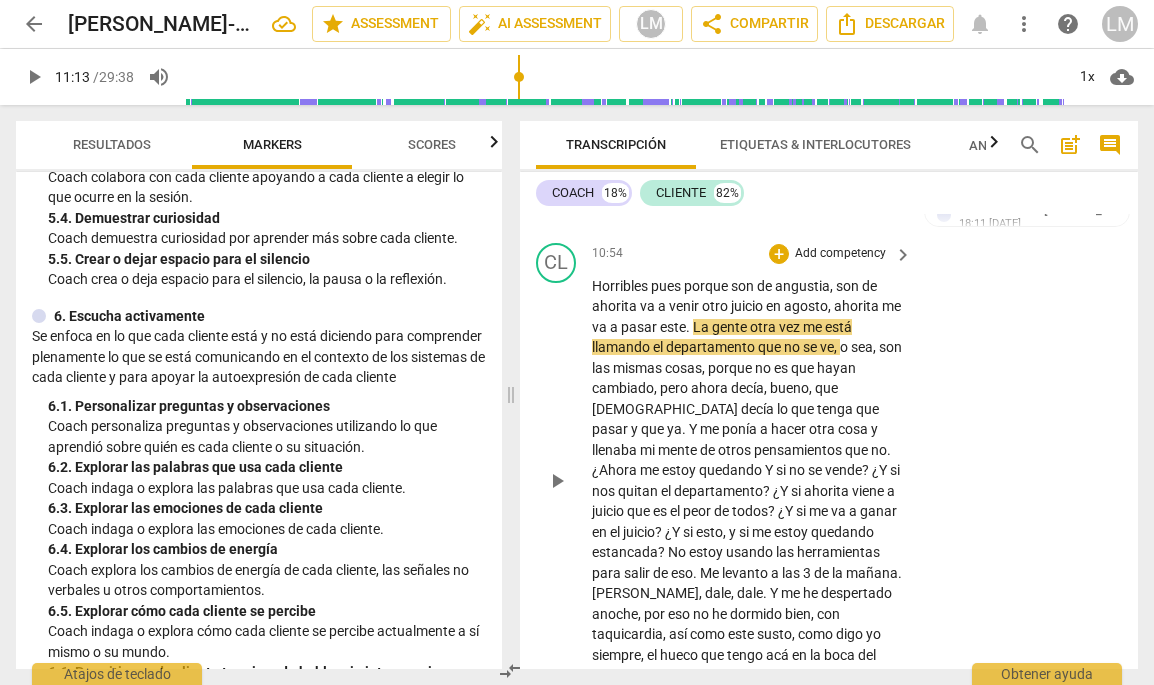 click on "play_arrow" at bounding box center [557, 481] 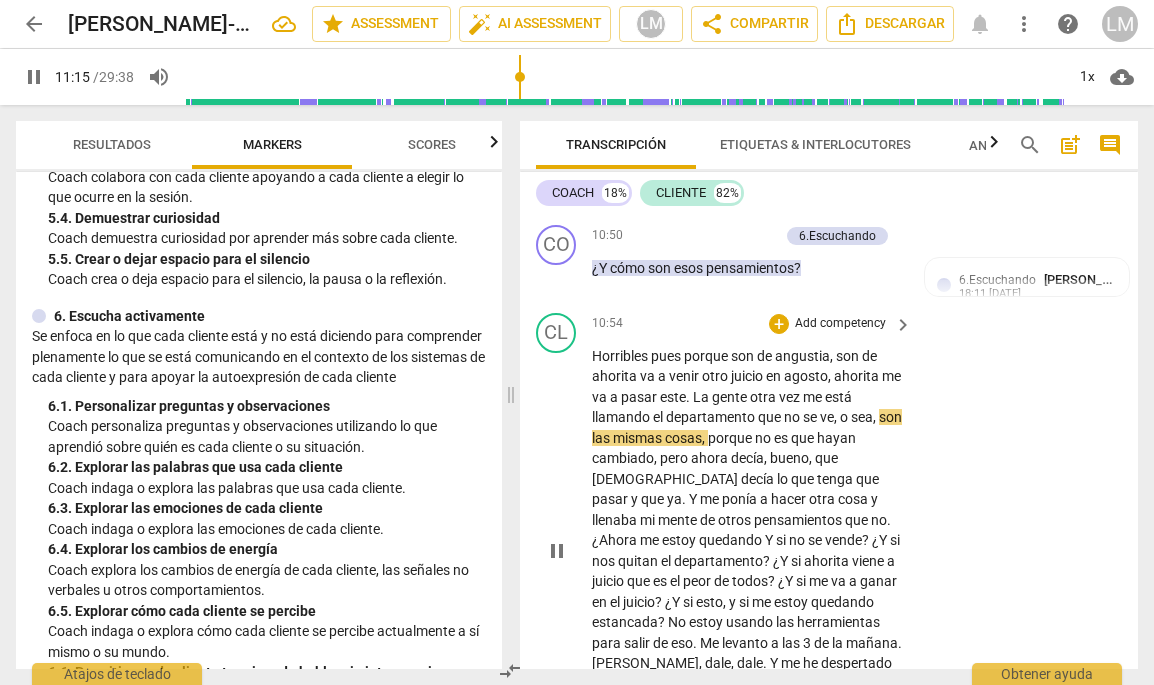 scroll, scrollTop: 3382, scrollLeft: 0, axis: vertical 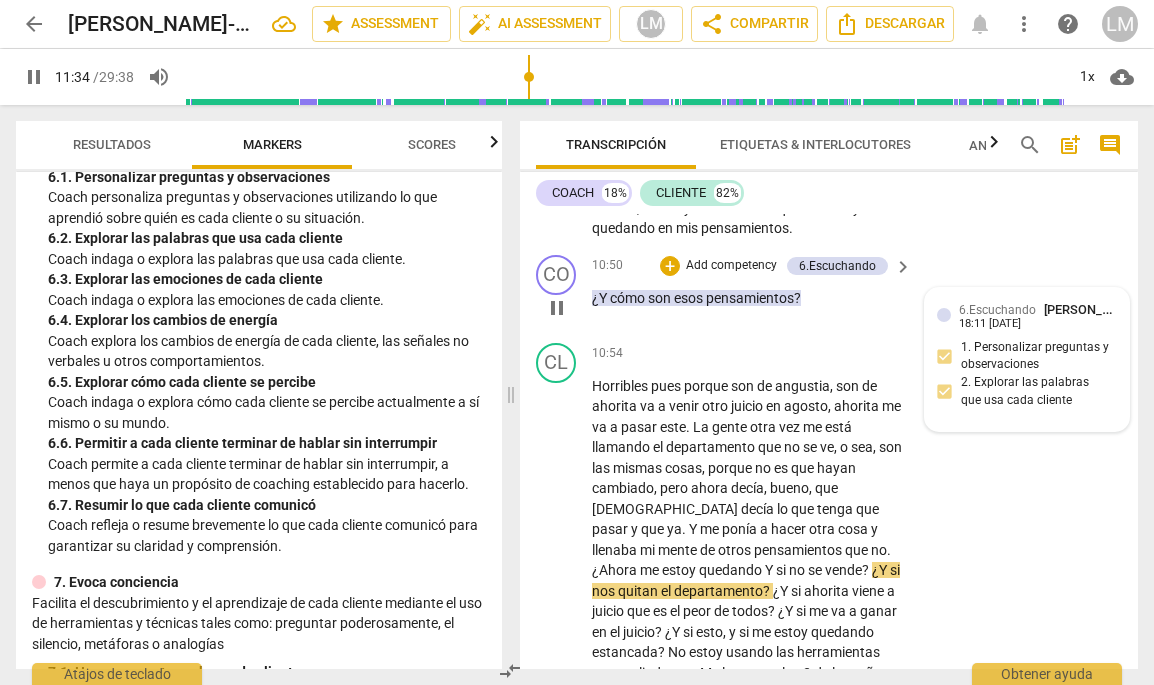 click at bounding box center [944, 315] 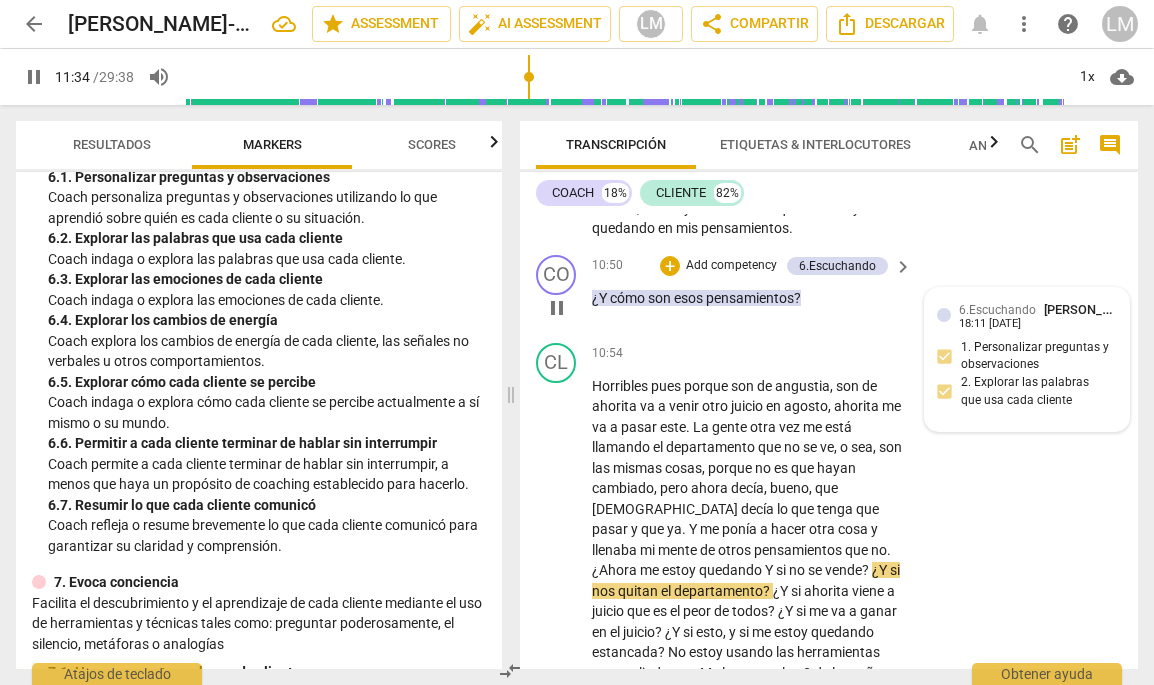 type on "695" 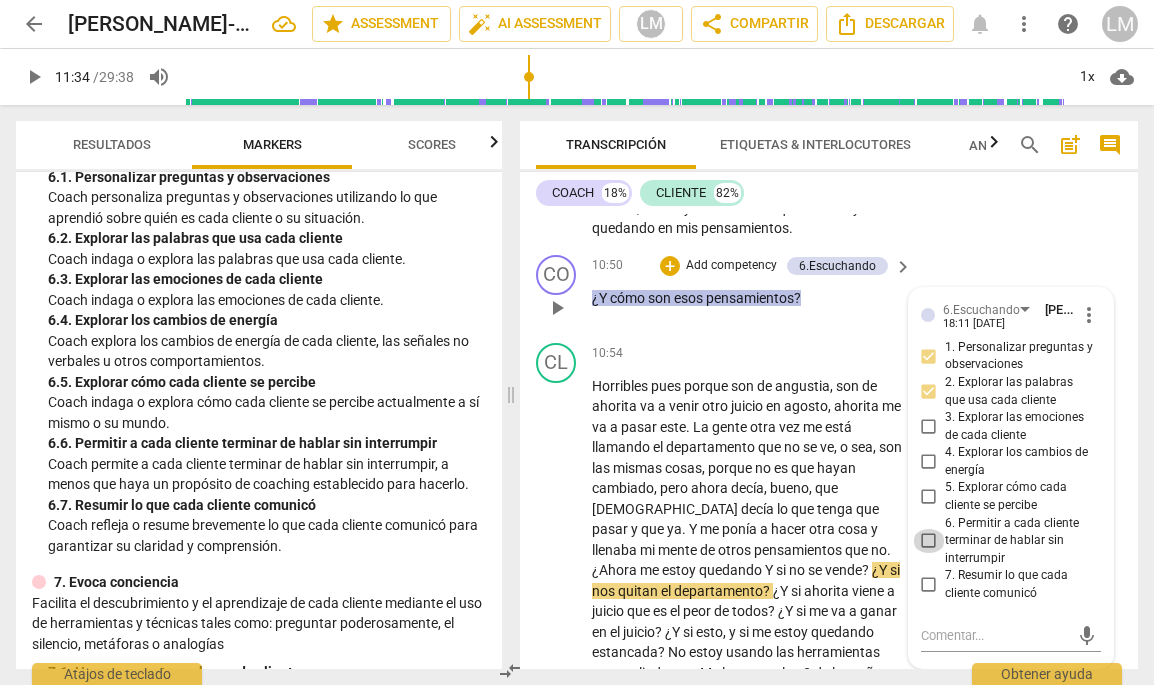 click on "6. Permitir a cada cliente terminar de hablar sin interrumpir" at bounding box center (929, 541) 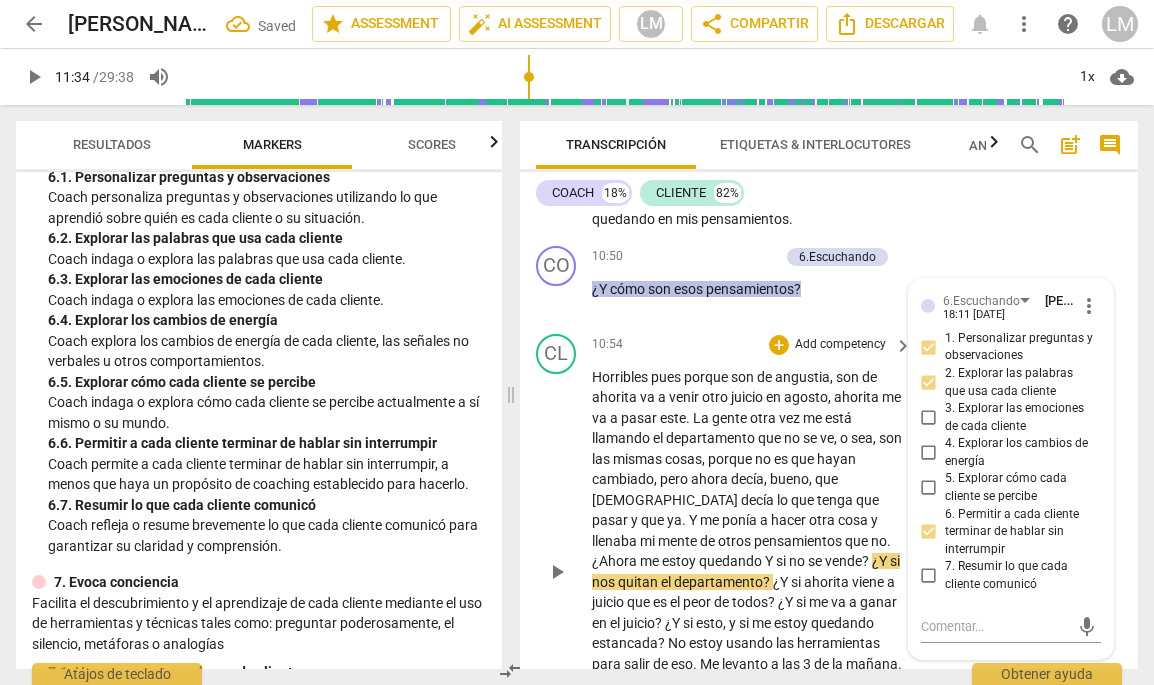 scroll, scrollTop: 3424, scrollLeft: 0, axis: vertical 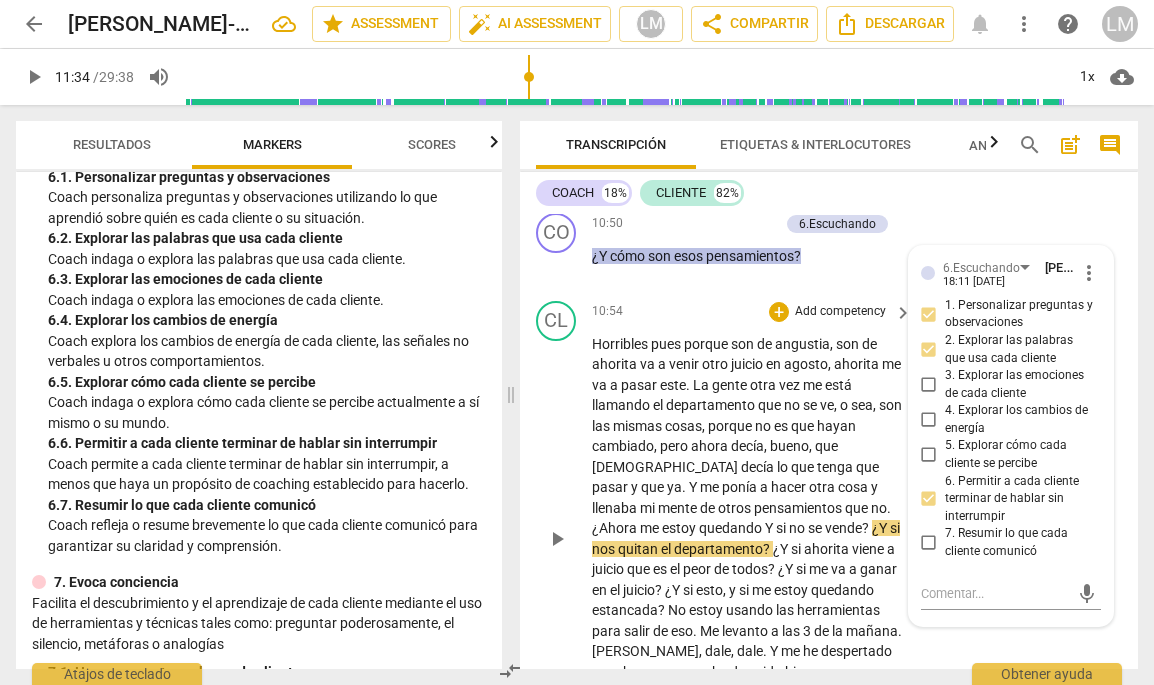 click on "play_arrow pause" at bounding box center [566, 539] 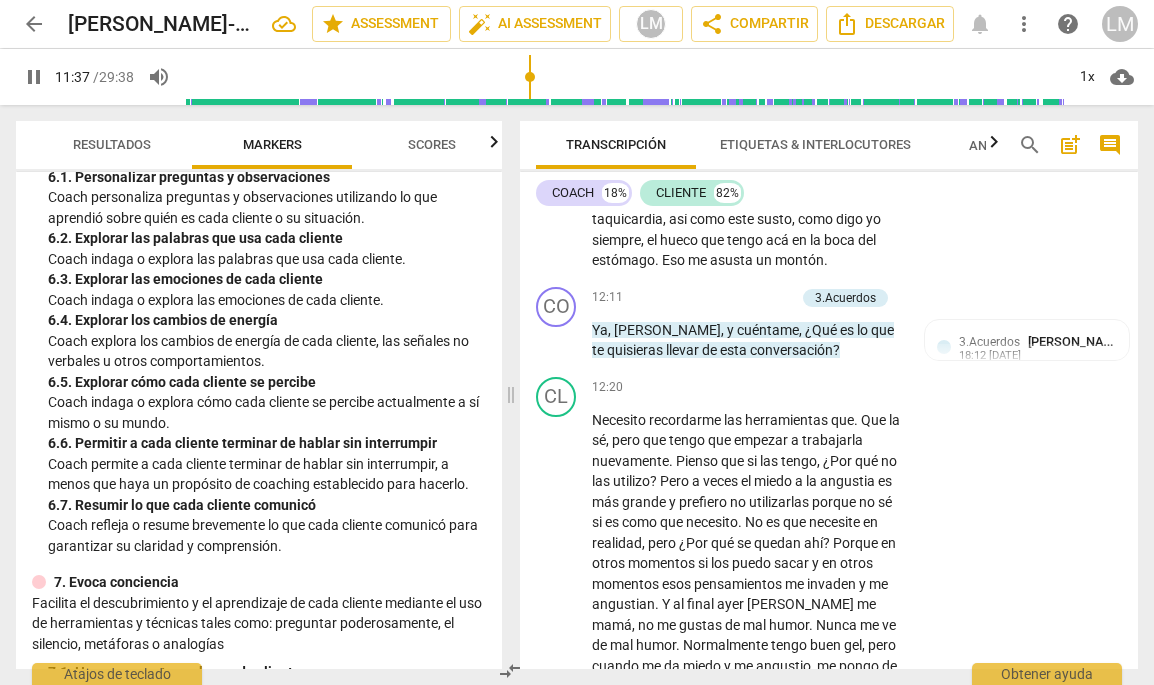 scroll, scrollTop: 3901, scrollLeft: 0, axis: vertical 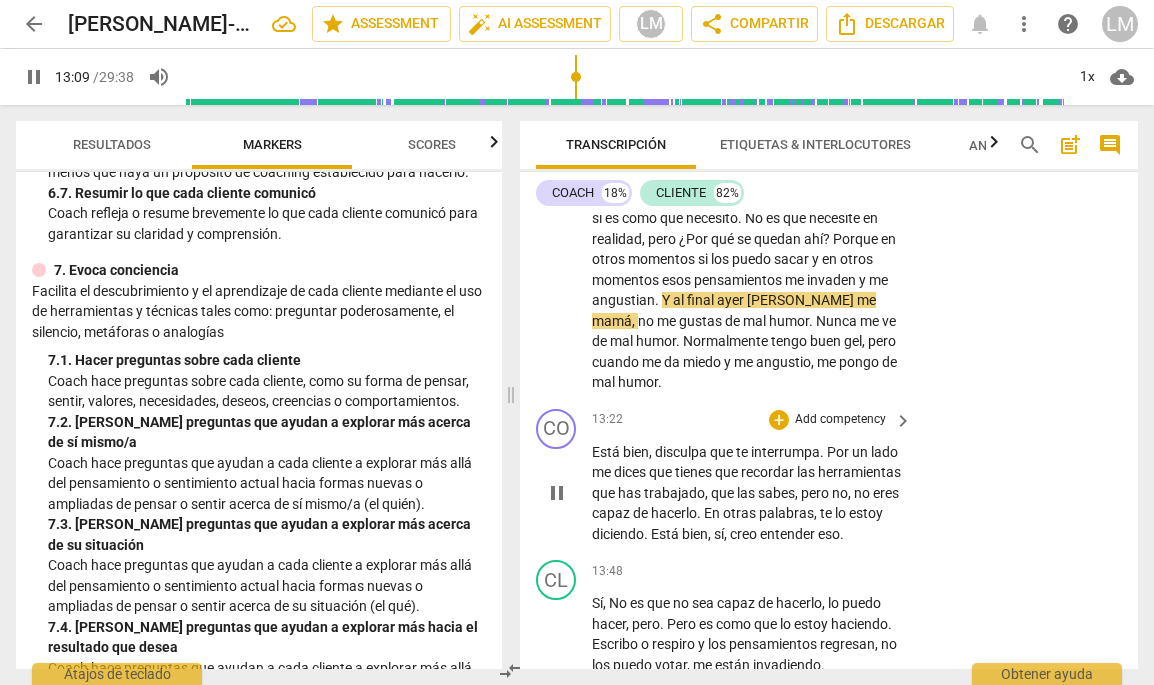 click on "Add competency" at bounding box center [840, 420] 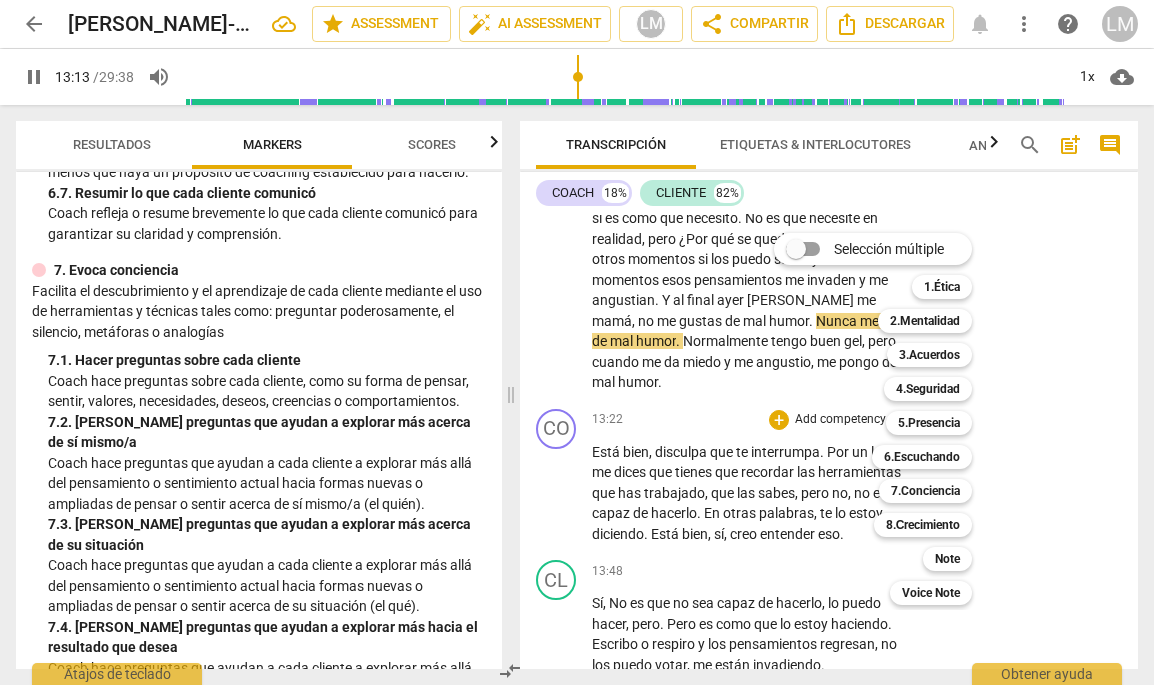 click at bounding box center [577, 342] 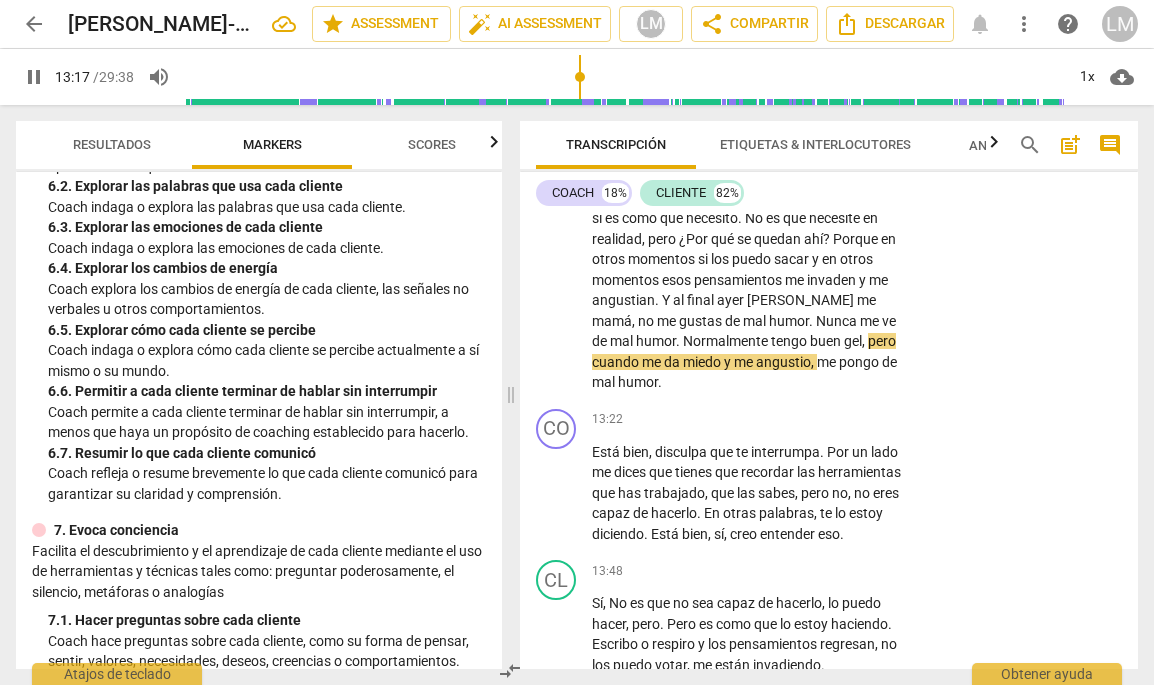 scroll, scrollTop: 1398, scrollLeft: 0, axis: vertical 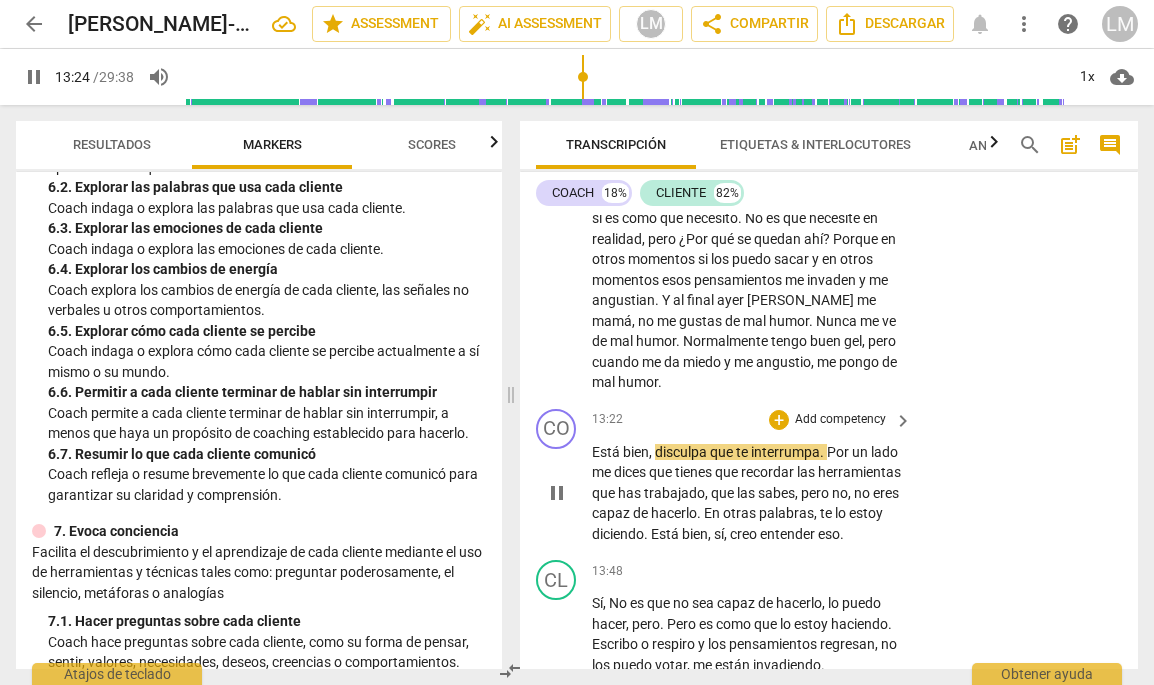 click on "pause" at bounding box center (557, 493) 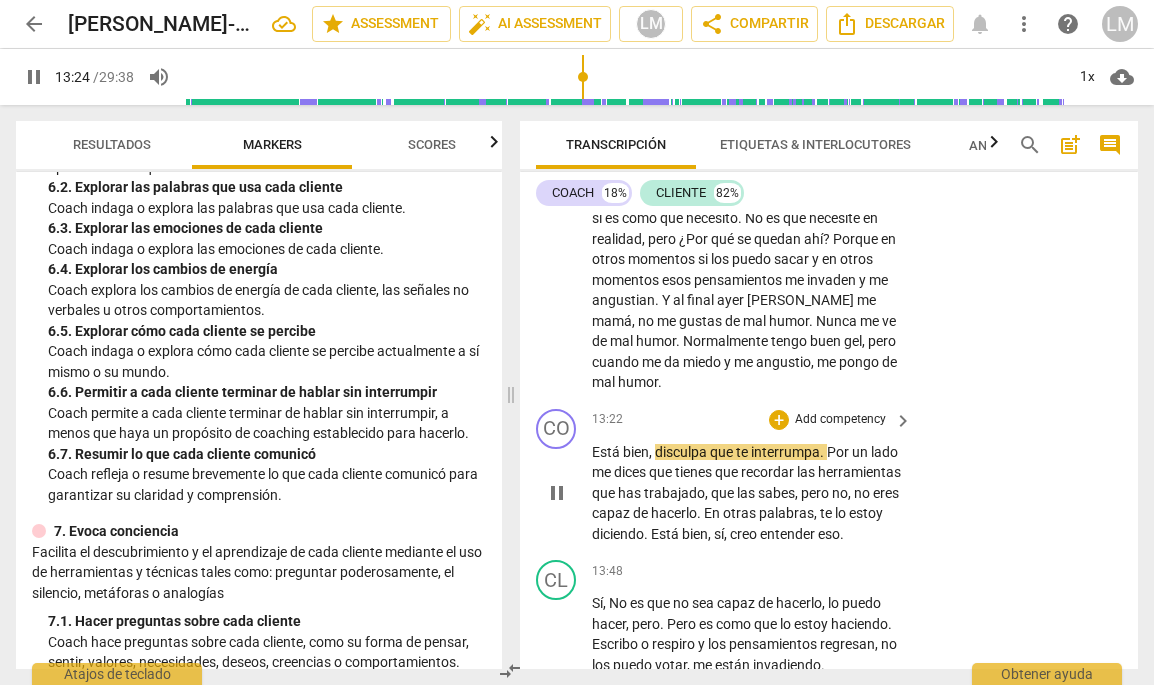 type on "805" 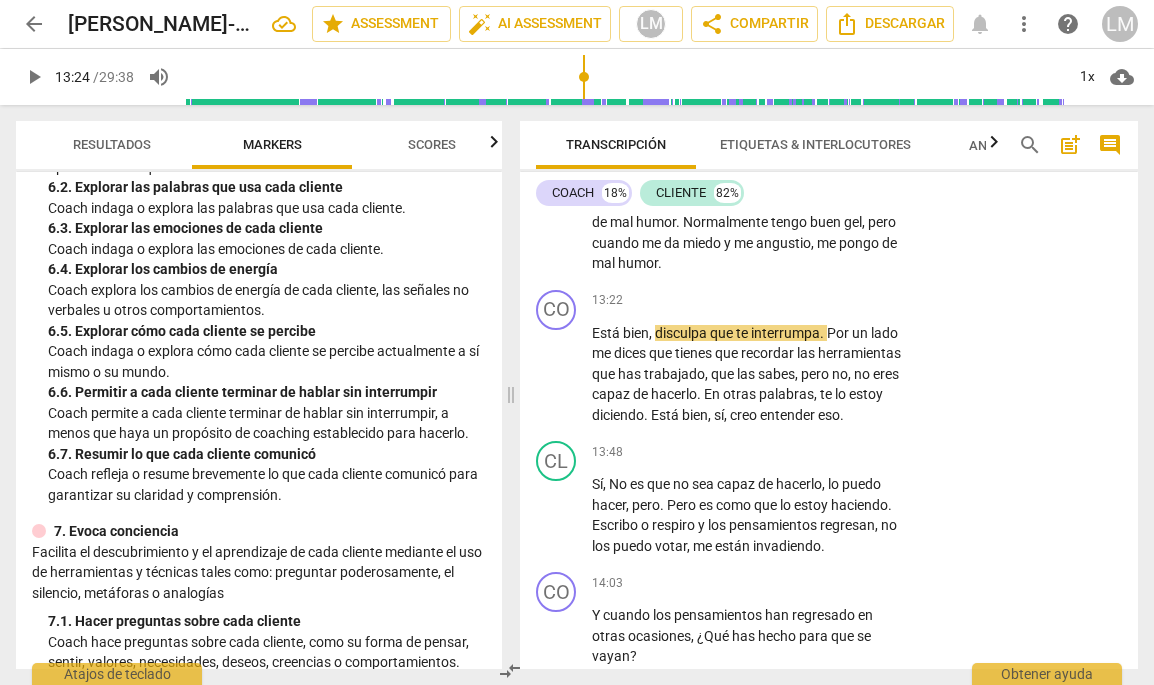 scroll, scrollTop: 4292, scrollLeft: 0, axis: vertical 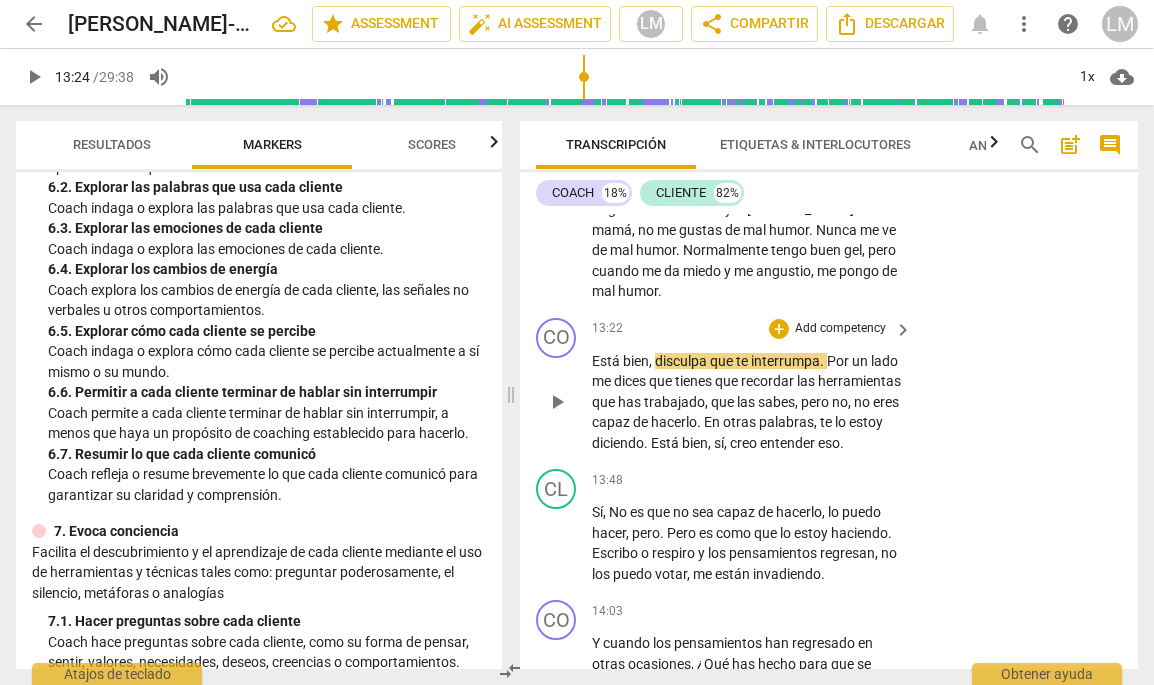 click on "+ Add competency" at bounding box center [828, 329] 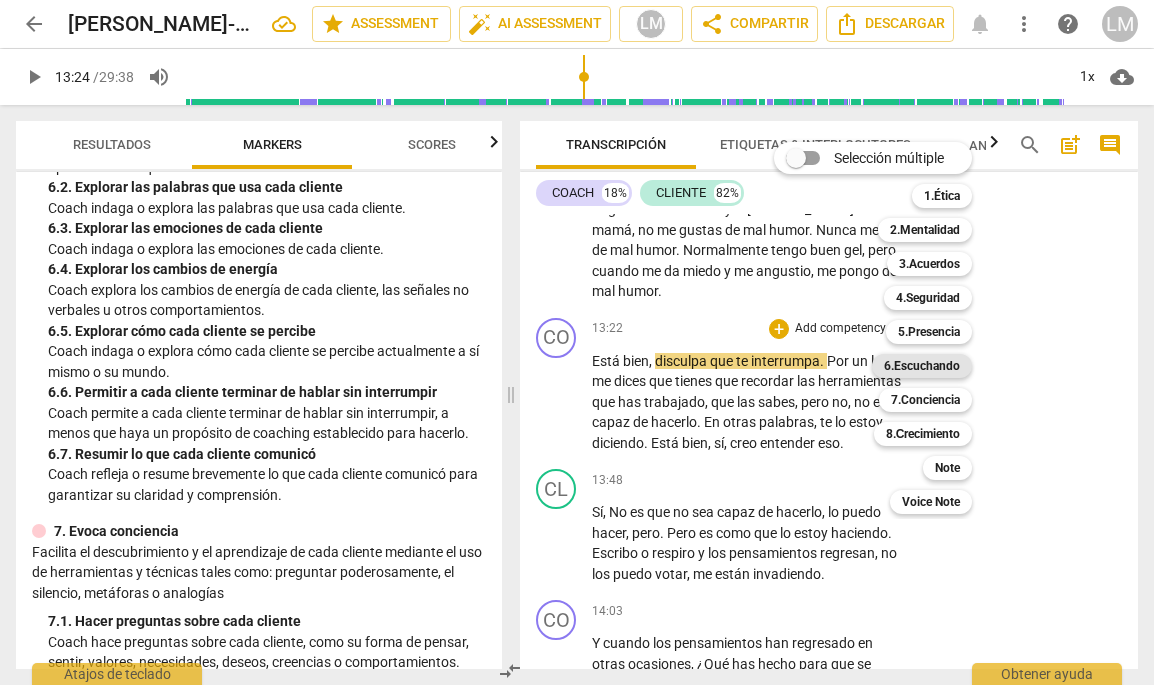 click on "6.Escuchando" at bounding box center (922, 366) 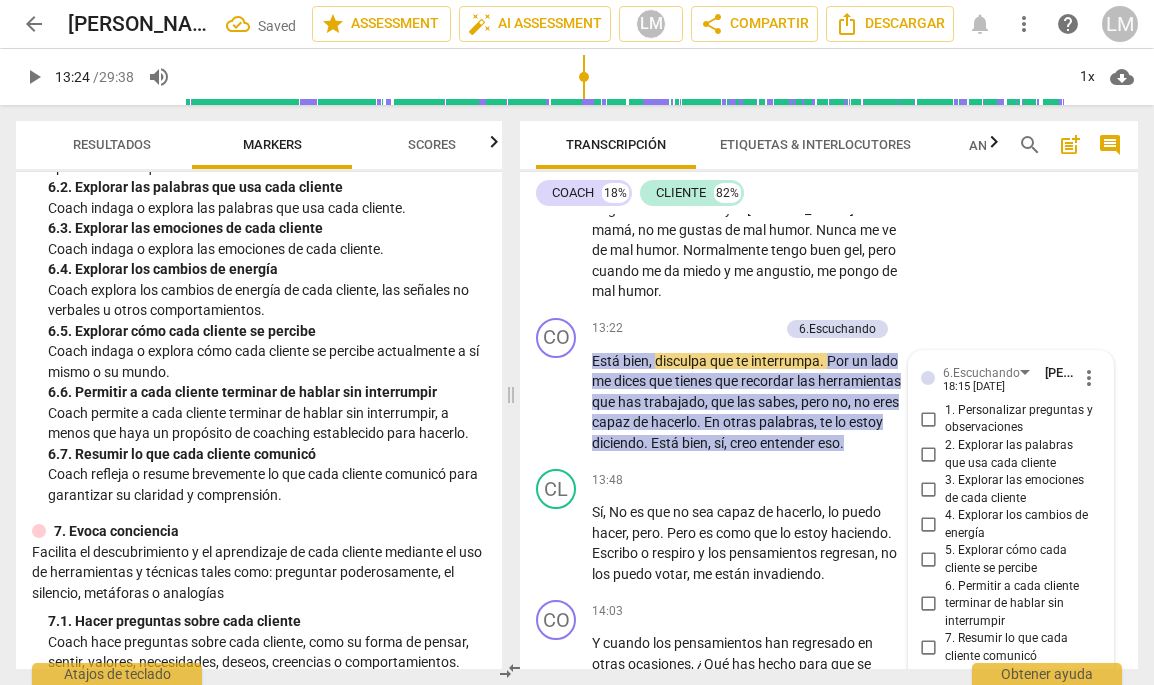 scroll, scrollTop: 4539, scrollLeft: 0, axis: vertical 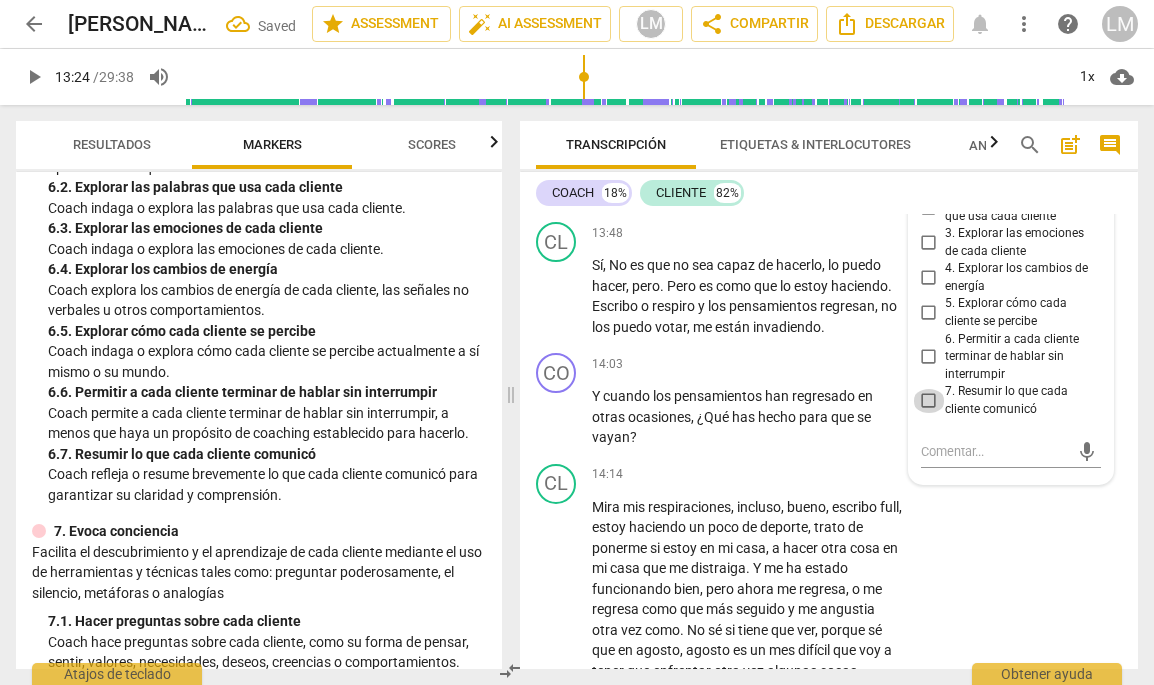click on "7. Resumir lo que cada cliente comunicó" at bounding box center [929, 401] 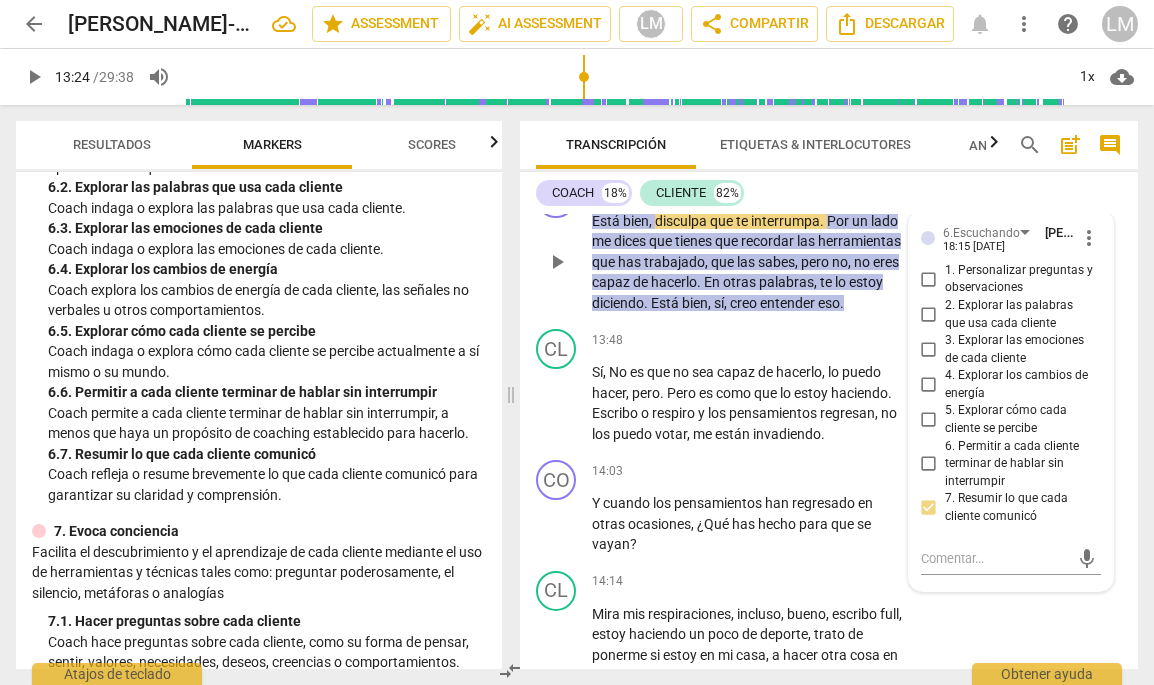 scroll, scrollTop: 4453, scrollLeft: 0, axis: vertical 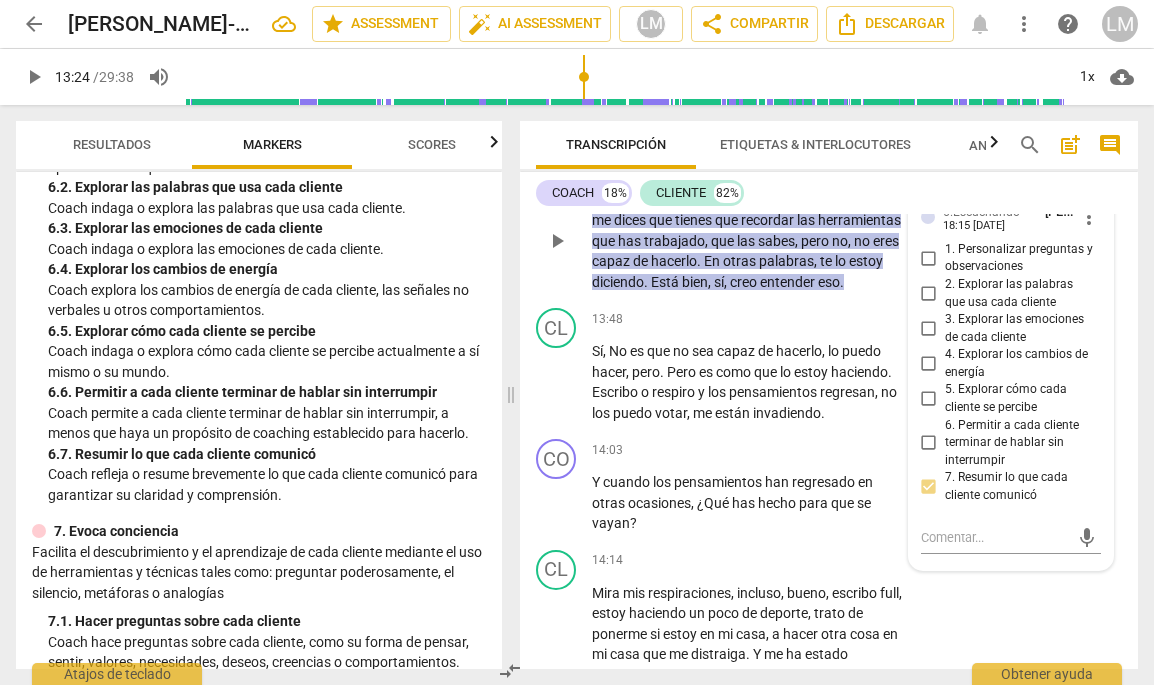 click on "1. Personalizar preguntas y observaciones" at bounding box center [929, 258] 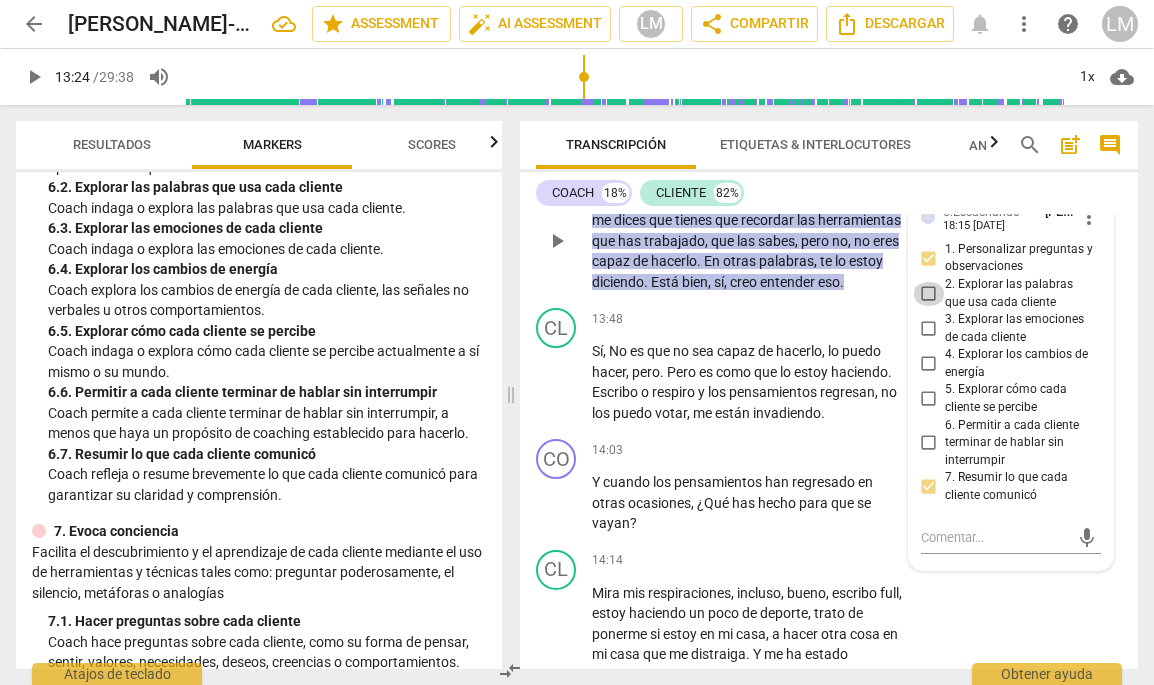 click on "2. Explorar las palabras que usa cada cliente" at bounding box center (929, 294) 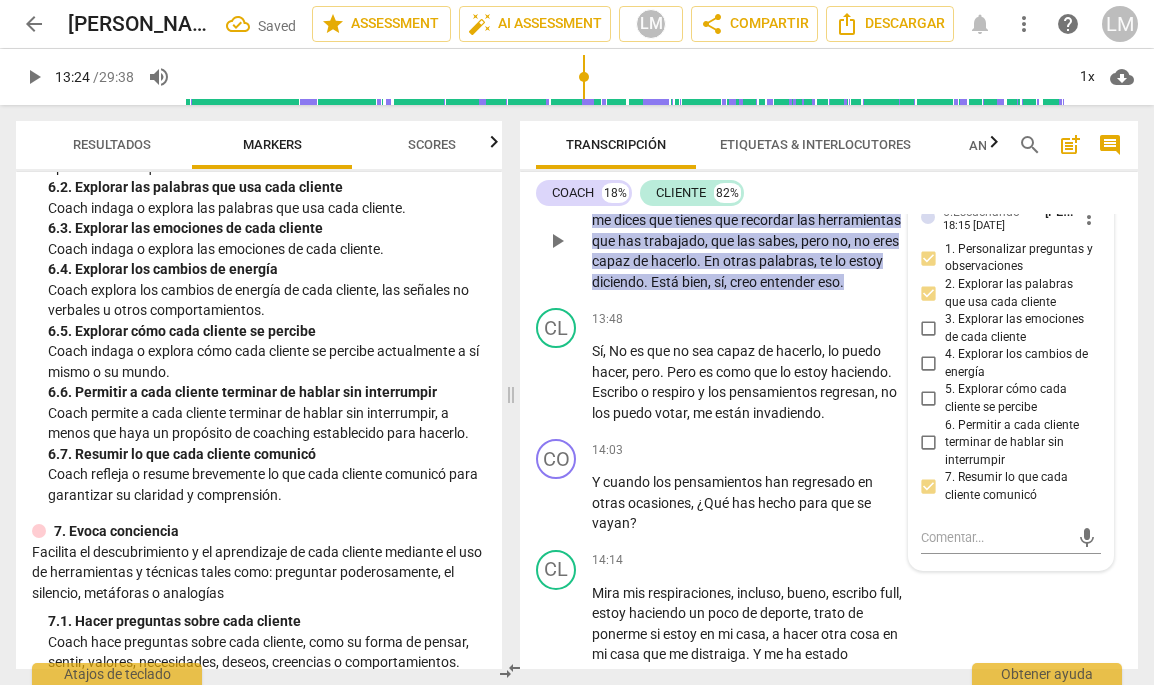 click on "3. Explorar las emociones de cada cliente" at bounding box center [929, 329] 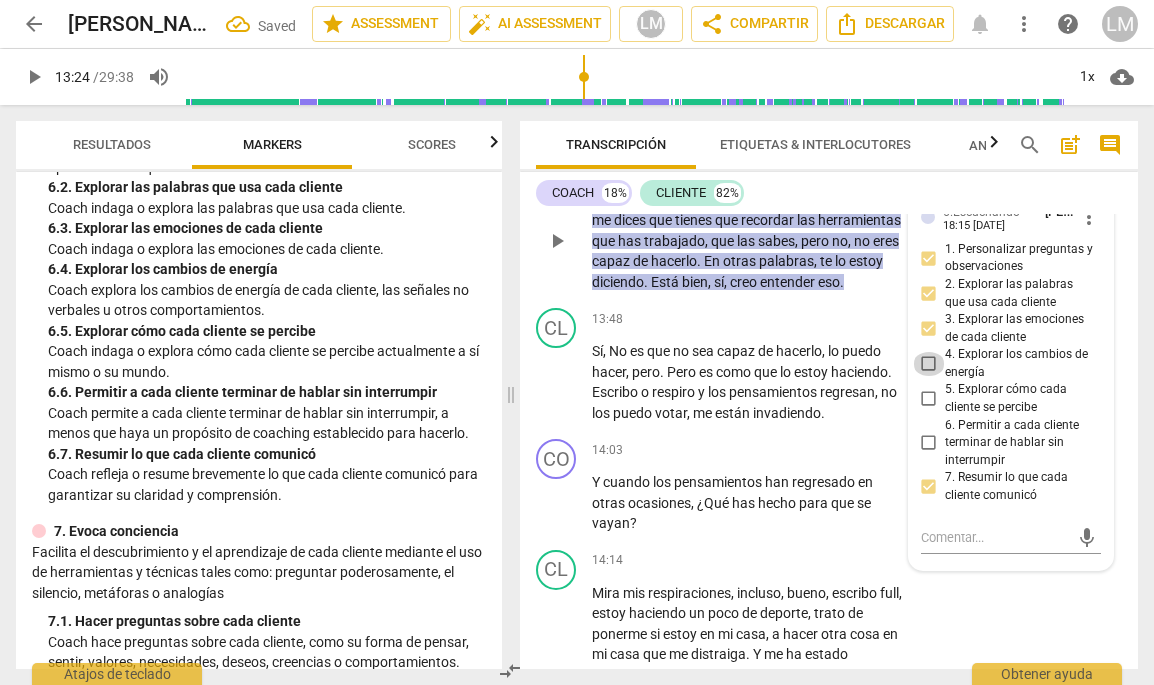 click on "4. Explorar los cambios de energía" at bounding box center [929, 364] 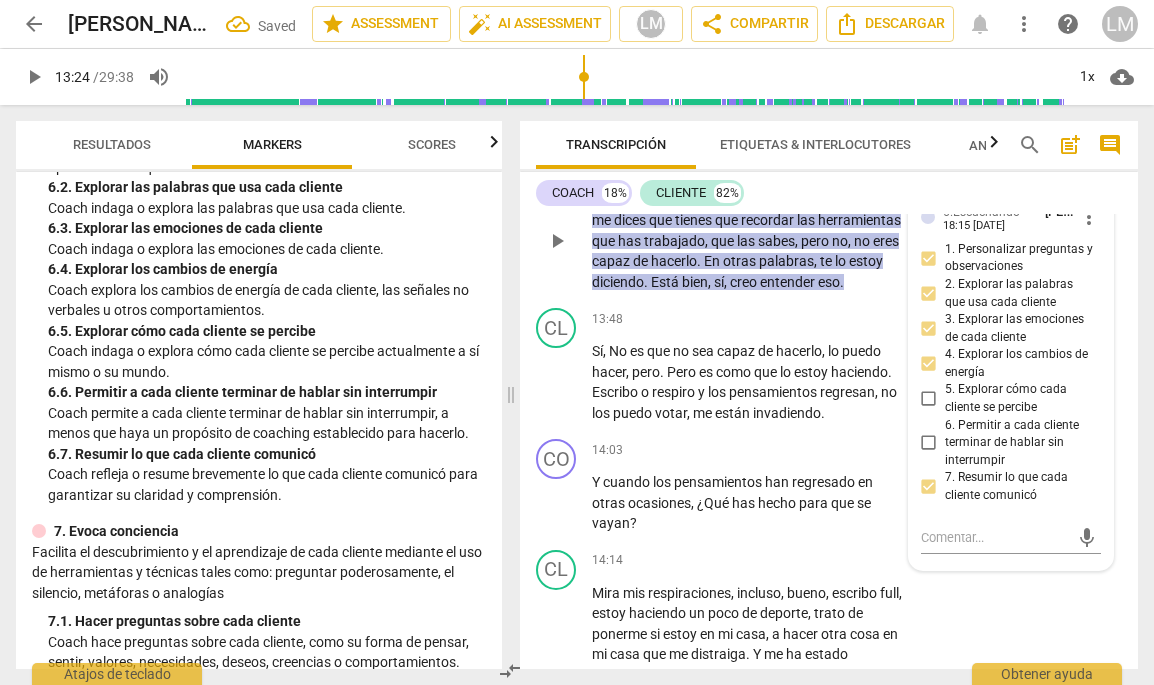 click on "5. Explorar cómo cada cliente se percibe" at bounding box center [929, 399] 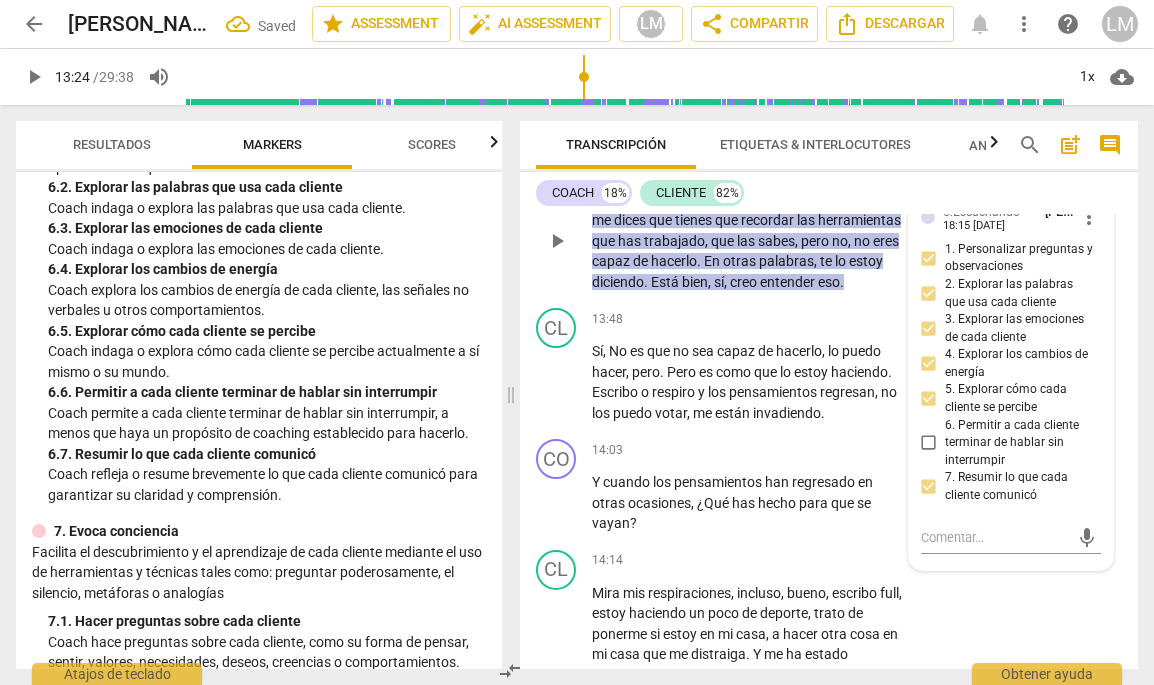 click on "6. Permitir a cada cliente terminar de hablar sin interrumpir" at bounding box center [929, 443] 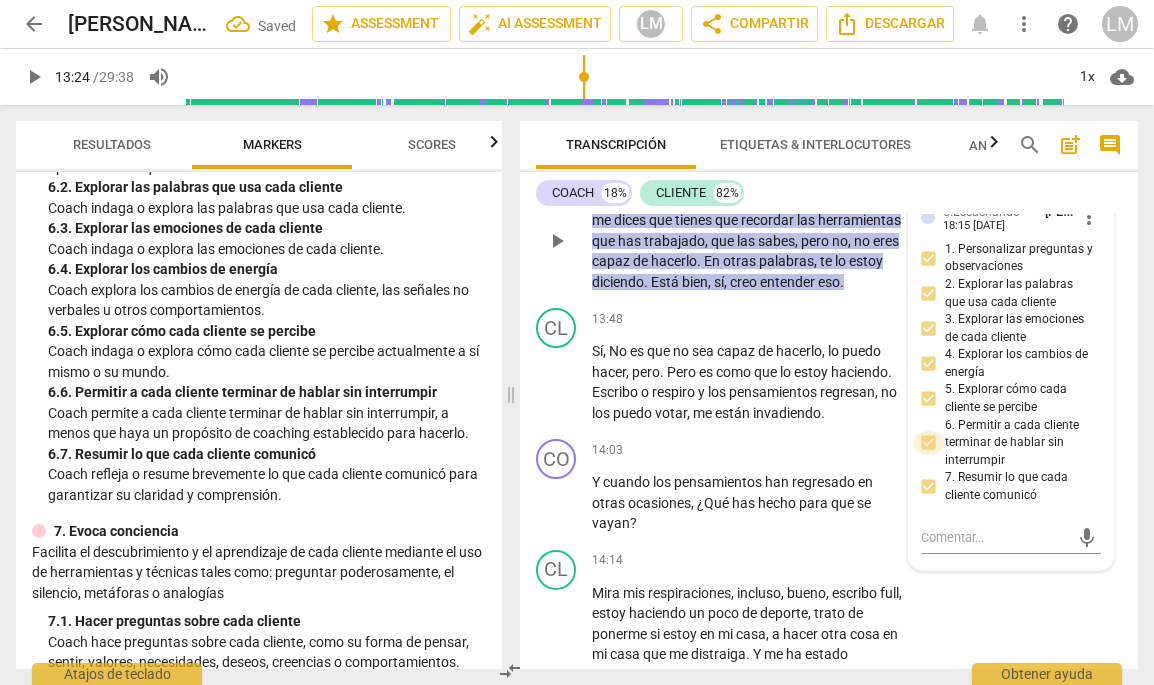 click on "6. Permitir a cada cliente terminar de hablar sin interrumpir" at bounding box center (929, 443) 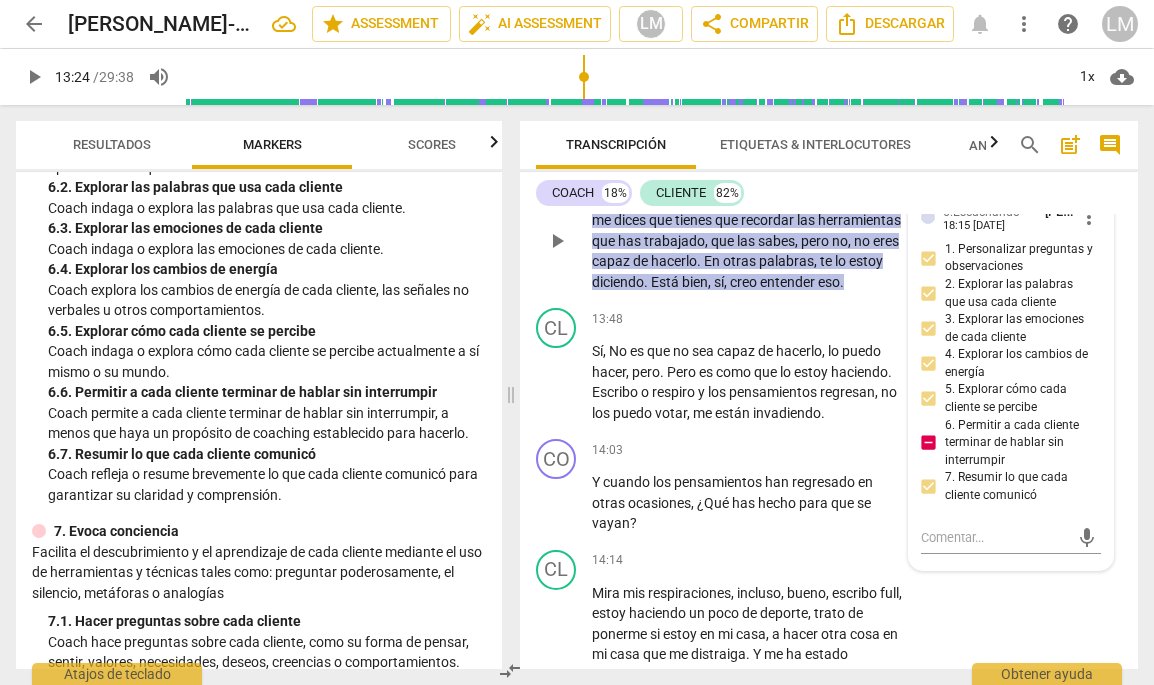 click on "6. Permitir a cada cliente terminar de hablar sin interrumpir" at bounding box center (929, 443) 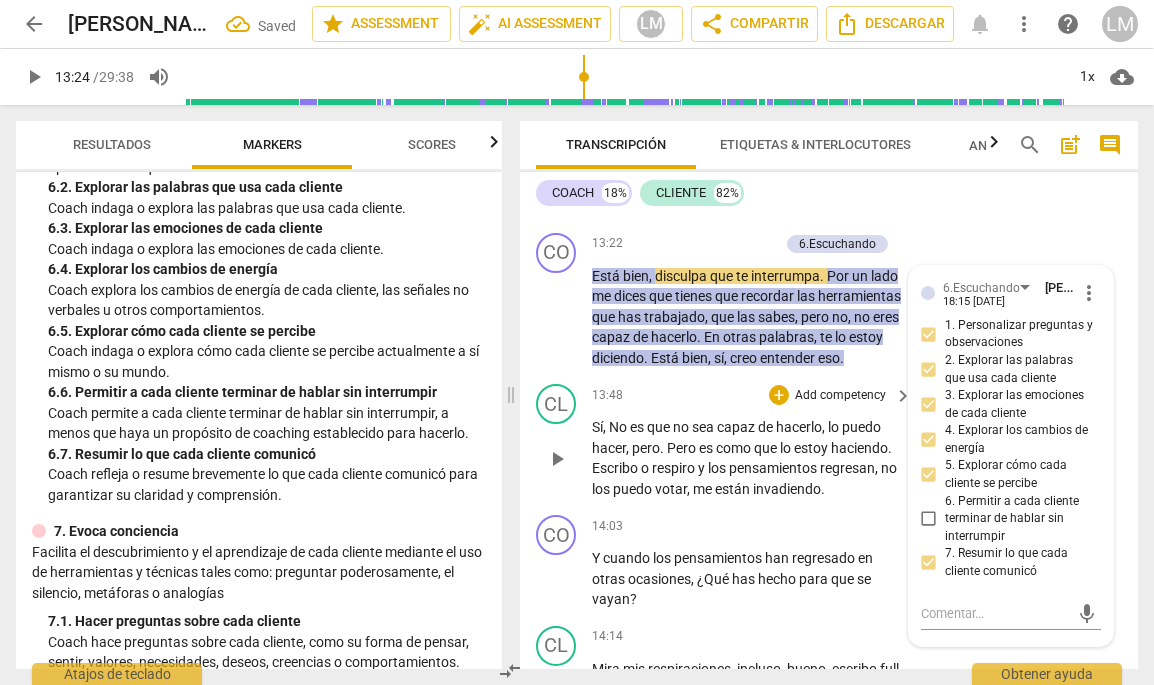 scroll, scrollTop: 4373, scrollLeft: 0, axis: vertical 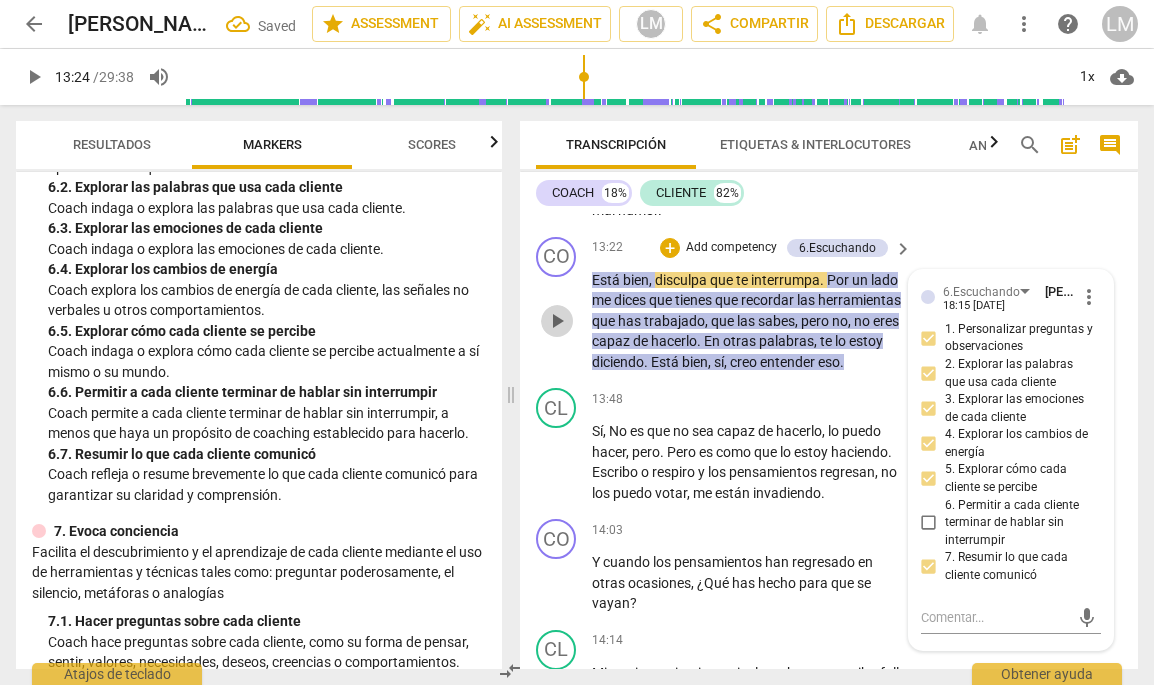 click on "play_arrow" at bounding box center [557, 321] 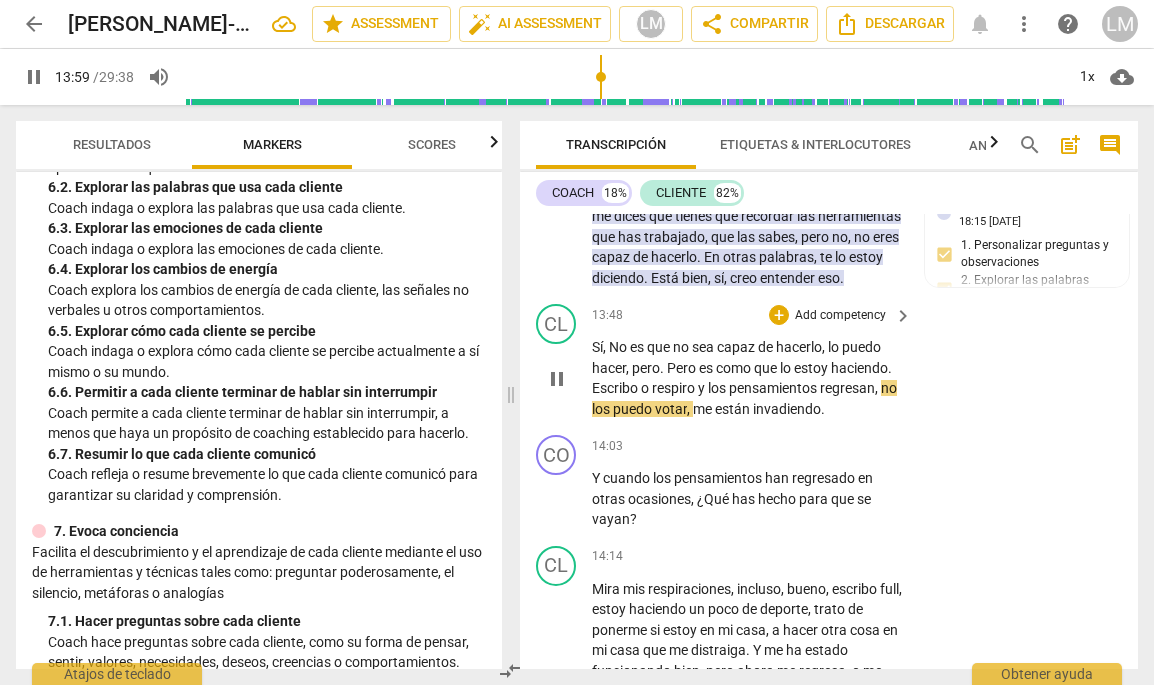 scroll, scrollTop: 4459, scrollLeft: 0, axis: vertical 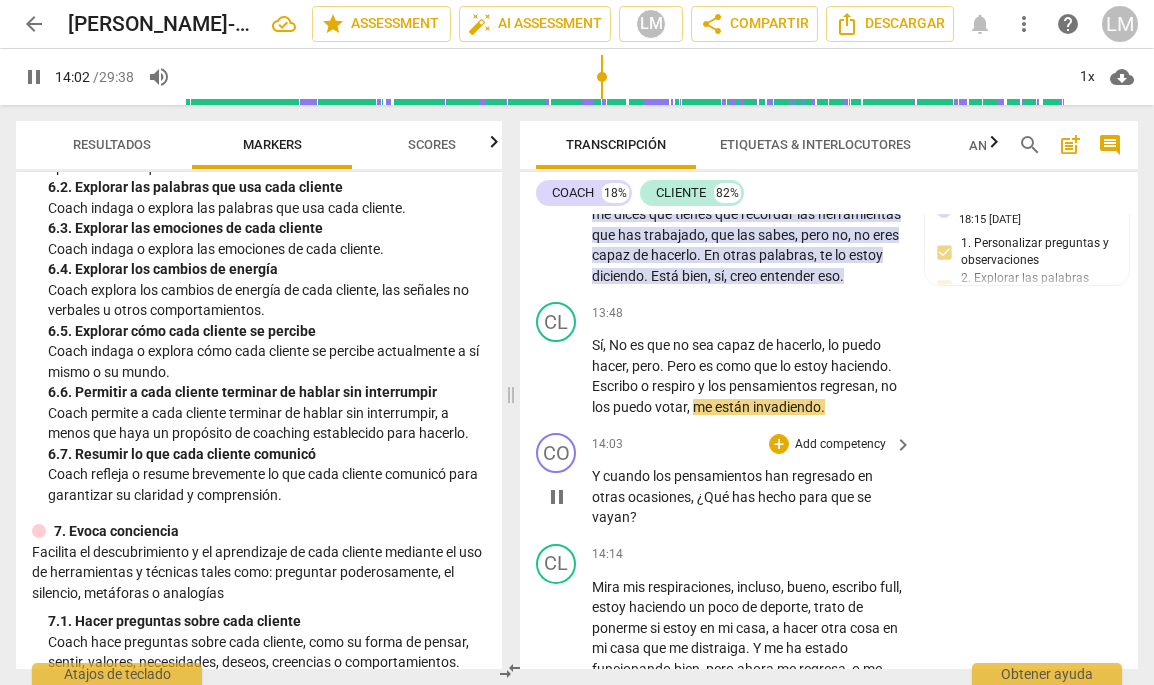 click on "Add competency" at bounding box center [840, 445] 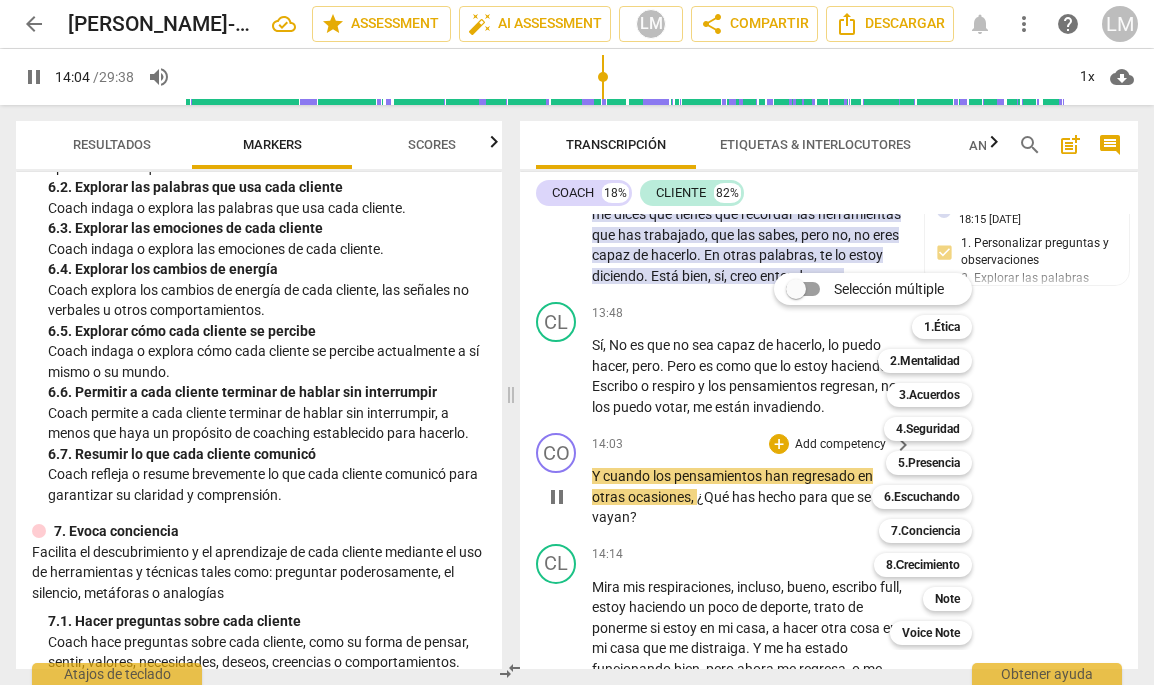 click on "Selección múltiple m 1.Ética 1 2.Mentalidad 2 3.Acuerdos 3 4.Seguridad 4 5.Presencia 5 6.Escuchando 6 7.Conciencia 7 8.Сrecimiento 8 Note 9 Voice Note 0" at bounding box center [888, 459] 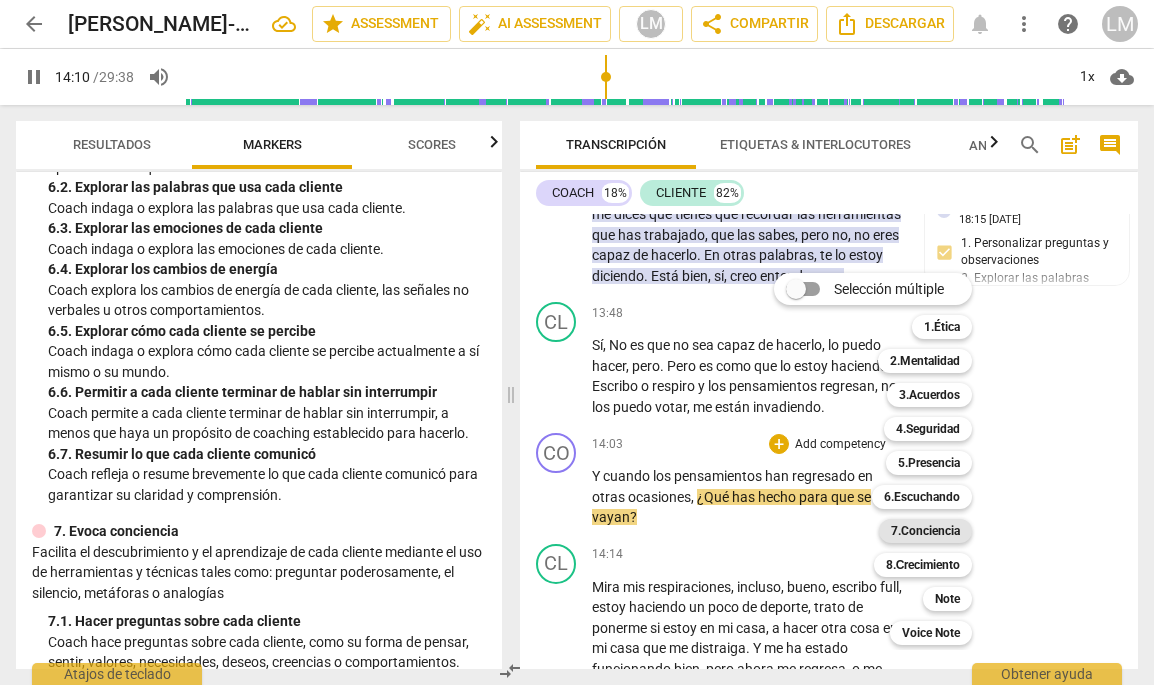 click on "7.Conciencia" at bounding box center (925, 531) 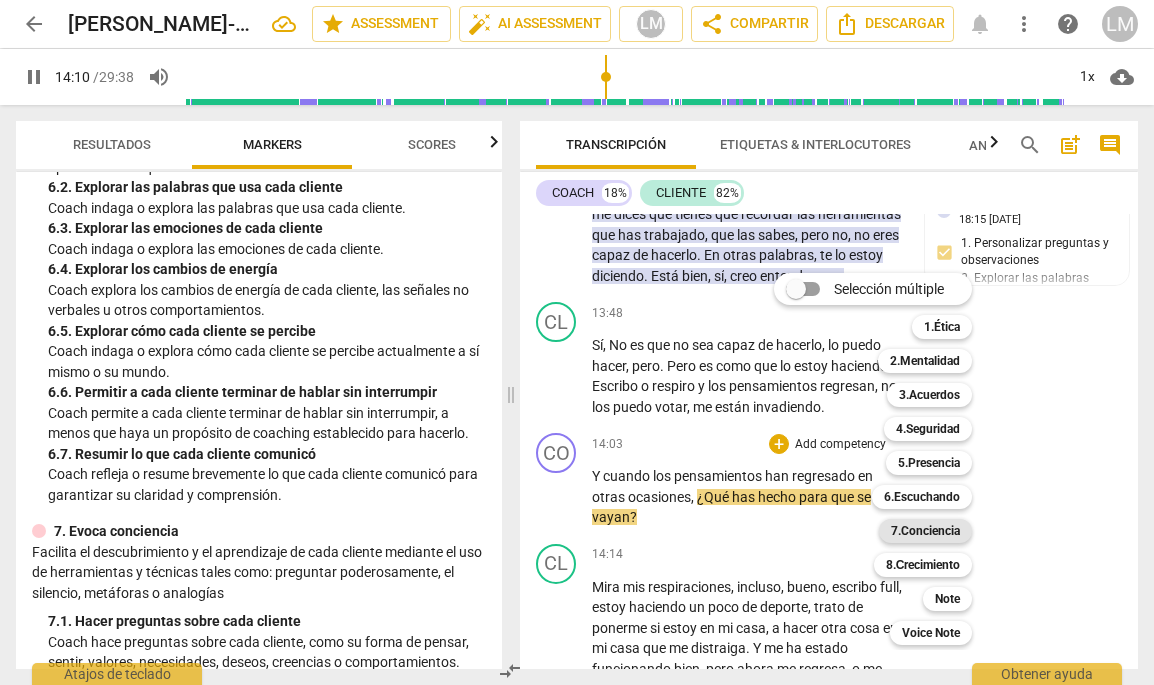 type on "851" 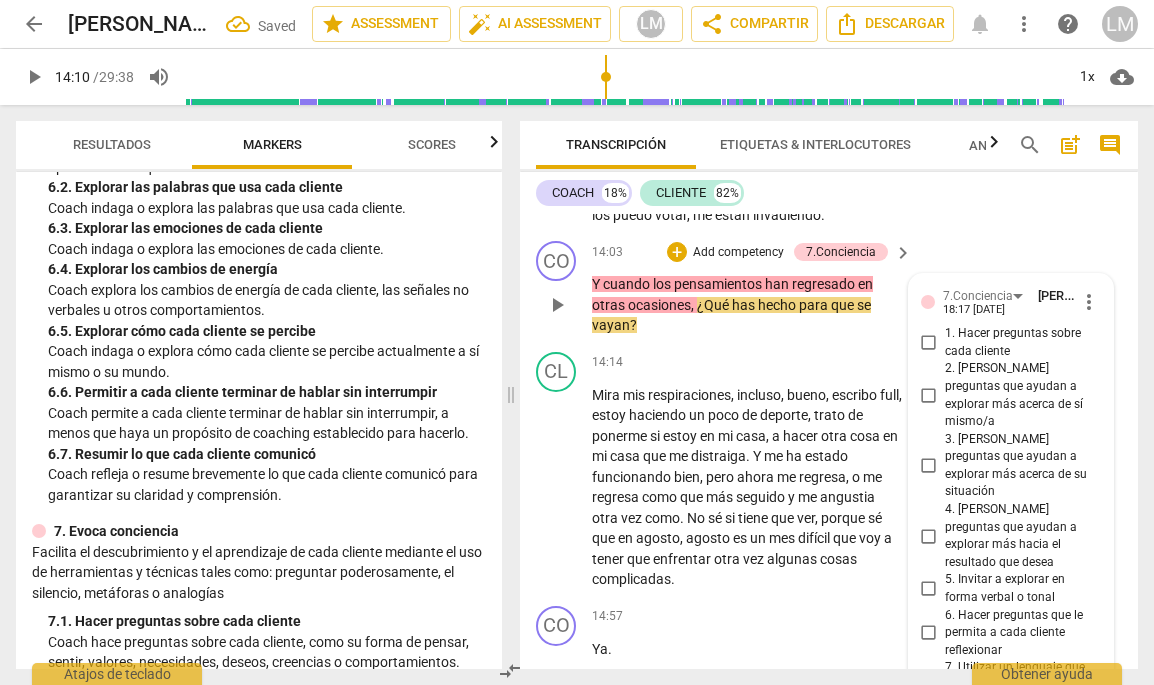 scroll, scrollTop: 4650, scrollLeft: 0, axis: vertical 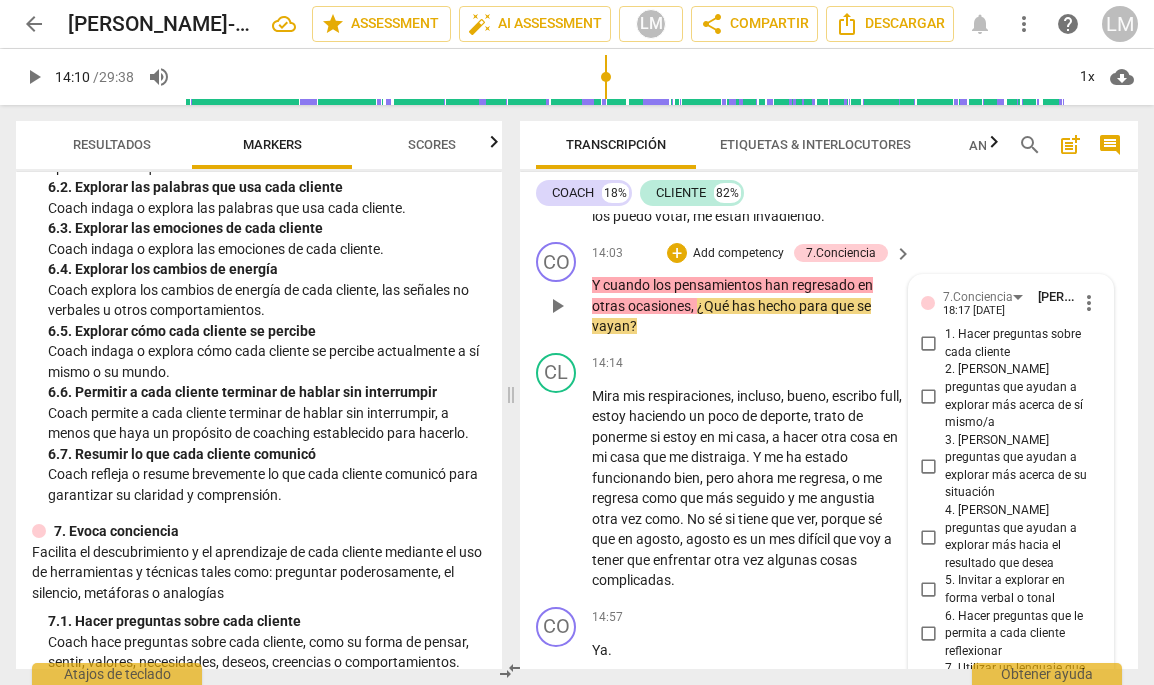 click on "2. [PERSON_NAME] preguntas que ayudan a explorar más acerca de sí mismo/a" at bounding box center (929, 397) 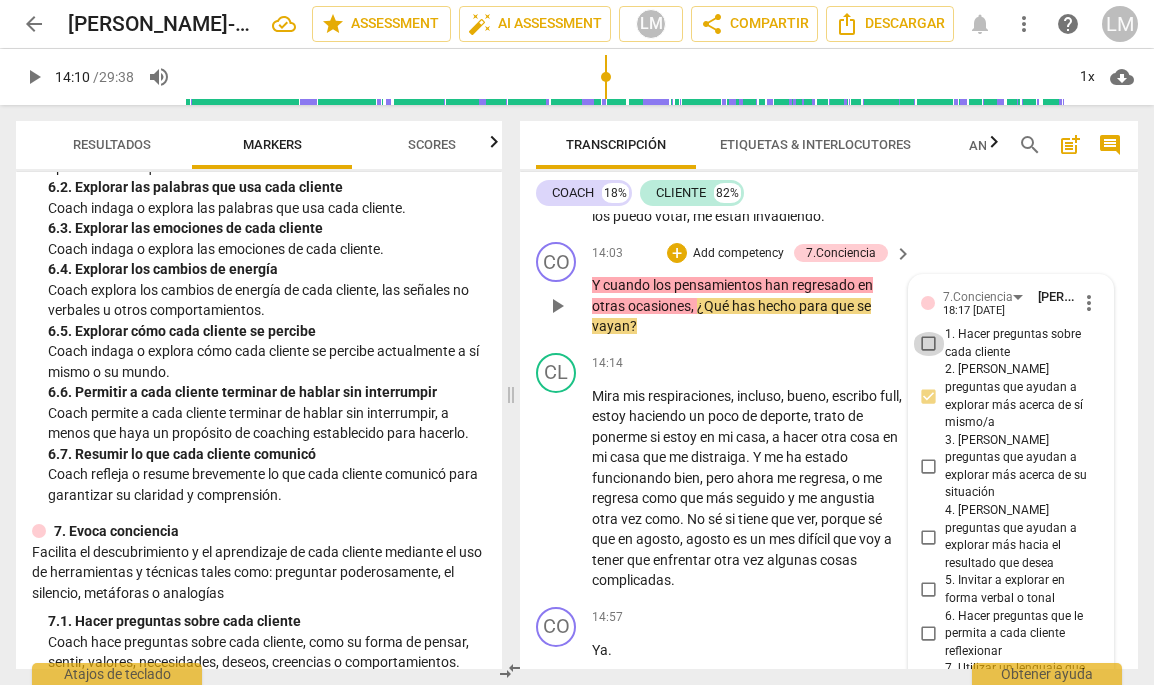 click on "1. Hacer preguntas sobre cada cliente" at bounding box center [929, 344] 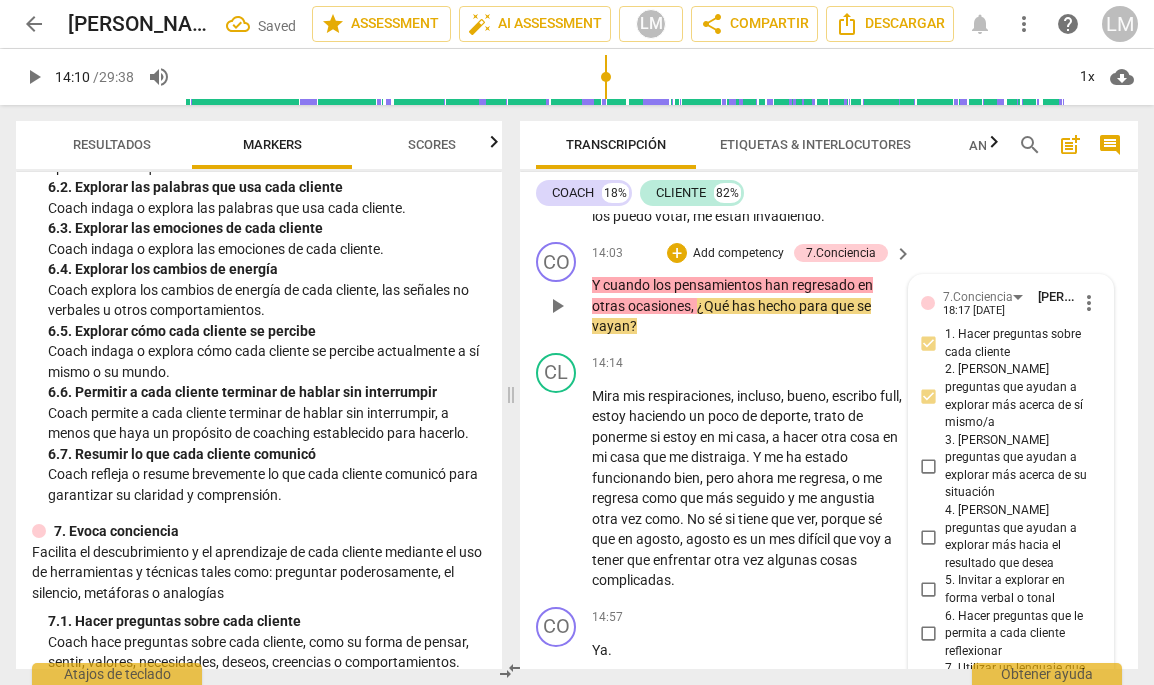 click on "3. [PERSON_NAME] preguntas que ayudan a explorar más acerca de su situación" at bounding box center [929, 467] 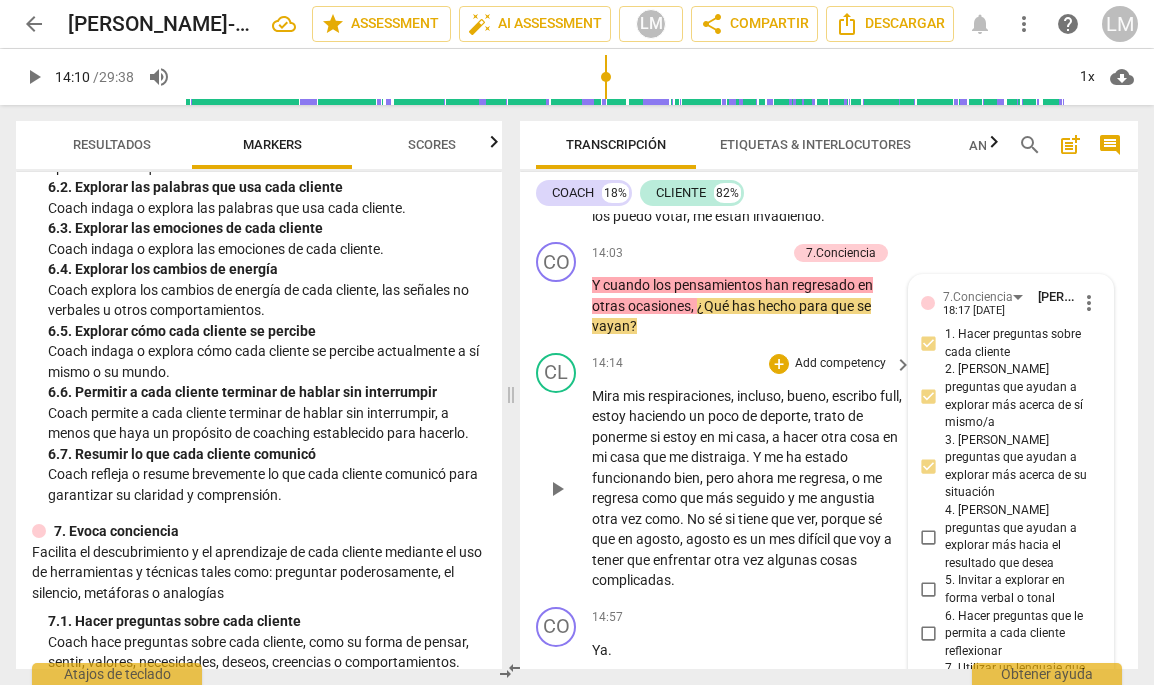 scroll, scrollTop: 4649, scrollLeft: 0, axis: vertical 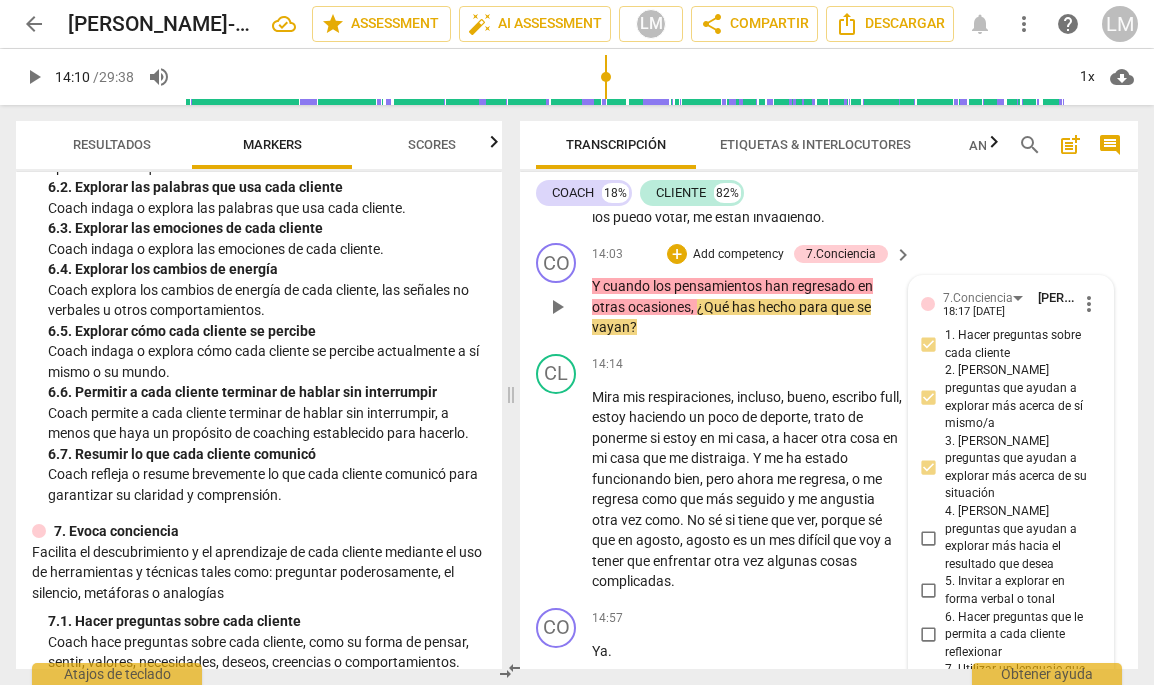 click on "4. [PERSON_NAME] preguntas que ayudan a explorar más hacia el resultado que desea" at bounding box center (929, 538) 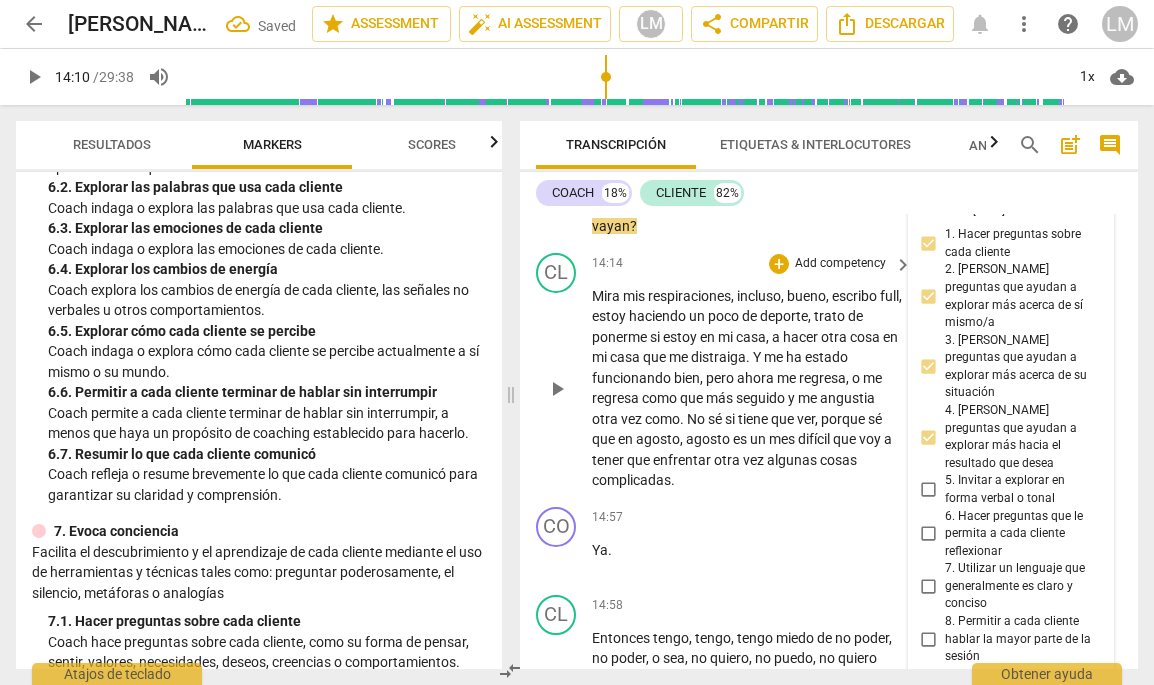 scroll, scrollTop: 4752, scrollLeft: 0, axis: vertical 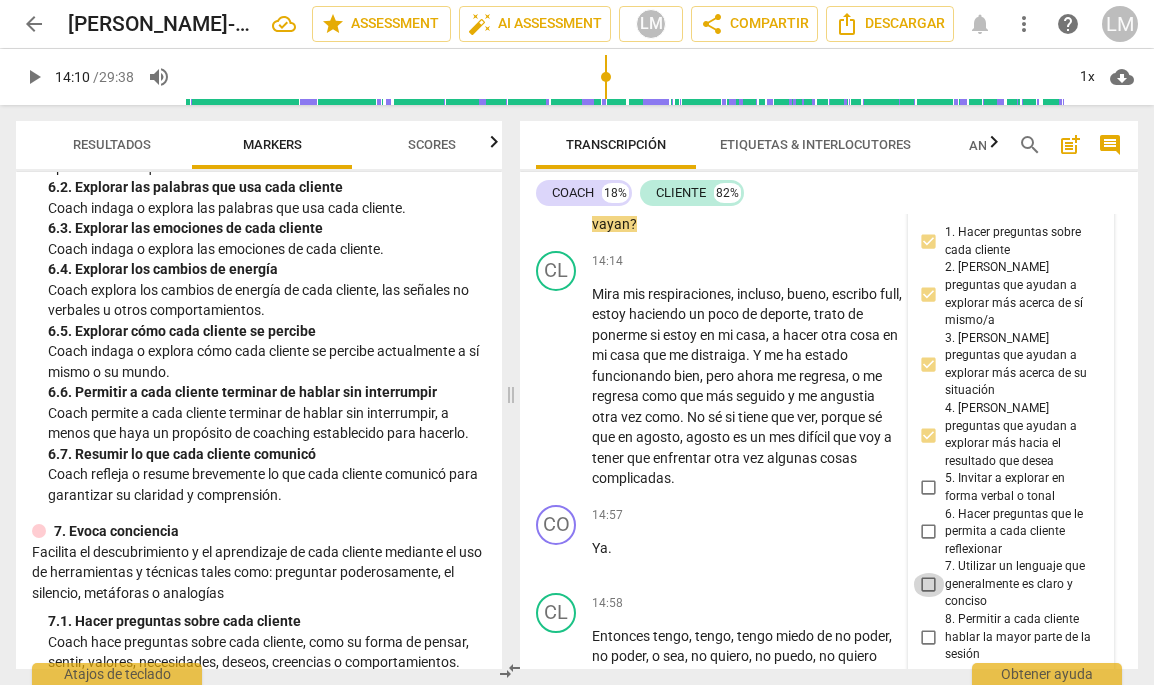 click on "7. Utilizar un lenguaje que generalmente es claro y conciso" at bounding box center (929, 585) 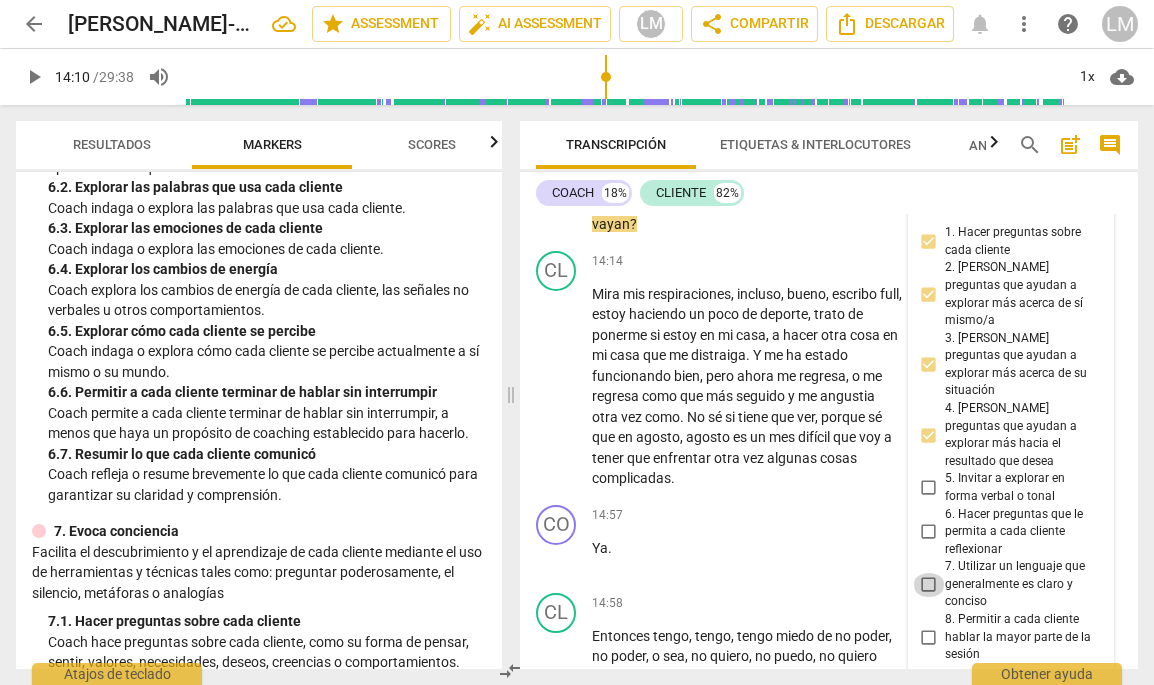 checkbox on "true" 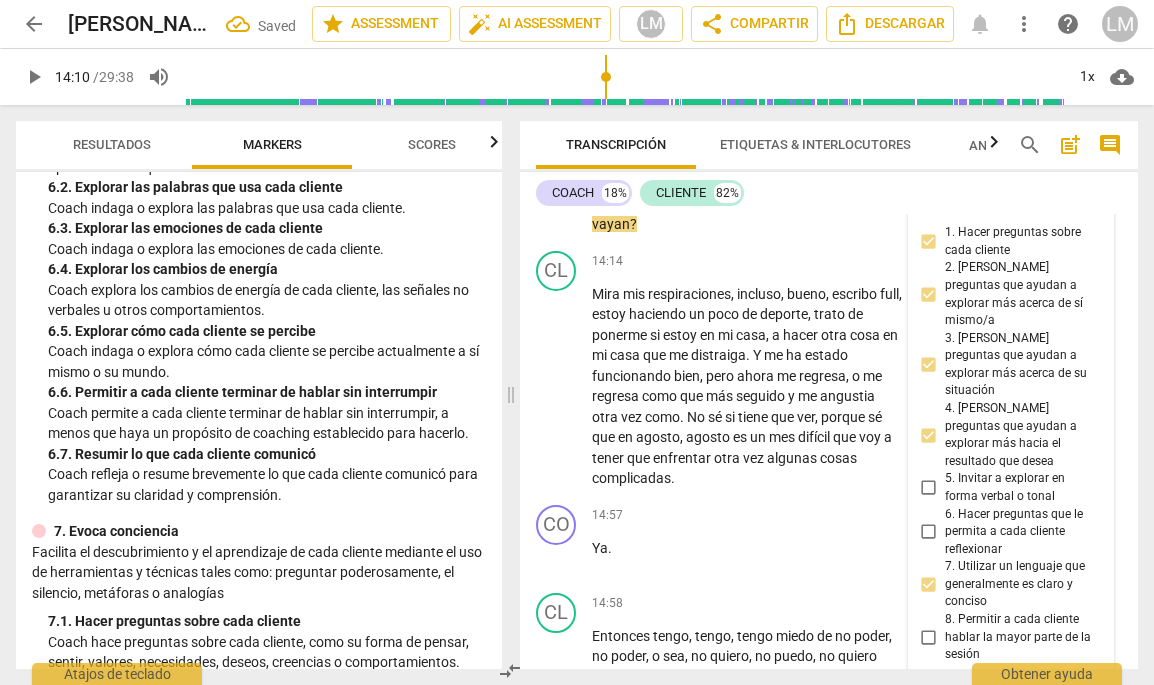 click on "8. Permitir a cada cliente hablar la mayor parte de la sesión" at bounding box center [929, 637] 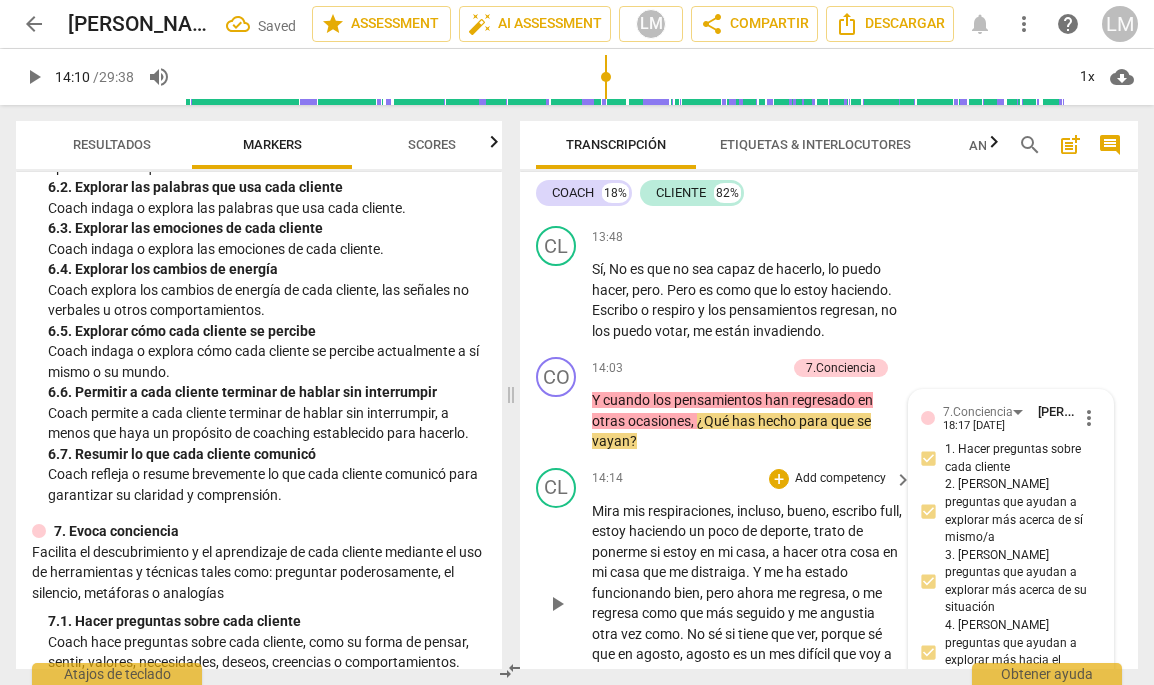 scroll, scrollTop: 4546, scrollLeft: 0, axis: vertical 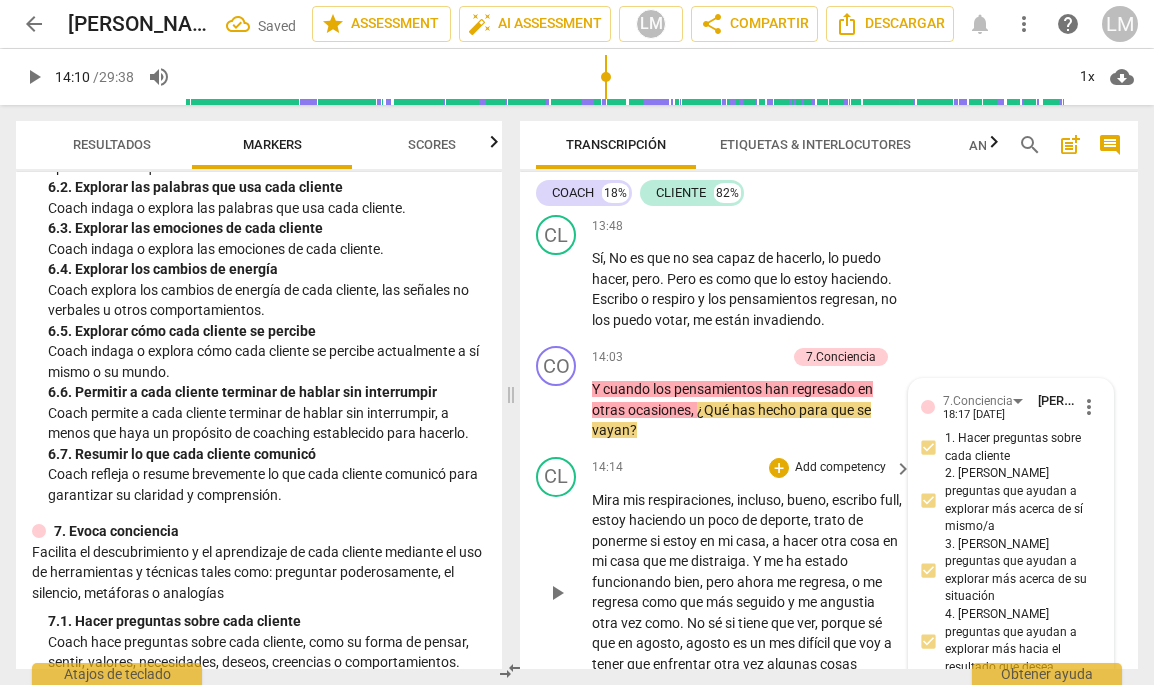 click on "play_arrow" at bounding box center (557, 593) 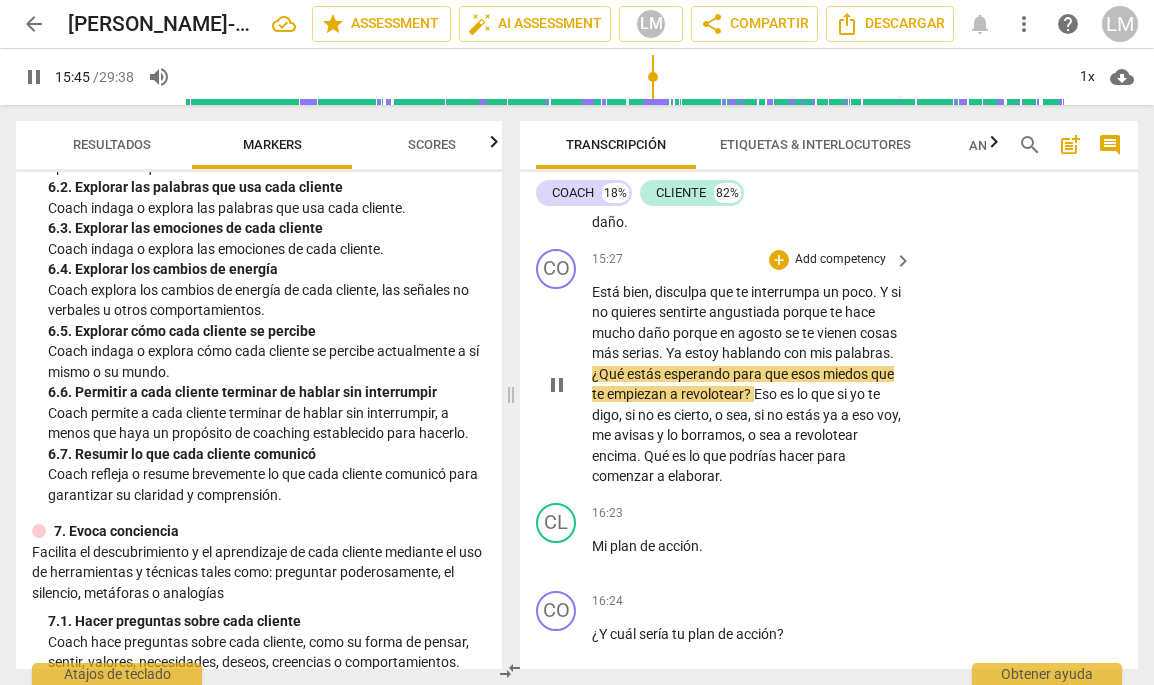 scroll, scrollTop: 5229, scrollLeft: 0, axis: vertical 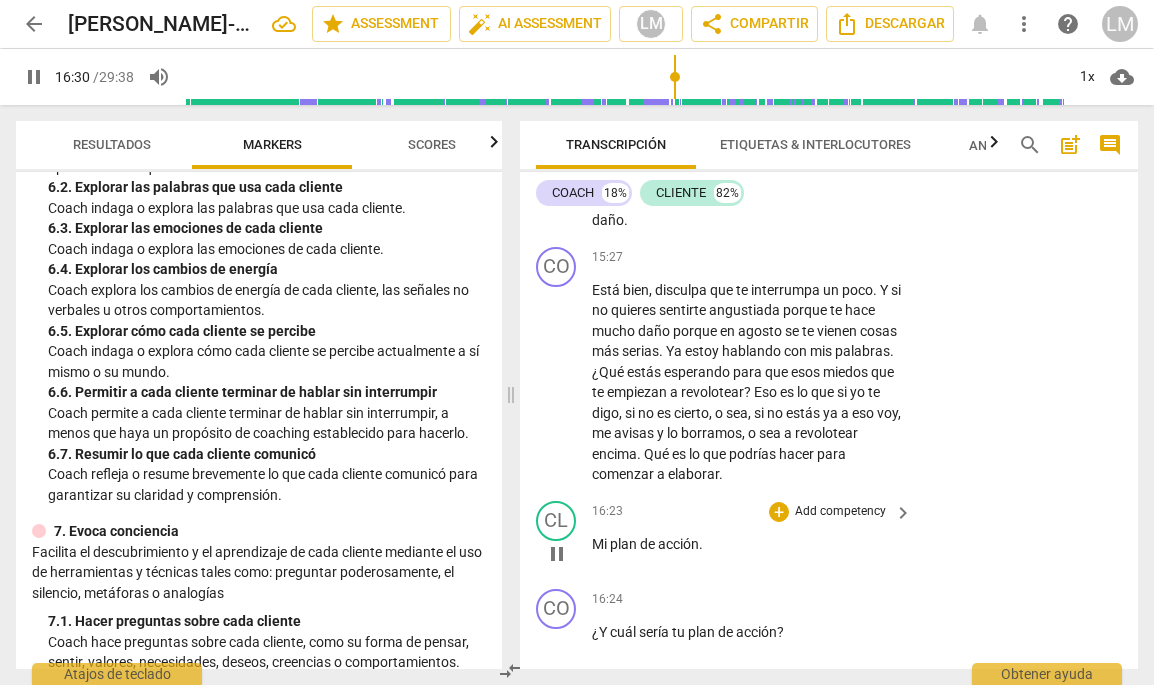 click on "pause" at bounding box center [557, 554] 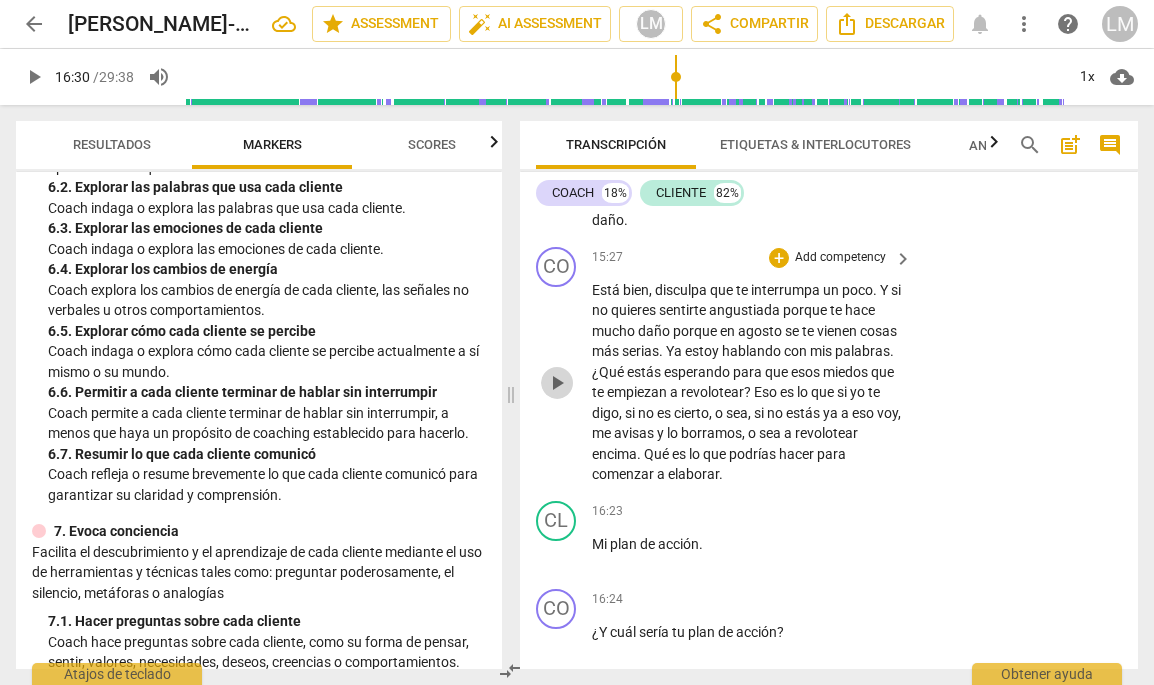 click on "play_arrow" at bounding box center (557, 383) 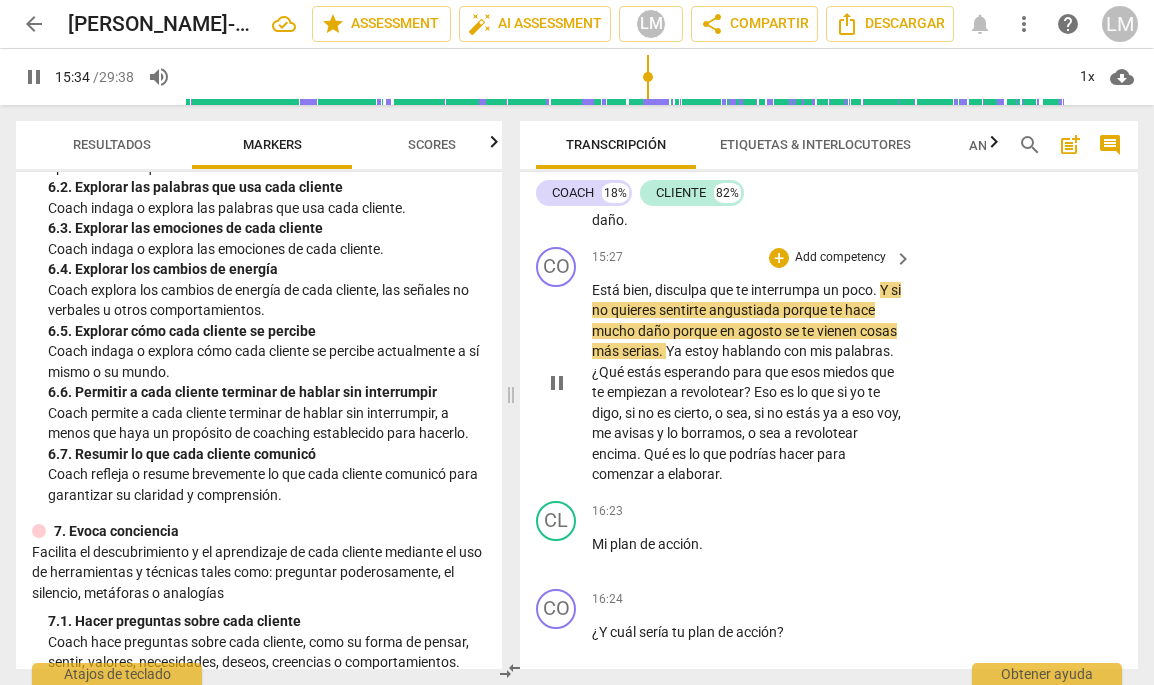 click on "Add competency" at bounding box center (840, 258) 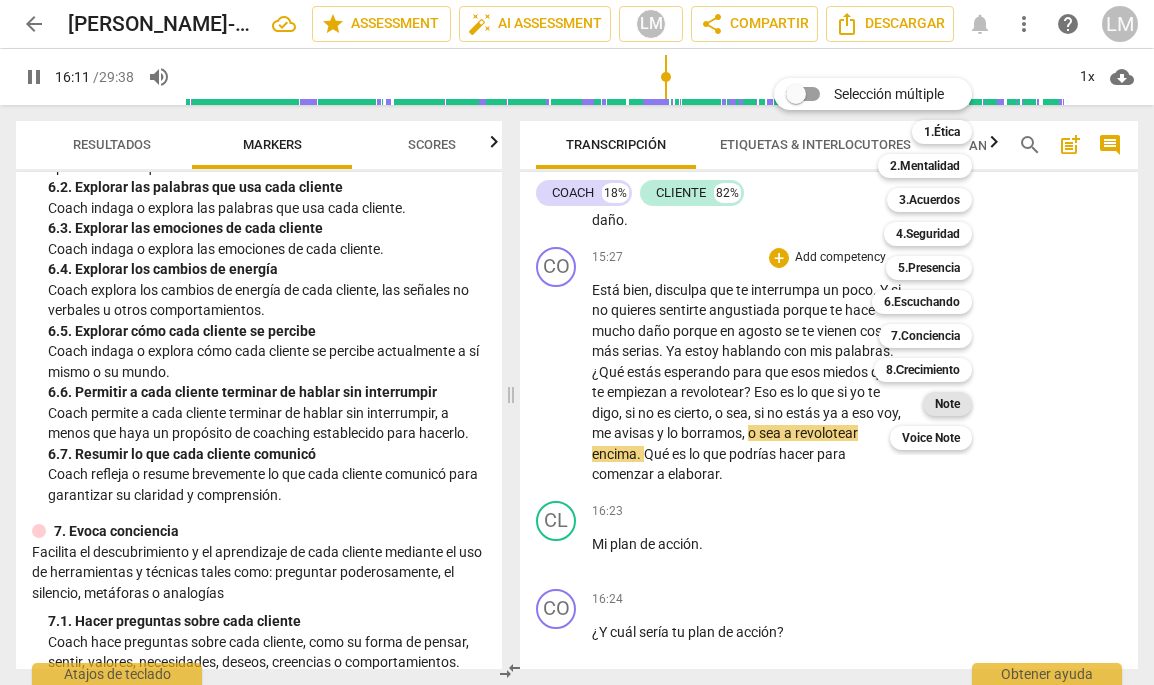 click on "Note" at bounding box center (947, 404) 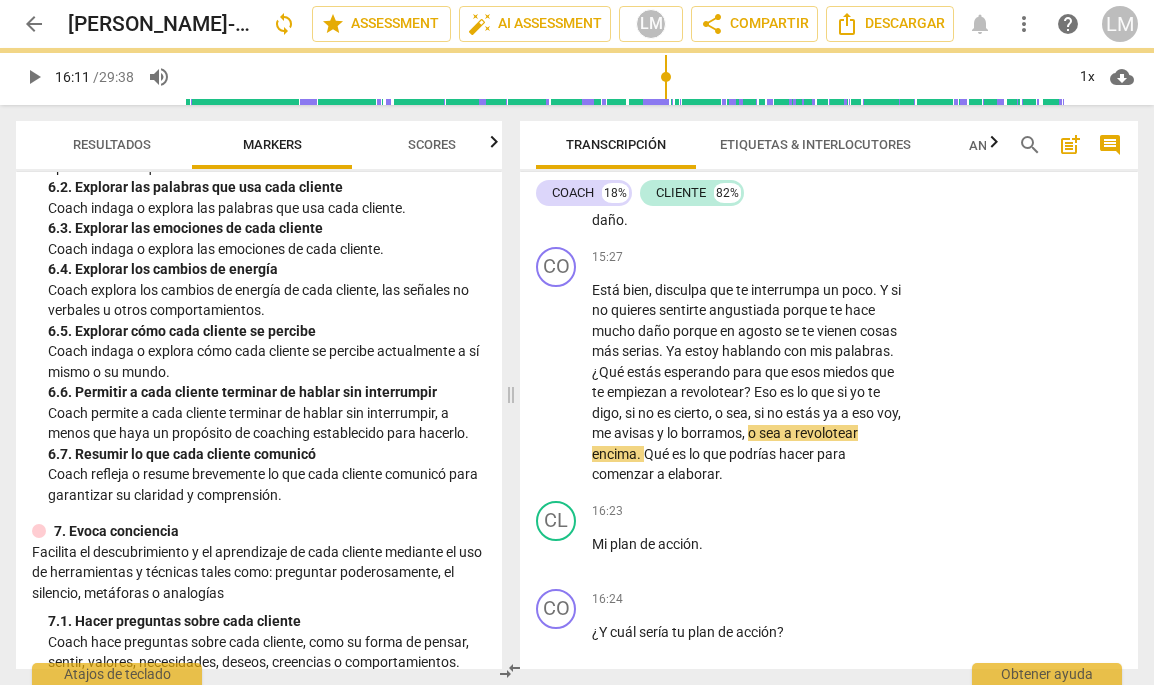 type on "972" 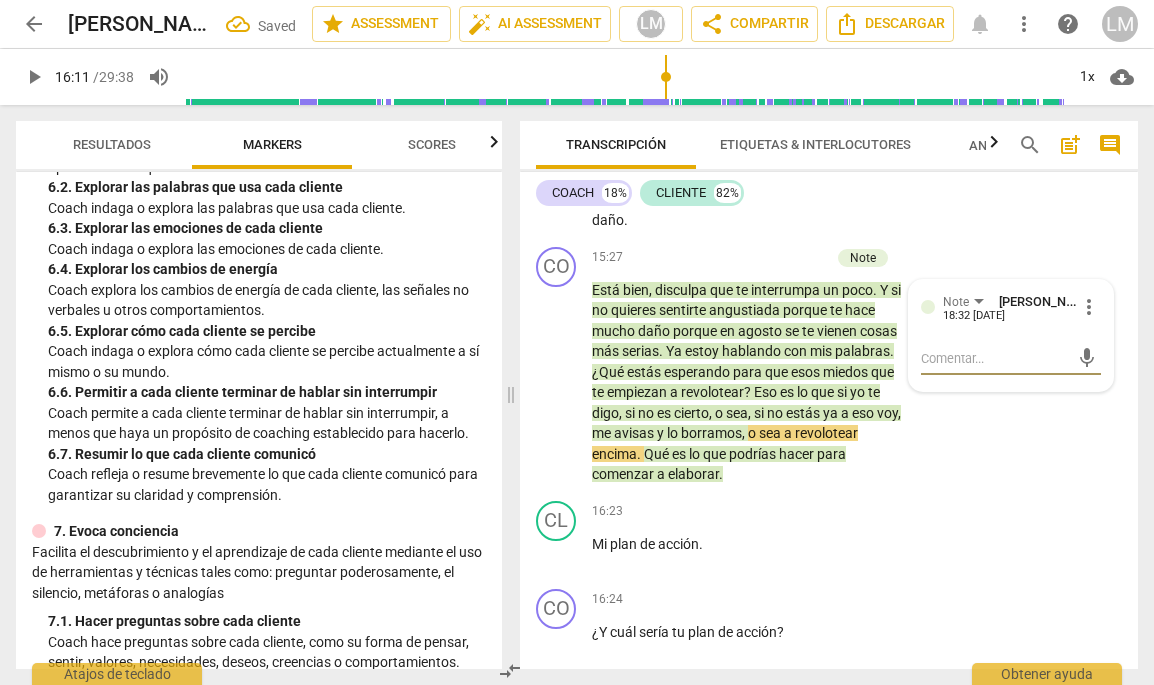 type on "P" 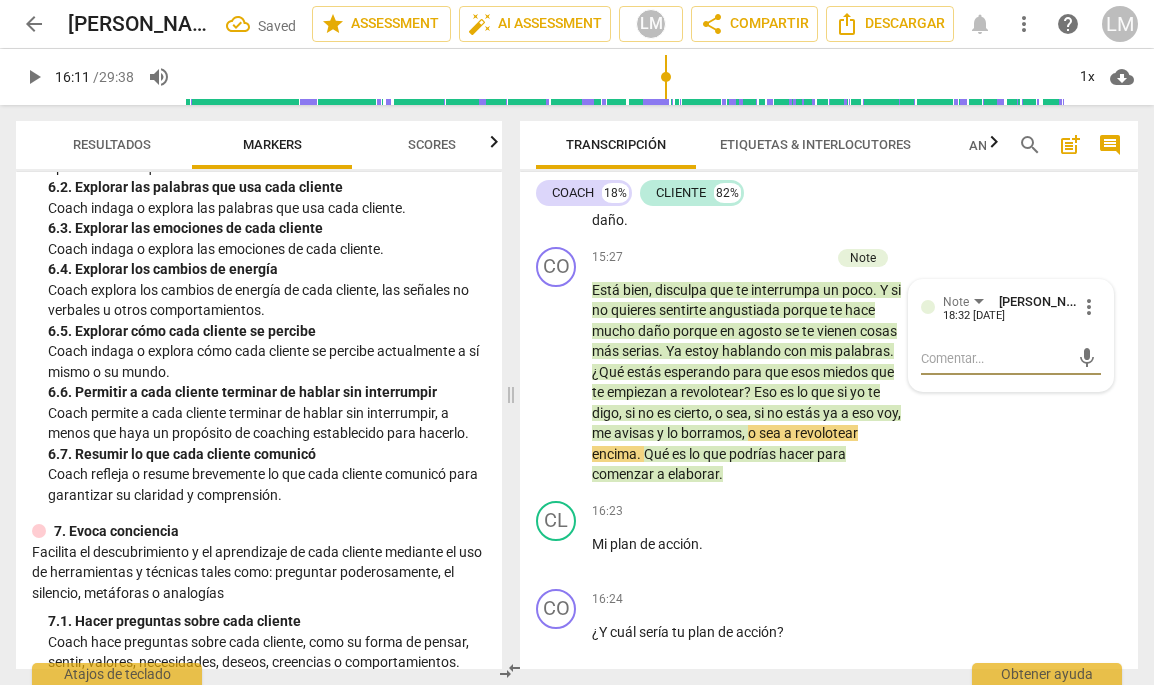 type on "P" 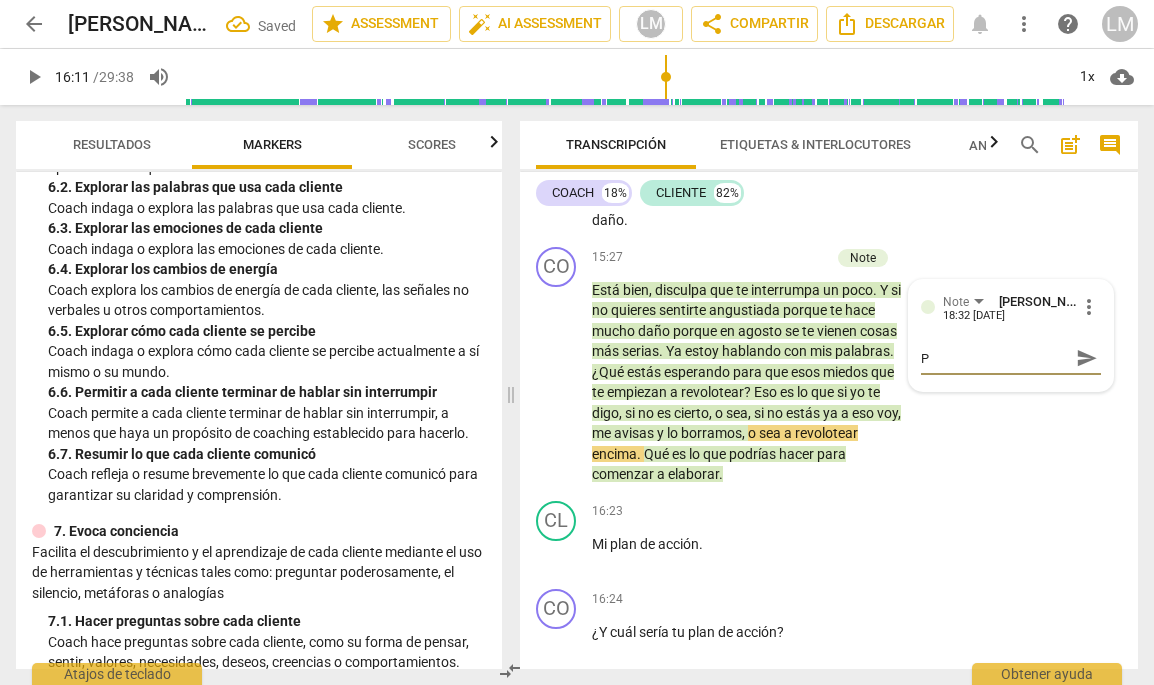 type on "Pa" 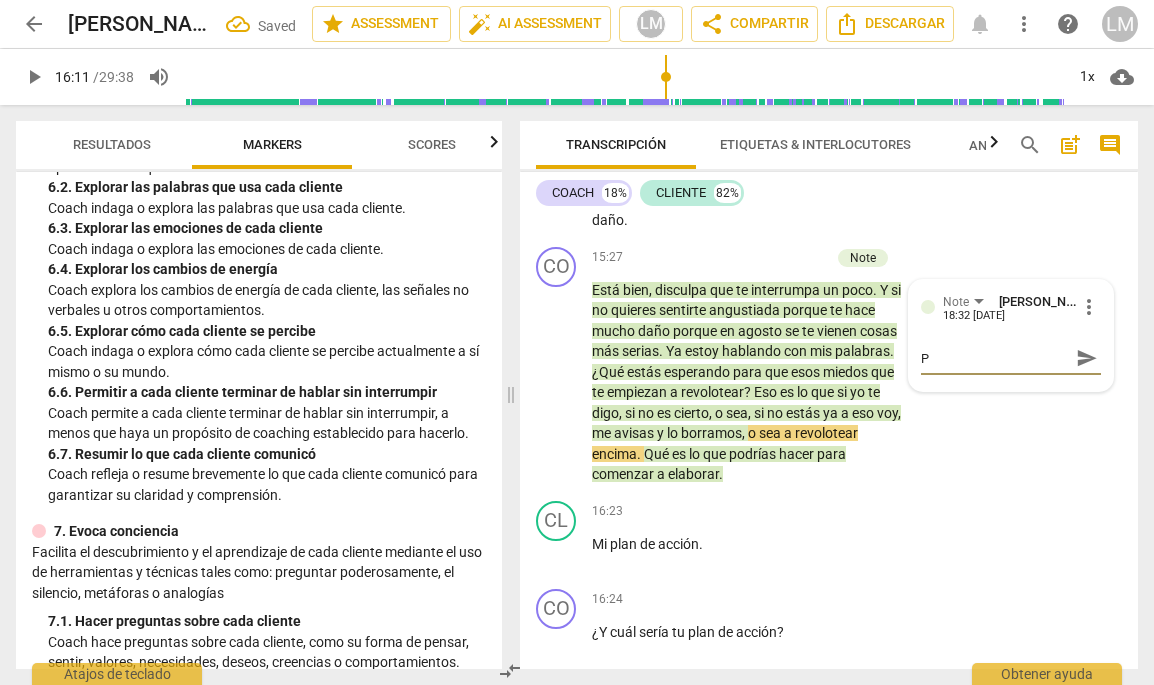 type on "Pa" 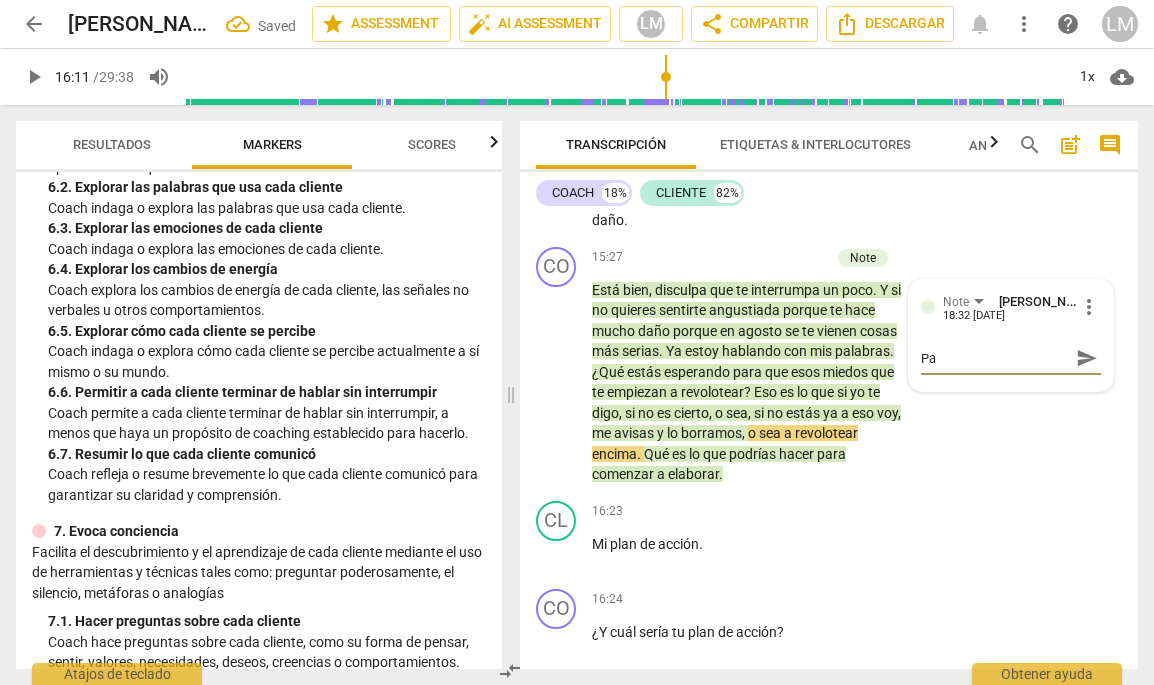 type on "Par" 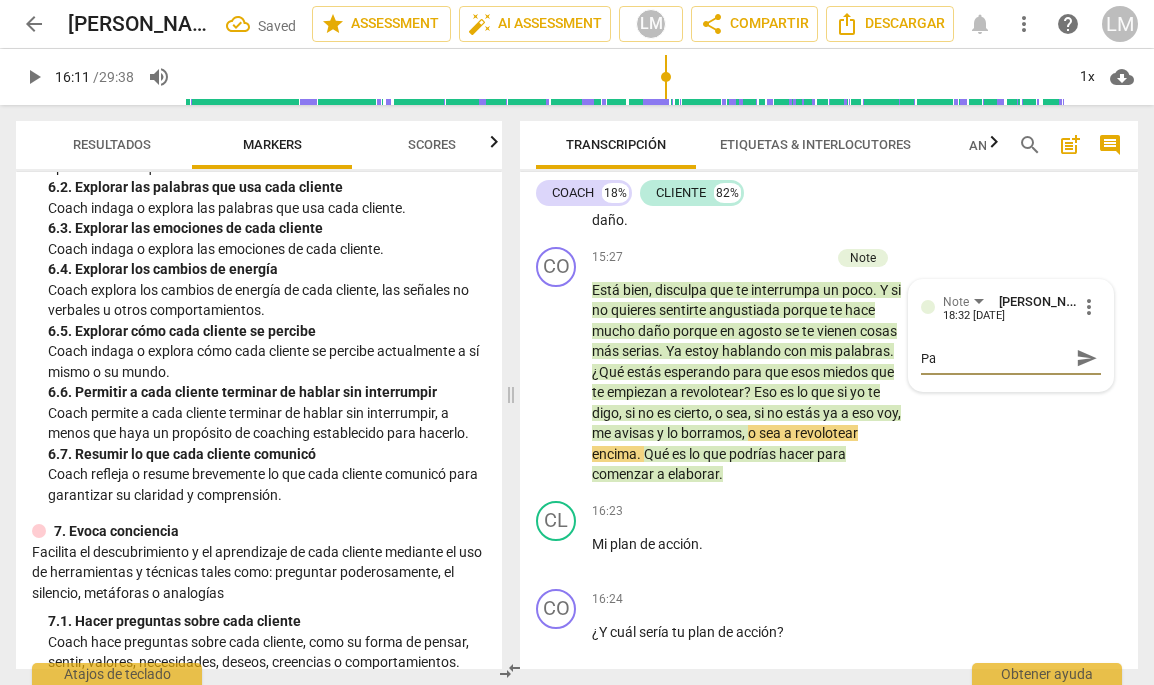 type on "Par" 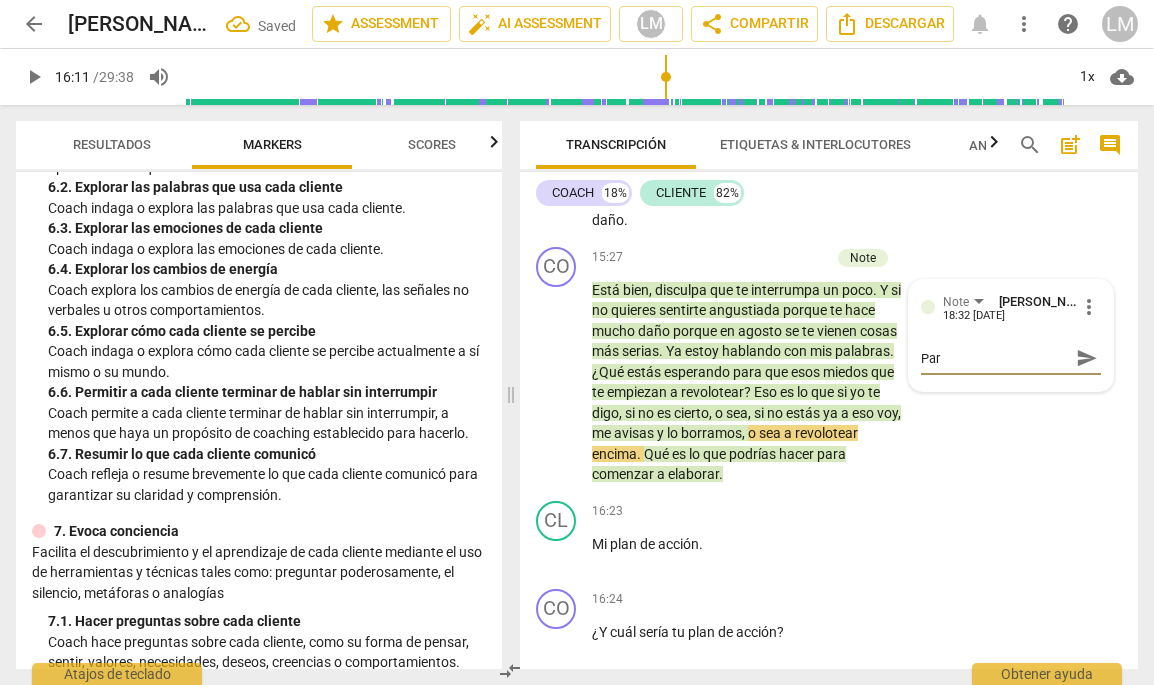 type on "Para" 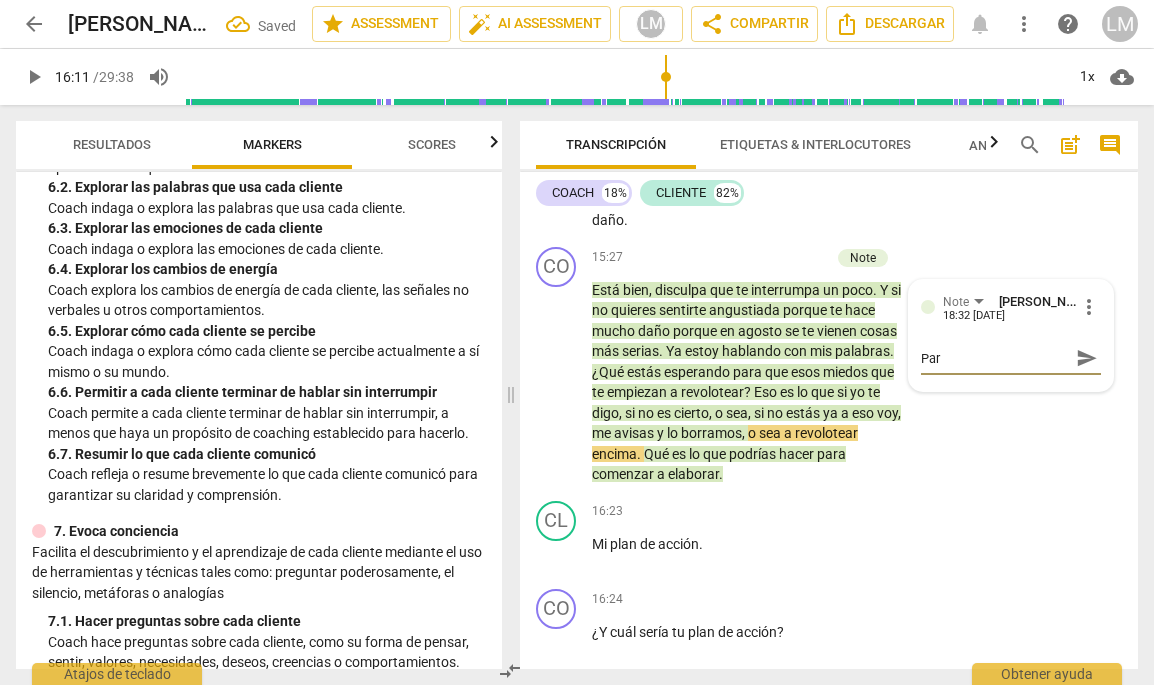 type on "Para" 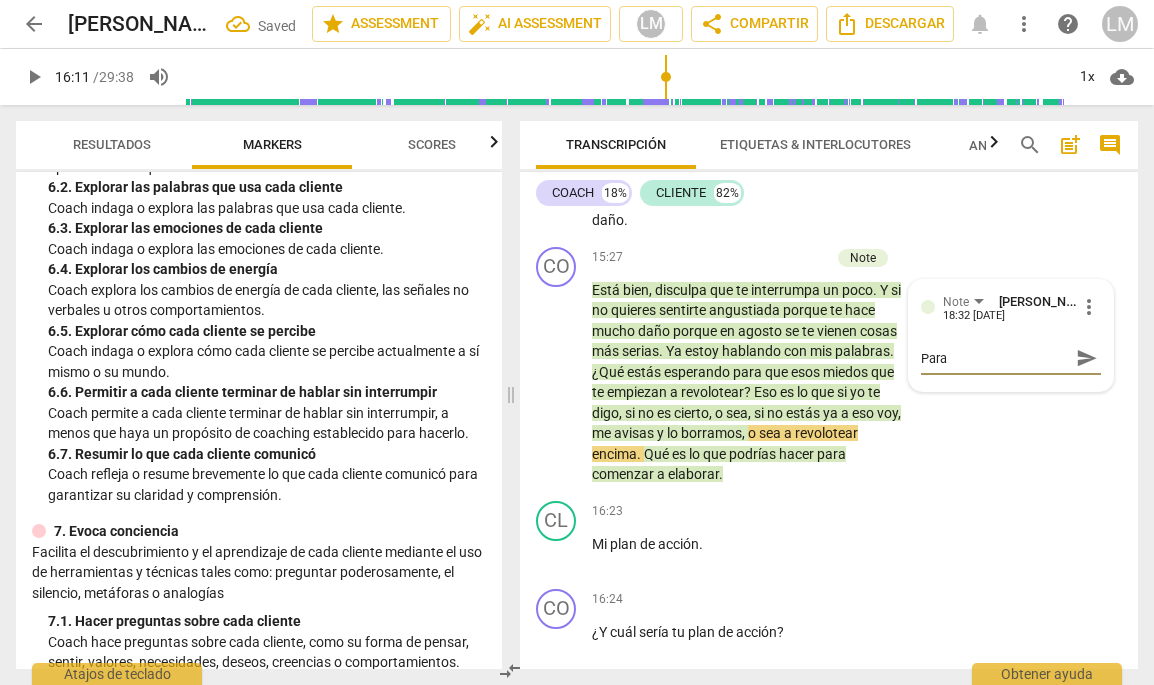 type on "Paraf" 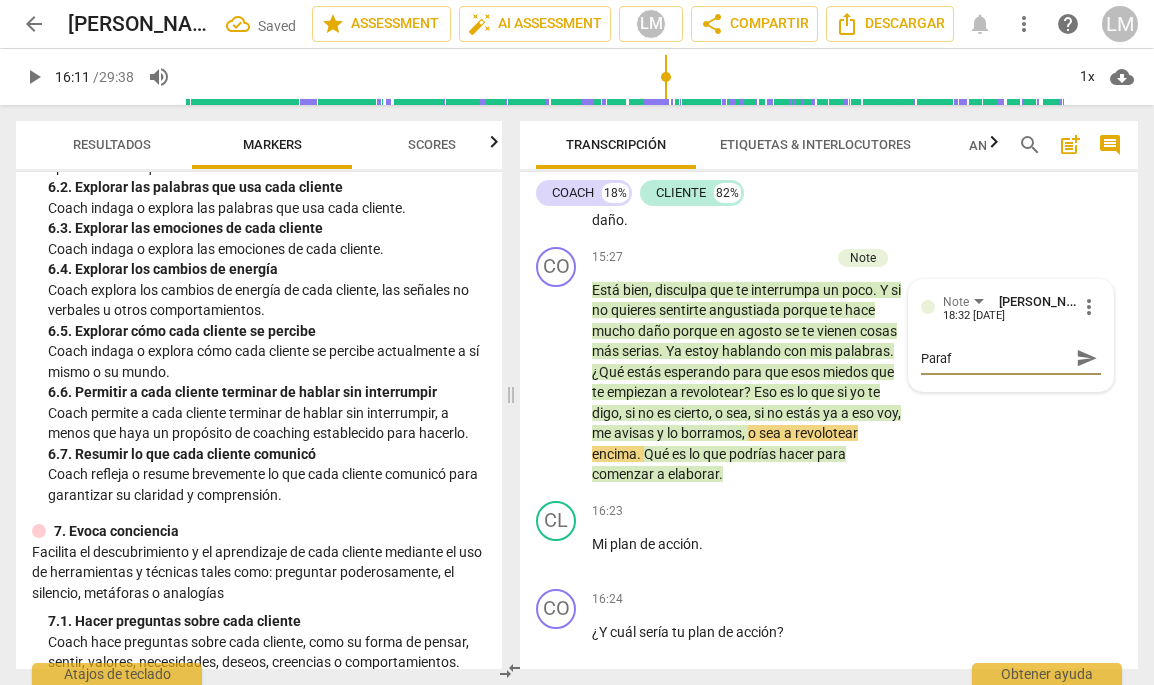 type on "Parafr" 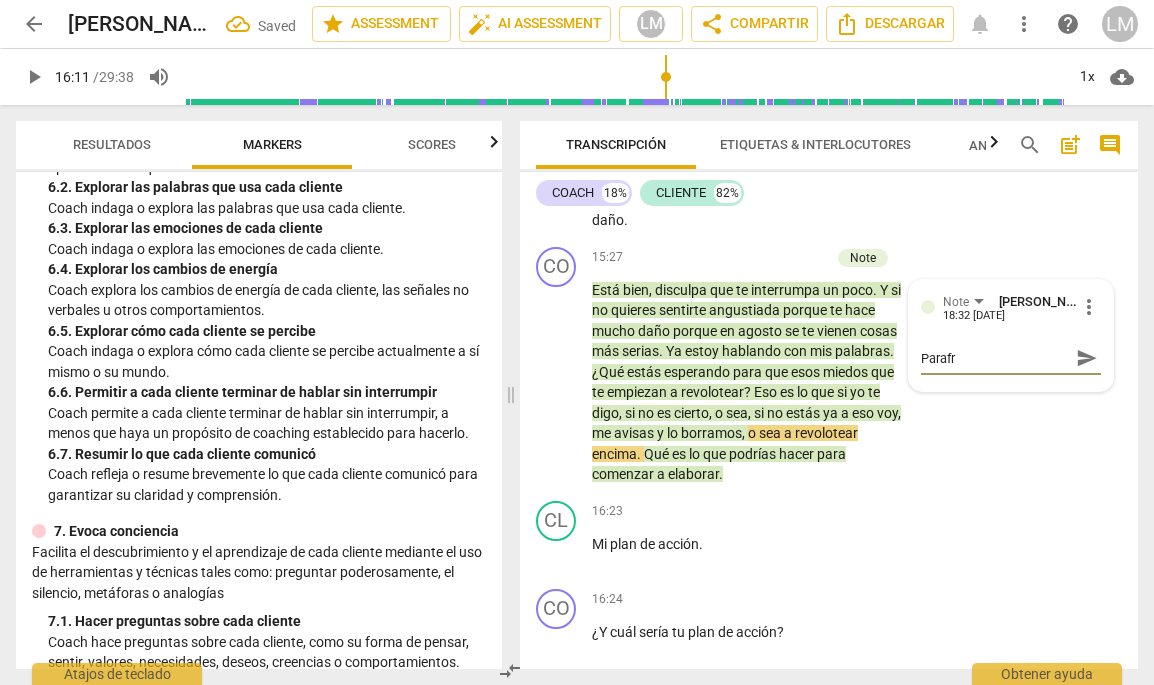 type on "Parafra" 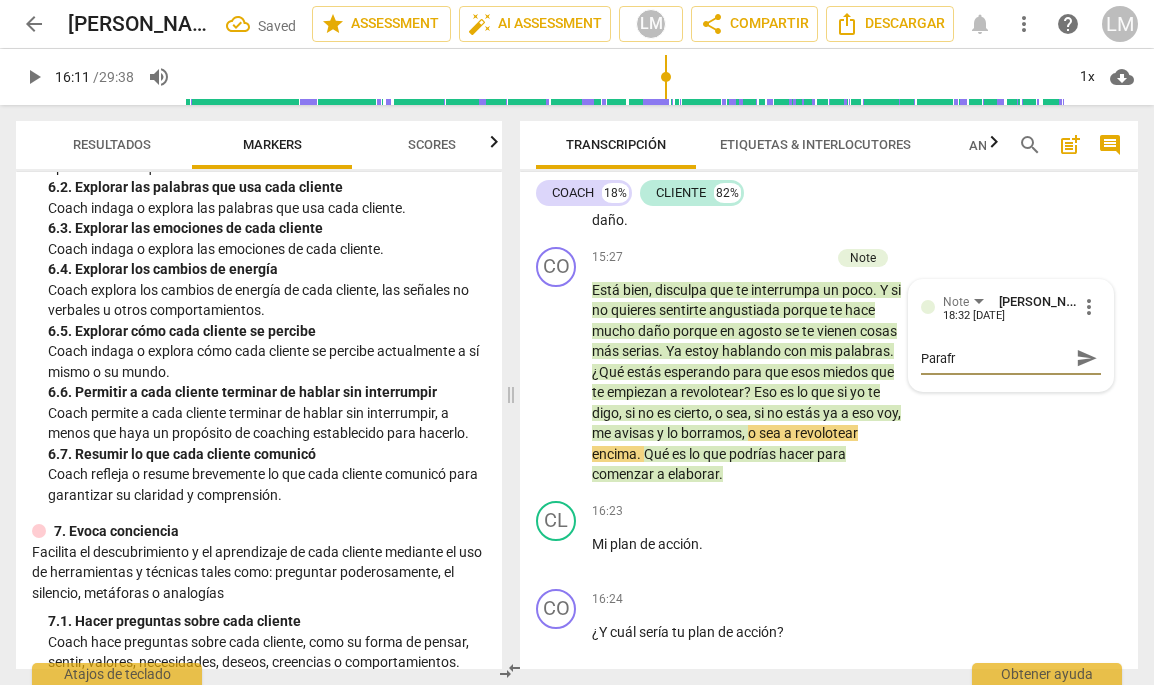 type on "Parafra" 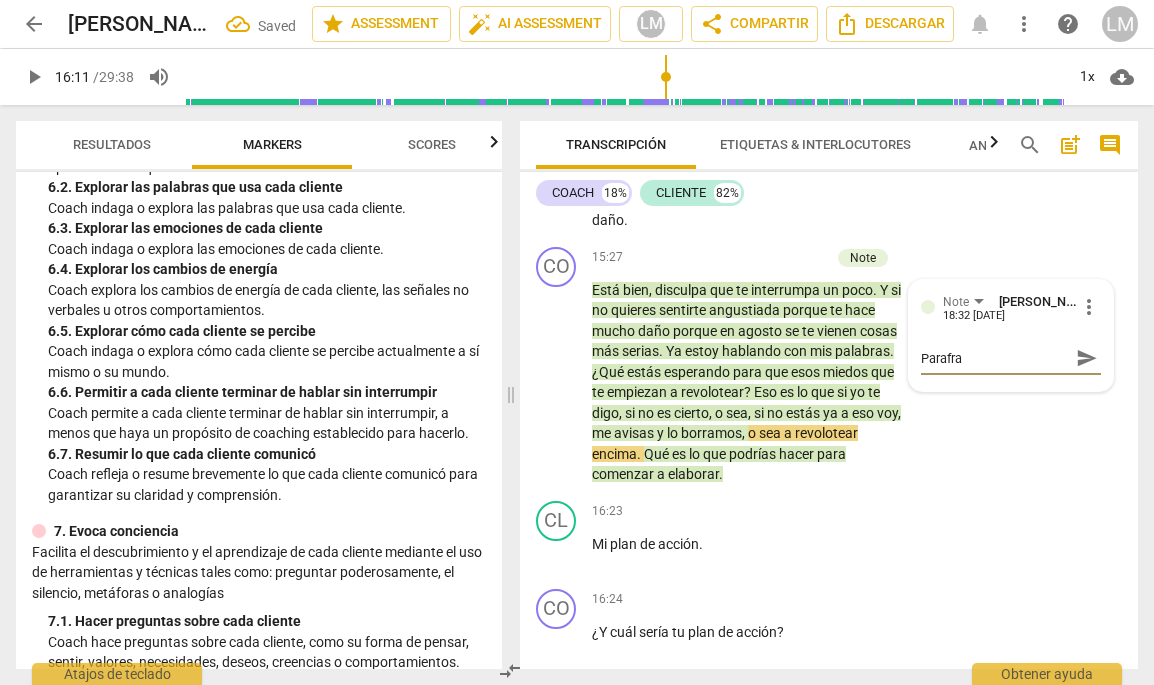 type on "Parafrae" 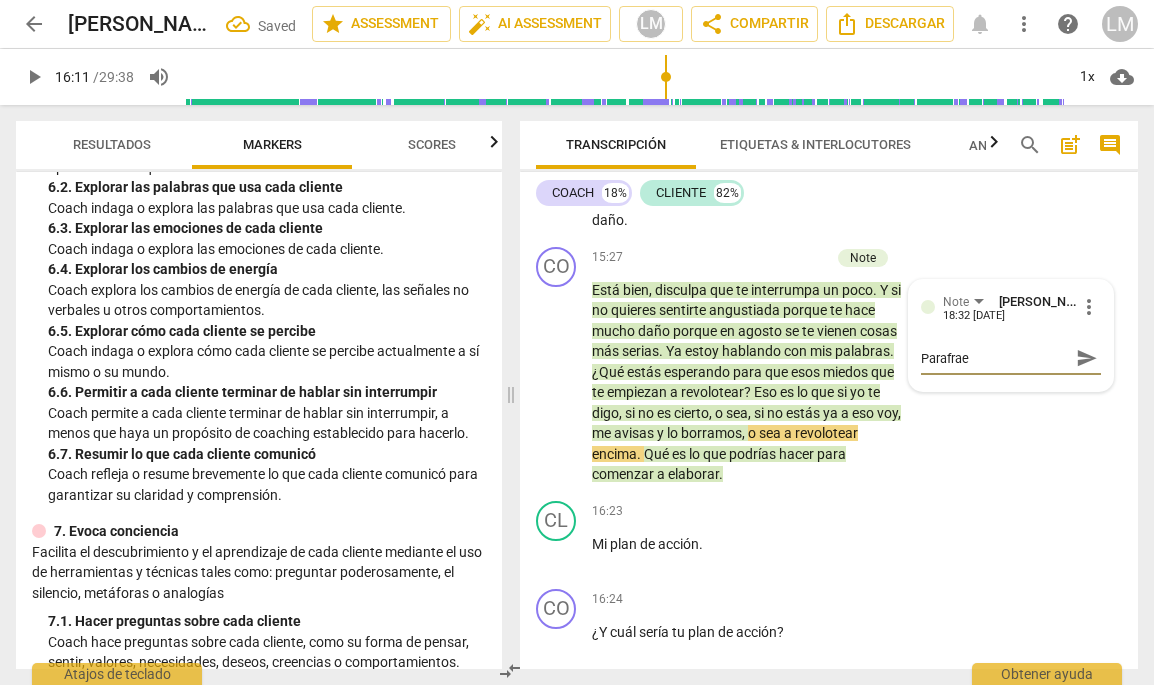 type on "Parafra" 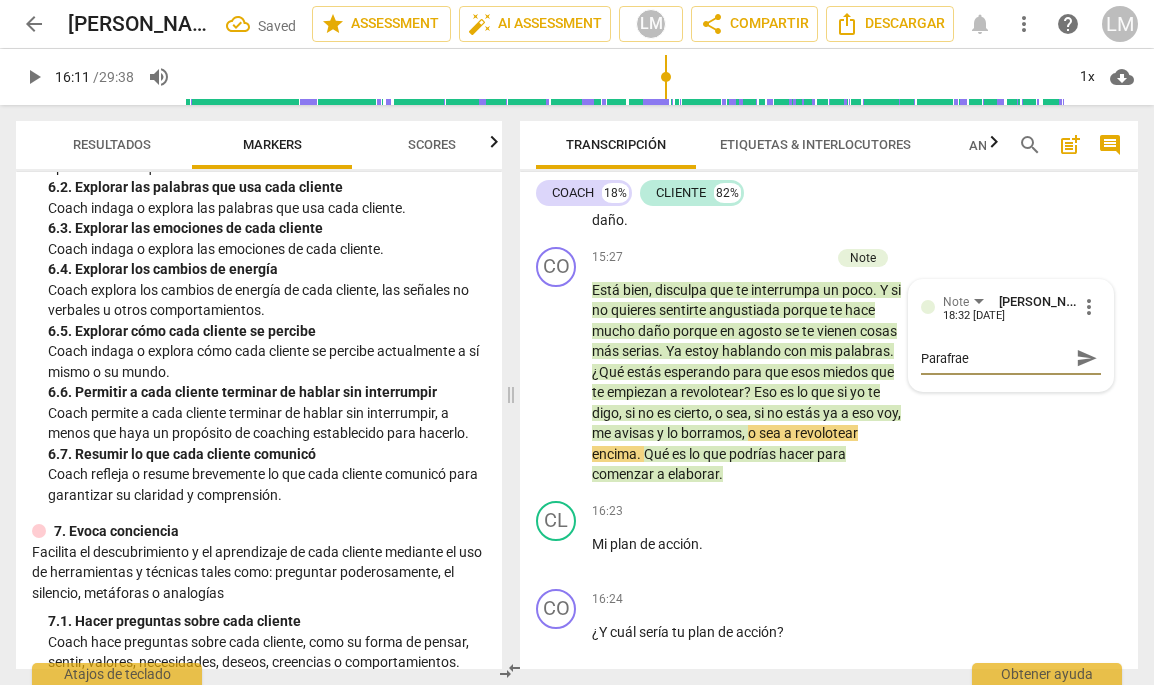 type on "Parafra" 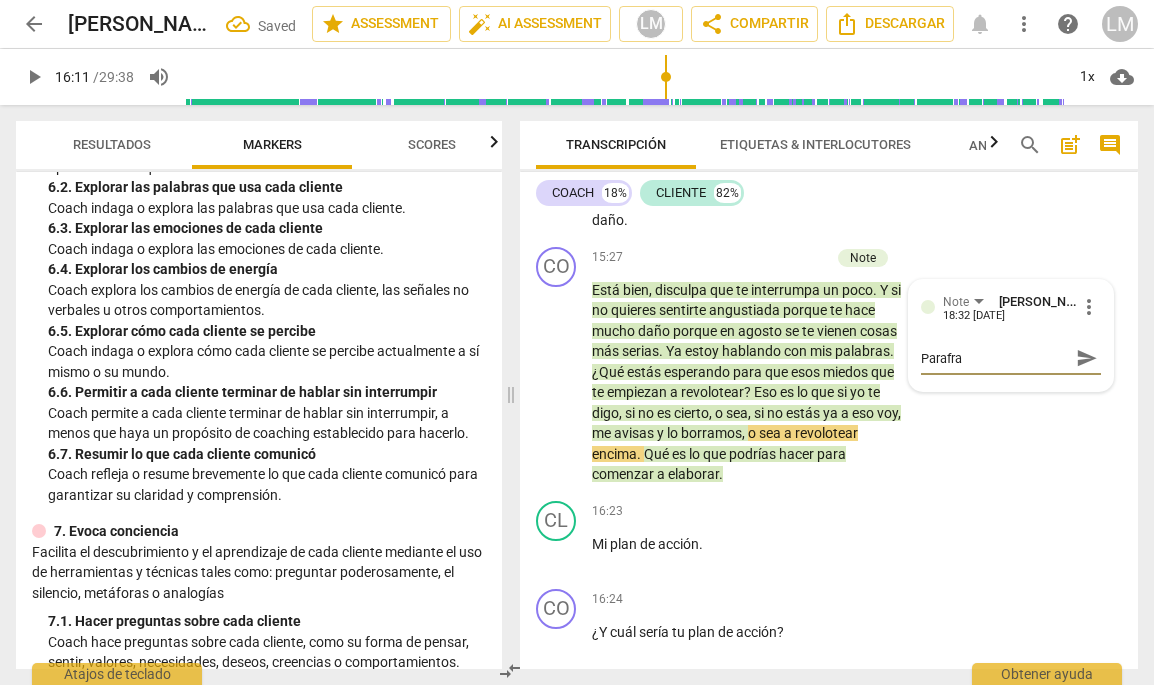 type on "Parafr" 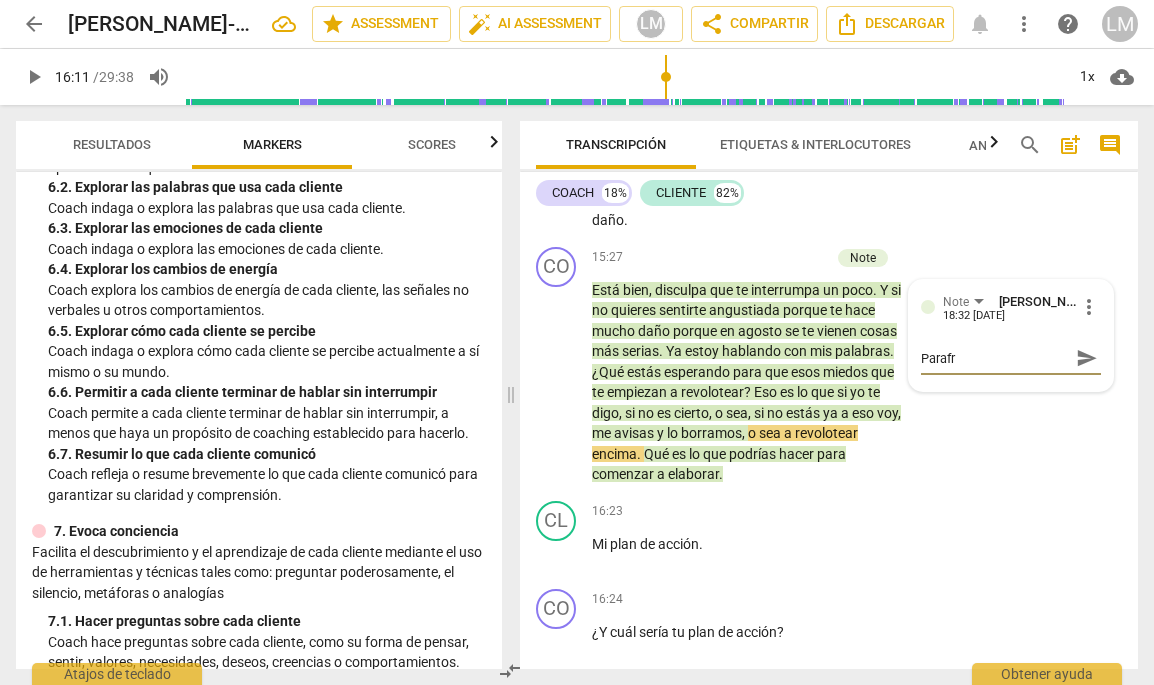 type on "Paraf" 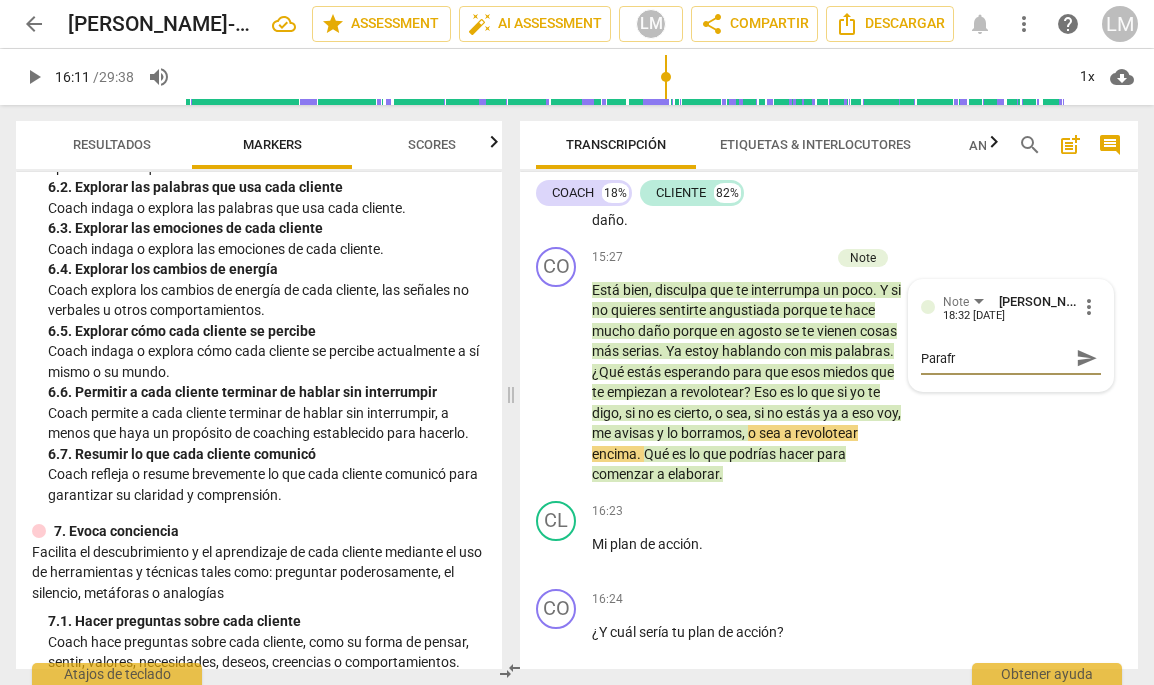 type on "Paraf" 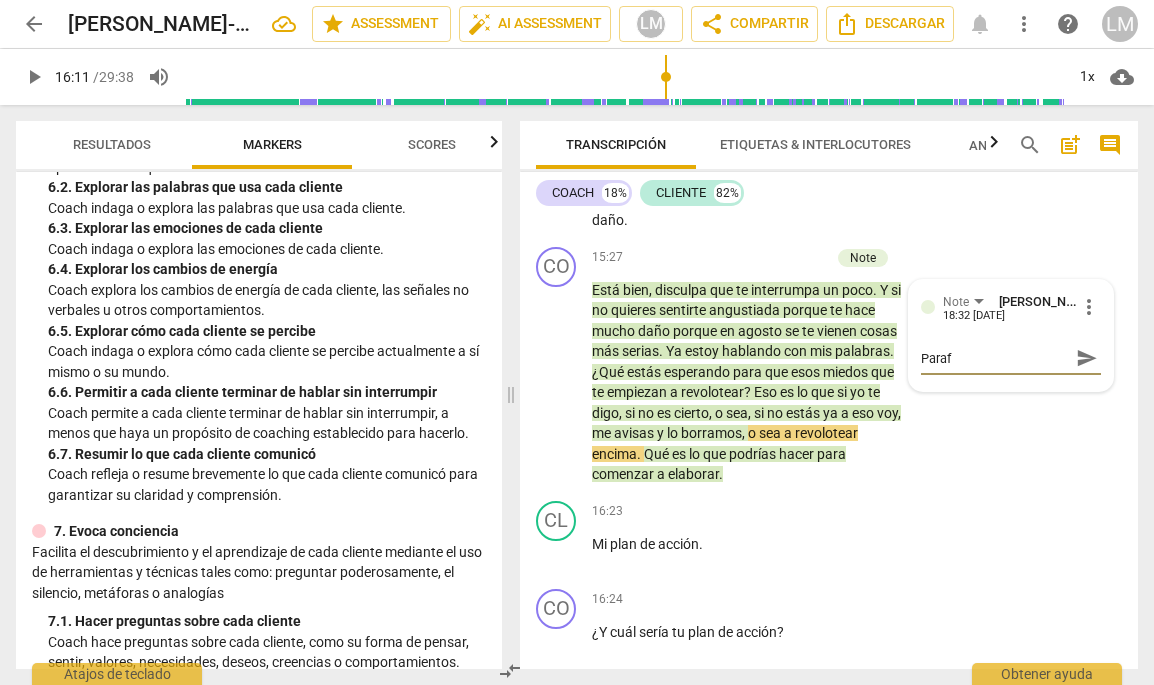 type on "Para" 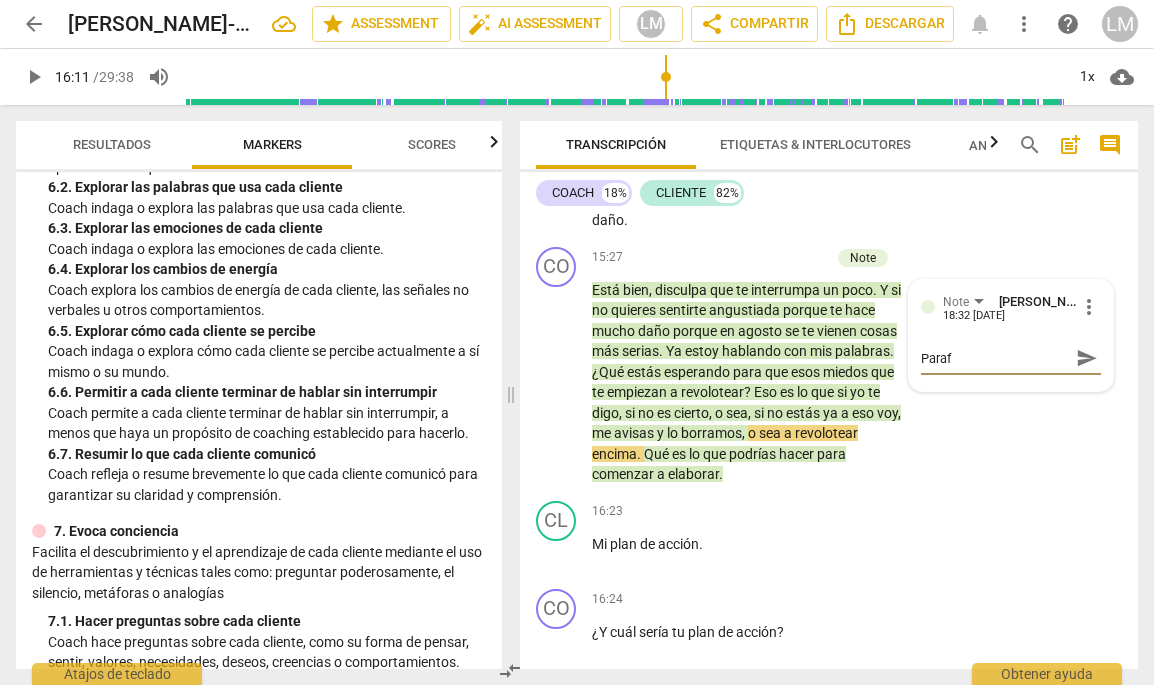 type on "Para" 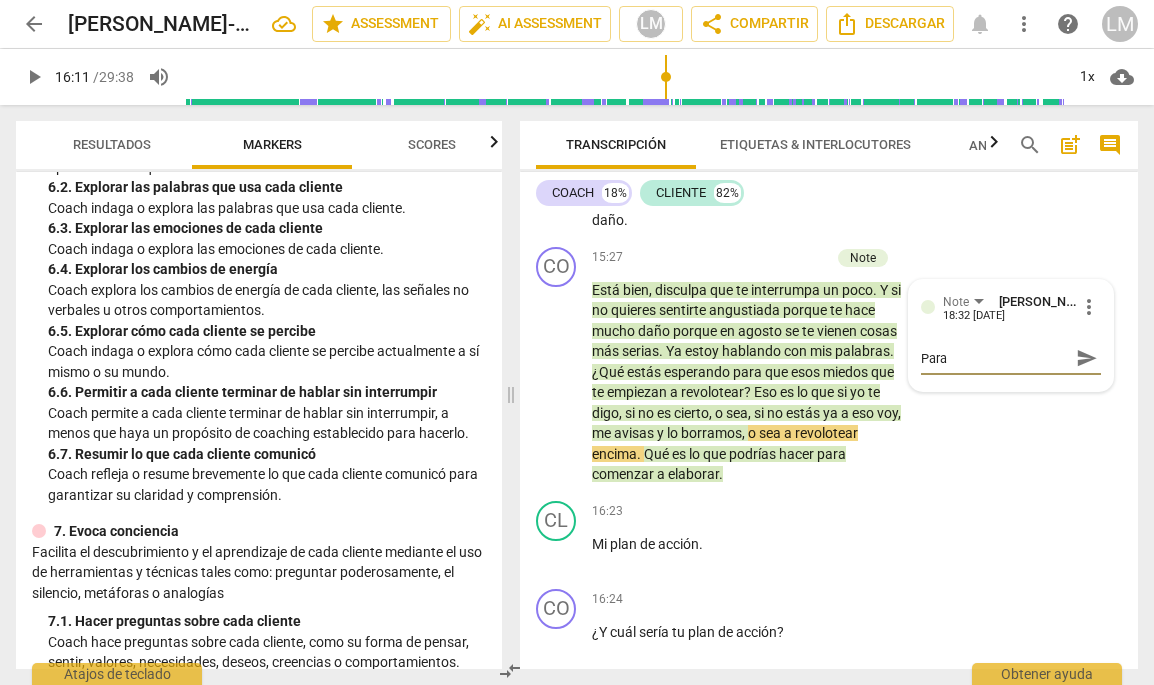 type on "Par" 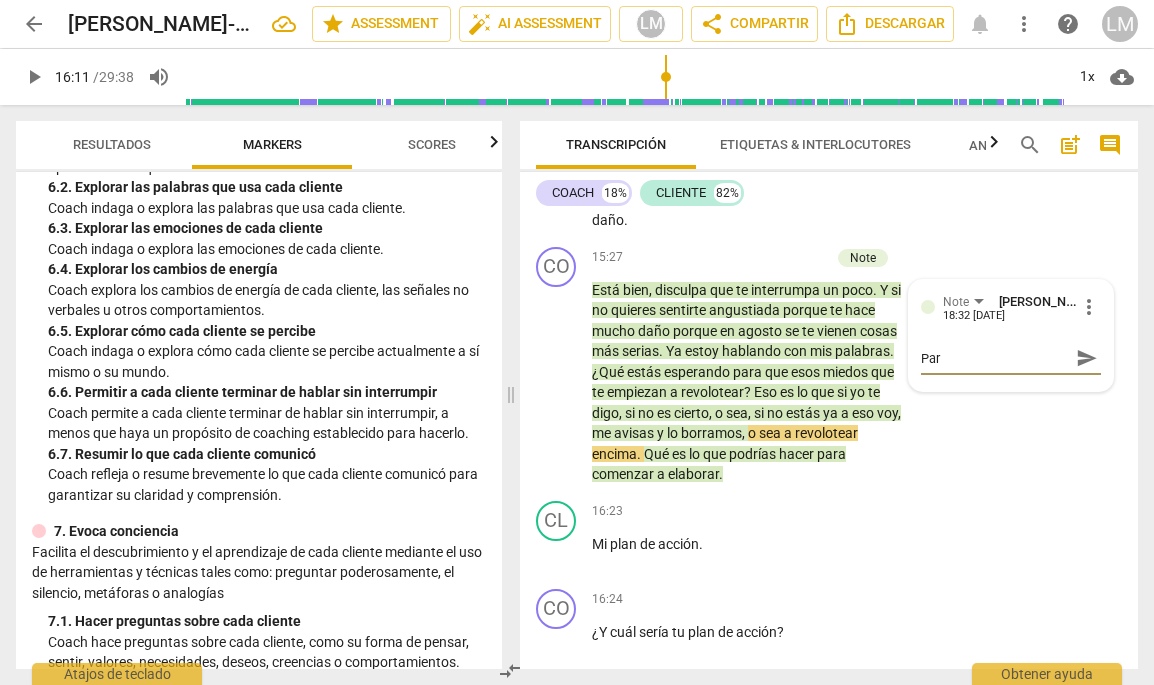 type on "Pa" 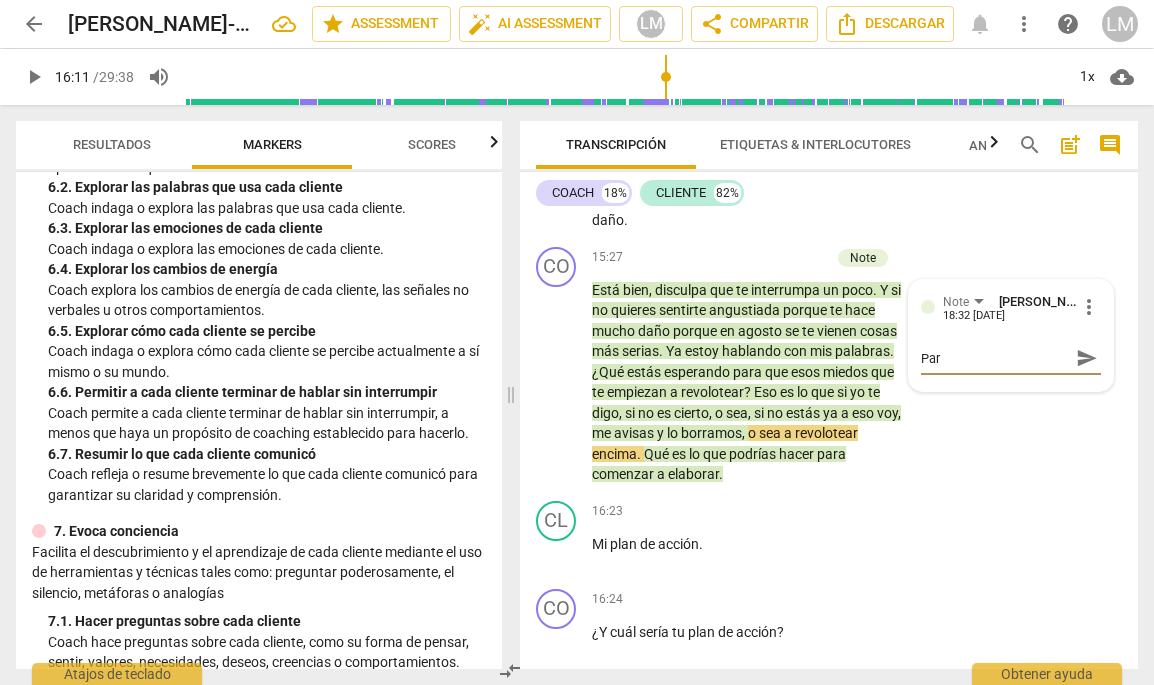 type on "Pa" 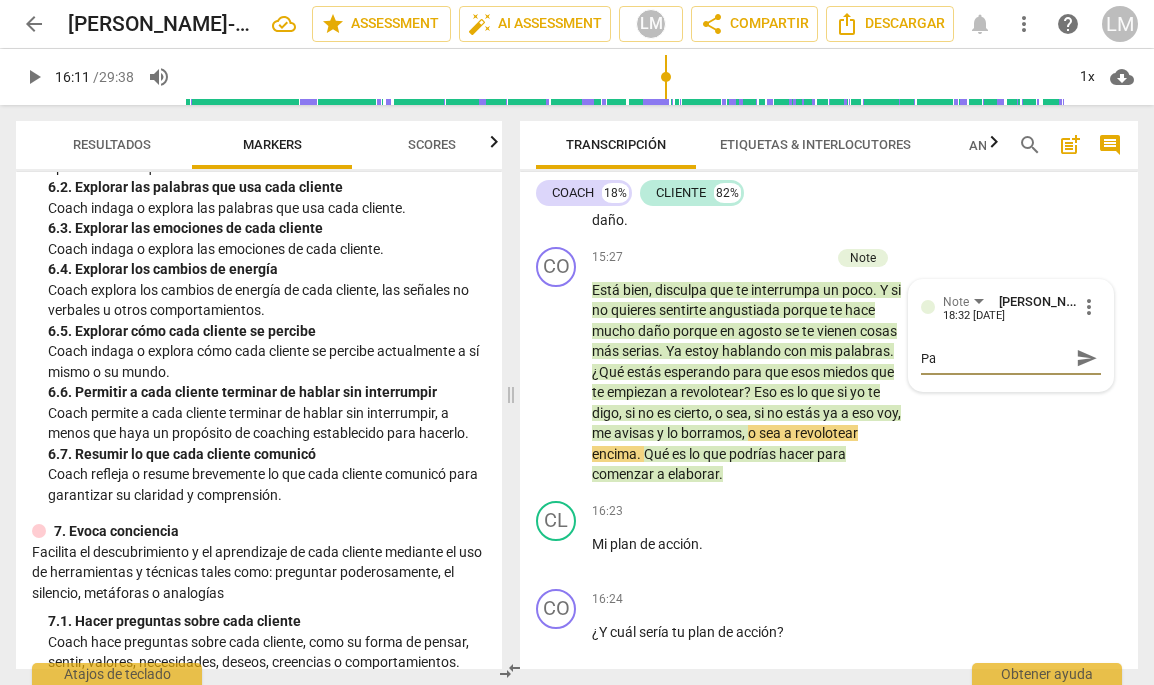 type on "P" 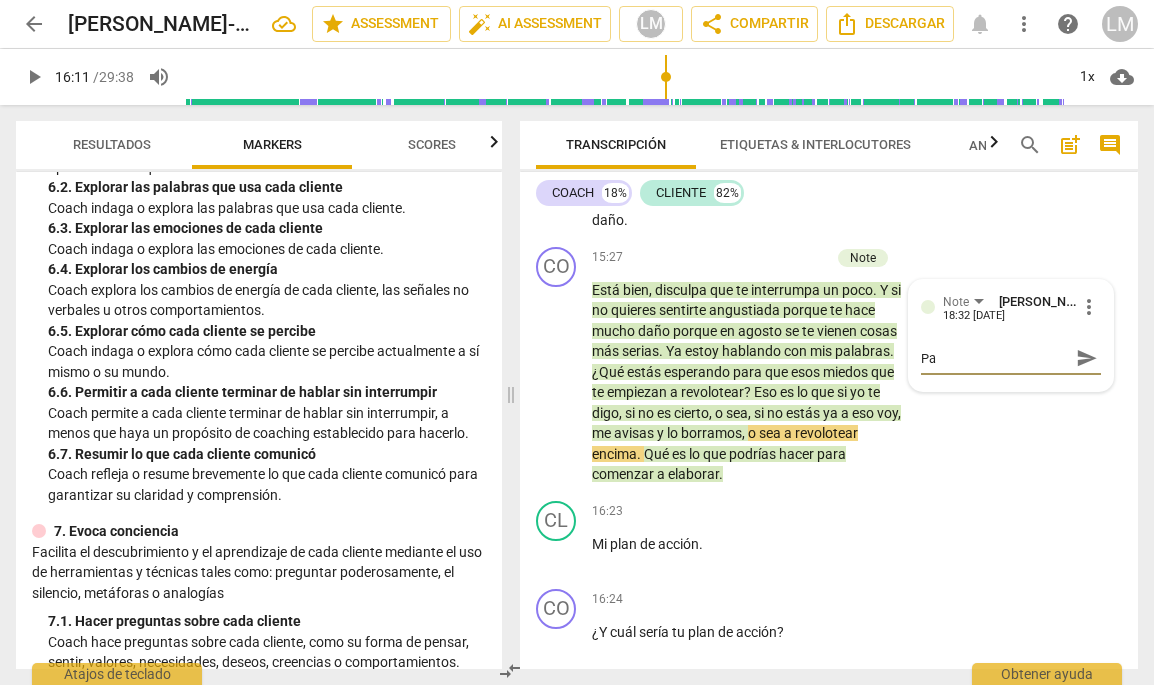 type on "P" 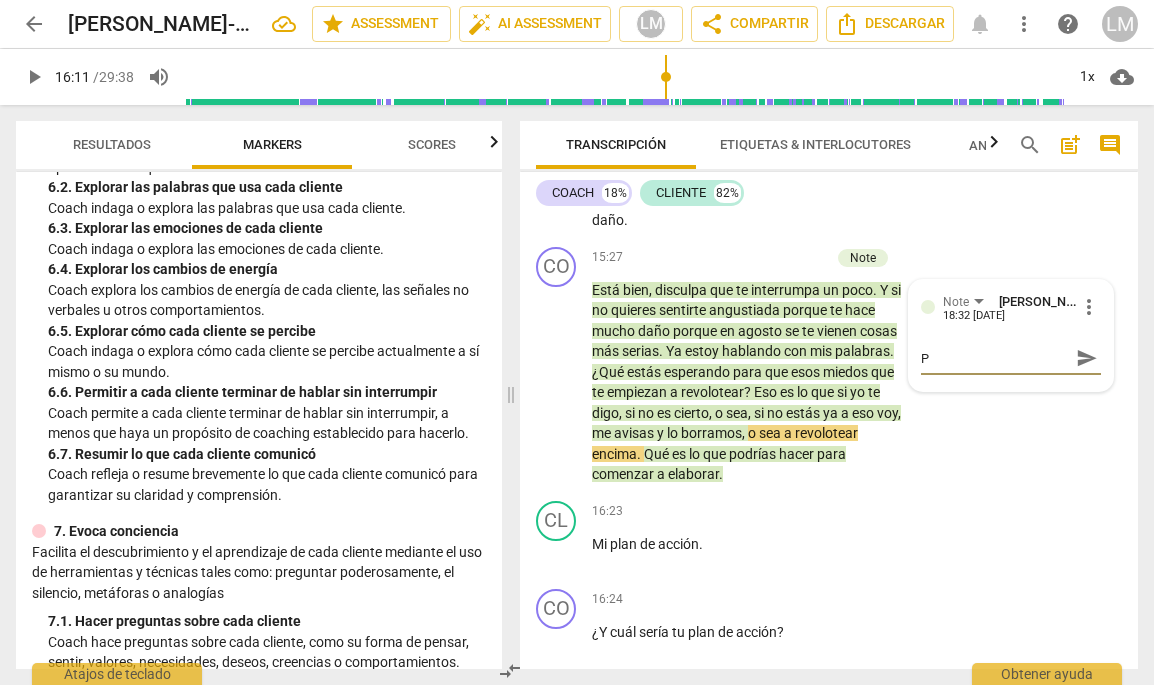 type 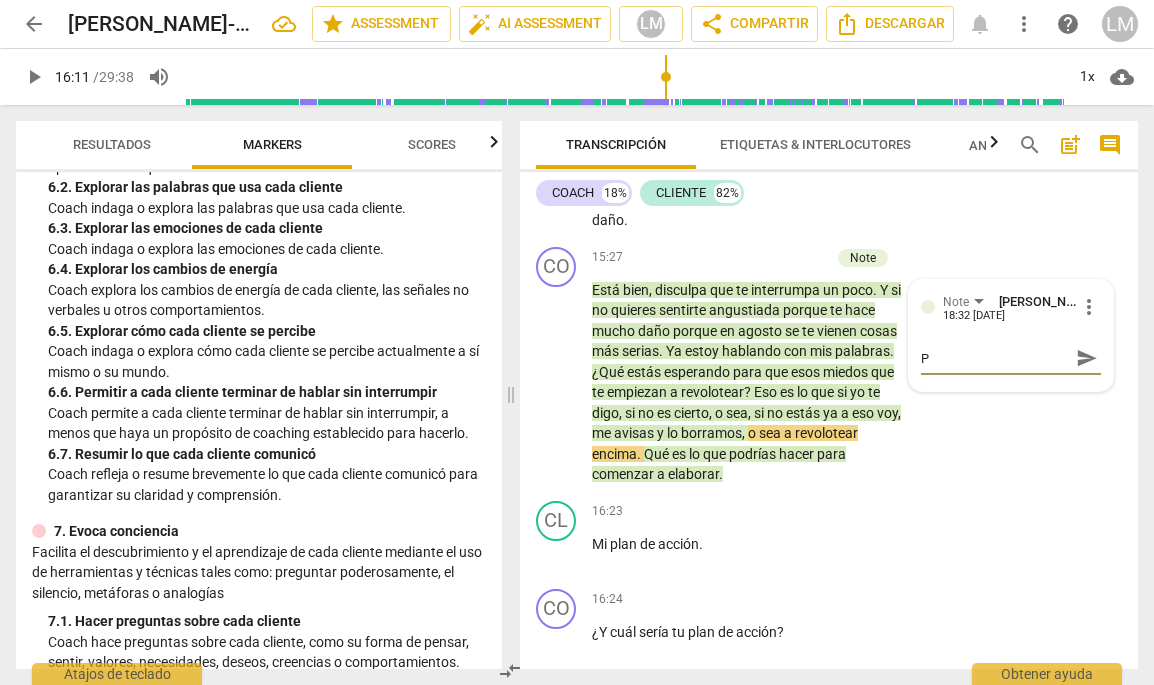 type 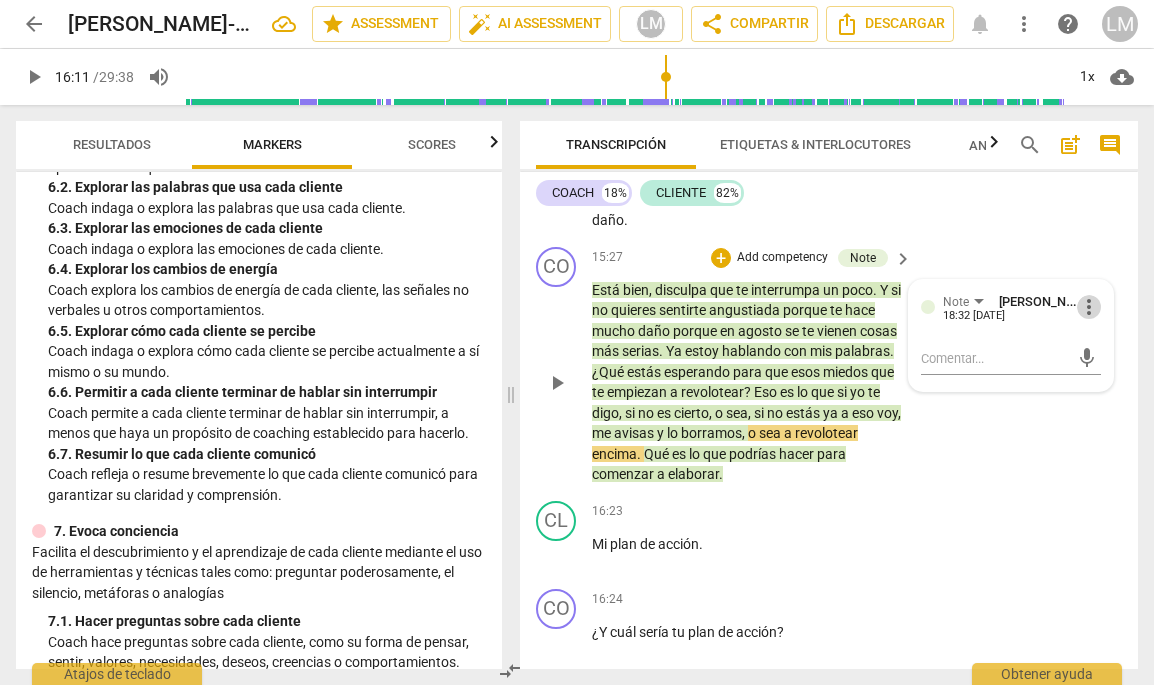 click on "more_vert" at bounding box center [1089, 307] 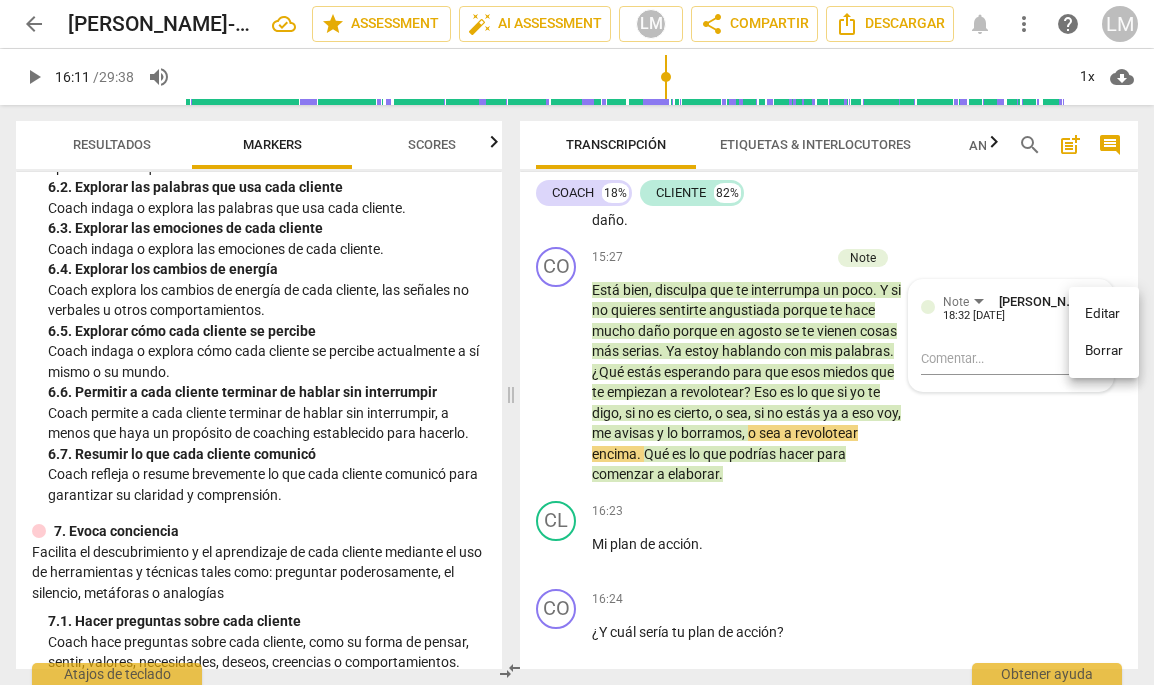 click on "Borrar" at bounding box center (1104, 351) 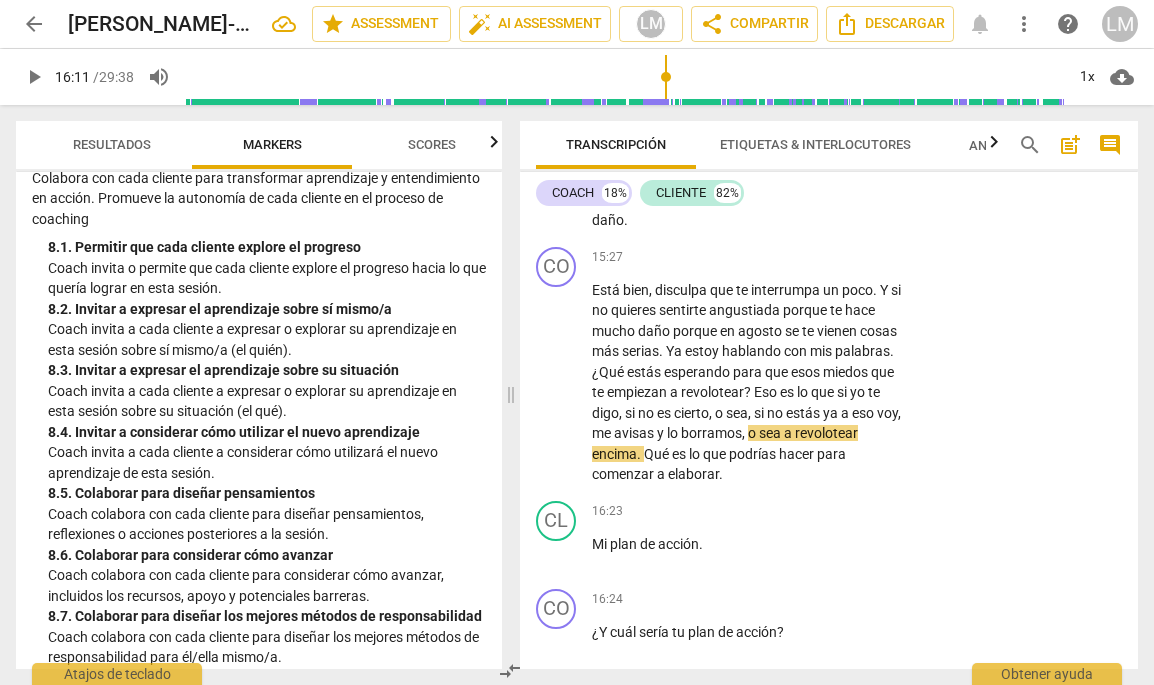 scroll, scrollTop: 2494, scrollLeft: 0, axis: vertical 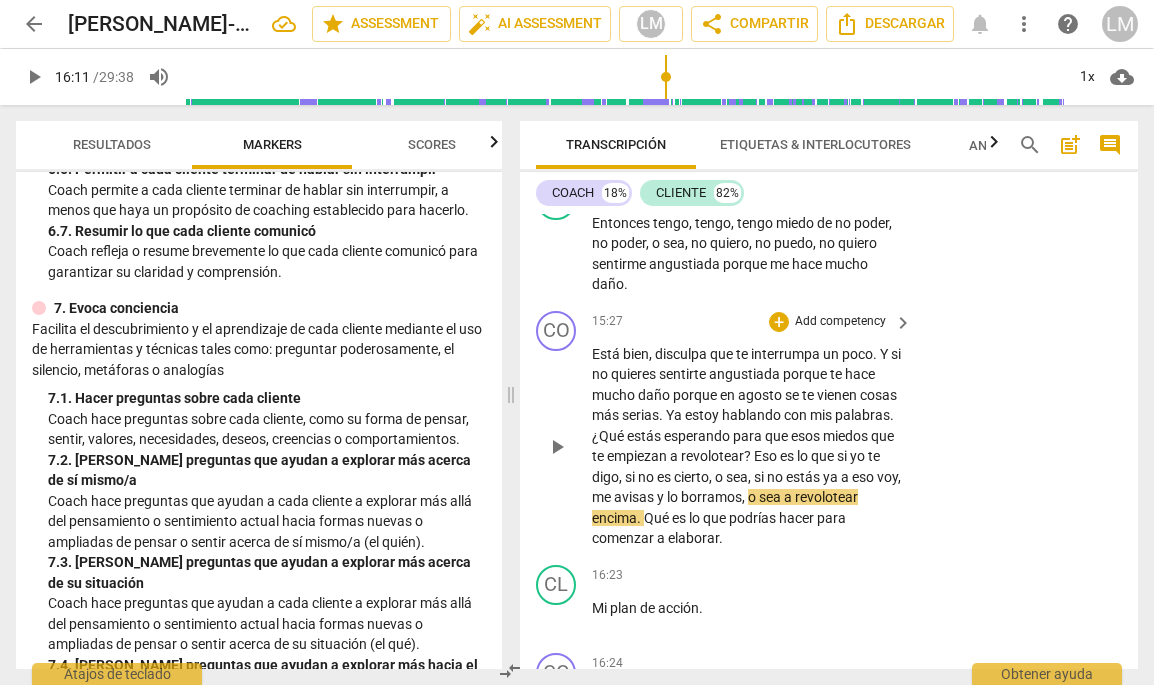 click on "Add competency" at bounding box center (840, 322) 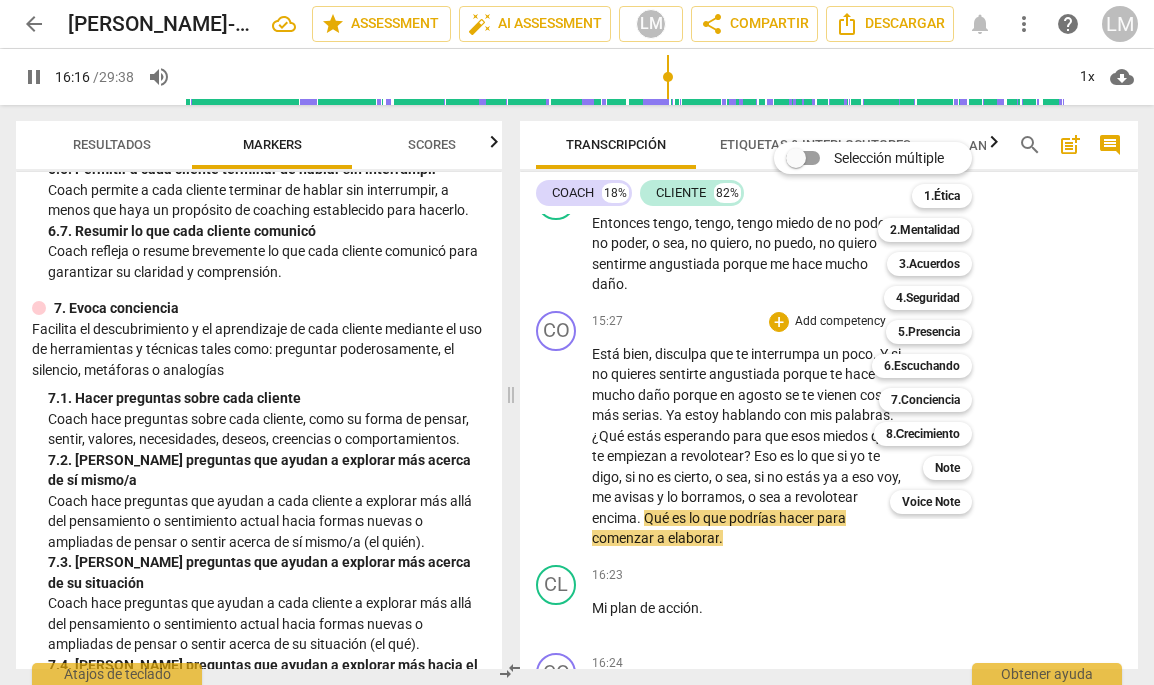 click at bounding box center (577, 342) 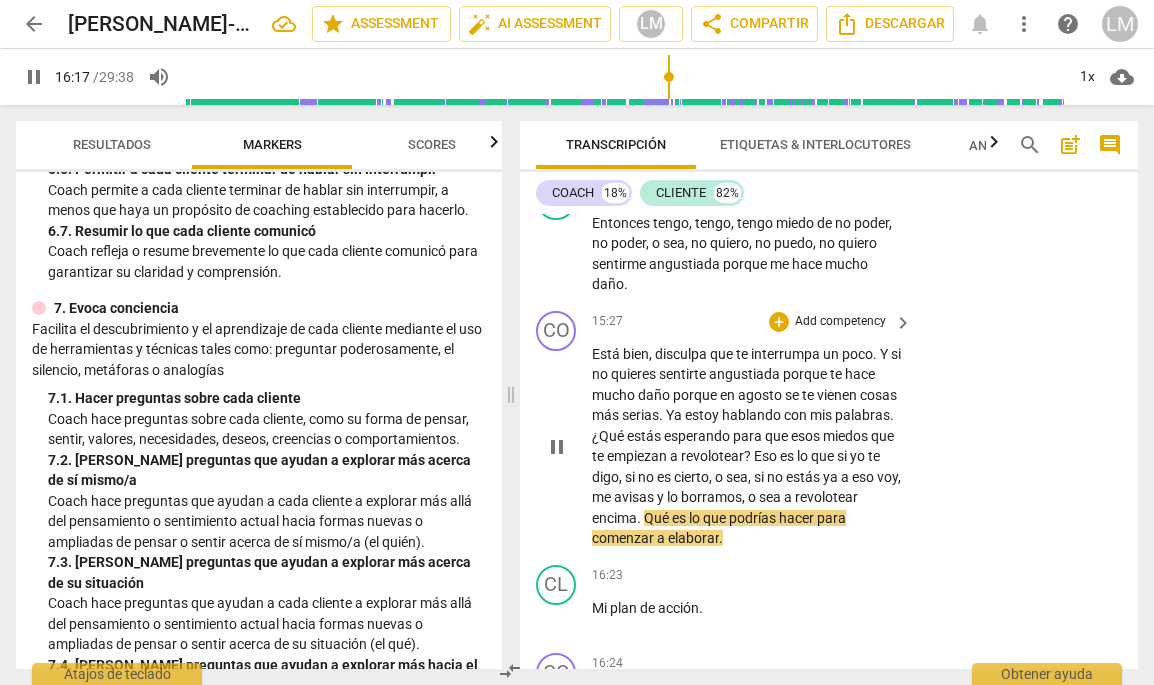 click on "pause" at bounding box center [557, 447] 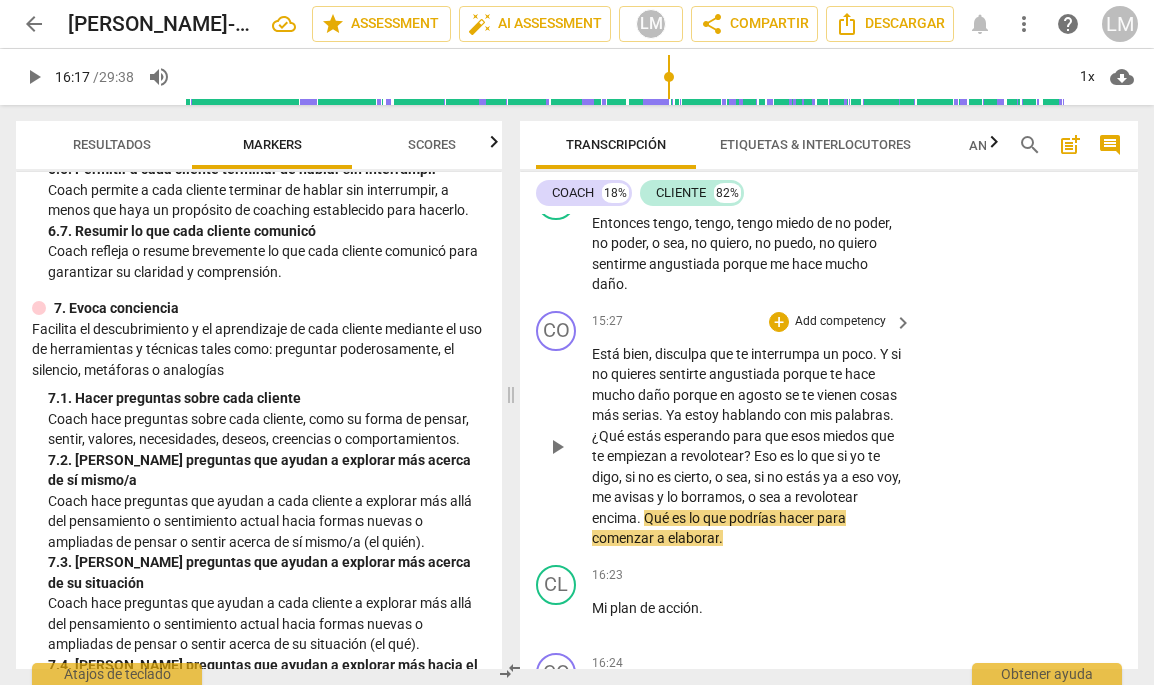 click on "Add competency" at bounding box center [840, 322] 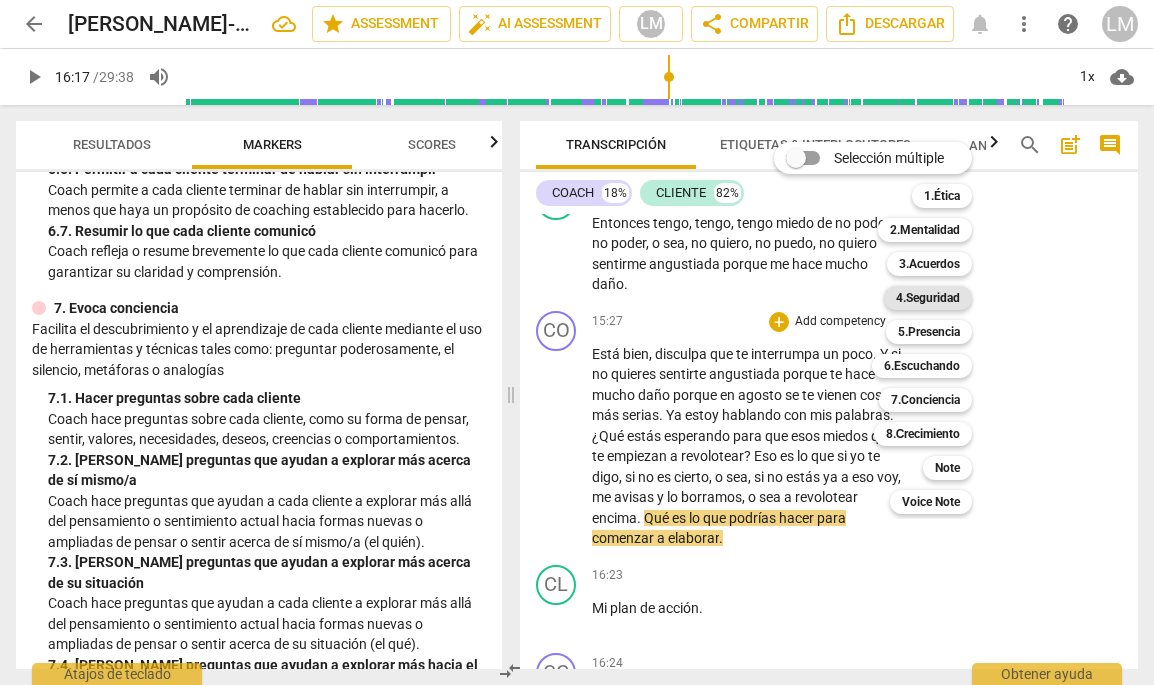 click on "4.Seguridad" at bounding box center (928, 298) 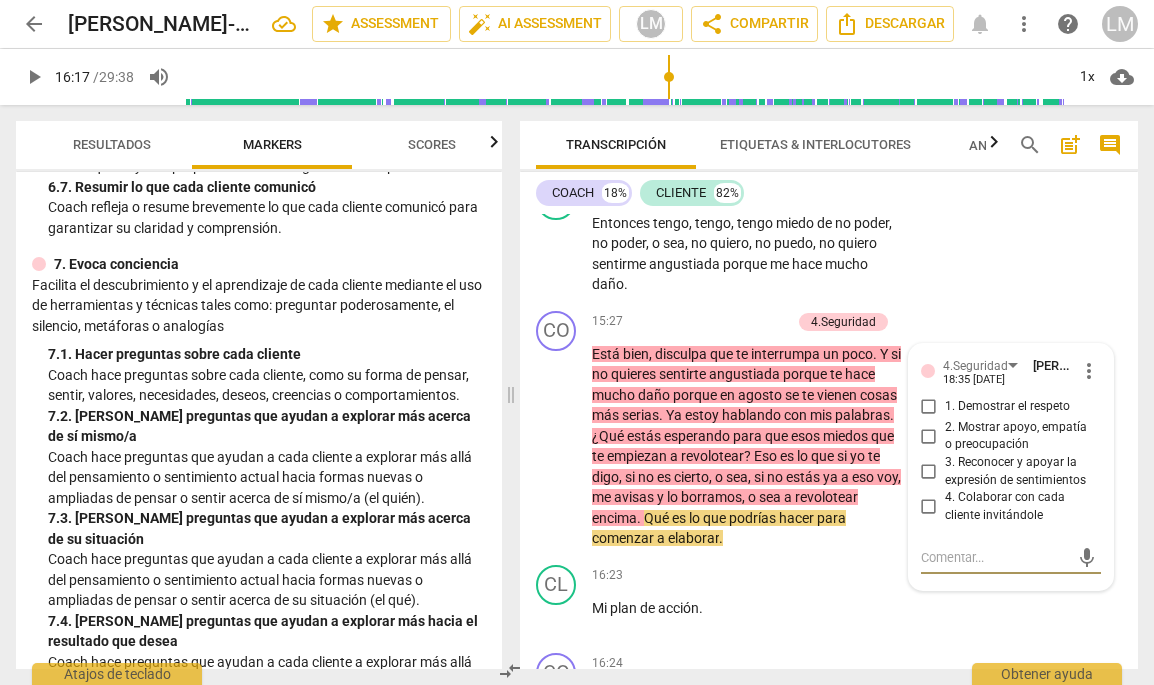scroll, scrollTop: 1659, scrollLeft: 0, axis: vertical 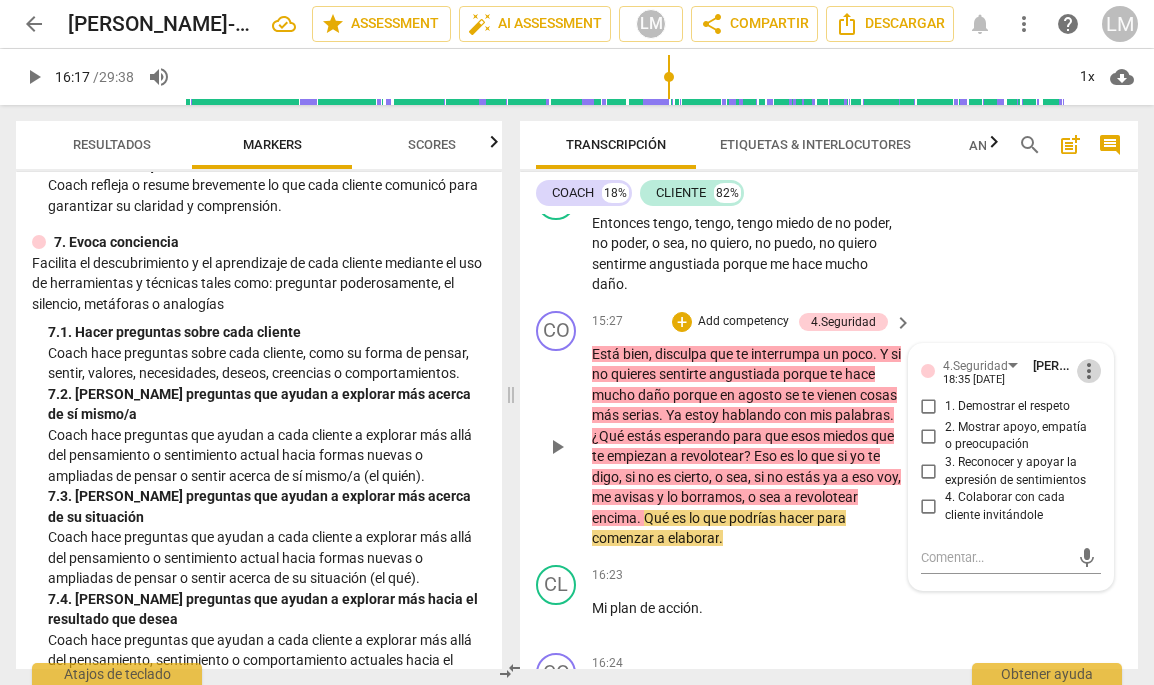 click on "more_vert" at bounding box center [1089, 371] 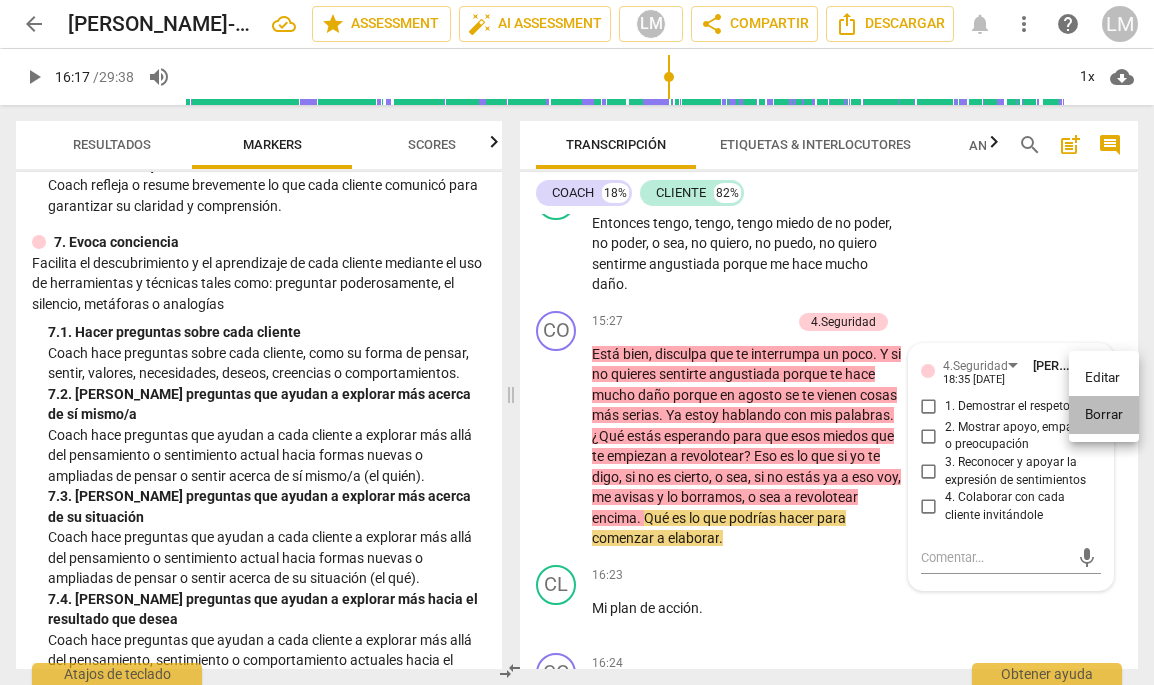 click on "Borrar" at bounding box center [1104, 415] 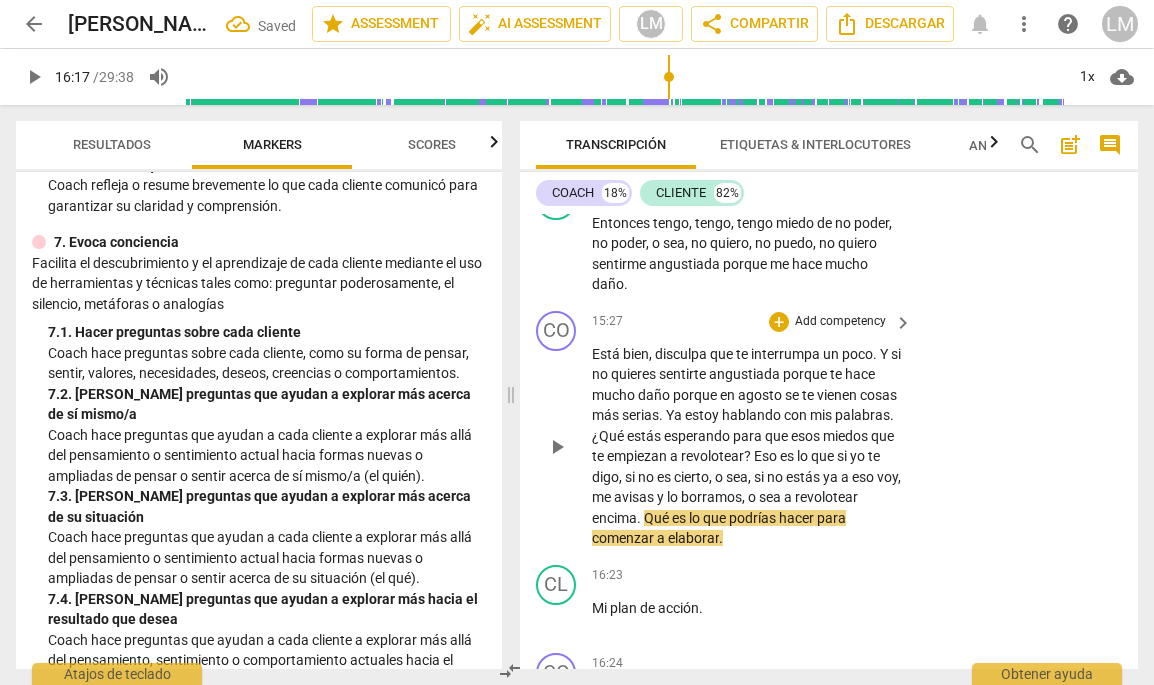 click on "Add competency" at bounding box center [840, 322] 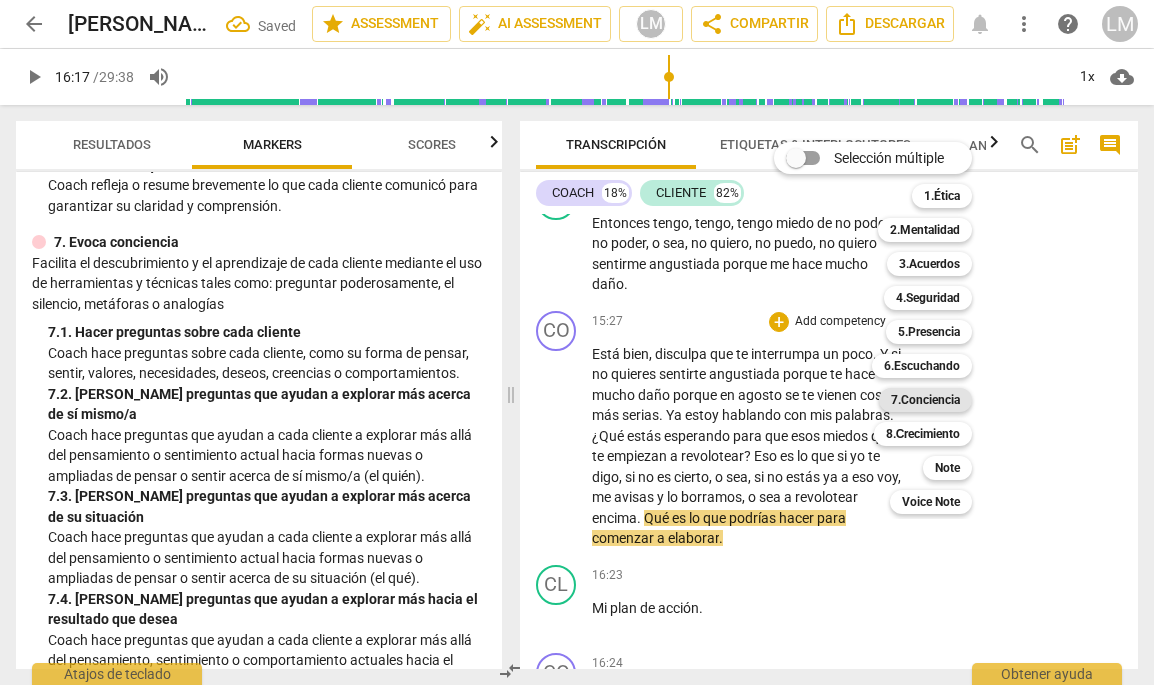 click on "7.Conciencia" at bounding box center (925, 400) 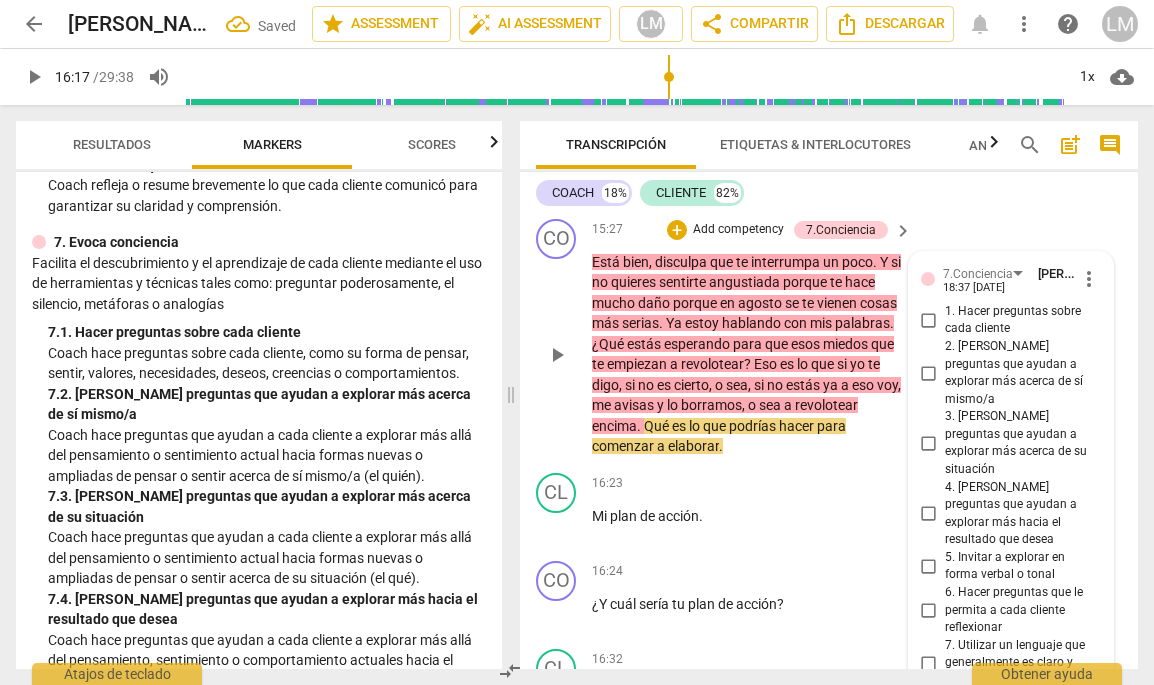 scroll, scrollTop: 5256, scrollLeft: 0, axis: vertical 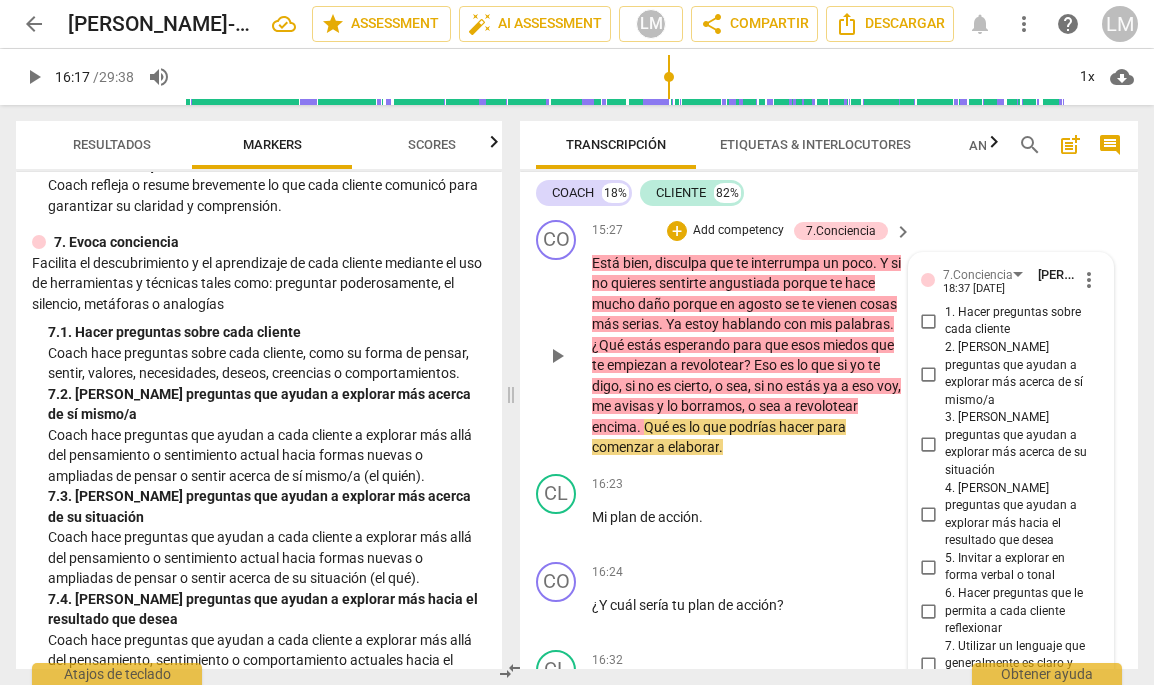 click on "6. Hacer preguntas que le permita a cada cliente reflexionar" at bounding box center [929, 611] 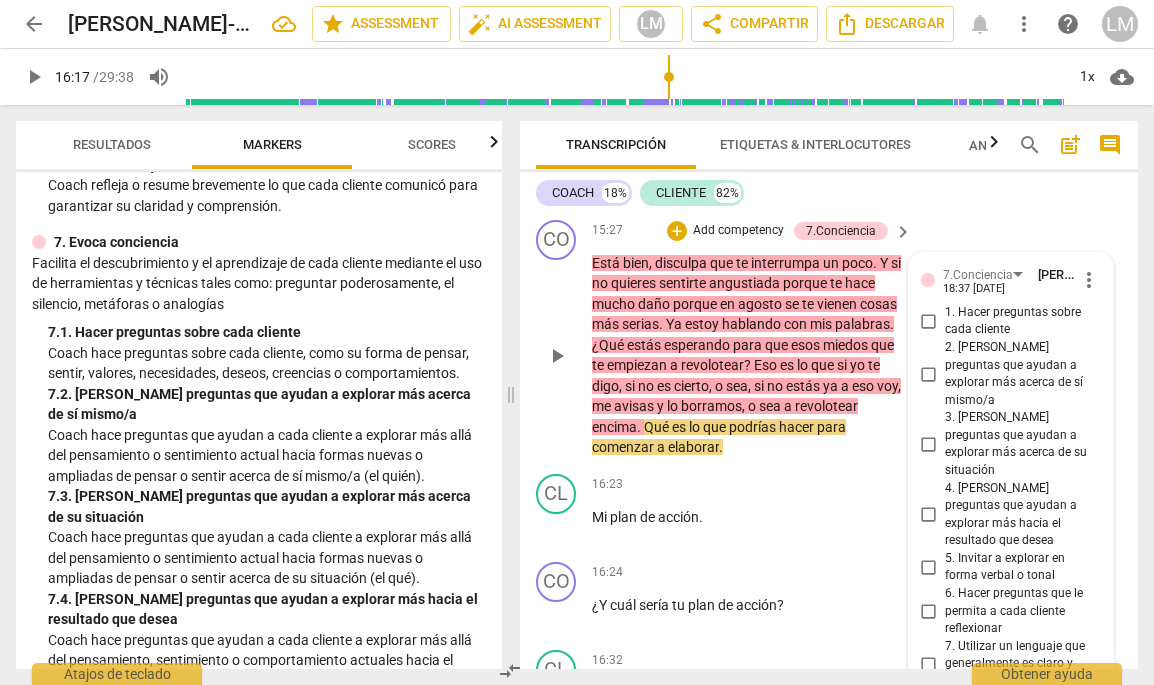 checkbox on "true" 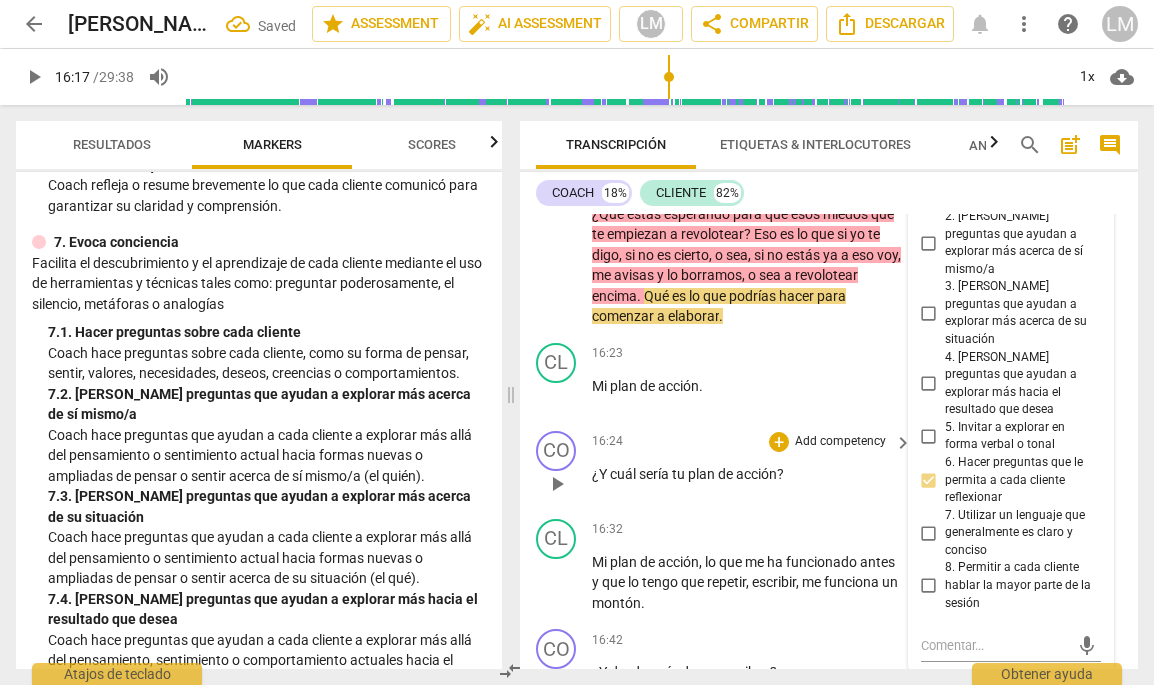 scroll, scrollTop: 5392, scrollLeft: 0, axis: vertical 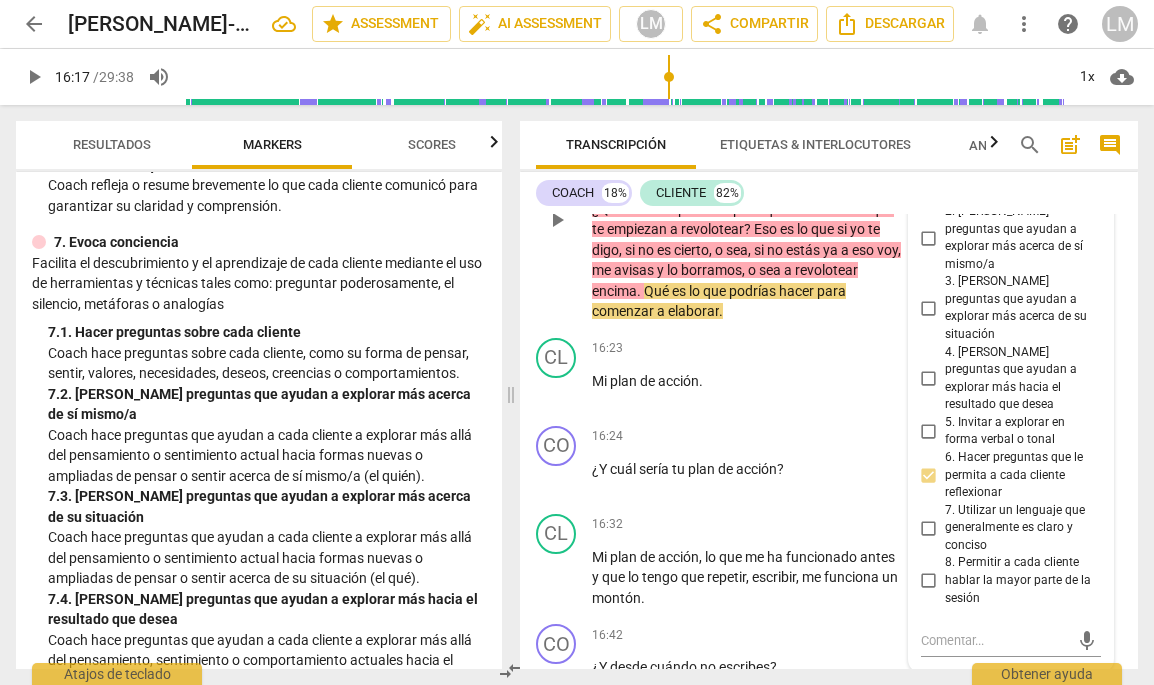 click on "4. [PERSON_NAME] preguntas que ayudan a explorar más hacia el resultado que desea" at bounding box center [929, 379] 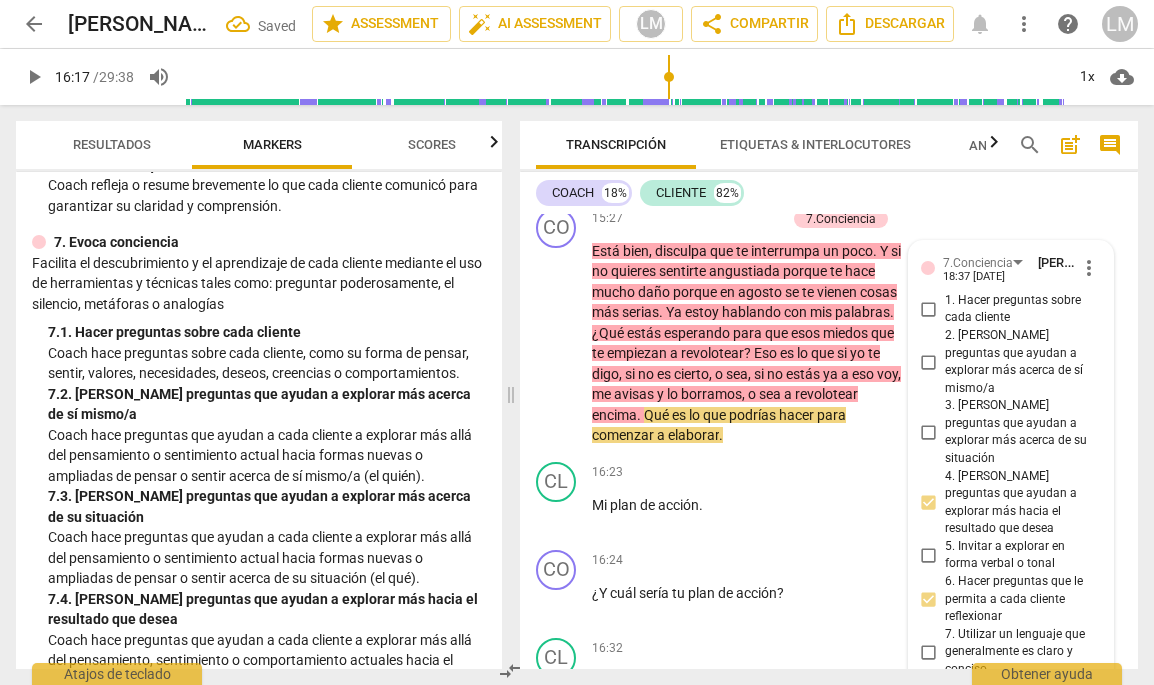 scroll, scrollTop: 5265, scrollLeft: 0, axis: vertical 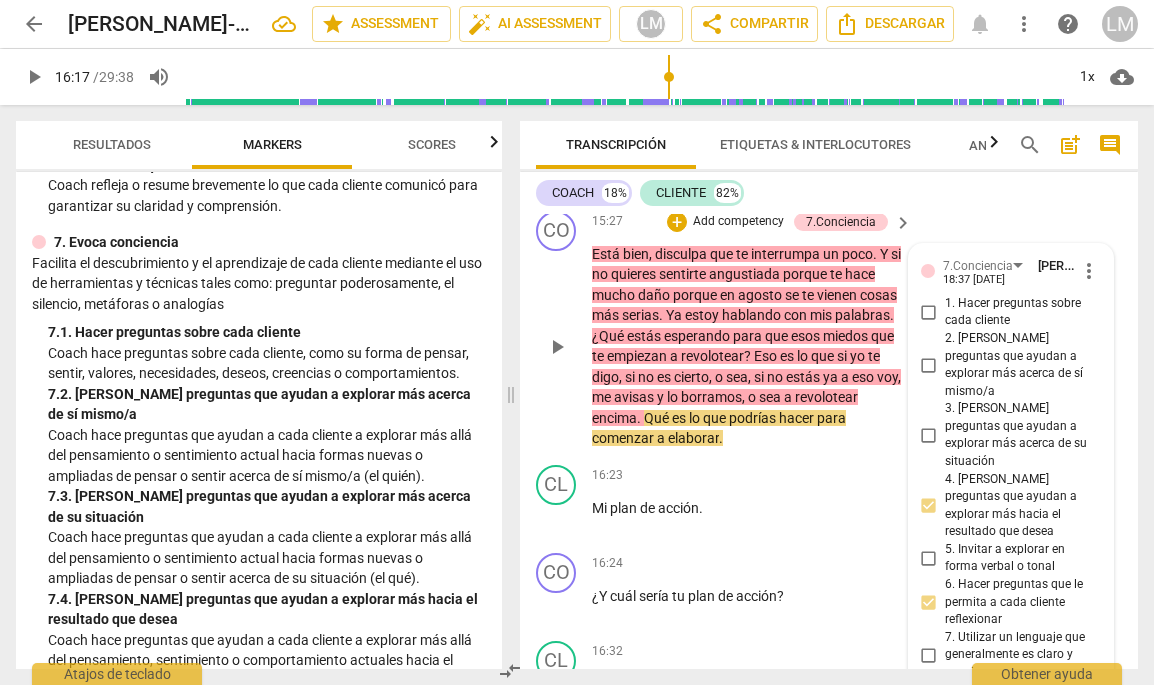 click on "5. Invitar a explorar en forma verbal o tonal" at bounding box center (929, 558) 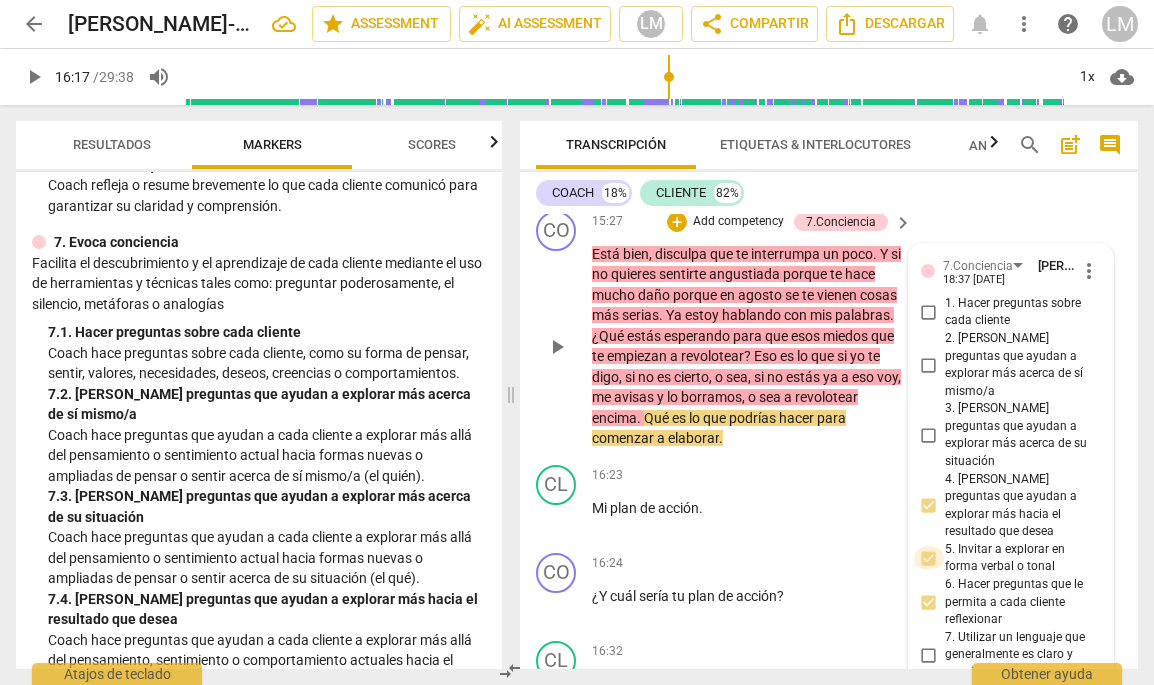 click on "5. Invitar a explorar en forma verbal o tonal" at bounding box center [929, 558] 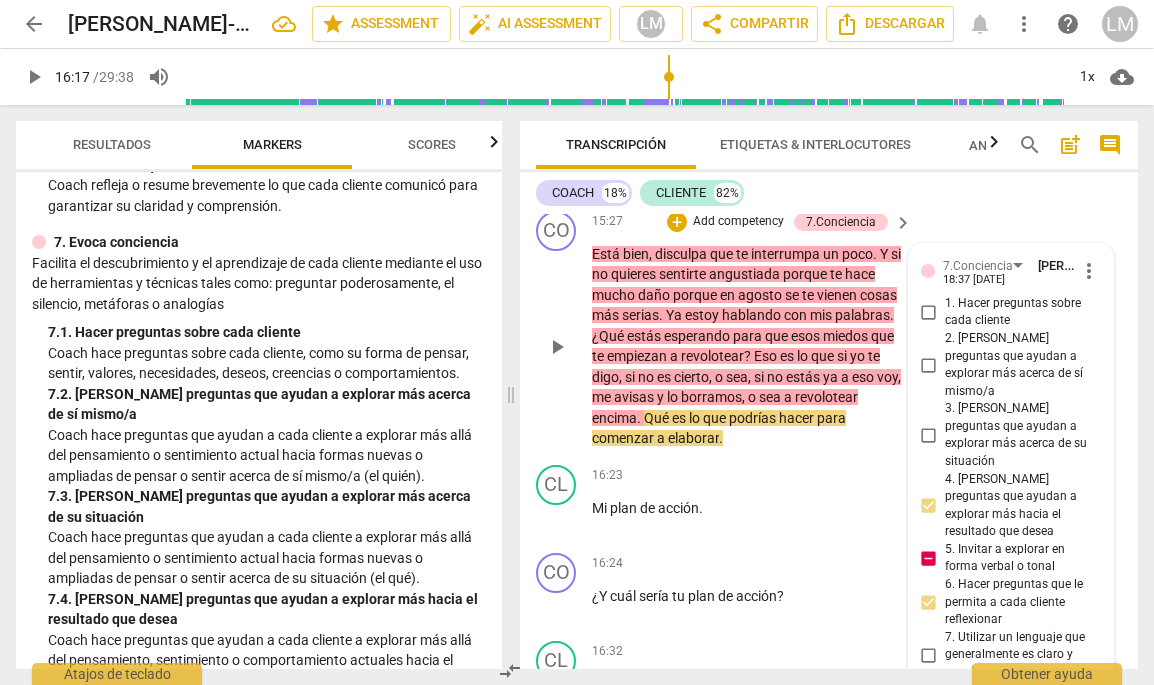 click on "5. Invitar a explorar en forma verbal o tonal" at bounding box center (929, 558) 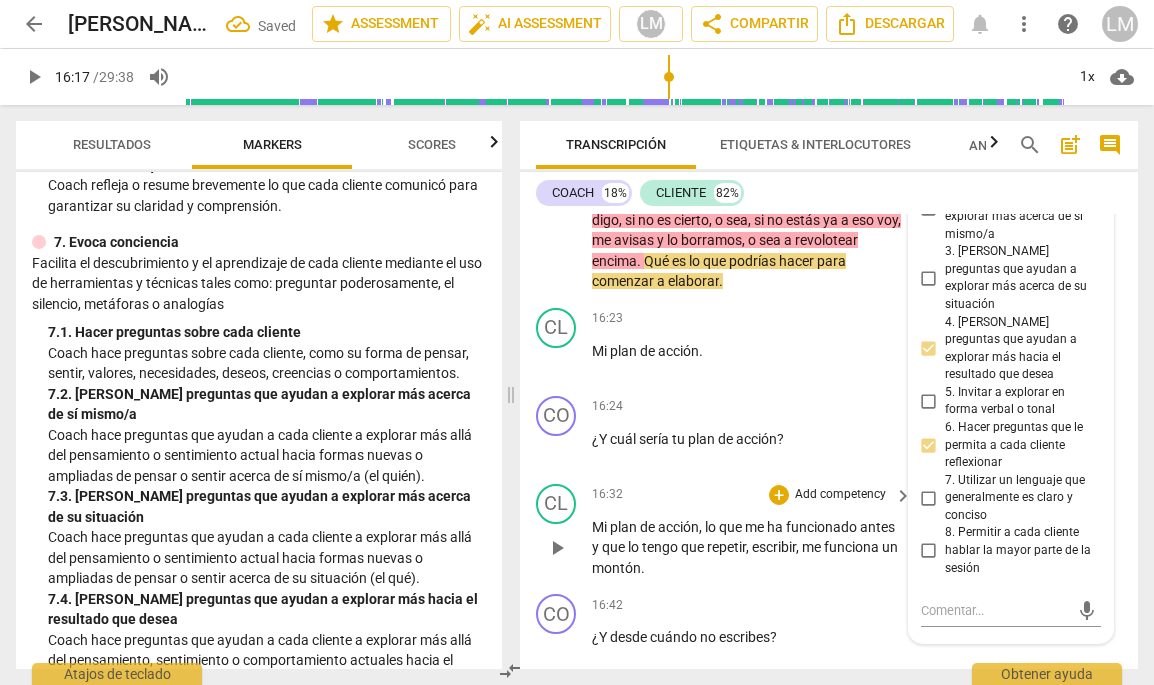 scroll, scrollTop: 5424, scrollLeft: 0, axis: vertical 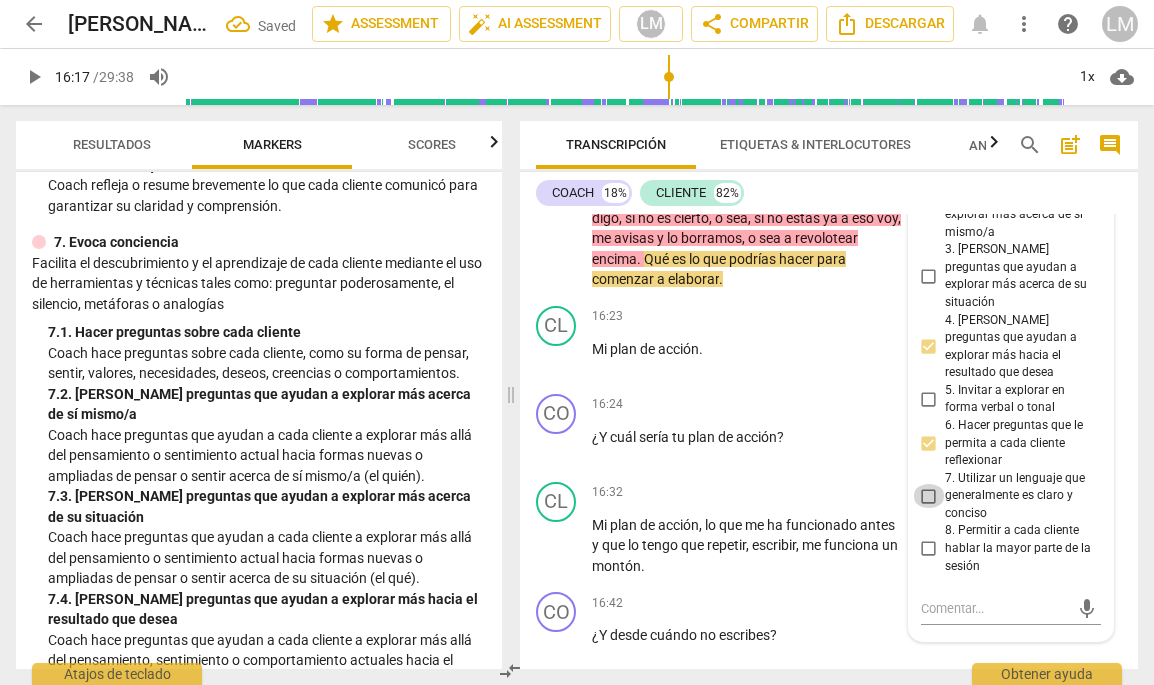 click on "7. Utilizar un lenguaje que generalmente es claro y conciso" at bounding box center [929, 496] 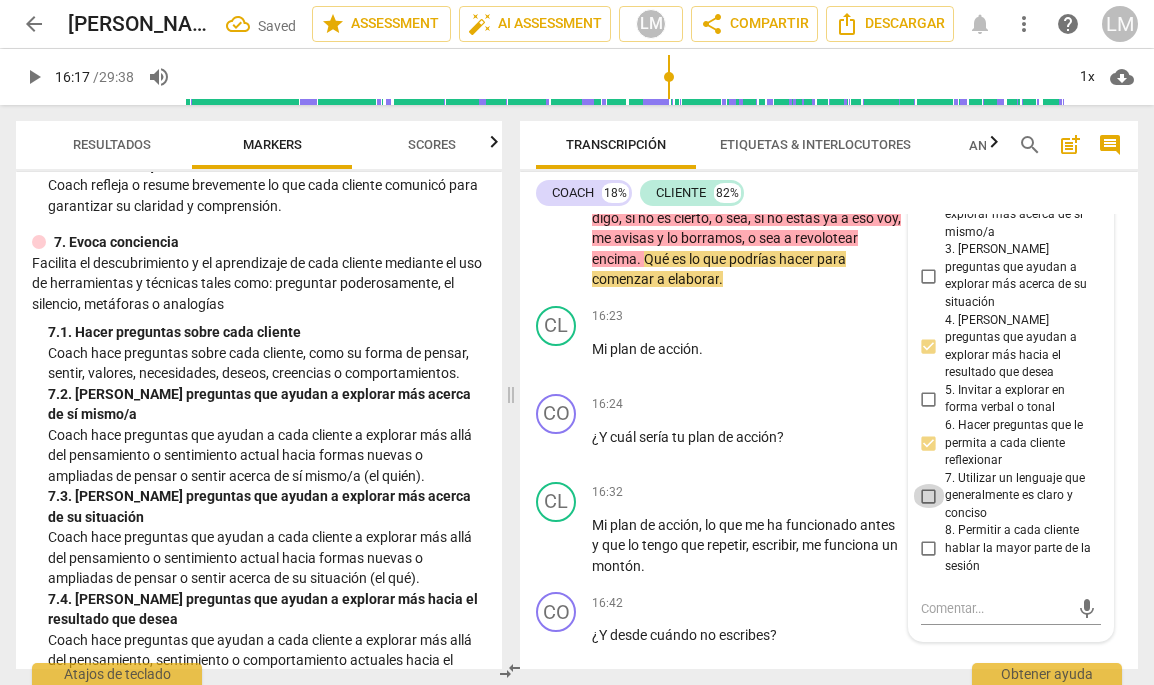 checkbox on "true" 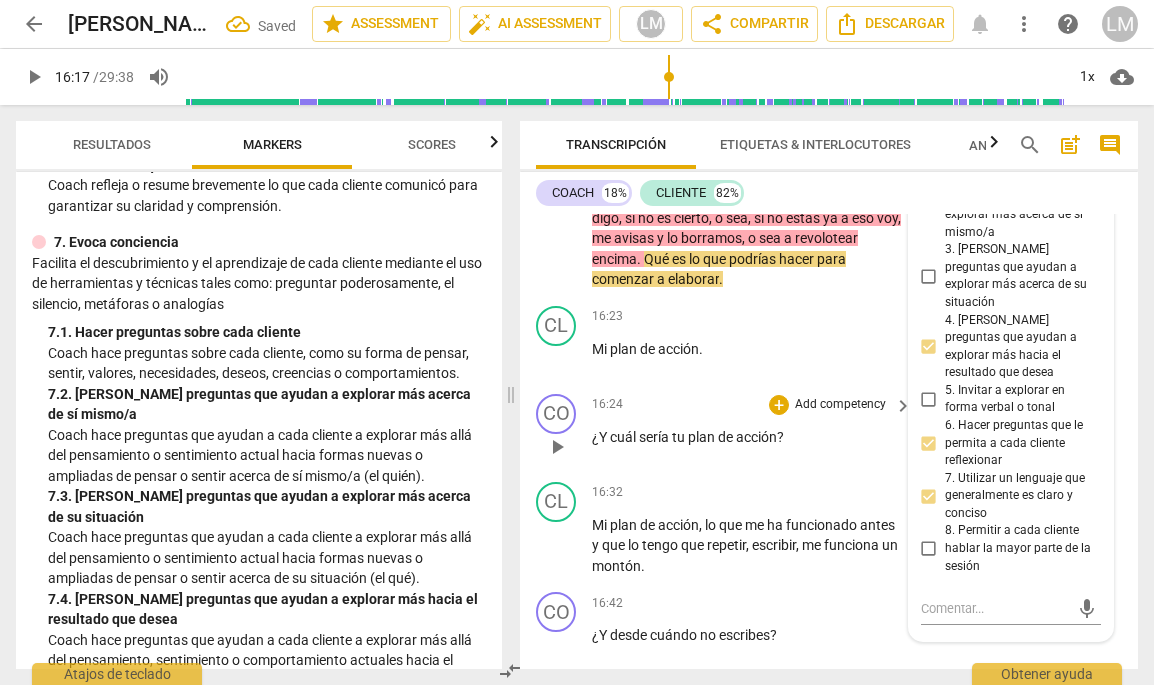 click on "16:24 + Add competency keyboard_arrow_right ¿Y   cuál   sería   tu   plan   de   acción ?" at bounding box center (753, 430) 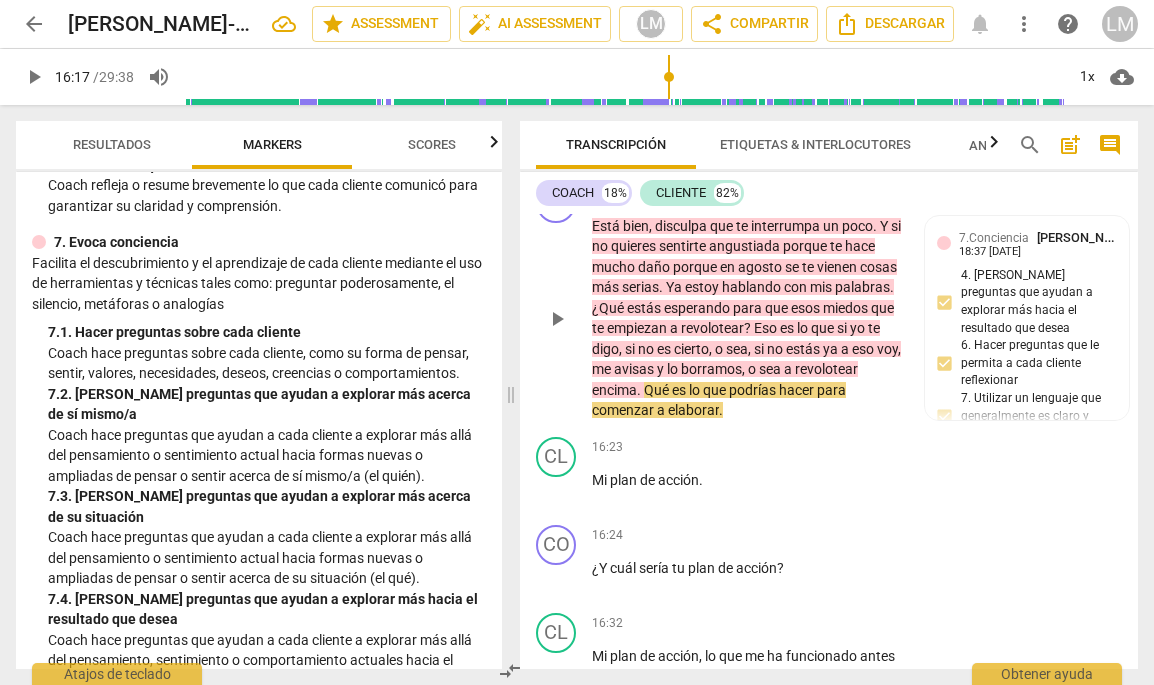 scroll, scrollTop: 5284, scrollLeft: 0, axis: vertical 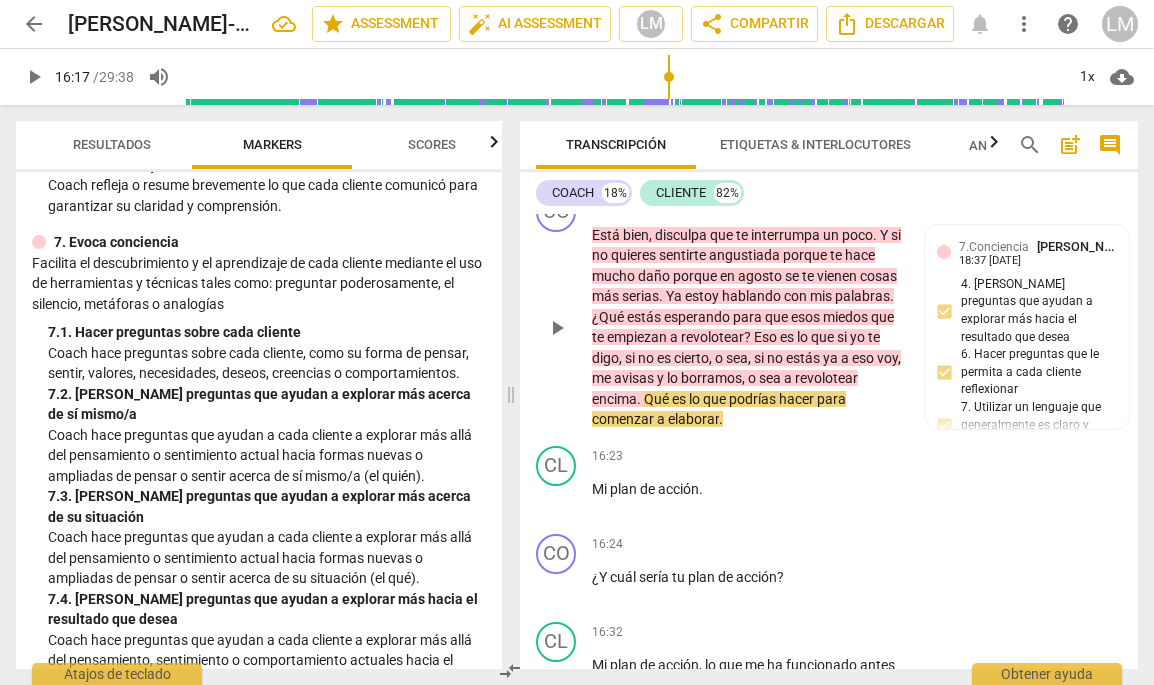 click on "play_arrow" at bounding box center (557, 328) 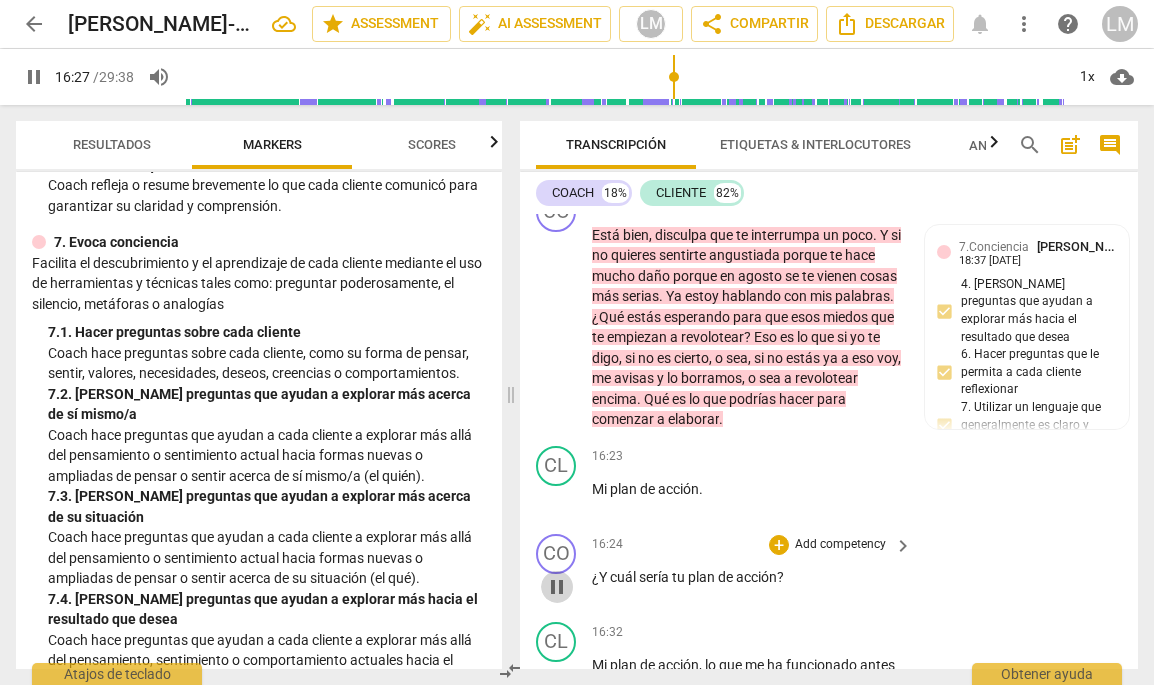 click on "pause" at bounding box center [557, 587] 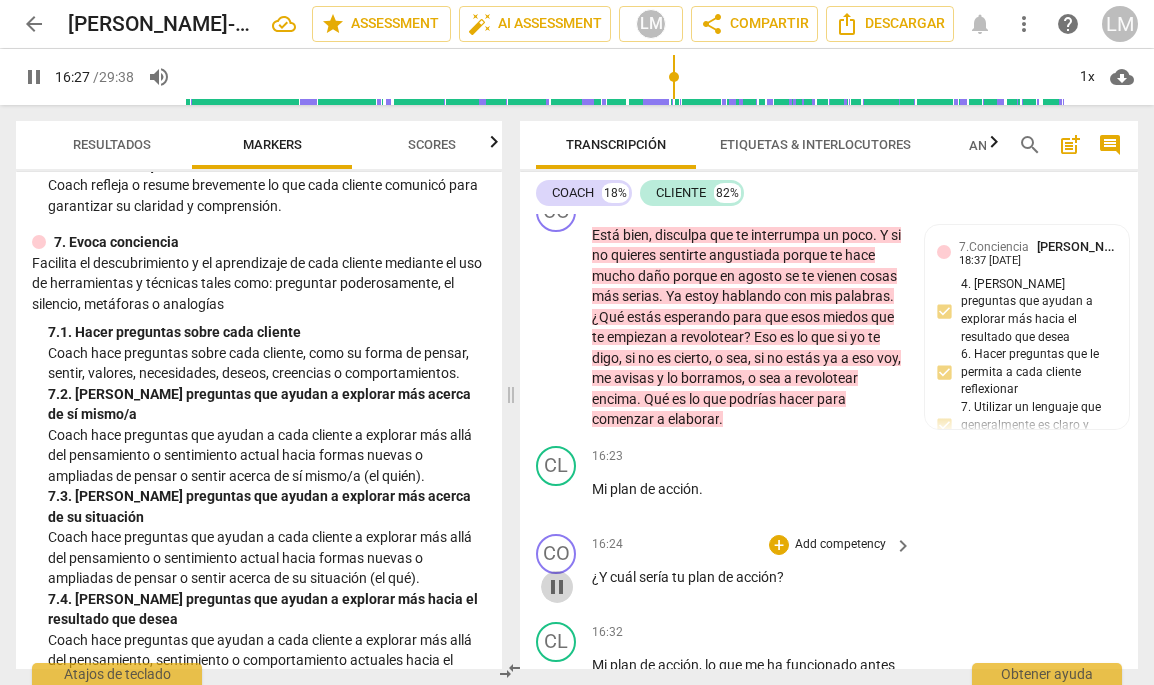 type on "988" 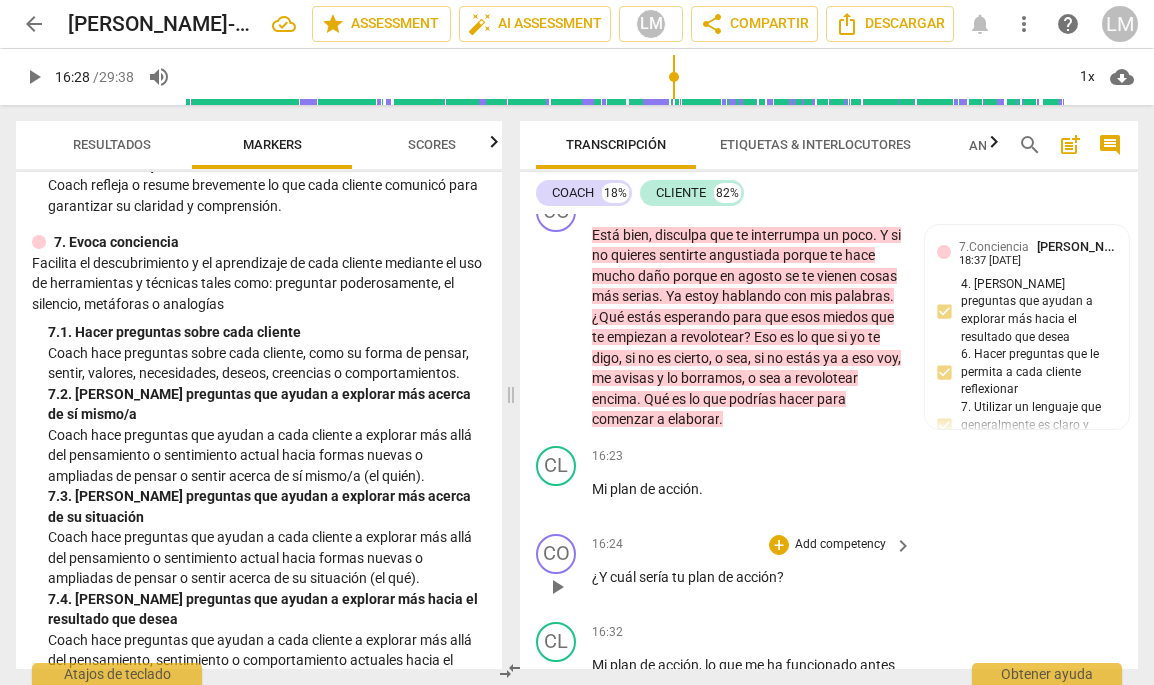 click on "Add competency" at bounding box center [840, 545] 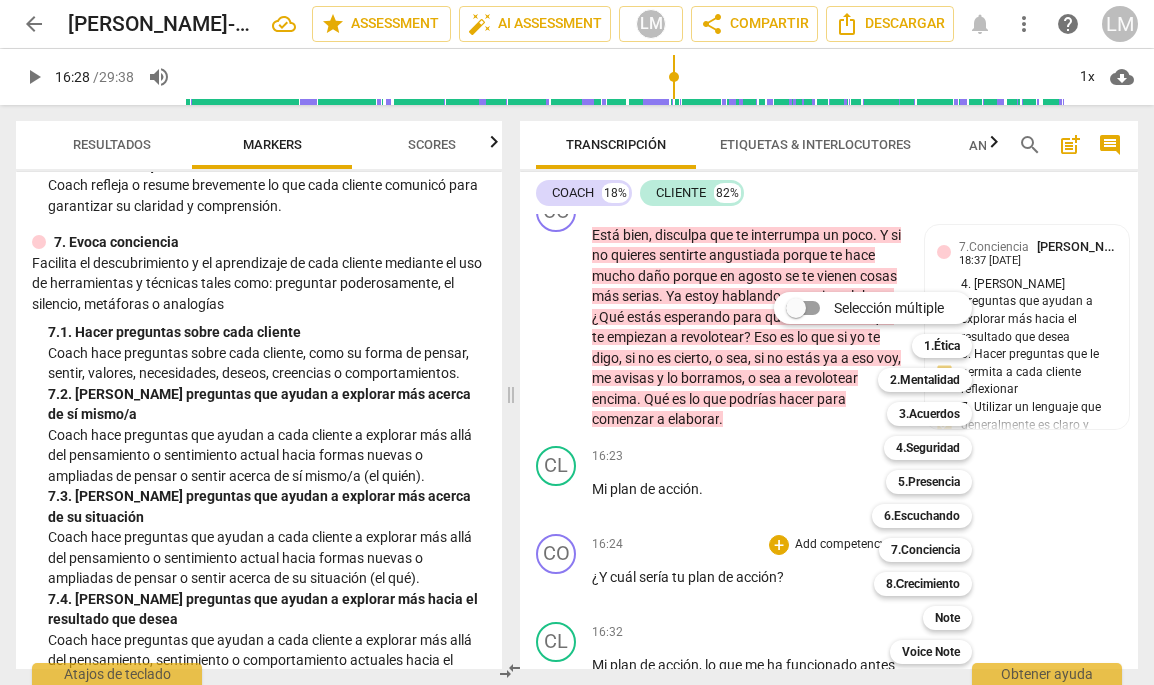 click at bounding box center (577, 342) 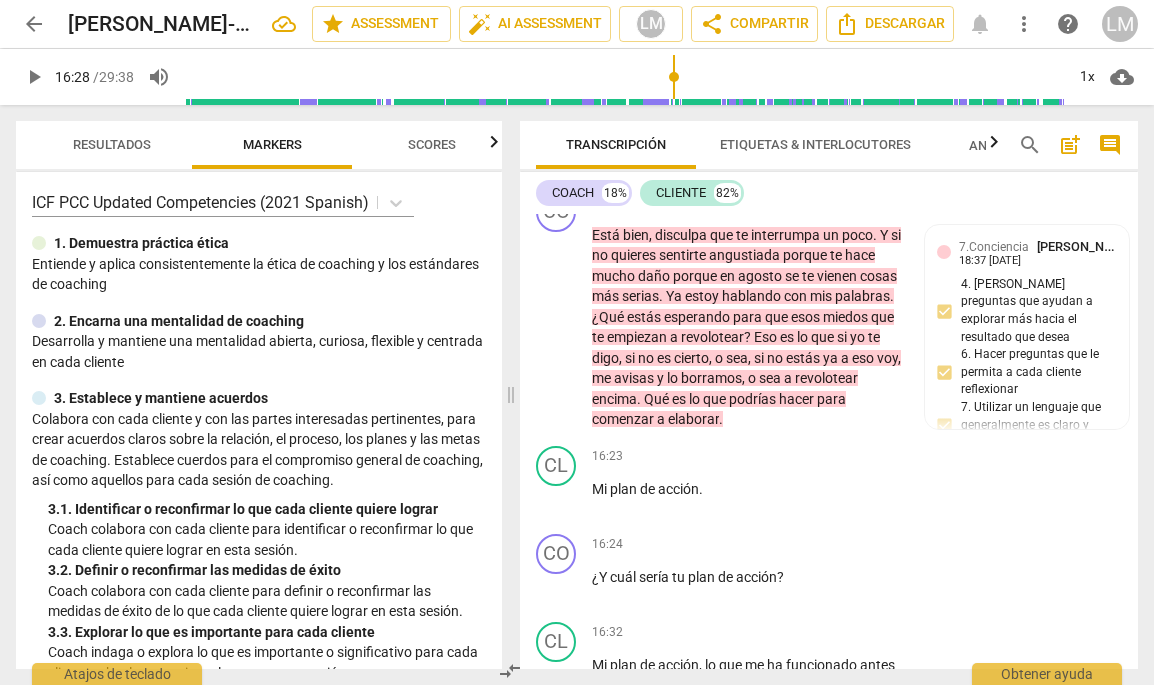 scroll, scrollTop: 0, scrollLeft: 0, axis: both 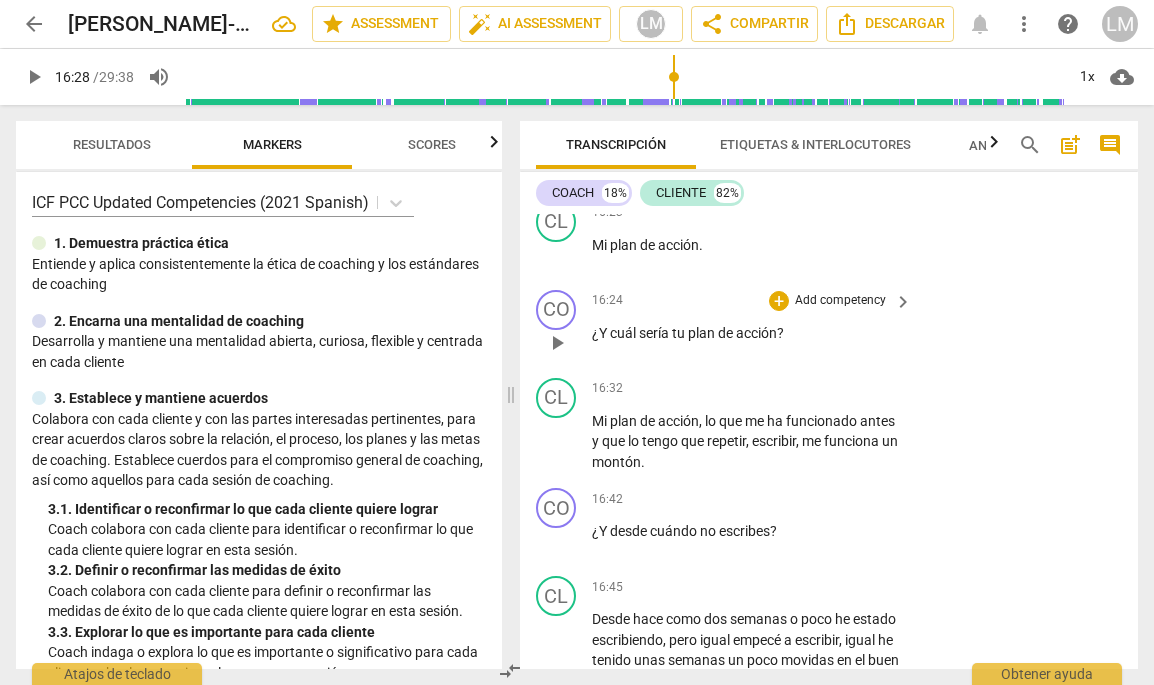 click on "Add competency" at bounding box center [840, 301] 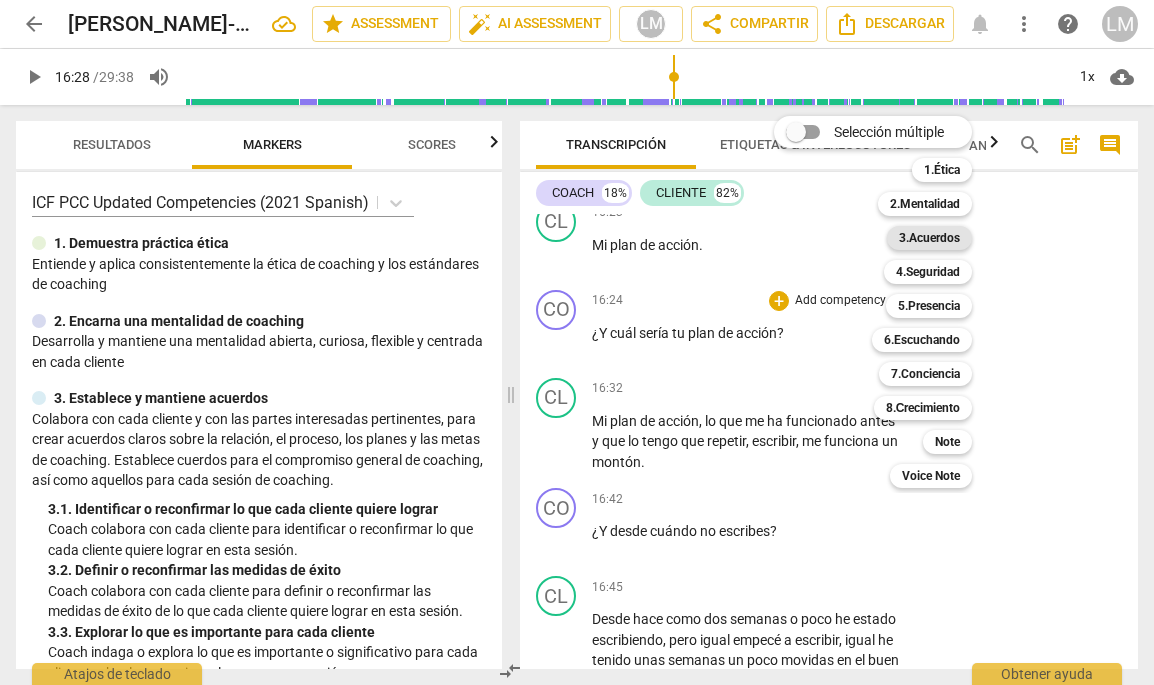 click on "3.Acuerdos" at bounding box center [929, 238] 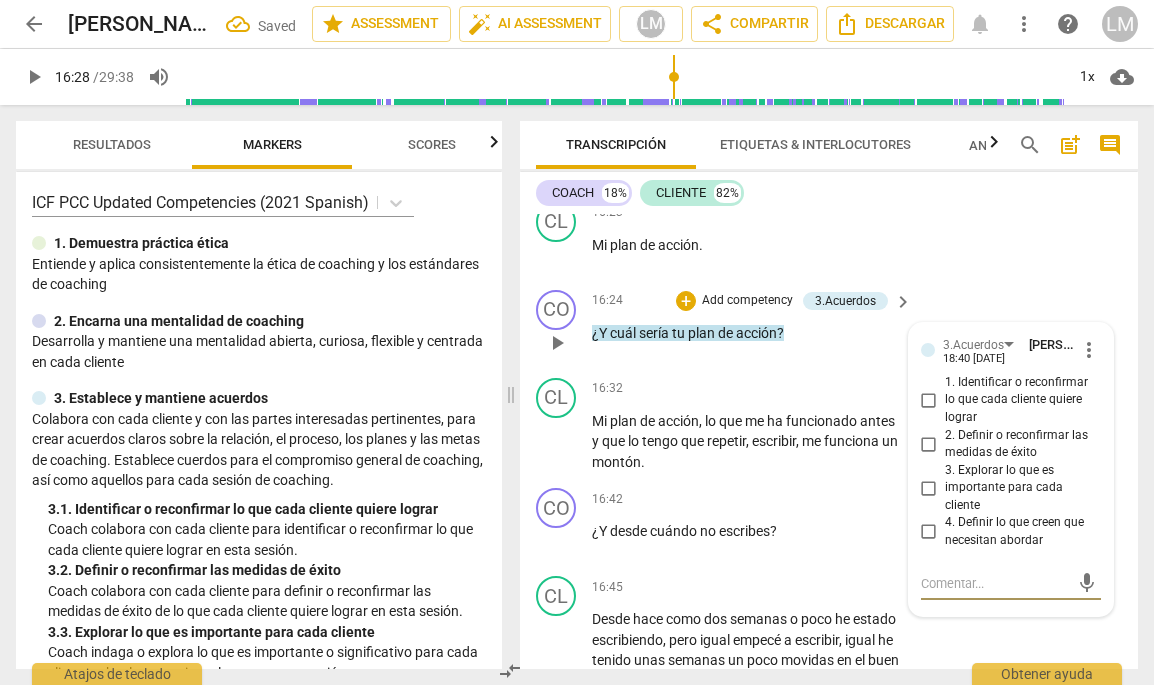 click on "2. Definir o reconfirmar las medidas de éxito" at bounding box center (929, 444) 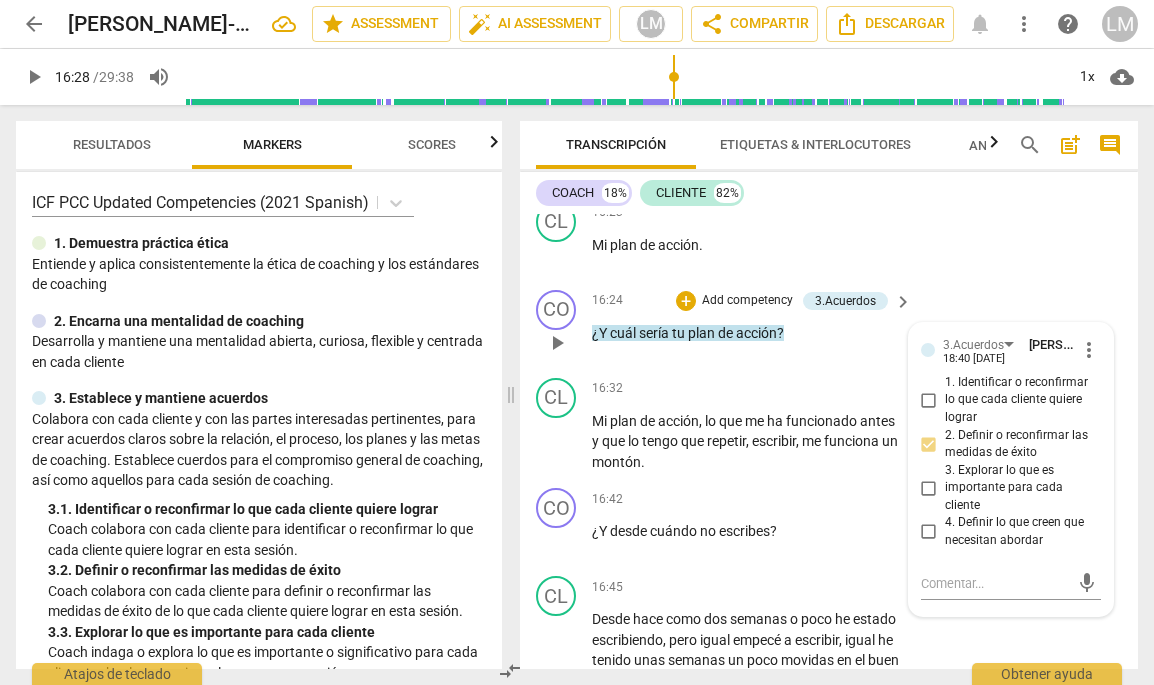 click on "Add competency" at bounding box center [747, 301] 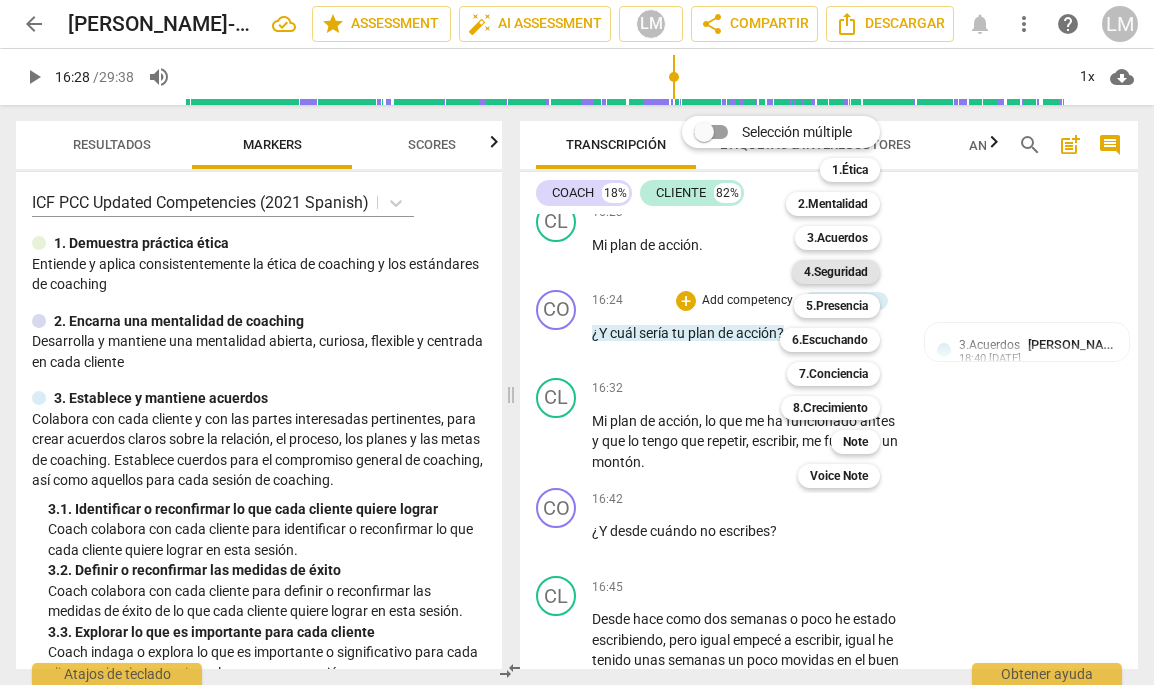 click on "4.Seguridad" at bounding box center (836, 272) 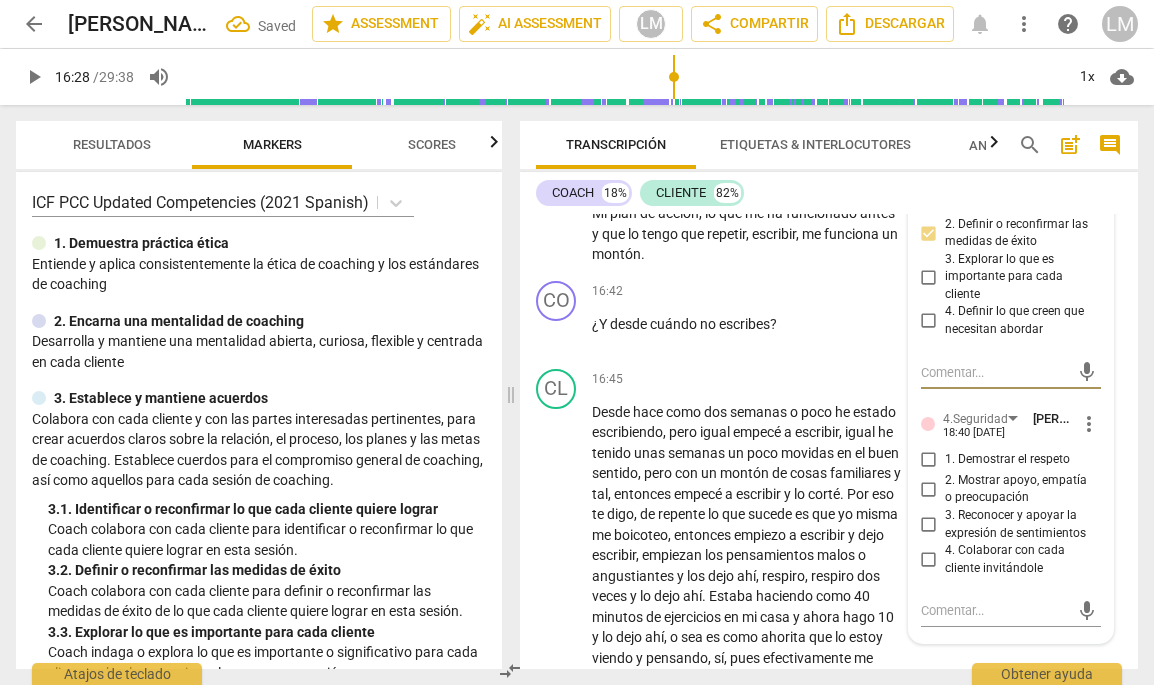 scroll, scrollTop: 5746, scrollLeft: 0, axis: vertical 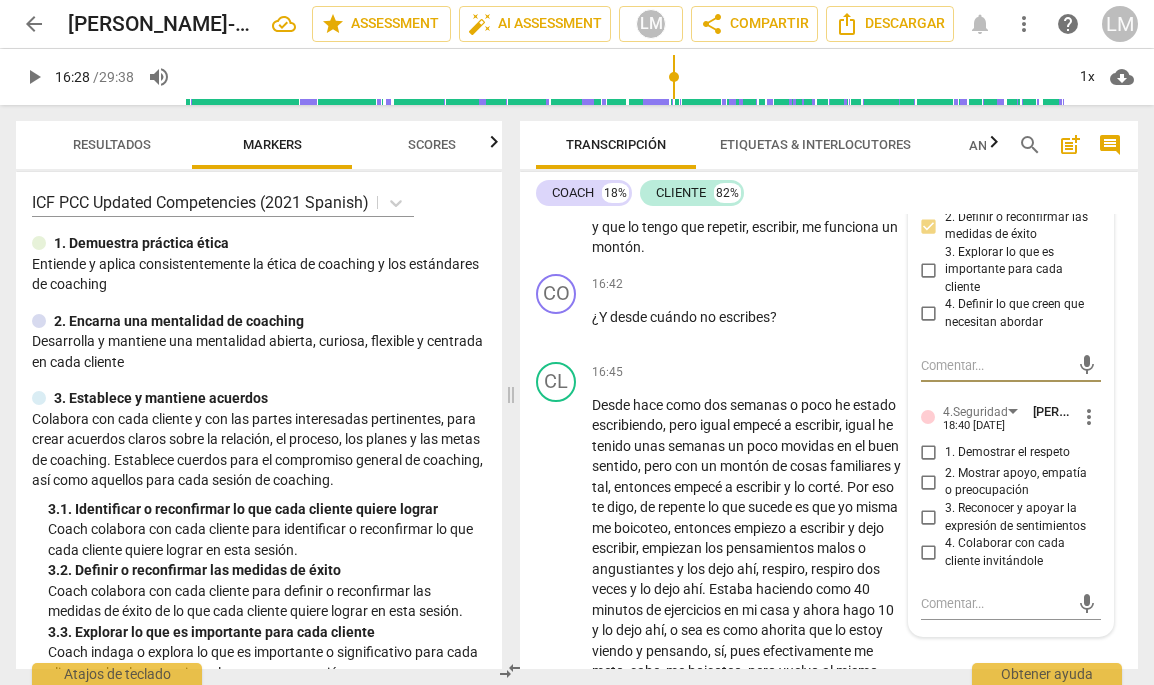 click on "1. Demostrar el respeto" at bounding box center [929, 453] 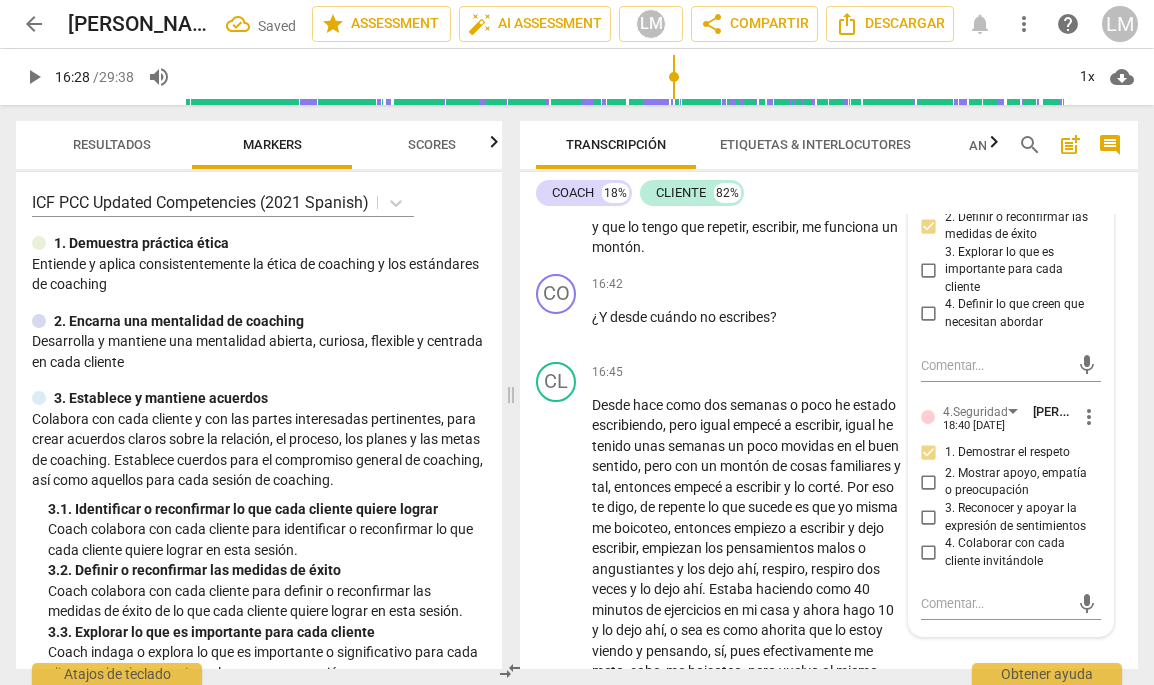 click on "2. Mostrar apoyo, empatía o preocupación" at bounding box center [929, 482] 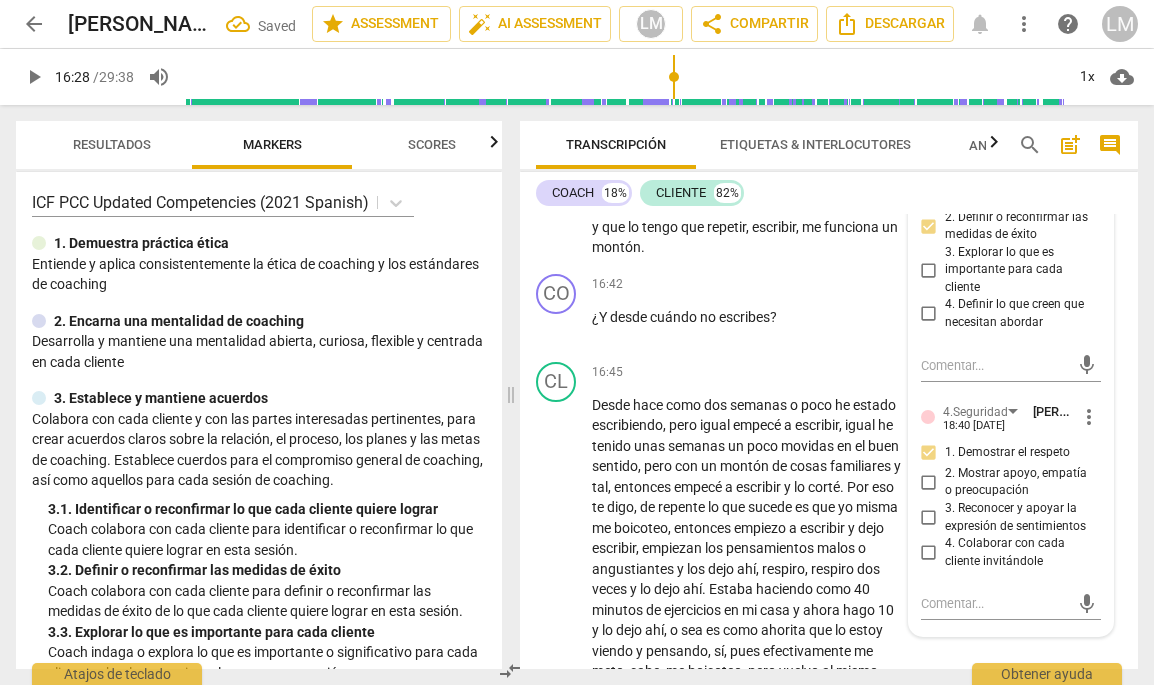 checkbox on "true" 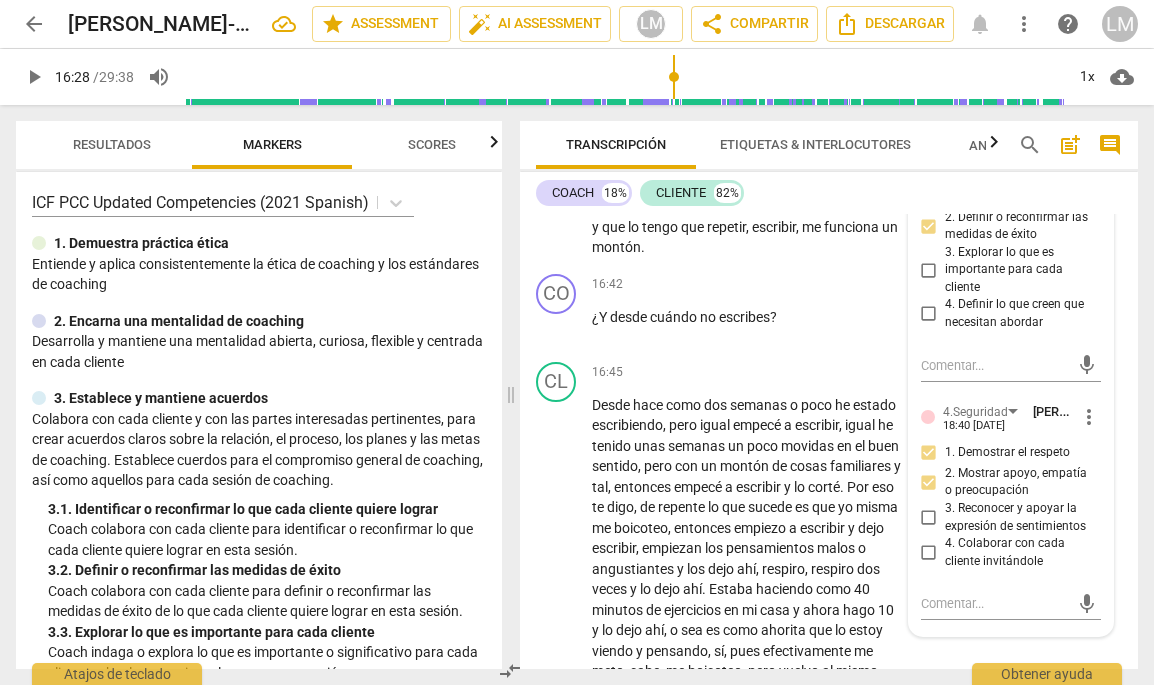 click on "4. Colaborar con cada cliente invitándole" at bounding box center (929, 553) 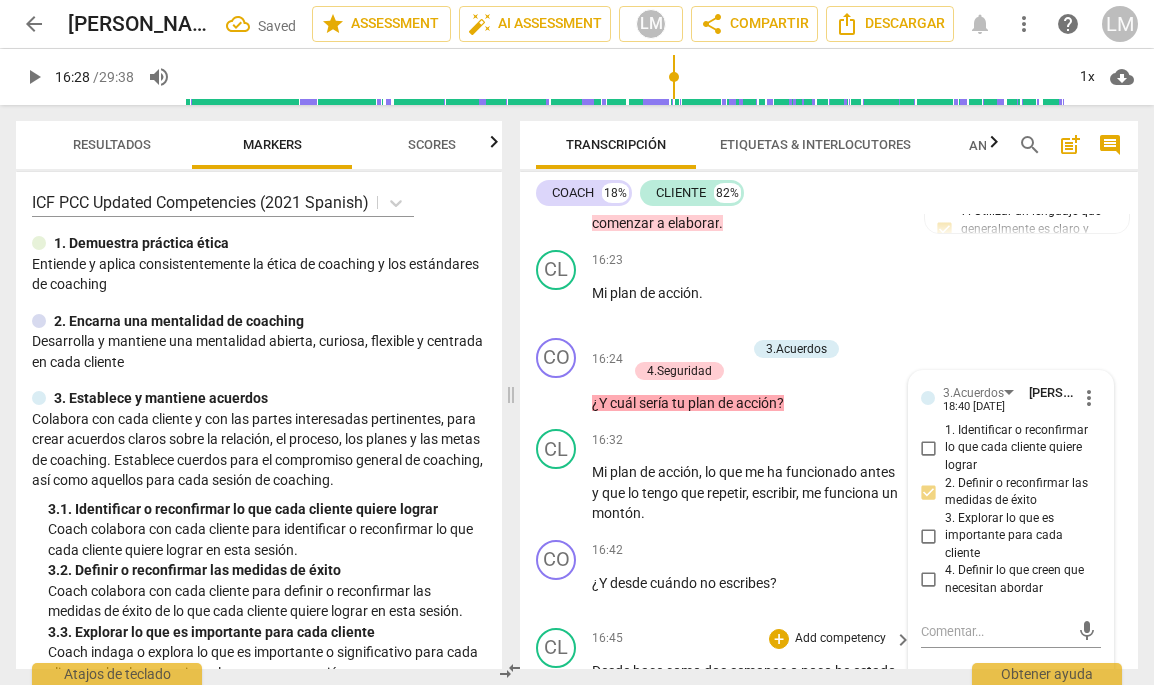 scroll, scrollTop: 5473, scrollLeft: 0, axis: vertical 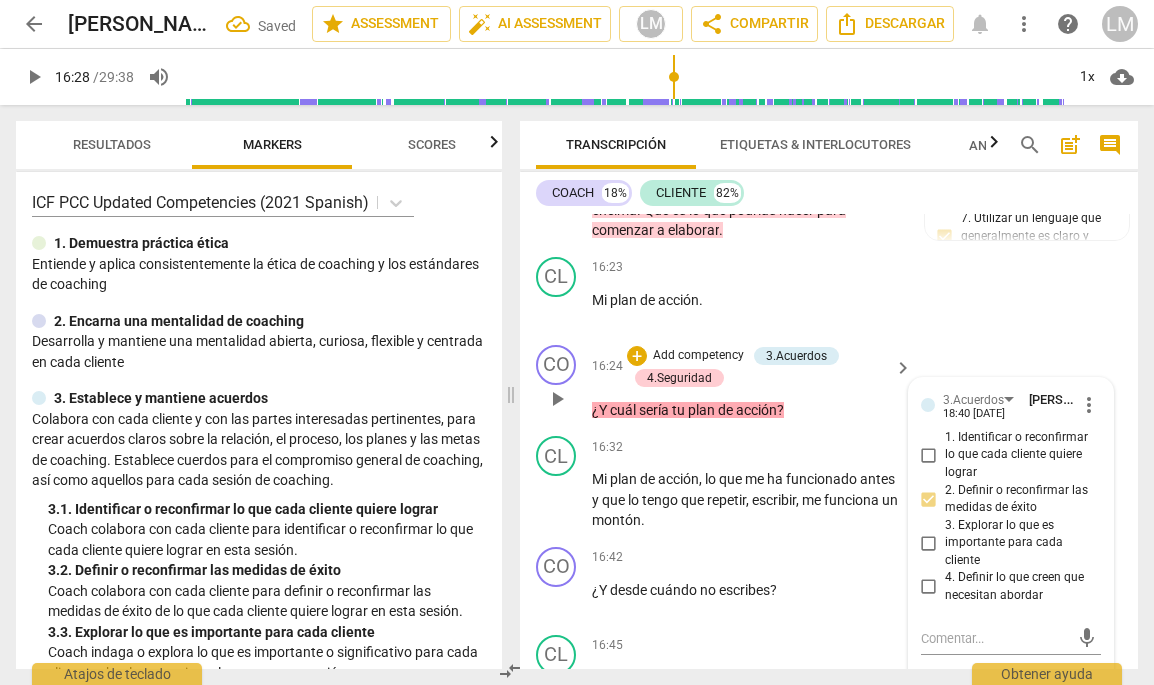 click on "Add competency" at bounding box center (698, 356) 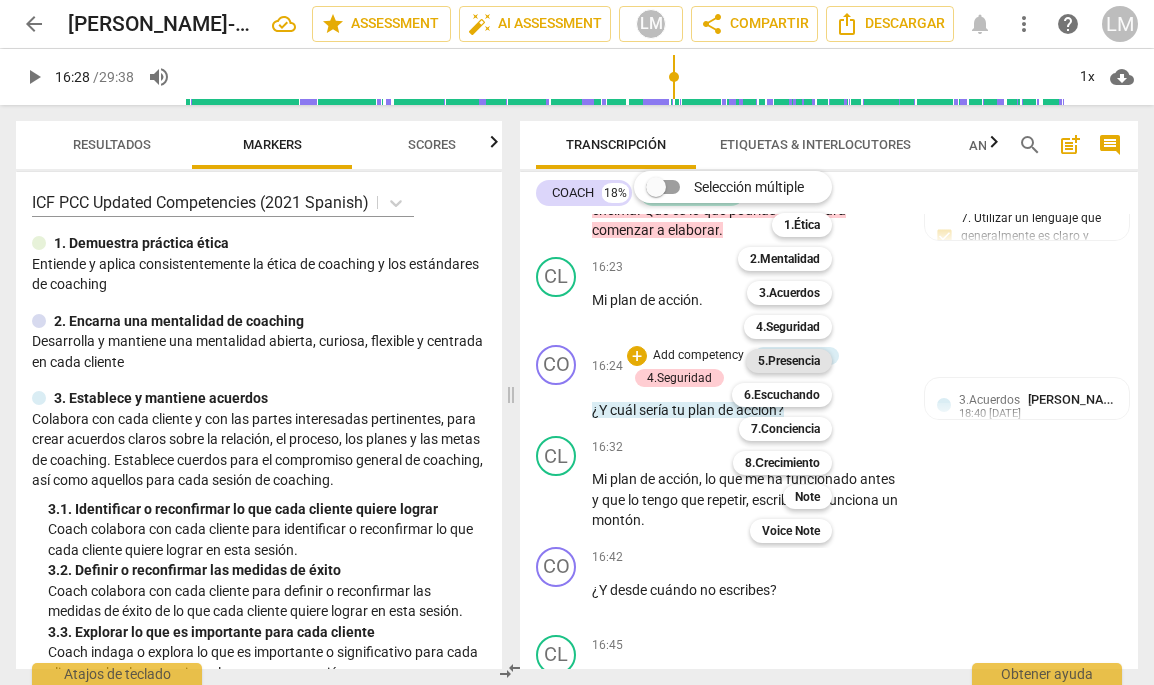 click on "5.Presencia" at bounding box center [789, 361] 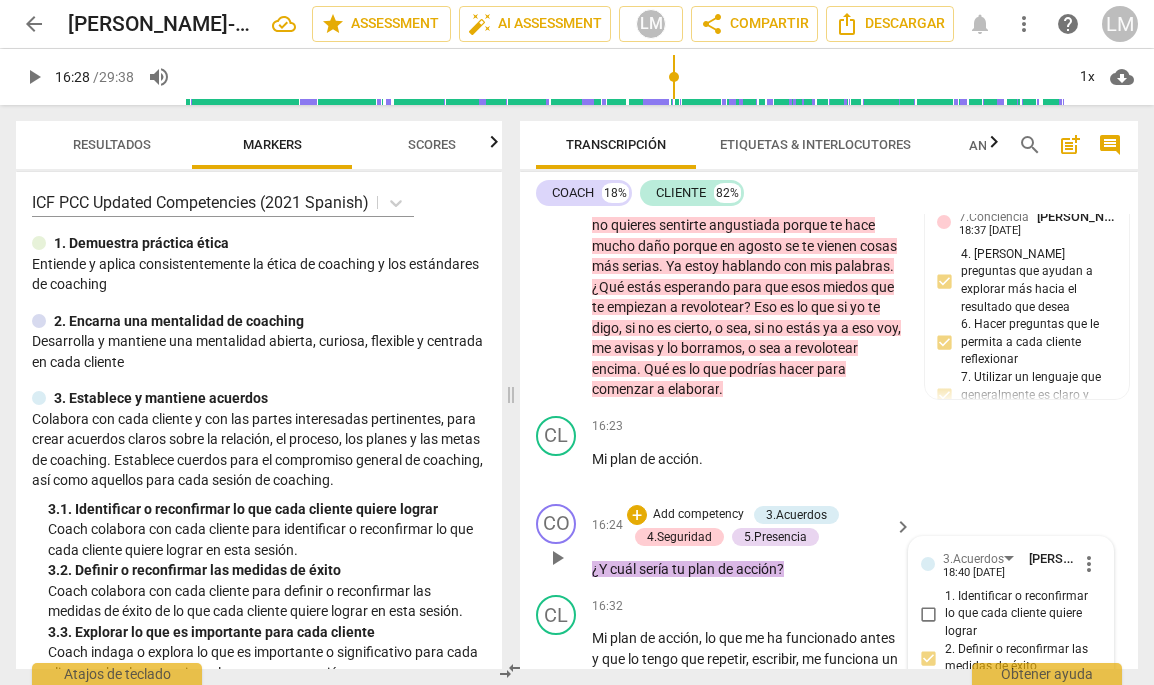 scroll, scrollTop: 5285, scrollLeft: 0, axis: vertical 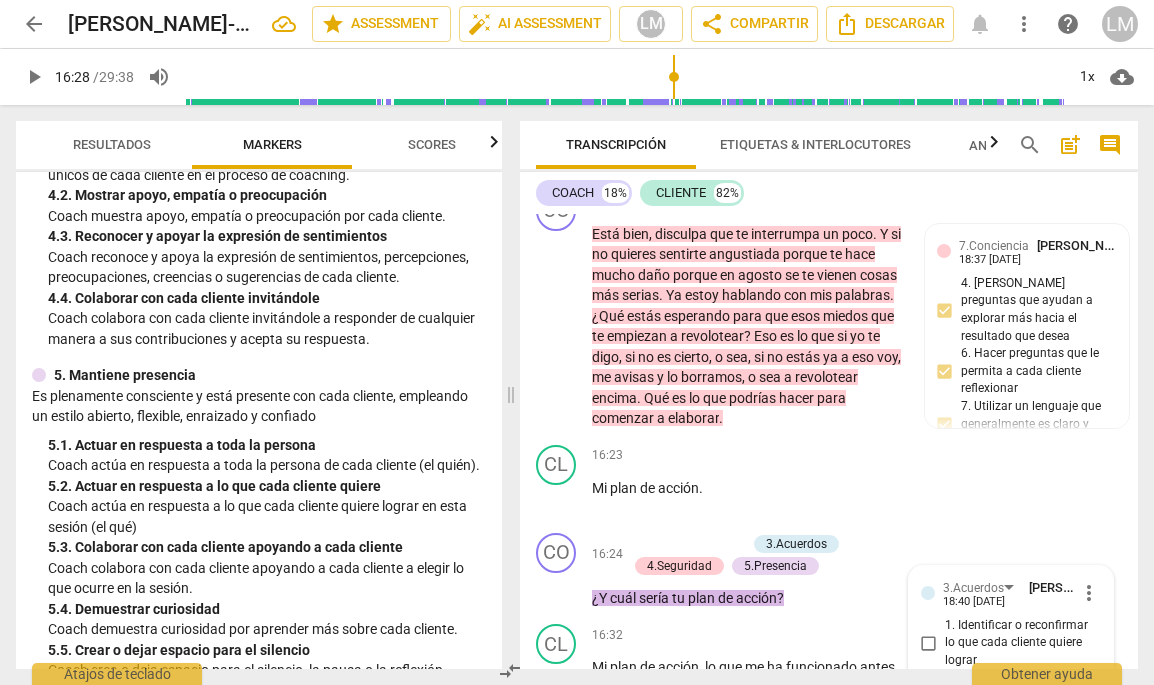 type on "988" 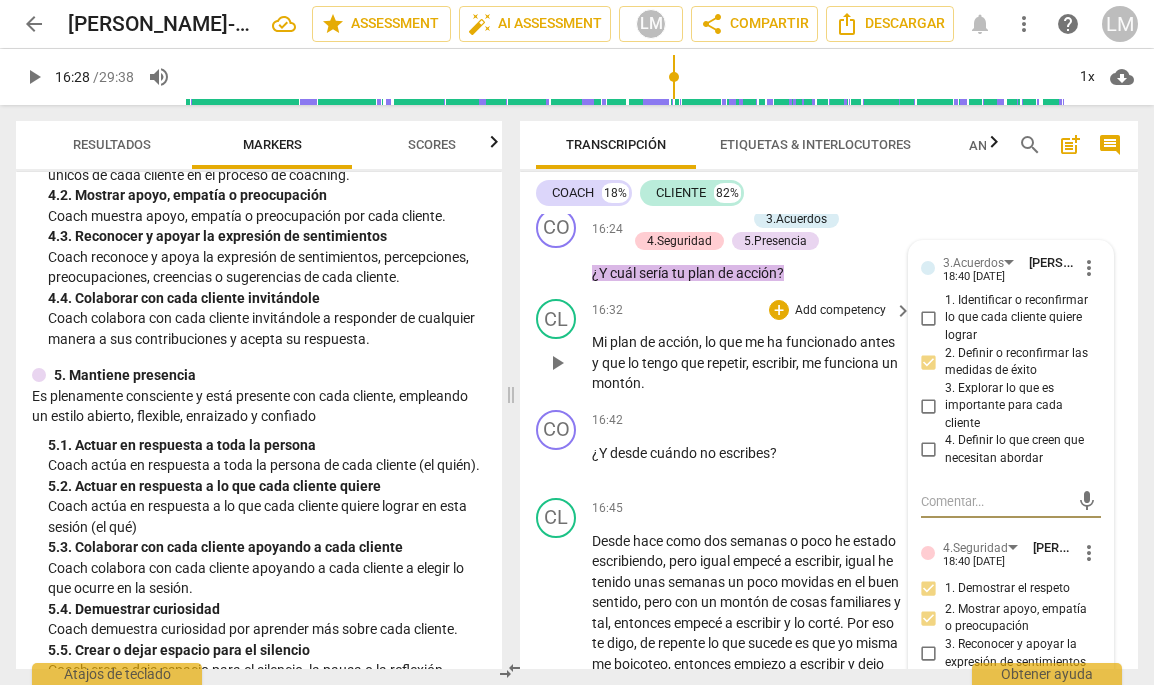 scroll, scrollTop: 5603, scrollLeft: 0, axis: vertical 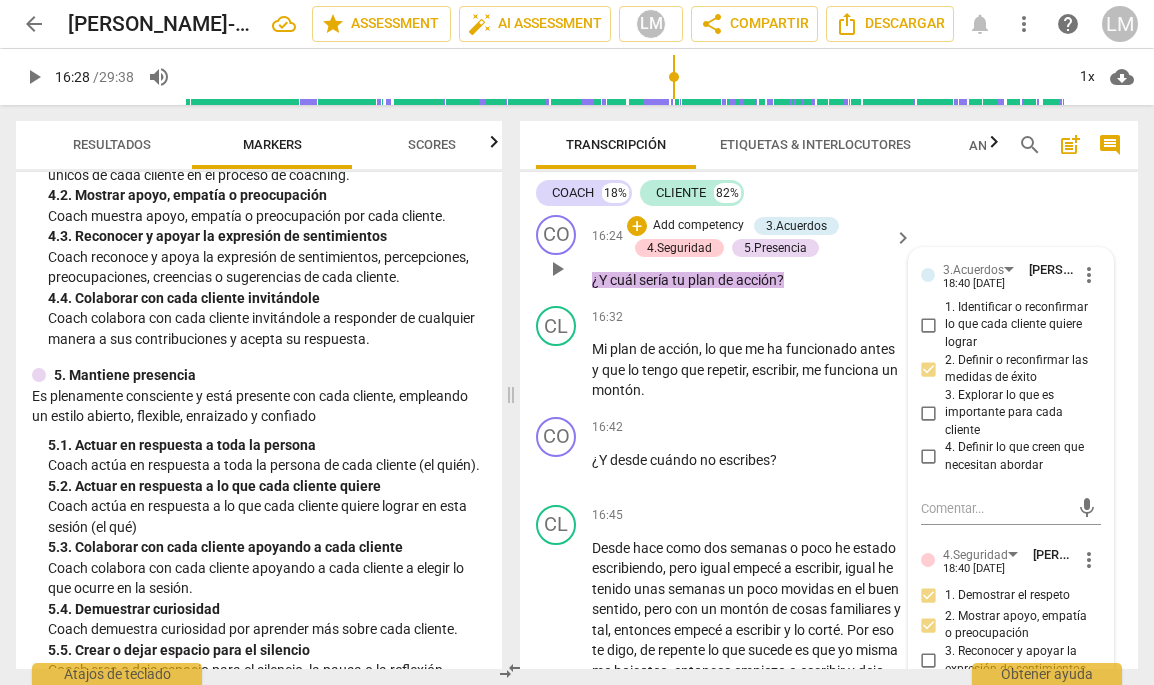 click on "Add competency" at bounding box center [698, 226] 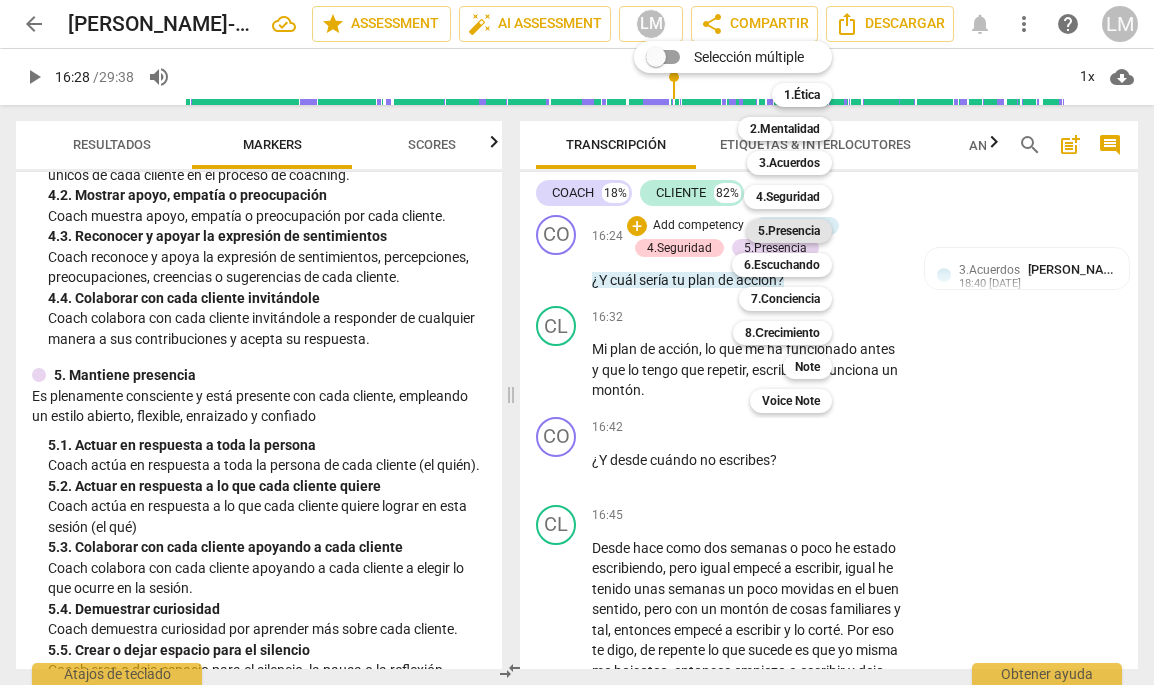 click on "5.Presencia" at bounding box center [789, 231] 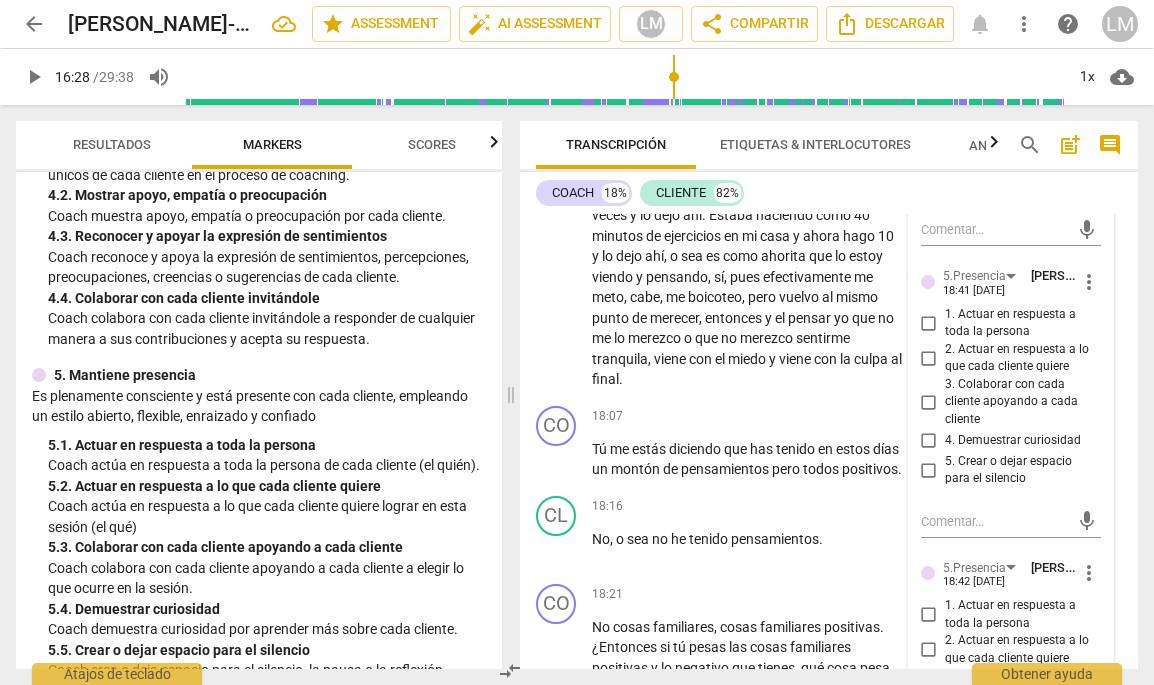scroll, scrollTop: 6140, scrollLeft: 0, axis: vertical 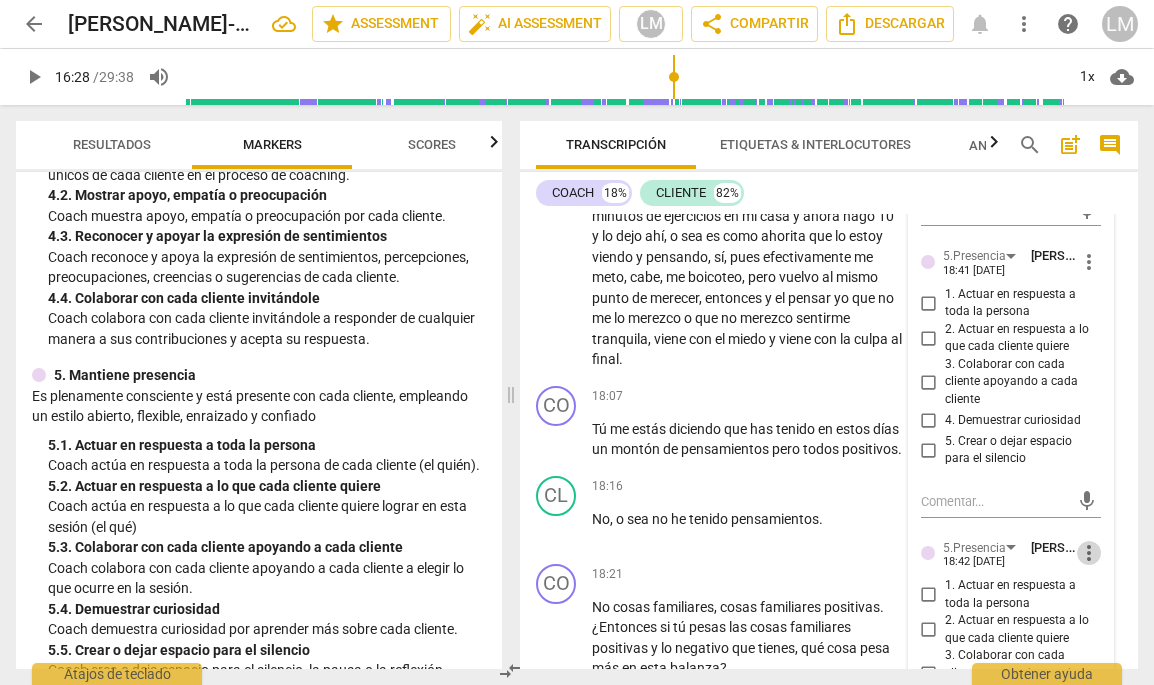 click on "more_vert" at bounding box center (1089, 553) 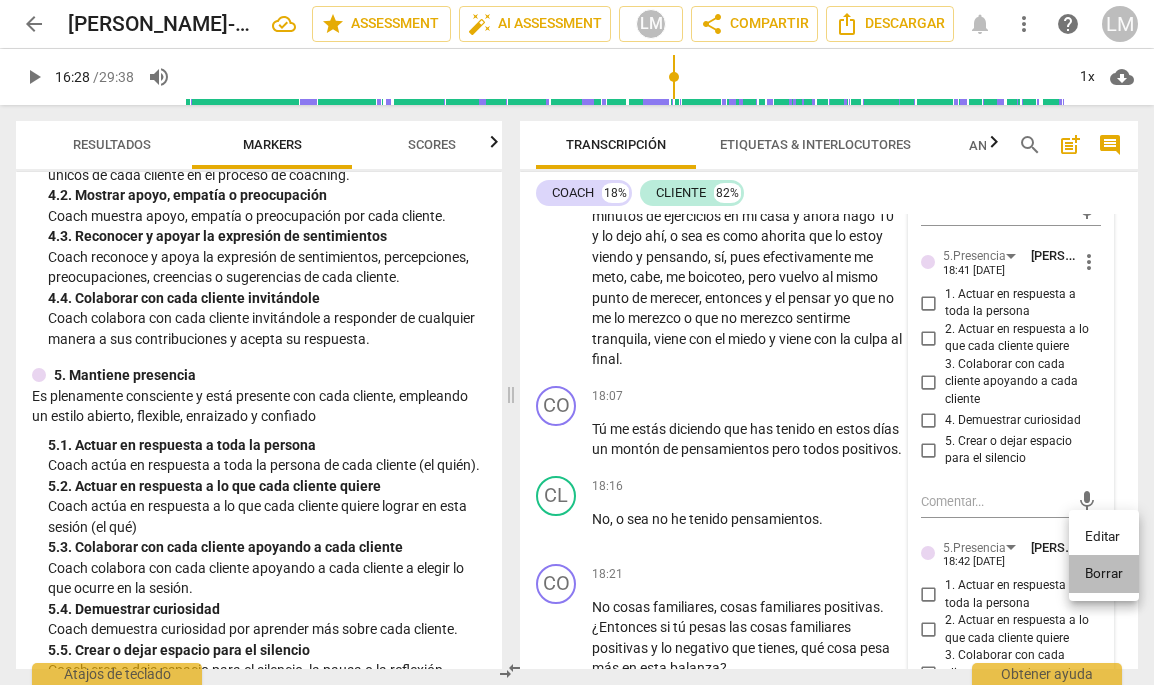 click on "Borrar" at bounding box center [1104, 574] 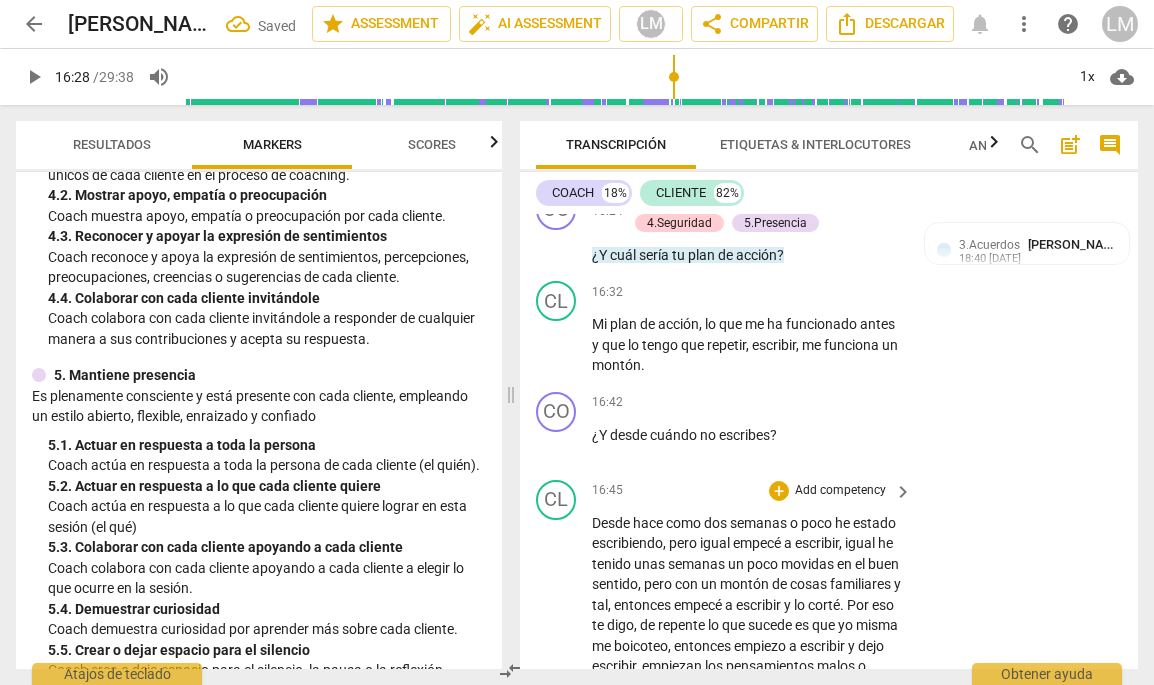 scroll, scrollTop: 5584, scrollLeft: 0, axis: vertical 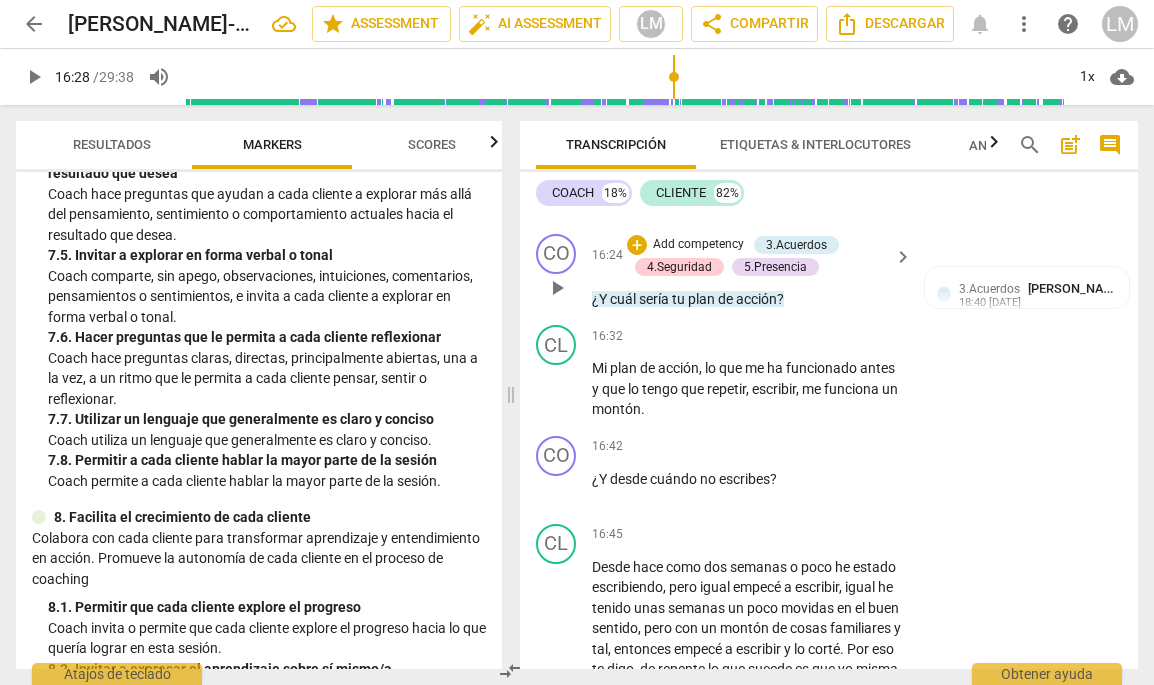 click on "Add competency" at bounding box center (698, 245) 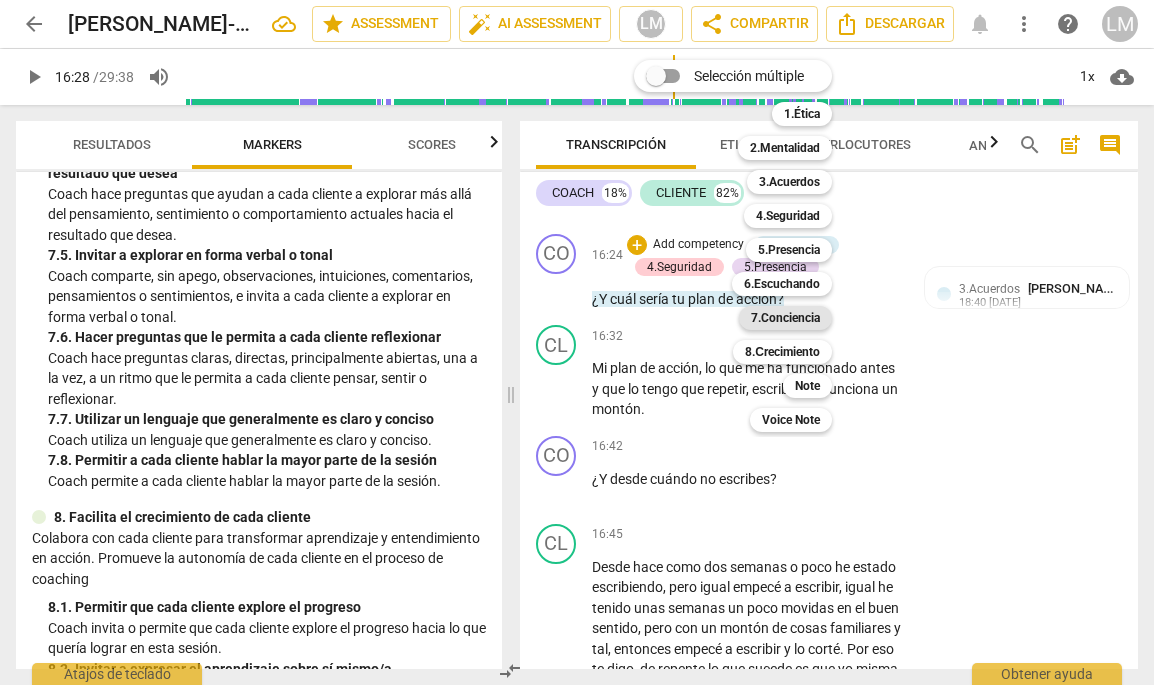click on "7.Conciencia" at bounding box center (785, 318) 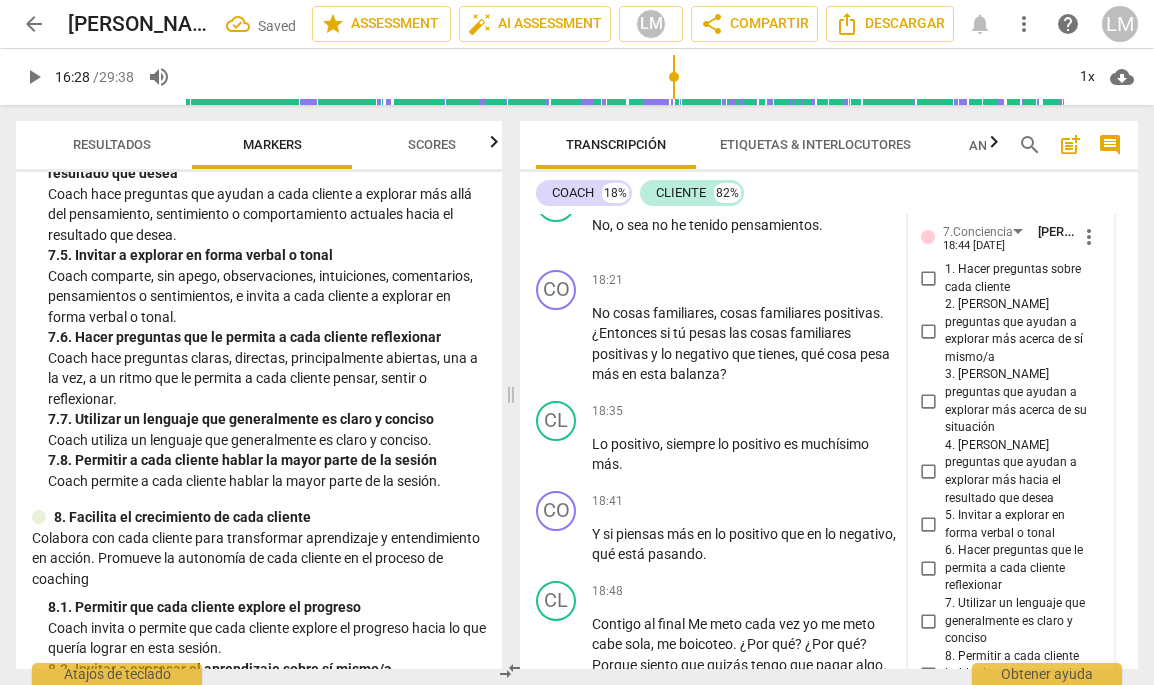 scroll, scrollTop: 6556, scrollLeft: 0, axis: vertical 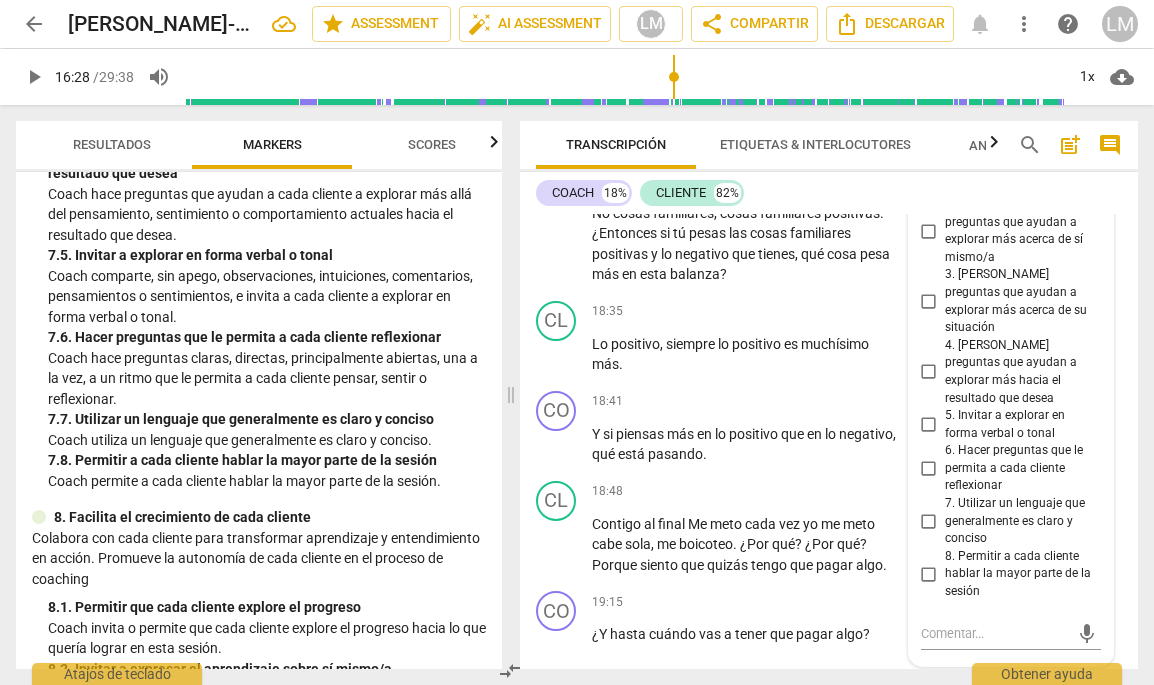 click on "6. Hacer preguntas que le permita a cada cliente reflexionar" at bounding box center [929, 469] 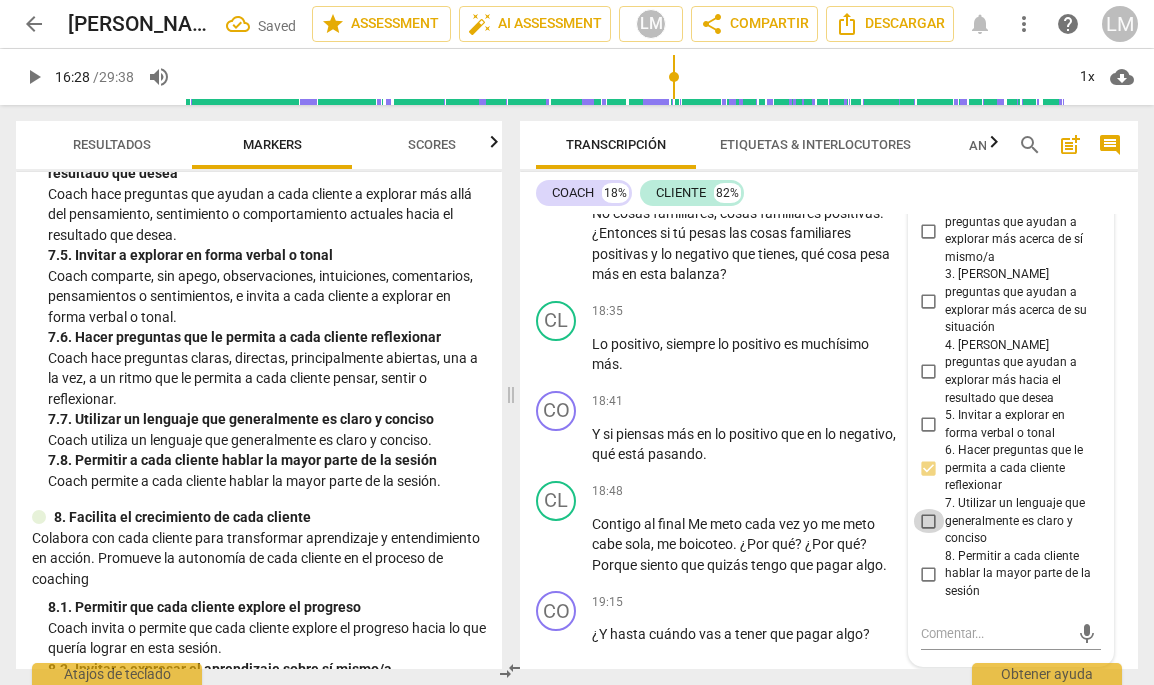 click on "7. Utilizar un lenguaje que generalmente es claro y conciso" at bounding box center (929, 521) 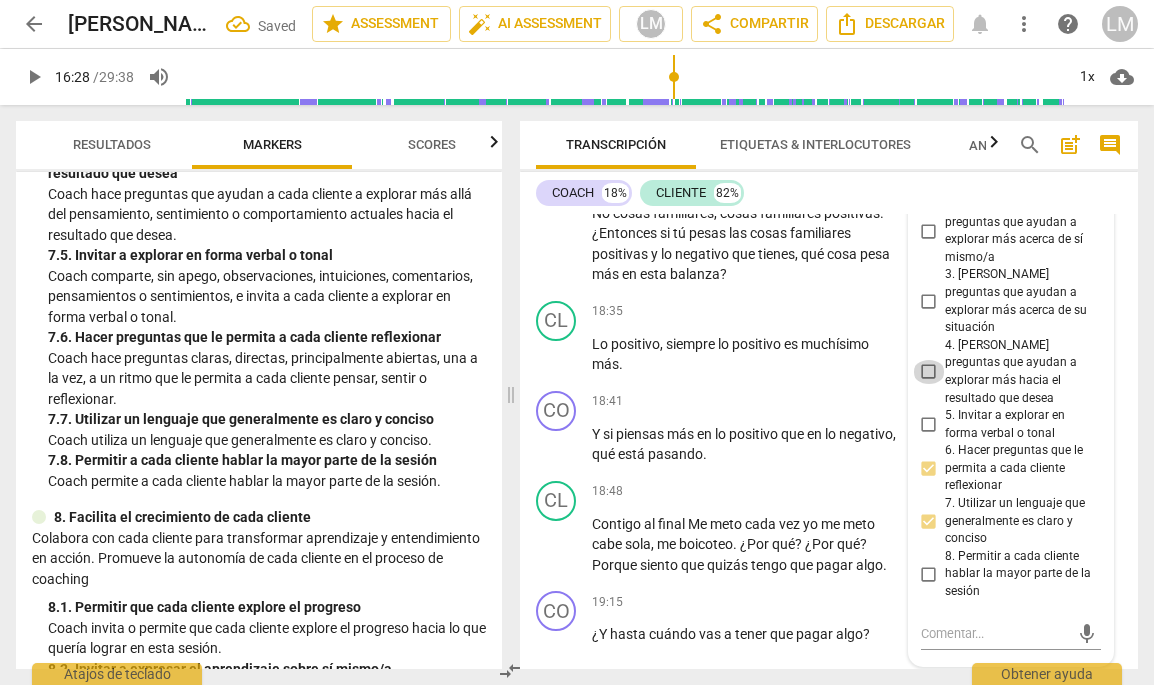 click on "4. [PERSON_NAME] preguntas que ayudan a explorar más hacia el resultado que desea" at bounding box center [929, 372] 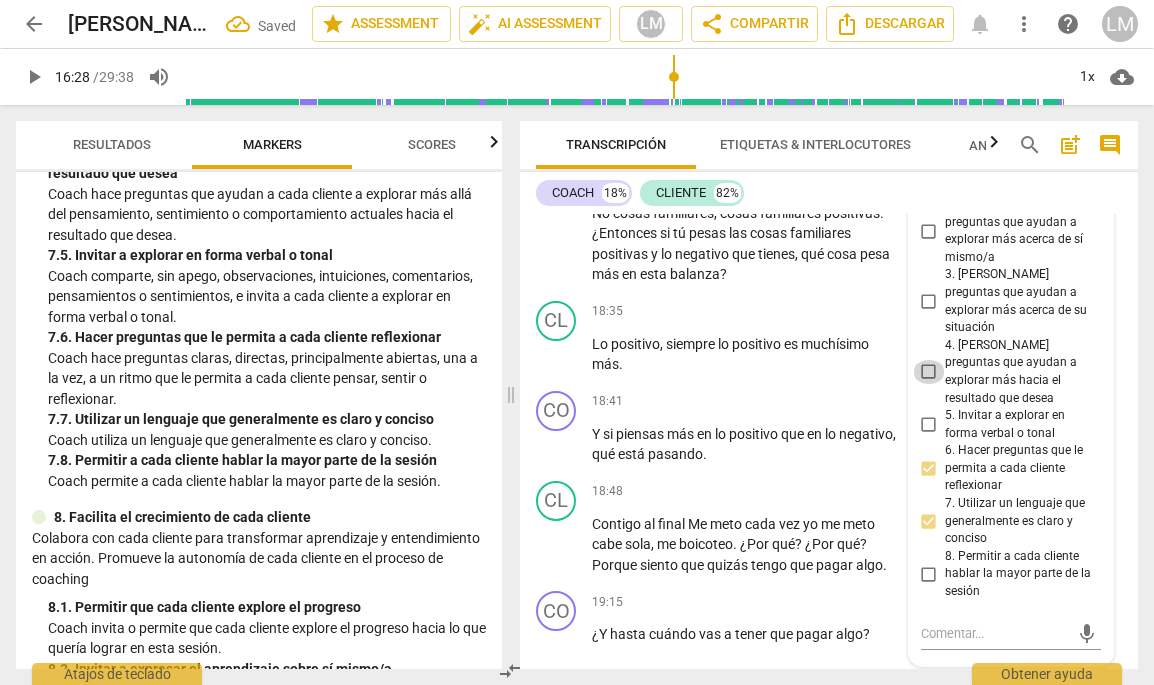 checkbox on "true" 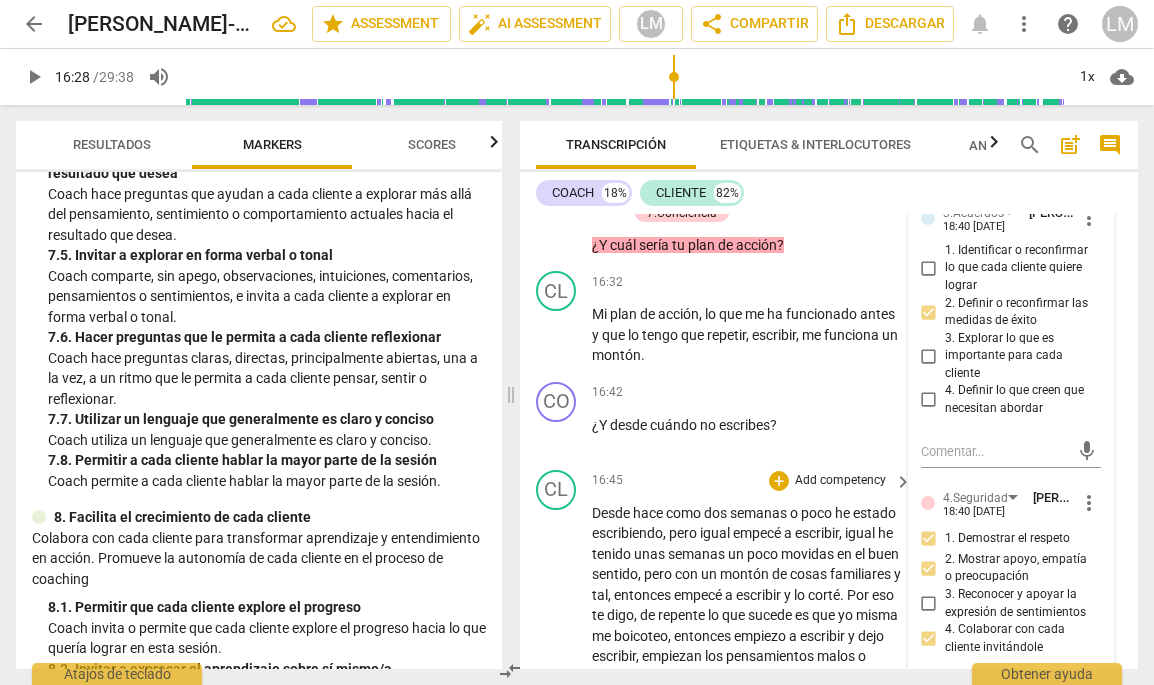 scroll, scrollTop: 5651, scrollLeft: 0, axis: vertical 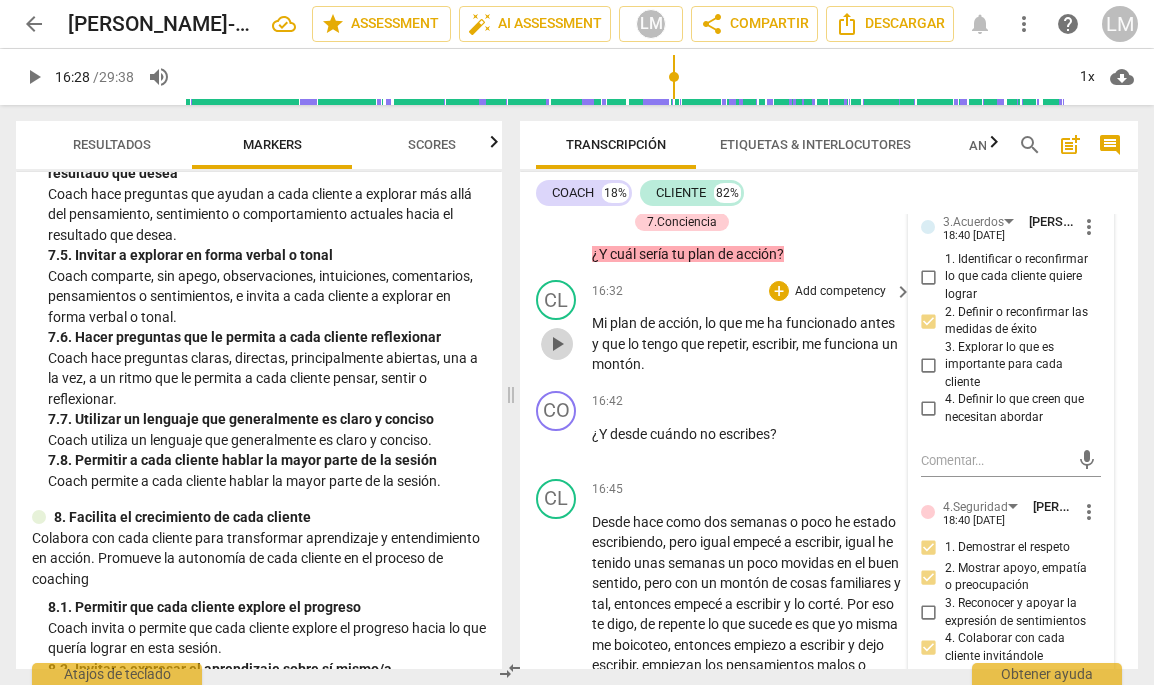 click on "play_arrow" at bounding box center (557, 344) 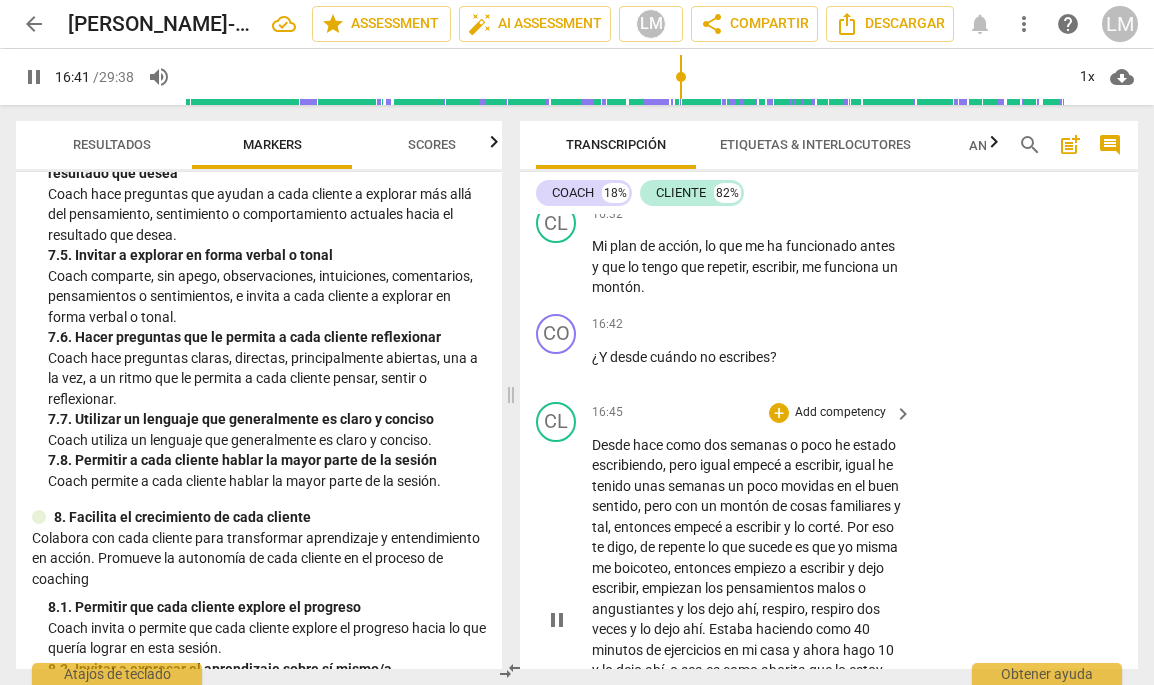 scroll, scrollTop: 5726, scrollLeft: 0, axis: vertical 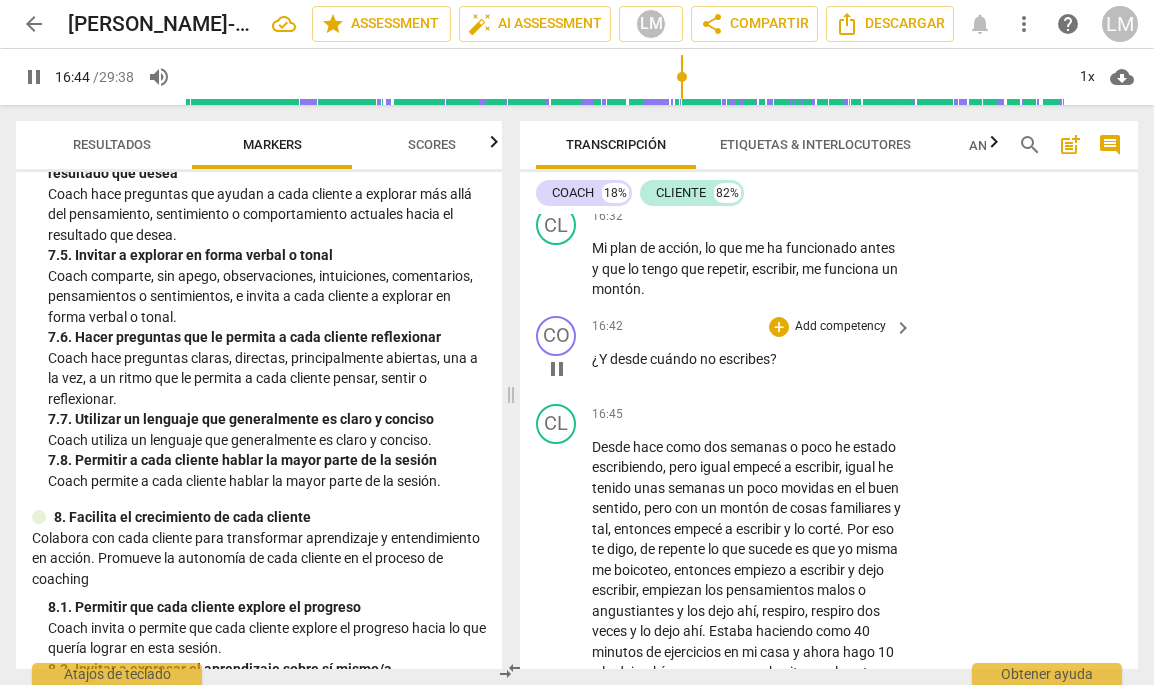 click on "pause" at bounding box center [557, 369] 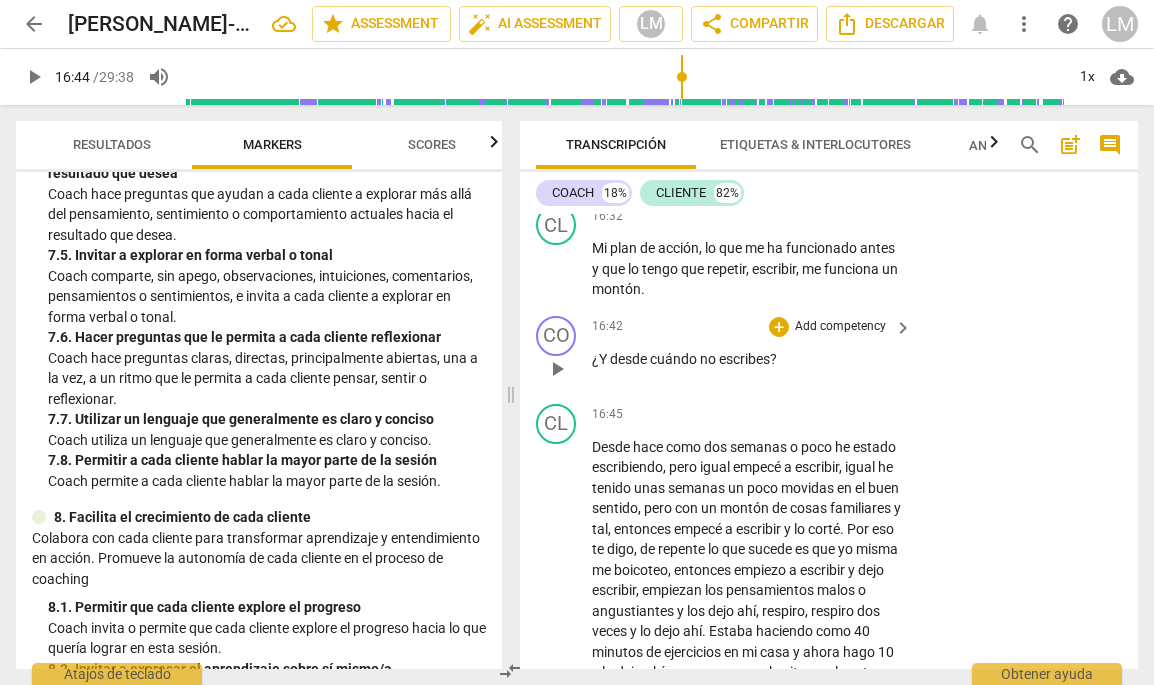 click on "Add competency" at bounding box center (840, 327) 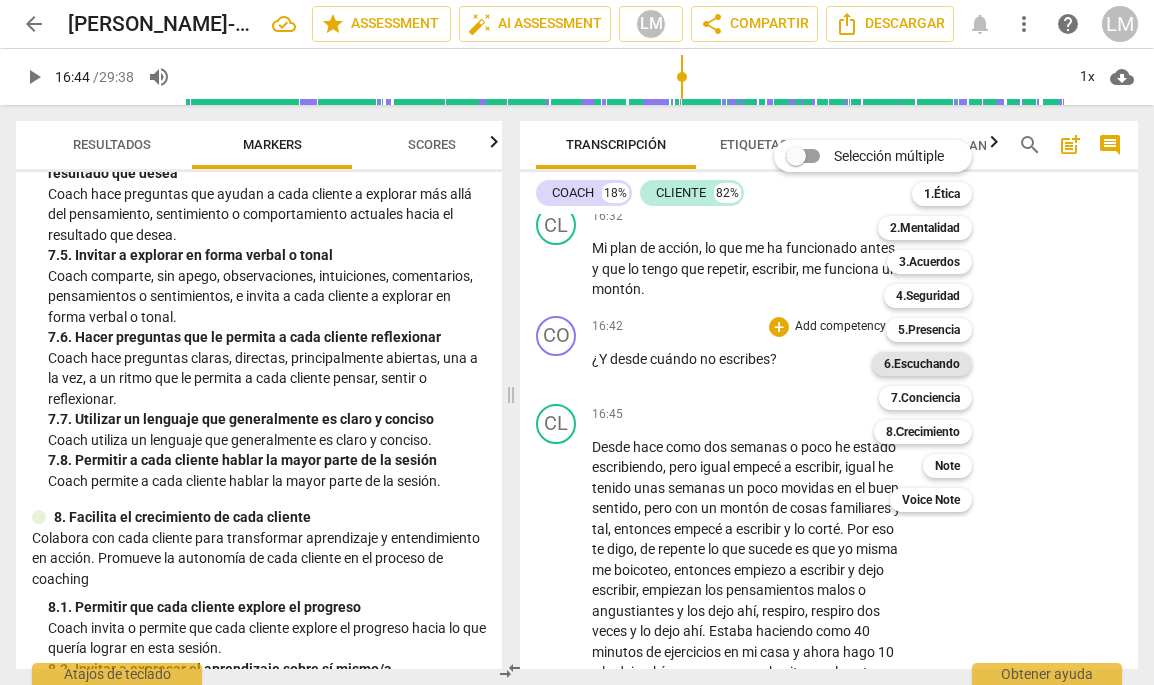 click on "6.Escuchando" at bounding box center [922, 364] 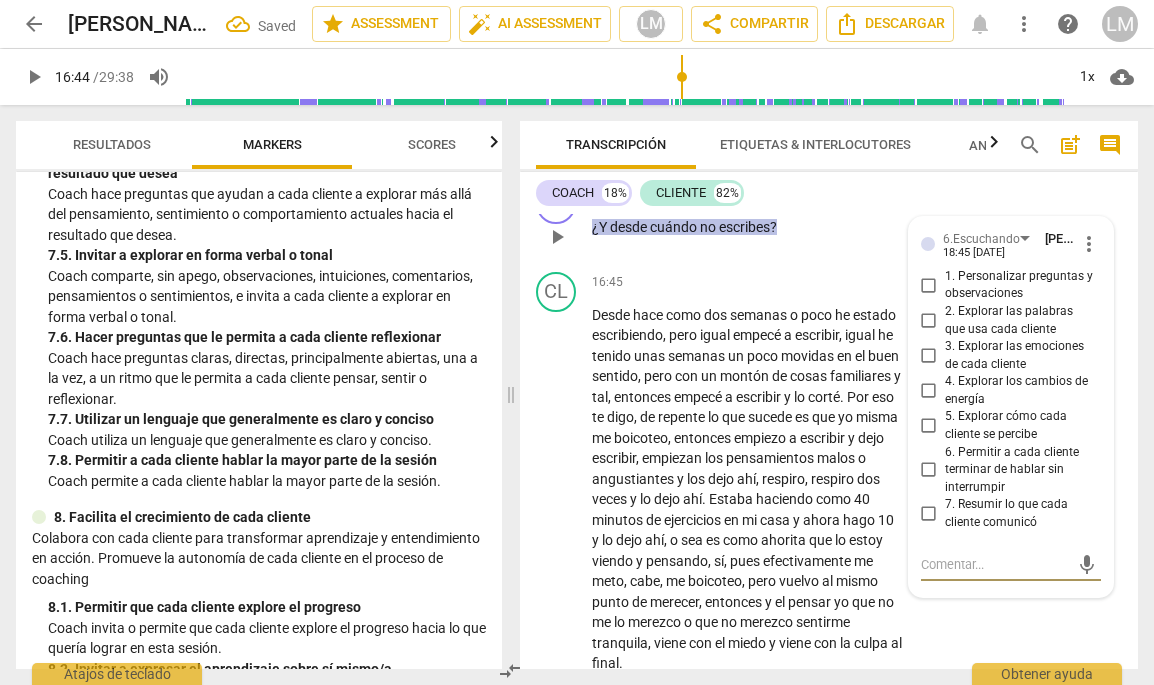 scroll, scrollTop: 5856, scrollLeft: 0, axis: vertical 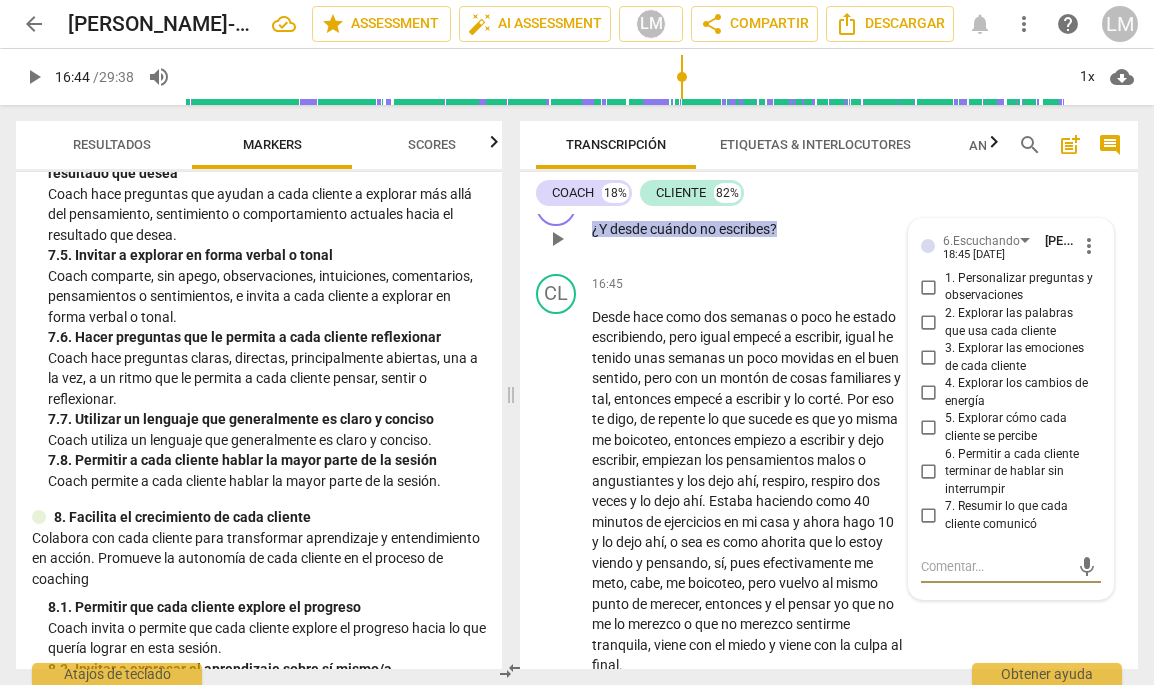 click on "1. Personalizar preguntas y observaciones" at bounding box center [929, 287] 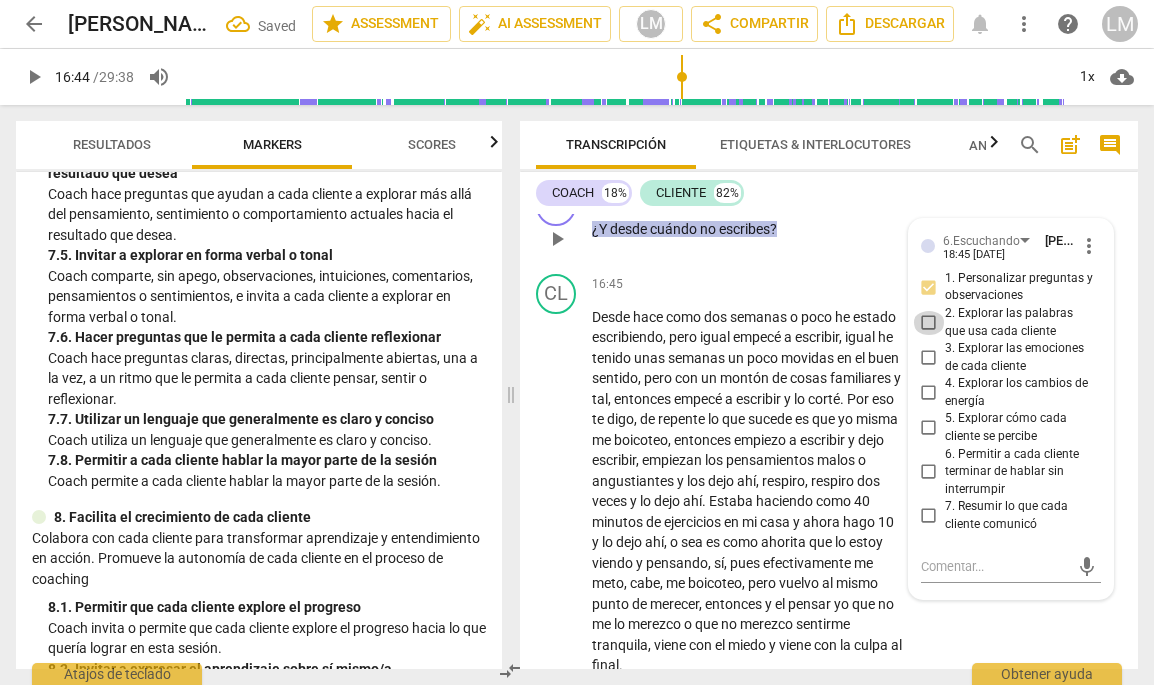 click on "2. Explorar las palabras que usa cada cliente" at bounding box center [929, 323] 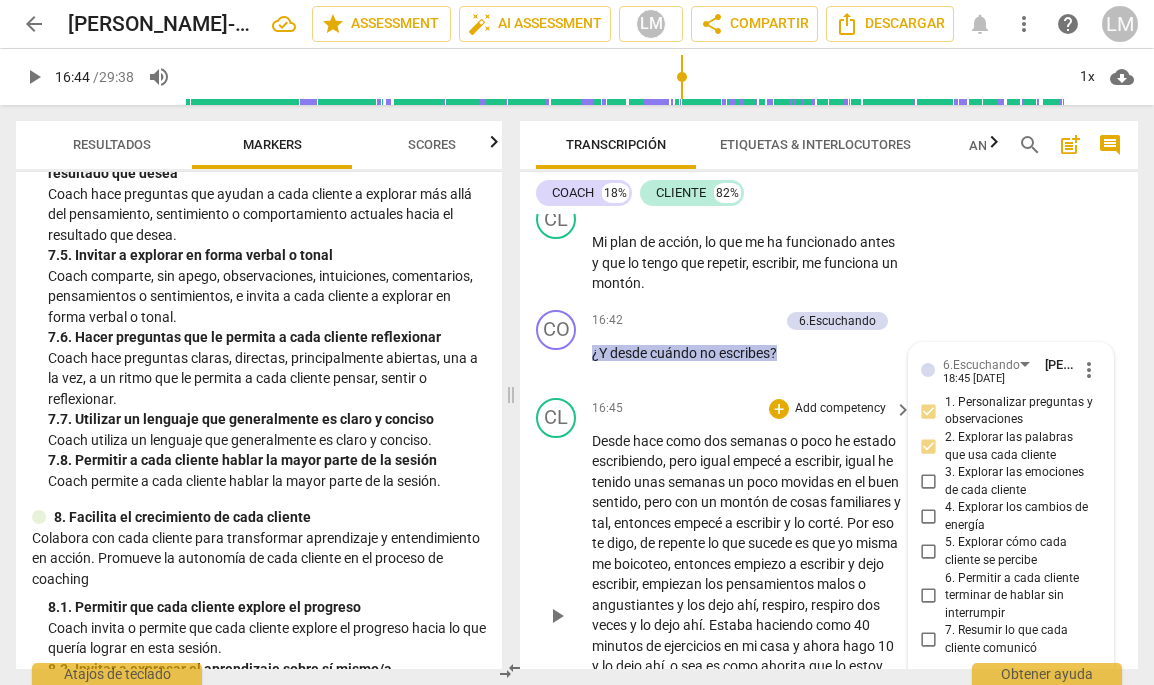scroll, scrollTop: 5730, scrollLeft: 0, axis: vertical 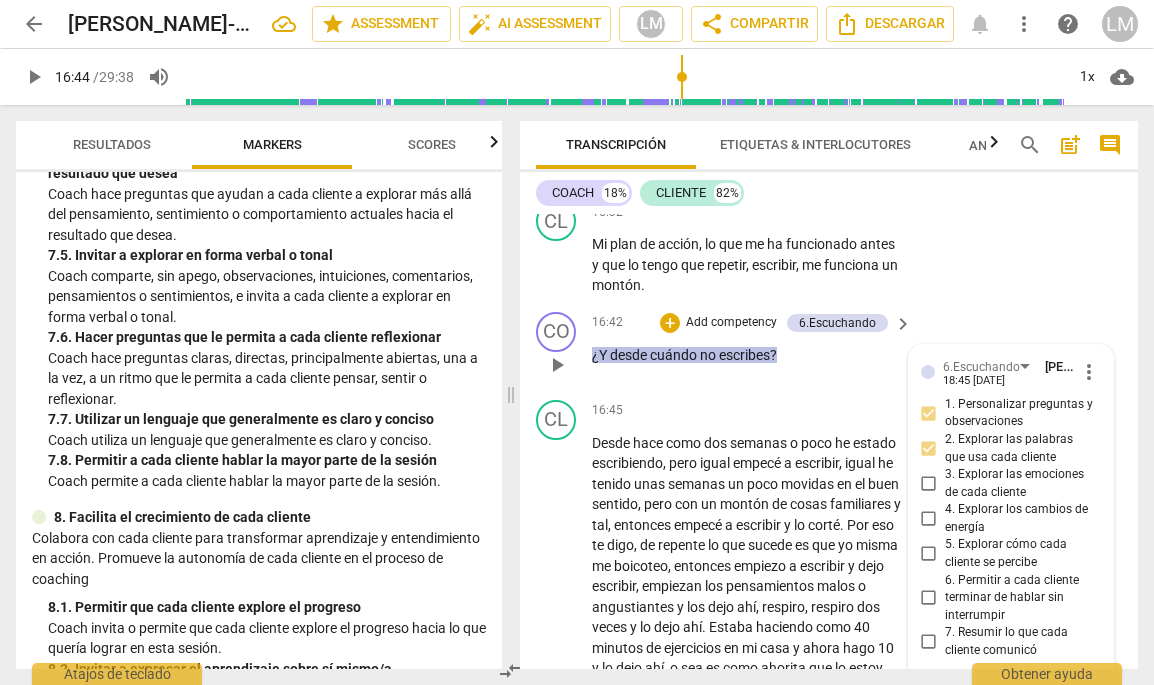 click on "Add competency" at bounding box center [731, 323] 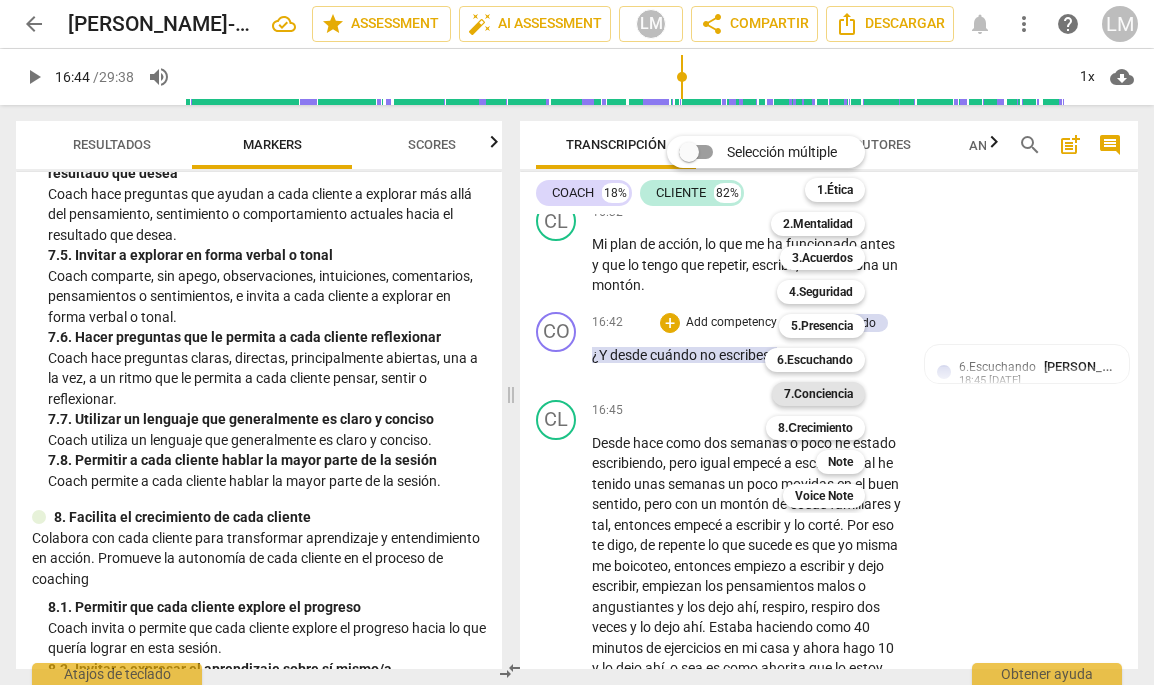click on "7.Conciencia" at bounding box center (818, 394) 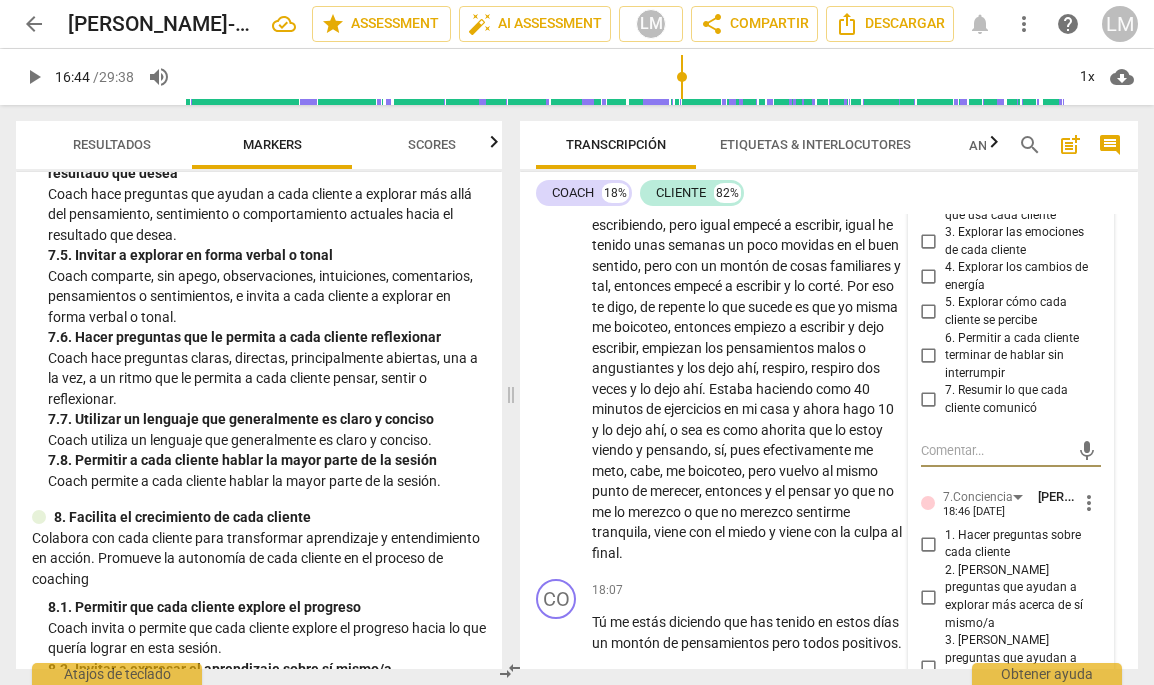 scroll, scrollTop: 5875, scrollLeft: 0, axis: vertical 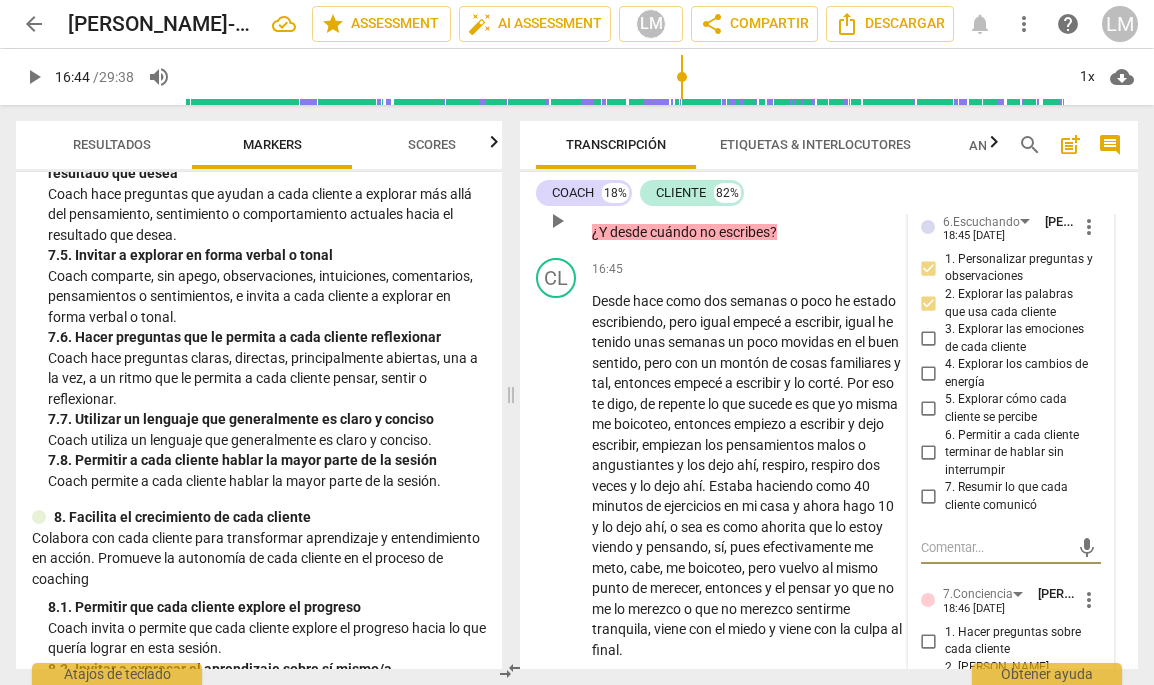 click on "more_vert" at bounding box center [1089, 600] 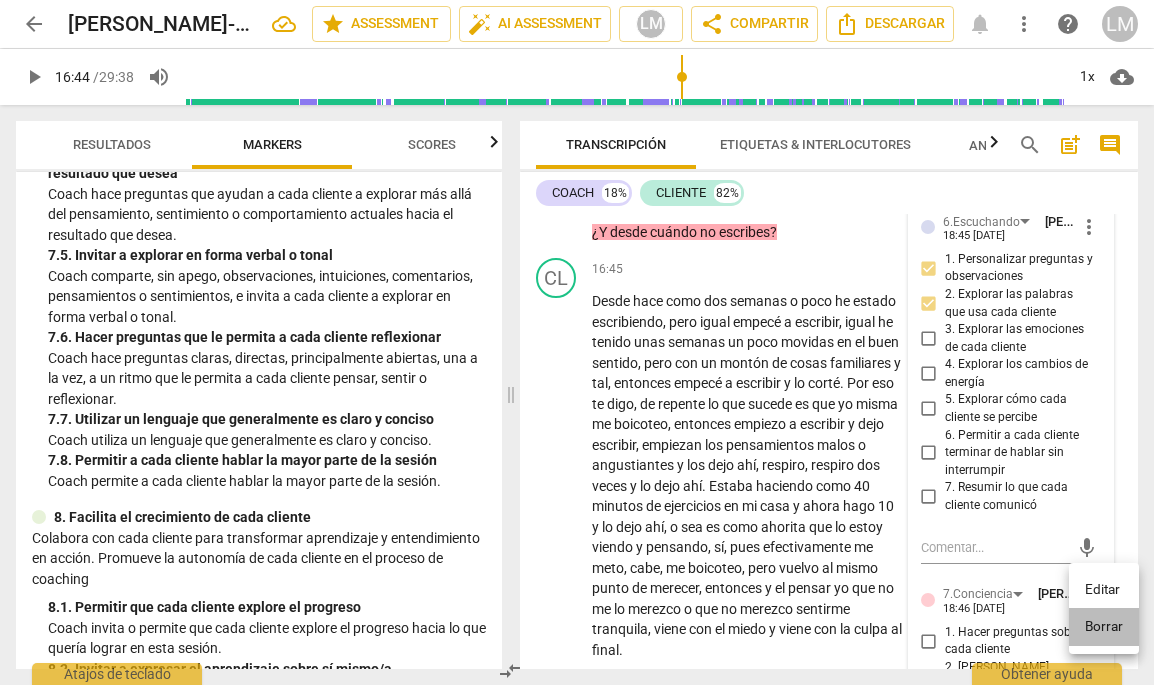 click on "Borrar" at bounding box center (1104, 627) 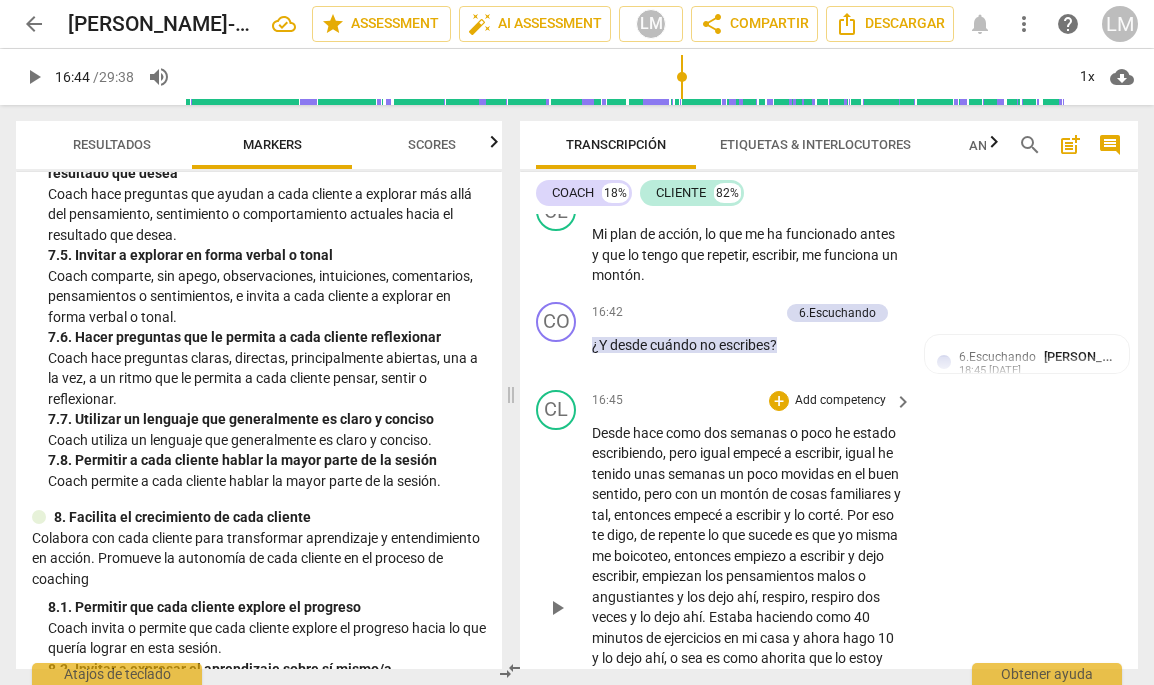 scroll, scrollTop: 5738, scrollLeft: 0, axis: vertical 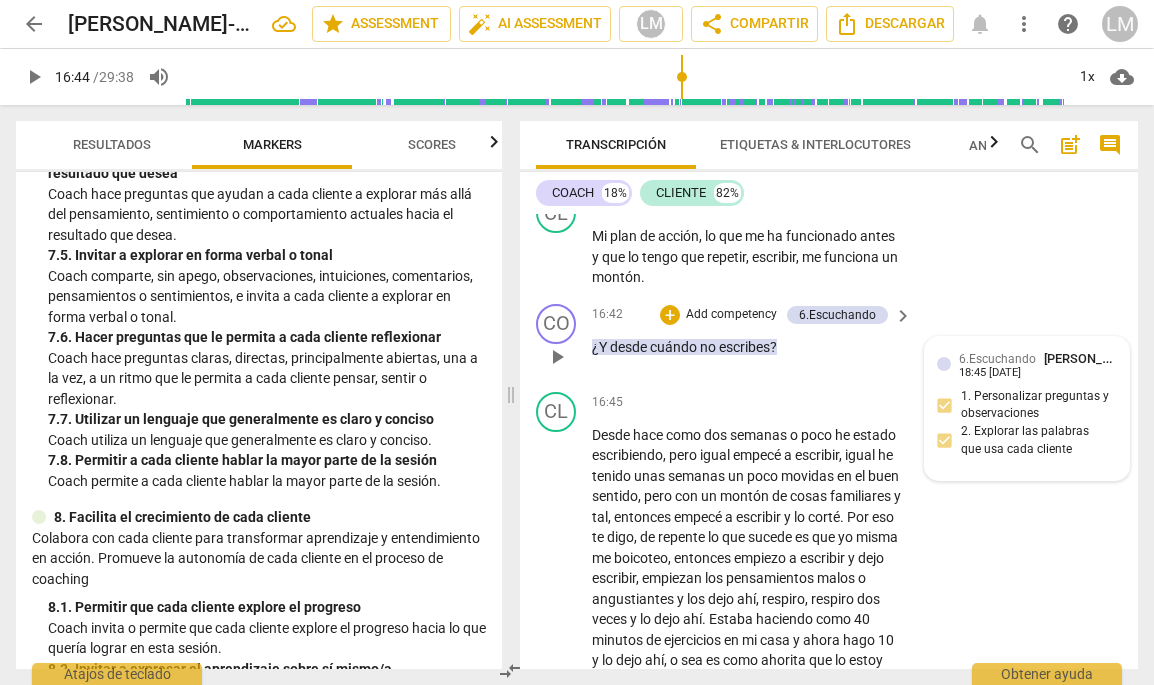 click on "6.[PERSON_NAME] 18:45 [DATE] 1. Personalizar preguntas y observaciones  2. Explorar las palabras que usa cada cliente" at bounding box center [1027, 409] 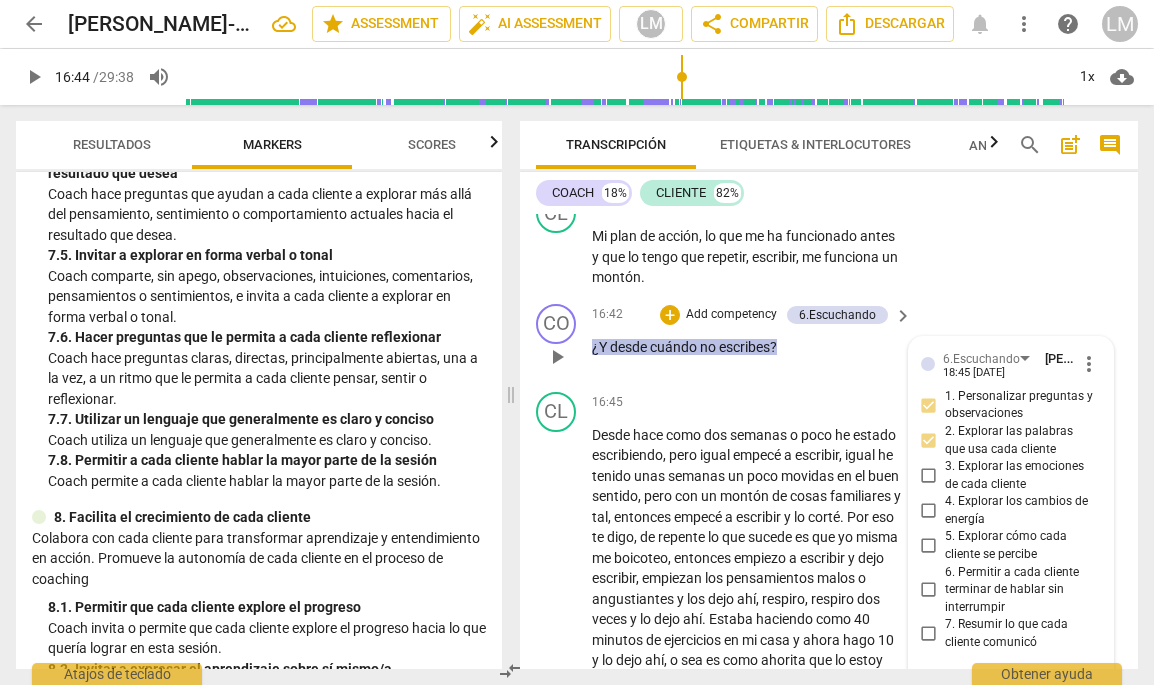 scroll, scrollTop: 5751, scrollLeft: 0, axis: vertical 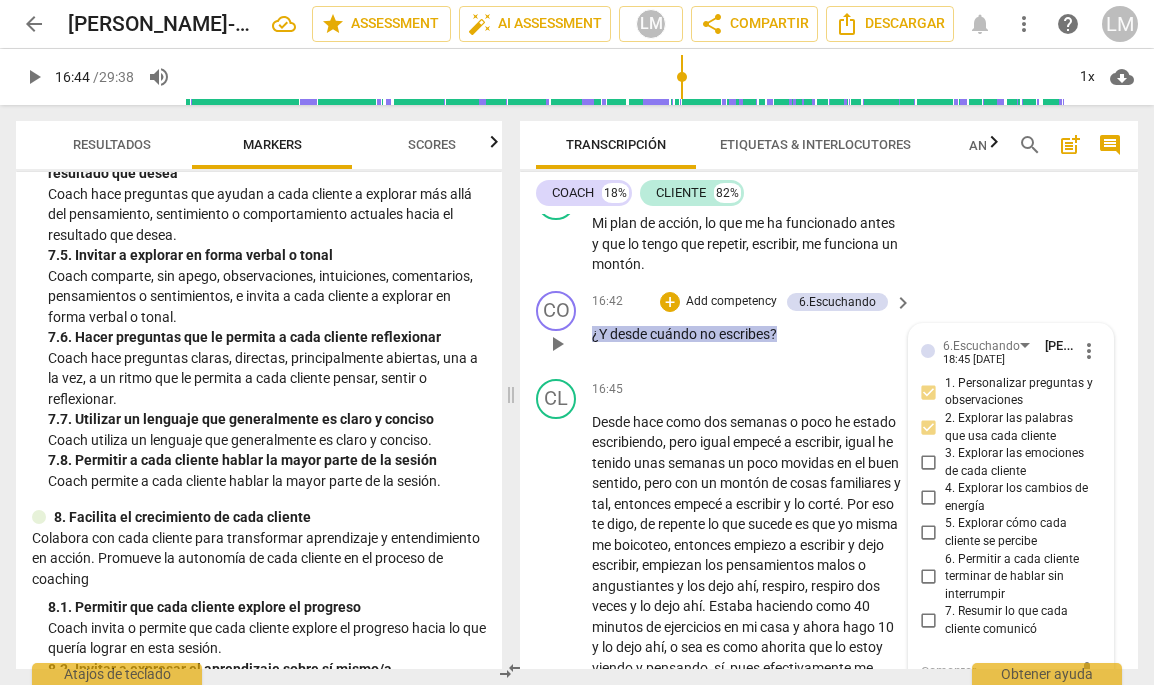 click on "2. Explorar las palabras que usa cada cliente" at bounding box center (1019, 427) 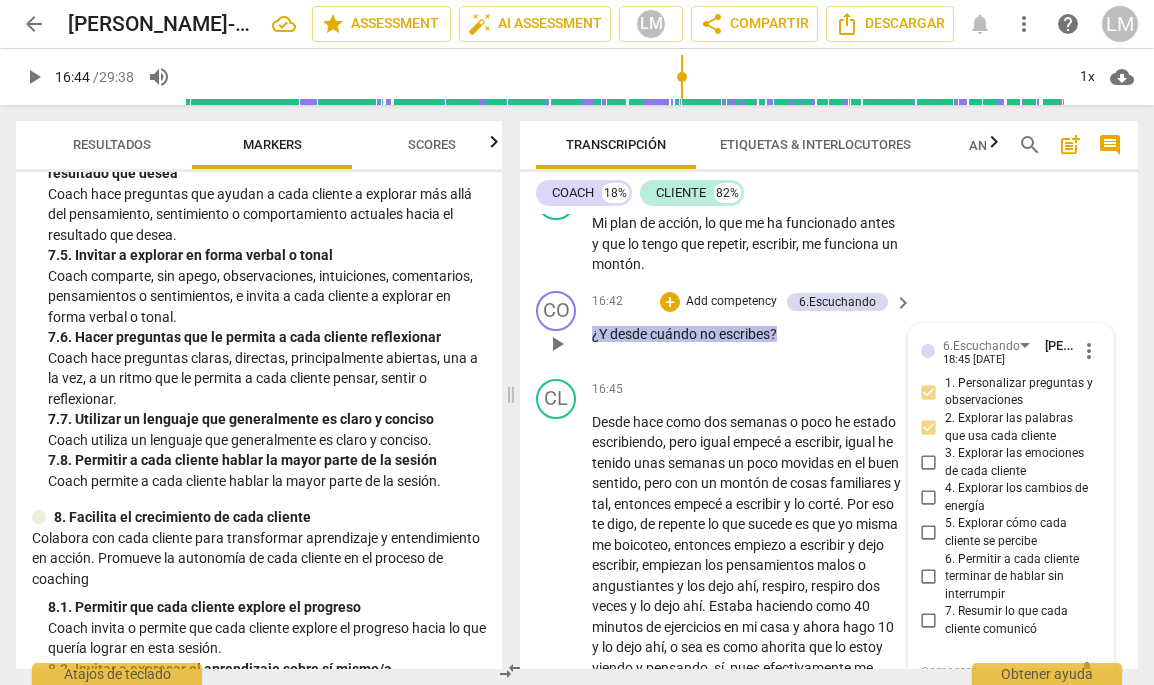 click on "2. Explorar las palabras que usa cada cliente" at bounding box center [929, 428] 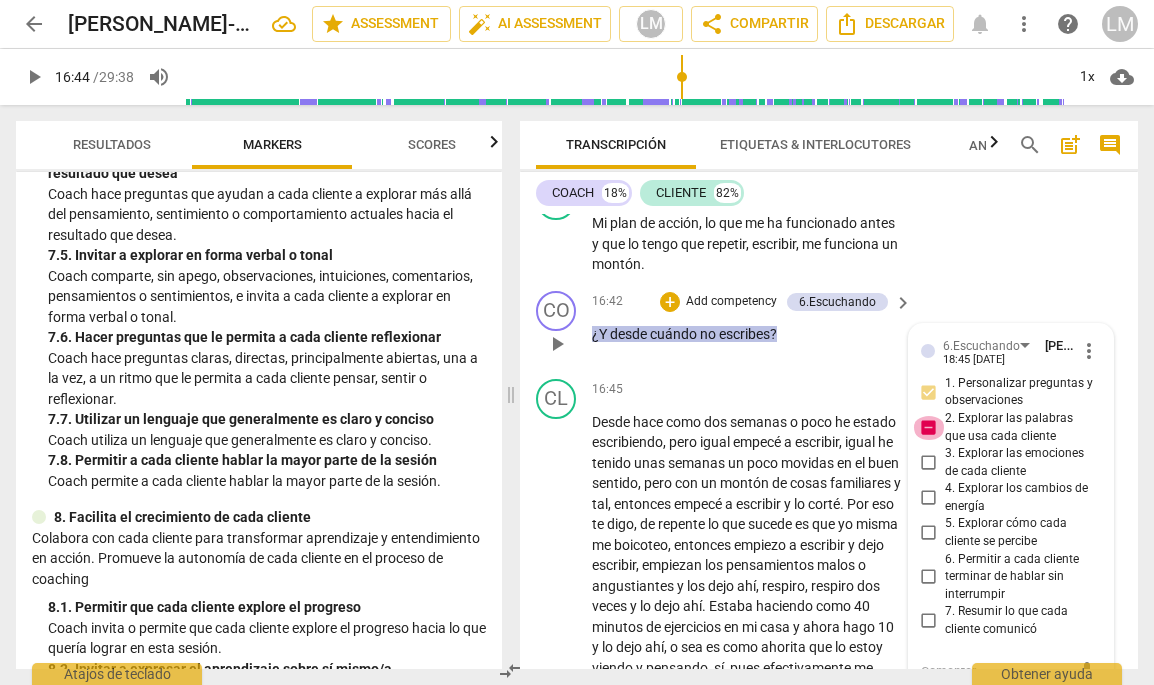 click on "2. Explorar las palabras que usa cada cliente" at bounding box center [929, 428] 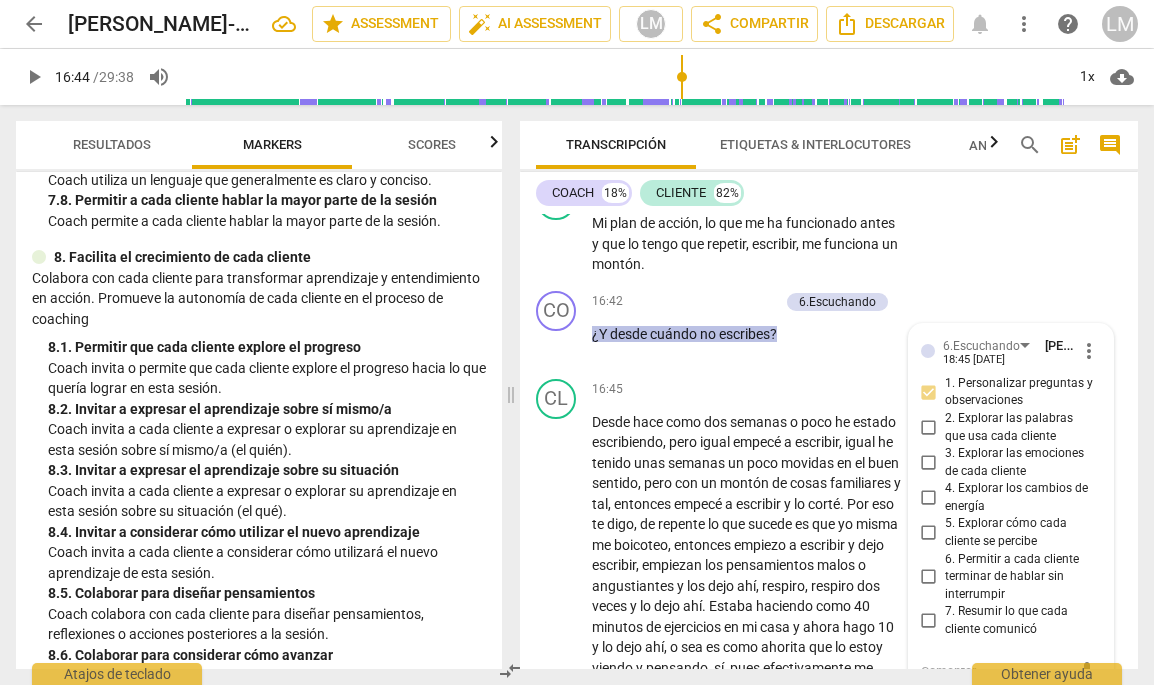 scroll, scrollTop: 2396, scrollLeft: 0, axis: vertical 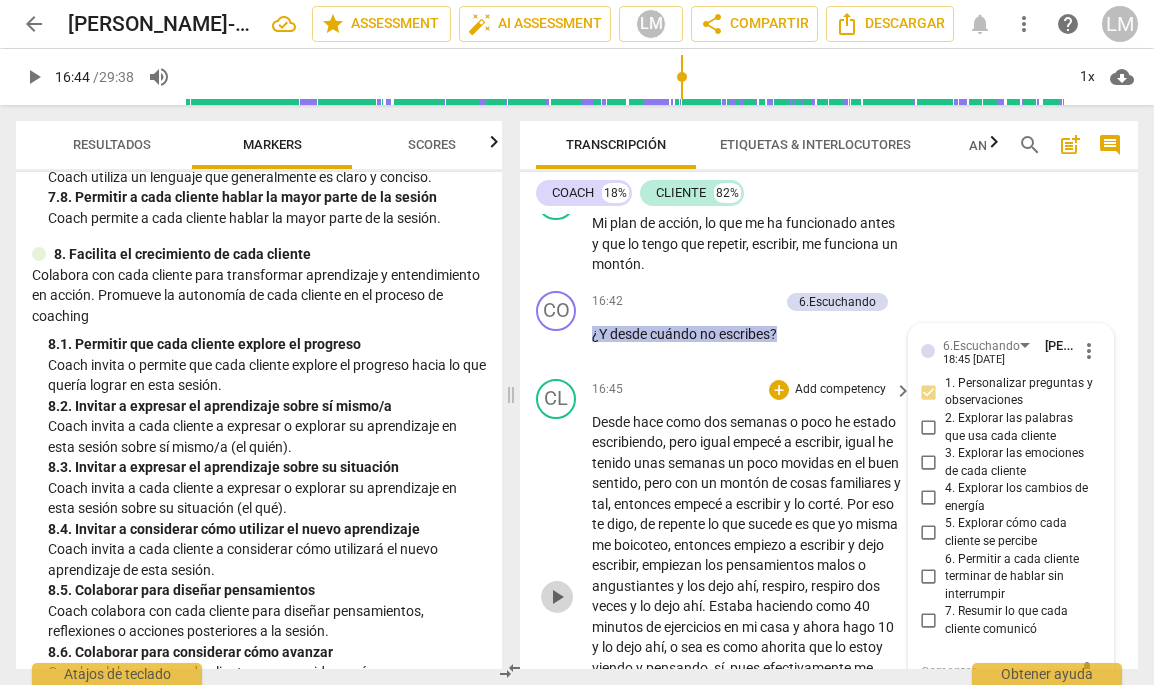 click on "play_arrow" at bounding box center (557, 597) 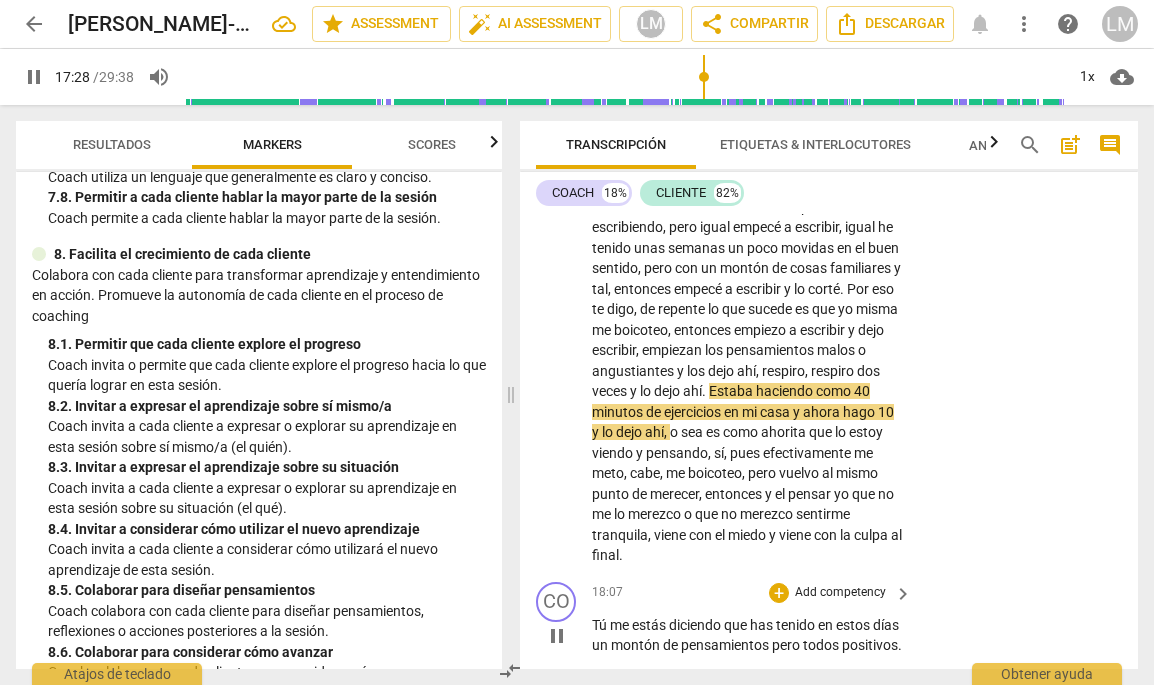 scroll, scrollTop: 5985, scrollLeft: 0, axis: vertical 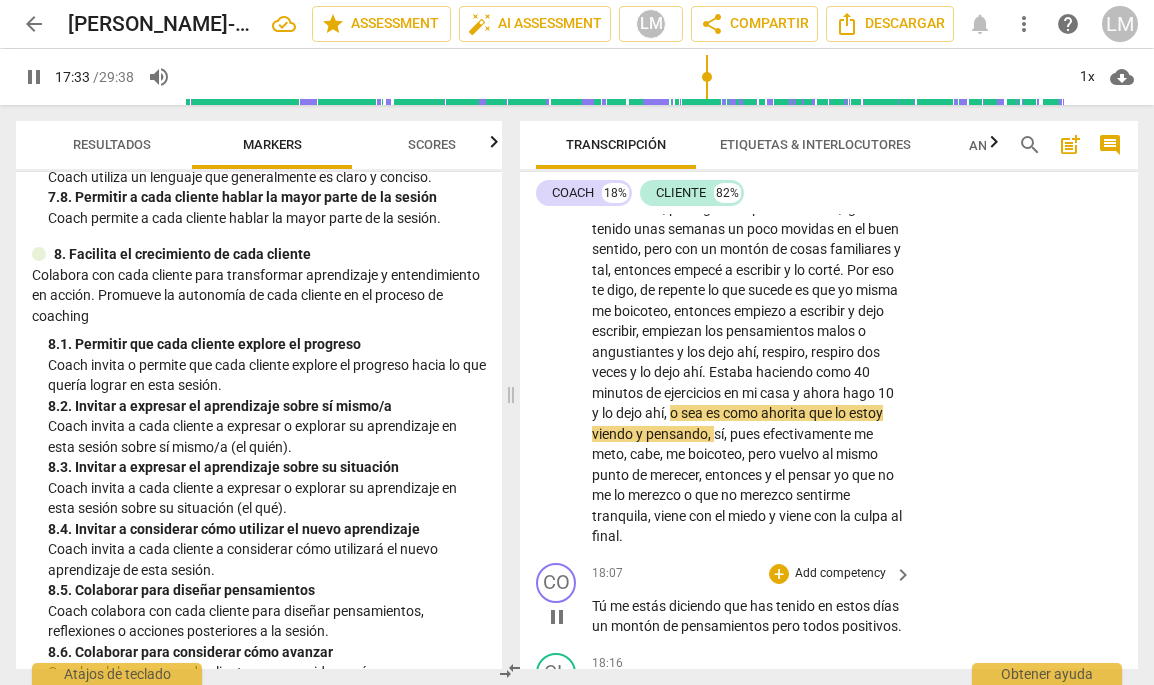 click on "Add competency" at bounding box center (840, 574) 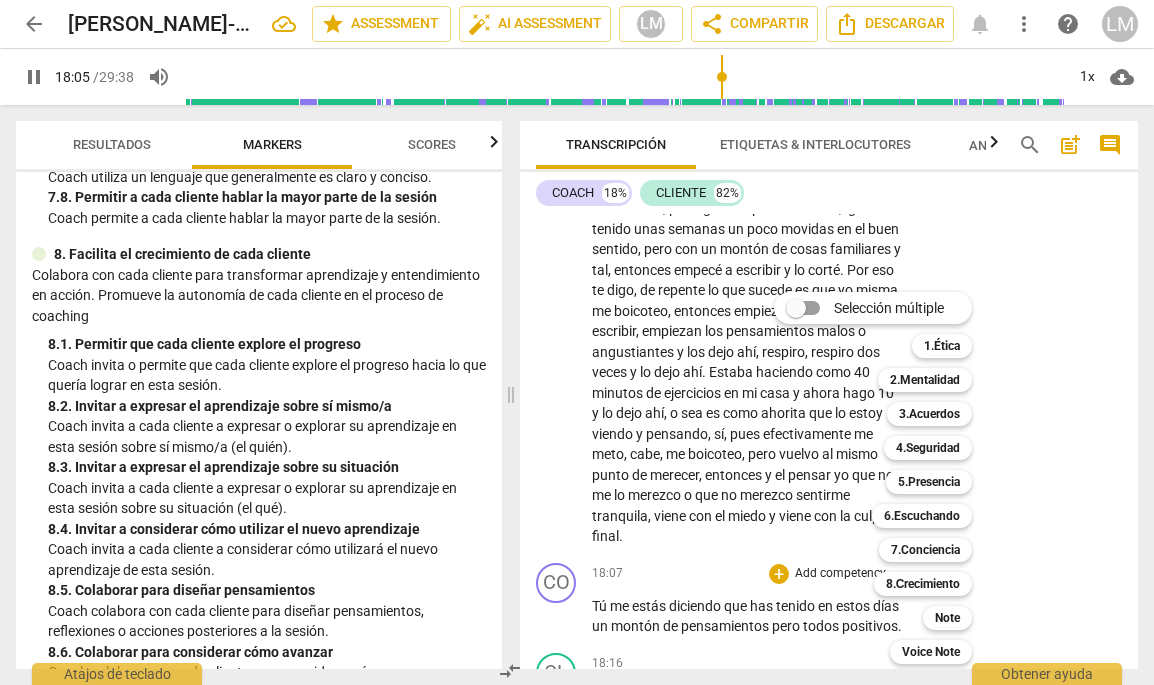click at bounding box center (577, 342) 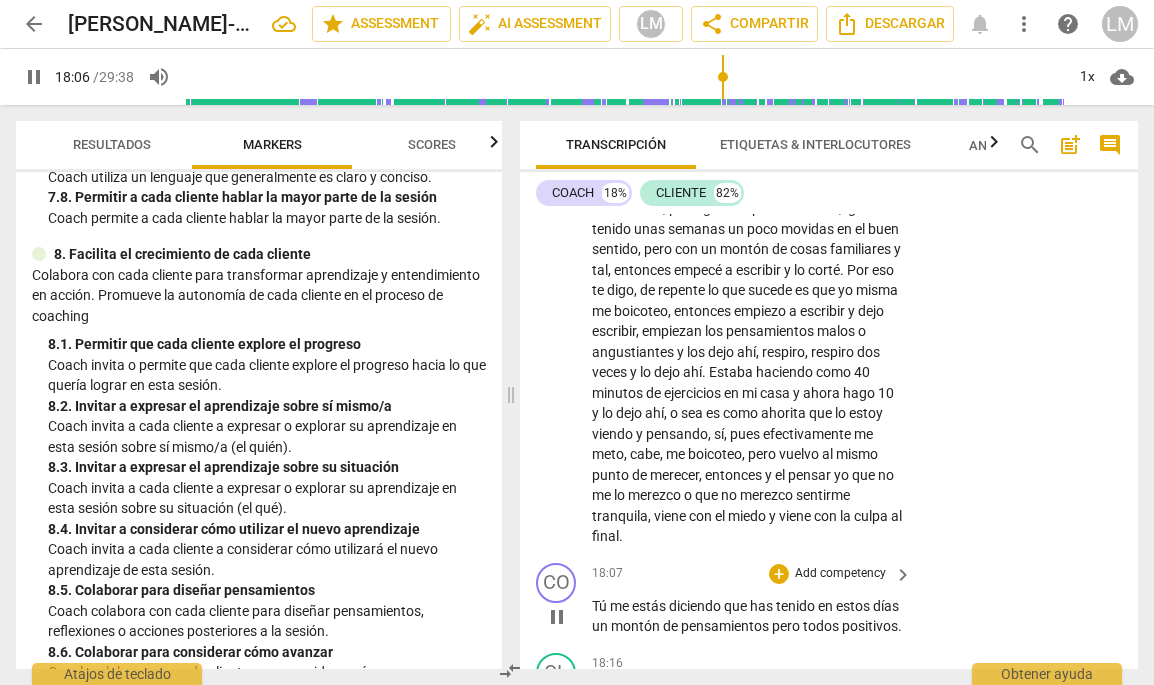 click on "pause" at bounding box center (557, 617) 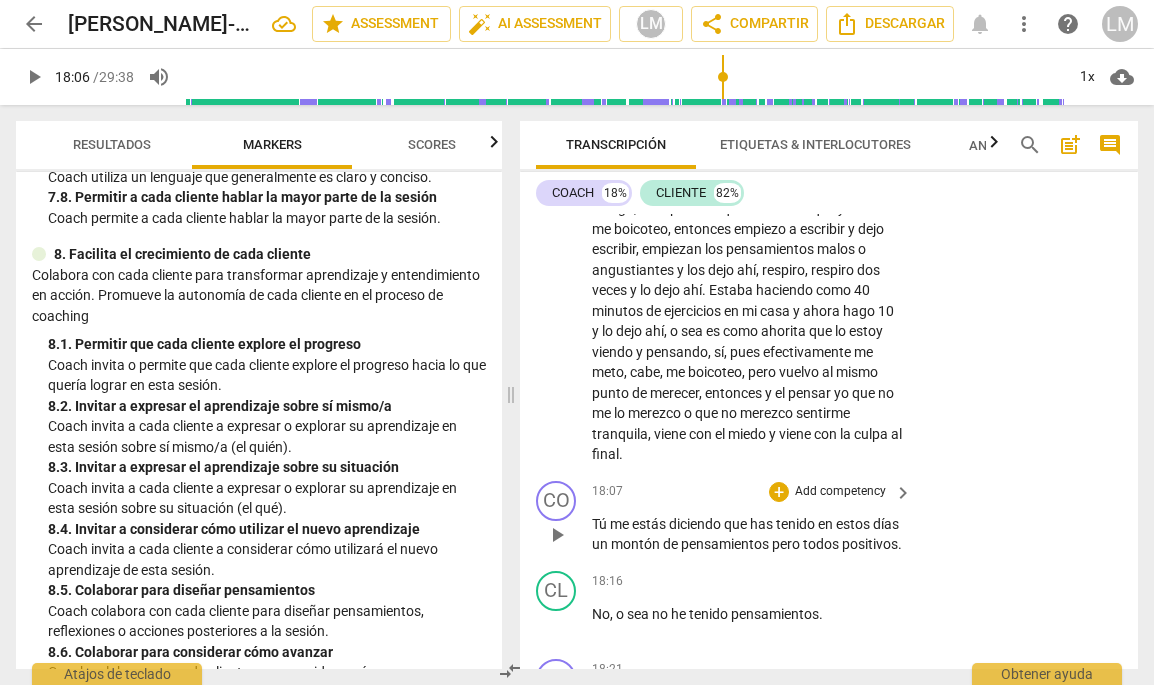 scroll, scrollTop: 6072, scrollLeft: 0, axis: vertical 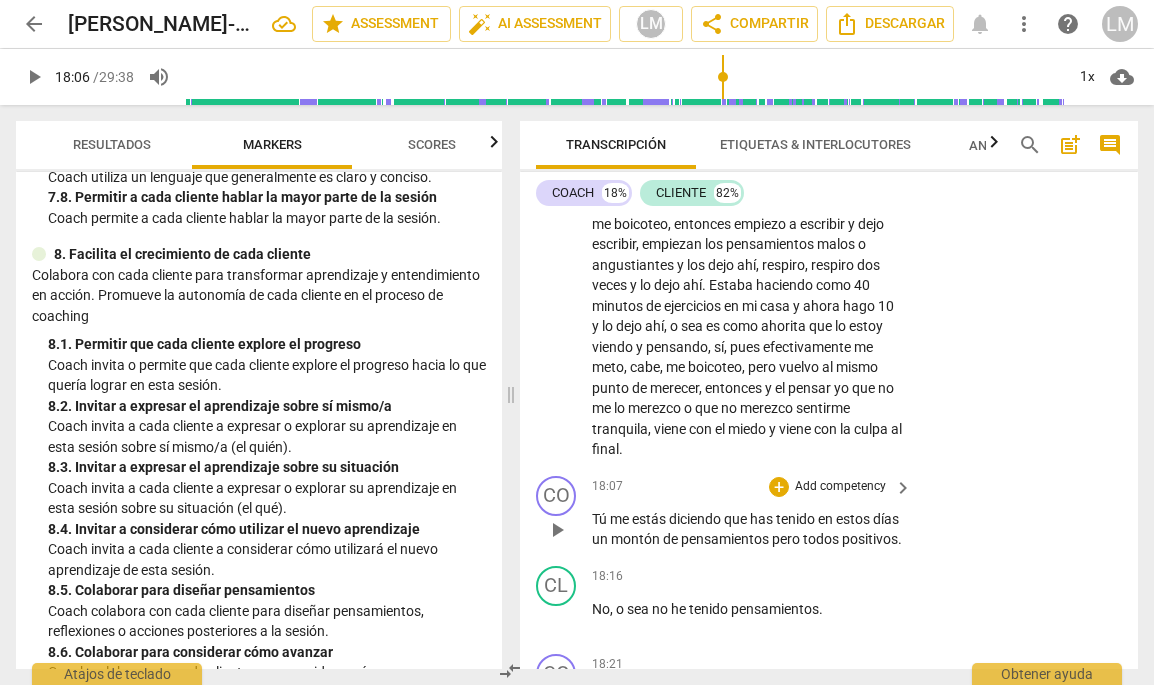 click on "play_arrow" at bounding box center (557, 530) 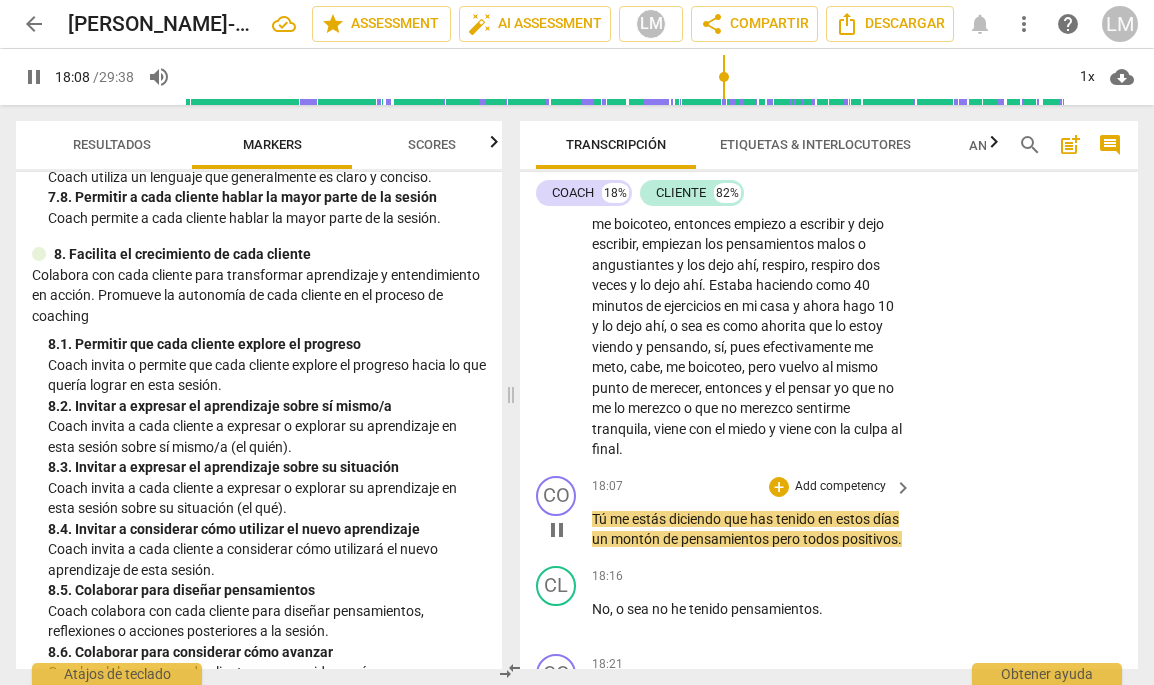 click on "Add competency" at bounding box center [840, 487] 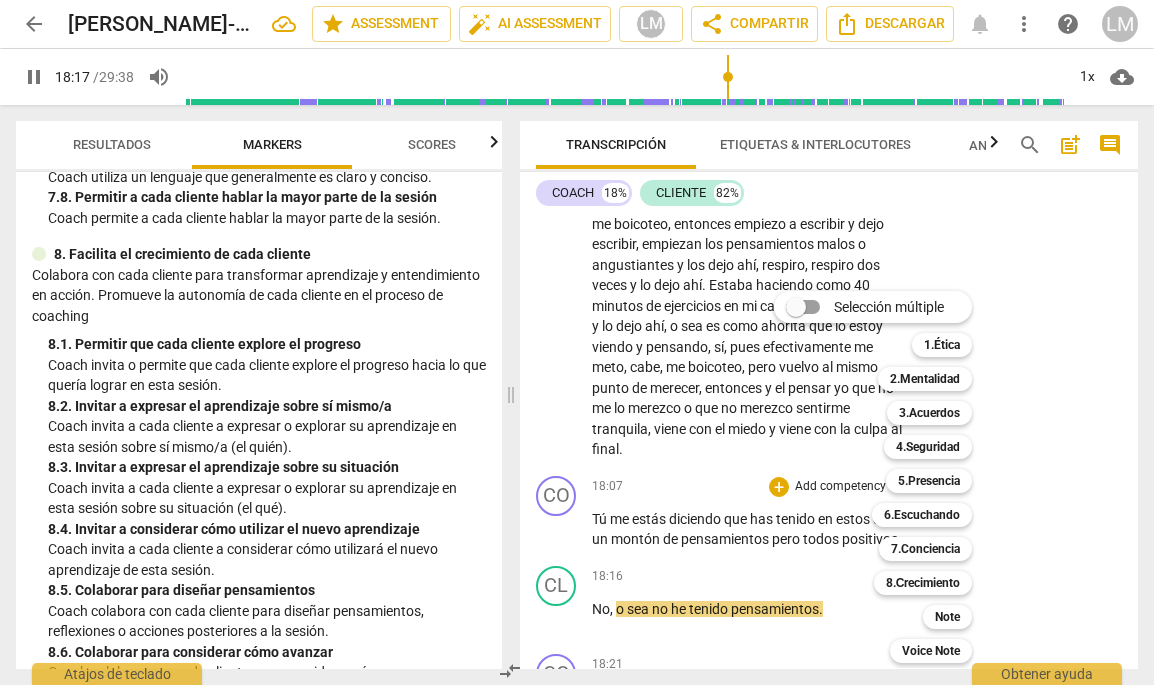 click on "6.Escuchando 6" at bounding box center (933, 515) 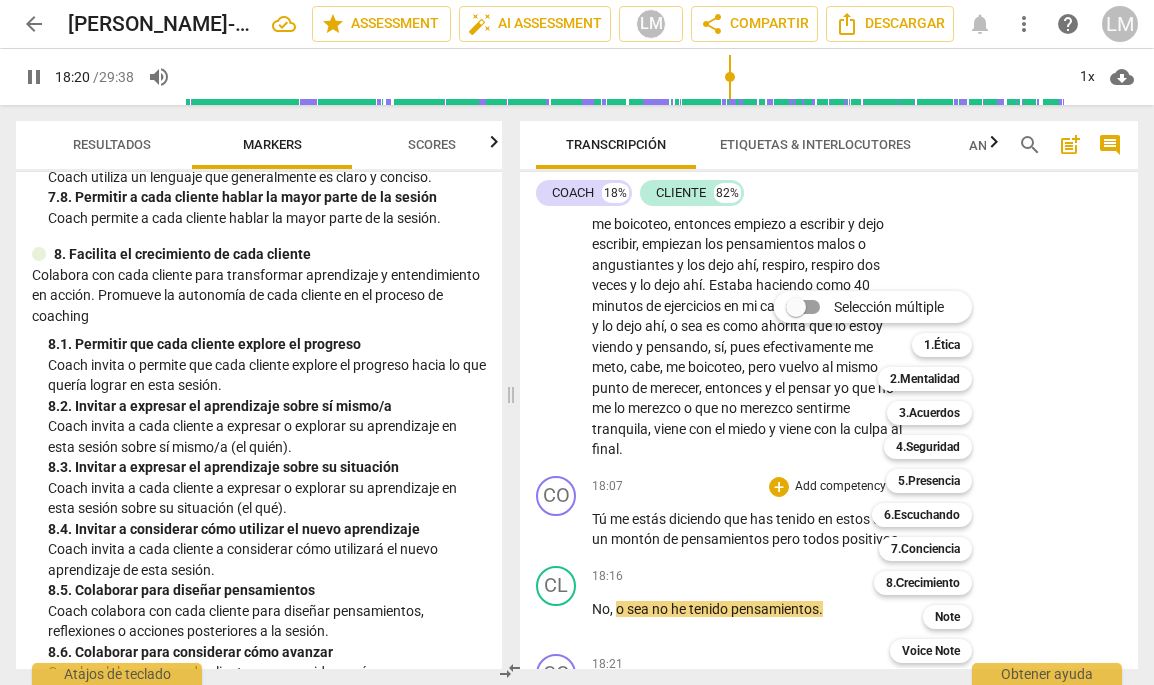 click on "Selección múltiple m 1.Ética 1 2.Mentalidad 2 3.Acuerdos 3 4.Seguridad 4 5.Presencia 5 6.Escuchando 6 7.Conciencia 7 8.Сrecimiento 8 Note 9 Voice Note 0" at bounding box center (888, 477) 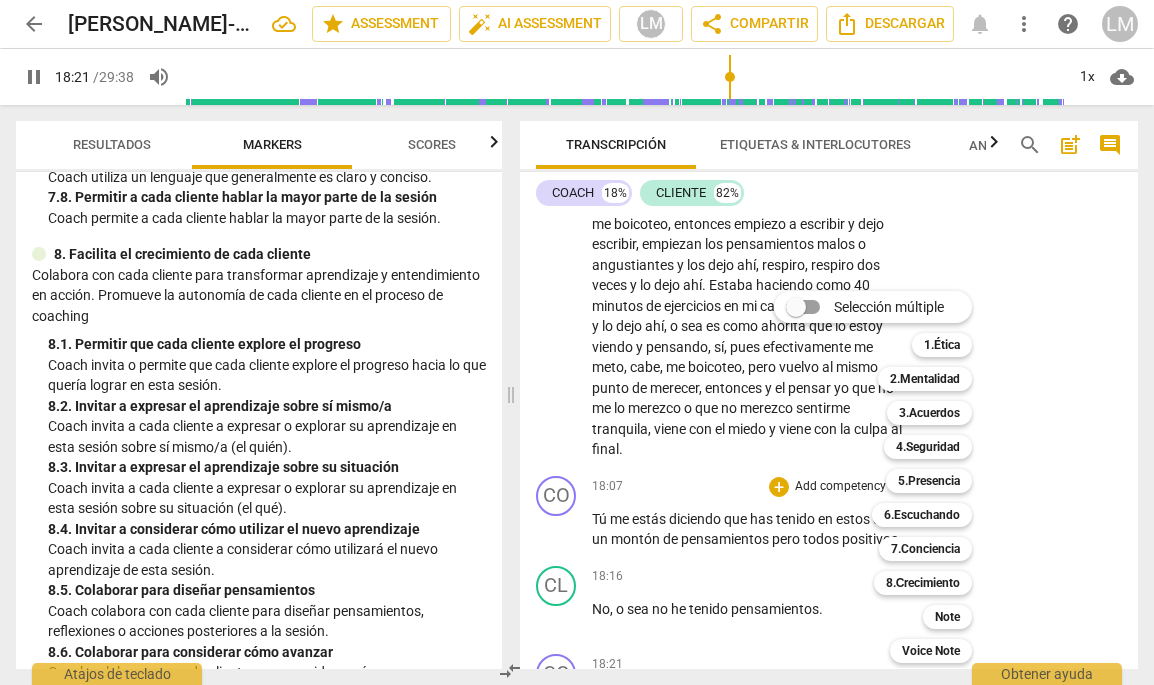 scroll, scrollTop: 6556, scrollLeft: 0, axis: vertical 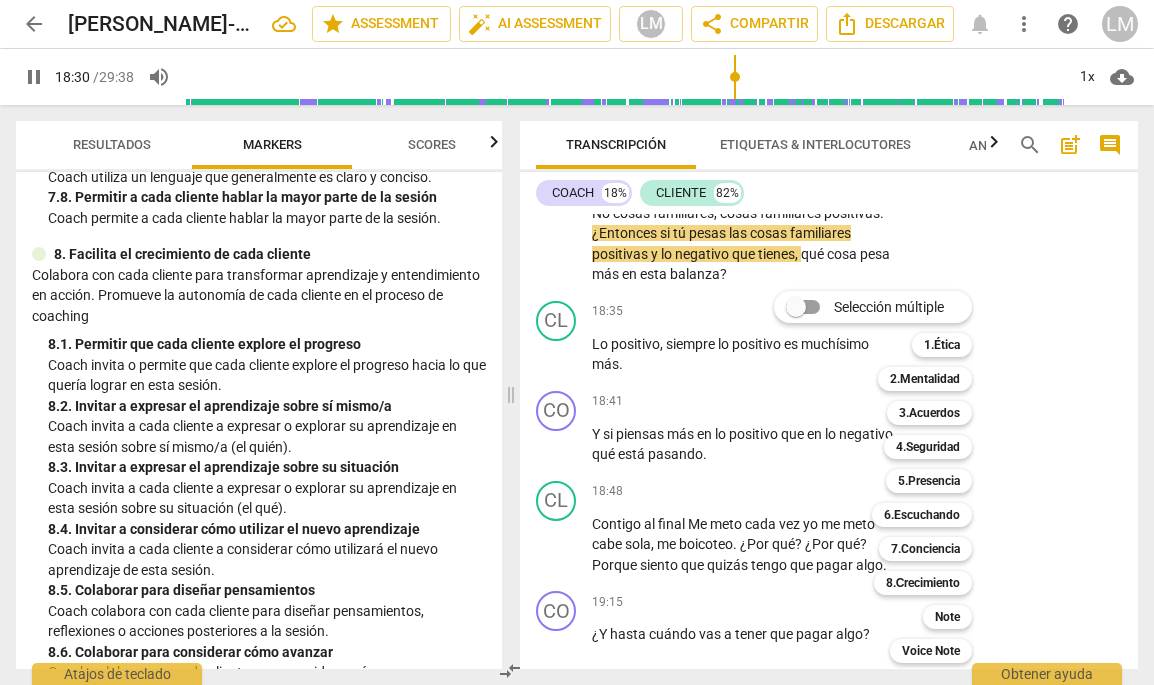 click at bounding box center [577, 342] 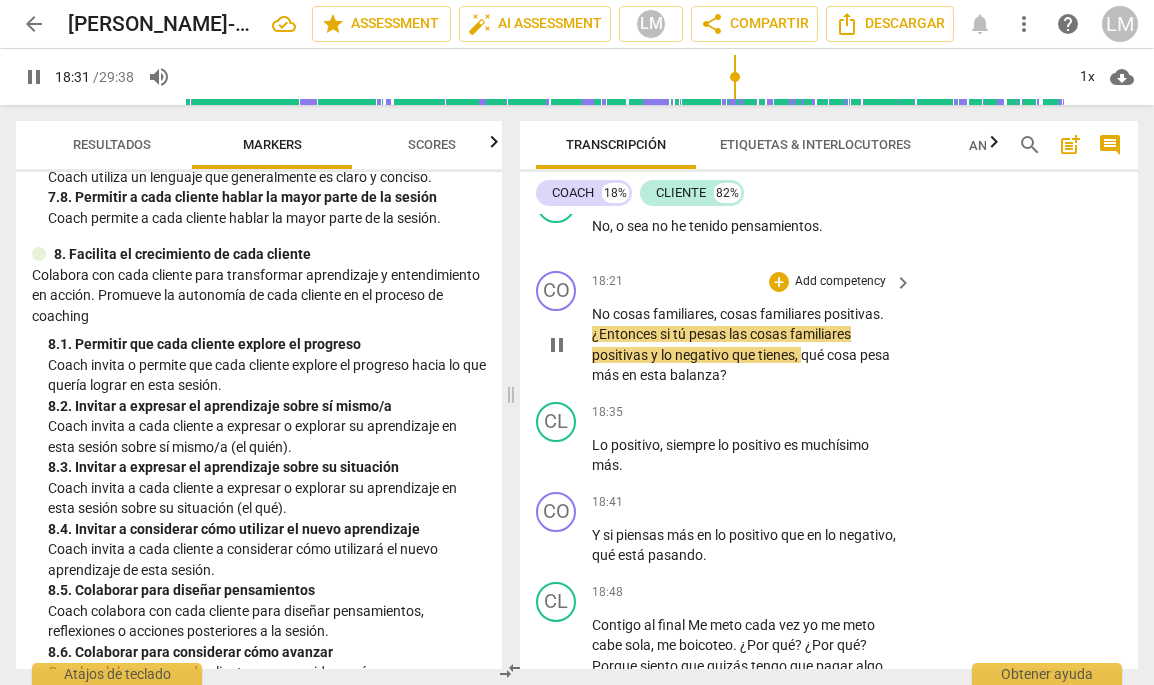 scroll, scrollTop: 6396, scrollLeft: 0, axis: vertical 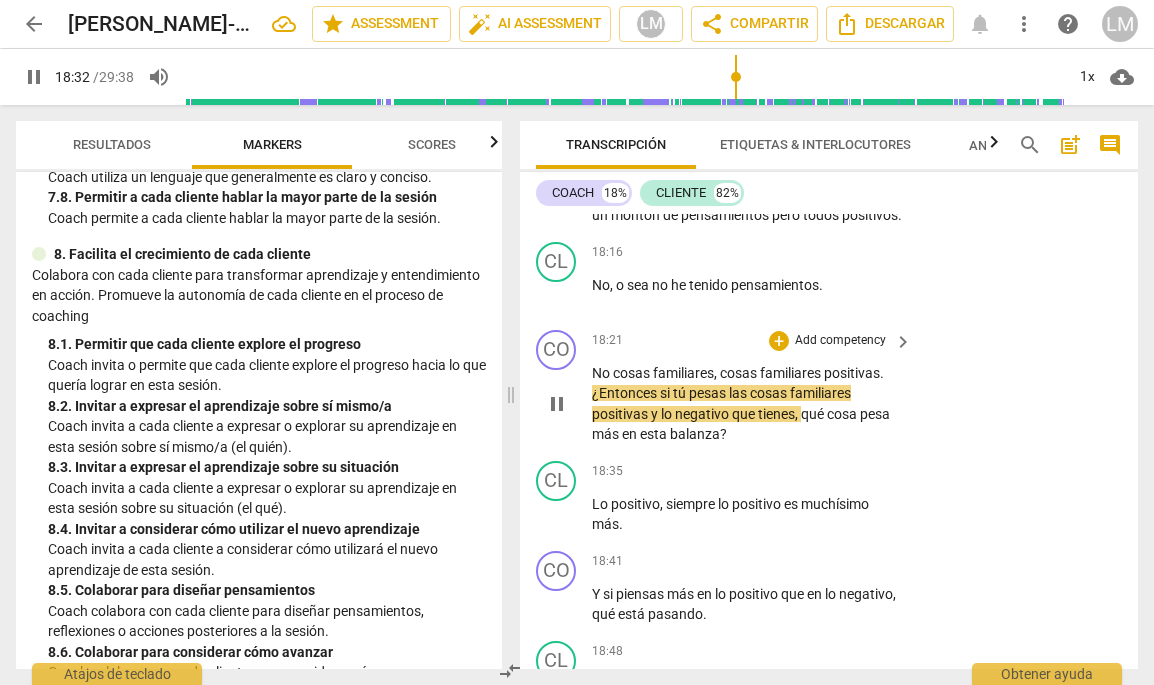 click on "pause" at bounding box center [557, 404] 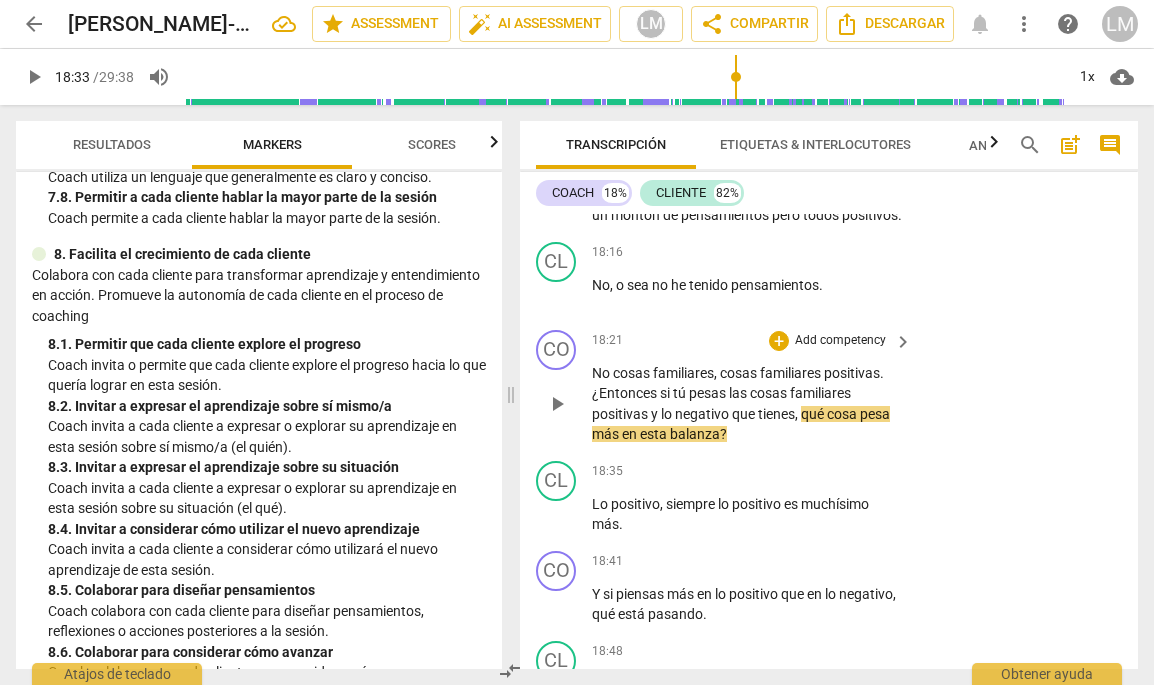 click on "Add competency" at bounding box center [840, 341] 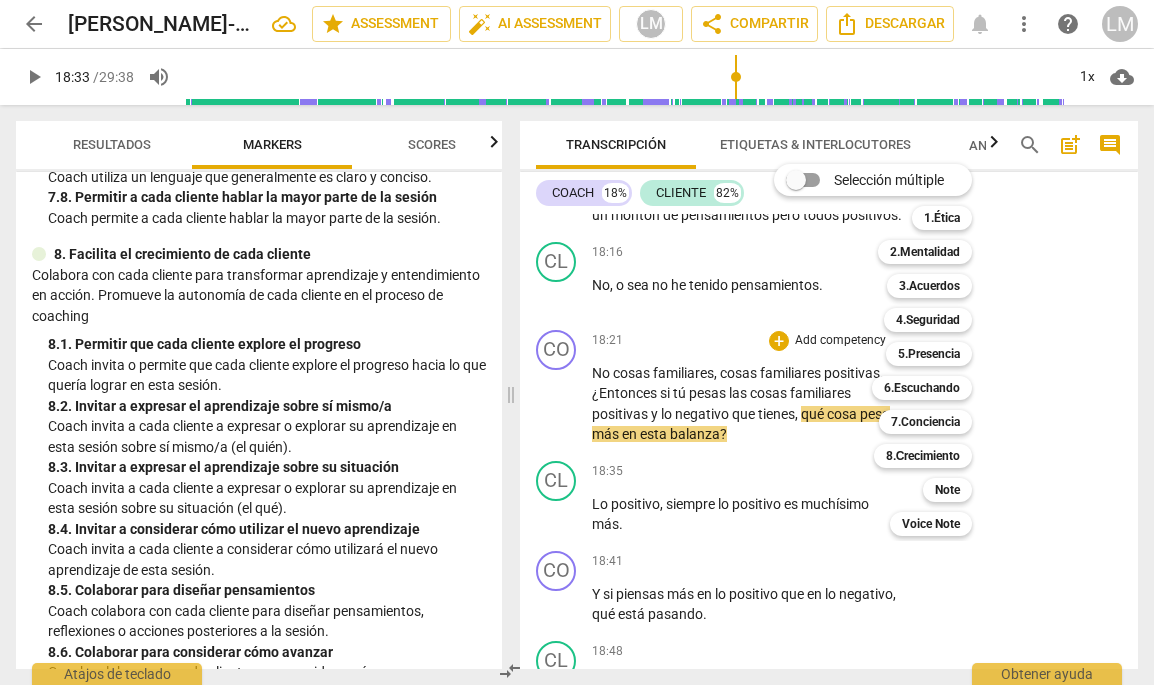 click on "Voice Note 0" at bounding box center (942, 524) 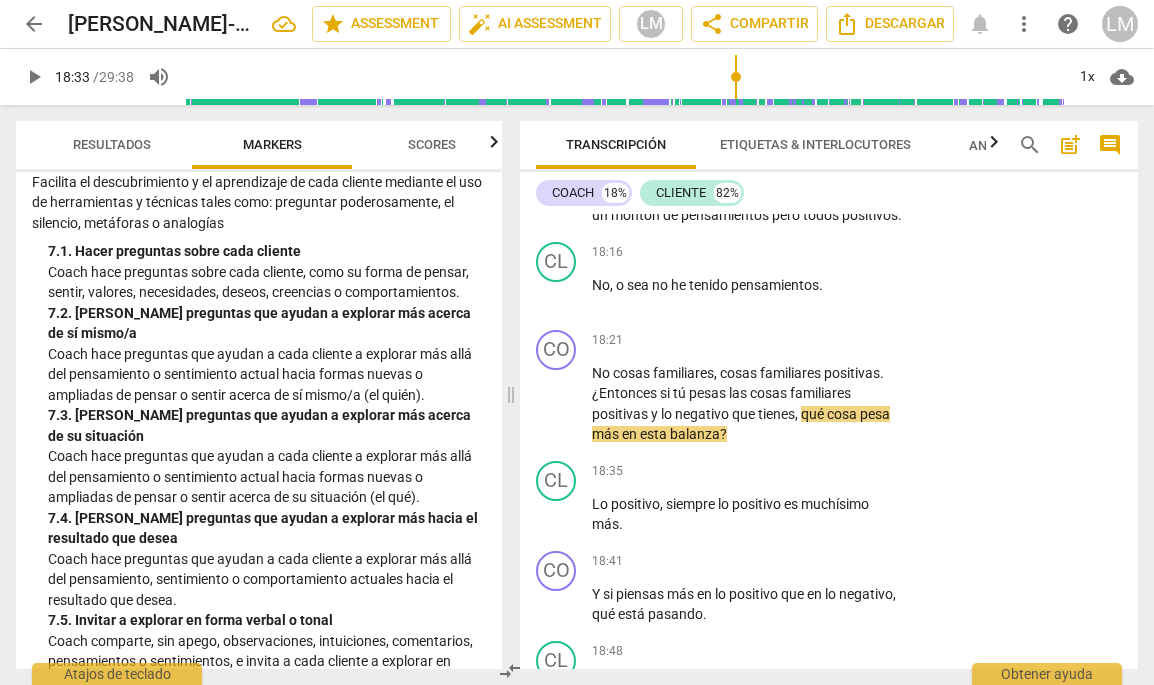 scroll, scrollTop: 1767, scrollLeft: 0, axis: vertical 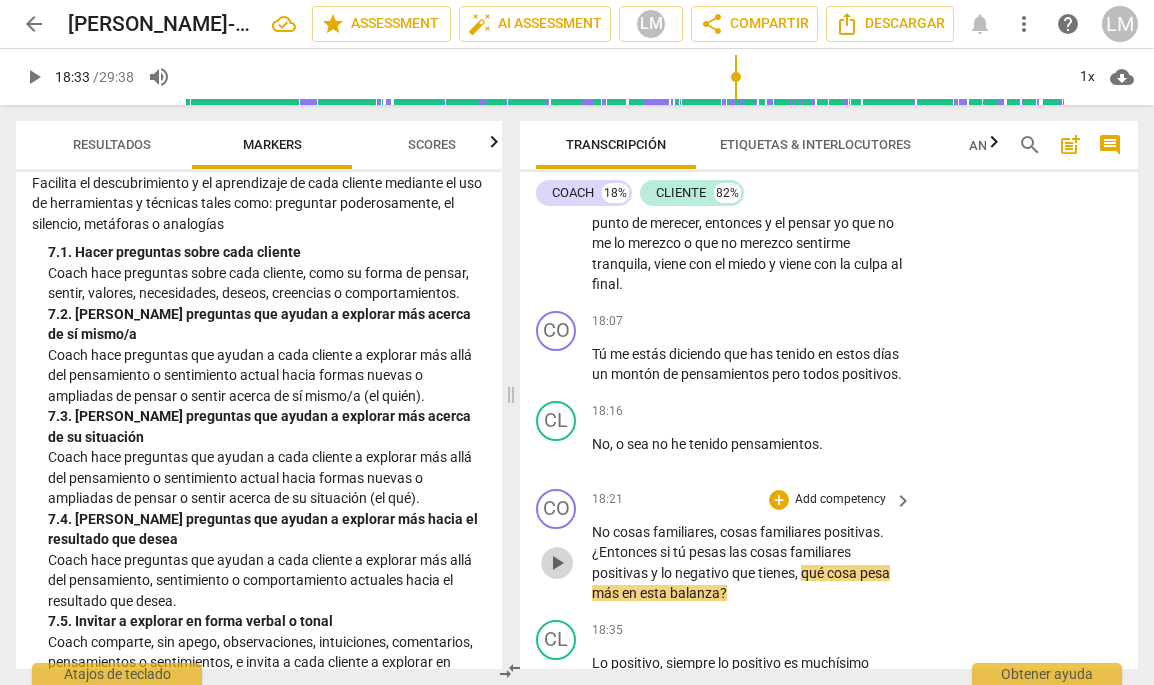 click on "play_arrow" at bounding box center [557, 563] 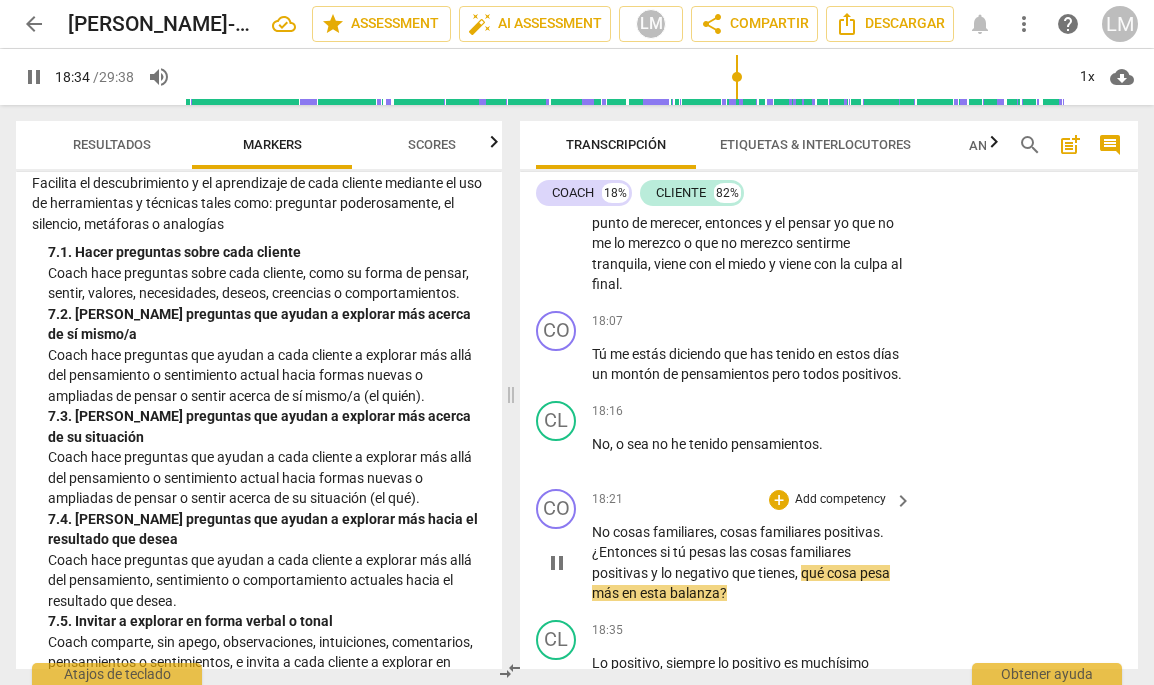 click on "Add competency" at bounding box center [840, 500] 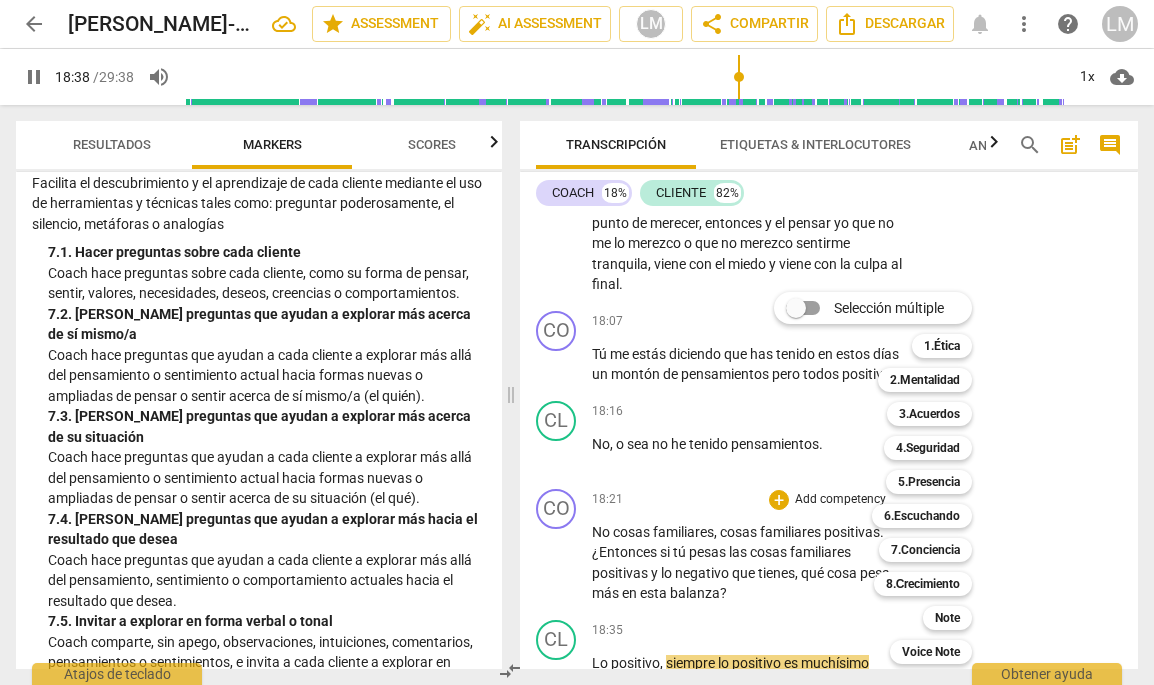 click at bounding box center (577, 342) 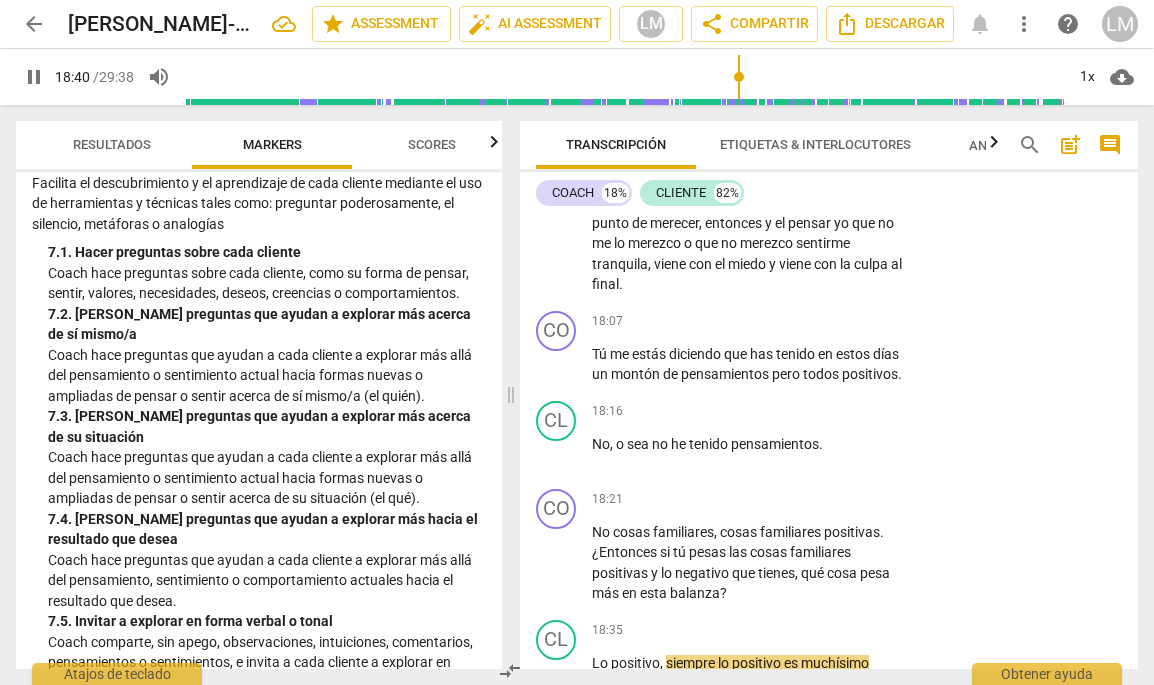 click on "pause" at bounding box center (557, 563) 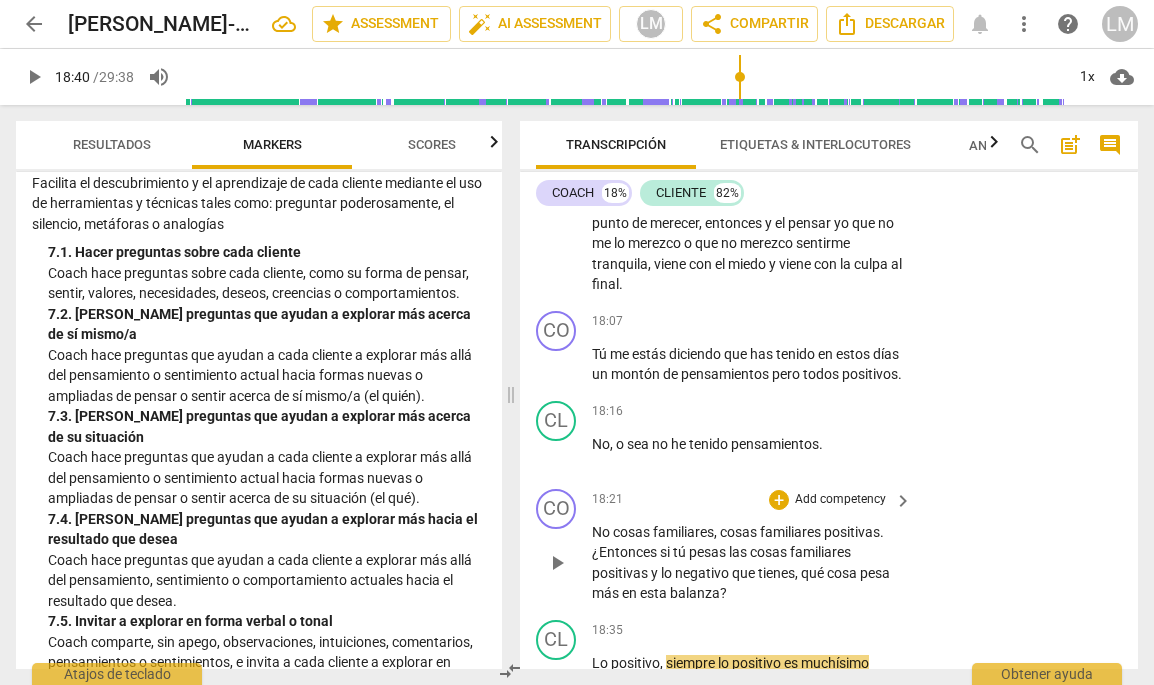 click on "Add competency" at bounding box center (840, 500) 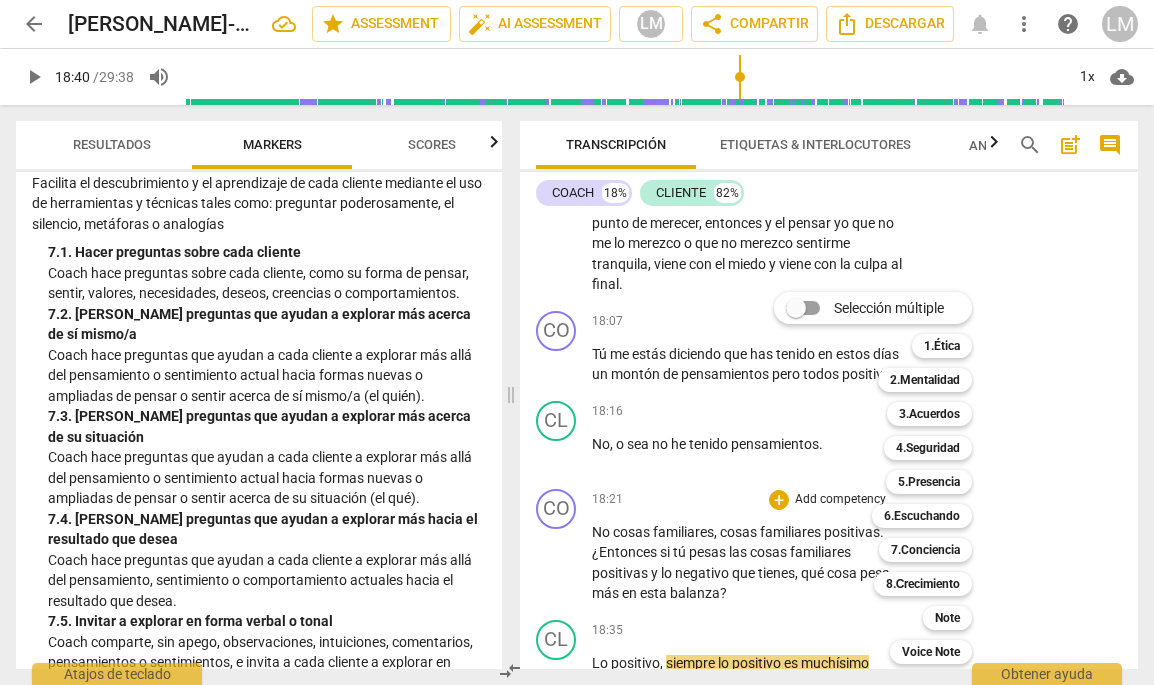 click at bounding box center (577, 342) 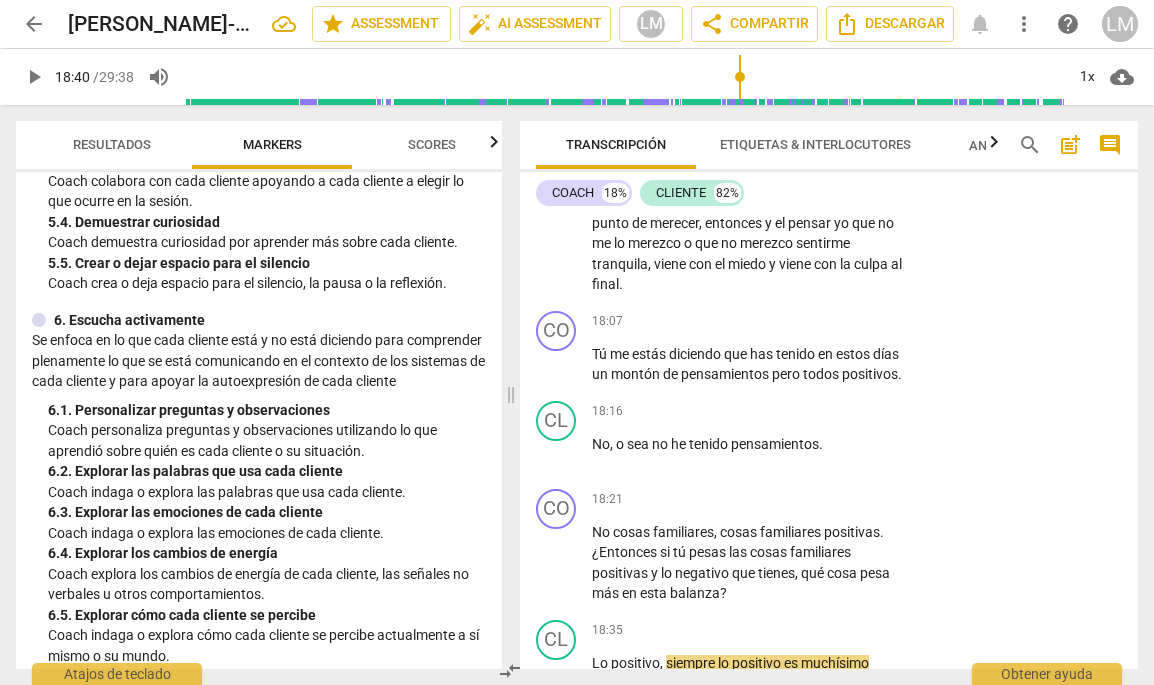 scroll, scrollTop: 1112, scrollLeft: 0, axis: vertical 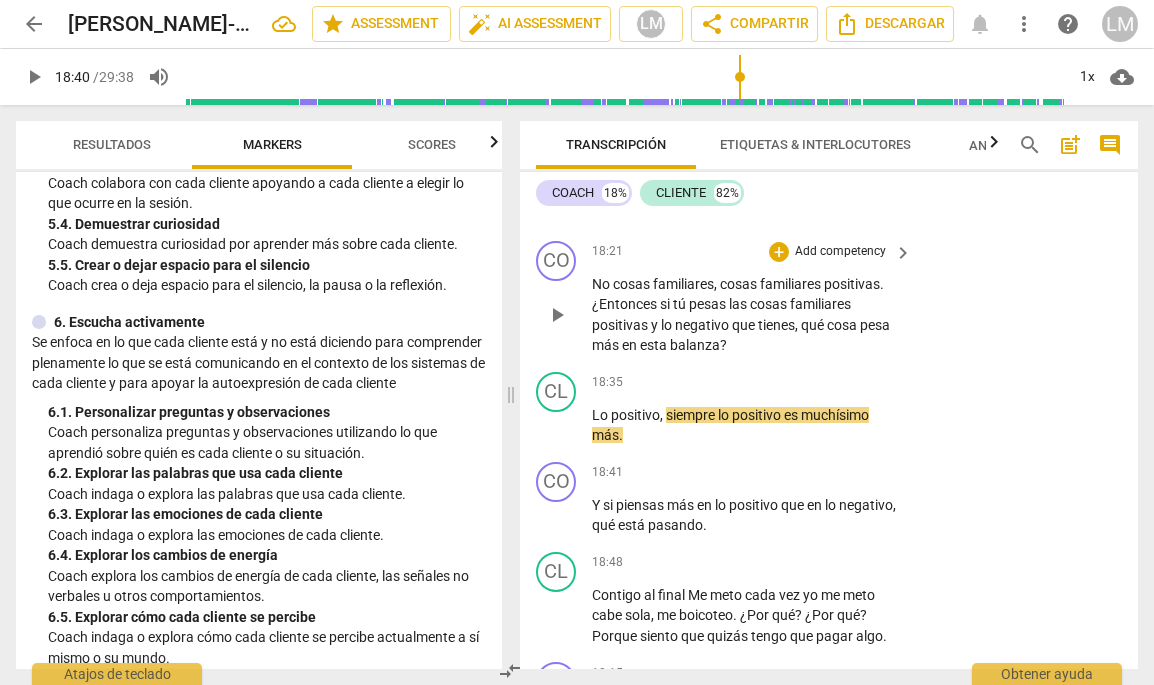 click on "play_arrow" at bounding box center (557, 315) 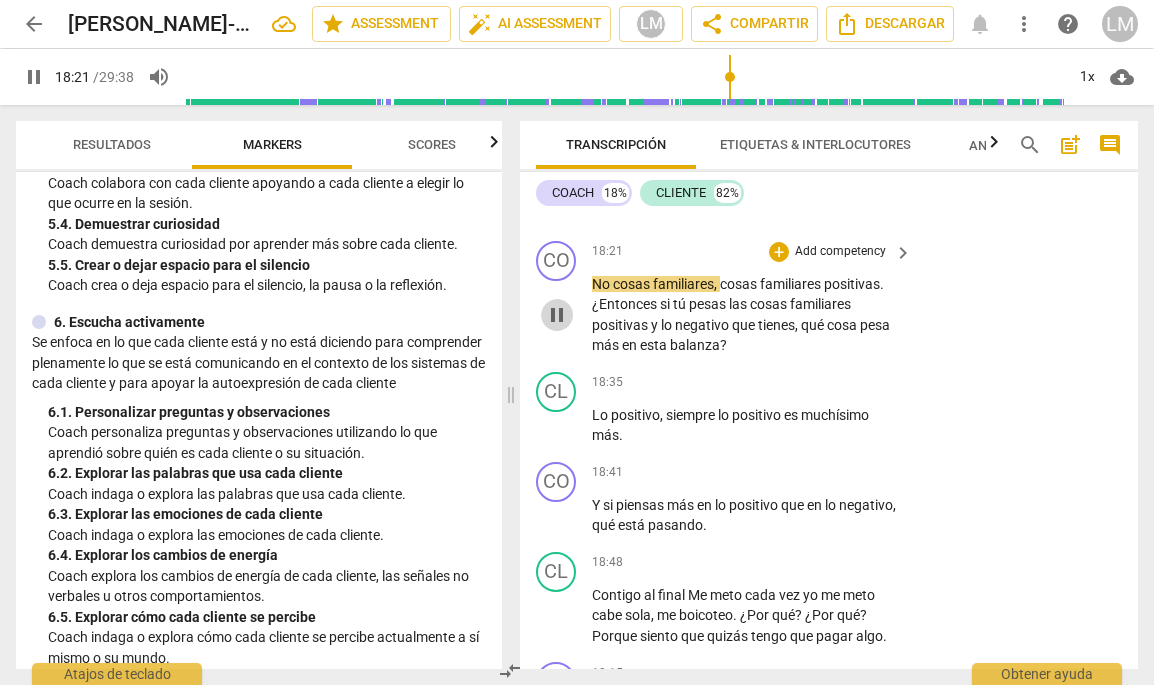 click on "pause" at bounding box center [557, 315] 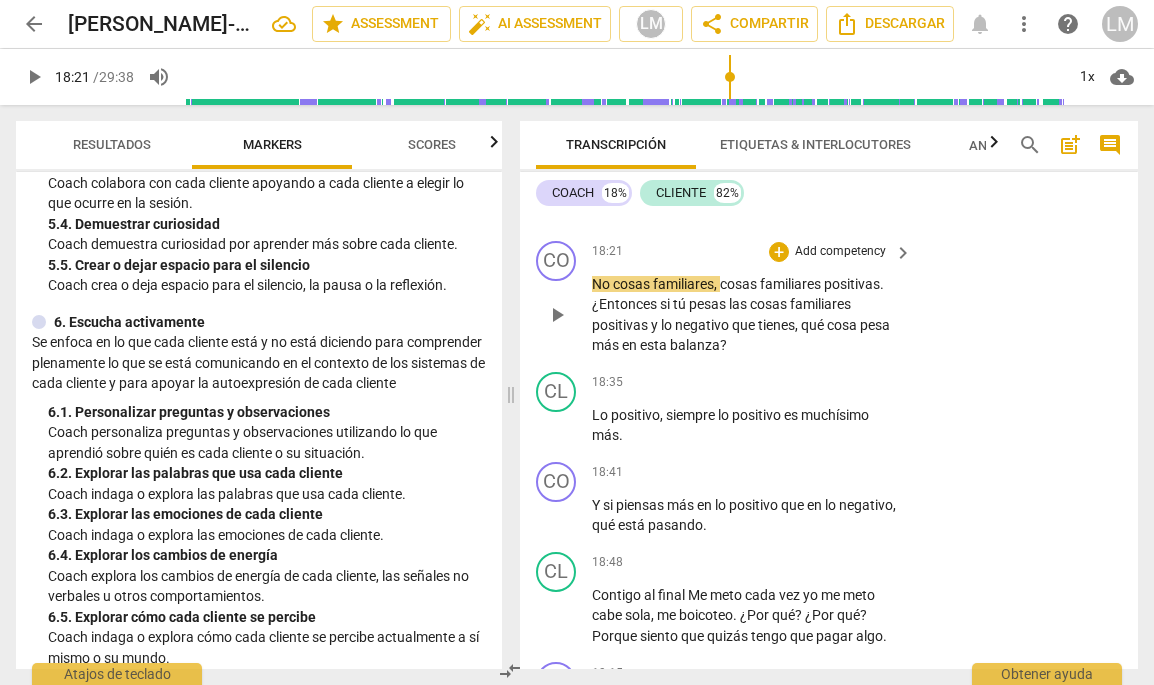 click on "Add competency" at bounding box center [840, 252] 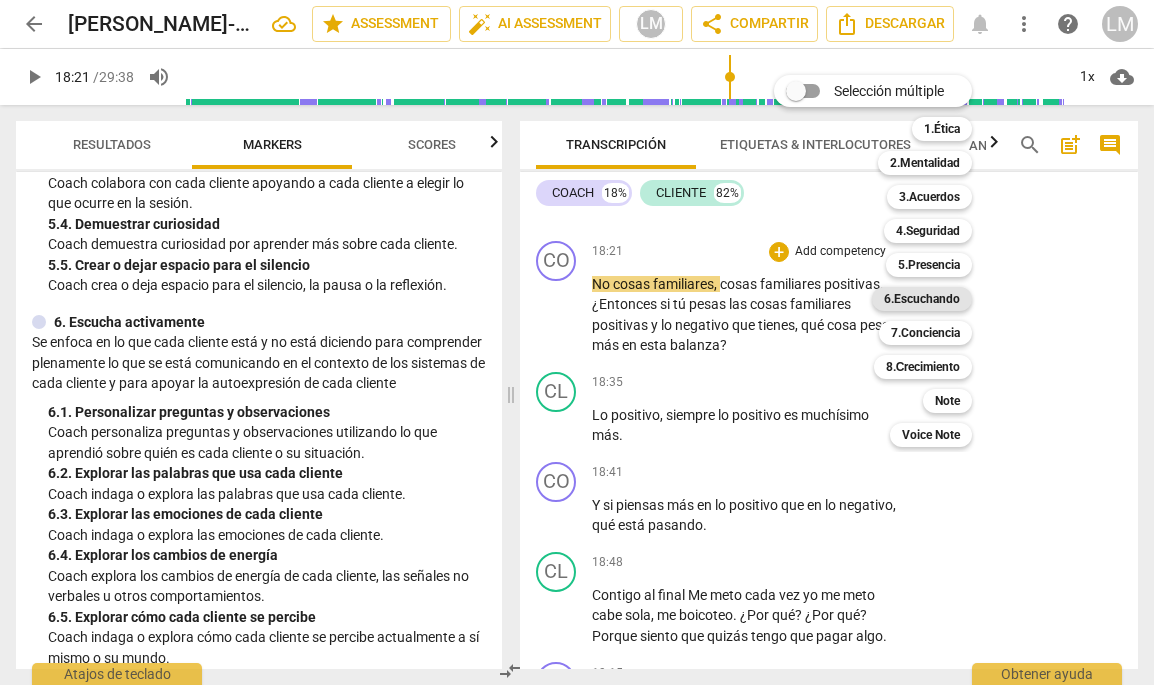 click on "6.Escuchando" at bounding box center [922, 299] 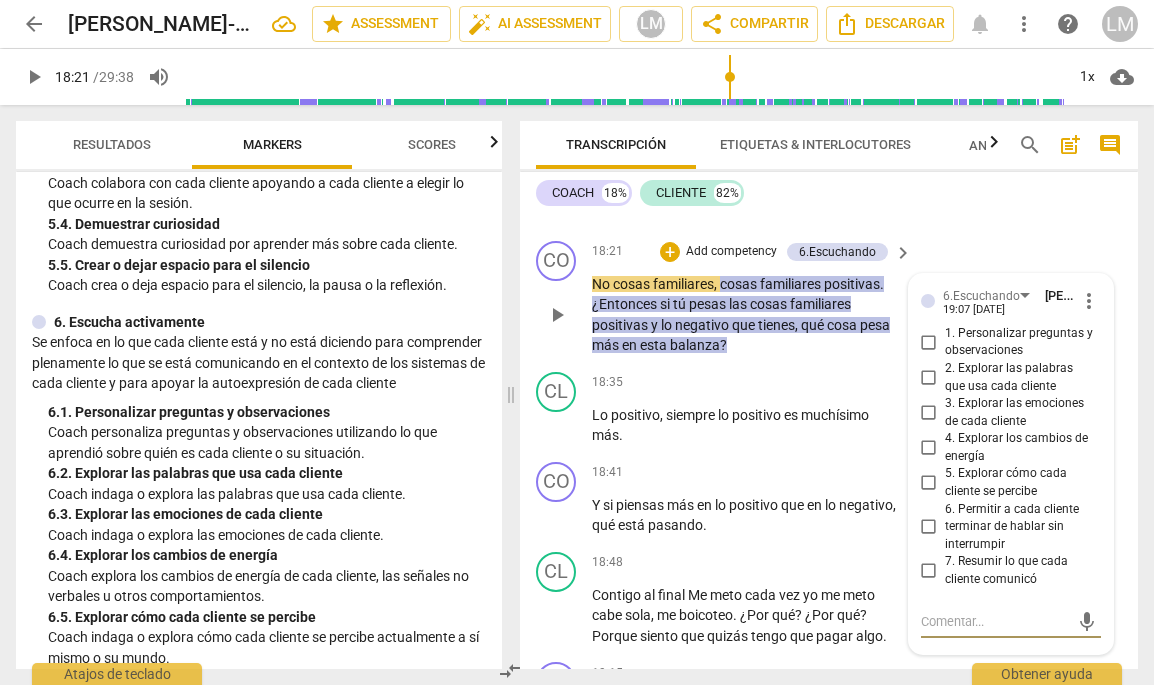 click on "2. Explorar las palabras que usa cada cliente" at bounding box center (929, 378) 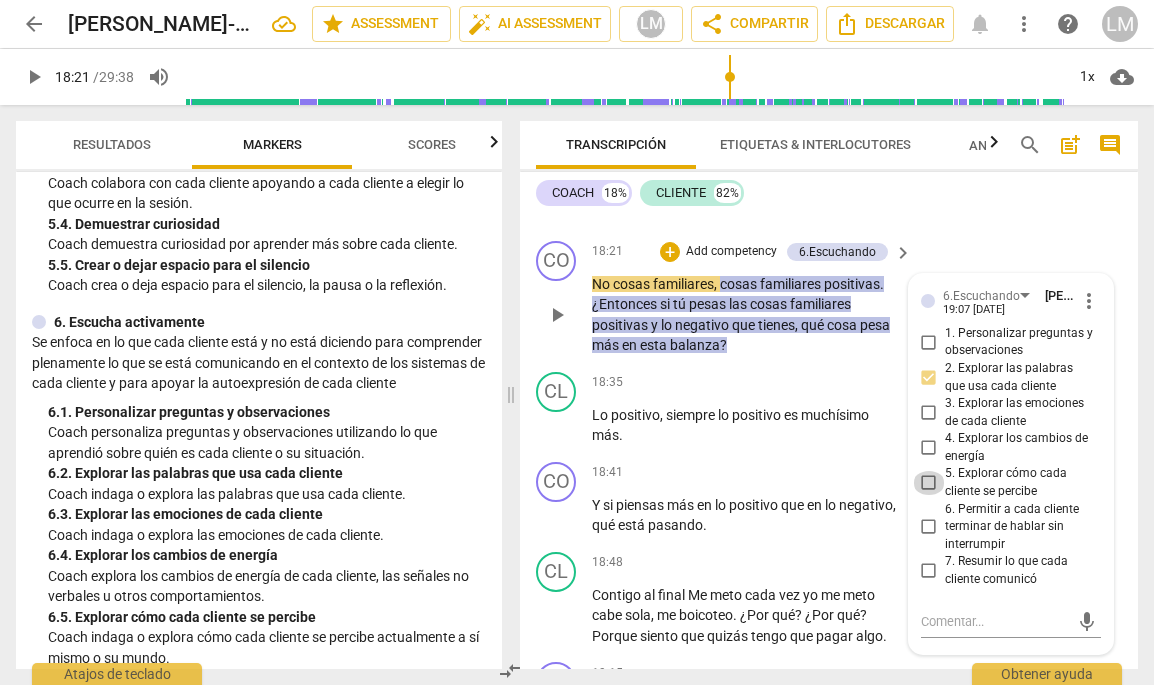 click on "5. Explorar cómo cada cliente se percibe" at bounding box center (929, 483) 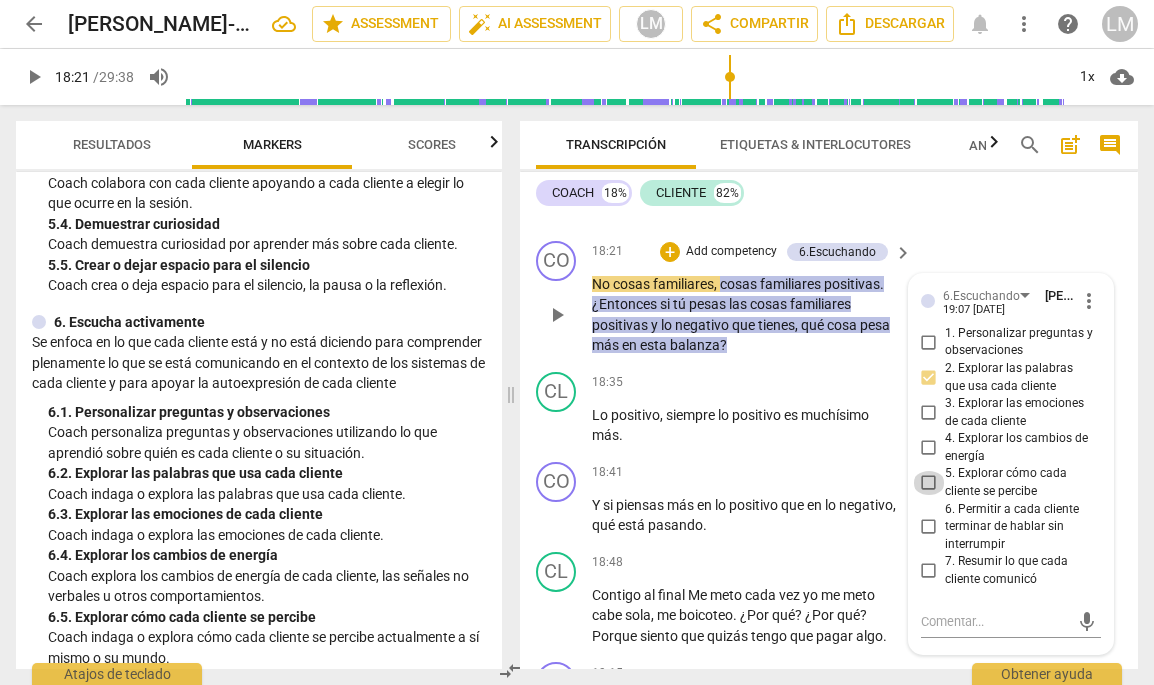 checkbox on "true" 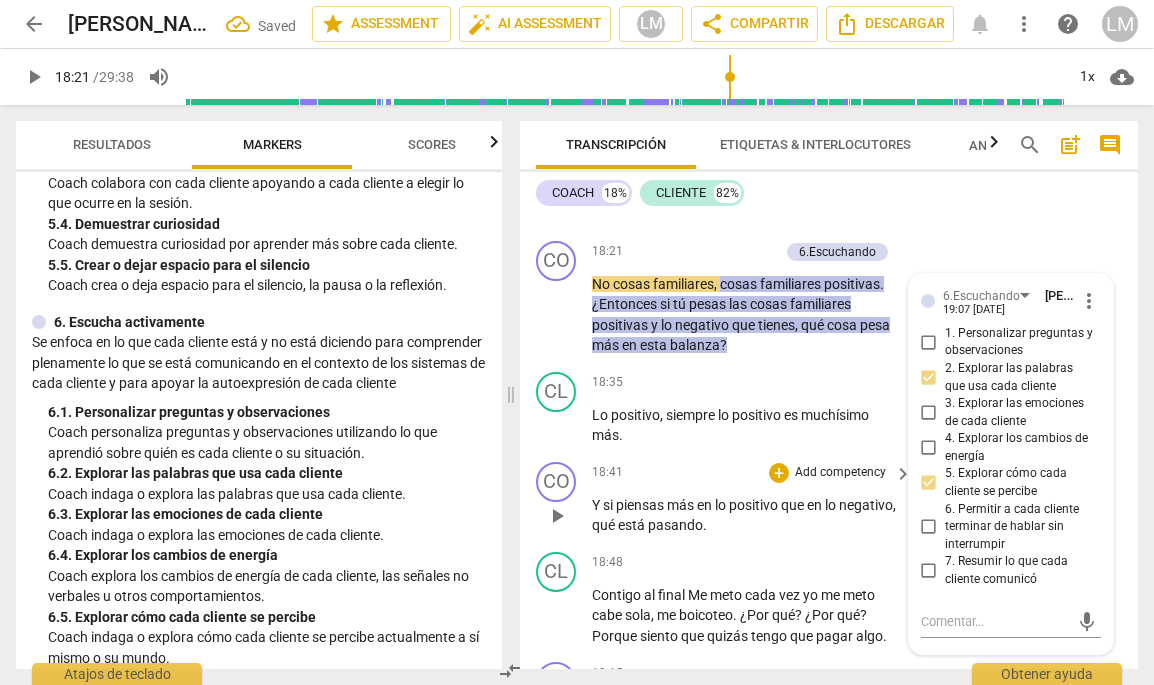 click on "play_arrow" at bounding box center [557, 516] 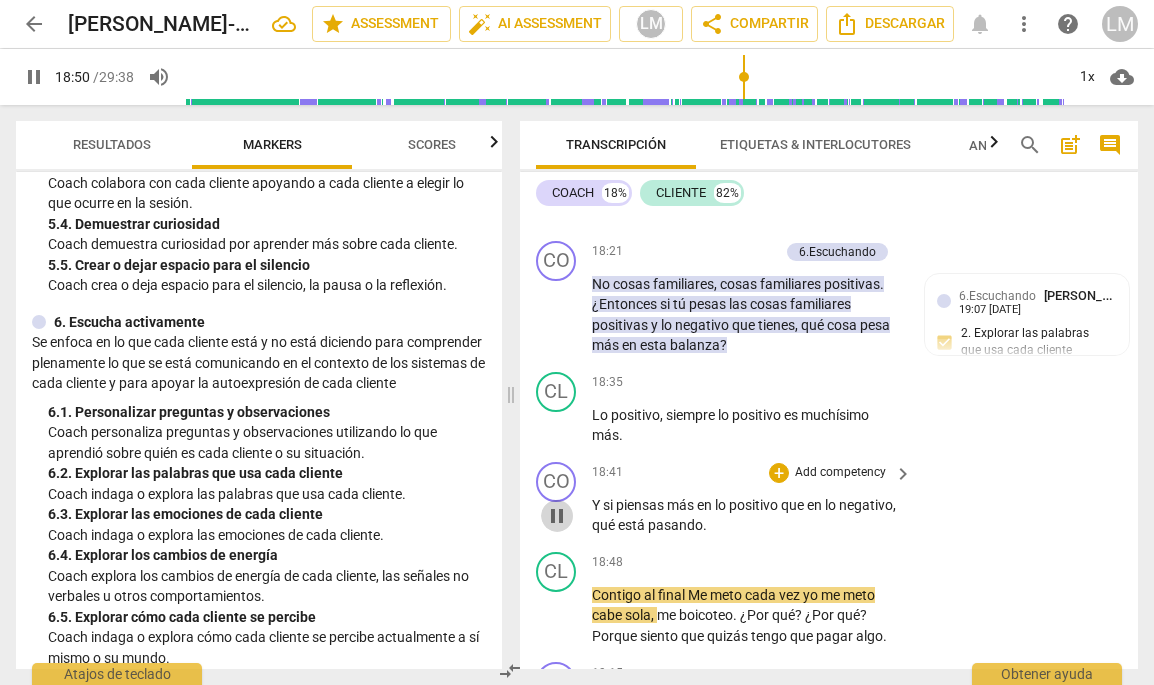click on "pause" at bounding box center (557, 516) 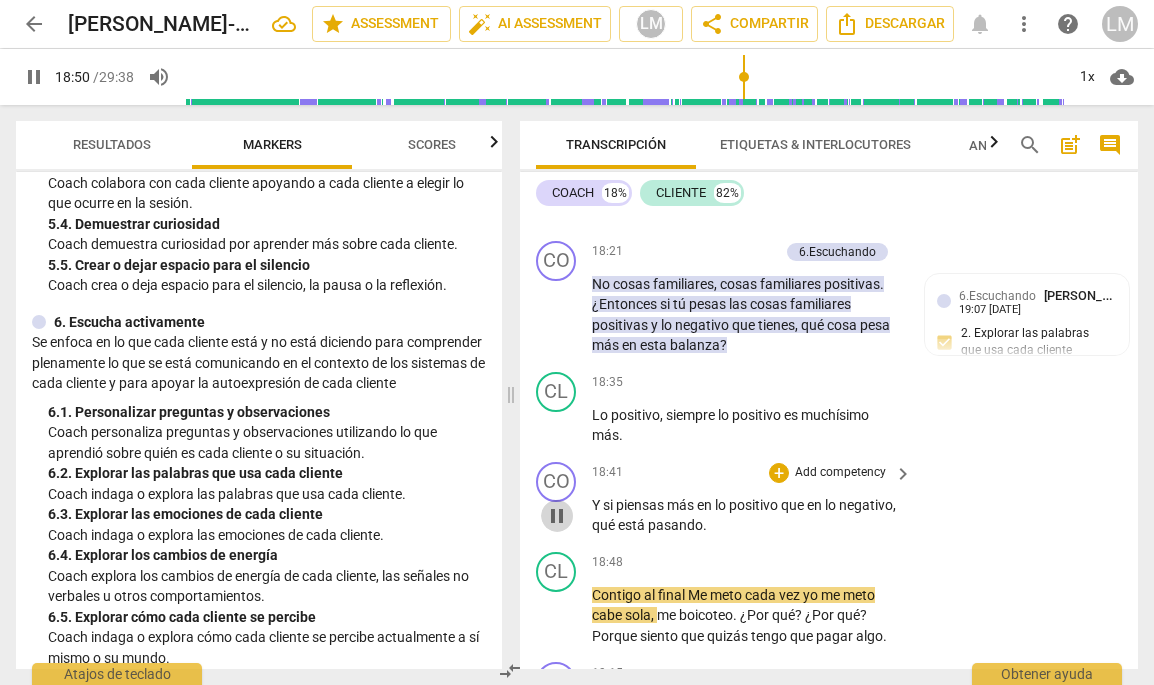 type on "1130" 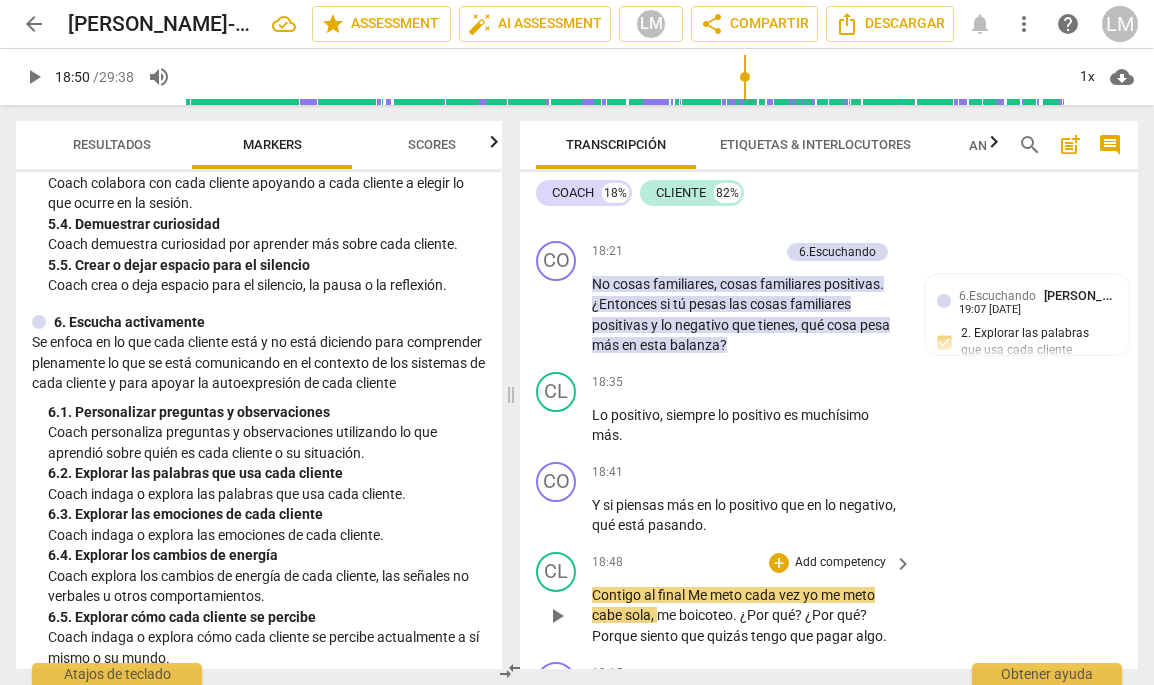 click on "Contigo" at bounding box center (618, 595) 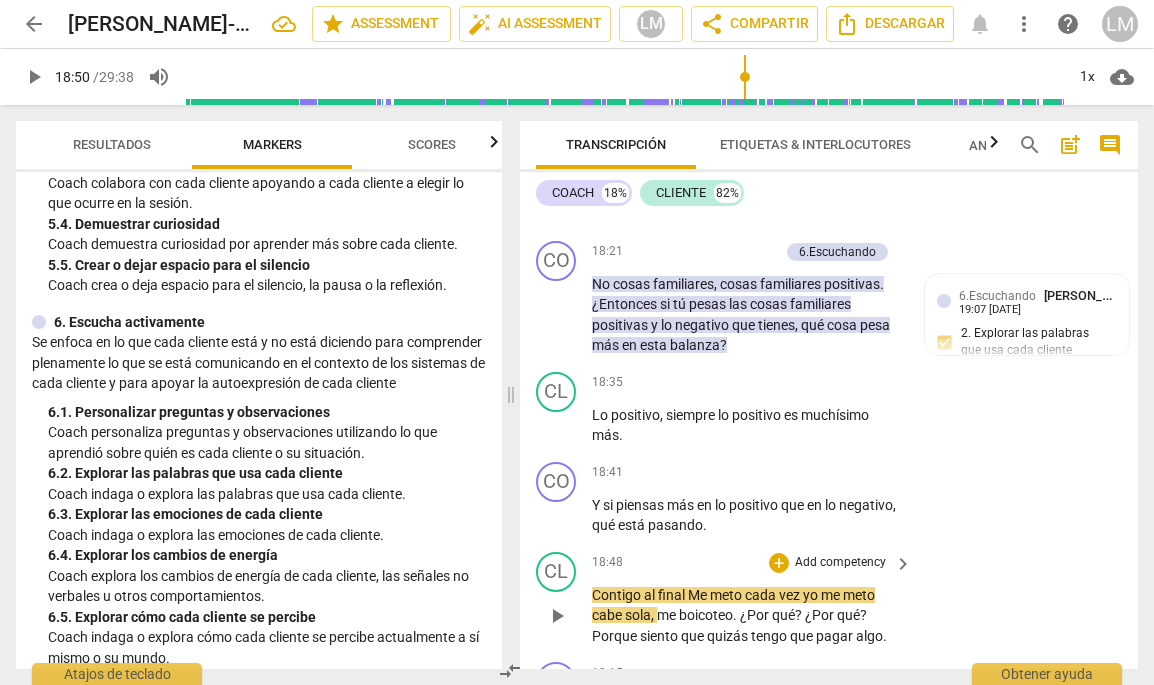 type 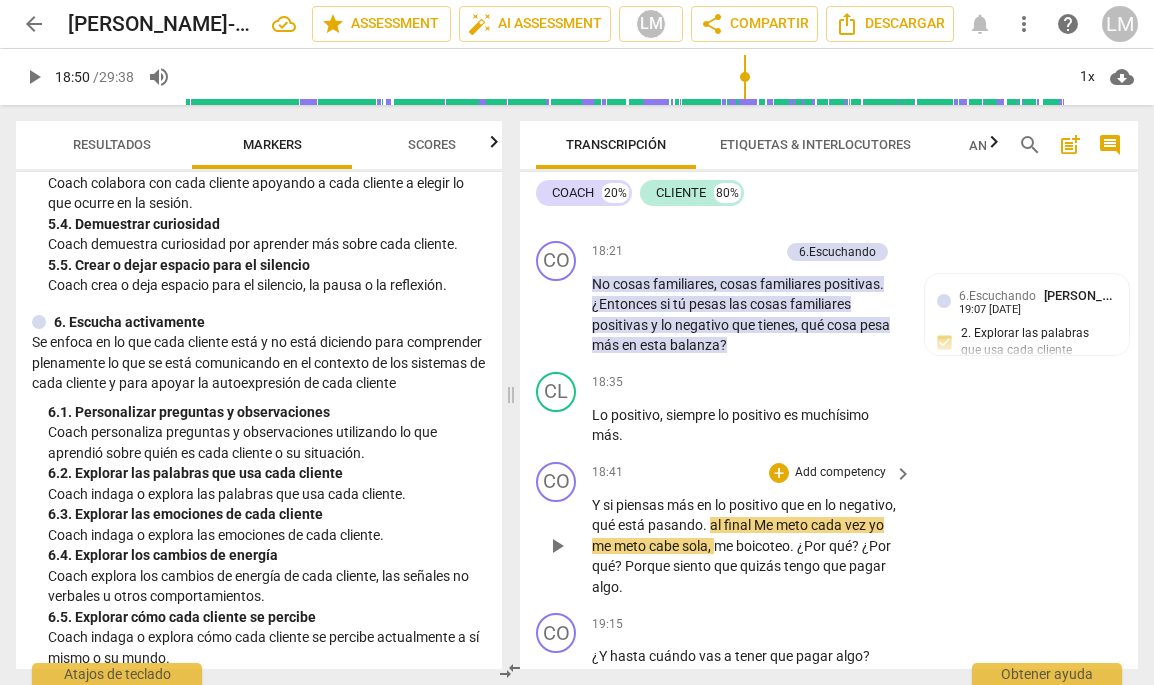 click on "al" at bounding box center (717, 525) 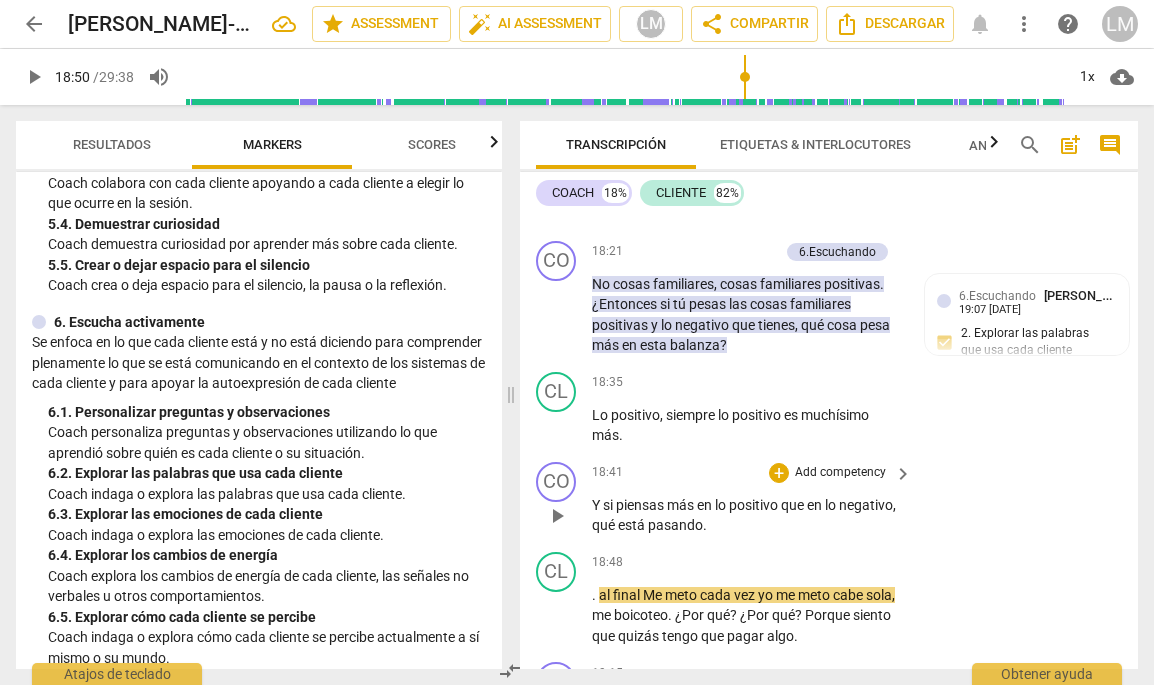 click on "Y   si   piensas   más   en   lo   positivo   que   en   lo   negativo ,   qué   está   pasando ." at bounding box center (747, 515) 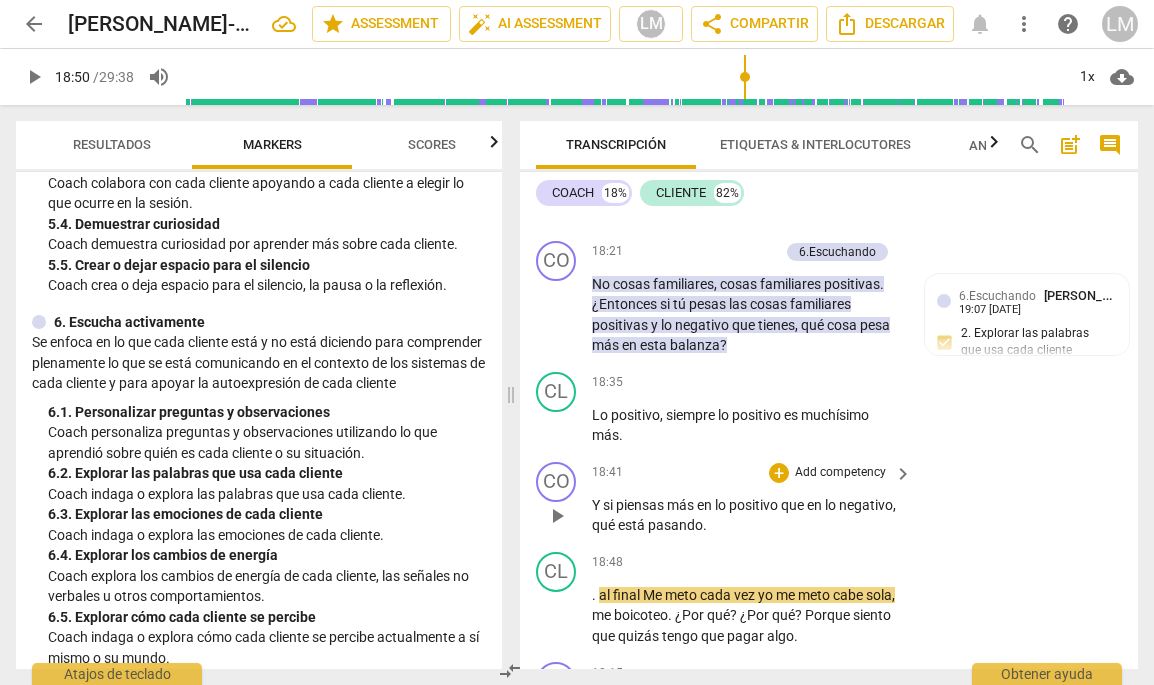 type 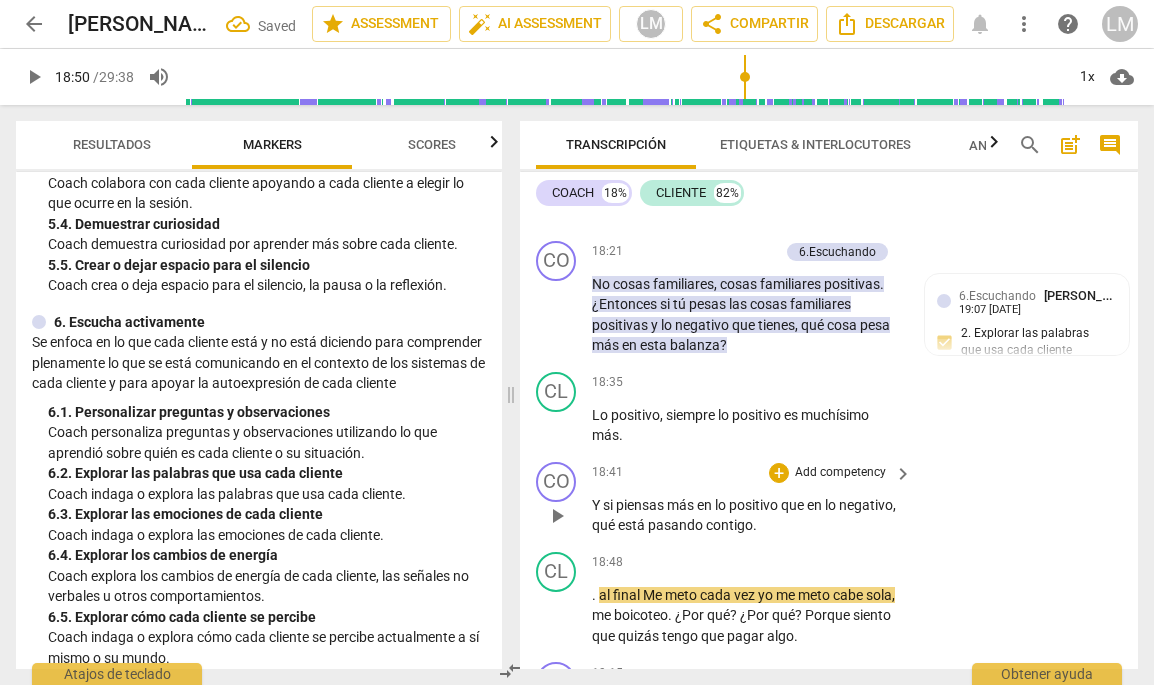 click on "play_arrow" at bounding box center (557, 516) 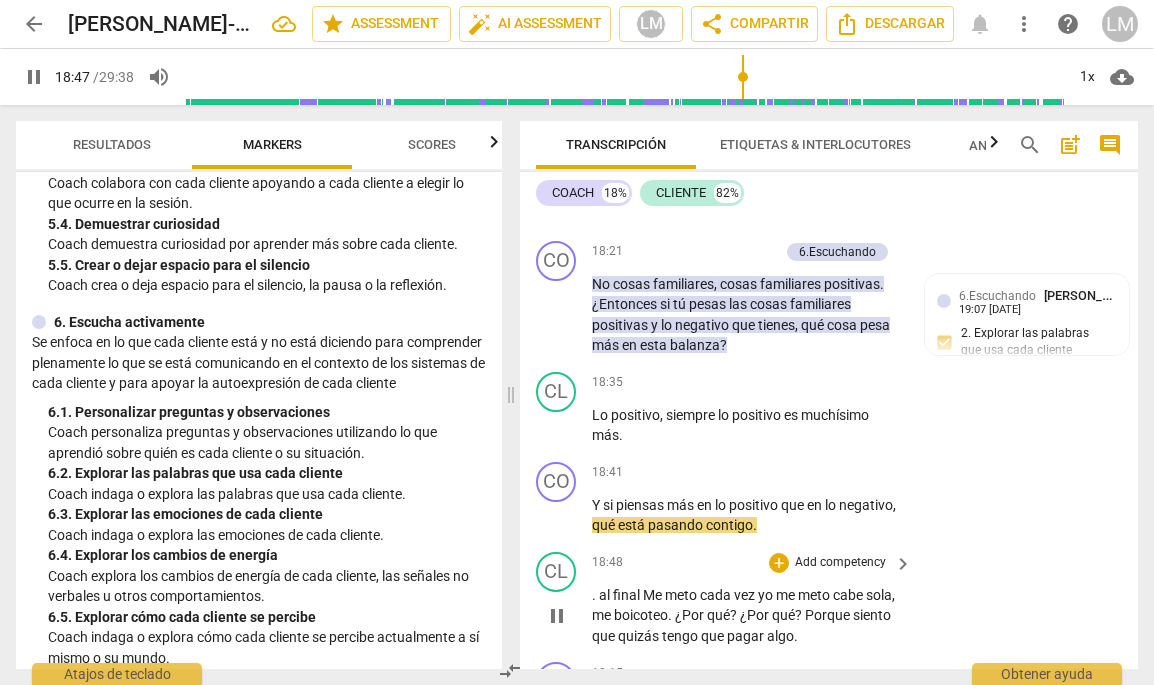 click on "." at bounding box center (595, 595) 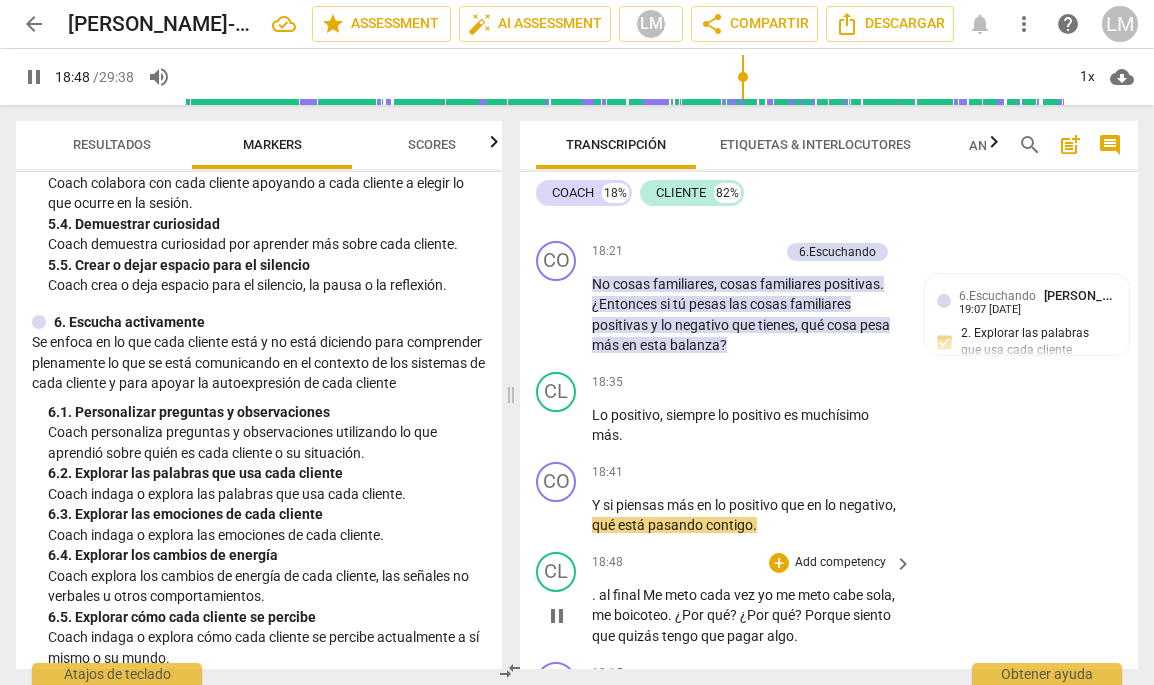 type 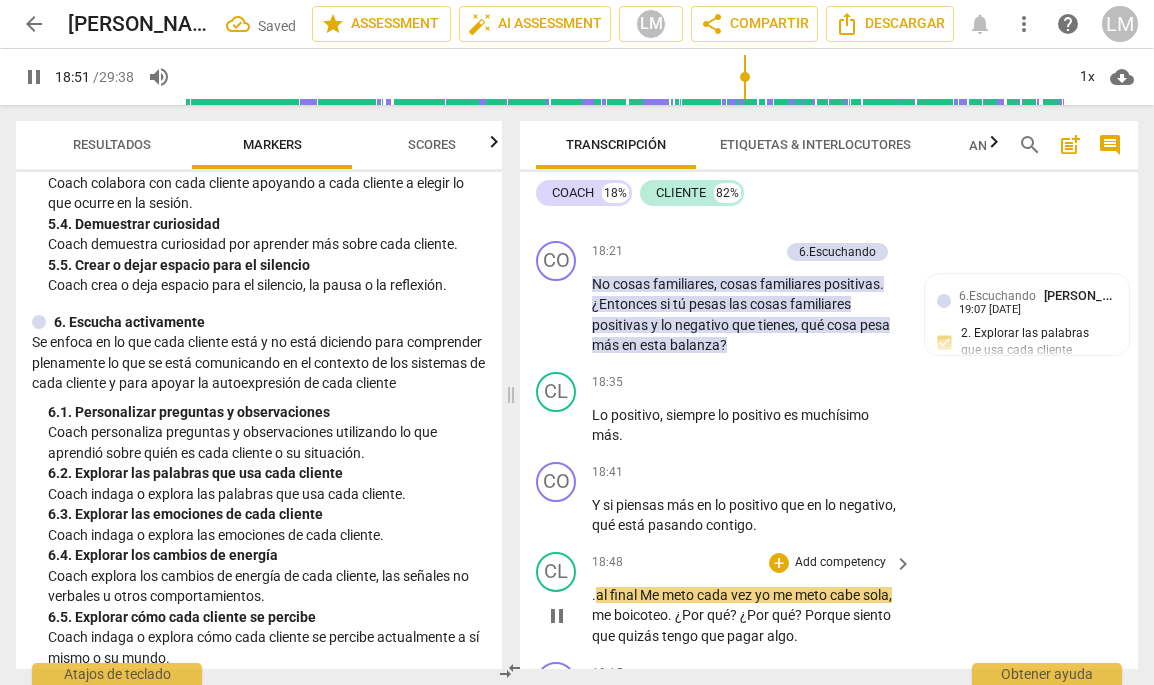 click on "al" at bounding box center (603, 595) 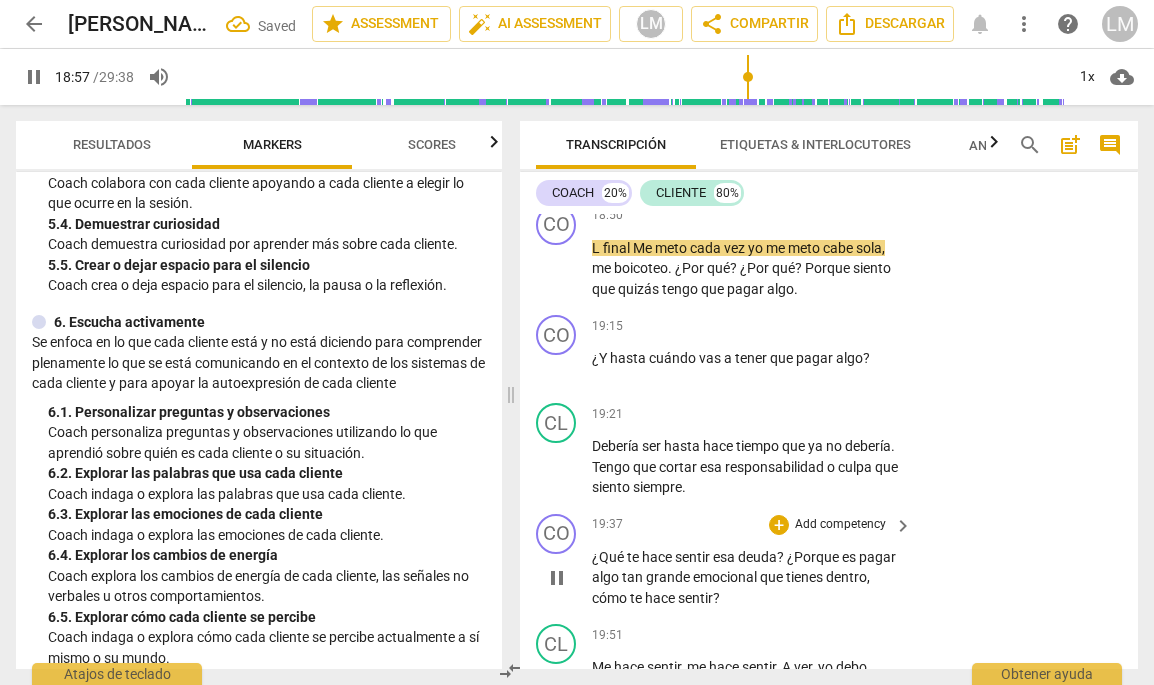 scroll, scrollTop: 6908, scrollLeft: 0, axis: vertical 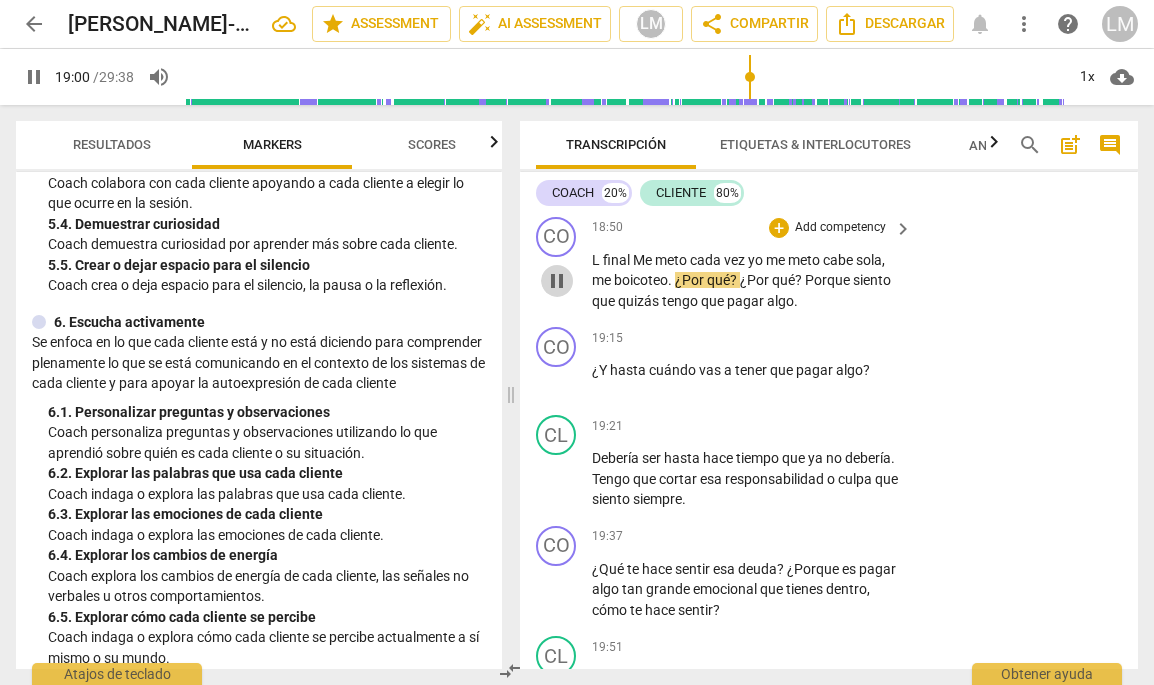 click on "pause" at bounding box center [557, 281] 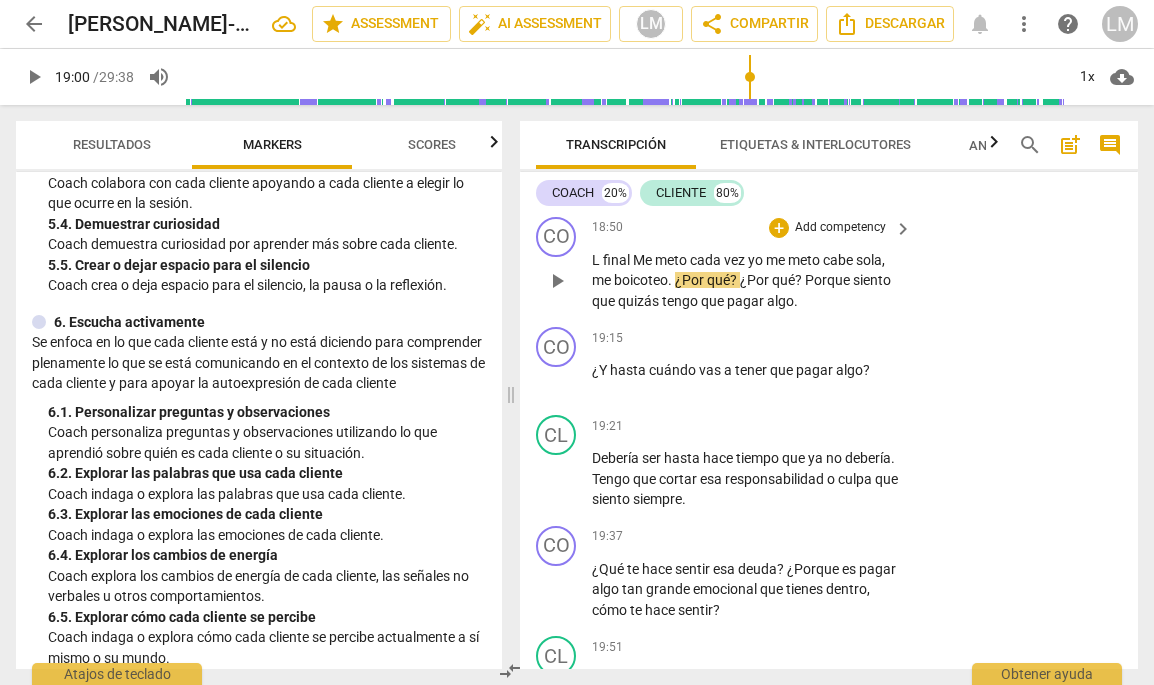 click on "L" at bounding box center [597, 260] 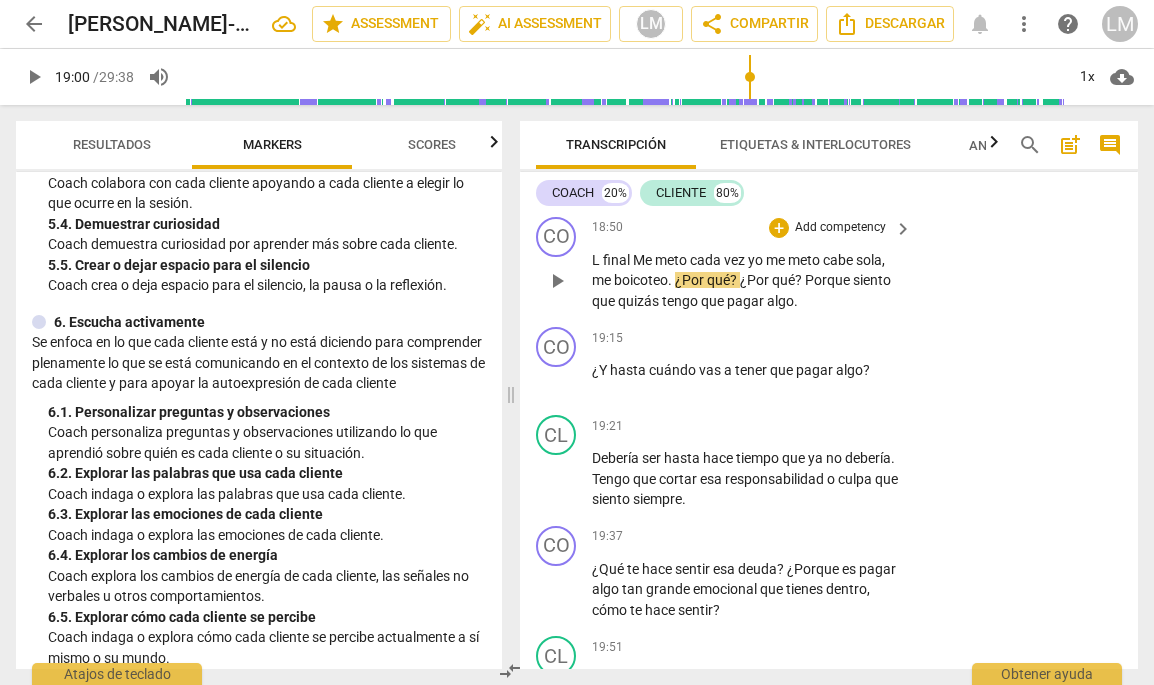 type 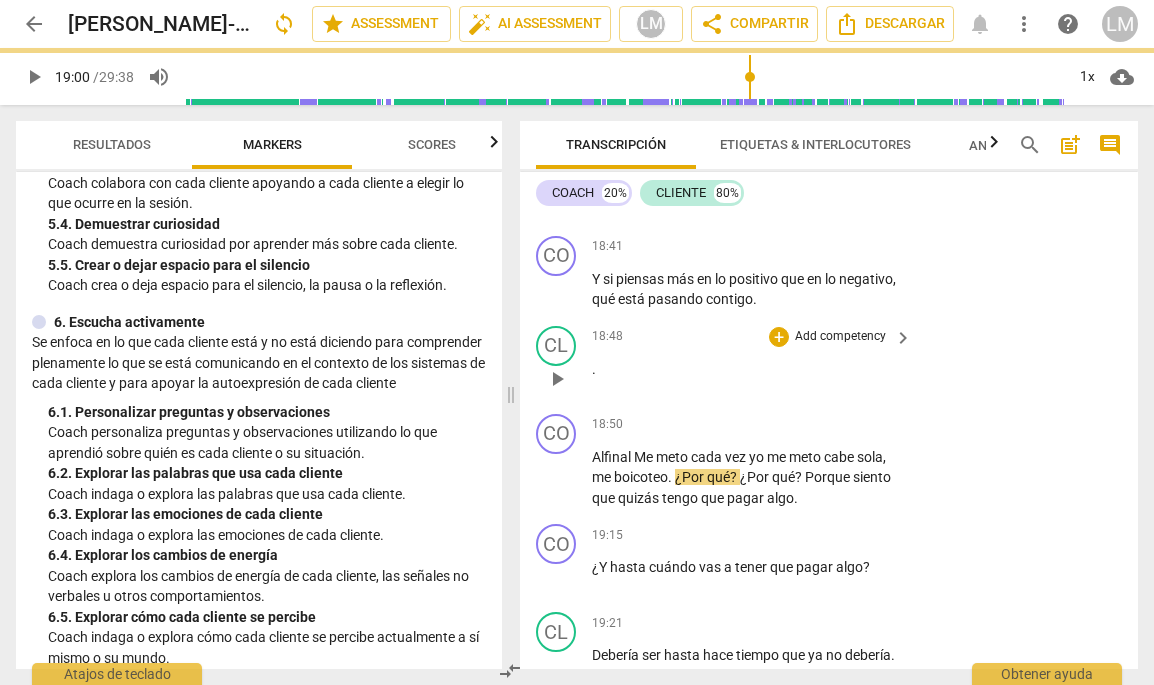 scroll, scrollTop: 6701, scrollLeft: 0, axis: vertical 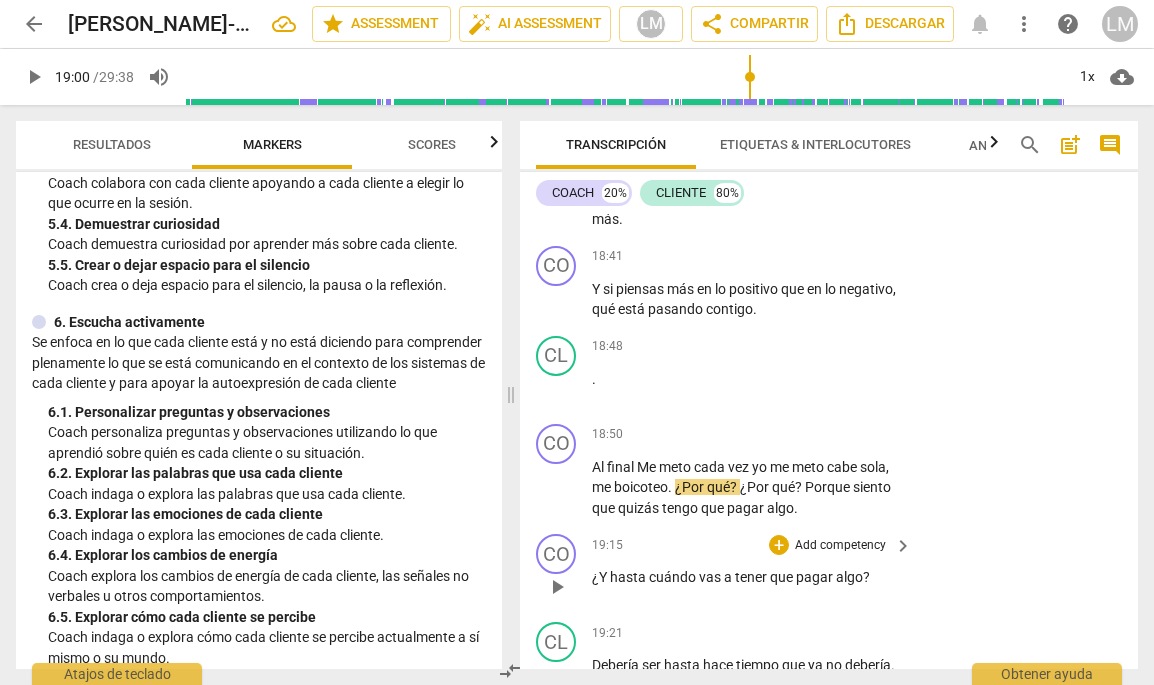 click on "Add competency" at bounding box center [840, 546] 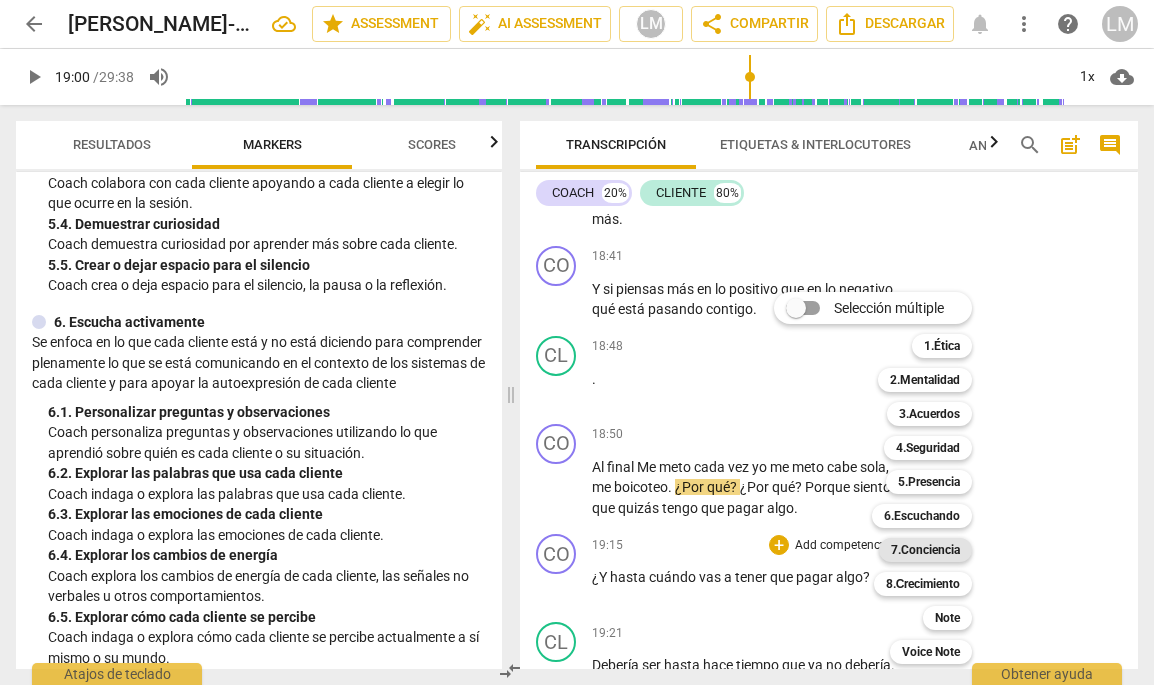click on "7.Conciencia" at bounding box center (925, 550) 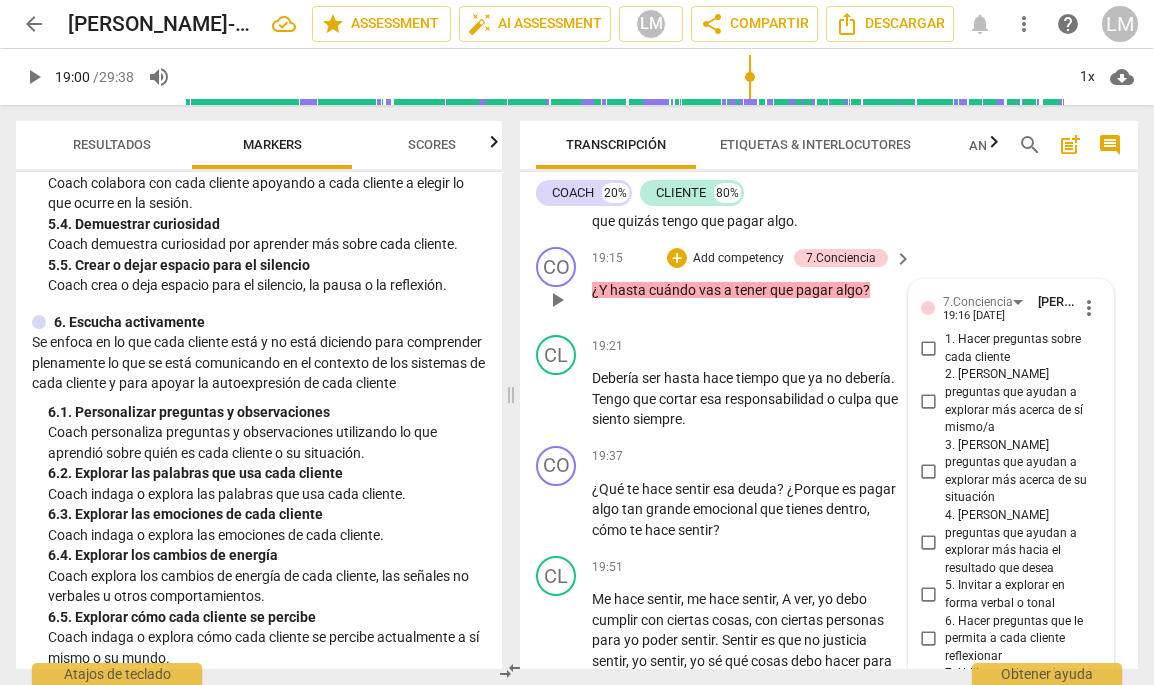 scroll, scrollTop: 6985, scrollLeft: 0, axis: vertical 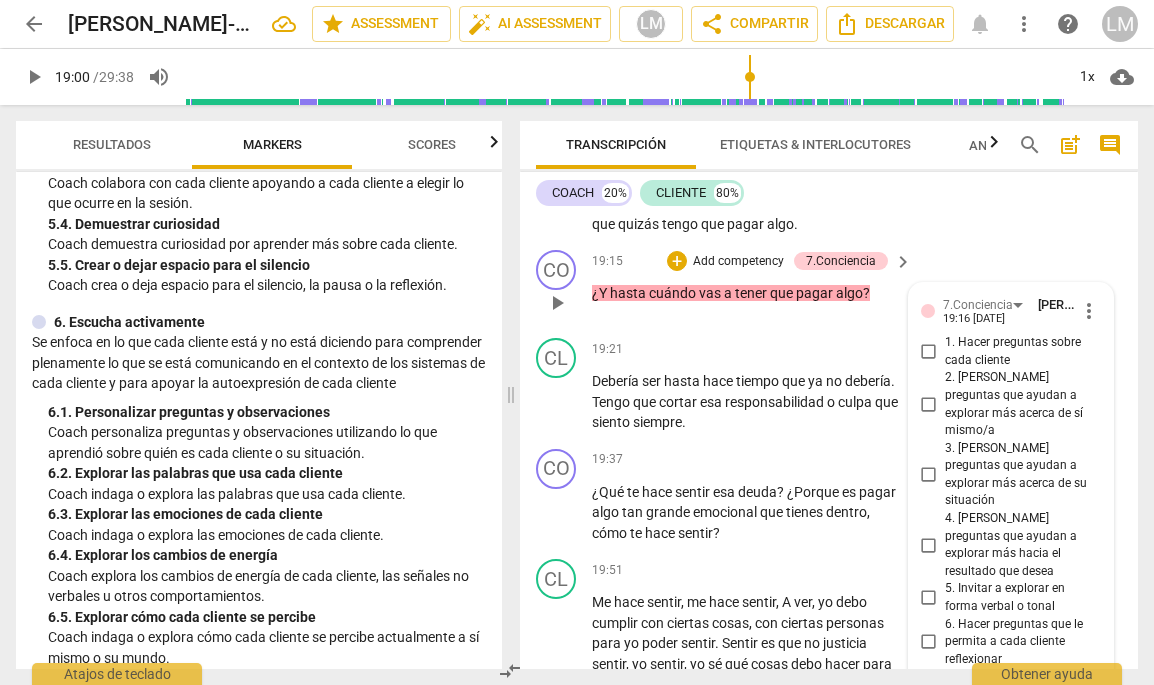 click on "3. [PERSON_NAME] preguntas que ayudan a explorar más acerca de su situación" at bounding box center (929, 475) 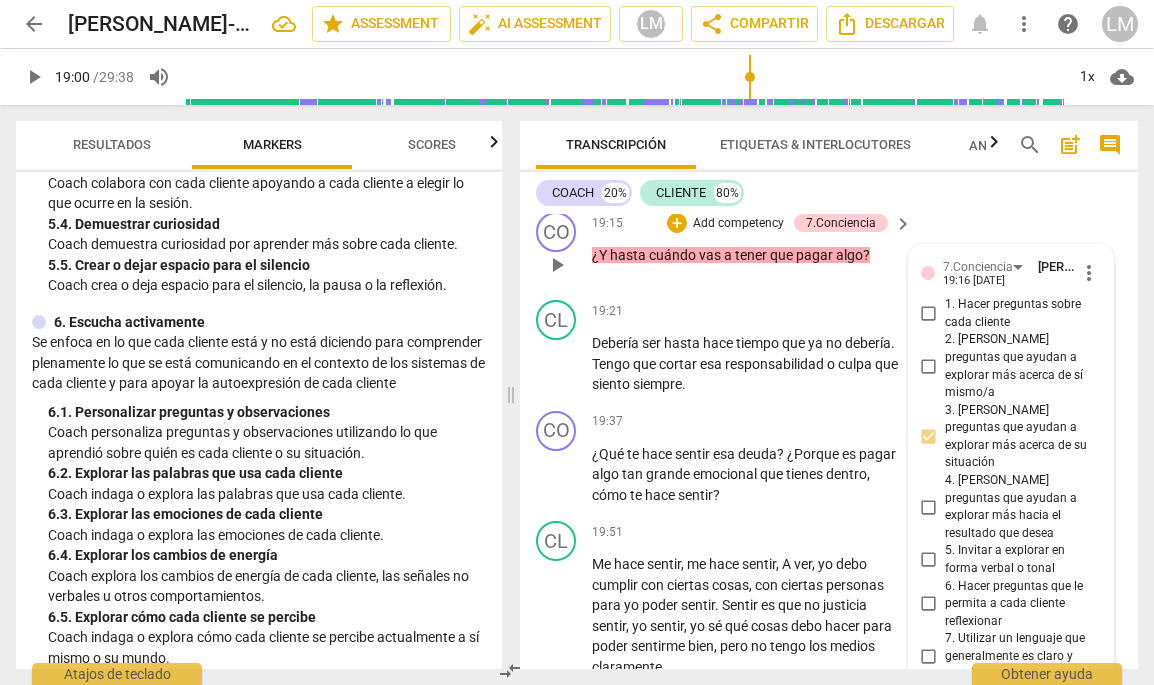 scroll, scrollTop: 7026, scrollLeft: 0, axis: vertical 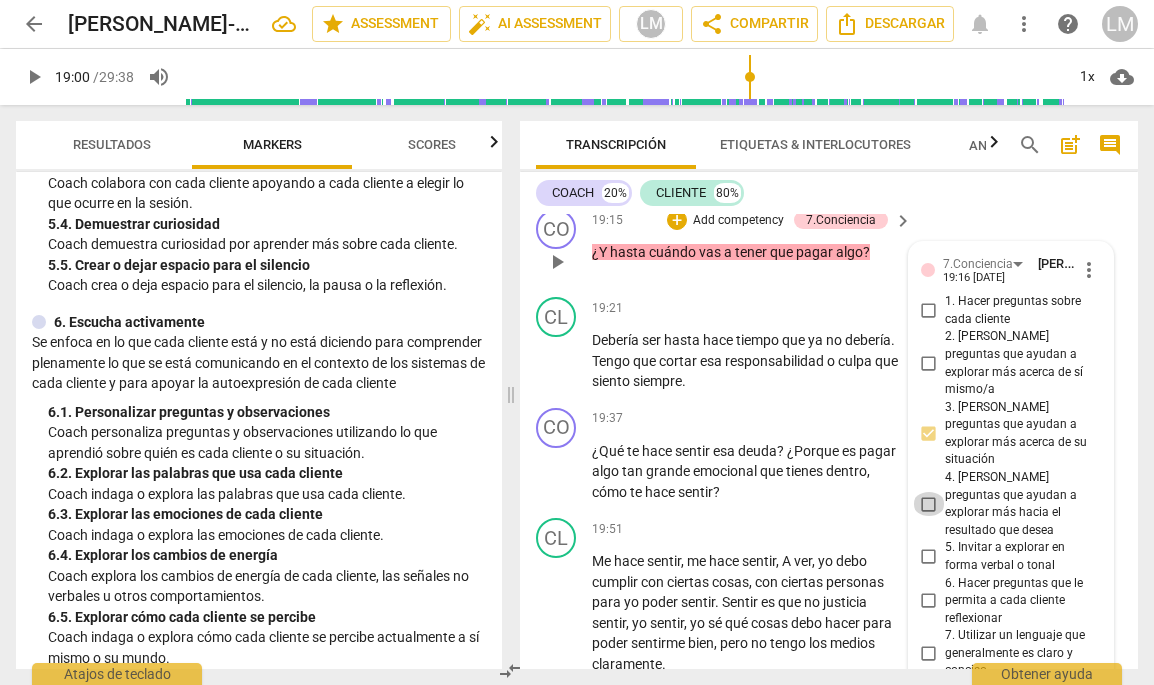 click on "4. [PERSON_NAME] preguntas que ayudan a explorar más hacia el resultado que desea" at bounding box center (929, 504) 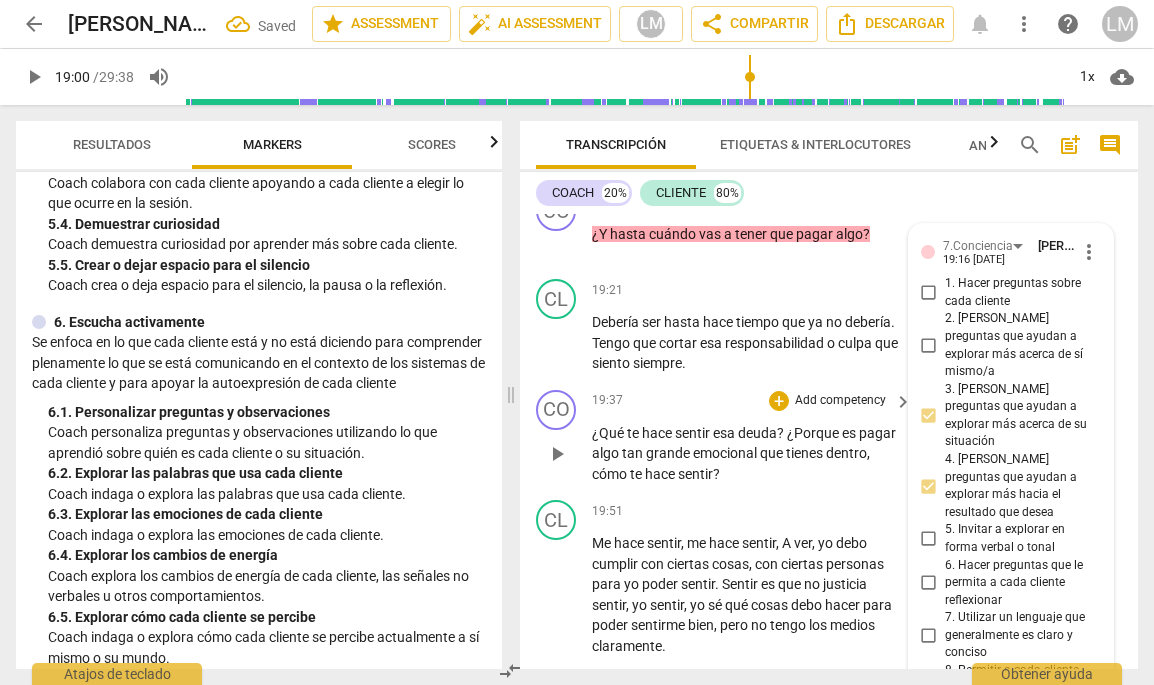 scroll, scrollTop: 7041, scrollLeft: 0, axis: vertical 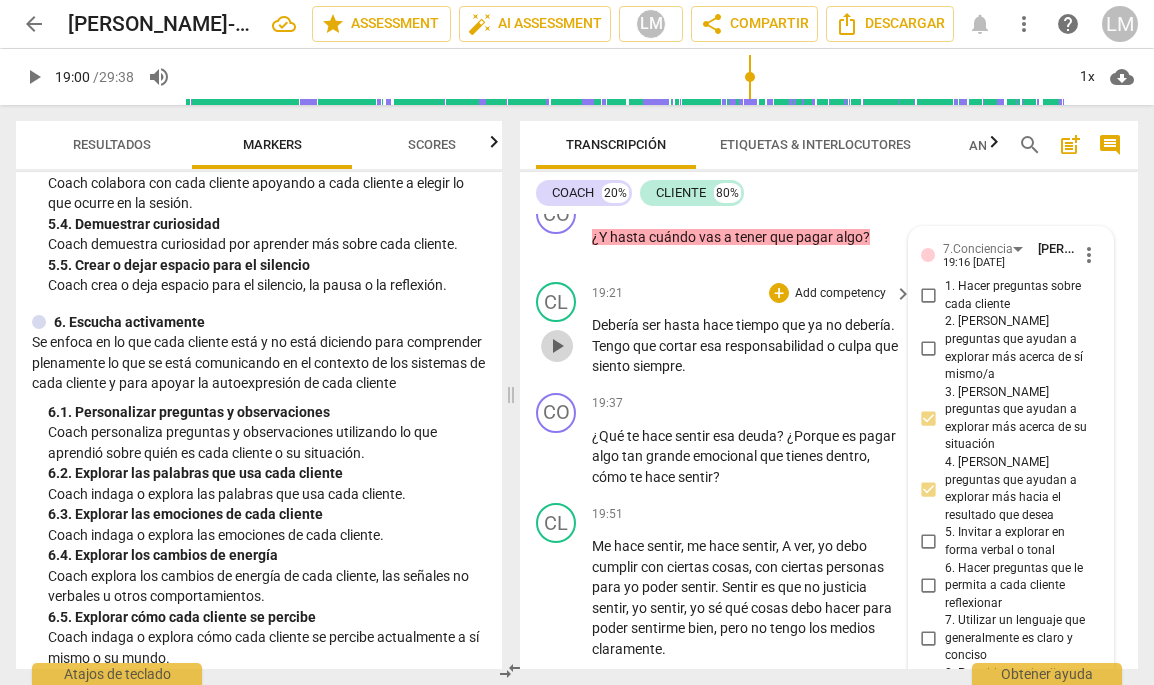click on "play_arrow" at bounding box center [557, 346] 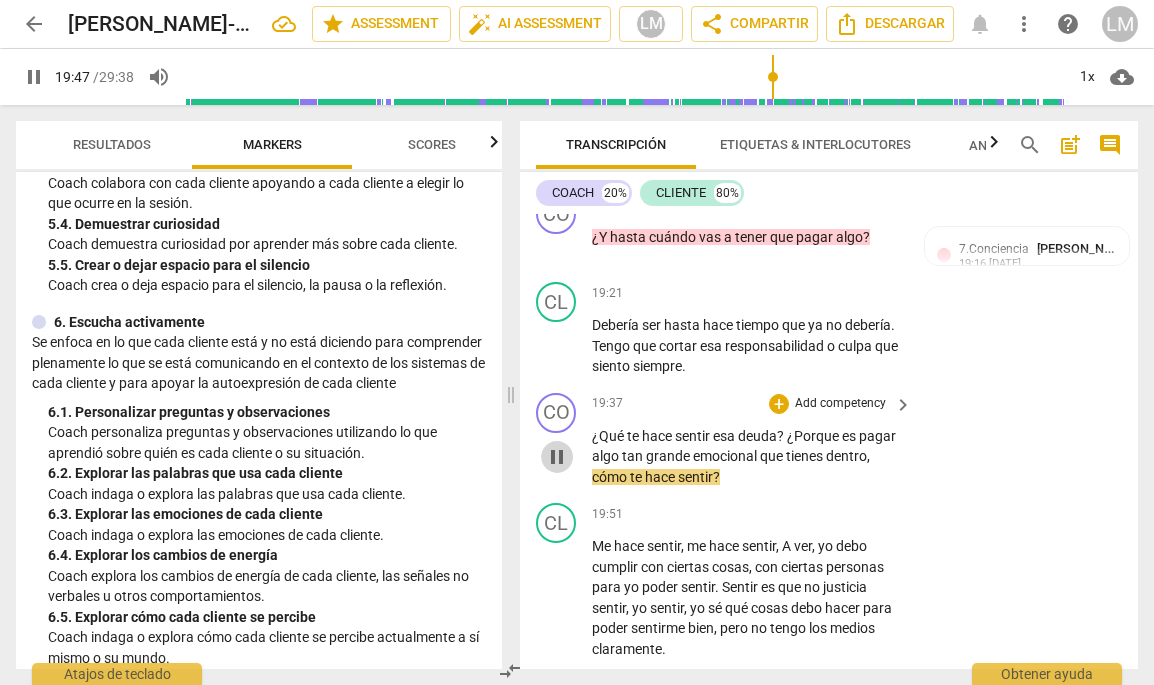 click on "pause" at bounding box center [557, 457] 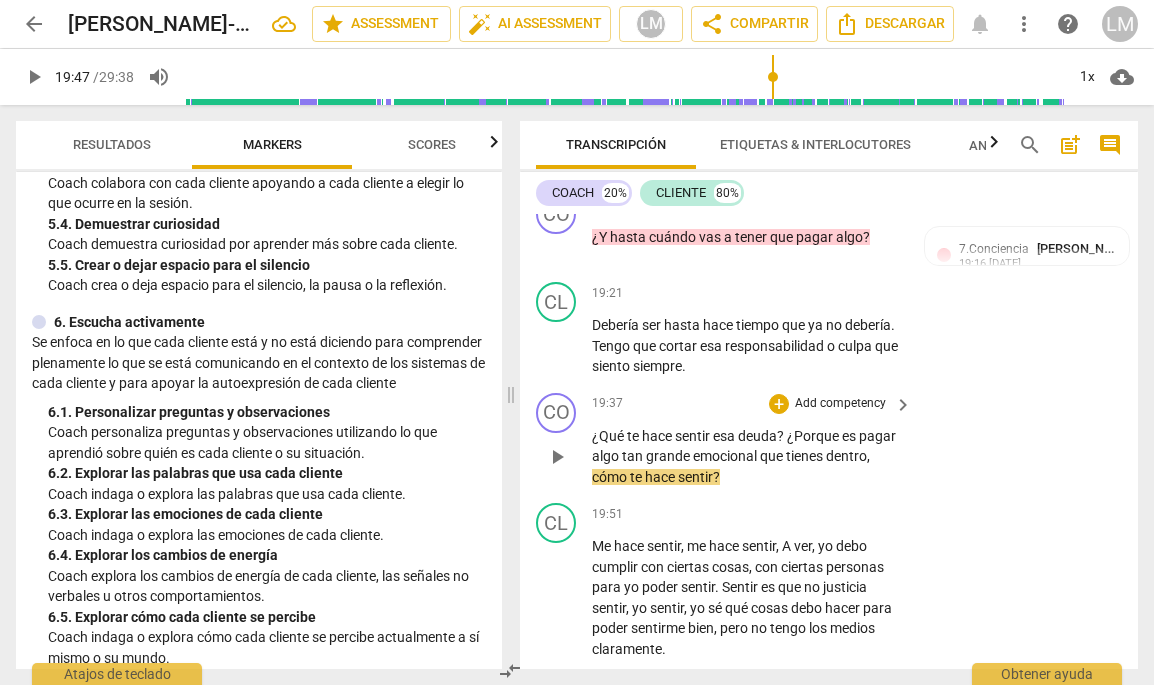 click on "¿Porque" at bounding box center [814, 436] 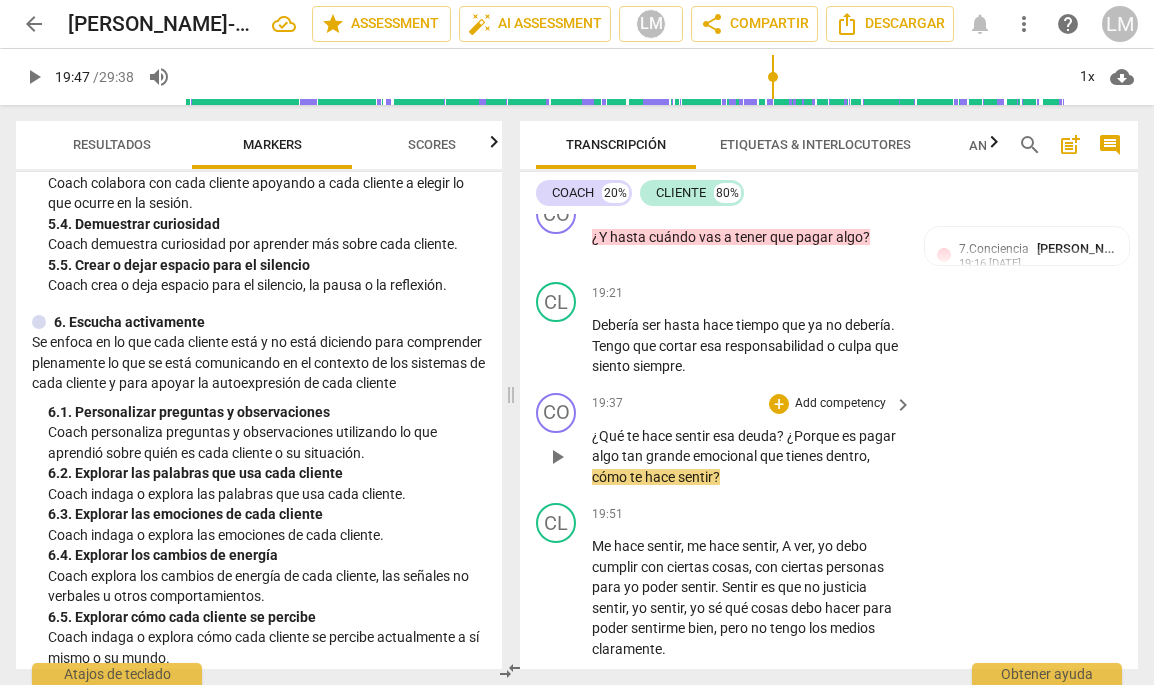 type 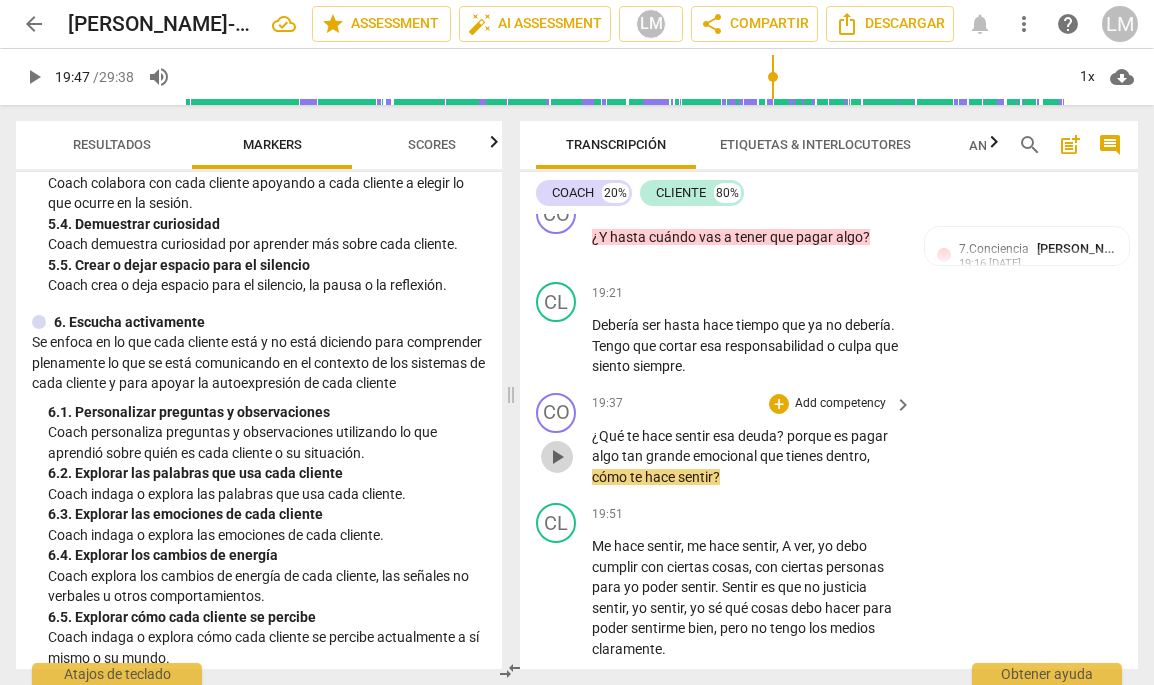 click on "play_arrow" at bounding box center (557, 457) 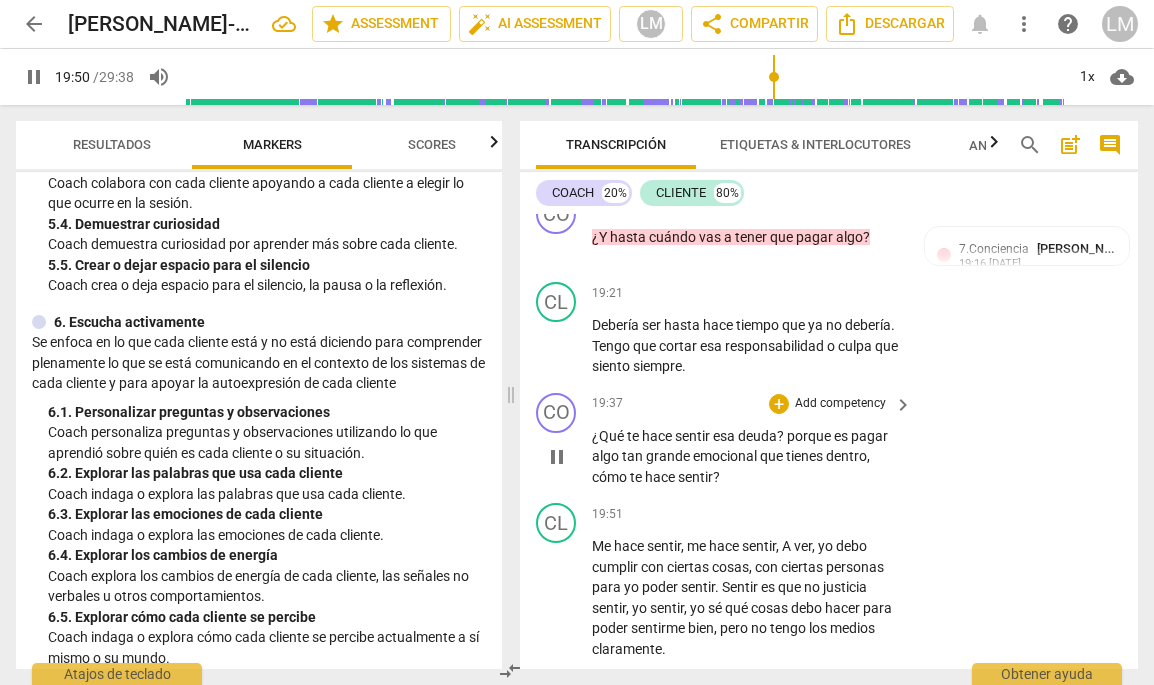 click on "Add competency" at bounding box center (840, 404) 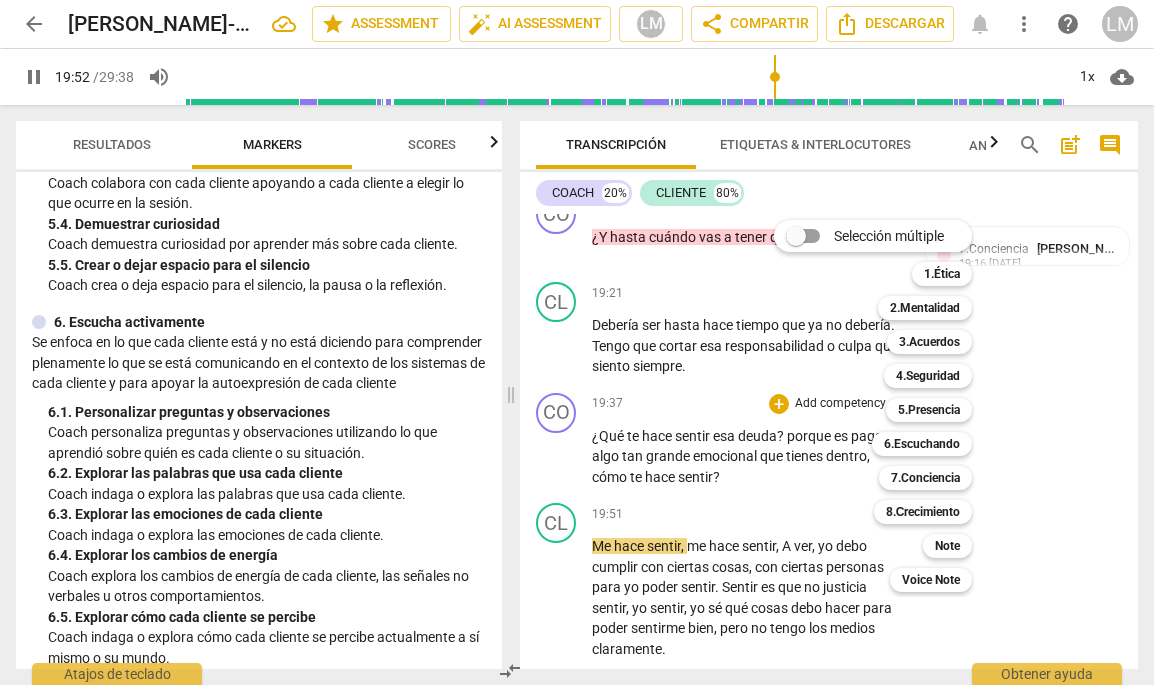 click at bounding box center (577, 342) 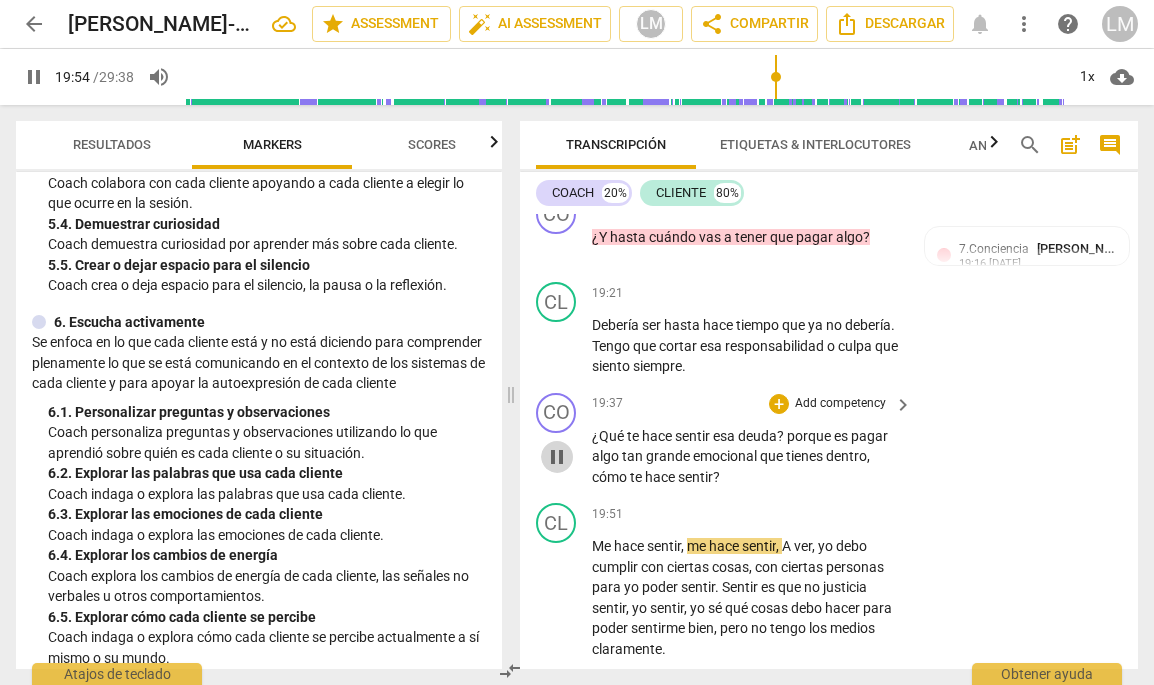 click on "pause" at bounding box center [557, 457] 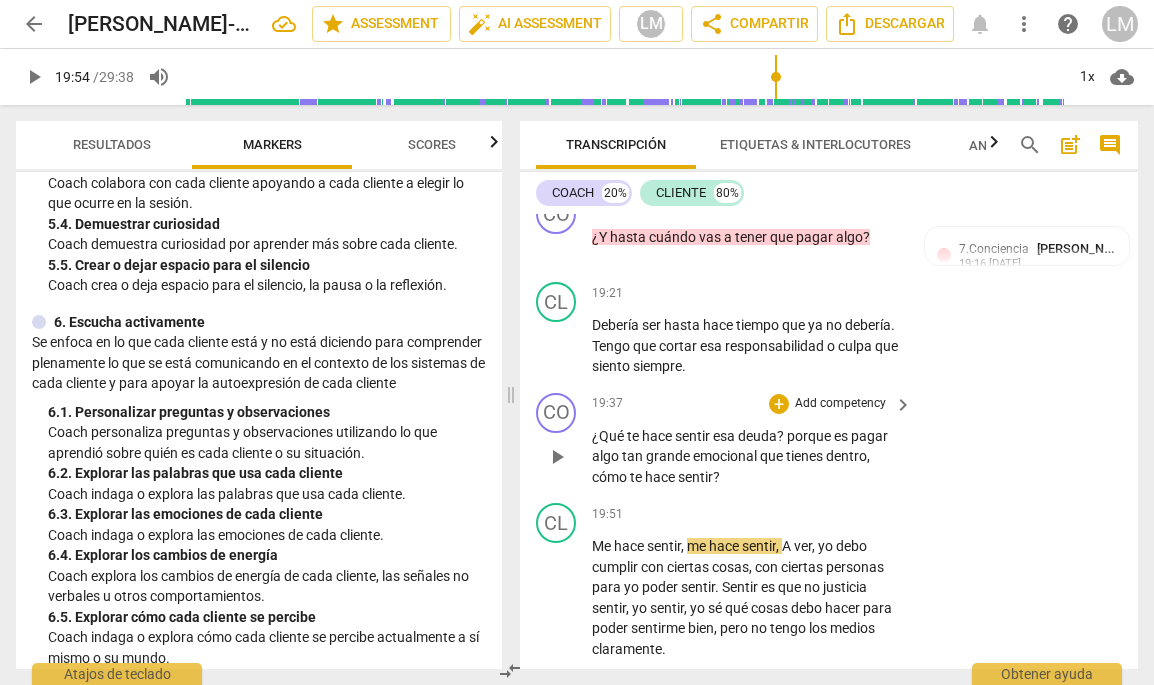 click on "Add competency" at bounding box center [840, 404] 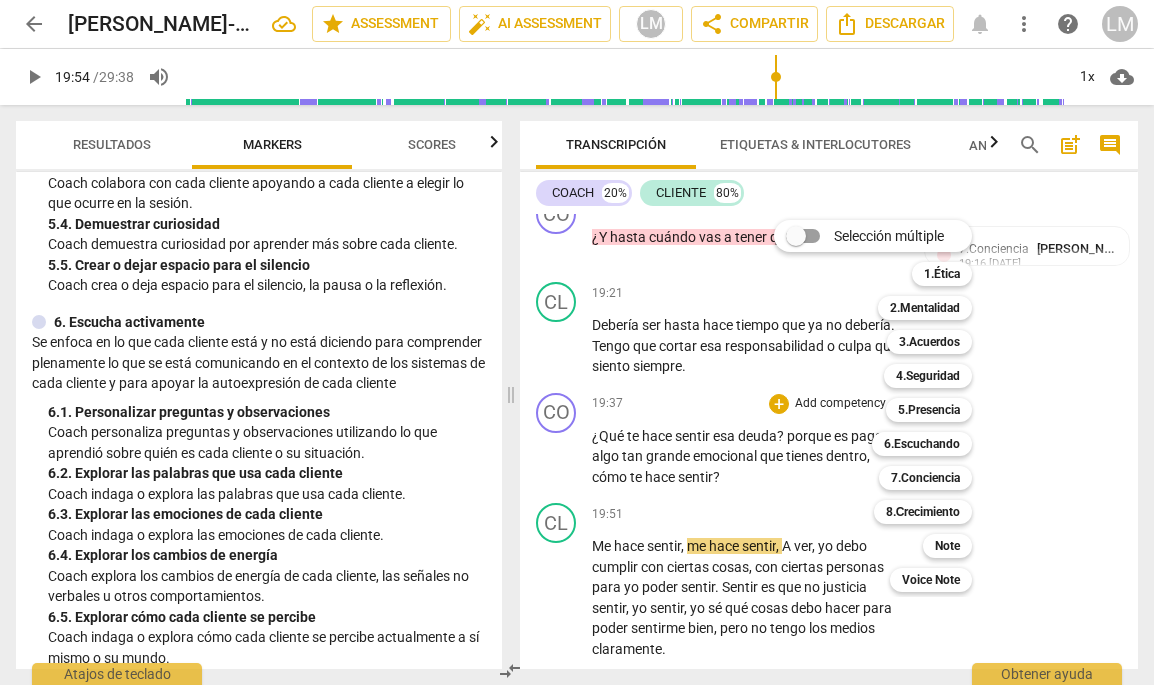 click at bounding box center (577, 342) 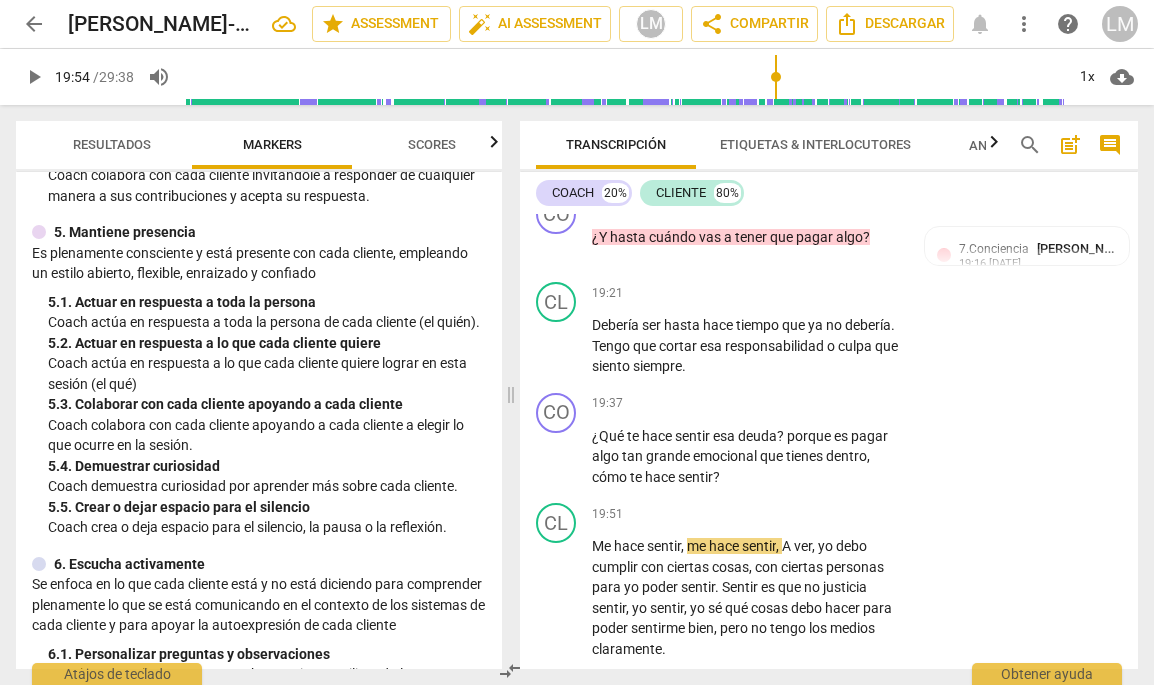scroll, scrollTop: 874, scrollLeft: 0, axis: vertical 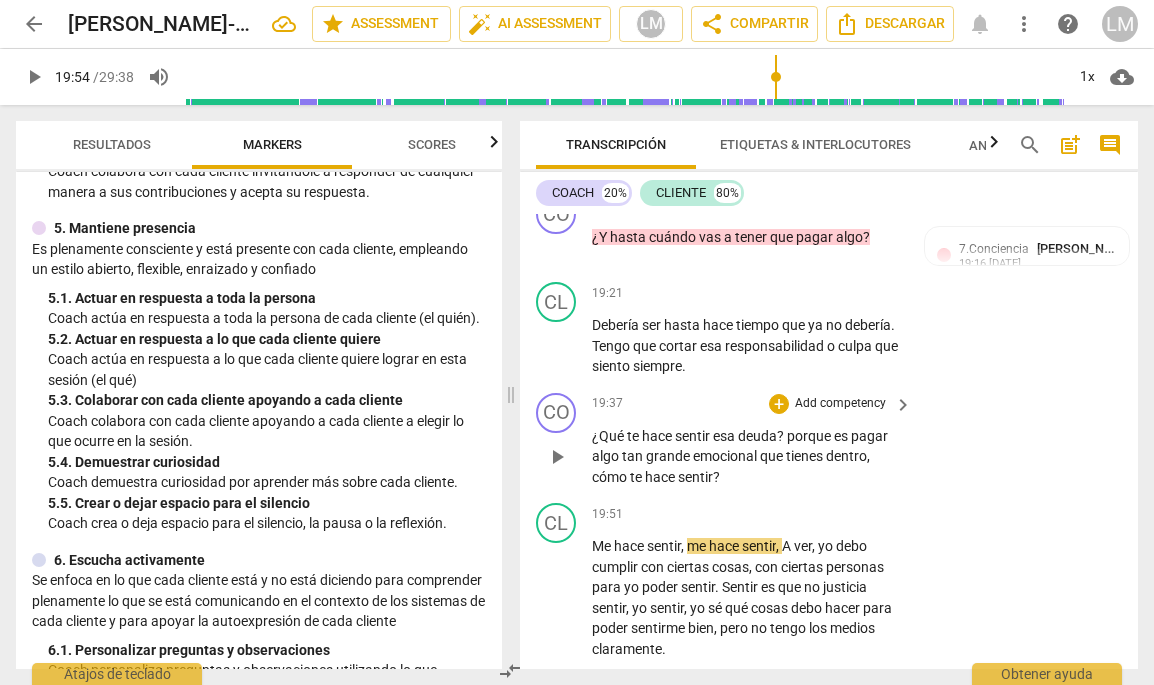 click on "Add competency" at bounding box center [840, 404] 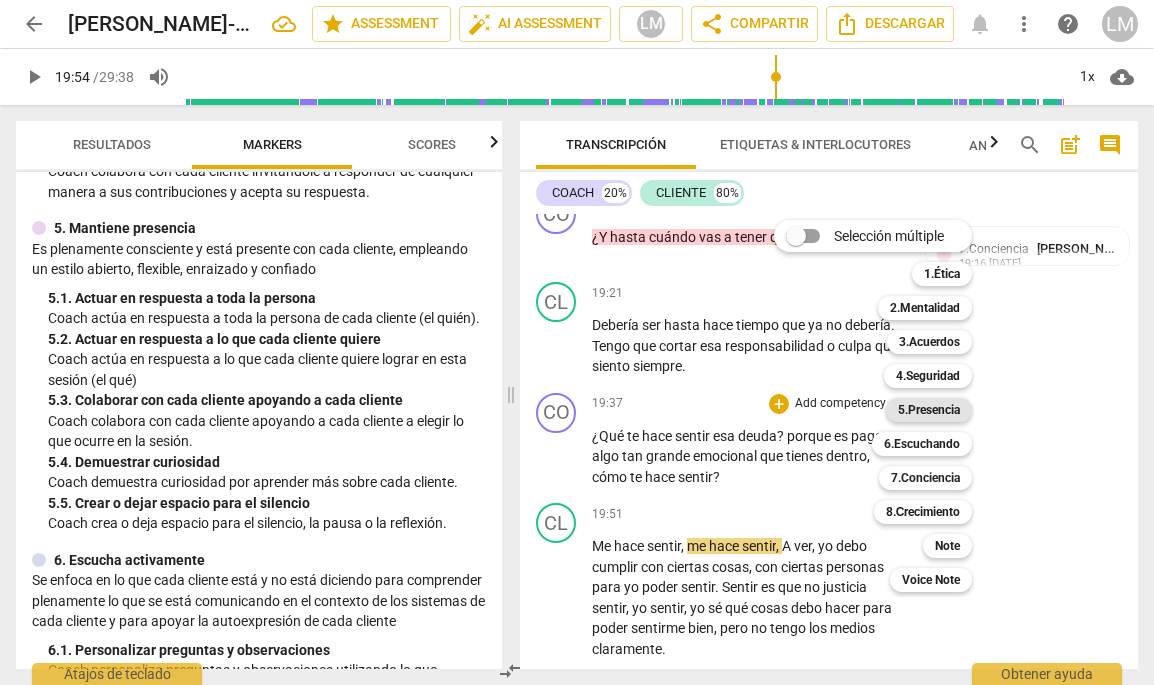 click on "5.Presencia" at bounding box center (929, 410) 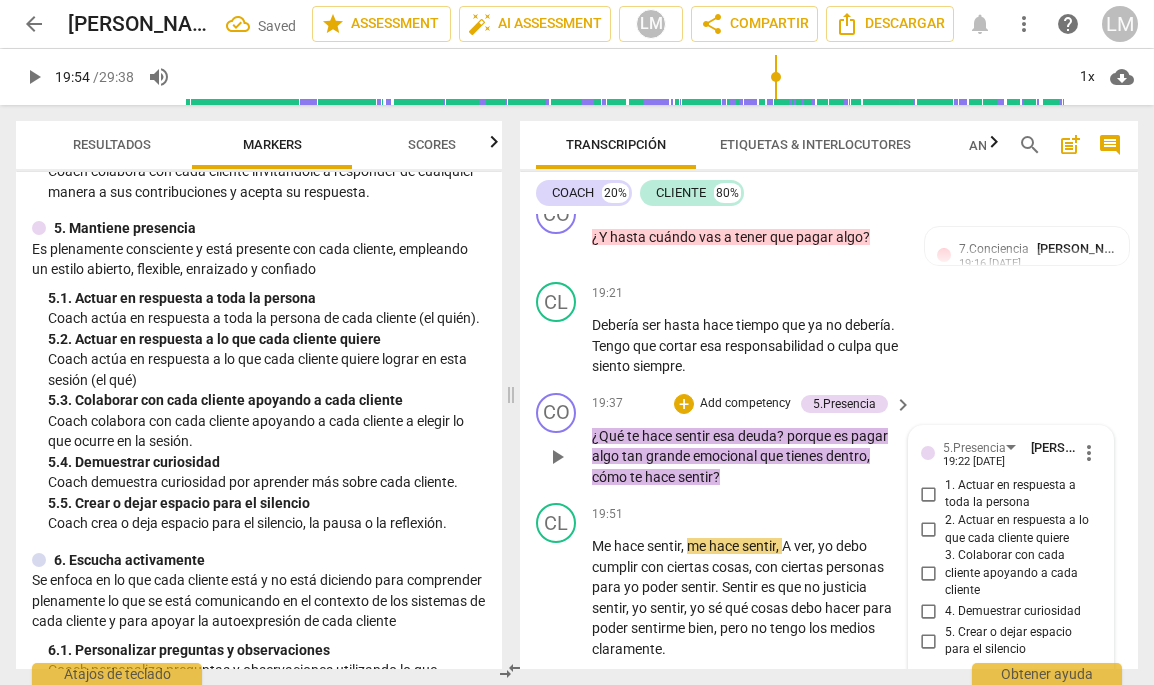 scroll, scrollTop: 7288, scrollLeft: 0, axis: vertical 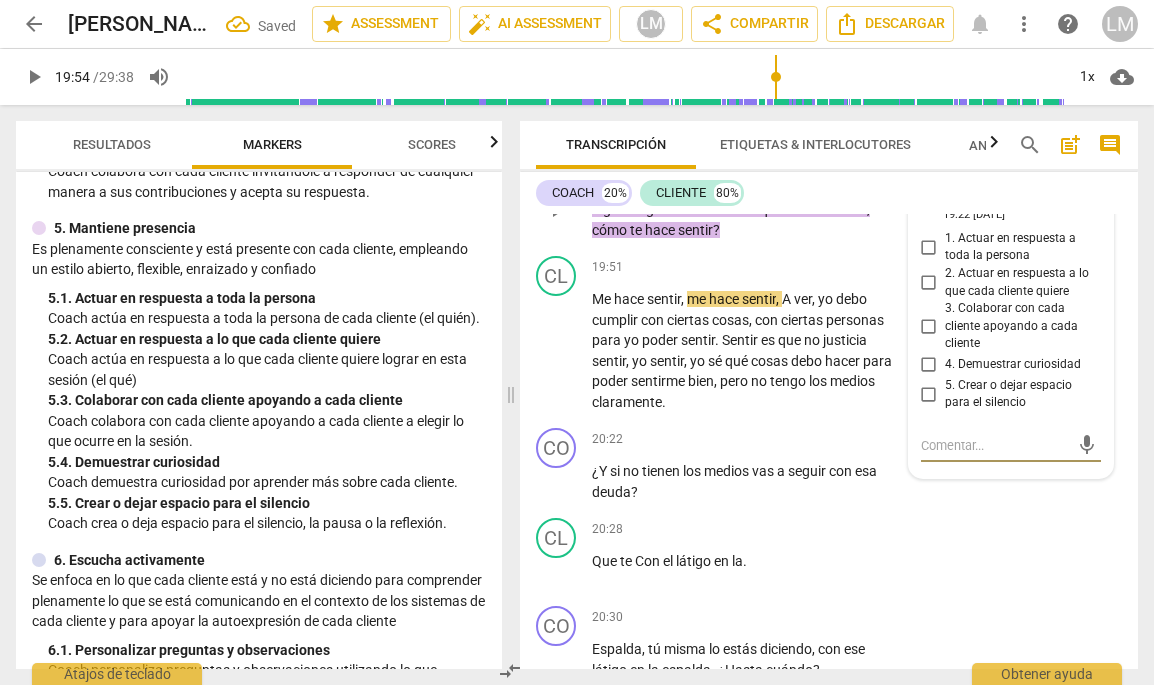 click on "4. Demuestrar curiosidad" at bounding box center [929, 365] 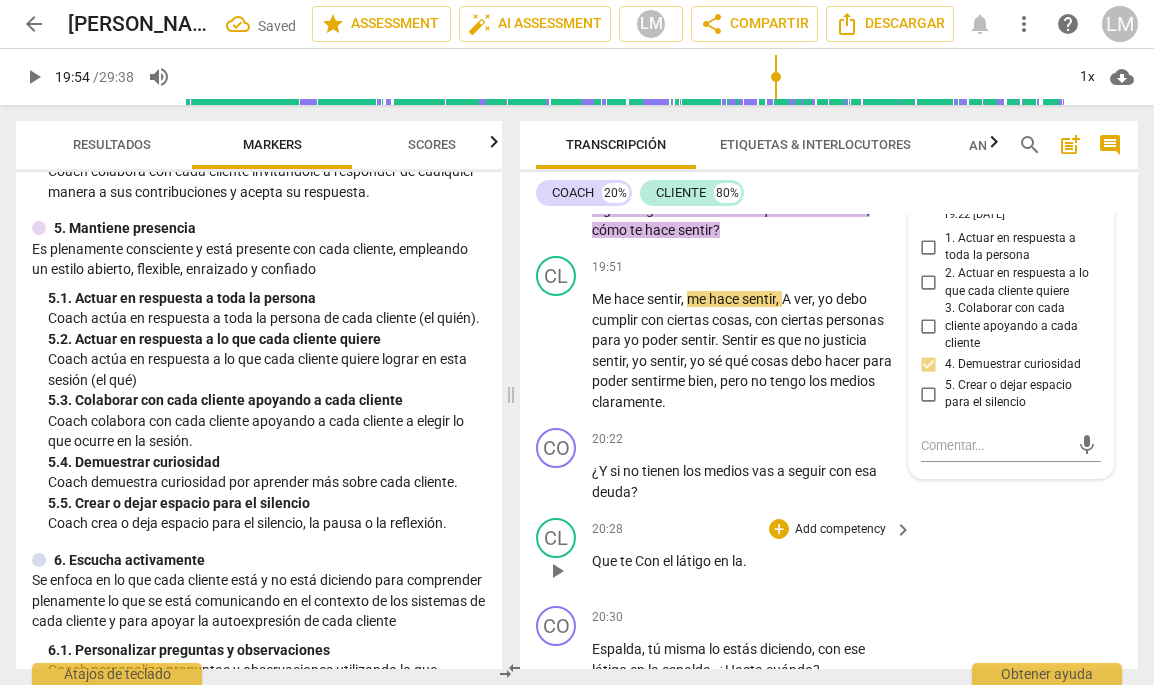 click on "CL play_arrow pause 20:28 + Add competency keyboard_arrow_right Que   te   Con   el   látigo   en   la ." at bounding box center (829, 554) 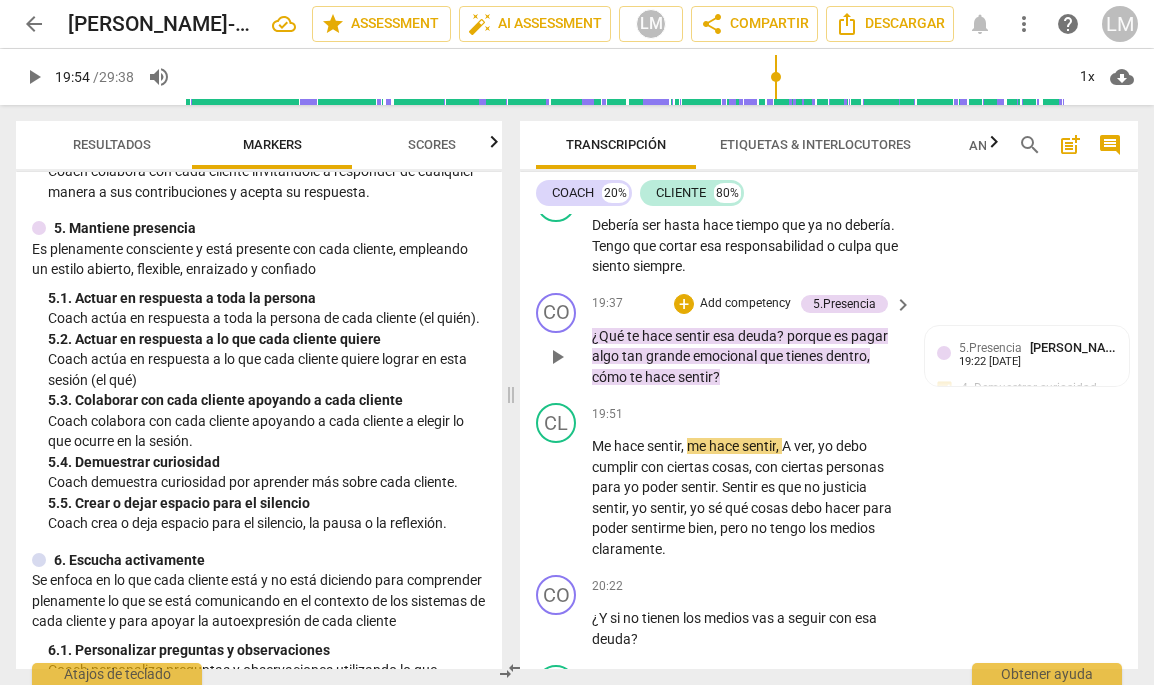 scroll, scrollTop: 7138, scrollLeft: 0, axis: vertical 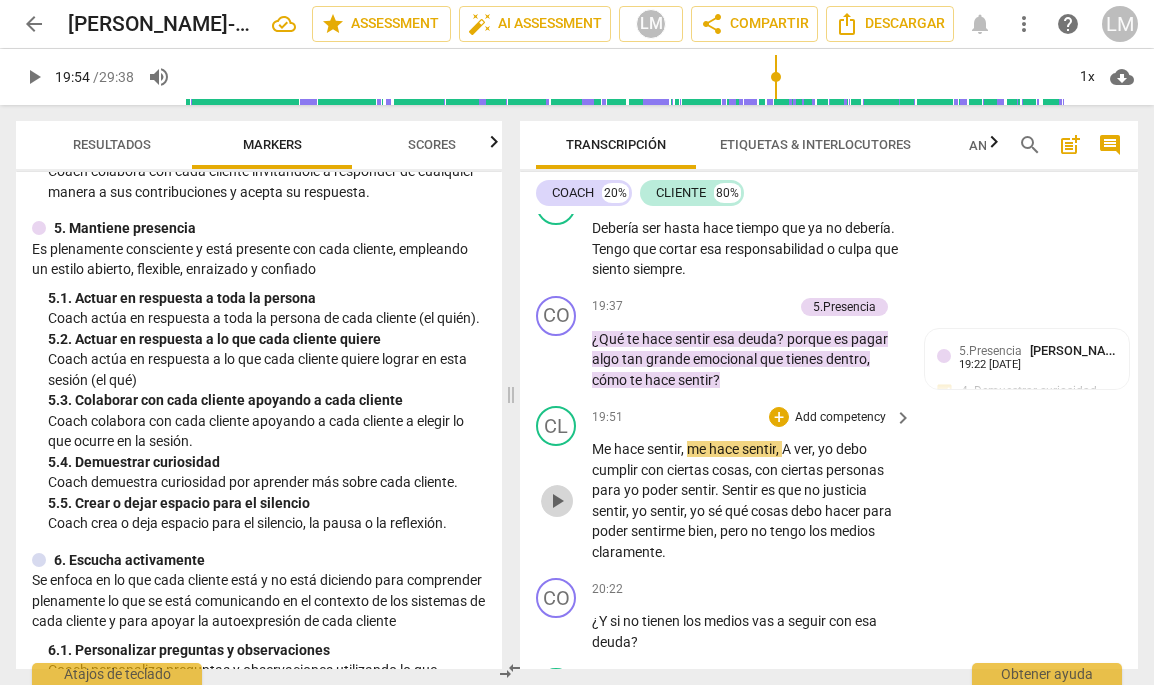 click on "play_arrow" at bounding box center (557, 501) 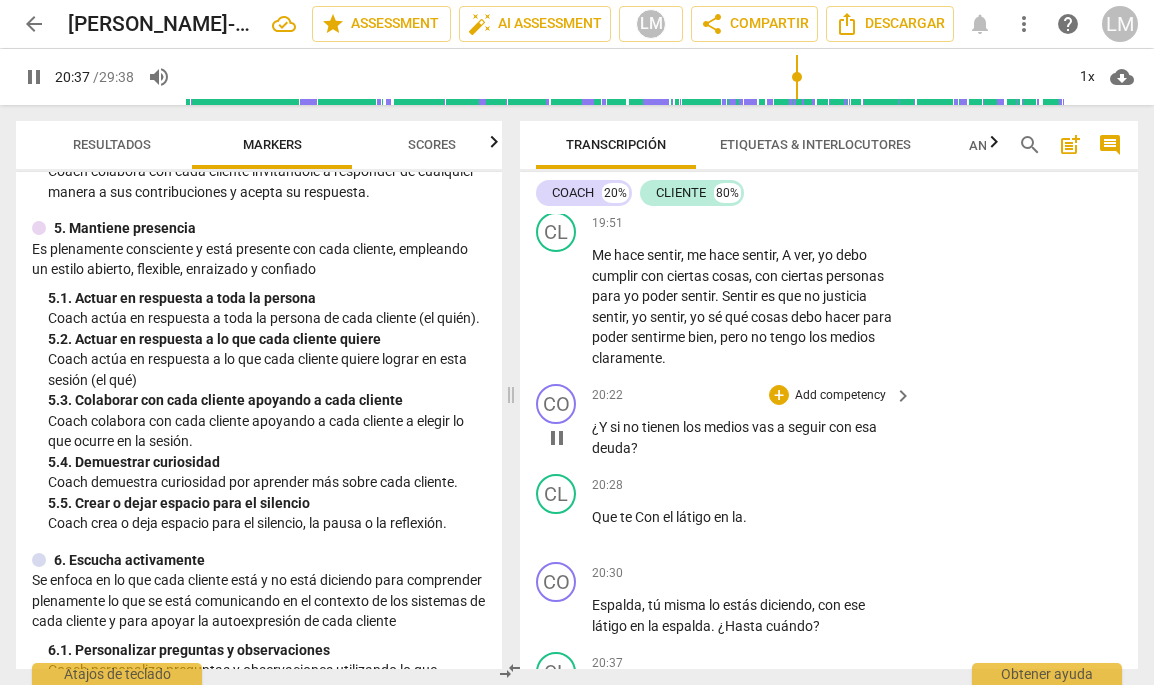 scroll, scrollTop: 7331, scrollLeft: 0, axis: vertical 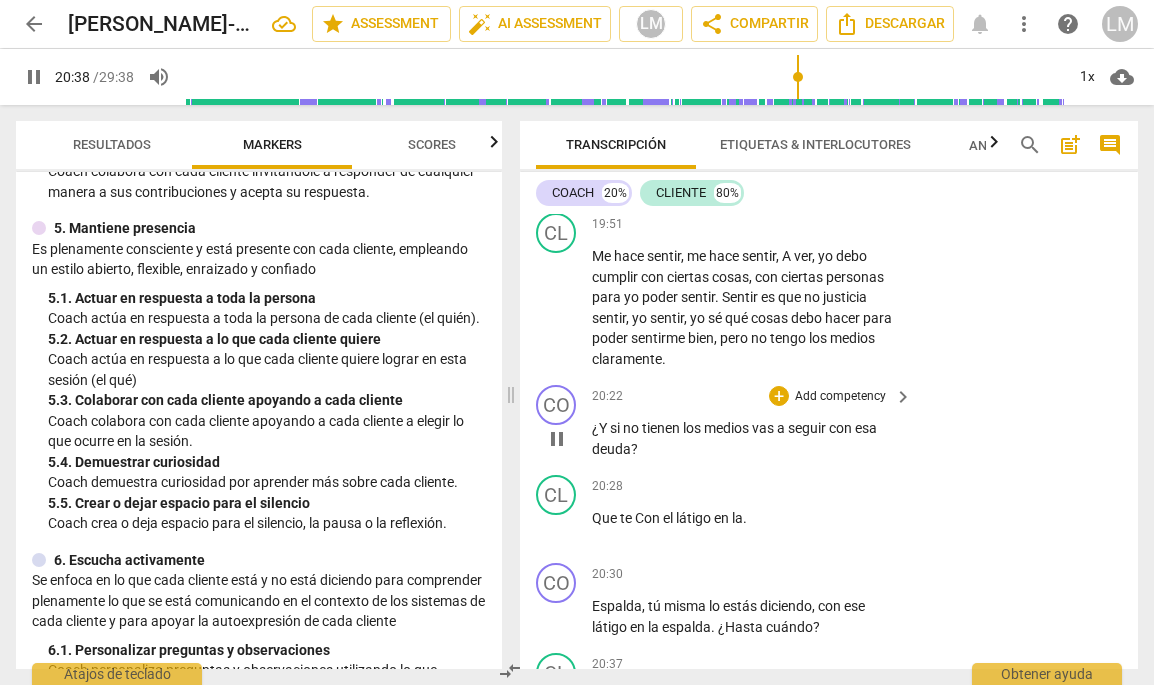 click on "pause" at bounding box center (557, 439) 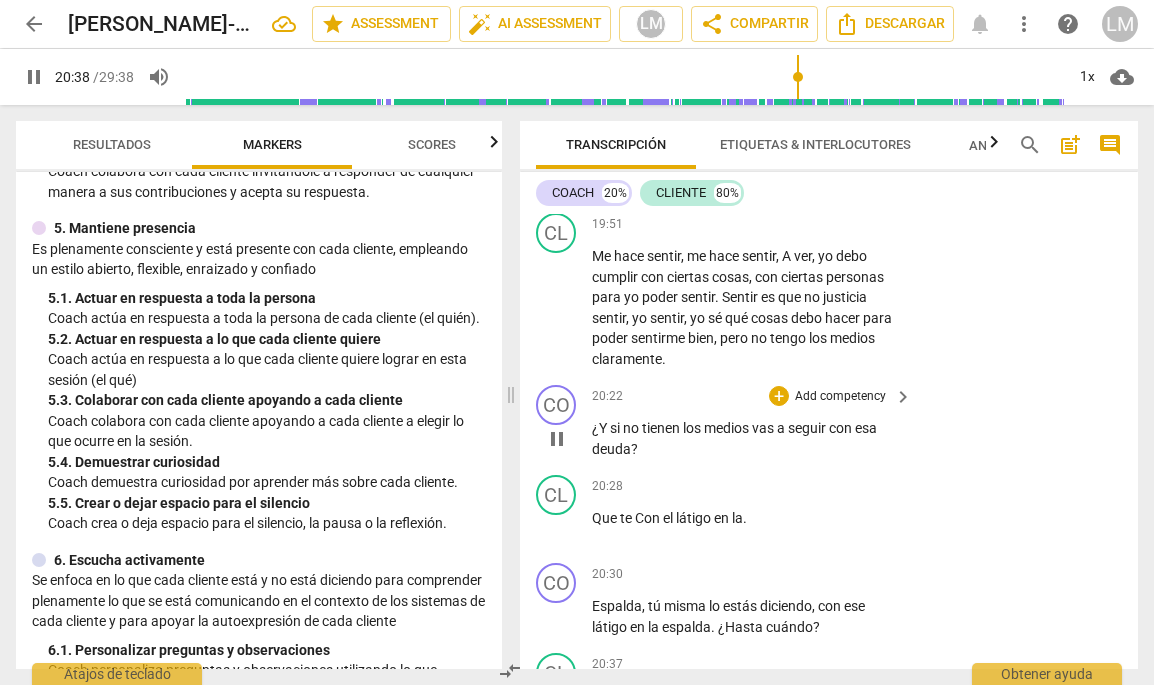 type on "1238" 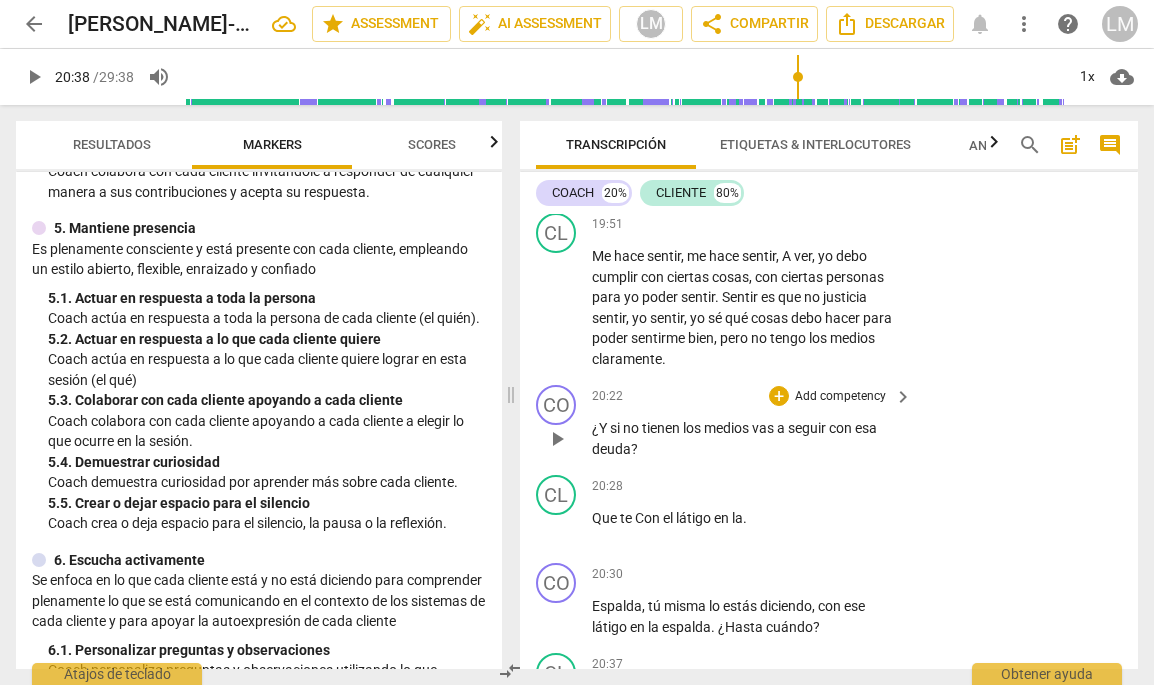 click on "Add competency" at bounding box center (840, 397) 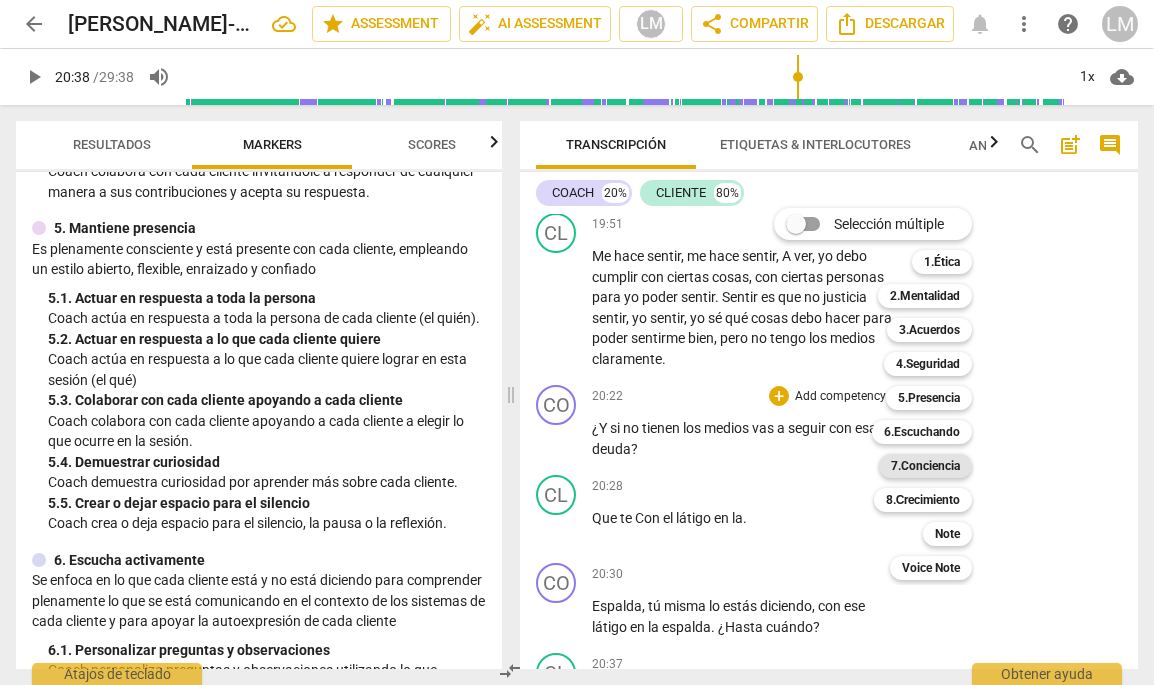 click on "7.Conciencia" at bounding box center [925, 466] 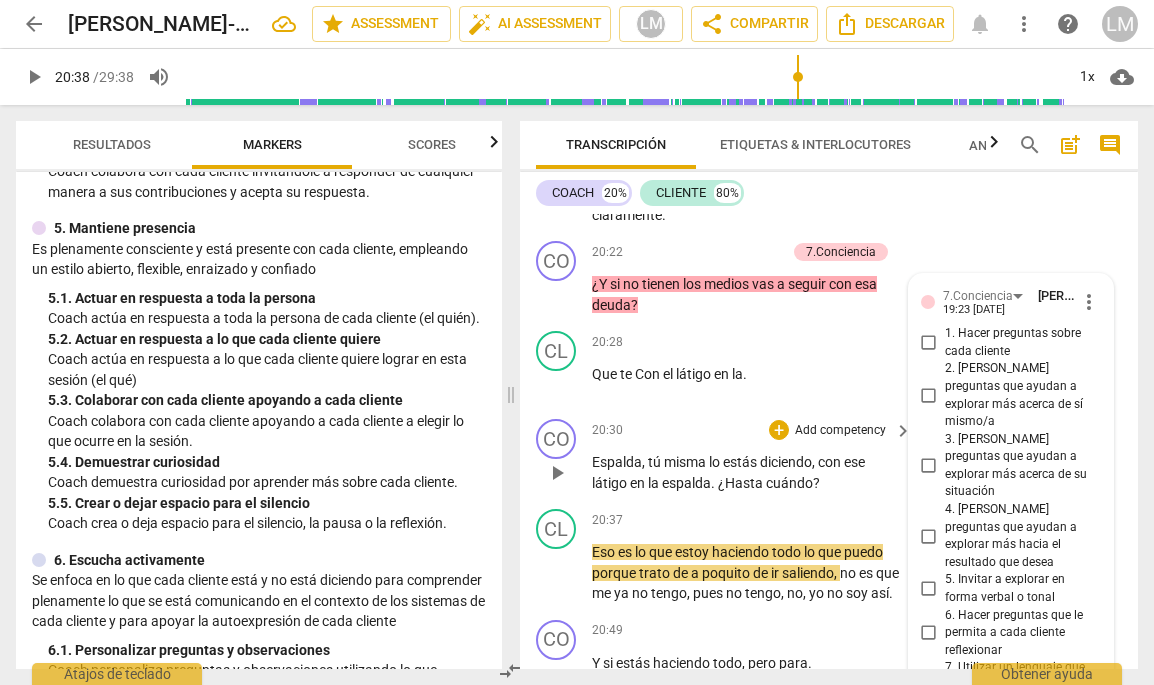 scroll, scrollTop: 7473, scrollLeft: 0, axis: vertical 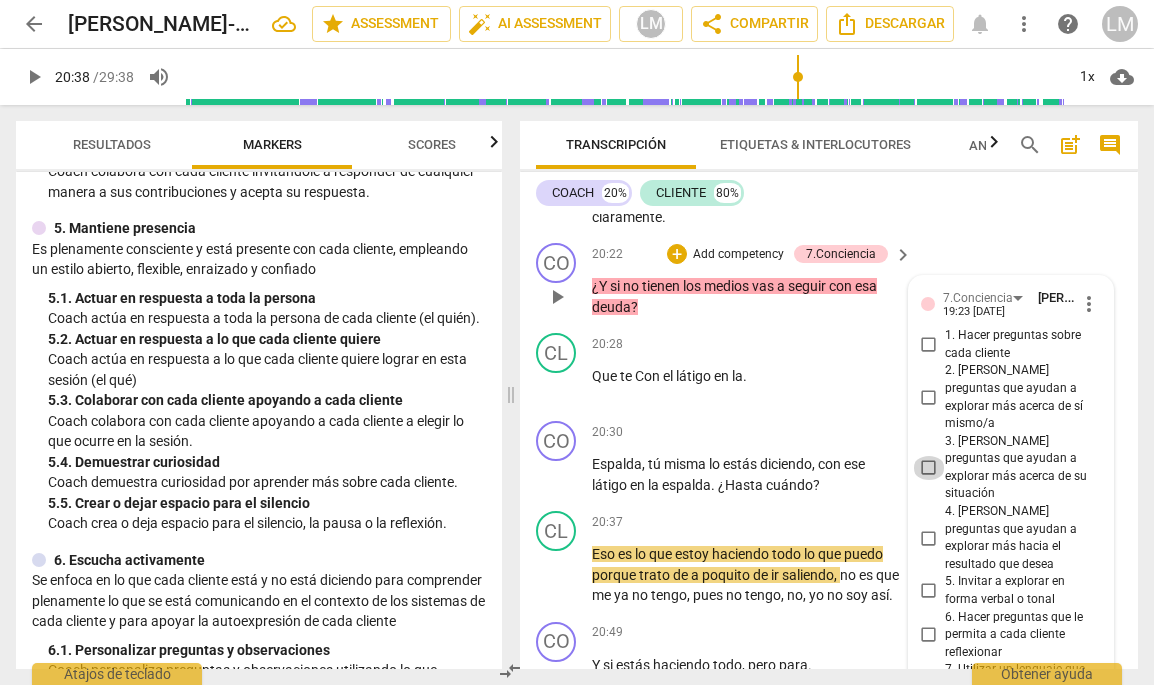 click on "3. [PERSON_NAME] preguntas que ayudan a explorar más acerca de su situación" at bounding box center [929, 468] 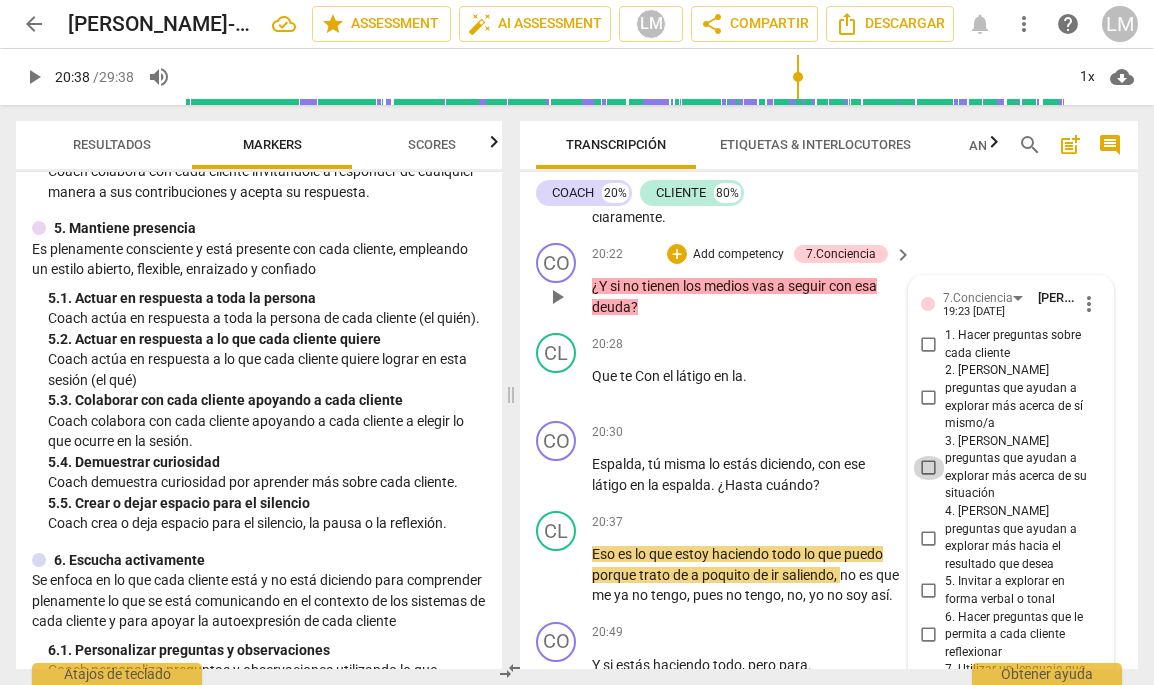 checkbox on "true" 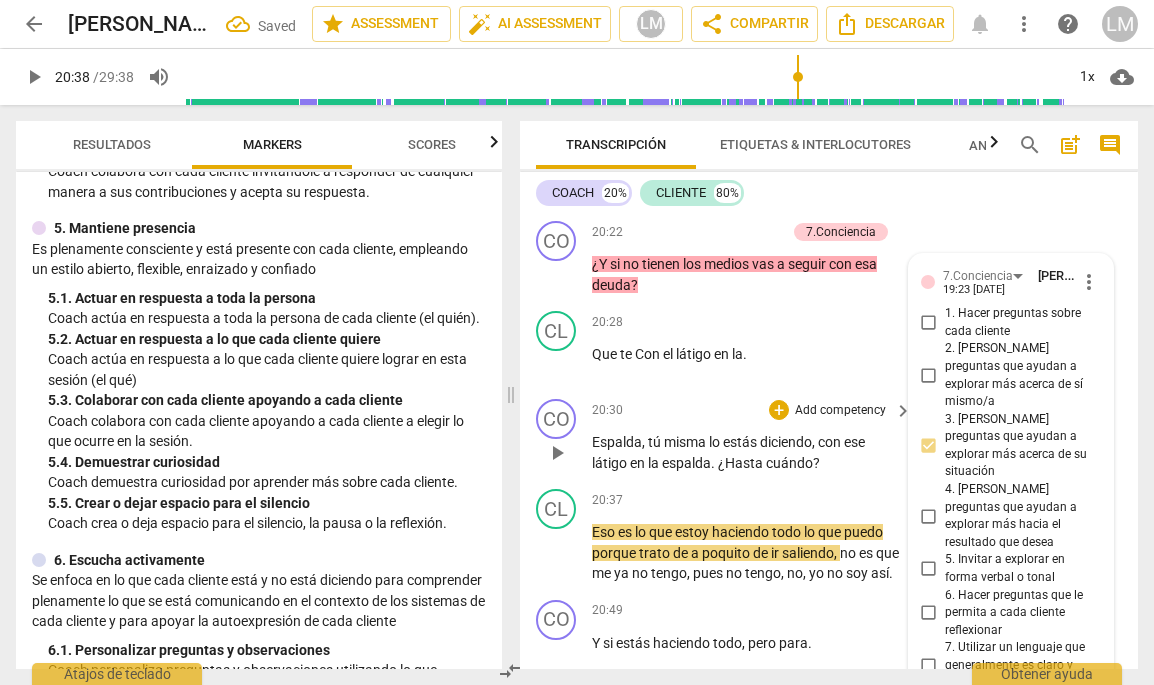 scroll, scrollTop: 7497, scrollLeft: 0, axis: vertical 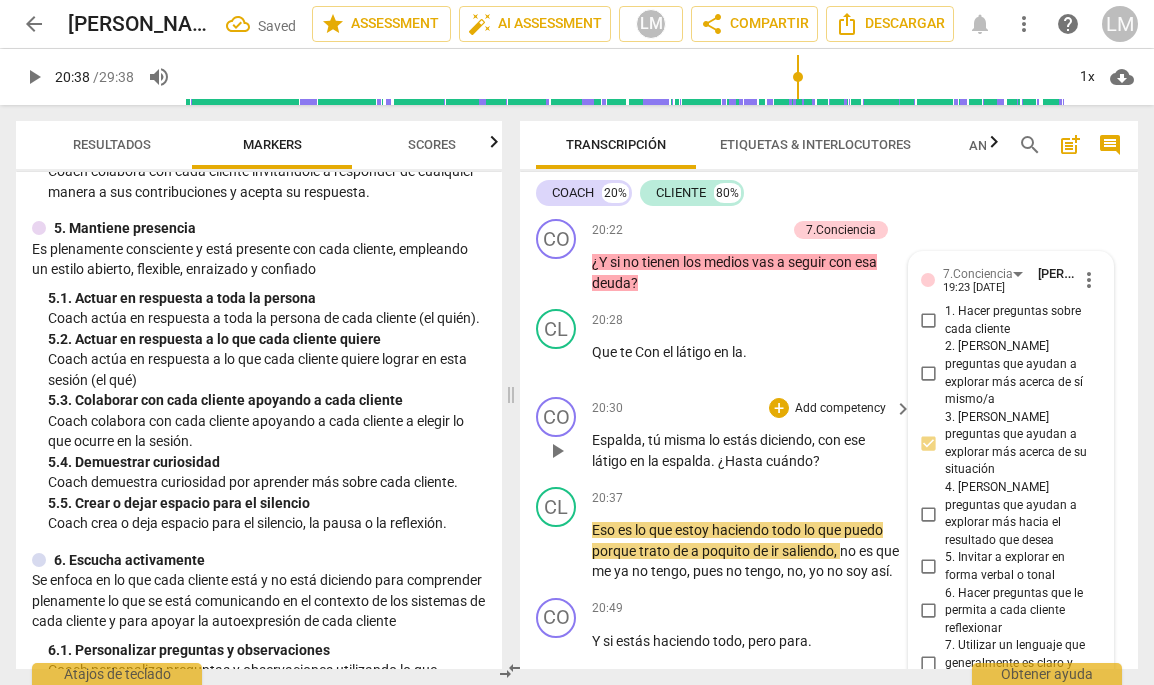 click on "Add competency" at bounding box center (840, 409) 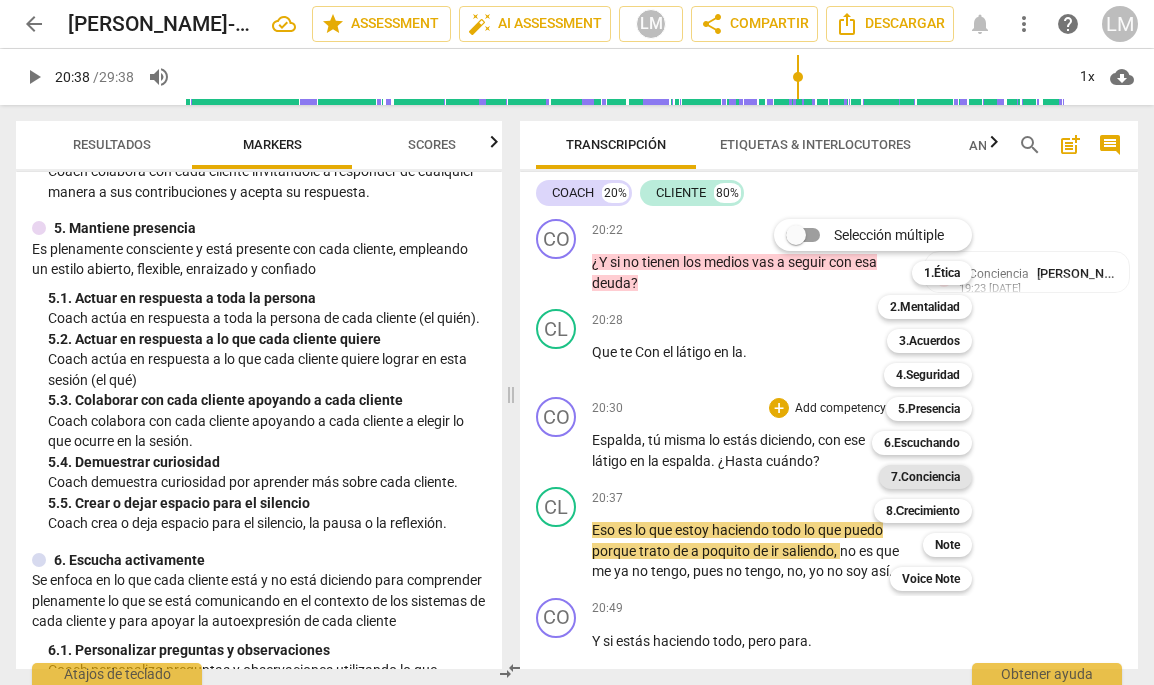 click on "7.Conciencia" at bounding box center [925, 477] 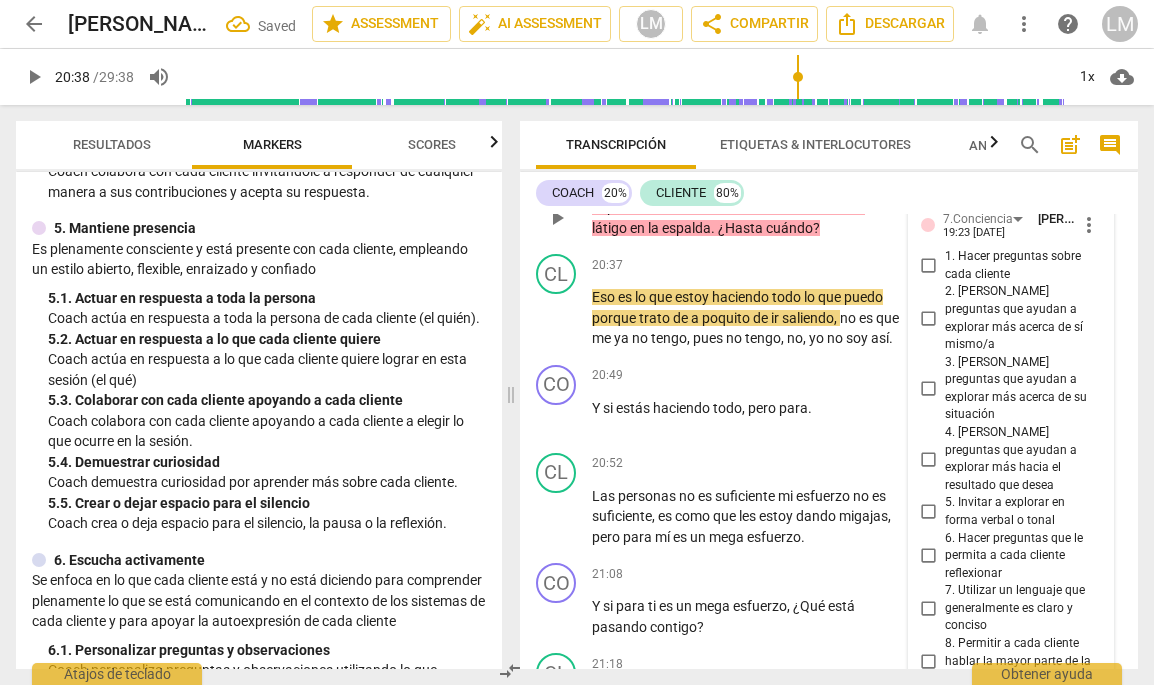 scroll, scrollTop: 7727, scrollLeft: 0, axis: vertical 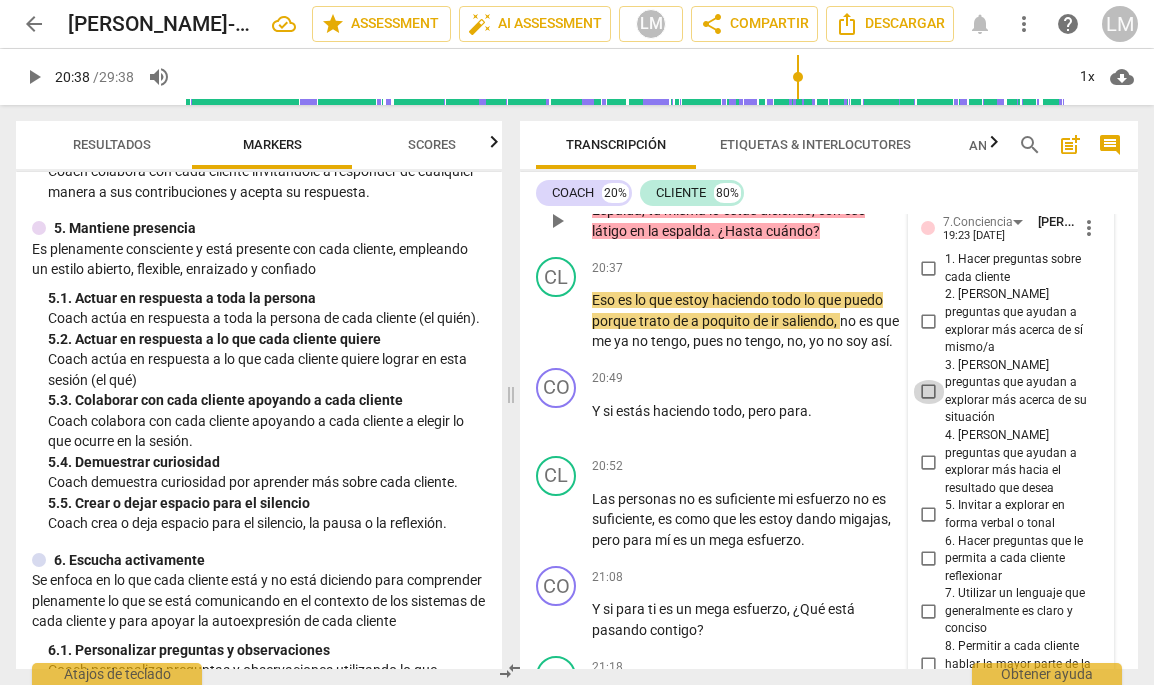 click on "3. [PERSON_NAME] preguntas que ayudan a explorar más acerca de su situación" at bounding box center [929, 392] 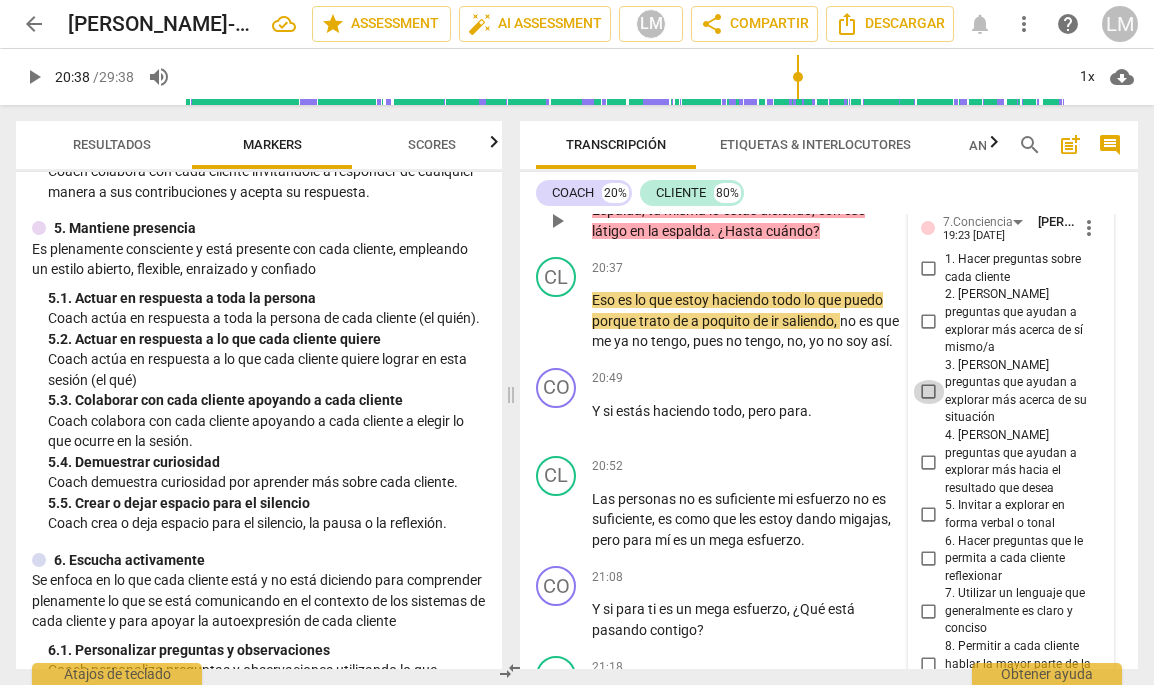 checkbox on "true" 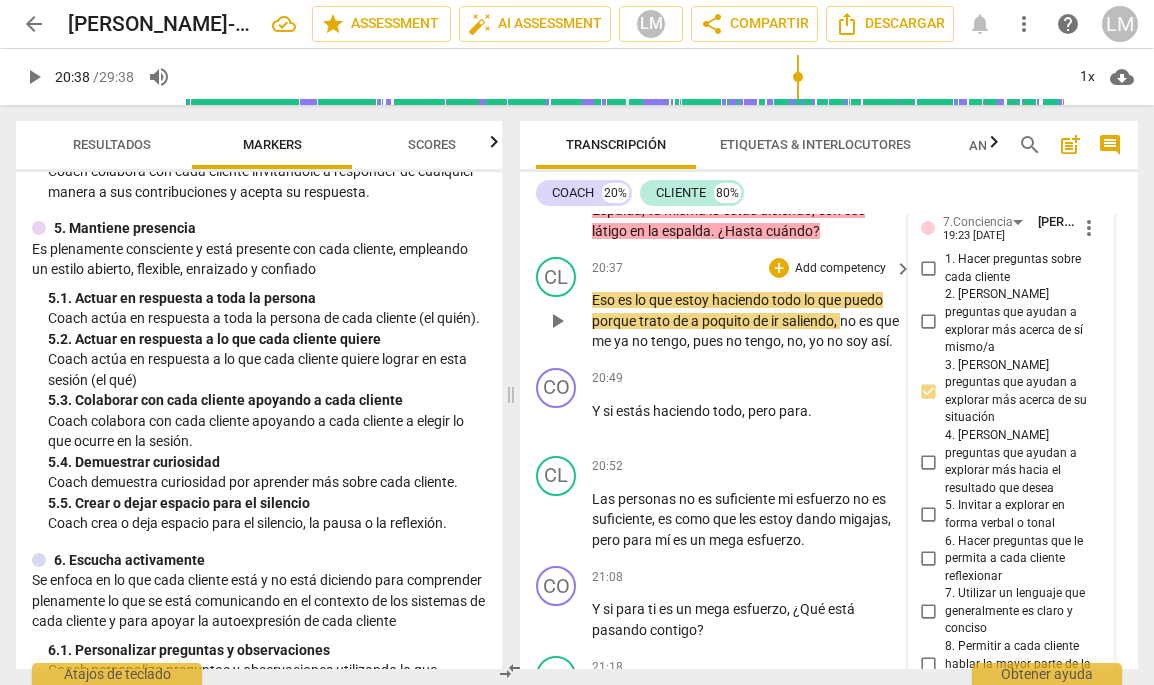 click on "play_arrow" at bounding box center [557, 321] 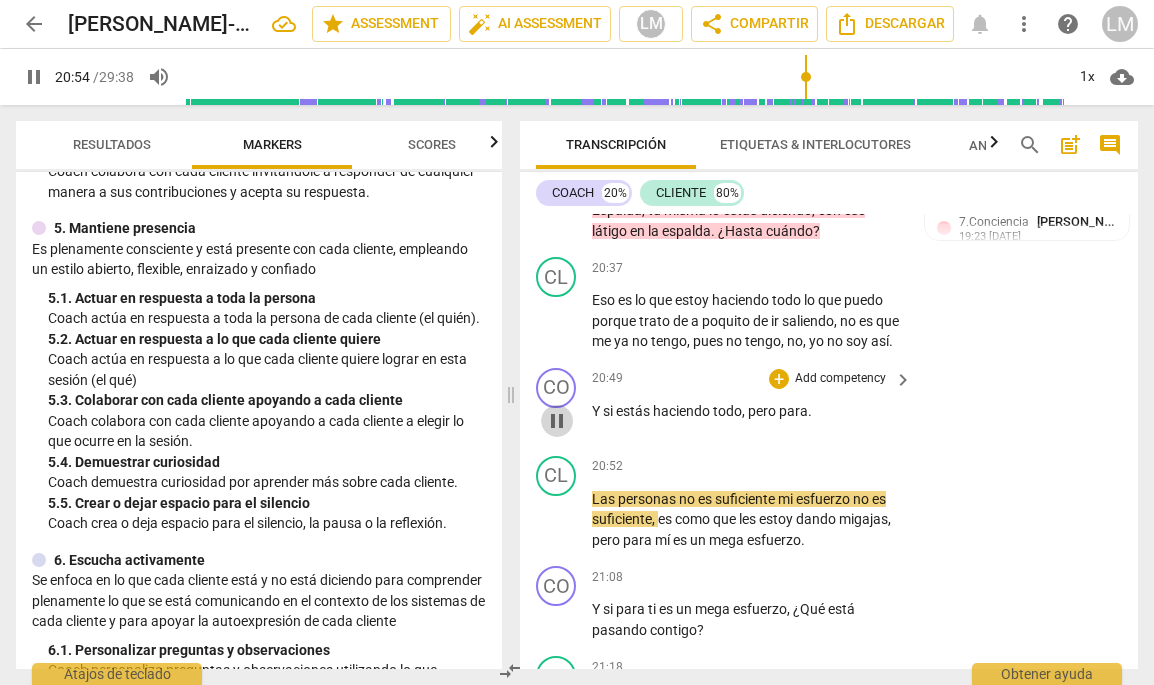 click on "pause" at bounding box center (557, 421) 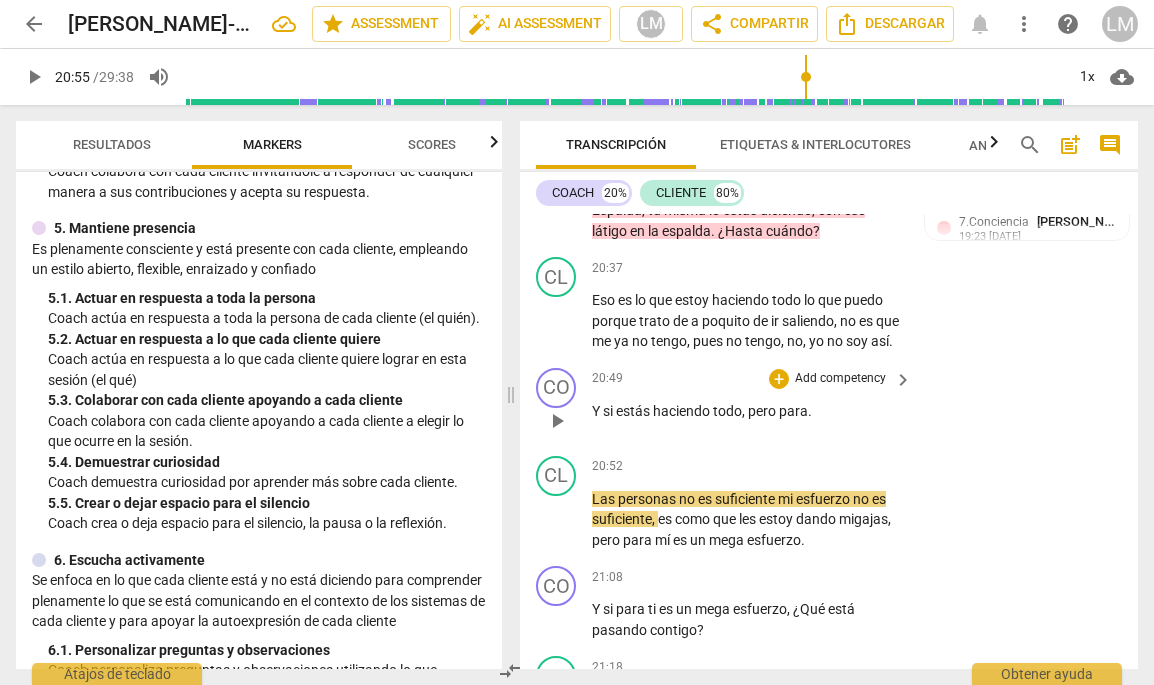 click on "," at bounding box center (745, 411) 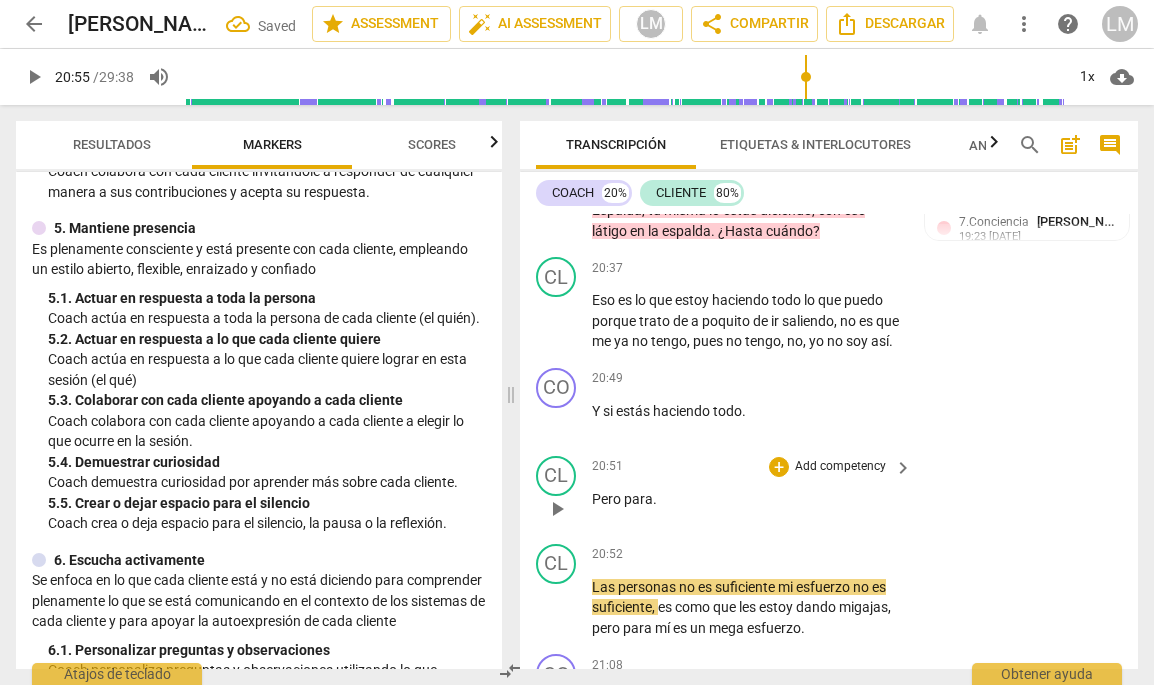click on "." at bounding box center (655, 499) 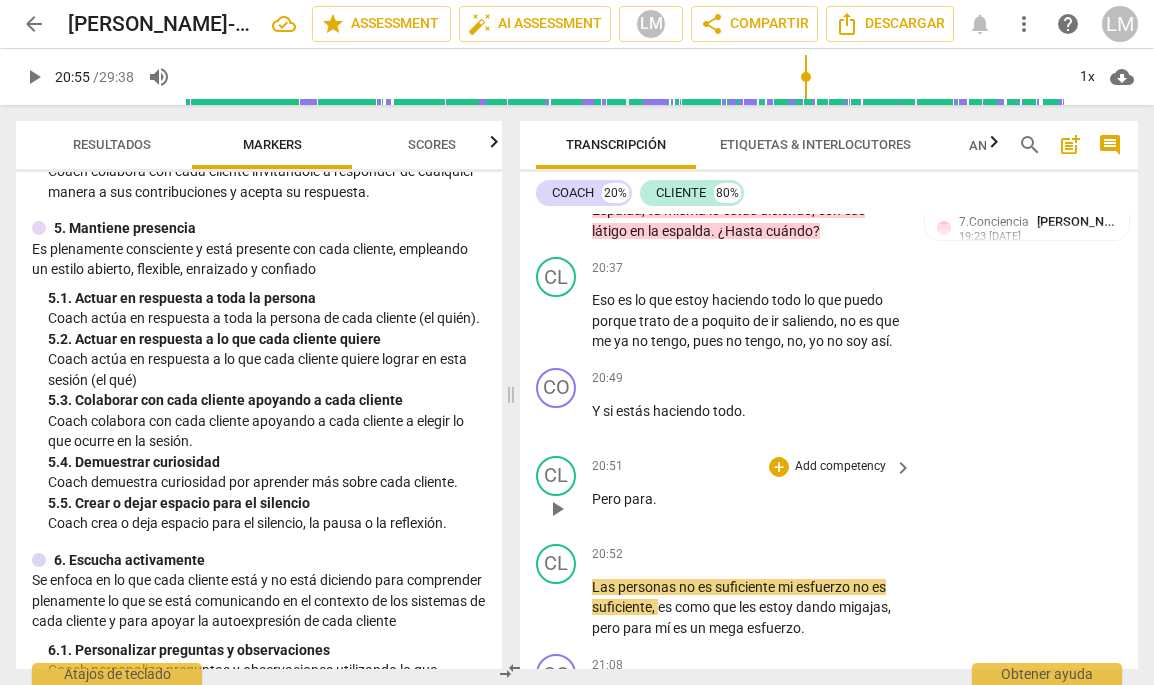 type 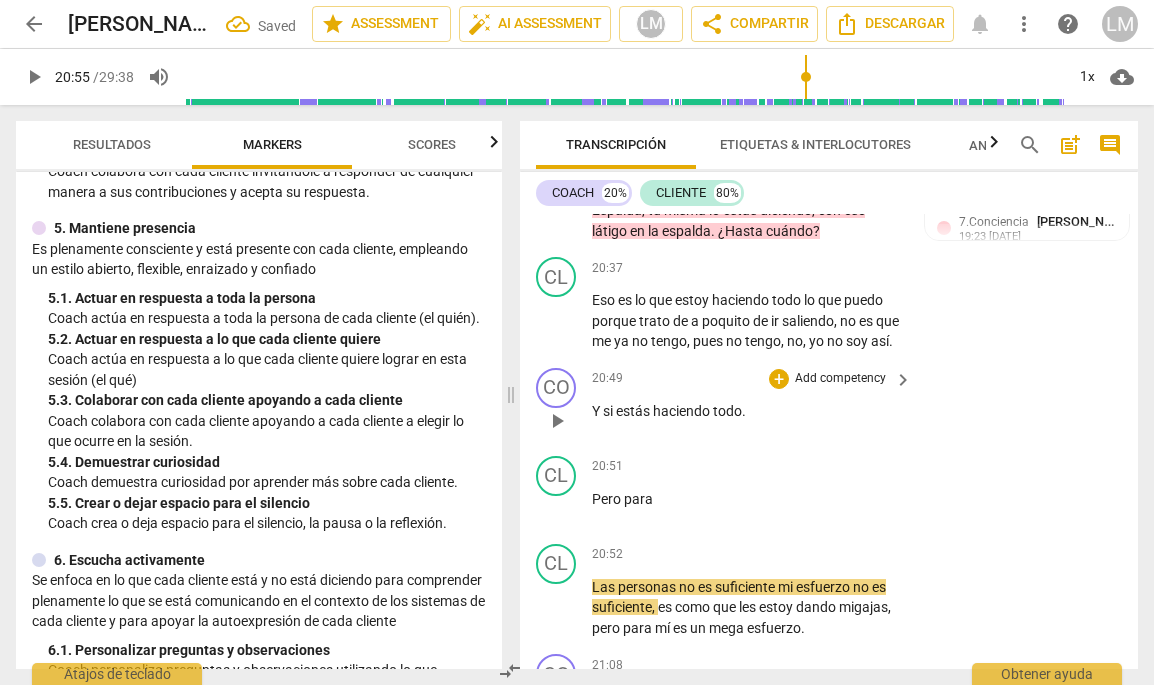 click on "Add competency" at bounding box center [840, 379] 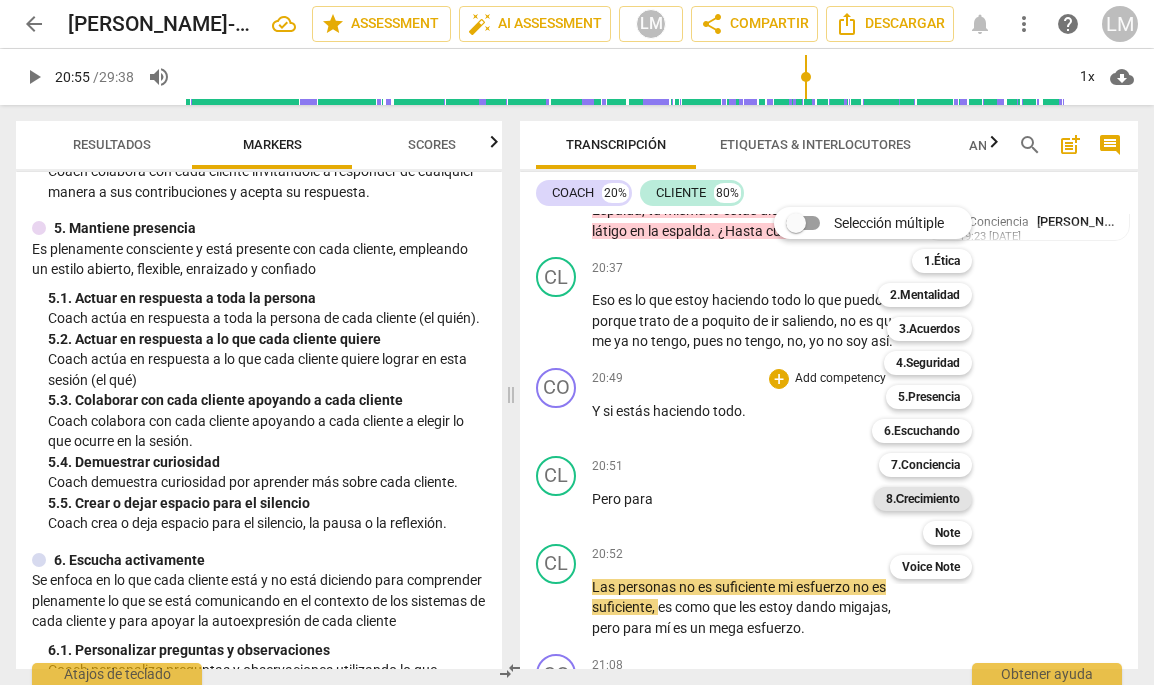 click on "8.Сrecimiento" at bounding box center [923, 499] 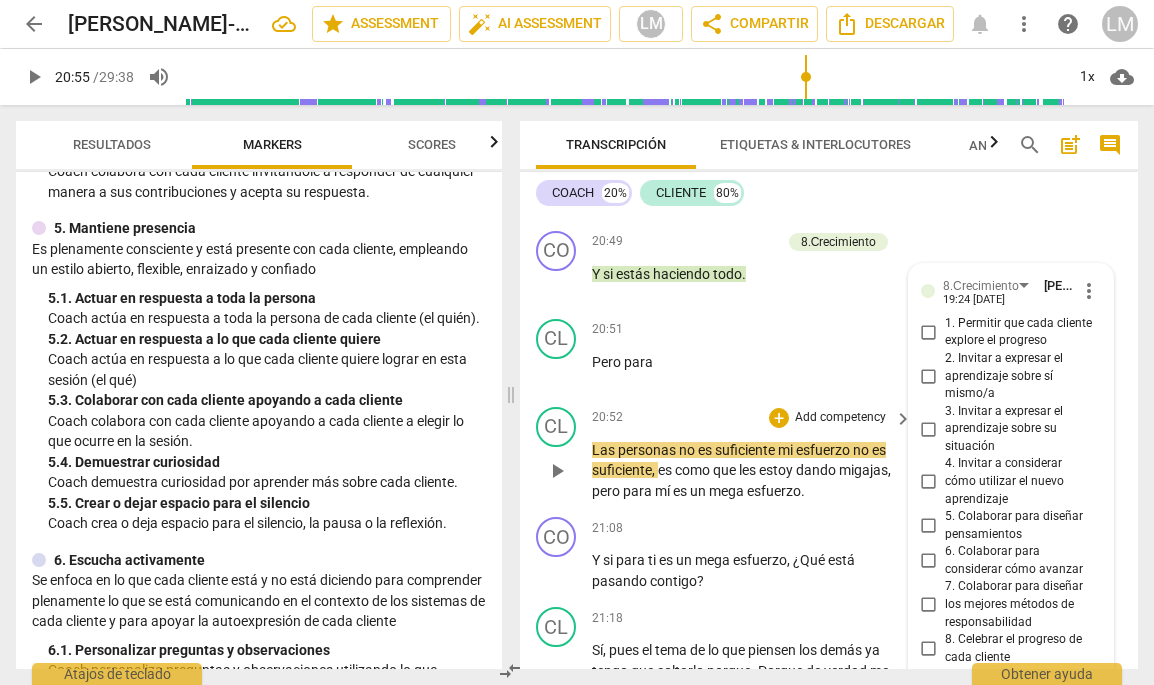 scroll, scrollTop: 7871, scrollLeft: 0, axis: vertical 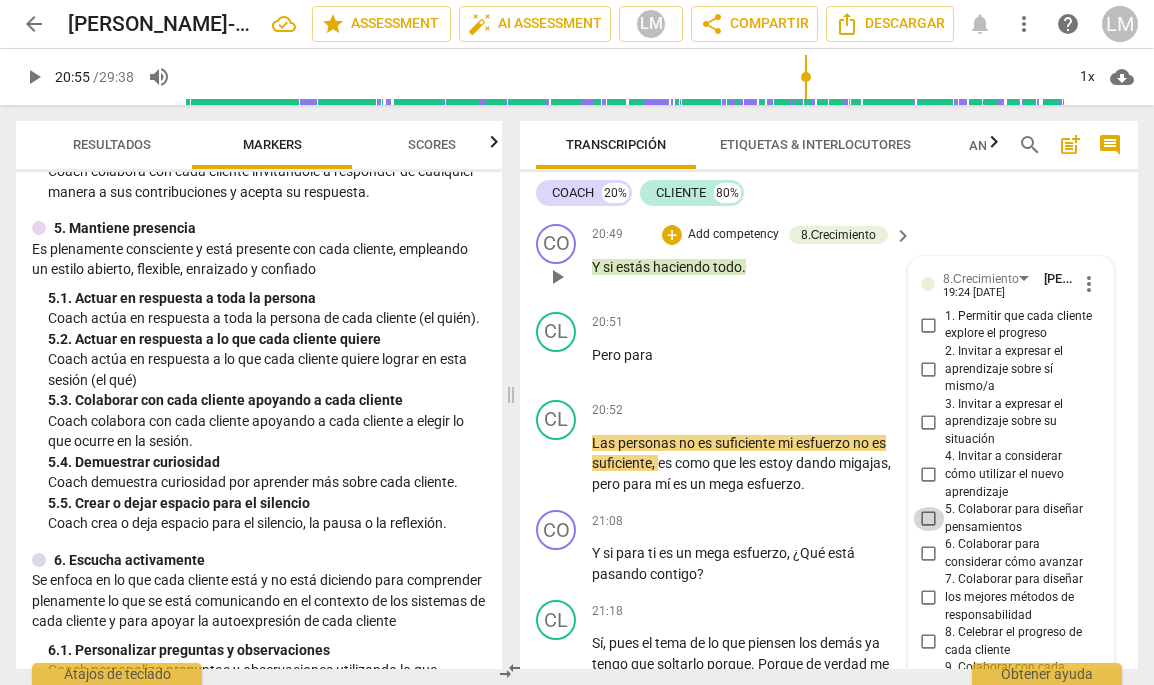 click on "5. Colaborar para diseñar pensamientos" at bounding box center [929, 519] 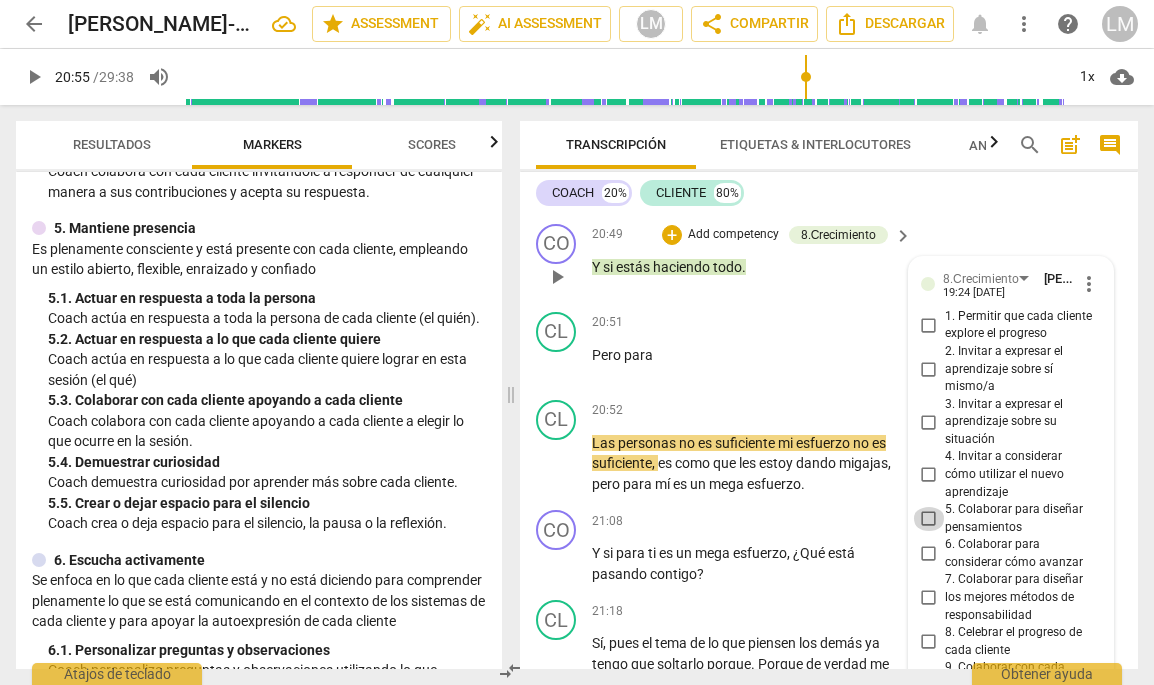 checkbox on "true" 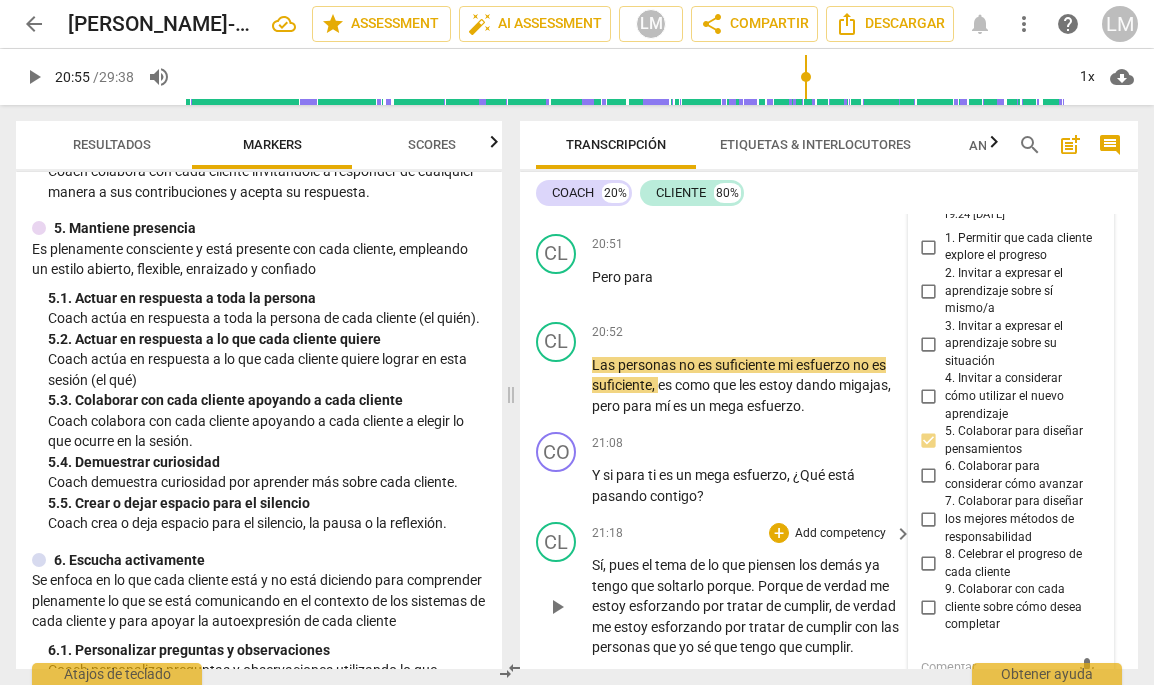 scroll, scrollTop: 7955, scrollLeft: 0, axis: vertical 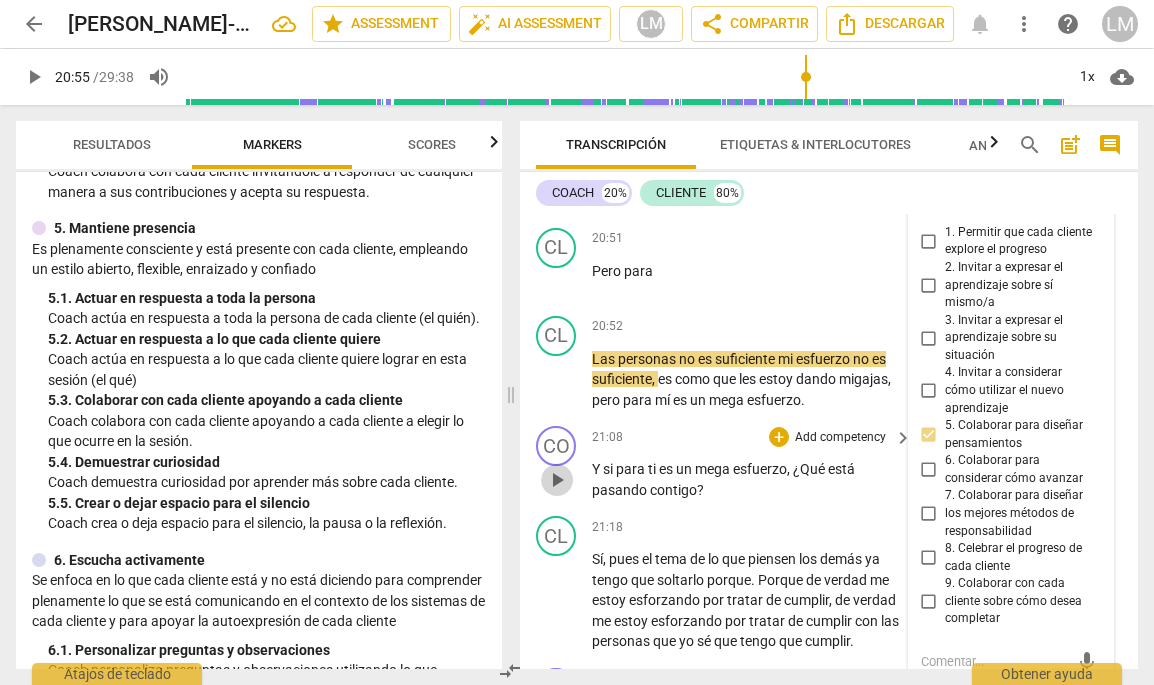 click on "play_arrow" at bounding box center (557, 480) 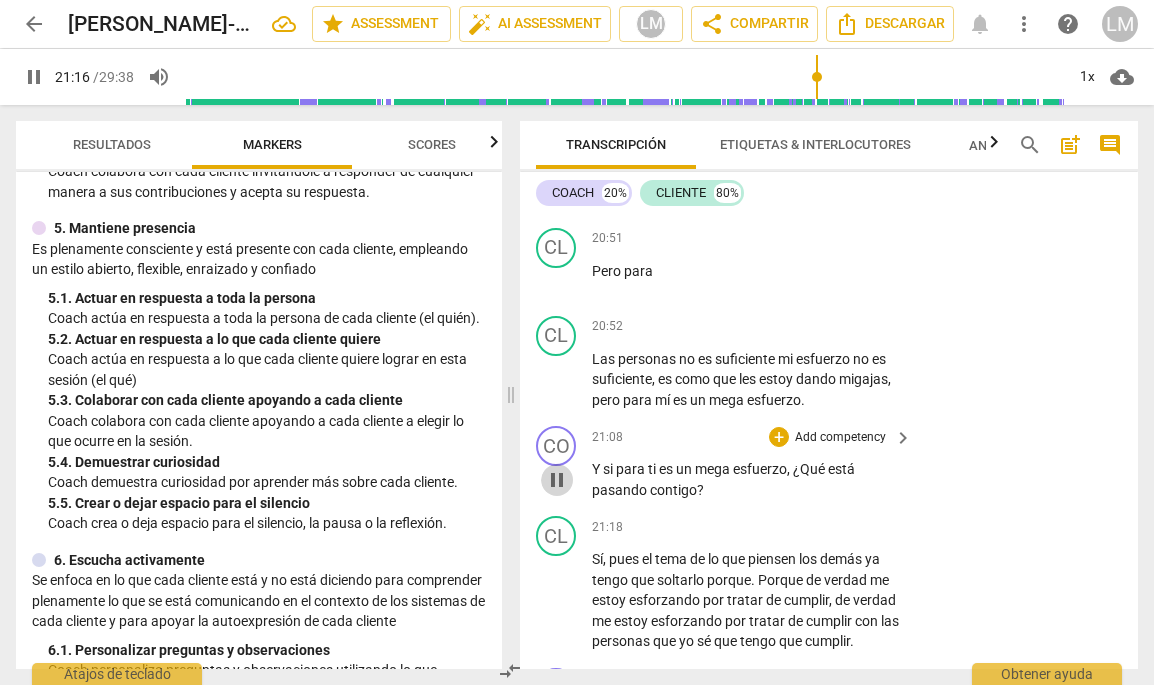 click on "pause" at bounding box center [557, 480] 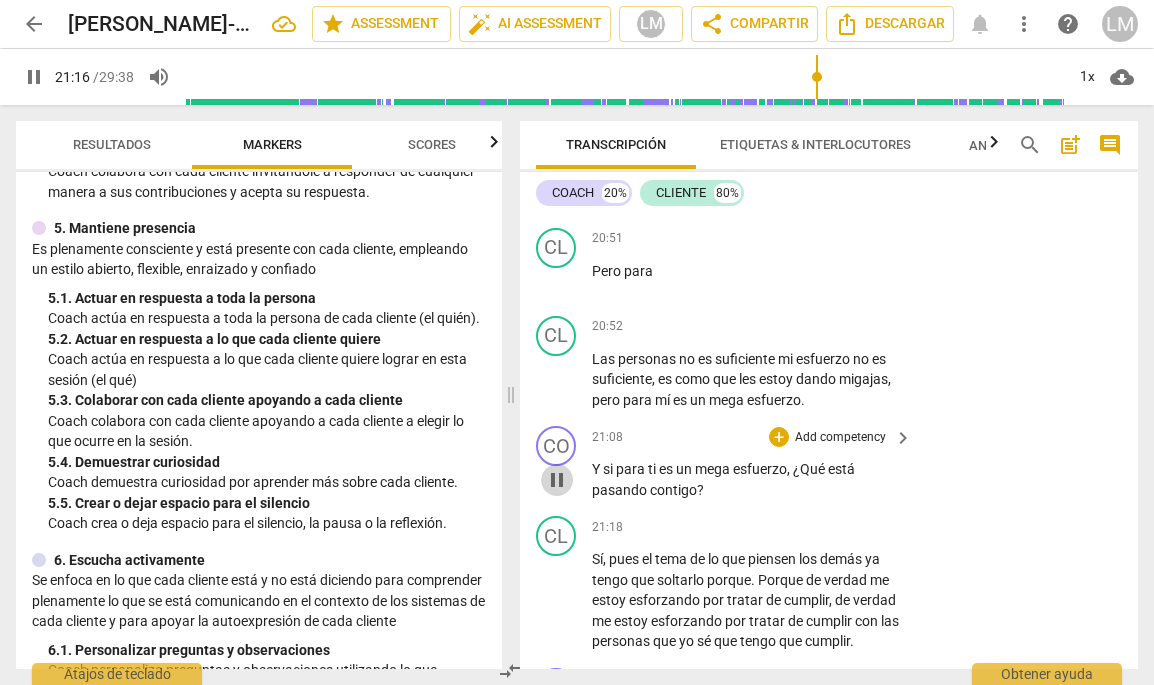 type on "1276" 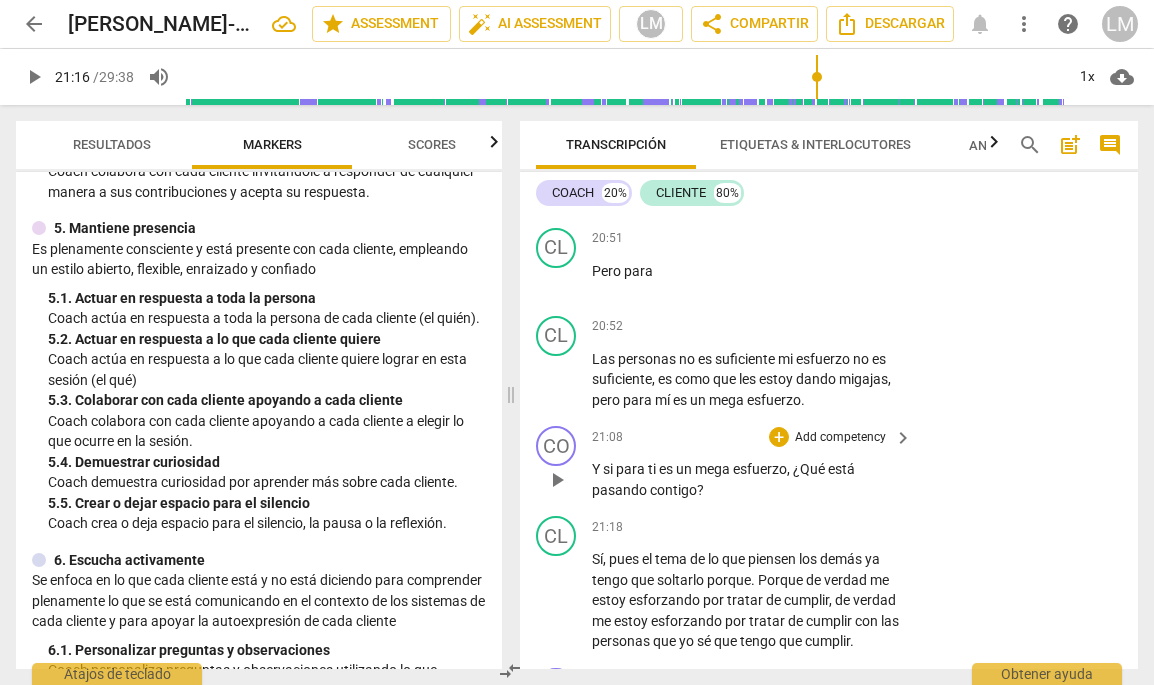 click on "Add competency" at bounding box center (840, 438) 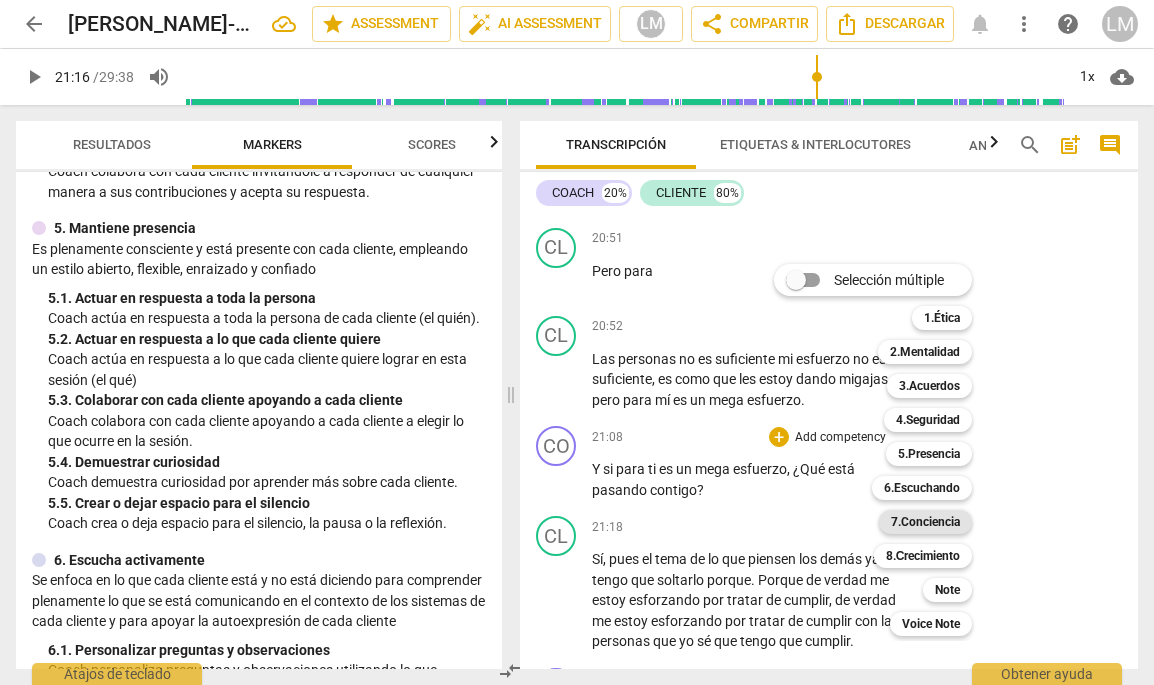 click on "7.Conciencia" at bounding box center [925, 522] 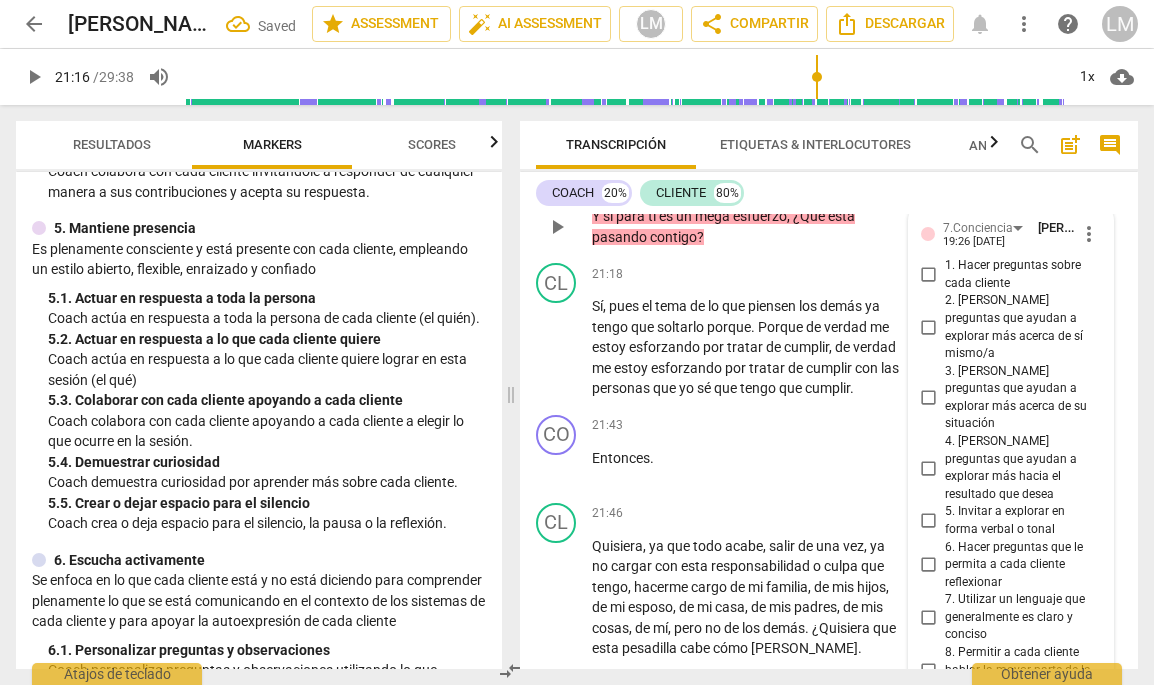 scroll, scrollTop: 8204, scrollLeft: 0, axis: vertical 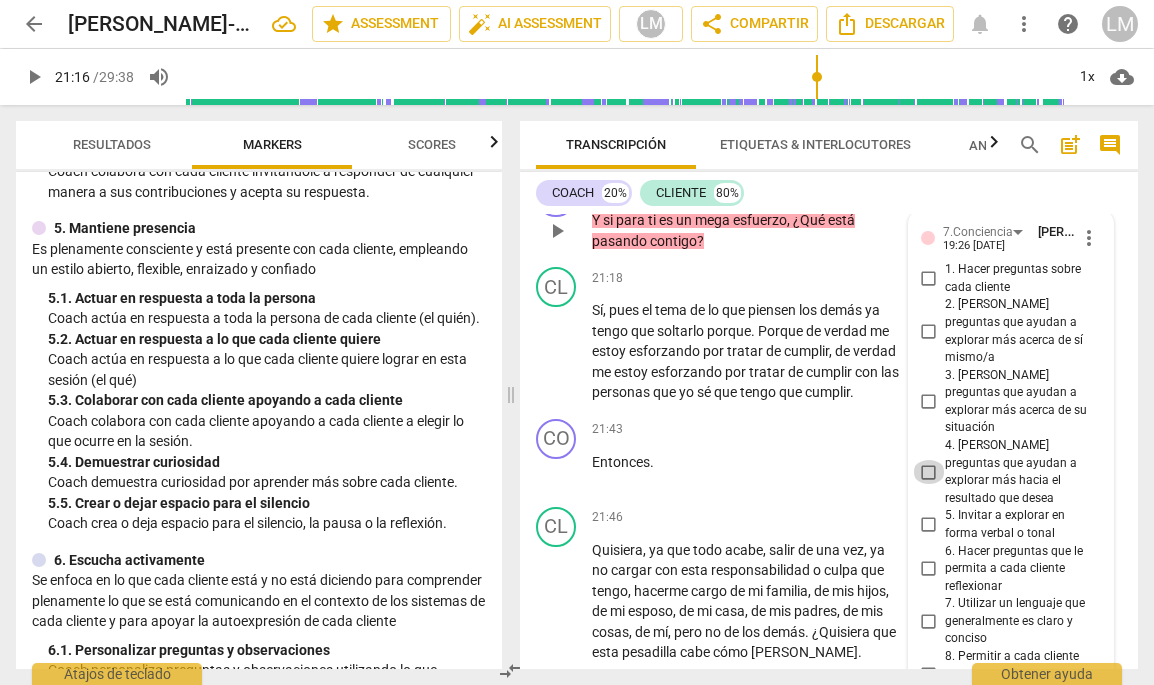click on "4. [PERSON_NAME] preguntas que ayudan a explorar más hacia el resultado que desea" at bounding box center [929, 472] 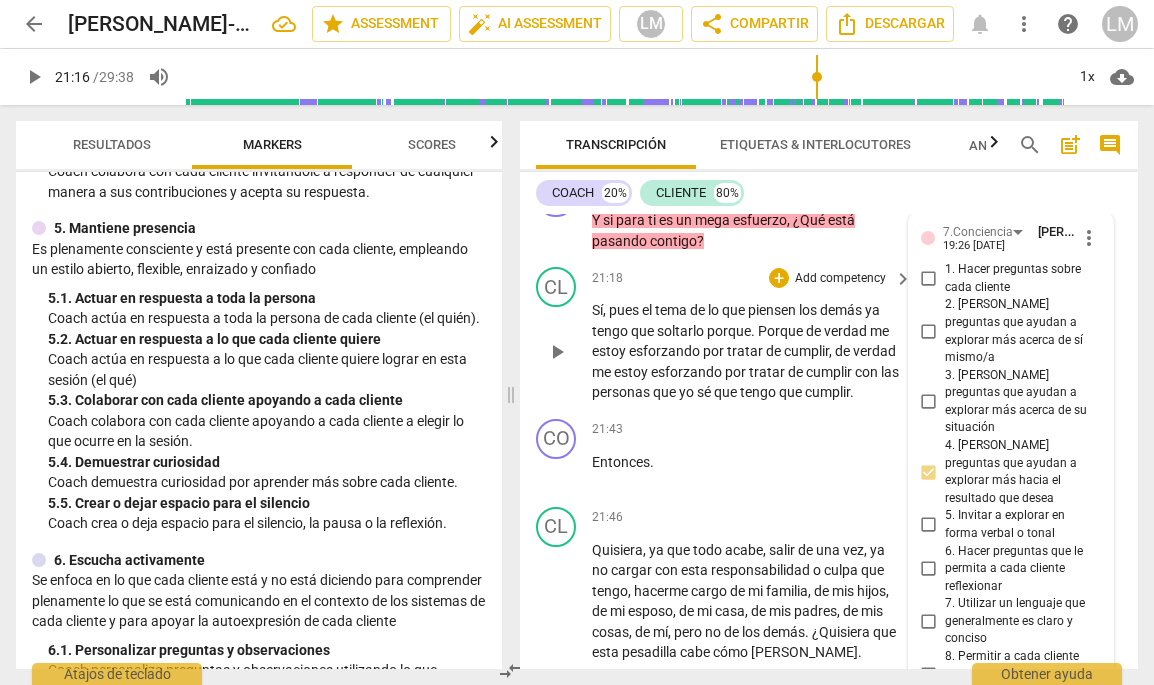 click on "play_arrow" at bounding box center (557, 352) 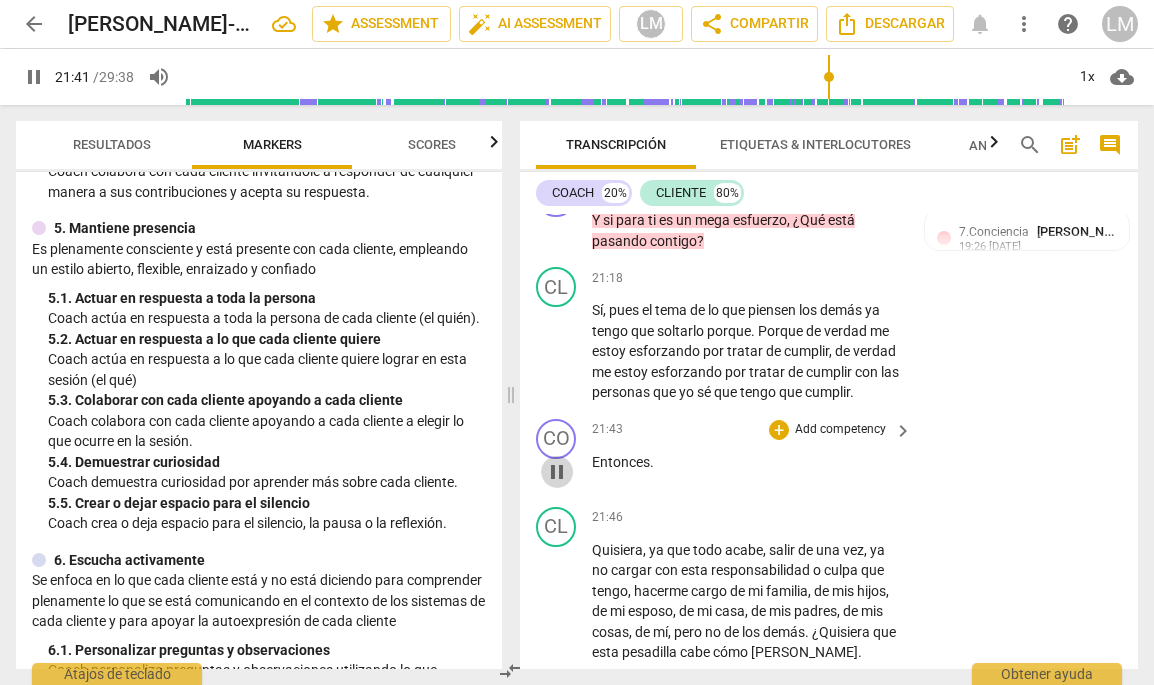 click on "pause" at bounding box center [557, 472] 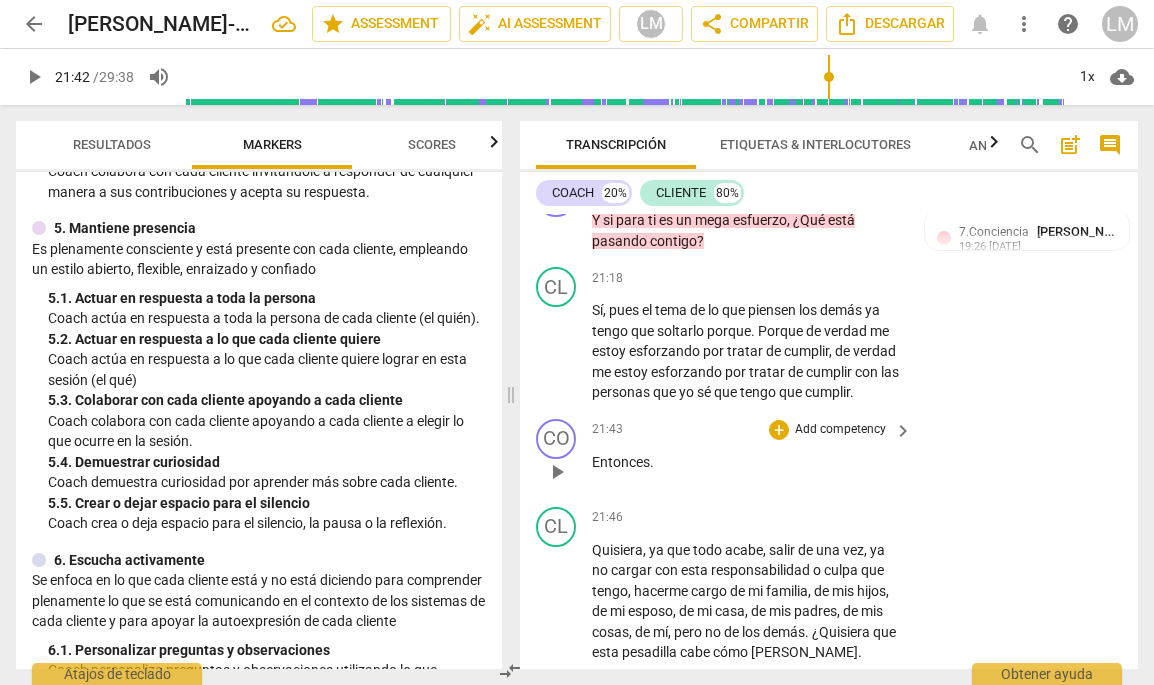 click on "Add competency" at bounding box center (840, 430) 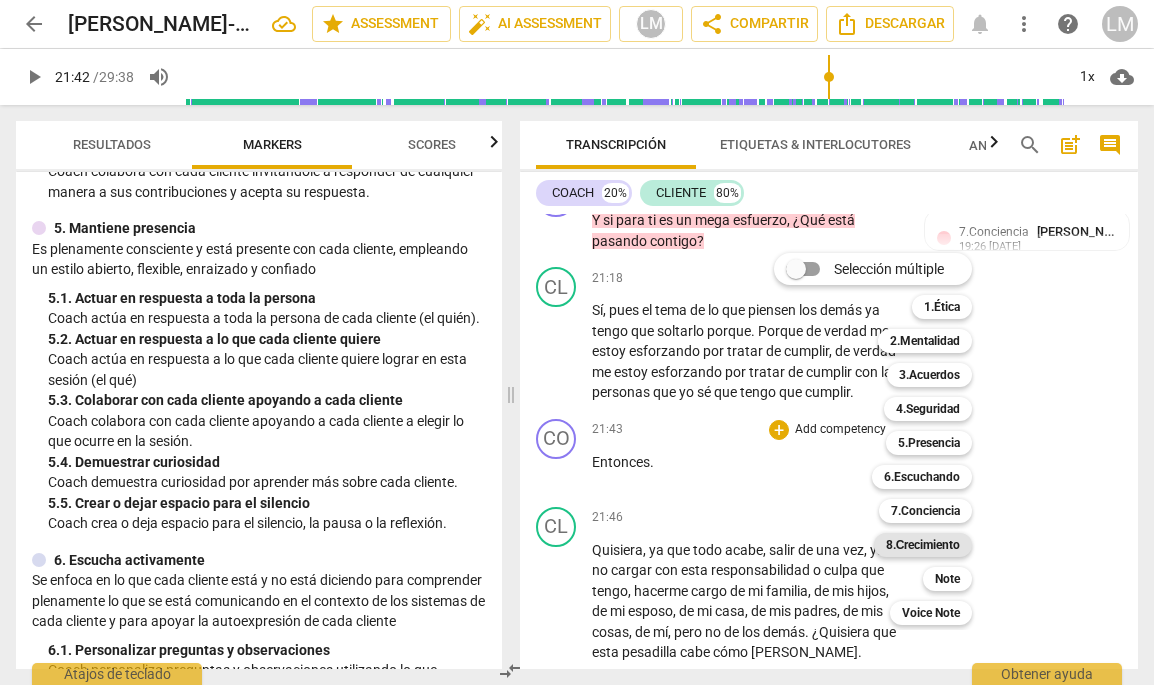 click on "8.Сrecimiento" at bounding box center [923, 545] 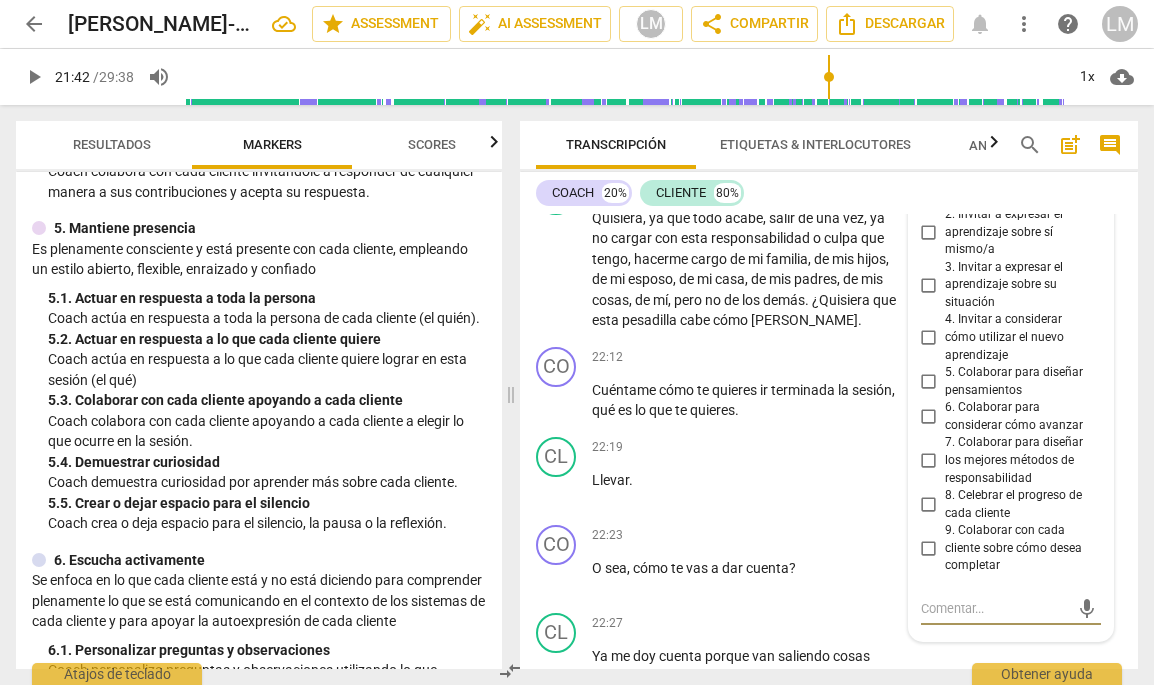 scroll, scrollTop: 8528, scrollLeft: 0, axis: vertical 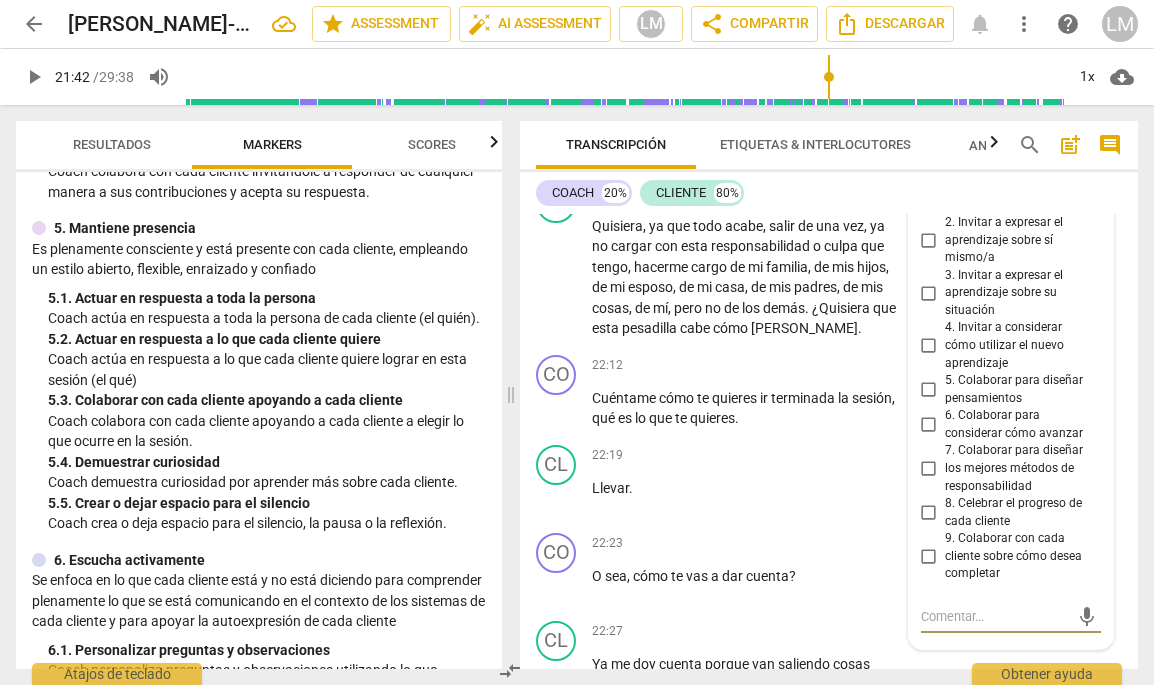 click on "4. Invitar a considerar cómo utilizar el nuevo aprendizaje" at bounding box center (929, 346) 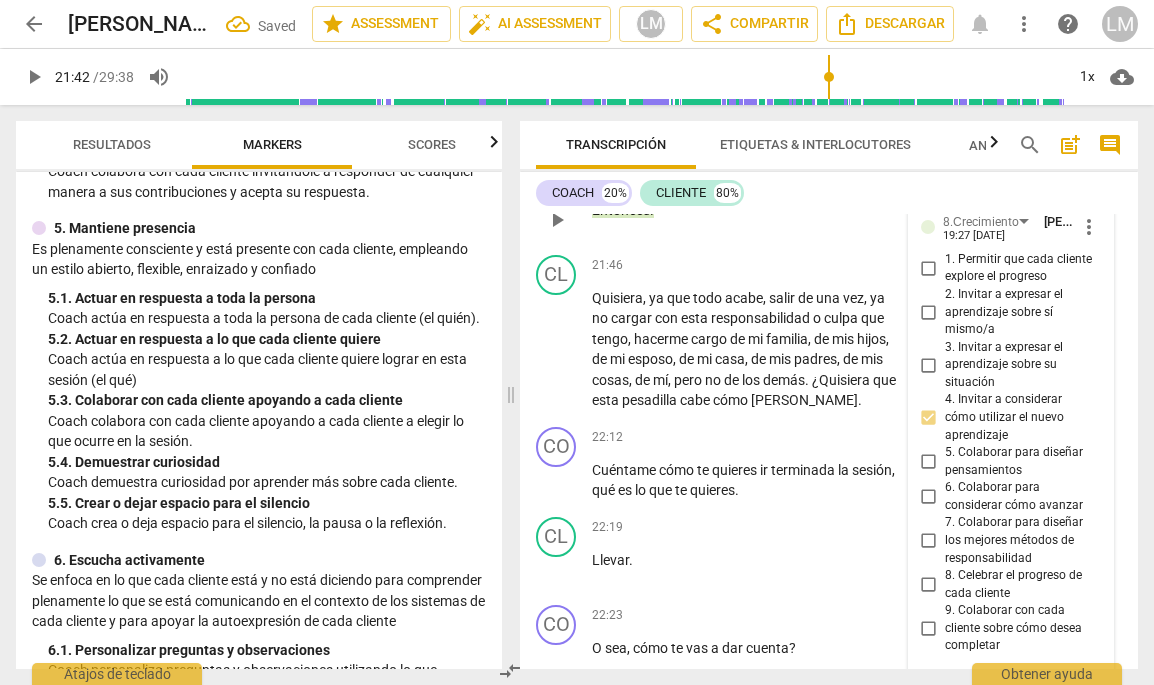 scroll, scrollTop: 8459, scrollLeft: 0, axis: vertical 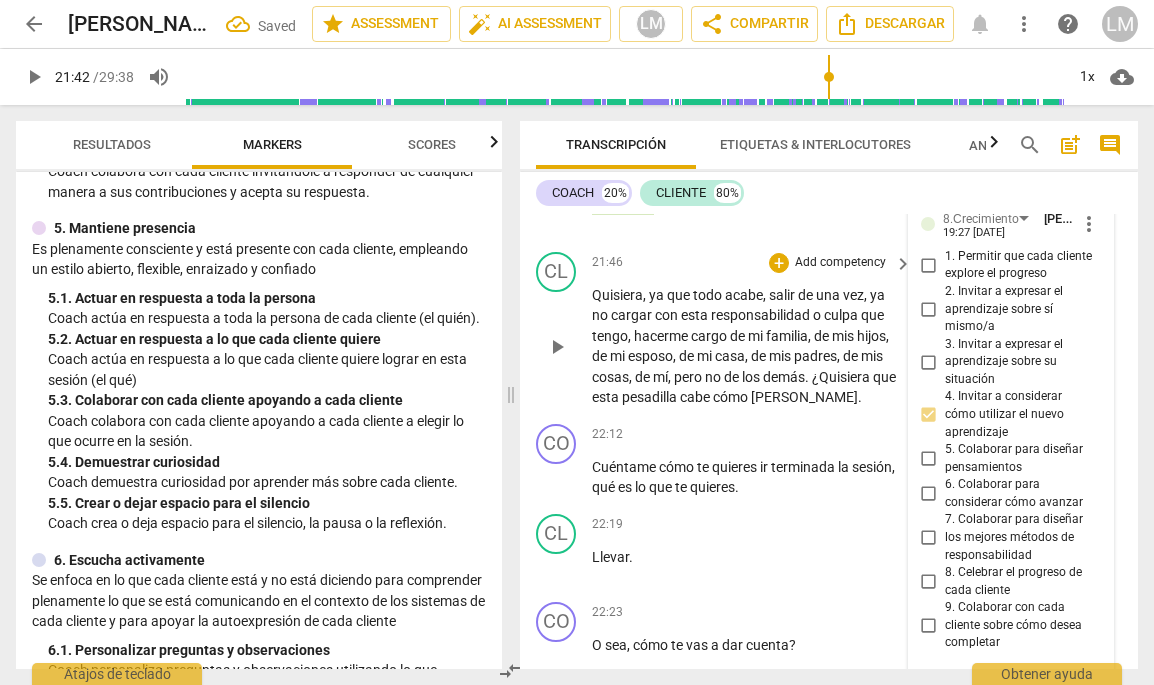 click on "play_arrow" at bounding box center (557, 347) 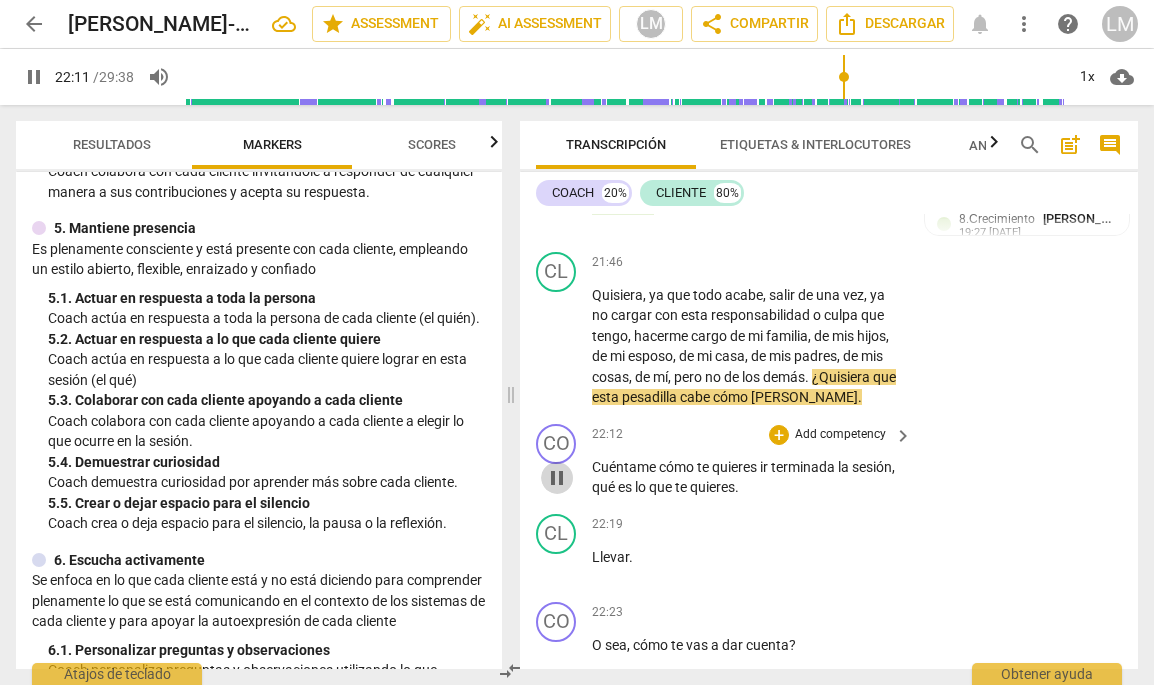 click on "pause" at bounding box center [557, 478] 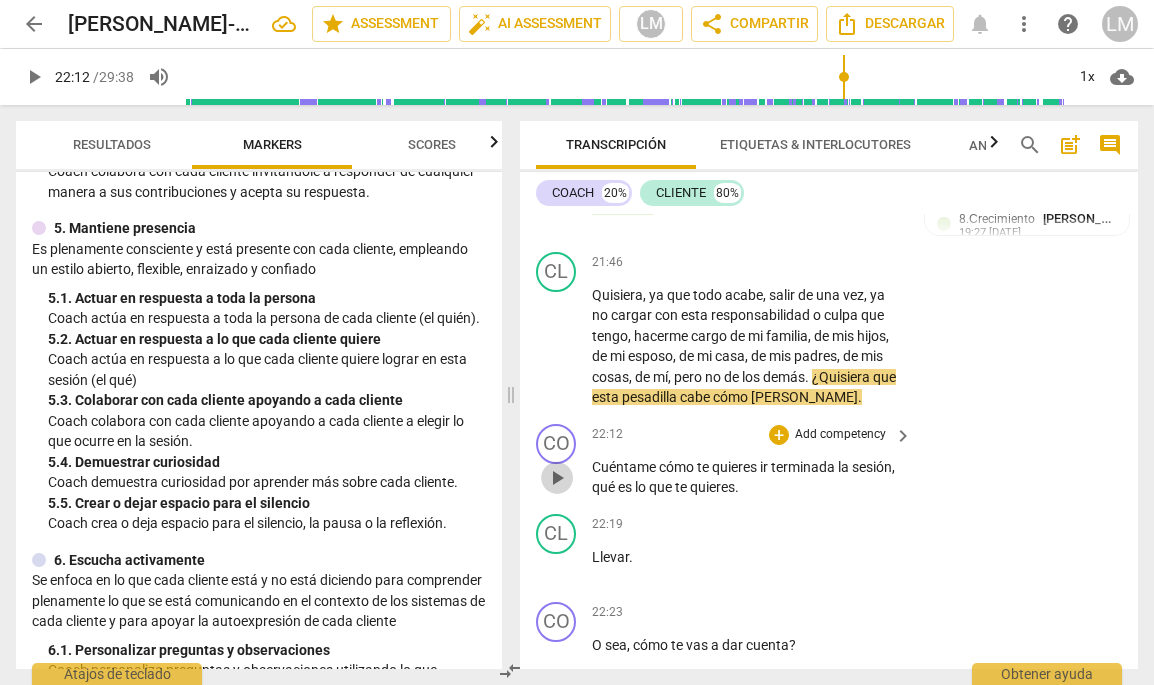 click on "play_arrow" at bounding box center (557, 478) 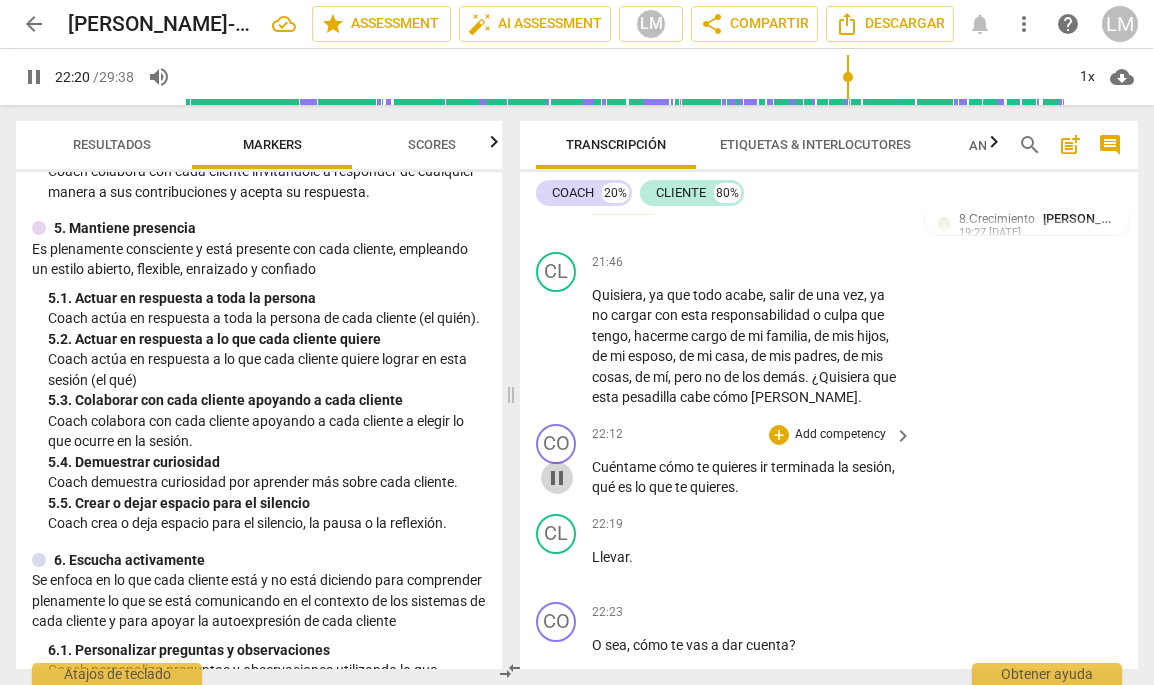 click on "pause" at bounding box center (557, 478) 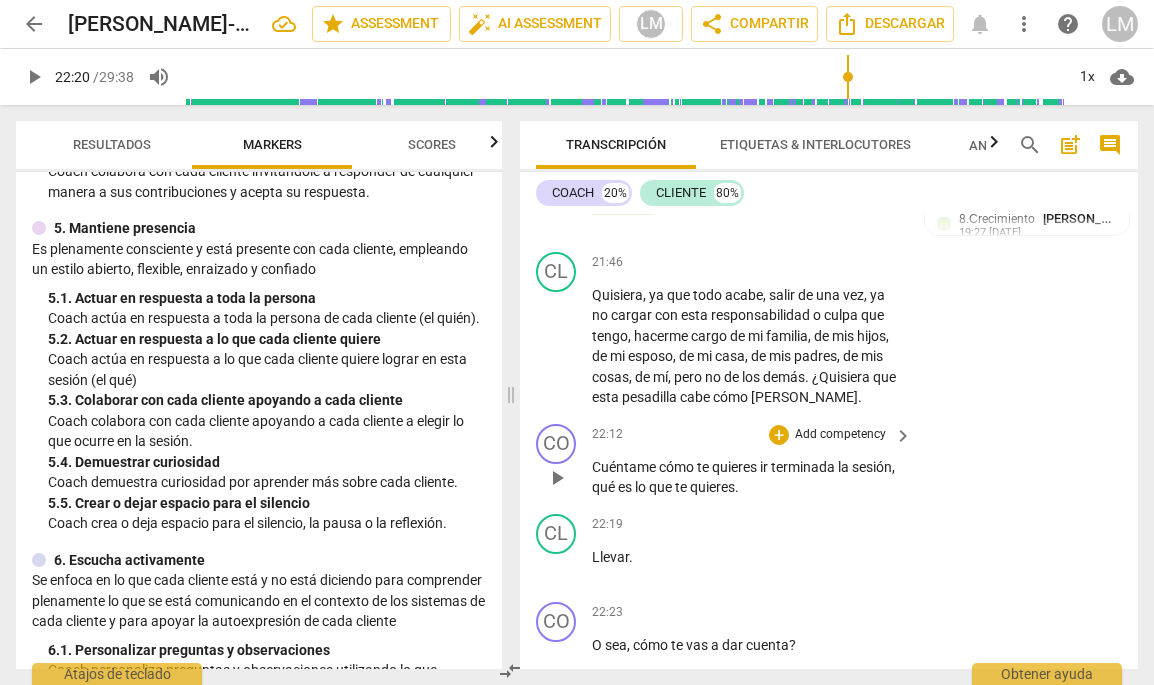 click on "Add competency" at bounding box center [840, 435] 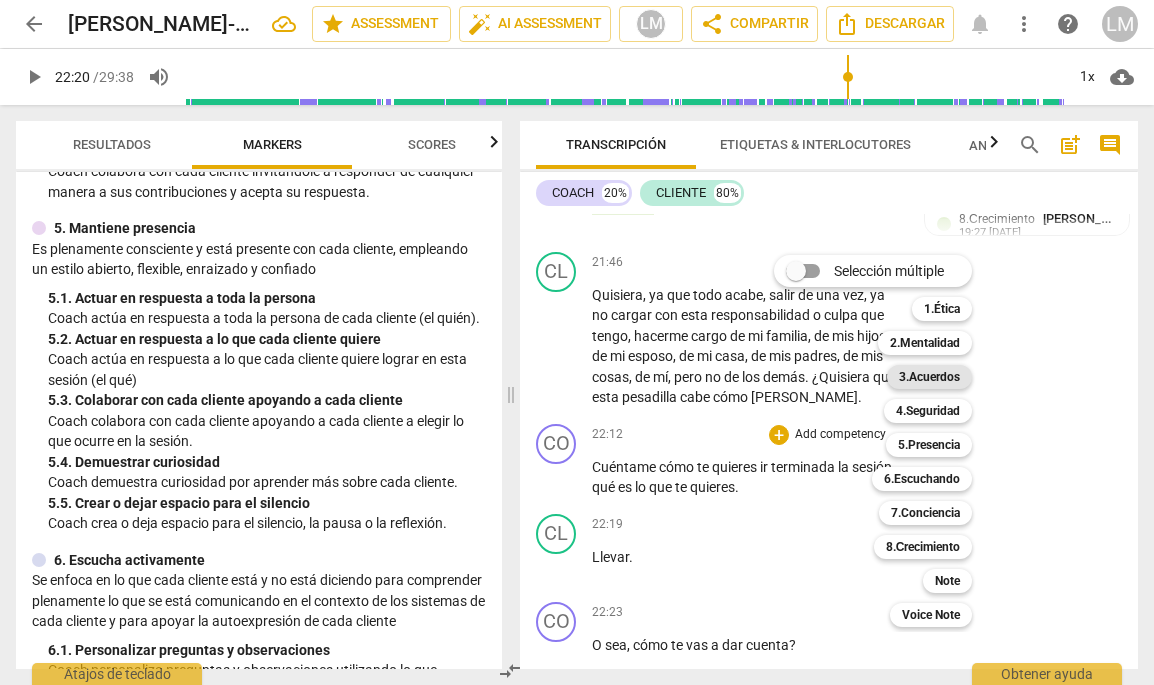 click on "3.Acuerdos" at bounding box center [929, 377] 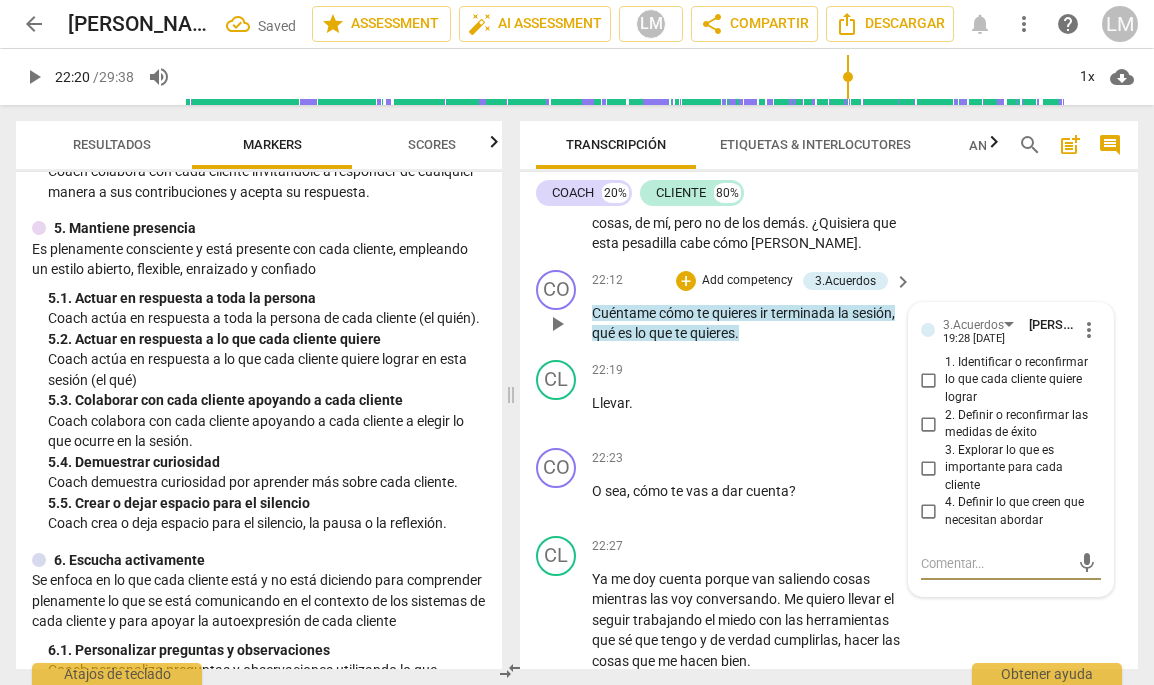 scroll, scrollTop: 8611, scrollLeft: 0, axis: vertical 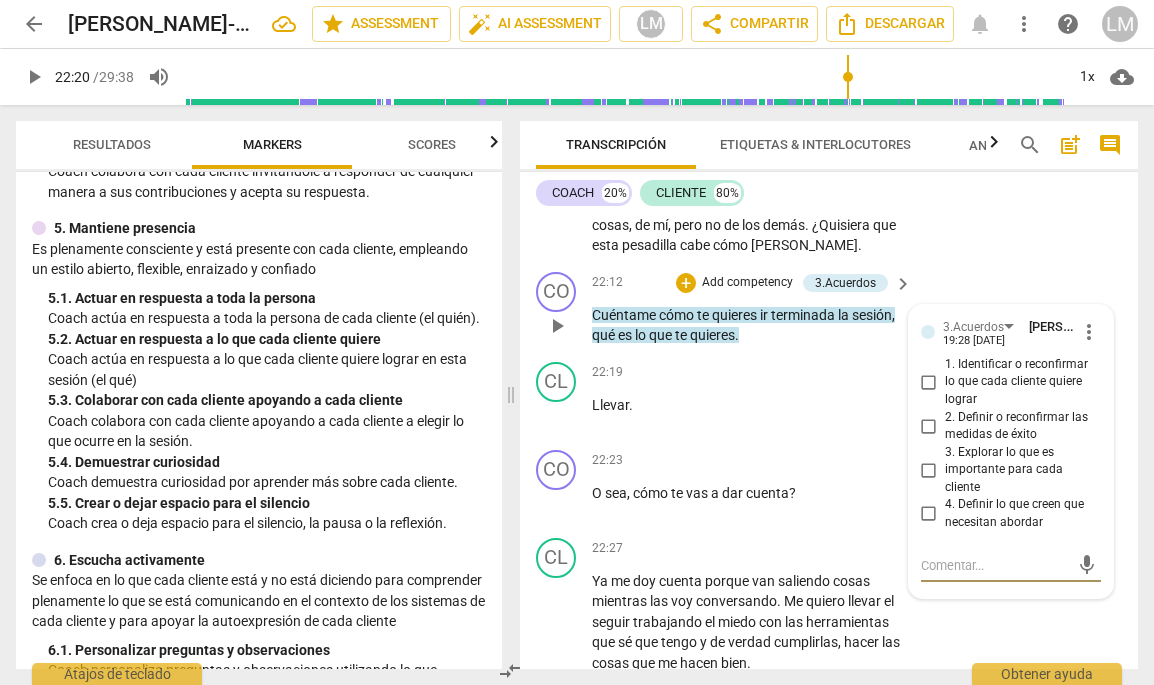 click on "2. Definir o reconfirmar las medidas de éxito" at bounding box center (929, 426) 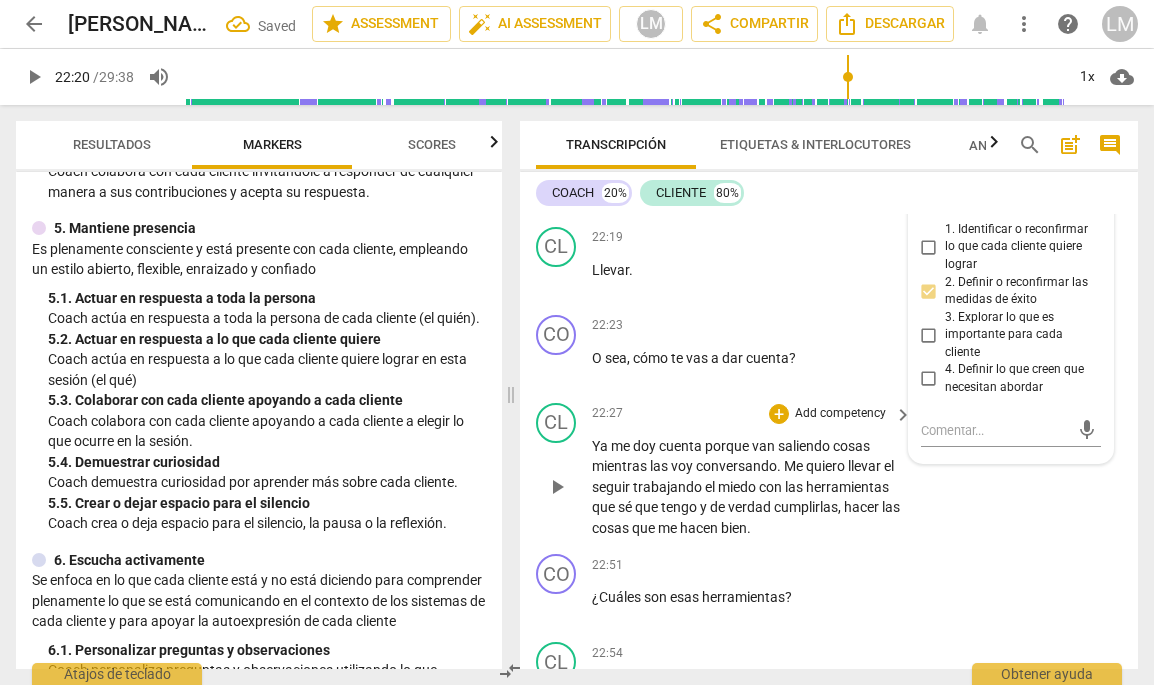 scroll, scrollTop: 8756, scrollLeft: 0, axis: vertical 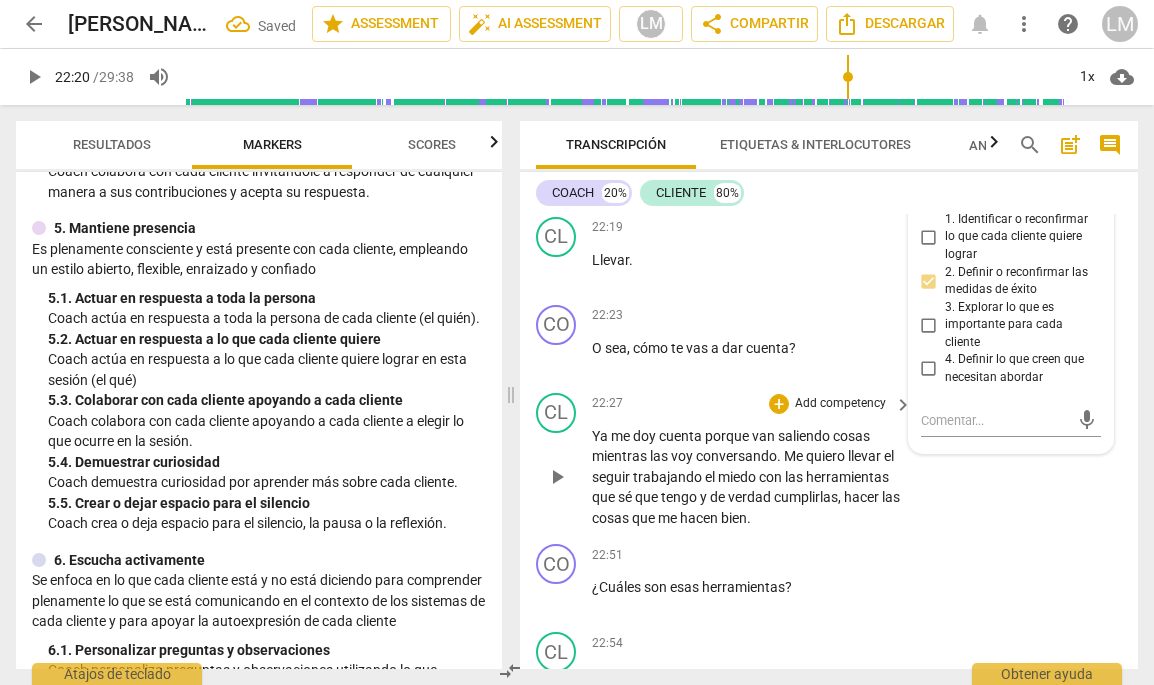 click on "play_arrow" at bounding box center [557, 477] 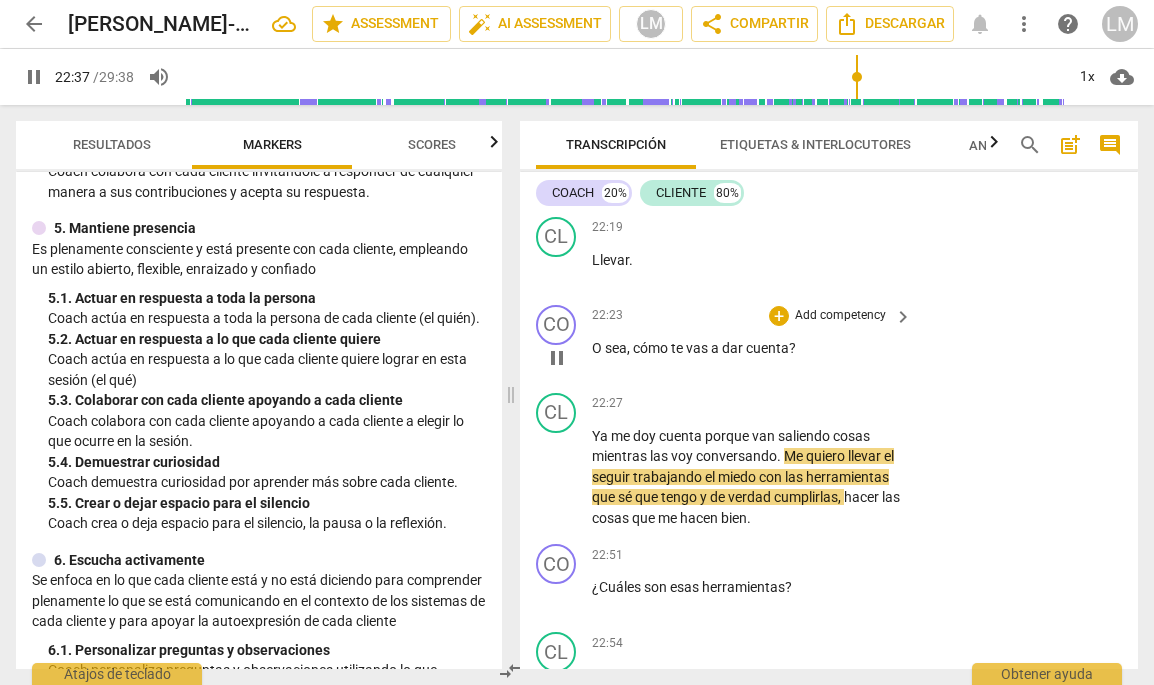 click on "pause" at bounding box center [557, 358] 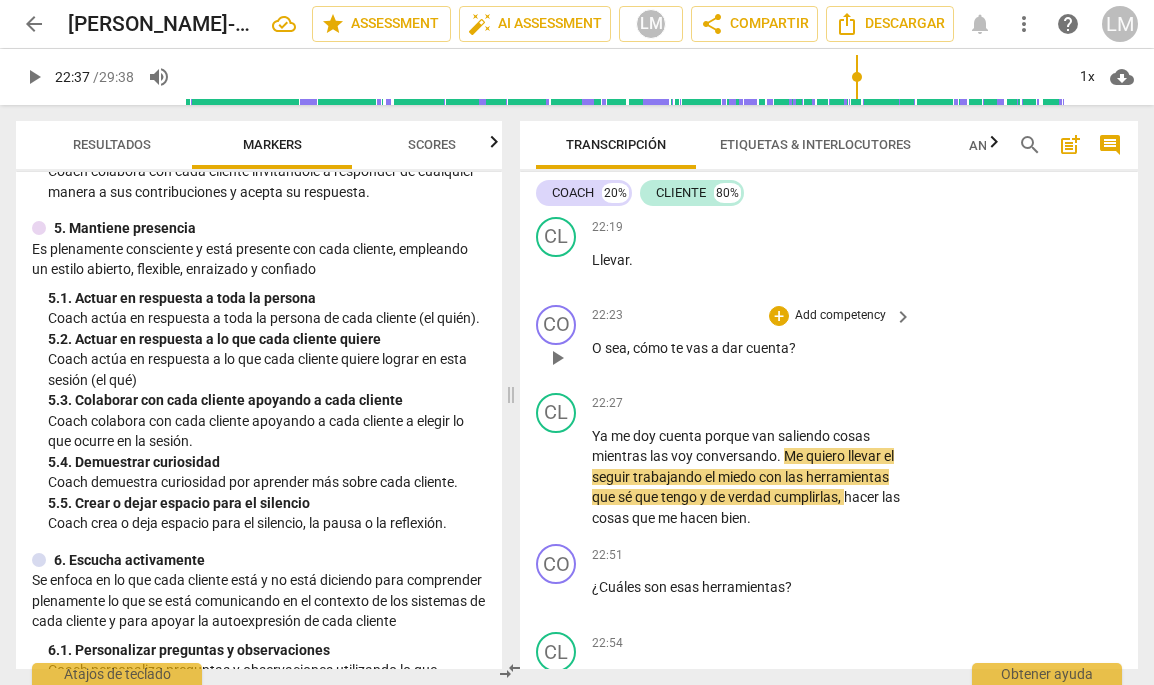 click on "Add competency" at bounding box center (840, 316) 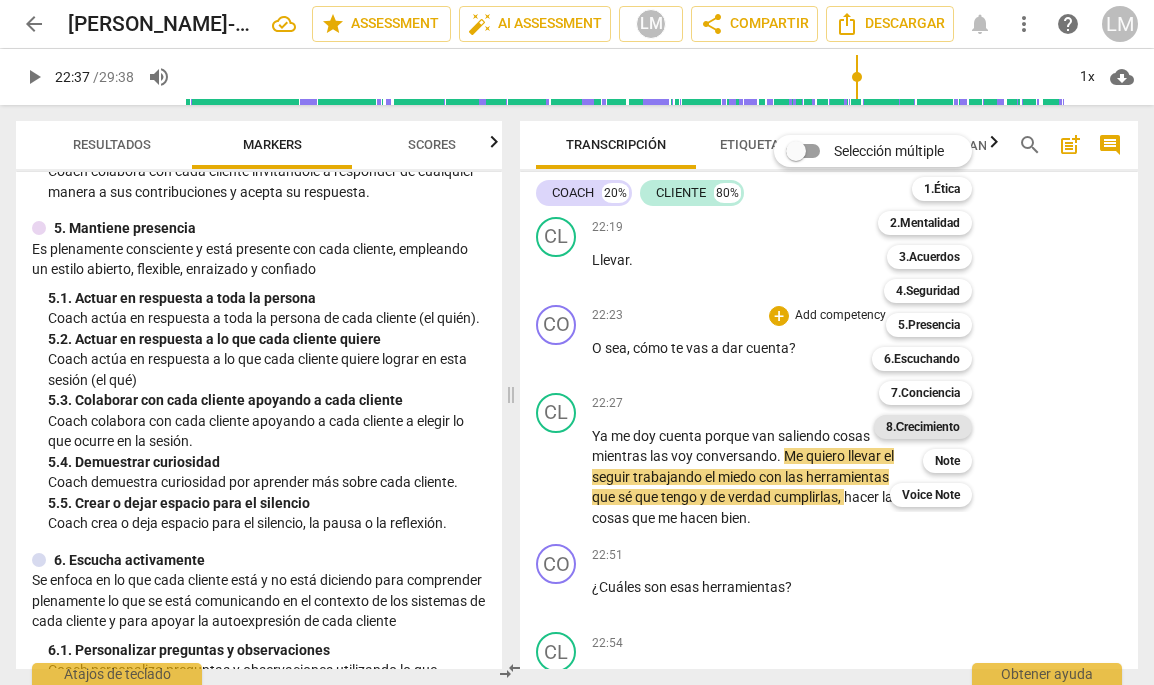 click on "8.Сrecimiento" at bounding box center (923, 427) 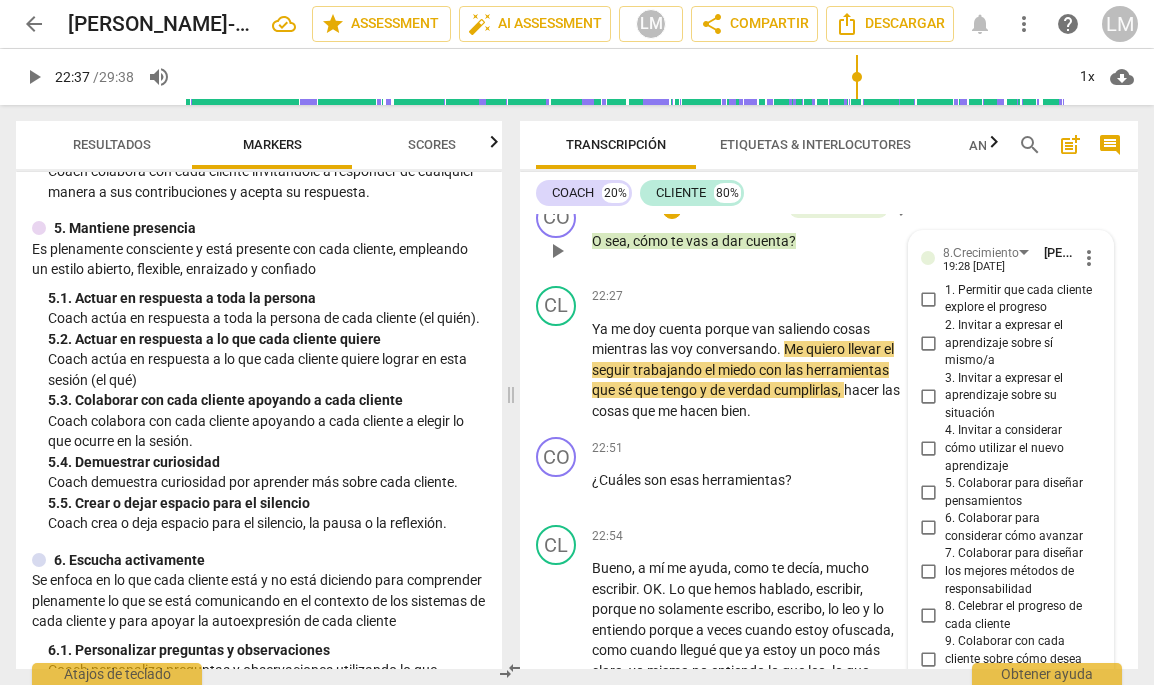 scroll, scrollTop: 8862, scrollLeft: 0, axis: vertical 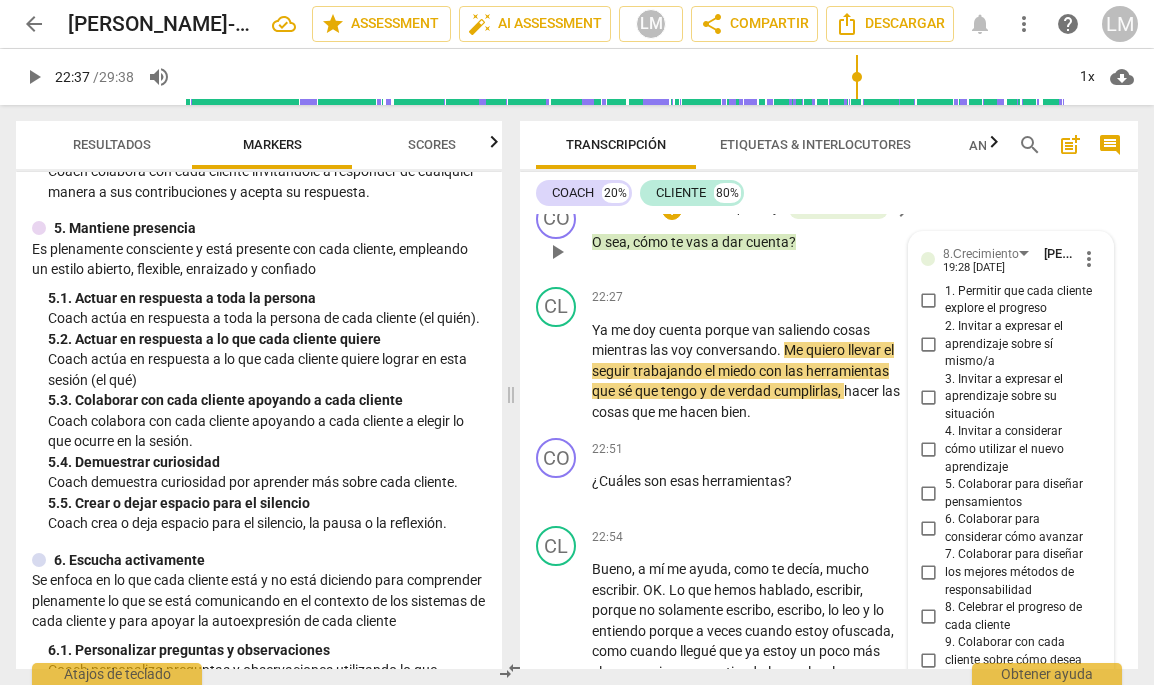 click on "3. Invitar a expresar el aprendizaje sobre su situación" at bounding box center (929, 397) 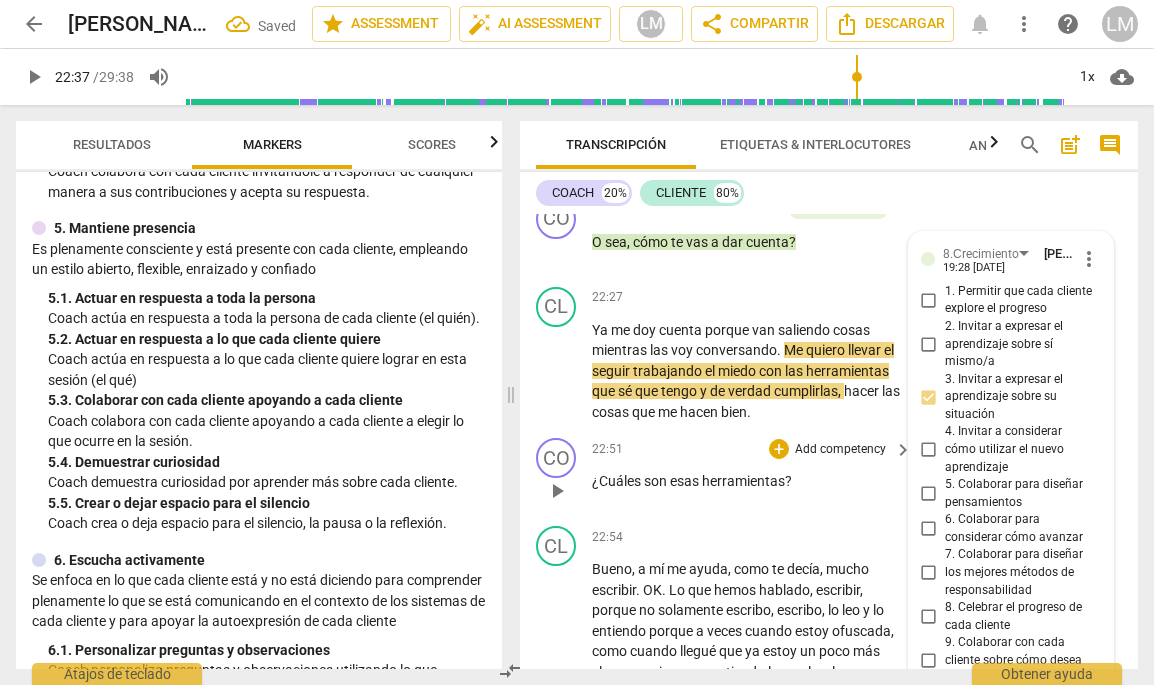 scroll, scrollTop: 8870, scrollLeft: 0, axis: vertical 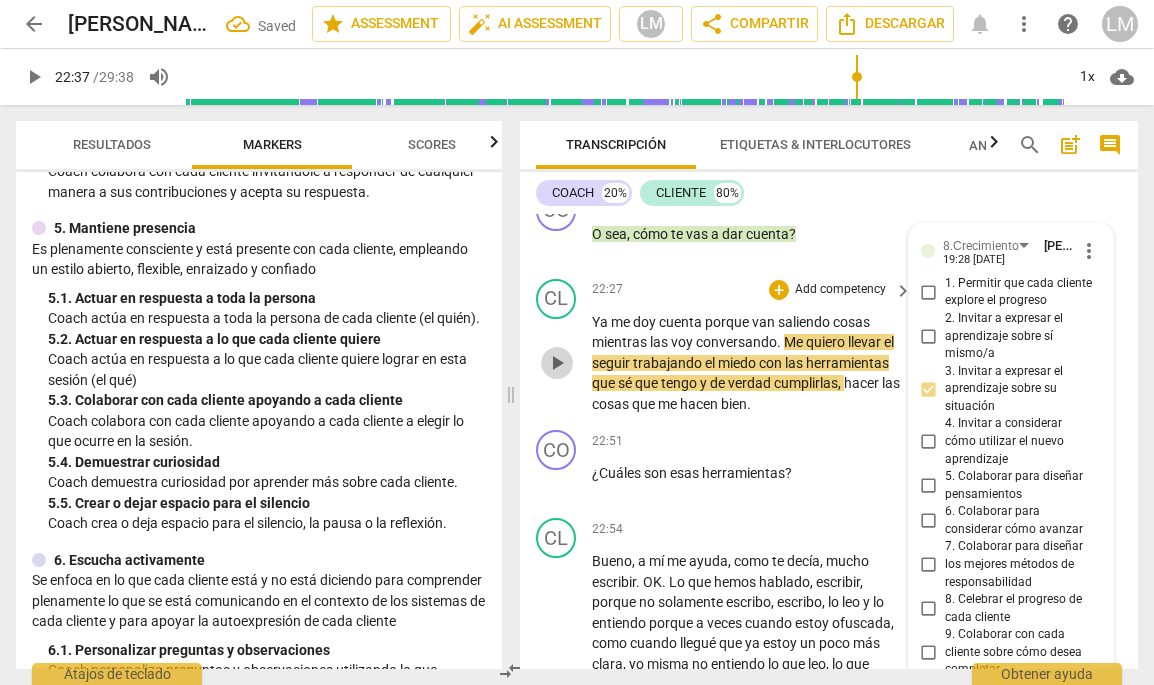 click on "play_arrow" at bounding box center (557, 363) 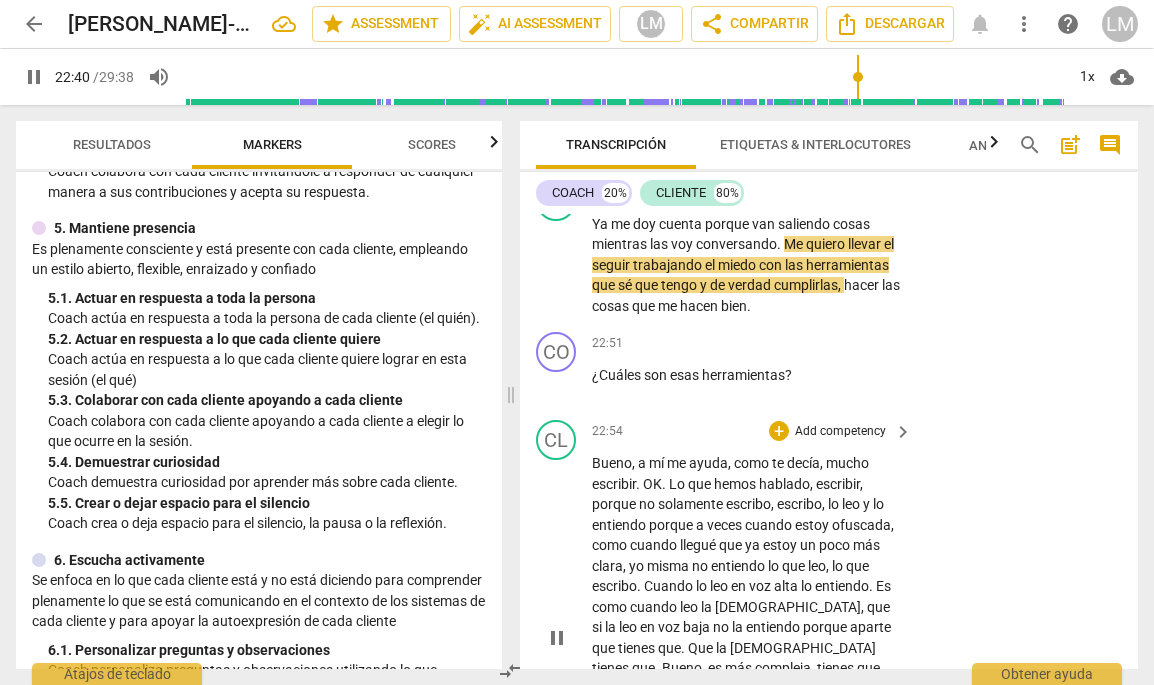 scroll, scrollTop: 8979, scrollLeft: 0, axis: vertical 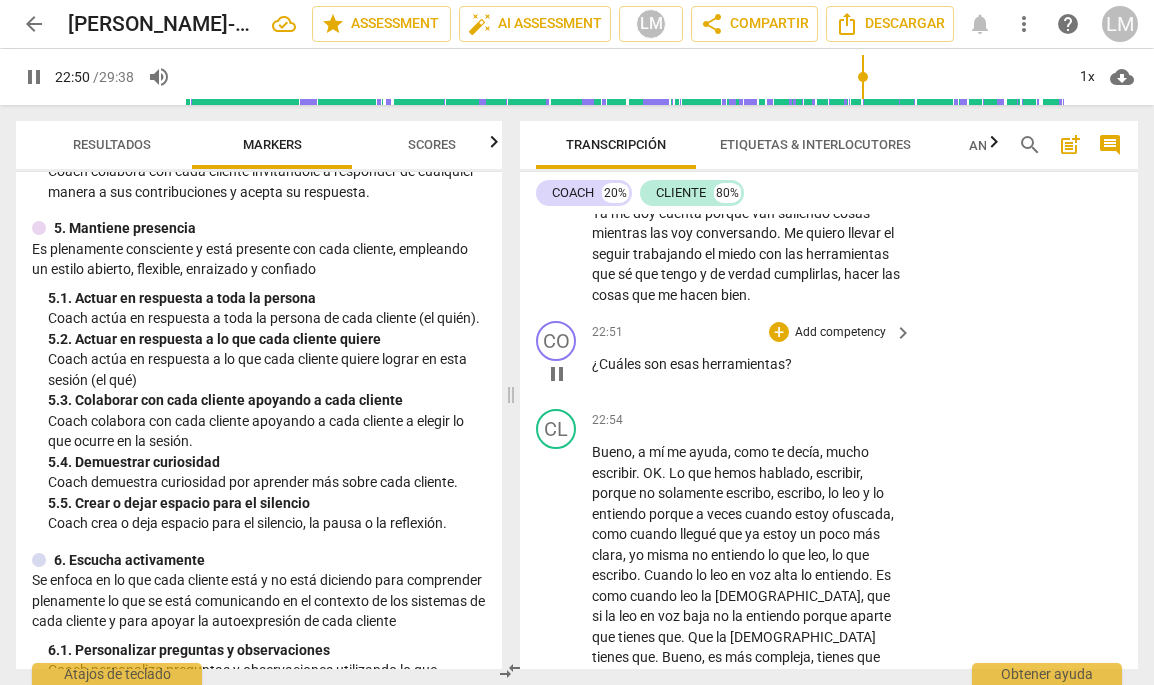 click on "pause" at bounding box center (557, 374) 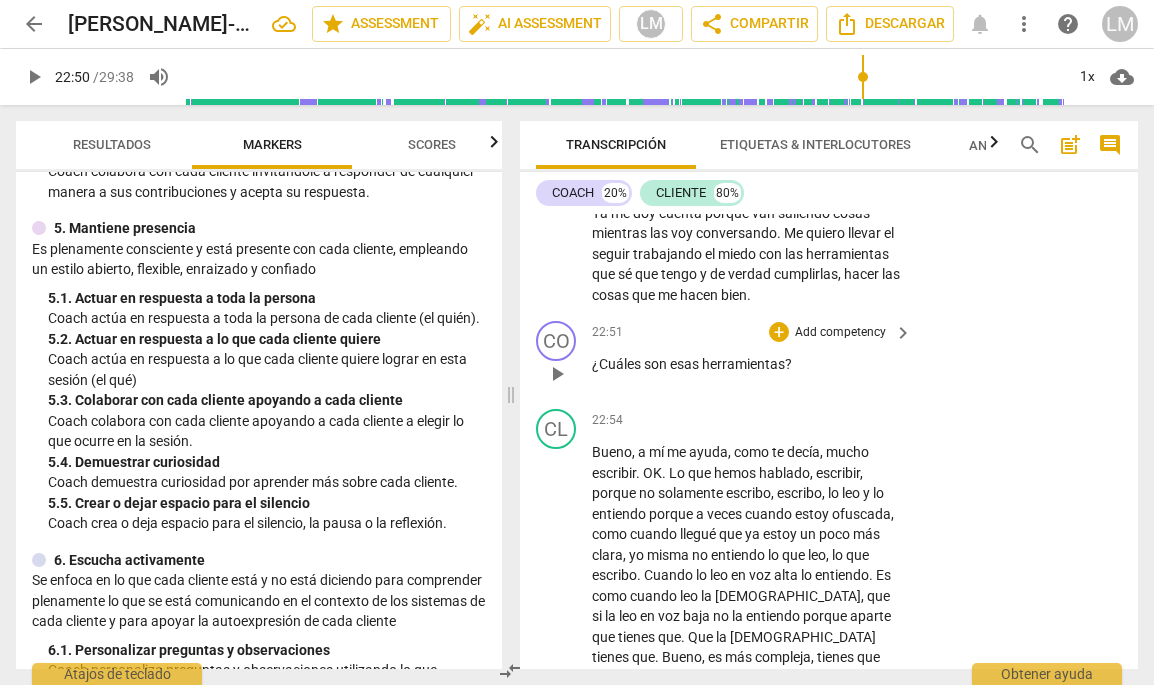 click on "Add competency" at bounding box center [840, 333] 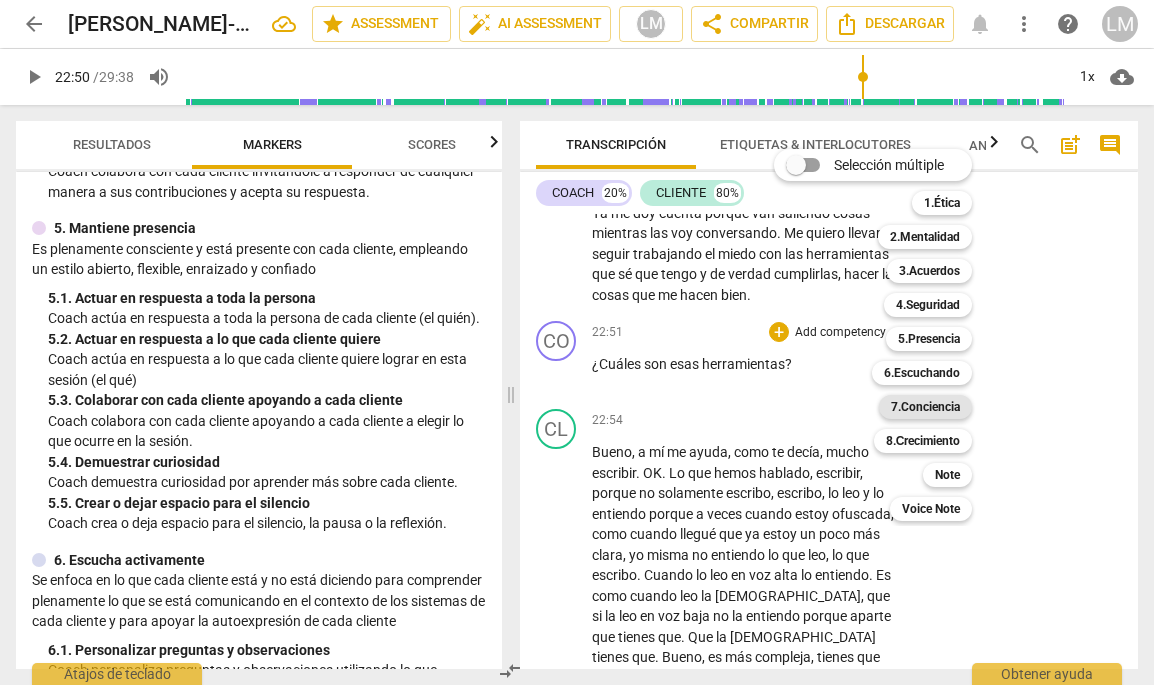 click on "7.Conciencia" at bounding box center (925, 407) 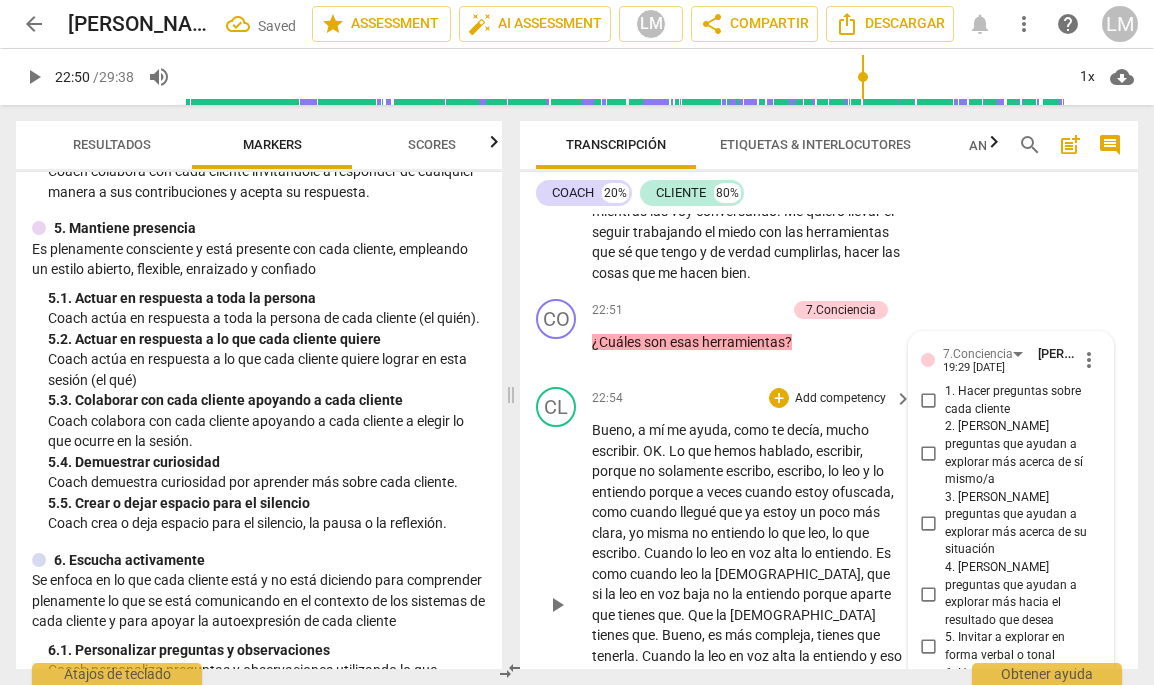 scroll, scrollTop: 8998, scrollLeft: 0, axis: vertical 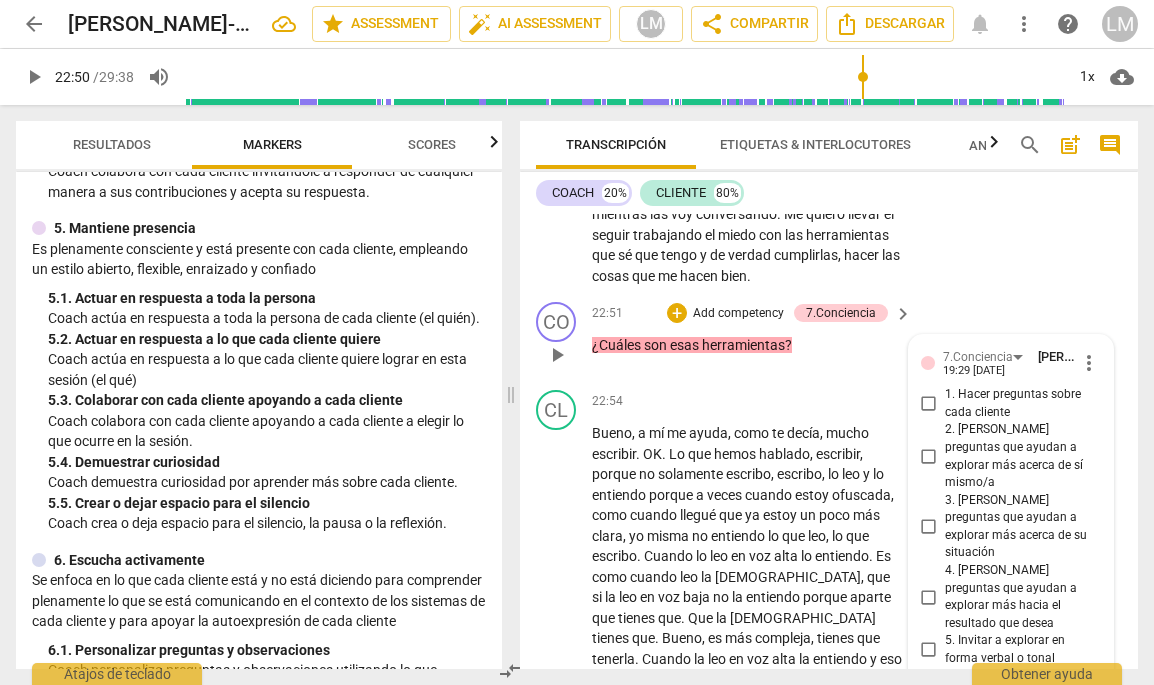 click on "more_vert" at bounding box center [1089, 363] 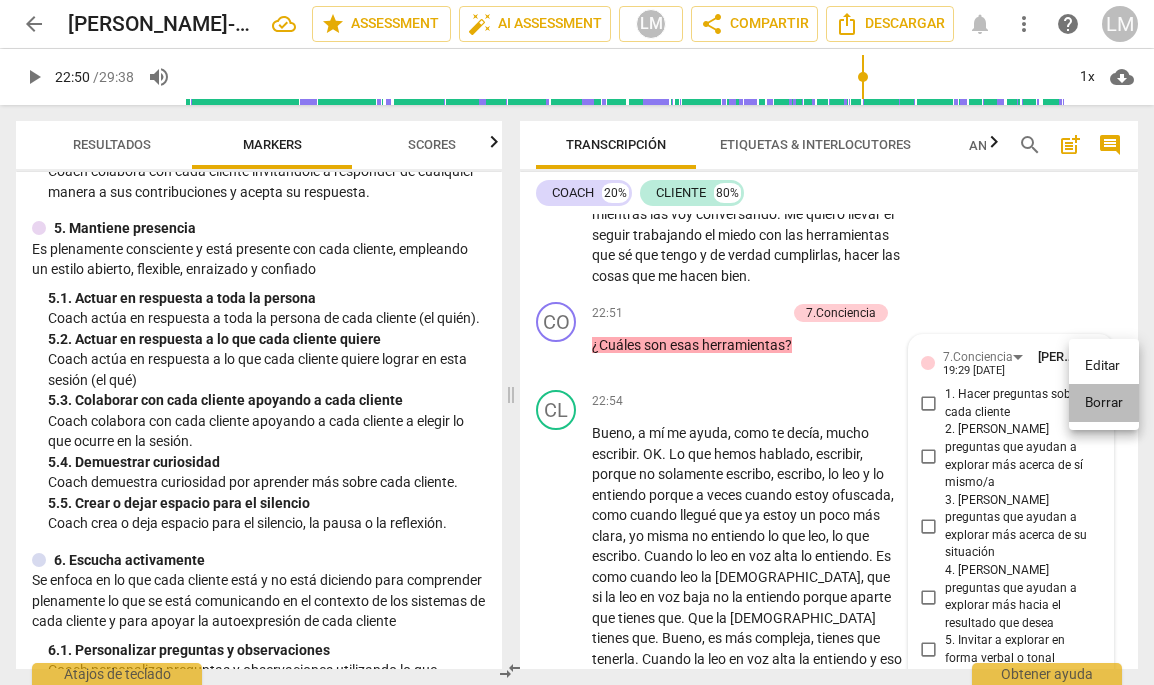click on "Borrar" at bounding box center [1104, 403] 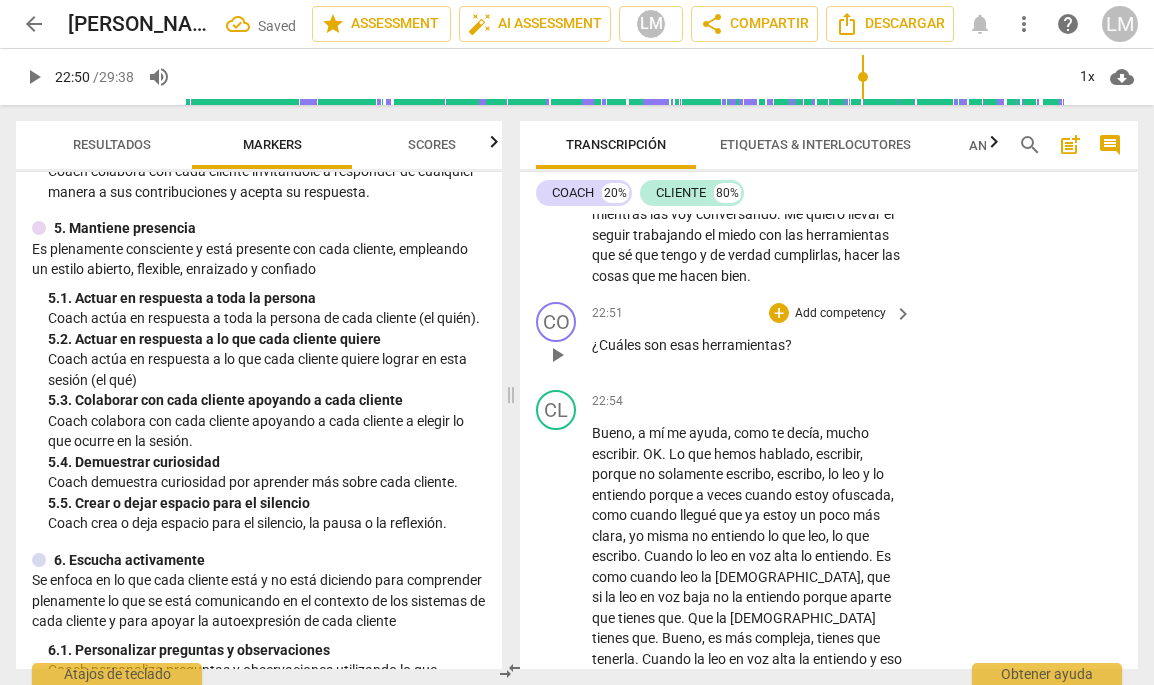click on "Add competency" at bounding box center [840, 314] 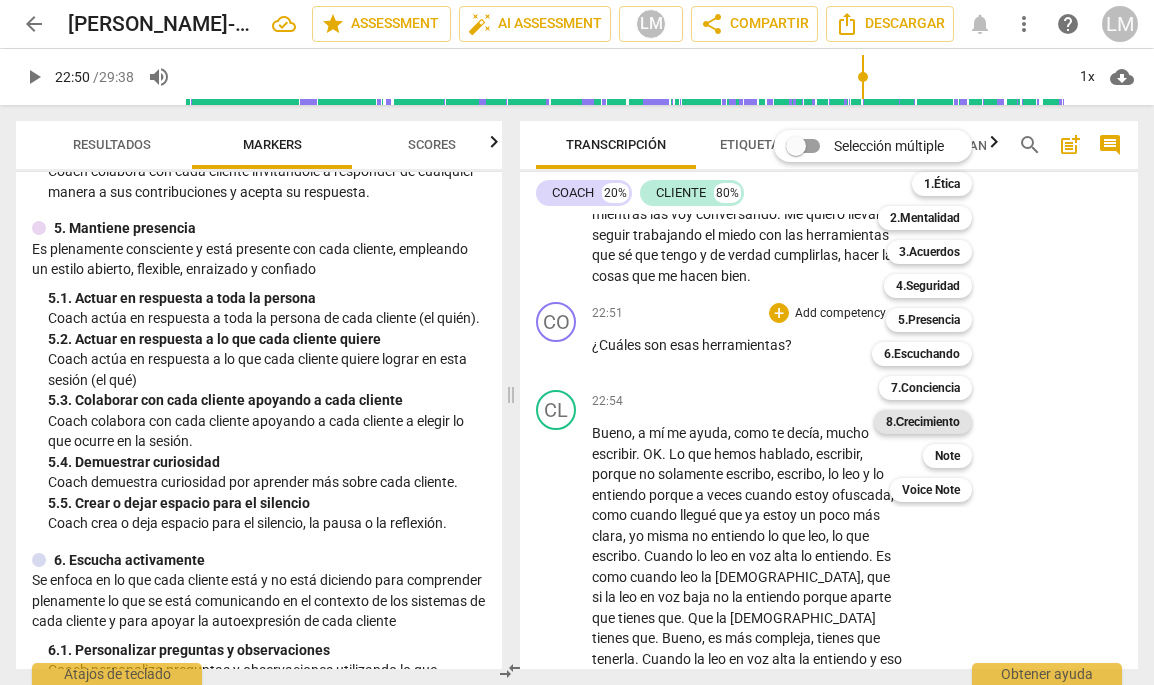 click on "8.Сrecimiento" at bounding box center (923, 422) 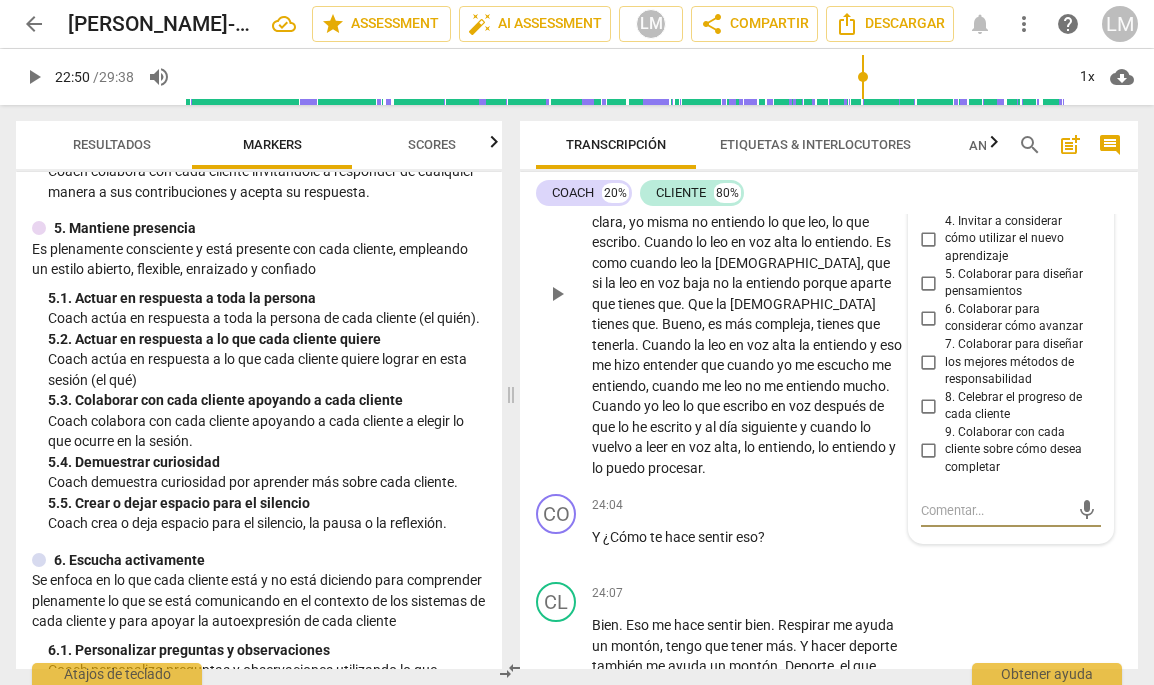 scroll, scrollTop: 9318, scrollLeft: 0, axis: vertical 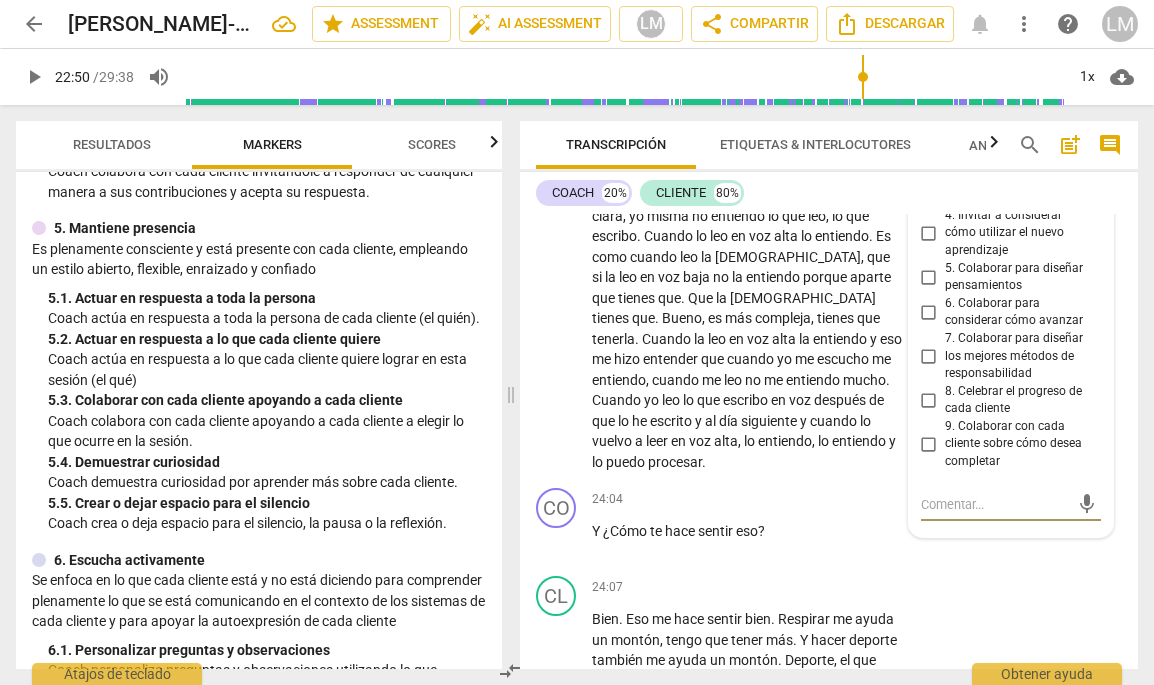 click on "6. Colaborar para considerar cómo avanzar" at bounding box center [929, 312] 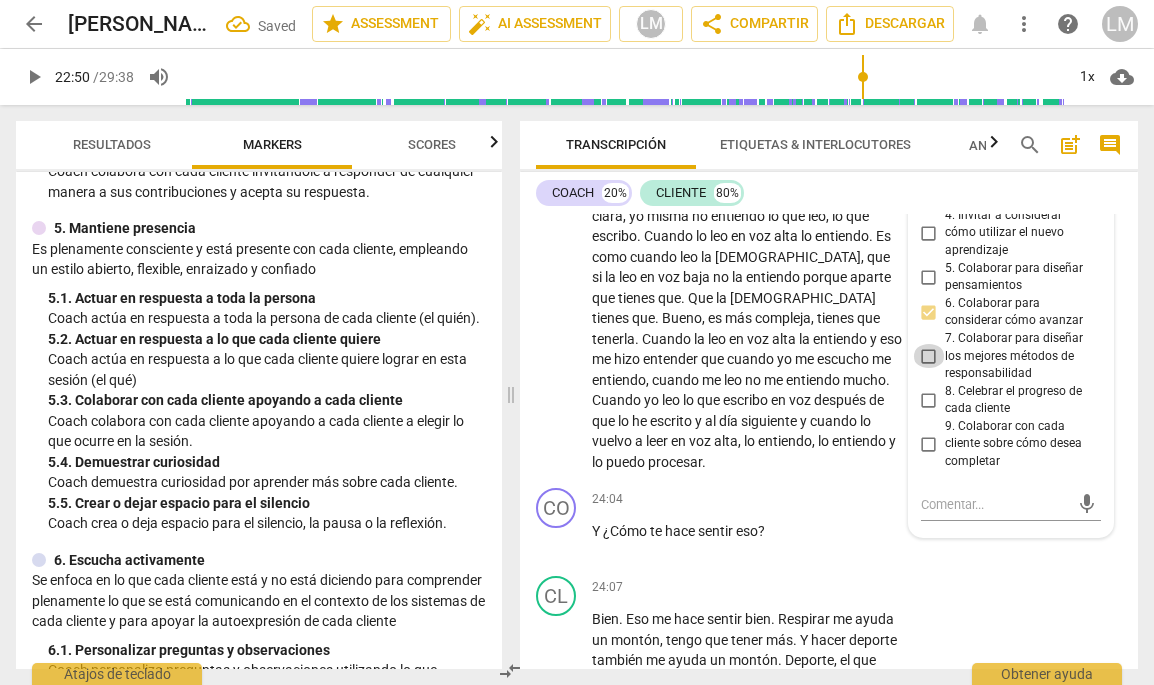 click on "7. Colaborar para diseñar los mejores métodos de responsabilidad" at bounding box center [929, 356] 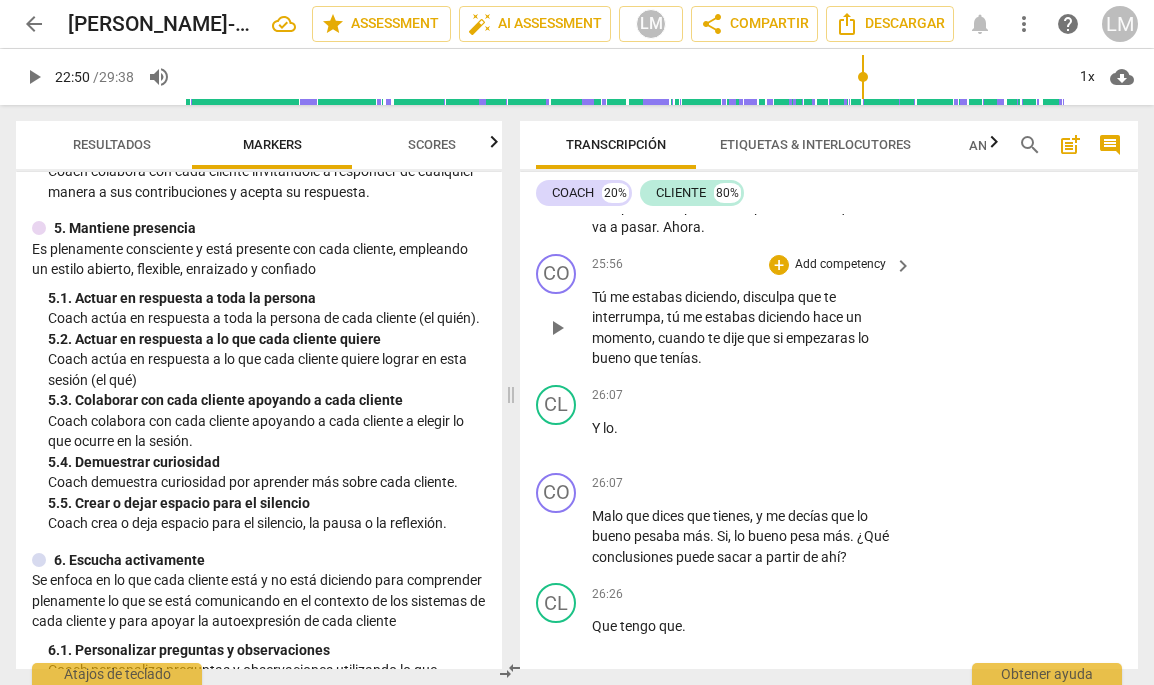 scroll, scrollTop: 10264, scrollLeft: 0, axis: vertical 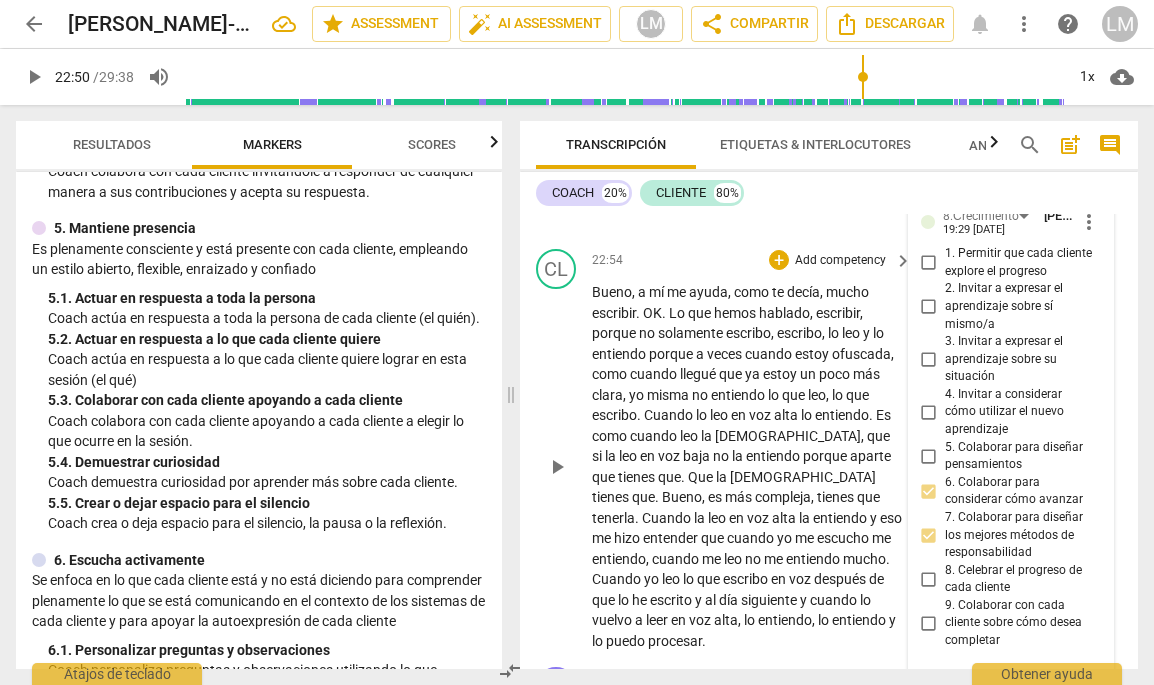 click on "play_arrow" at bounding box center (557, 467) 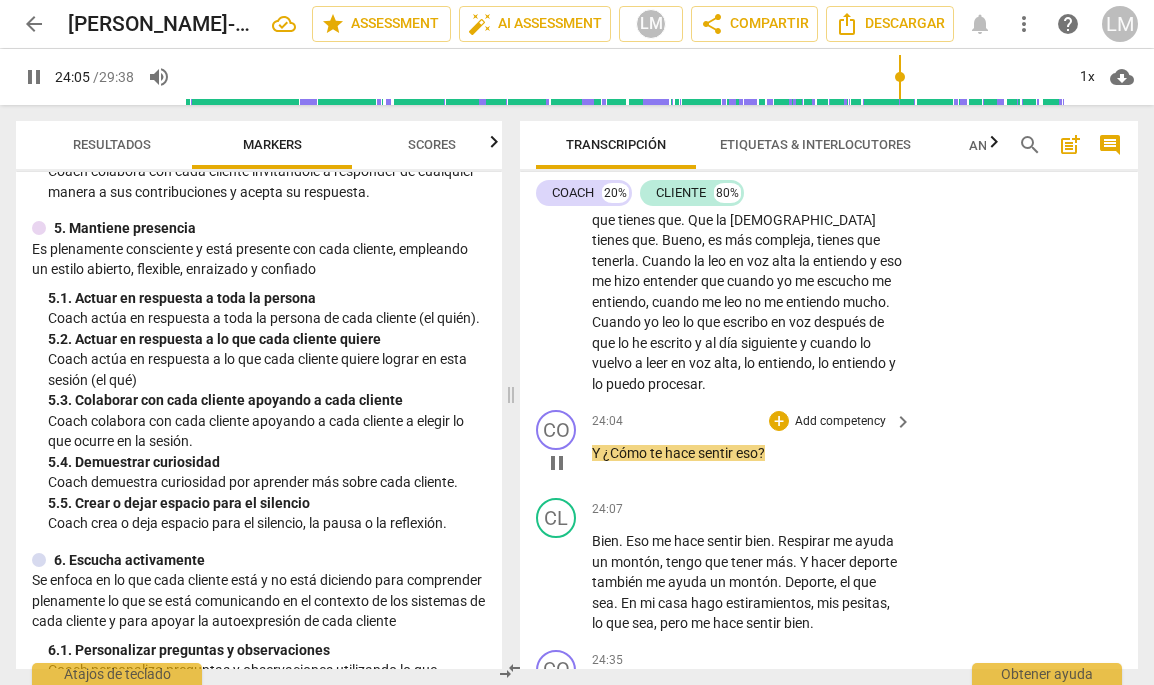 scroll, scrollTop: 9406, scrollLeft: 0, axis: vertical 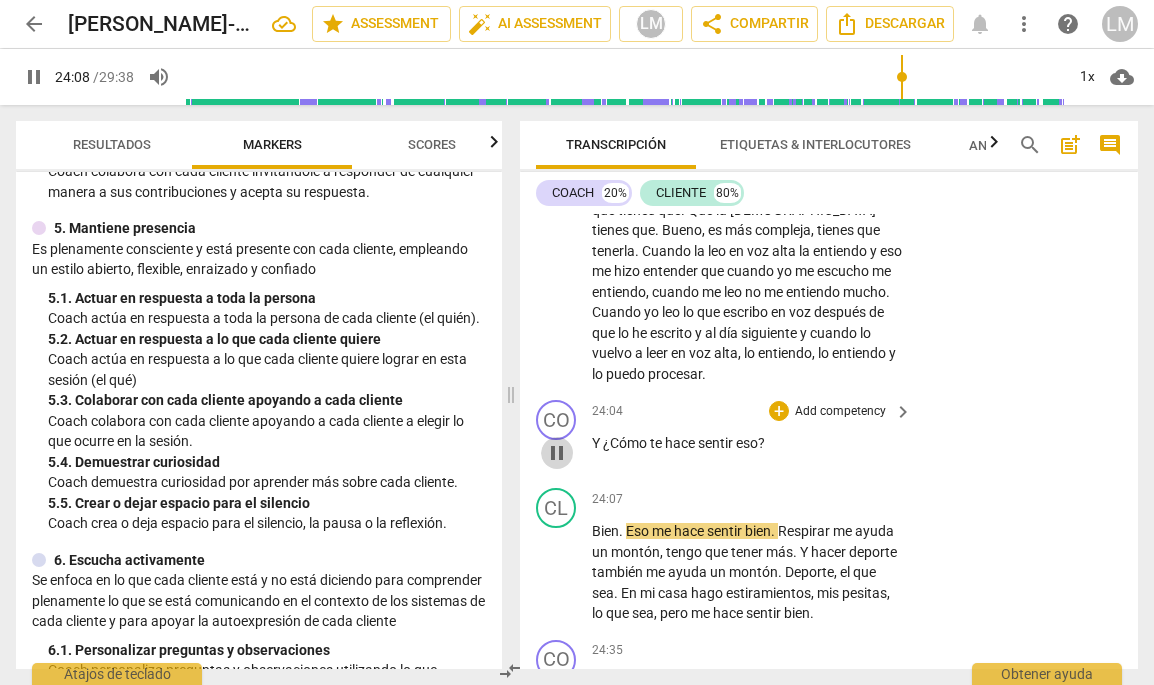 click on "pause" at bounding box center (557, 453) 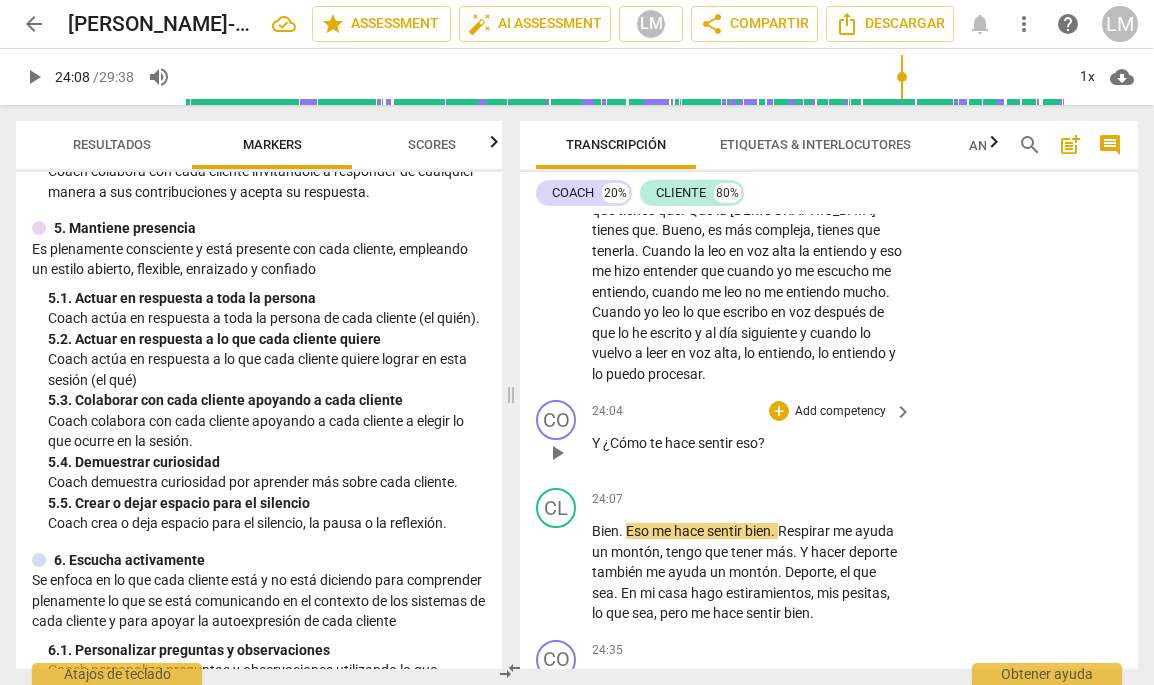 click on "Add competency" at bounding box center (840, 412) 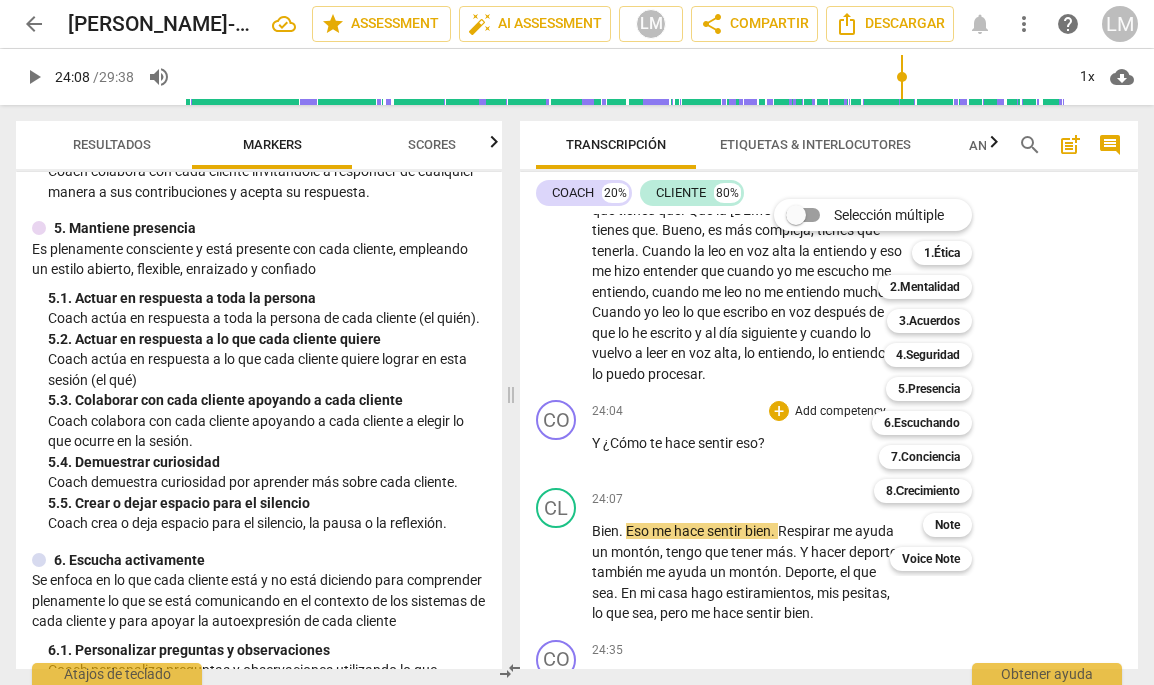click at bounding box center (577, 342) 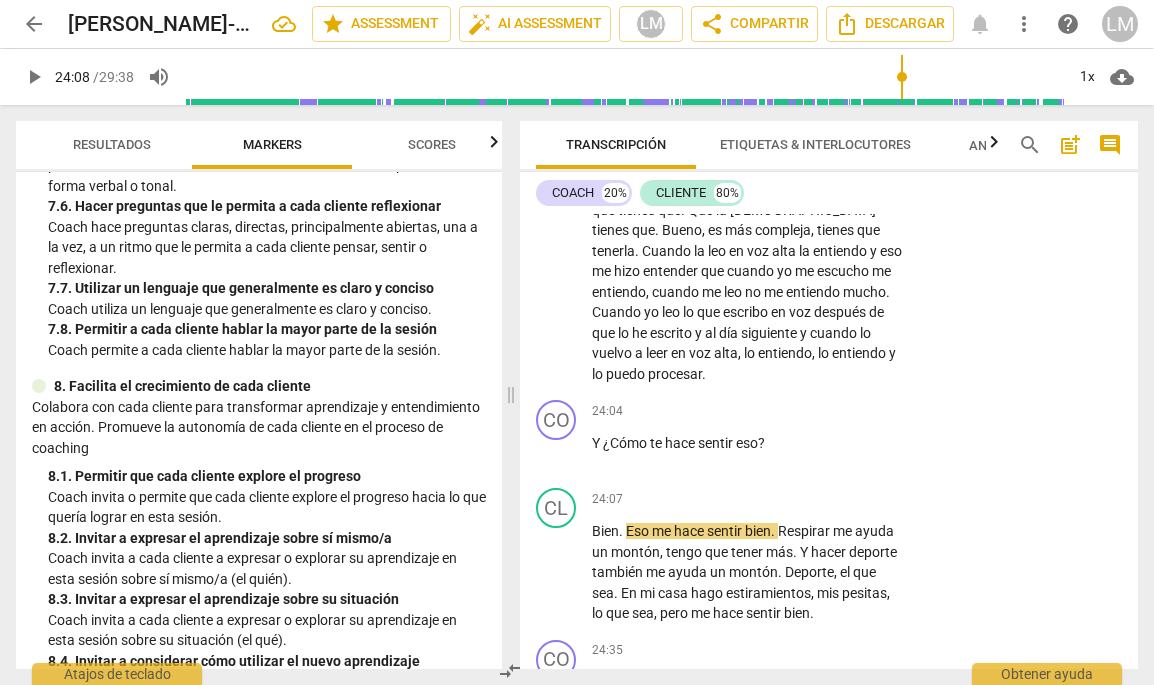 scroll, scrollTop: 2265, scrollLeft: 0, axis: vertical 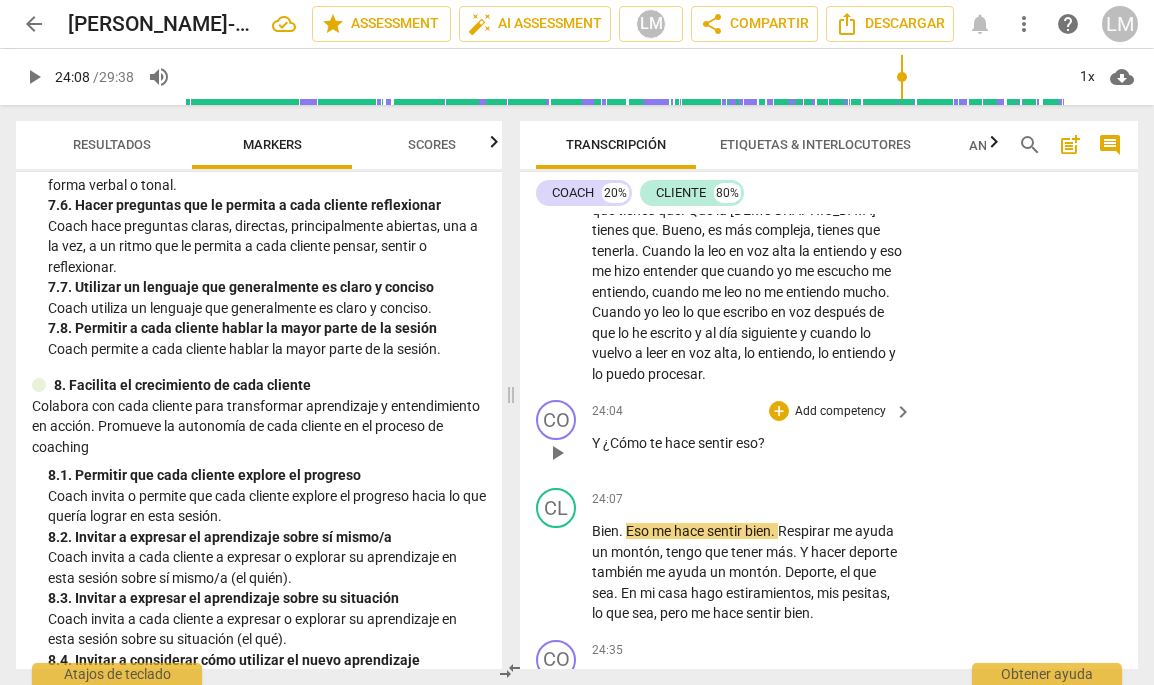 click on "Add competency" at bounding box center [840, 412] 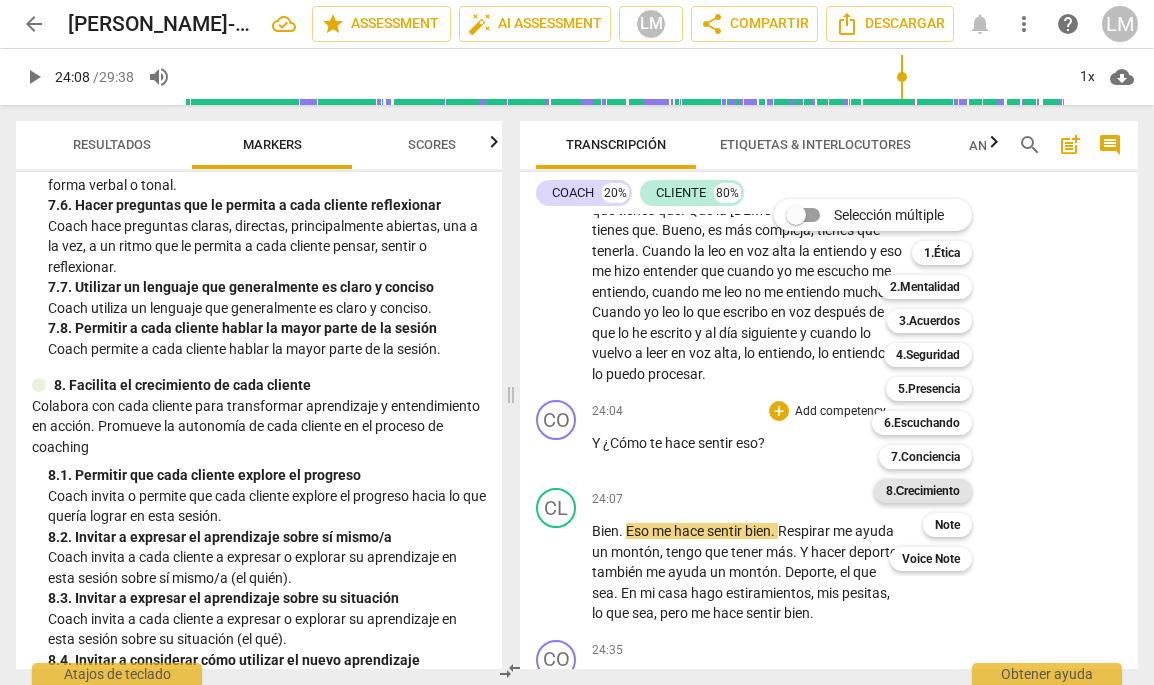 click on "8.Сrecimiento" at bounding box center [923, 491] 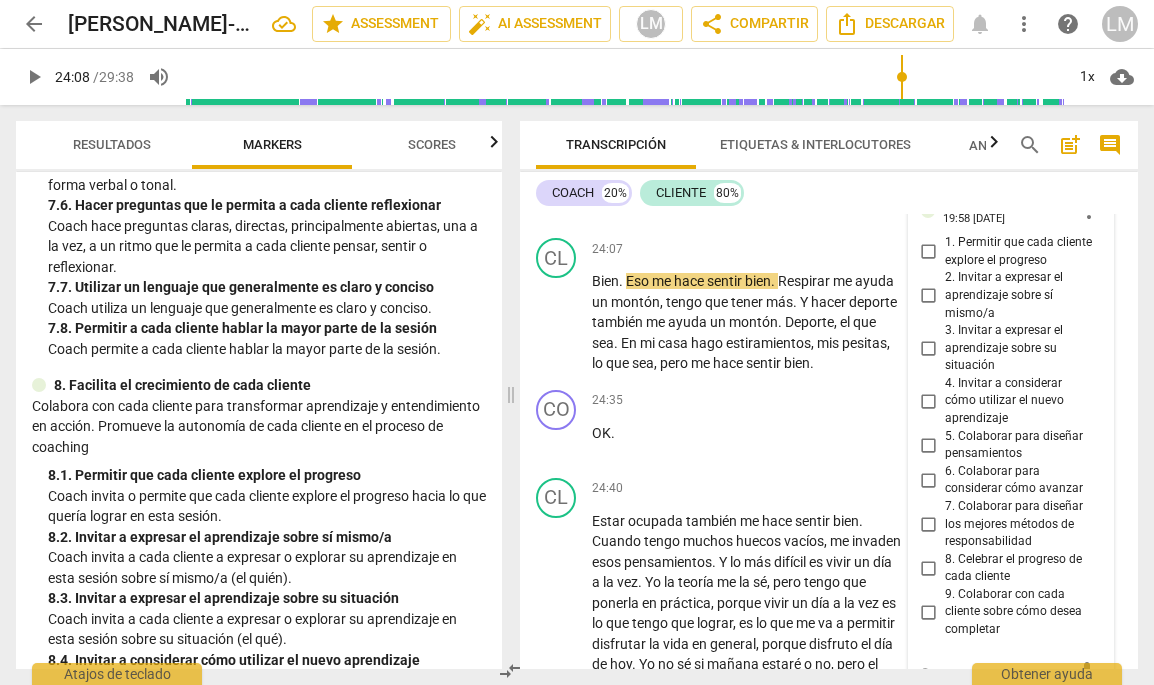 scroll, scrollTop: 9659, scrollLeft: 0, axis: vertical 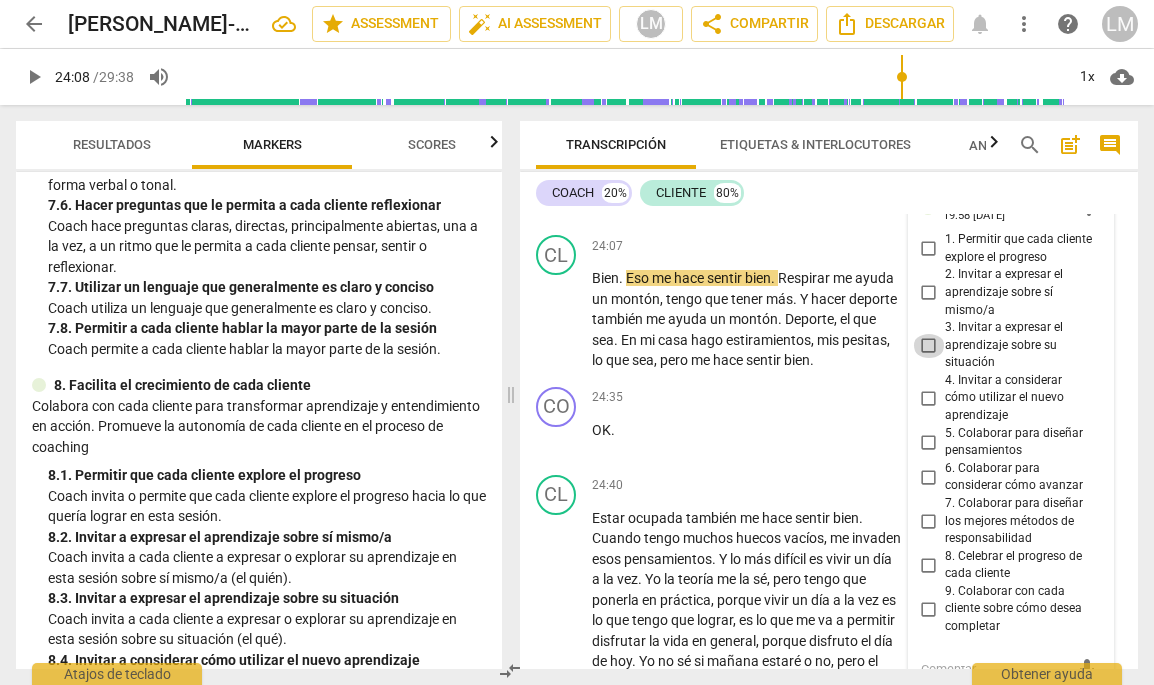 click on "3. Invitar a expresar el aprendizaje sobre su situación" at bounding box center (929, 346) 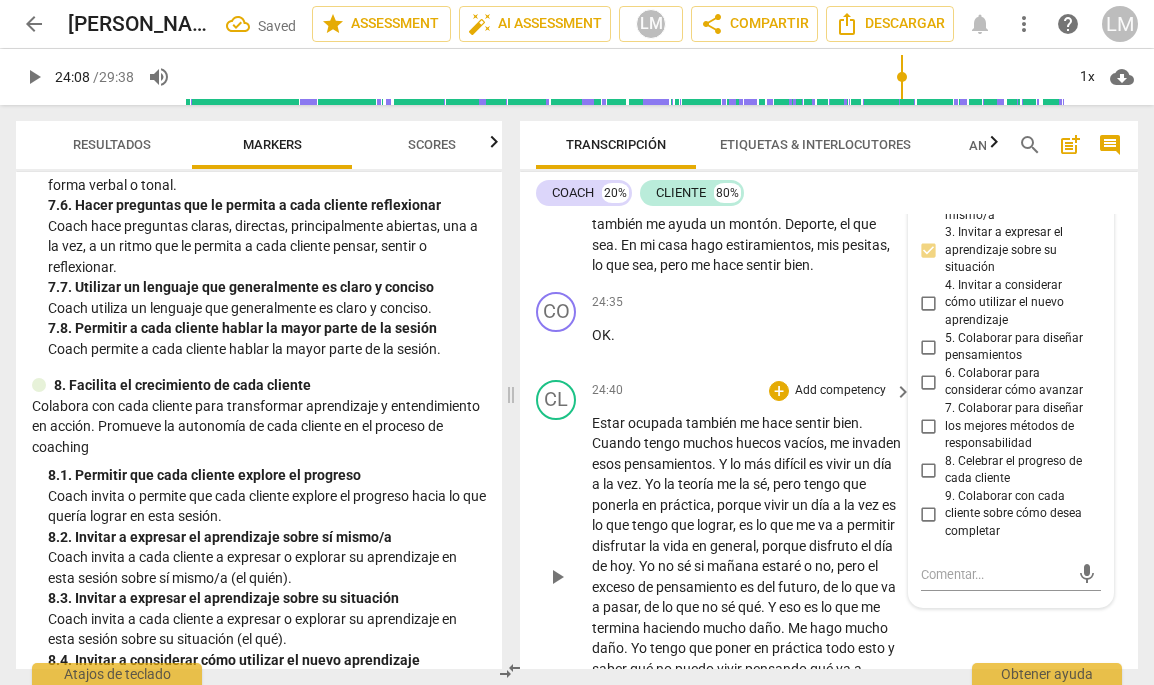 scroll, scrollTop: 9766, scrollLeft: 0, axis: vertical 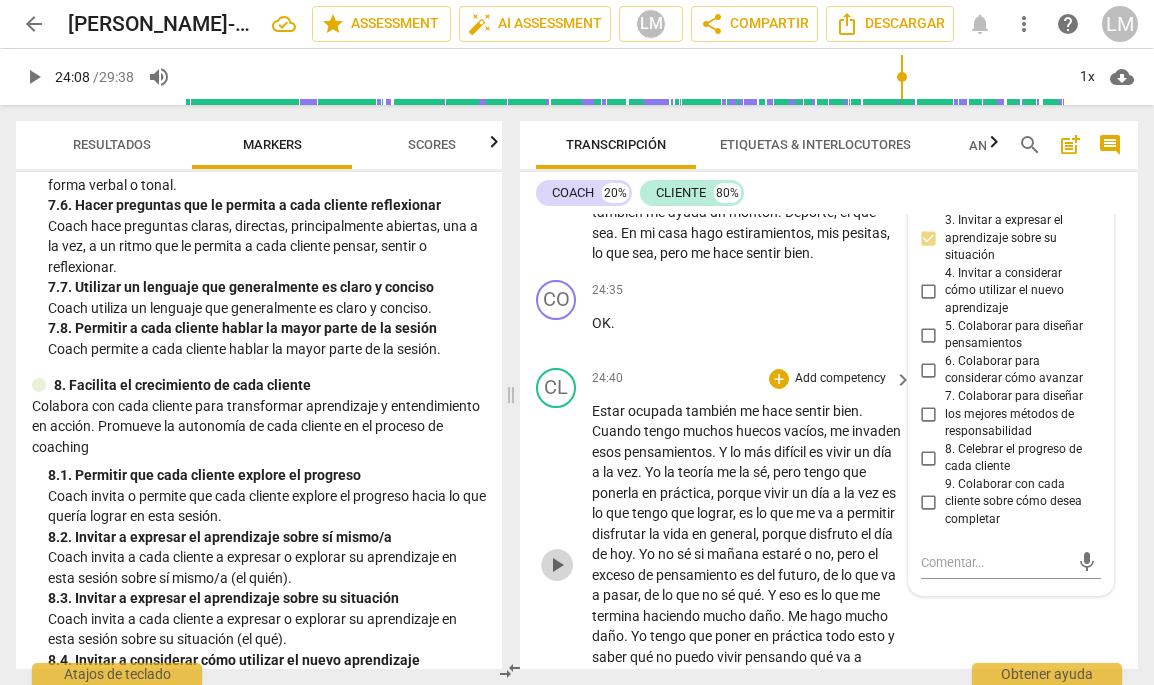 click on "play_arrow" at bounding box center (557, 565) 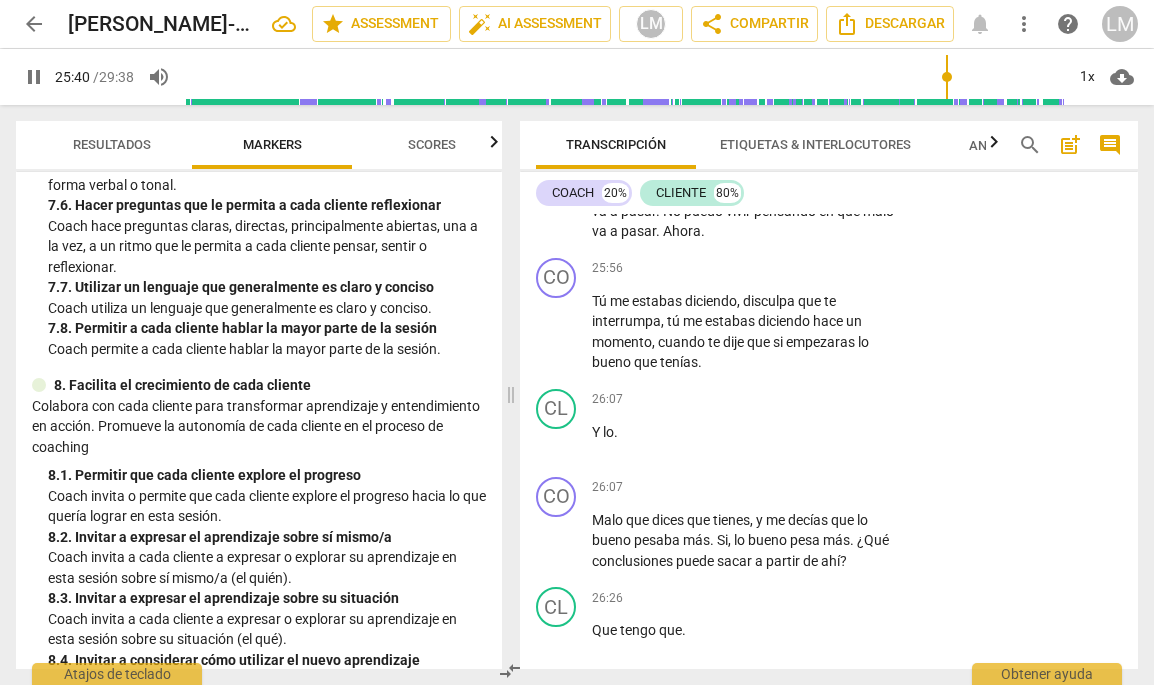 scroll, scrollTop: 10255, scrollLeft: 0, axis: vertical 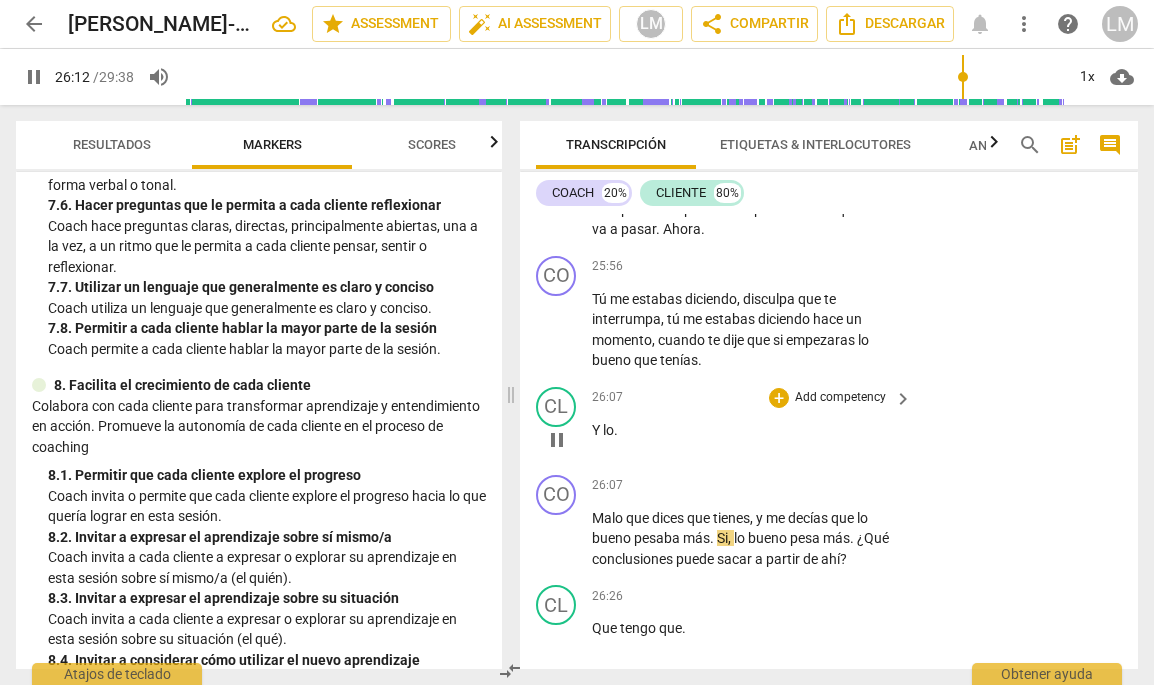 click on "pause" at bounding box center [557, 440] 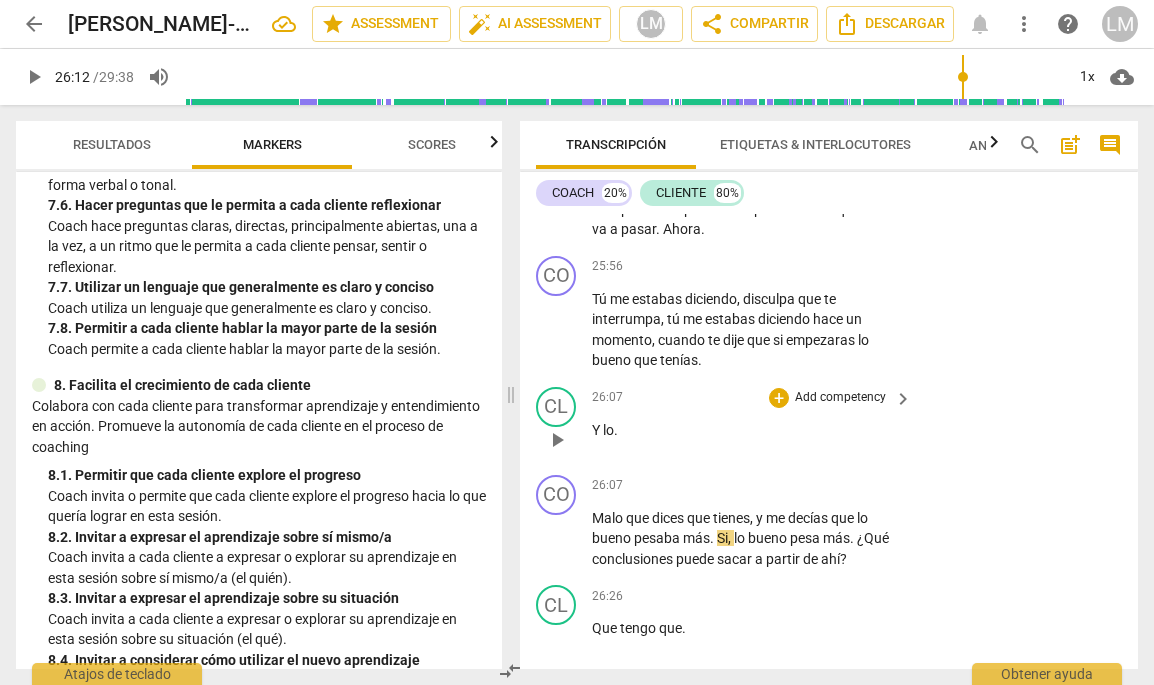 click on "play_arrow pause" at bounding box center [566, 440] 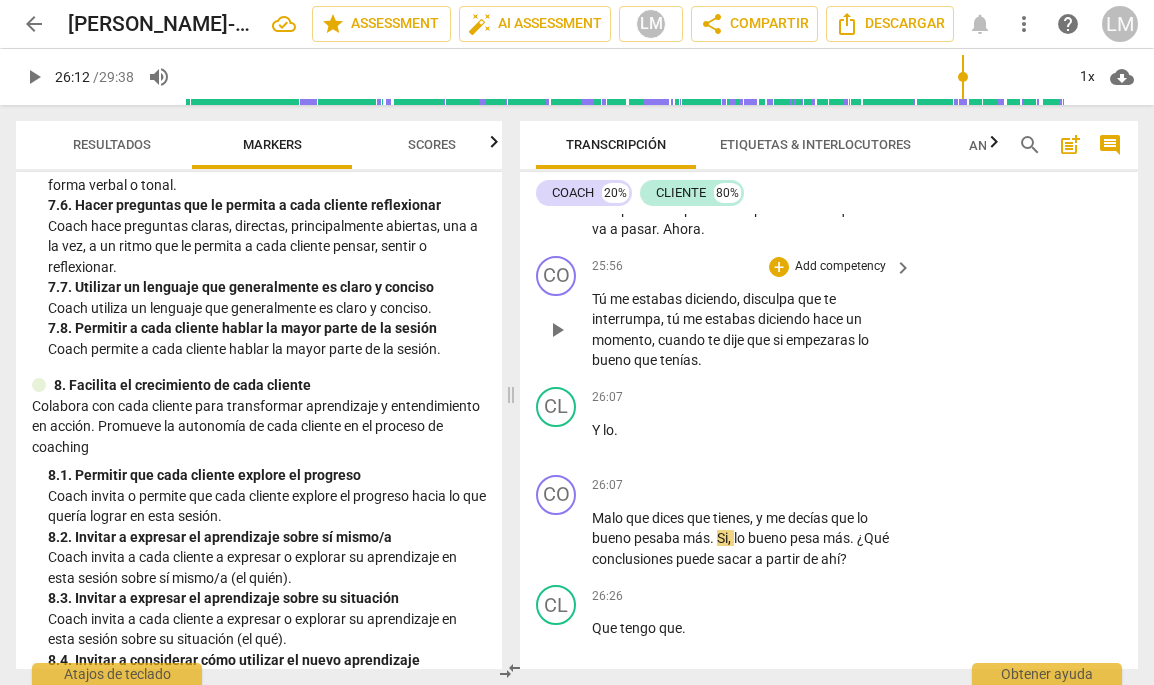 click on "Tú   me   estabas   diciendo ,   disculpa   que   te   interrumpa ,   tú   me   estabas   diciendo   hace   un   momento ,   cuando   te   dije   que   si   empezaras   lo   bueno   que   tenías ." at bounding box center [747, 330] 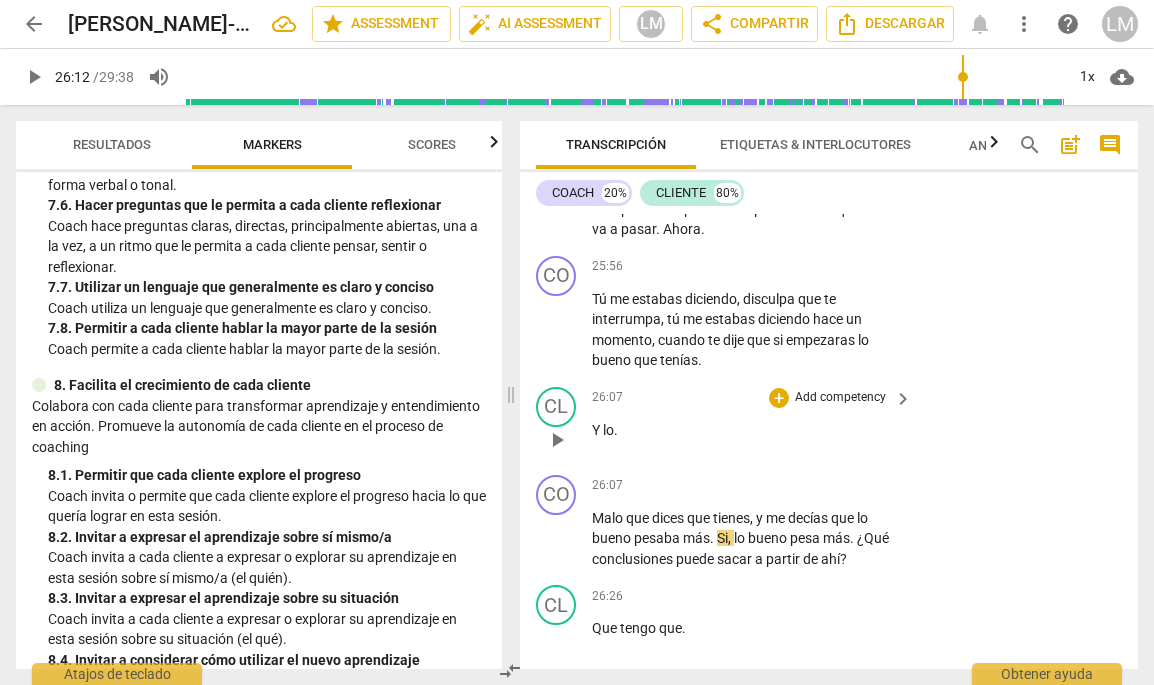 click on "lo" at bounding box center [608, 430] 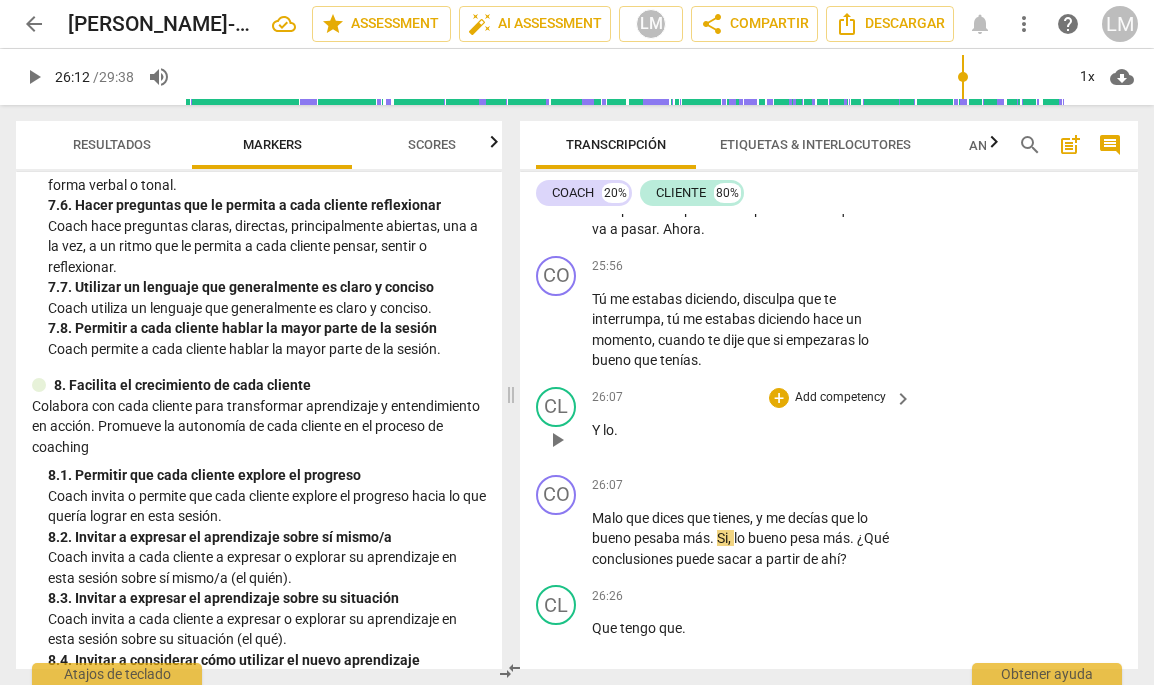 type 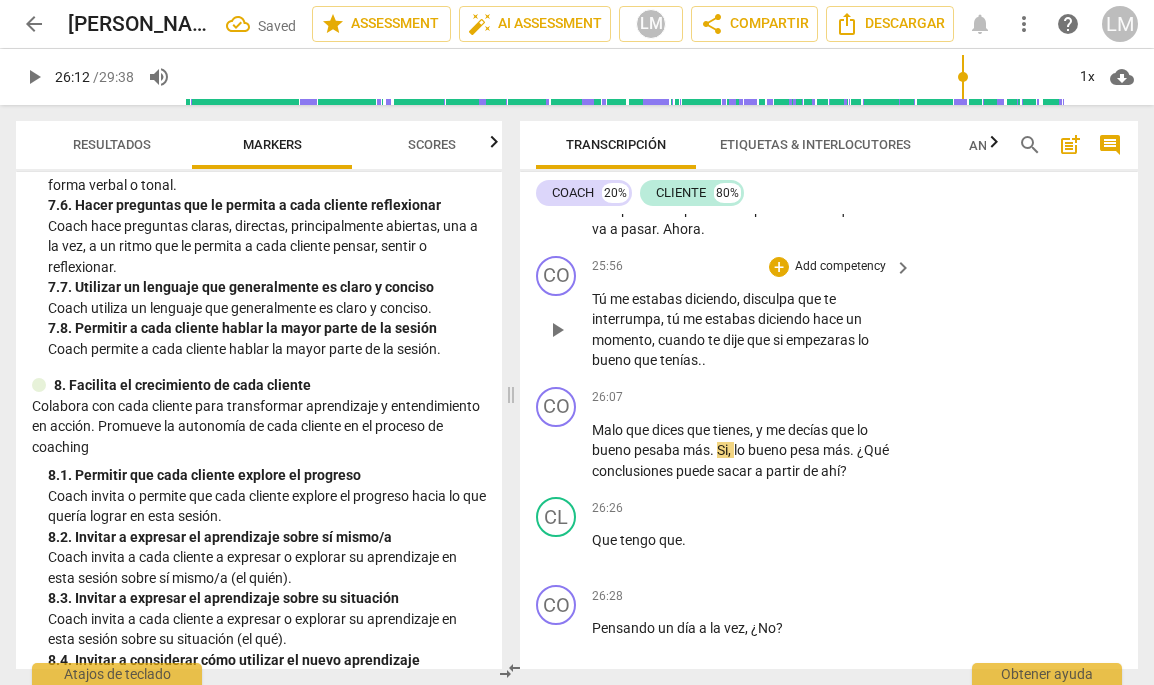 click on "Tú   me   estabas   diciendo ,   disculpa   que   te   interrumpa ,   tú   me   estabas   diciendo   hace   un   momento ,   cuando   te   dije   que   si   empezaras   lo   bueno   que   tenías . ." at bounding box center (747, 330) 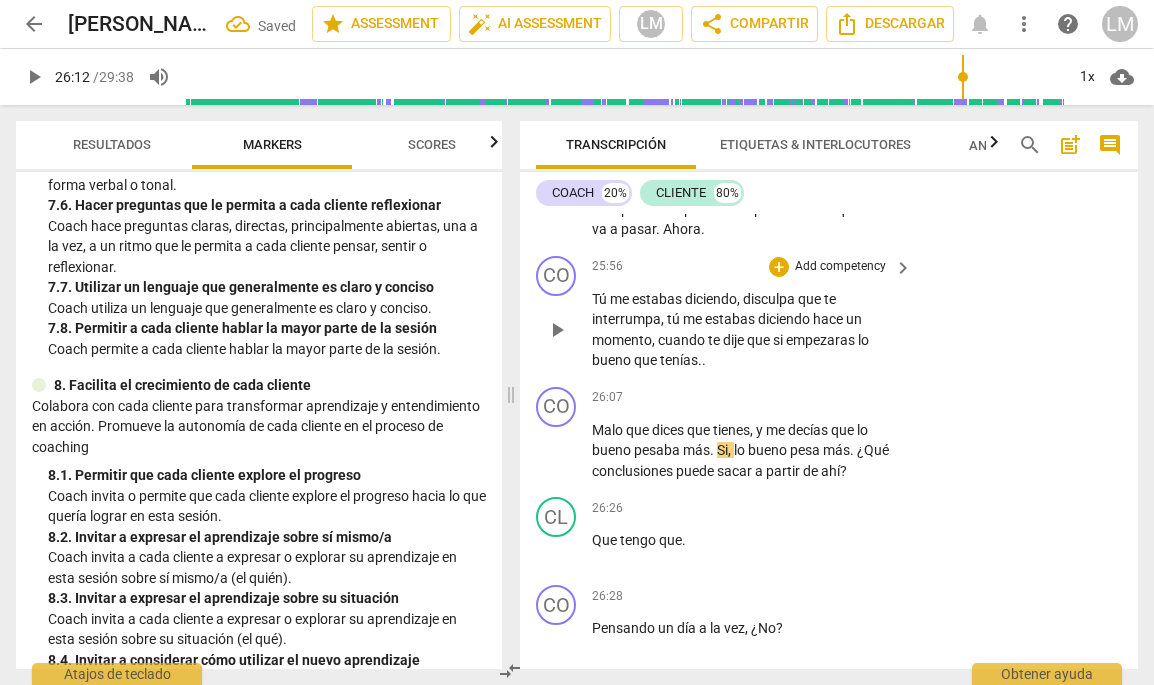 type 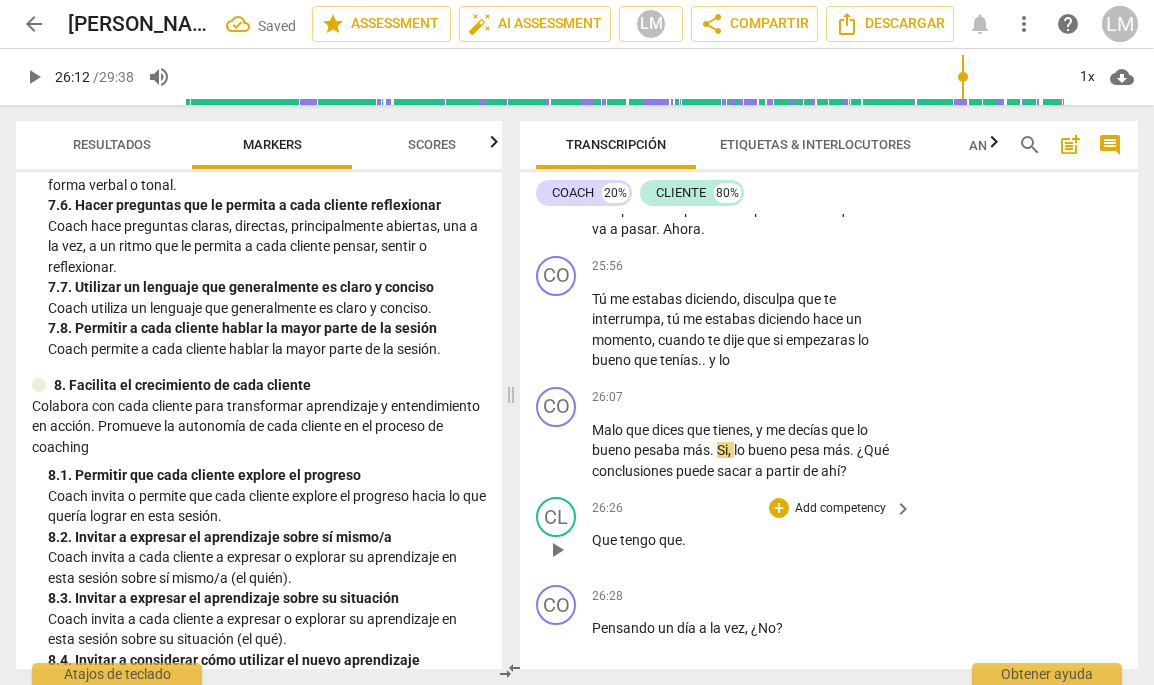 click on "26:26 + Add competency keyboard_arrow_right Que   tengo   que ." at bounding box center [753, 533] 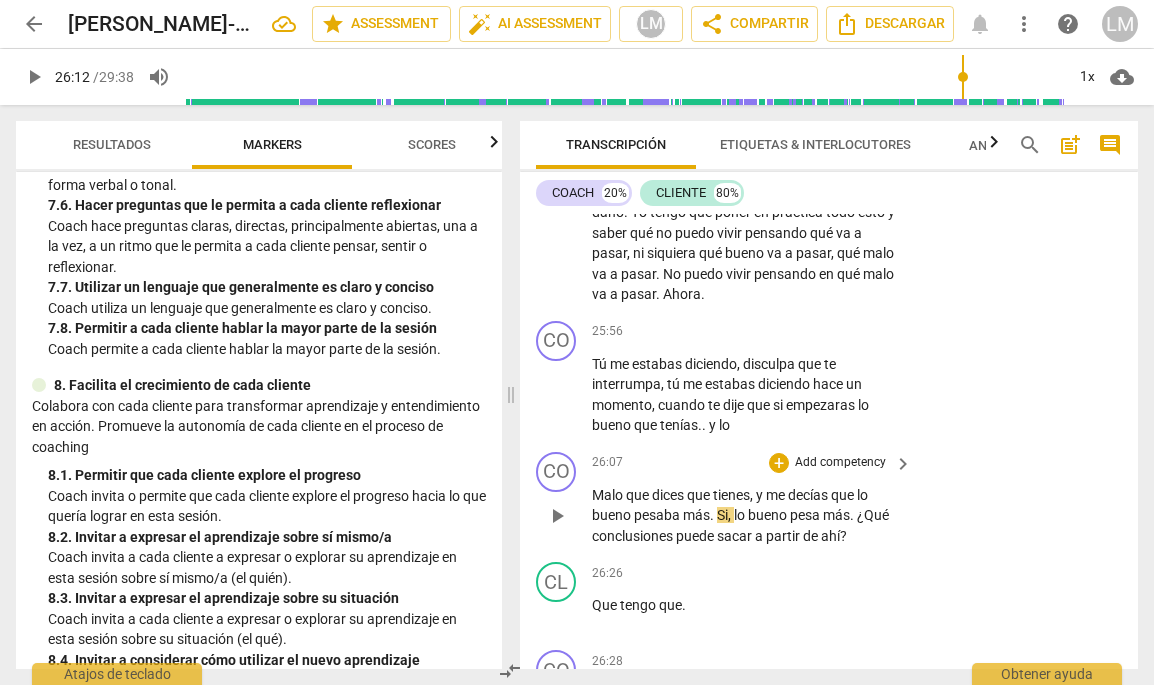 scroll, scrollTop: 10167, scrollLeft: 0, axis: vertical 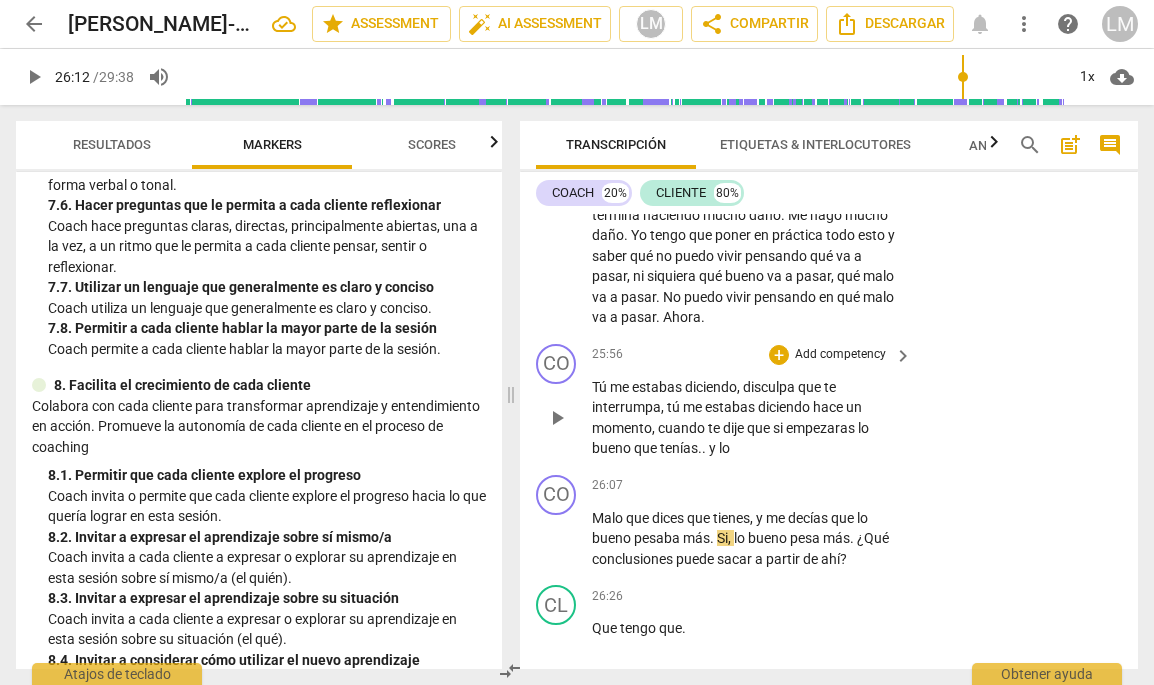 click on "Add competency" at bounding box center (840, 355) 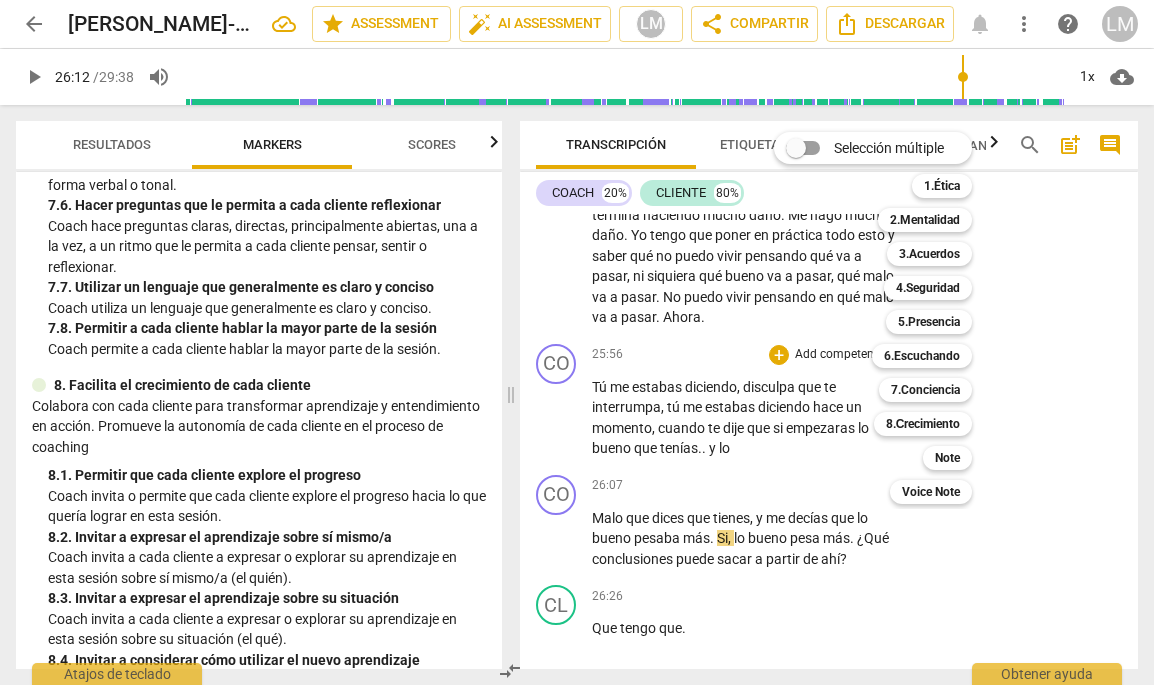 click at bounding box center (577, 342) 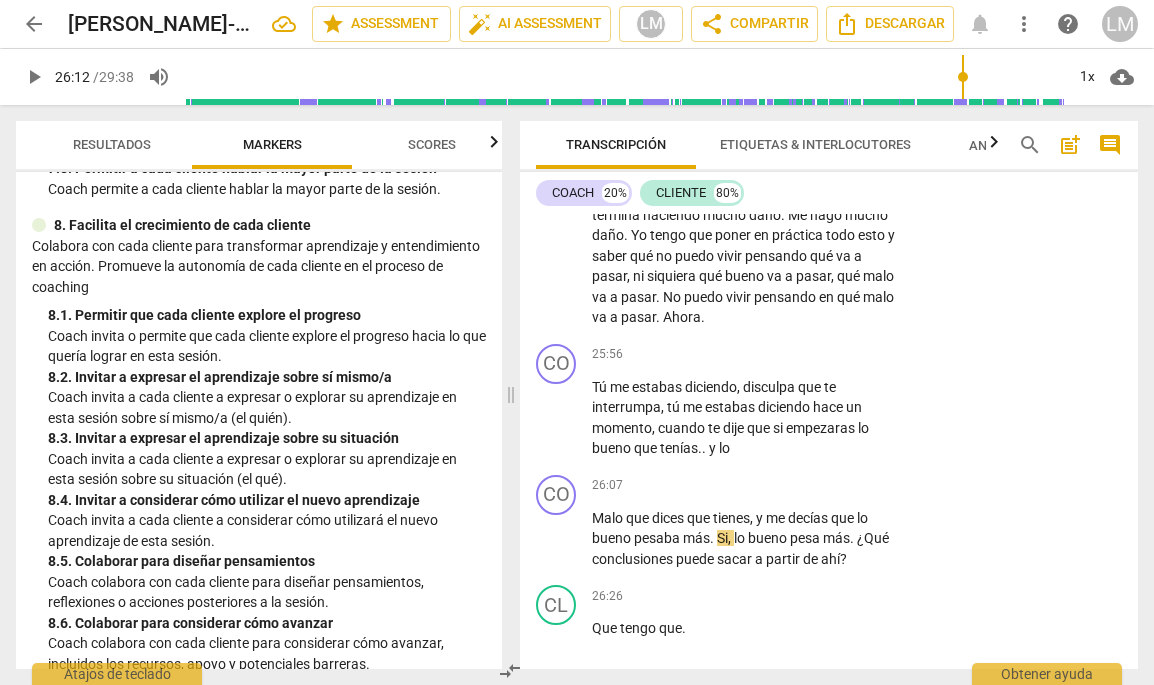 scroll, scrollTop: 2426, scrollLeft: 0, axis: vertical 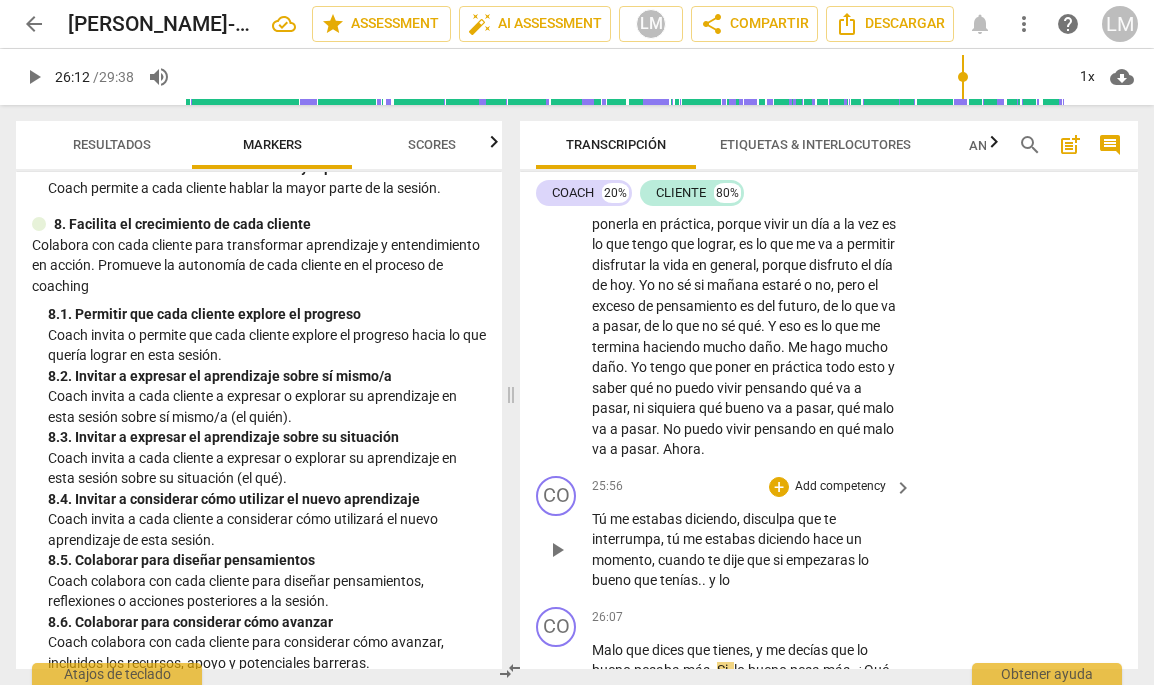 click on "Add competency" at bounding box center [840, 487] 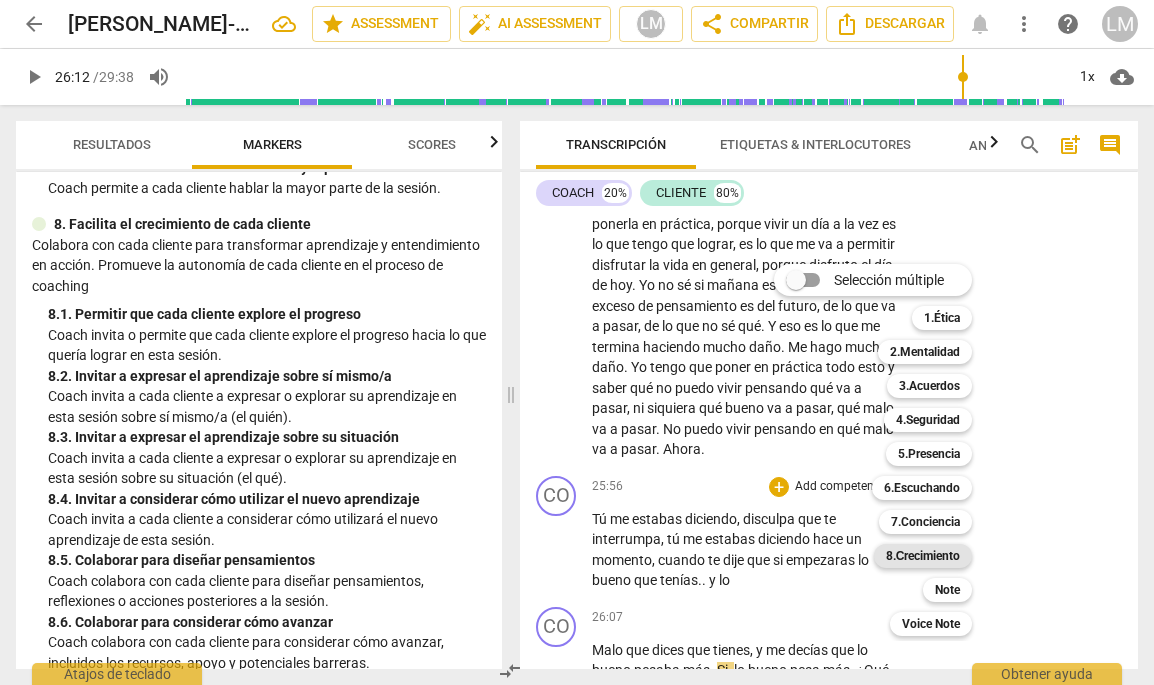 click on "8.Сrecimiento" at bounding box center (923, 556) 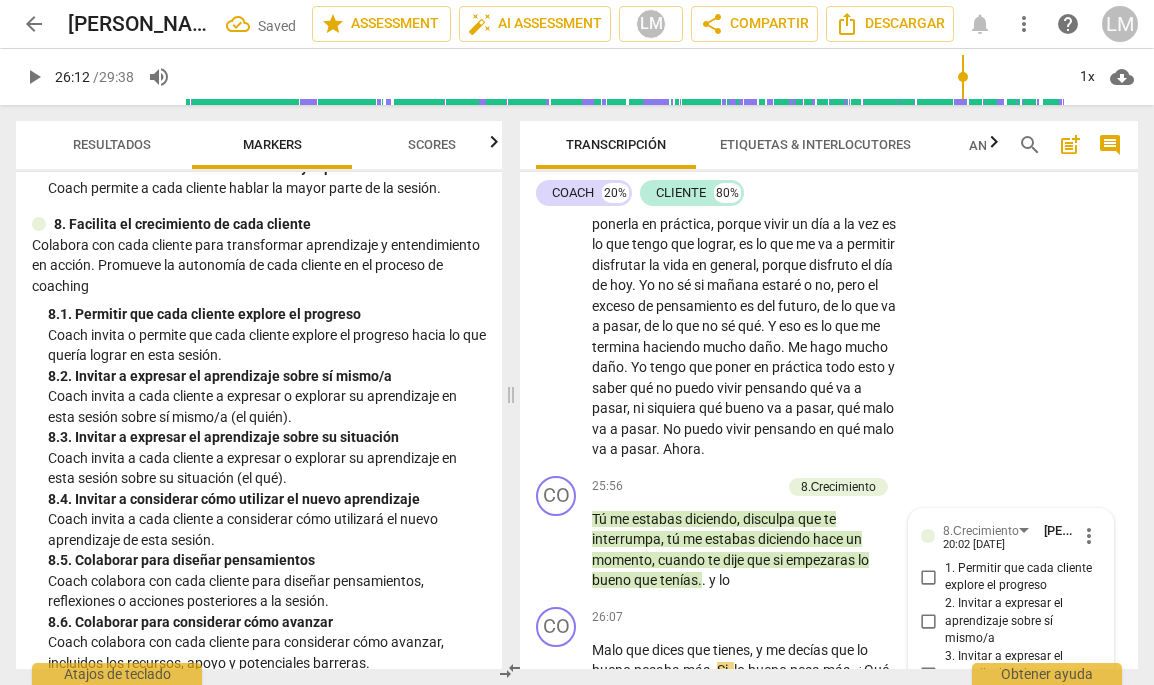 scroll, scrollTop: 10540, scrollLeft: 0, axis: vertical 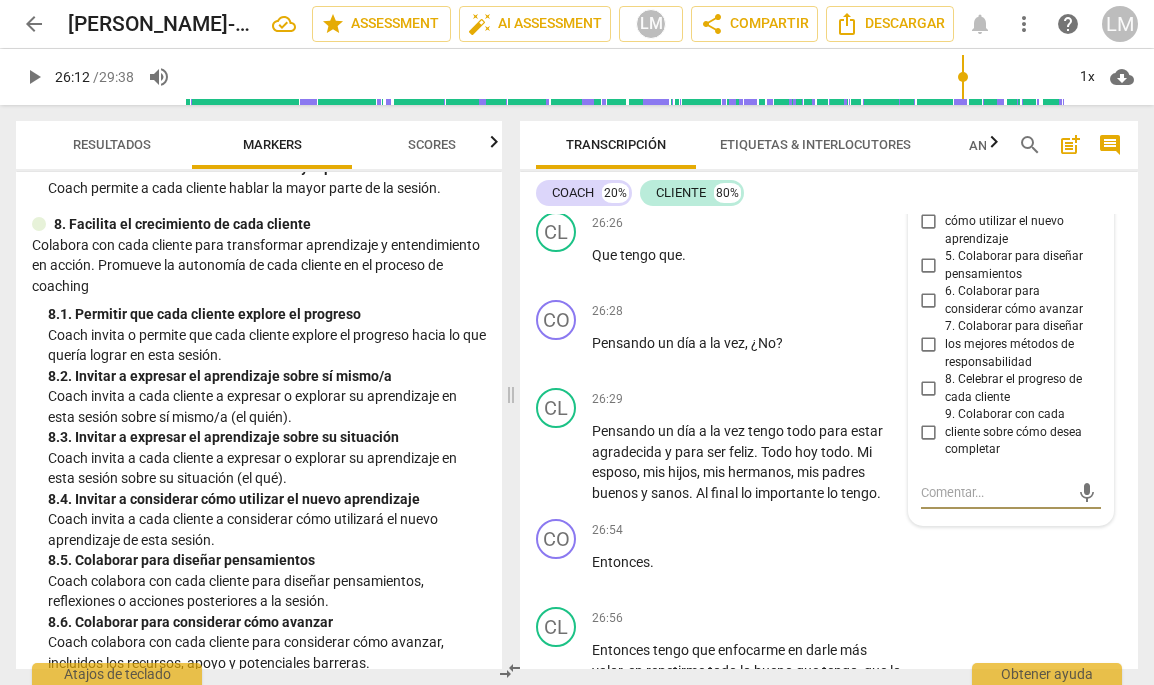 click on "7. Colaborar para diseñar los mejores métodos de responsabilidad" at bounding box center (929, 345) 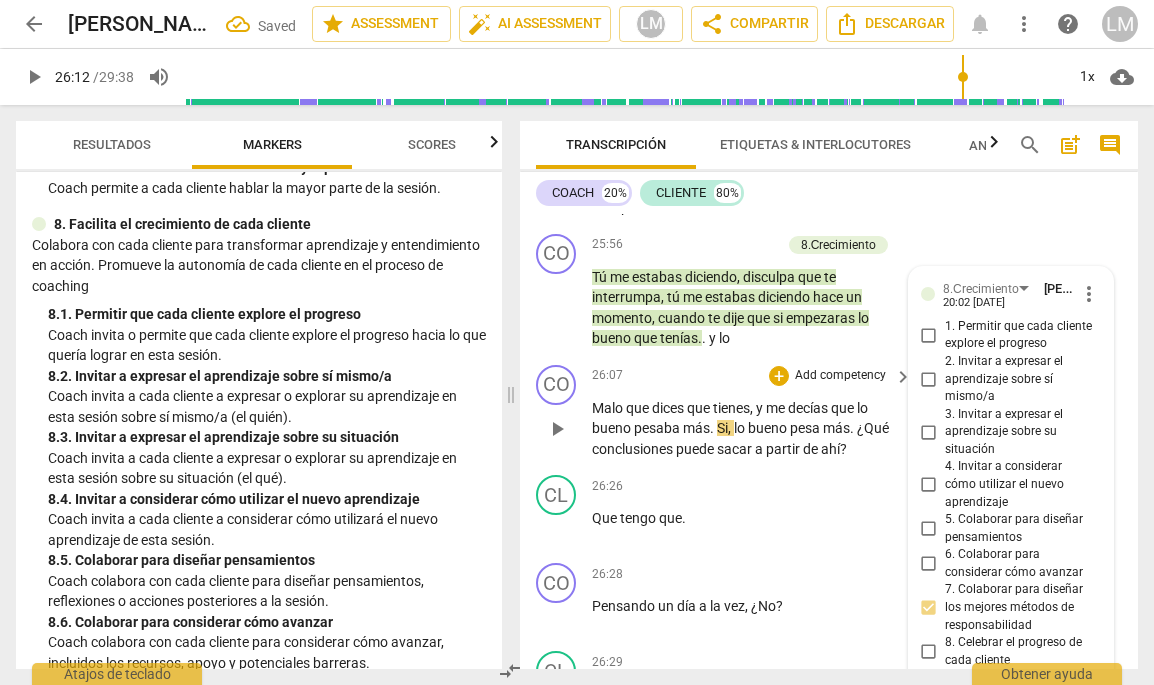 scroll, scrollTop: 10269, scrollLeft: 0, axis: vertical 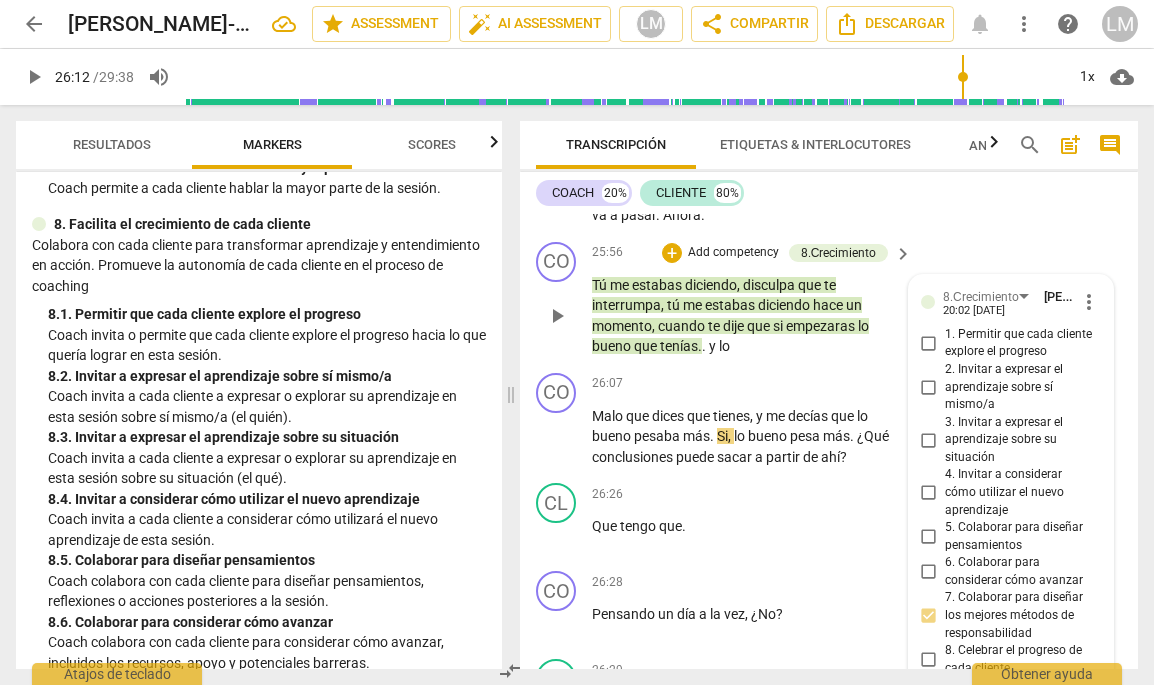 click on "1. Permitir que cada cliente explore el progreso" at bounding box center (929, 343) 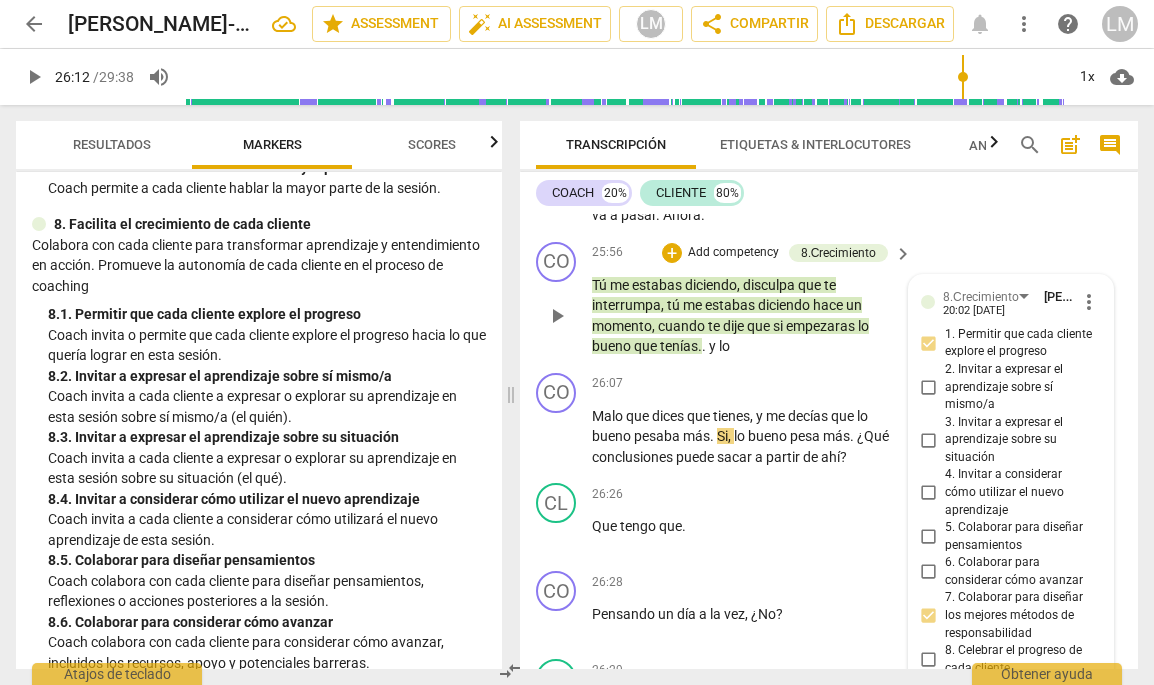 click on "2. Invitar a expresar el aprendizaje sobre sí mismo/a" at bounding box center (929, 387) 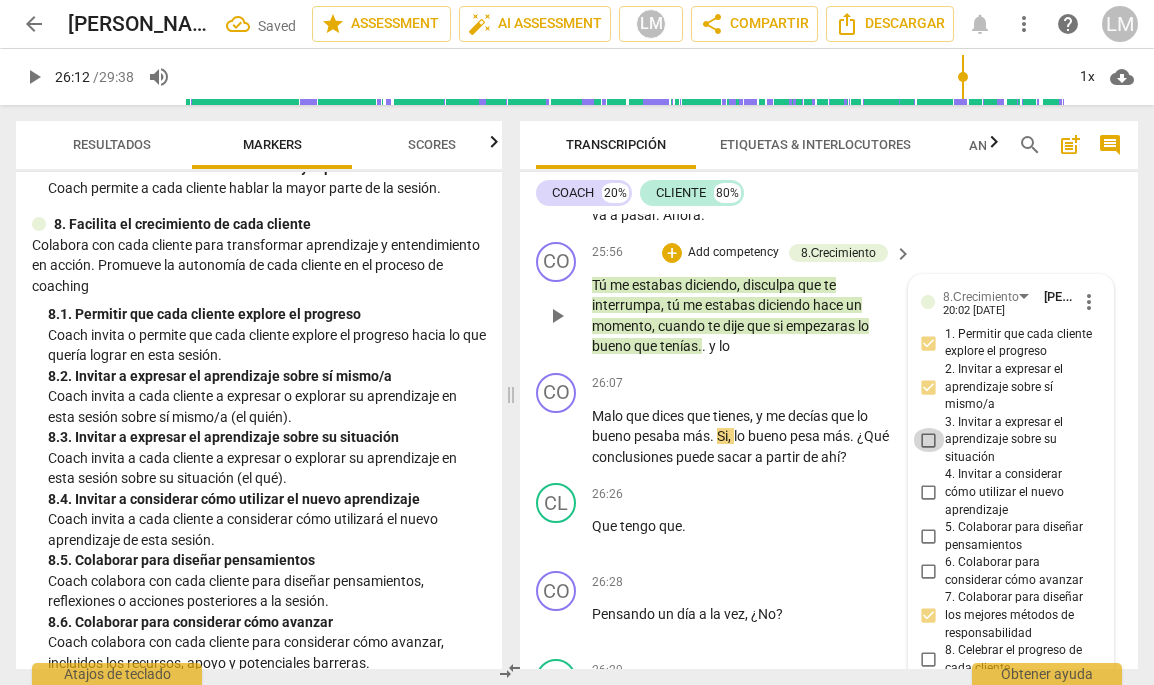 click on "3. Invitar a expresar el aprendizaje sobre su situación" at bounding box center (929, 440) 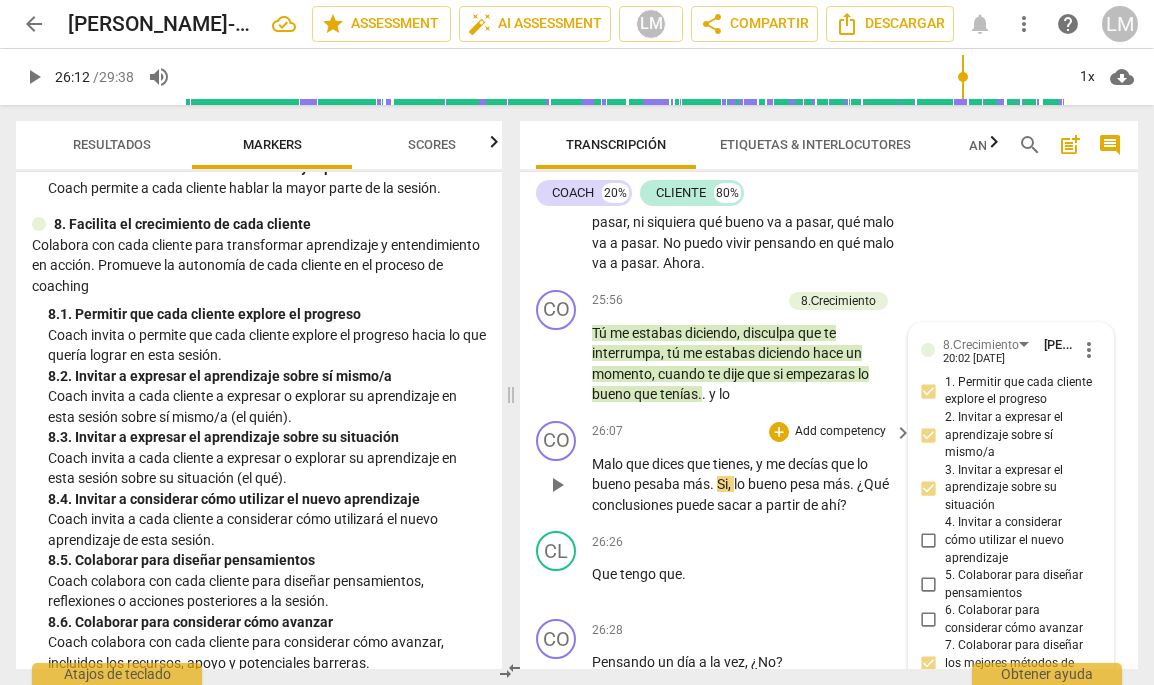 scroll, scrollTop: 10215, scrollLeft: 0, axis: vertical 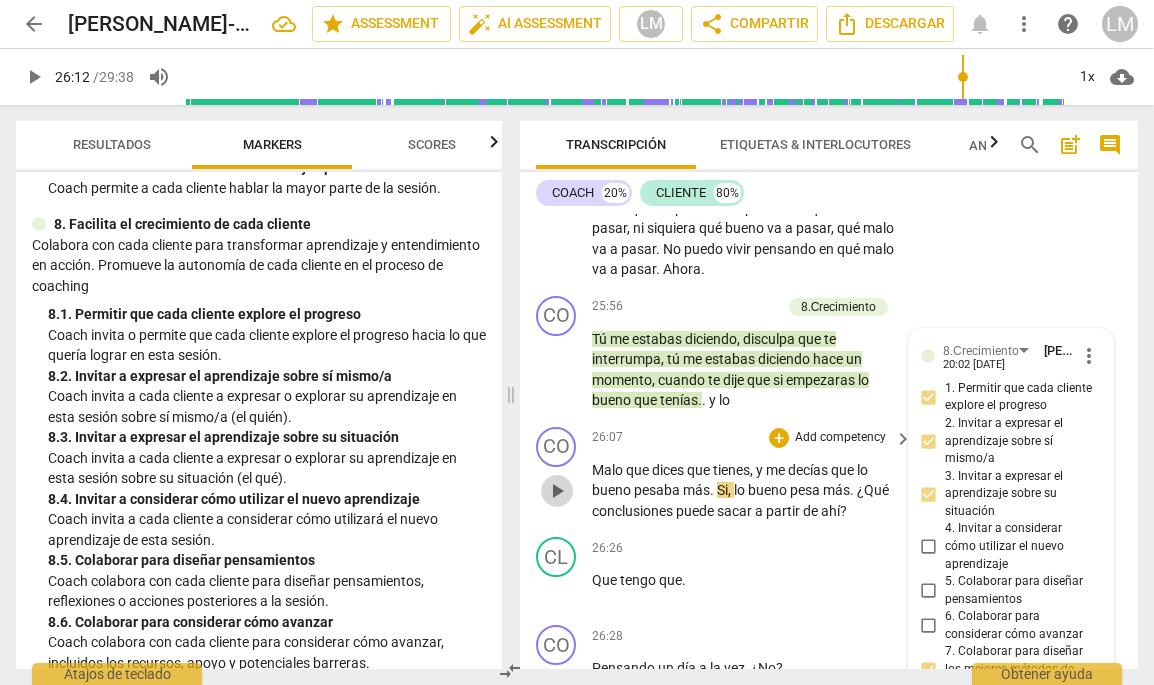 click on "play_arrow" at bounding box center (557, 491) 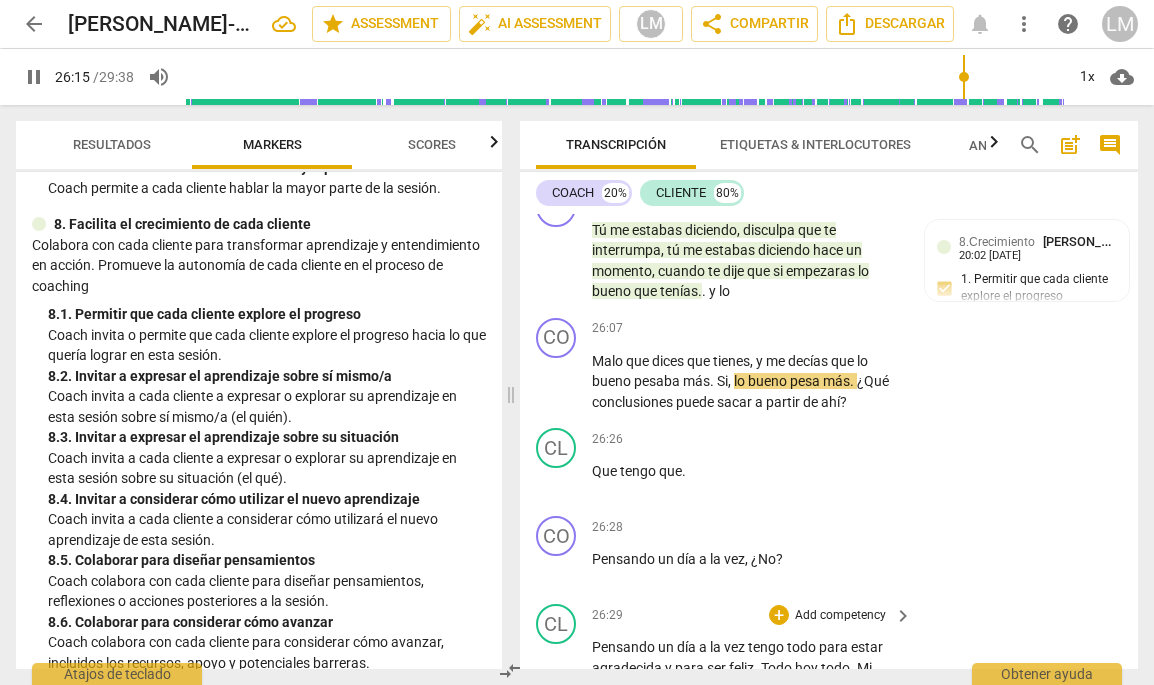 scroll, scrollTop: 10339, scrollLeft: 0, axis: vertical 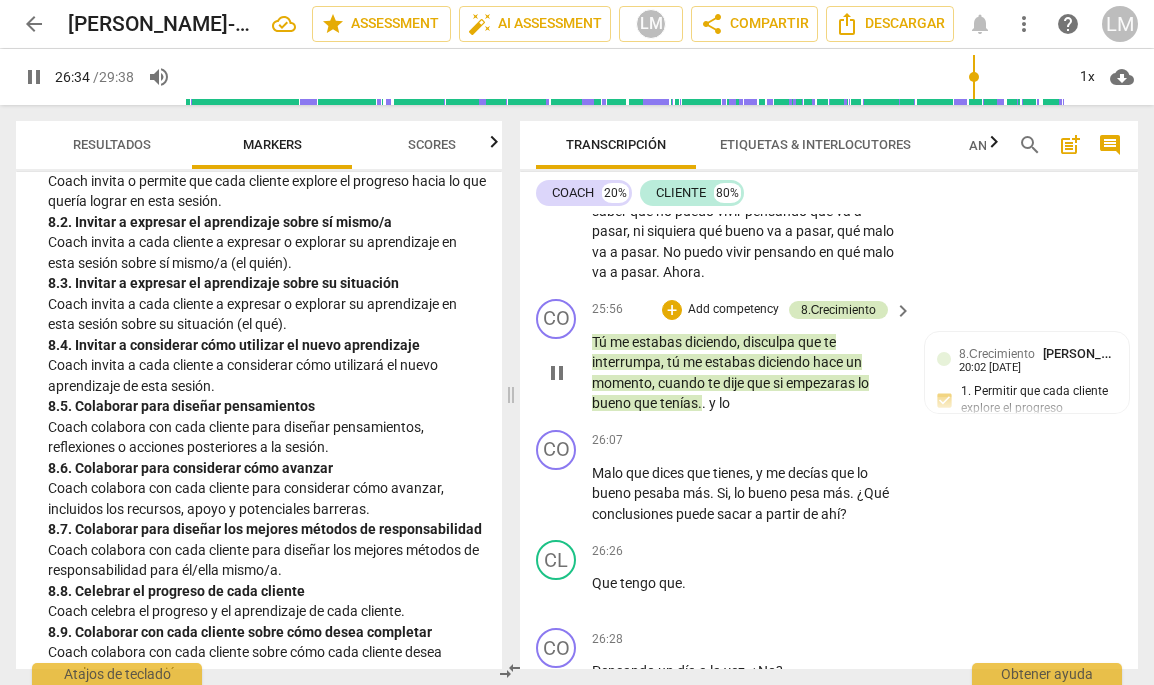 click on "8.Сrecimiento" at bounding box center [839, 310] 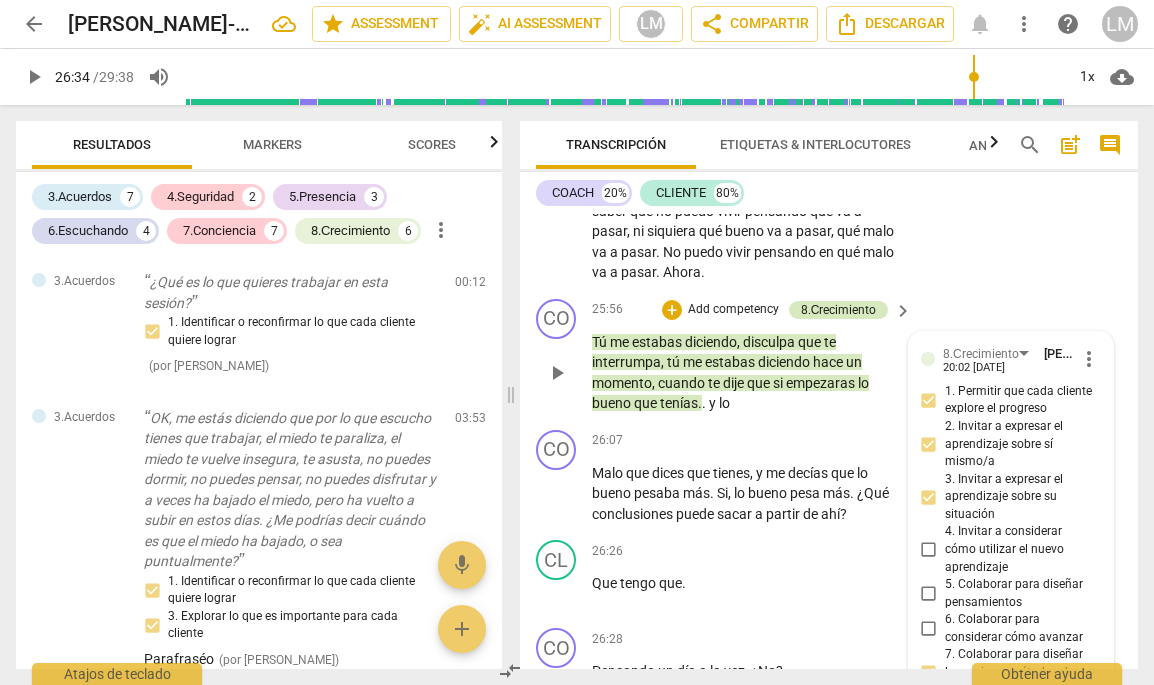 scroll, scrollTop: 10540, scrollLeft: 0, axis: vertical 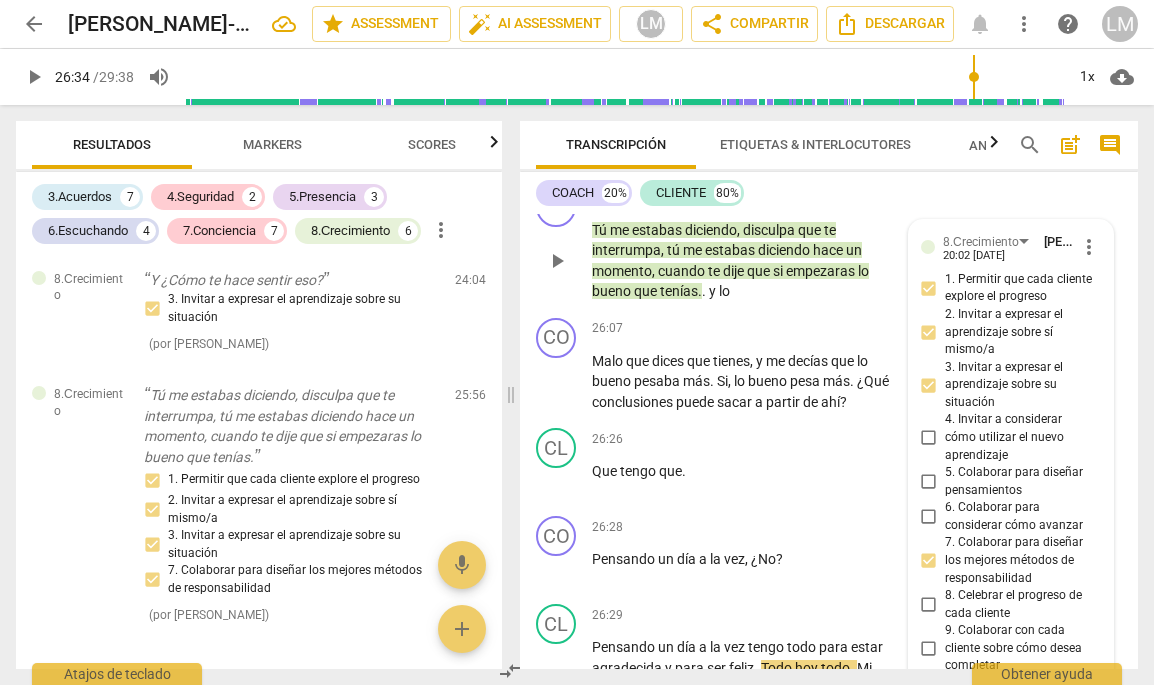 click on "6. Colaborar para considerar cómo avanzar" at bounding box center [929, 517] 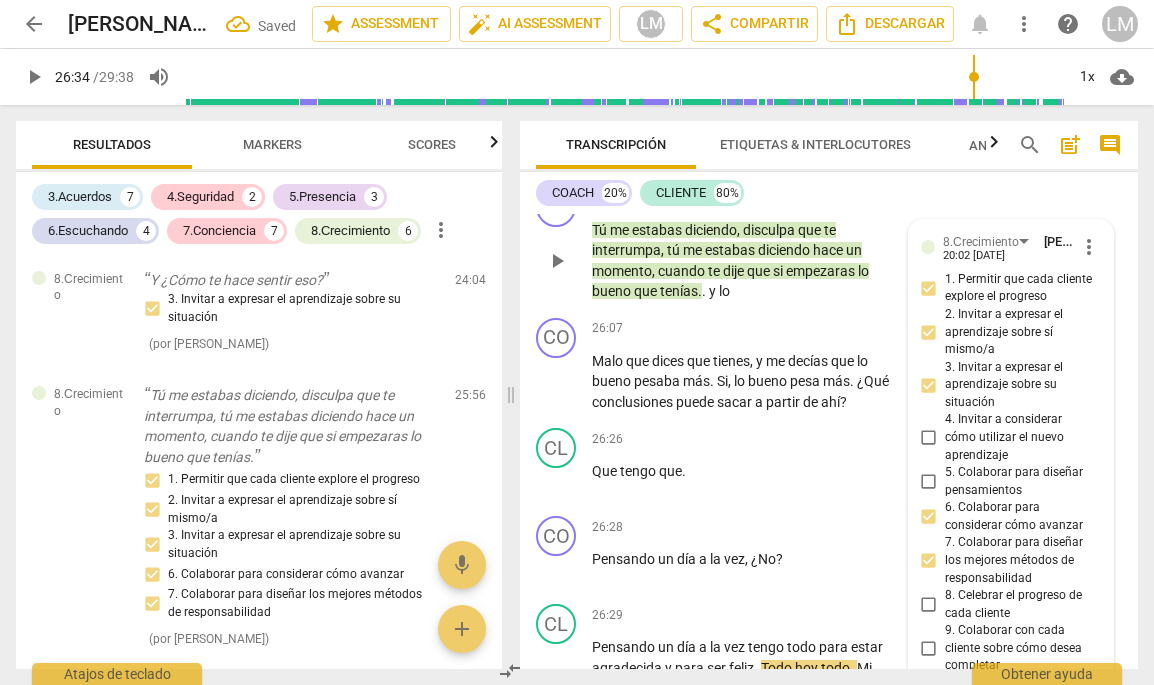 click on "5. Colaborar para diseñar pensamientos" at bounding box center (929, 482) 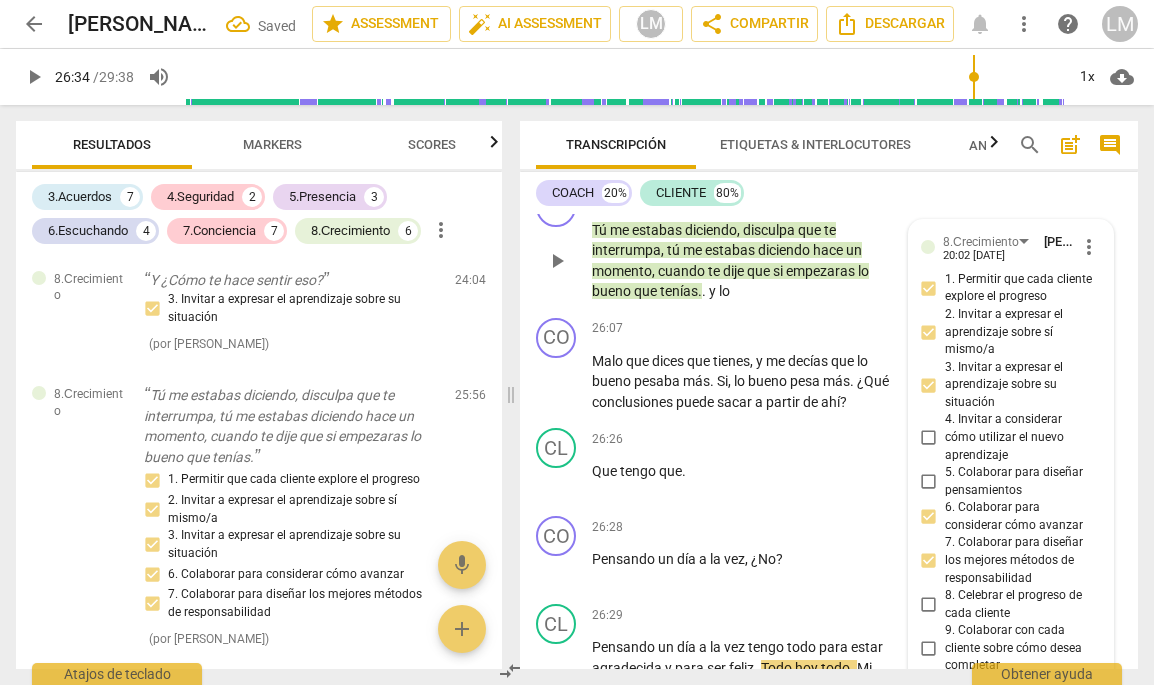 checkbox on "true" 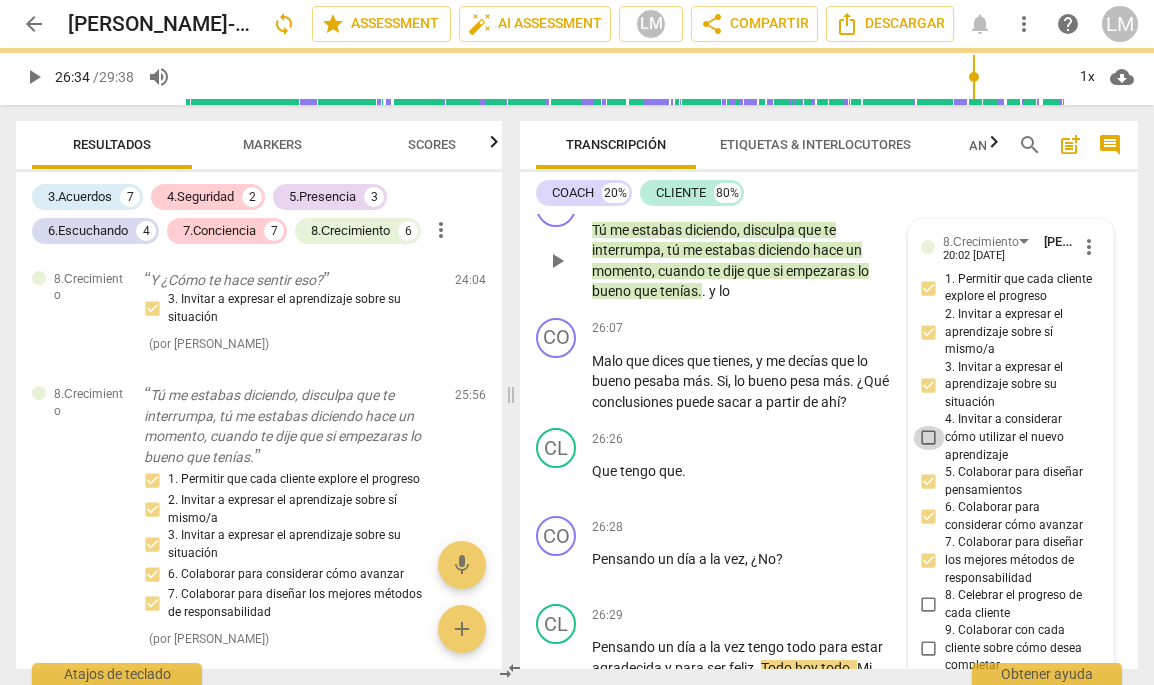 click on "4. Invitar a considerar cómo utilizar el nuevo aprendizaje" at bounding box center (929, 438) 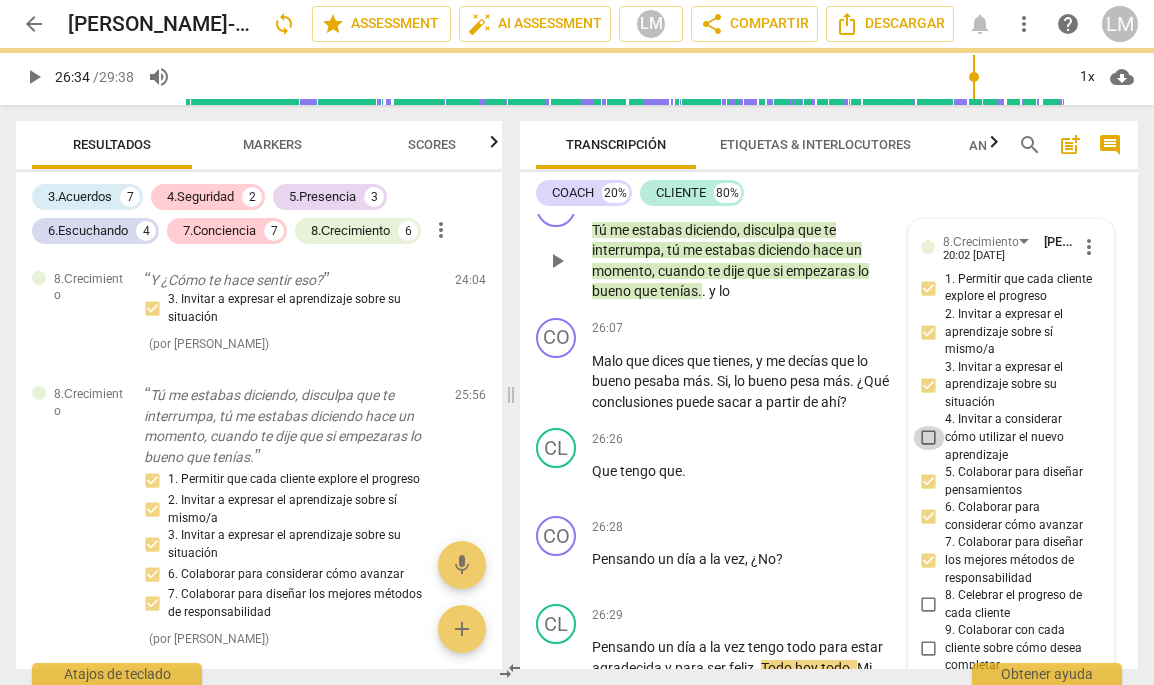 checkbox on "true" 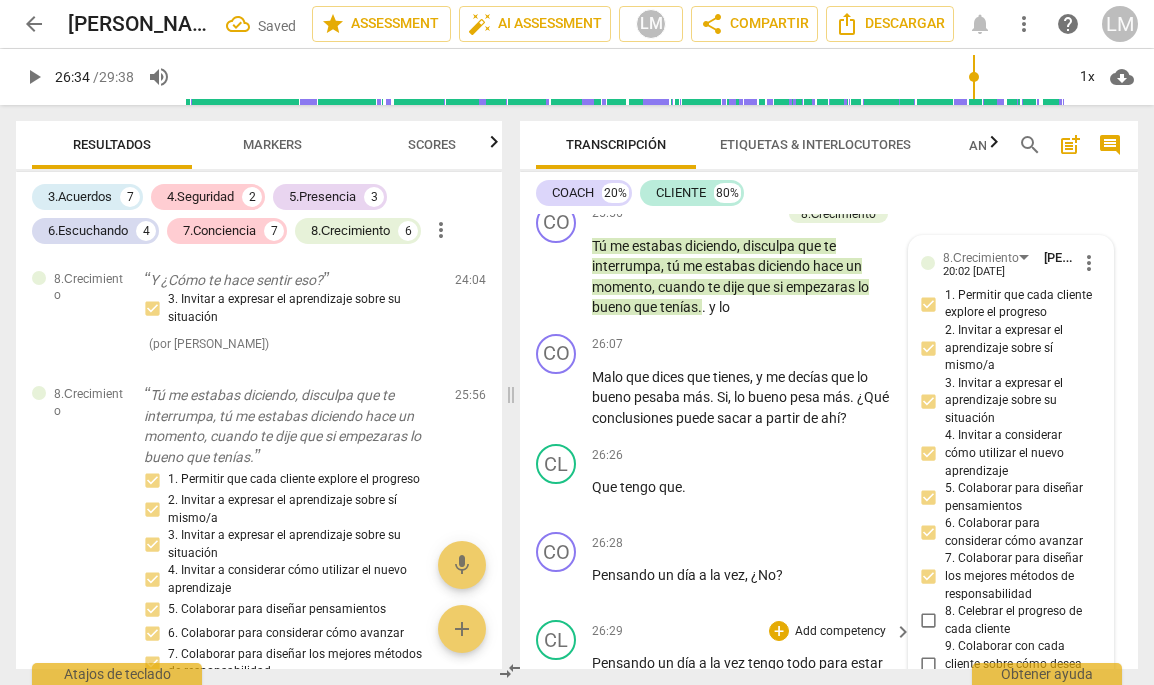 scroll, scrollTop: 10301, scrollLeft: 0, axis: vertical 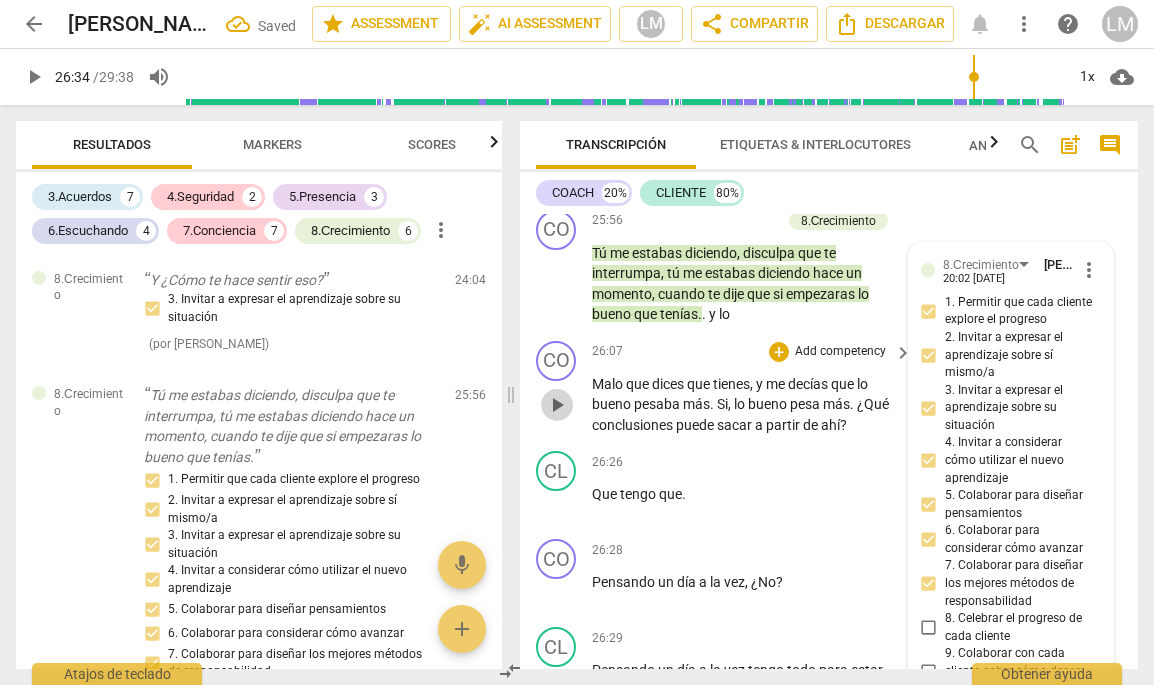 click on "play_arrow" at bounding box center [557, 405] 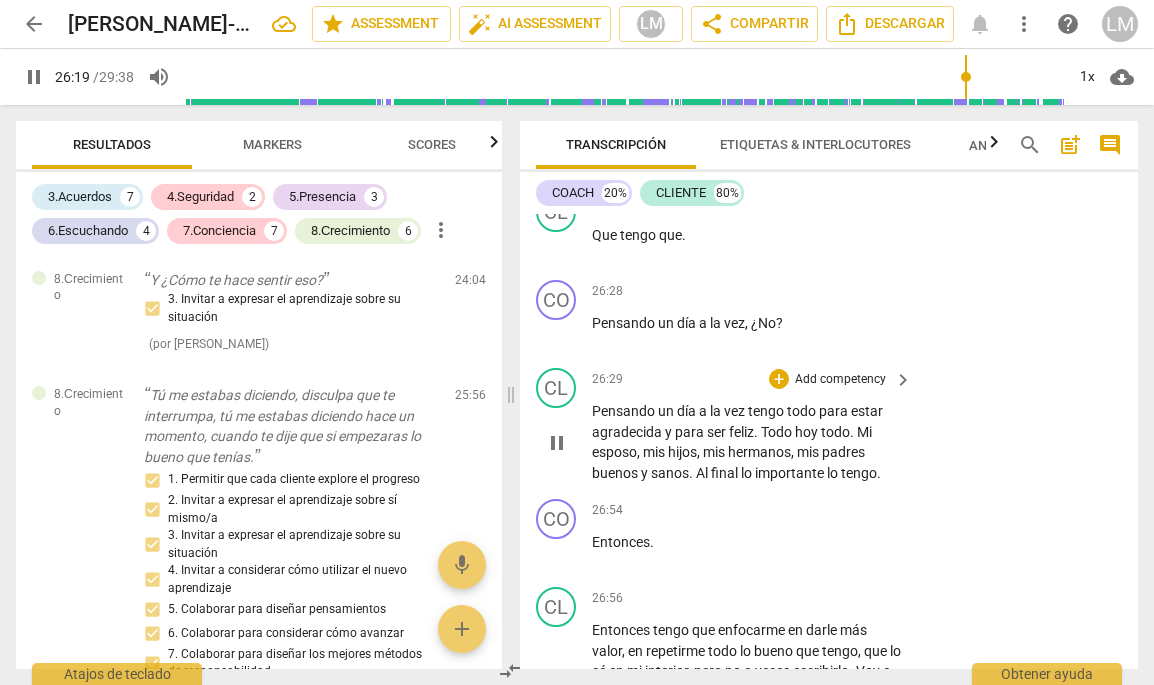 scroll, scrollTop: 10565, scrollLeft: 0, axis: vertical 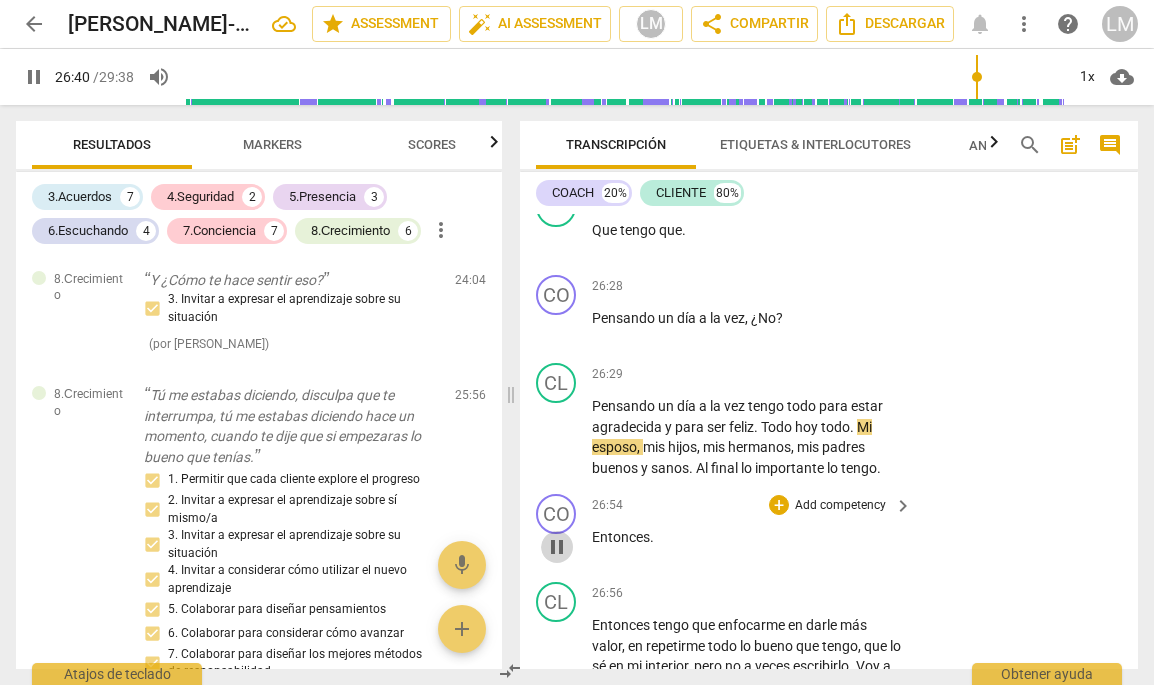 click on "pause" at bounding box center (557, 547) 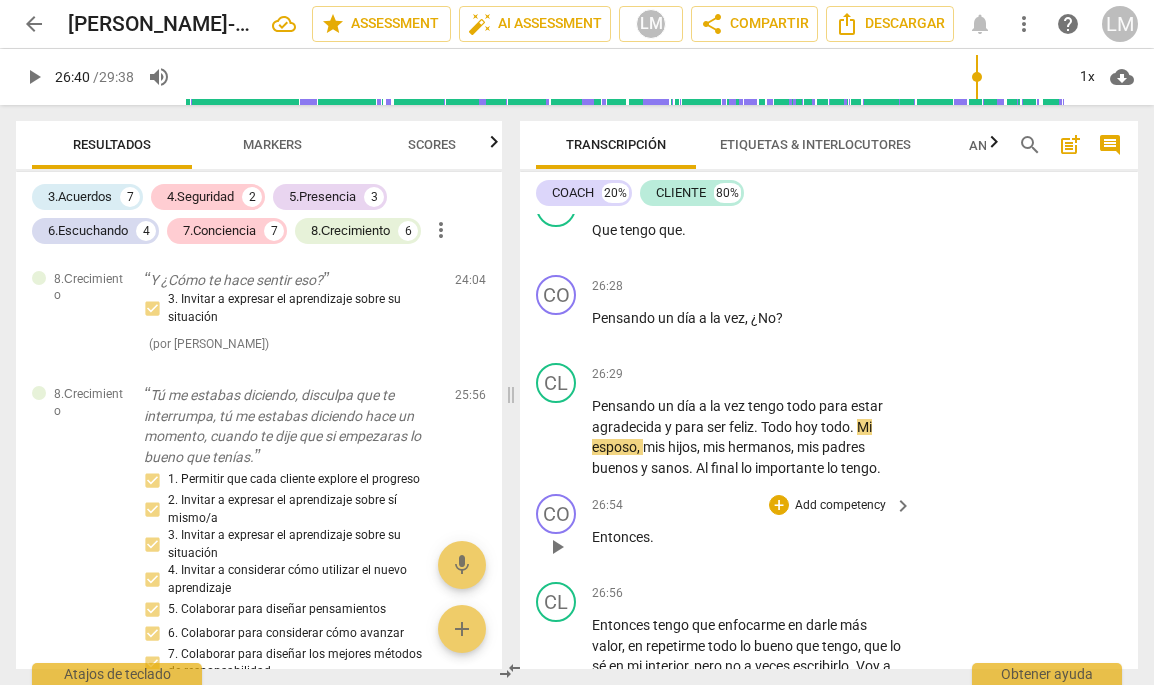click on "Add competency" at bounding box center [840, 506] 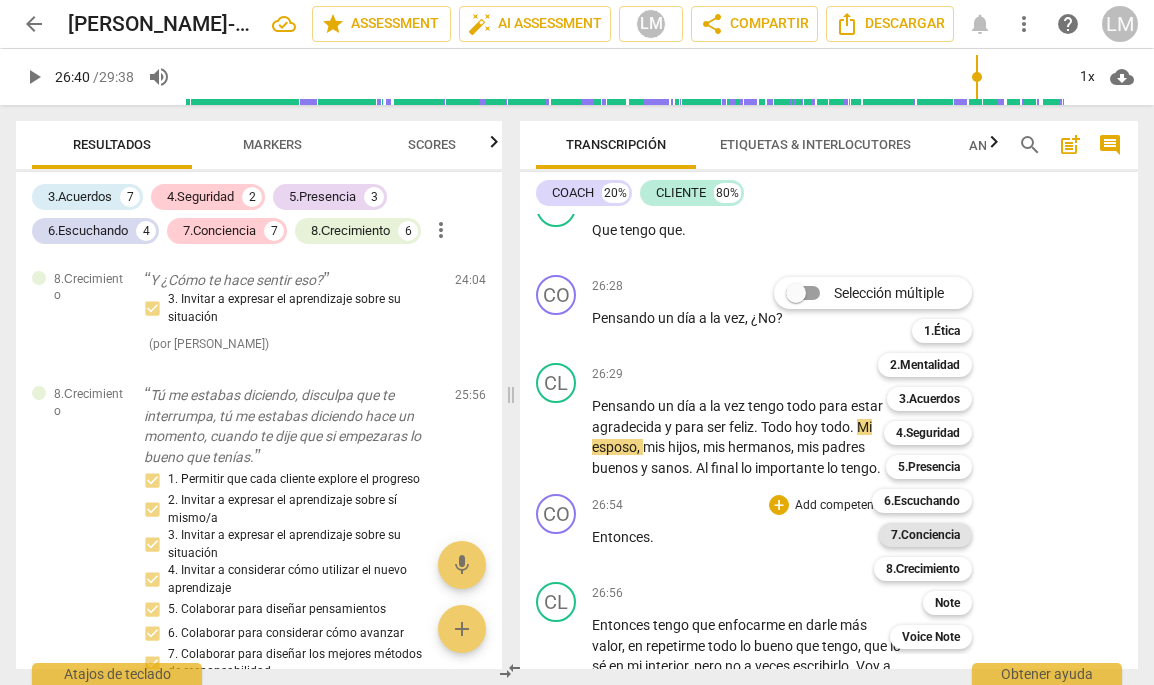 click on "7.Conciencia" at bounding box center (925, 535) 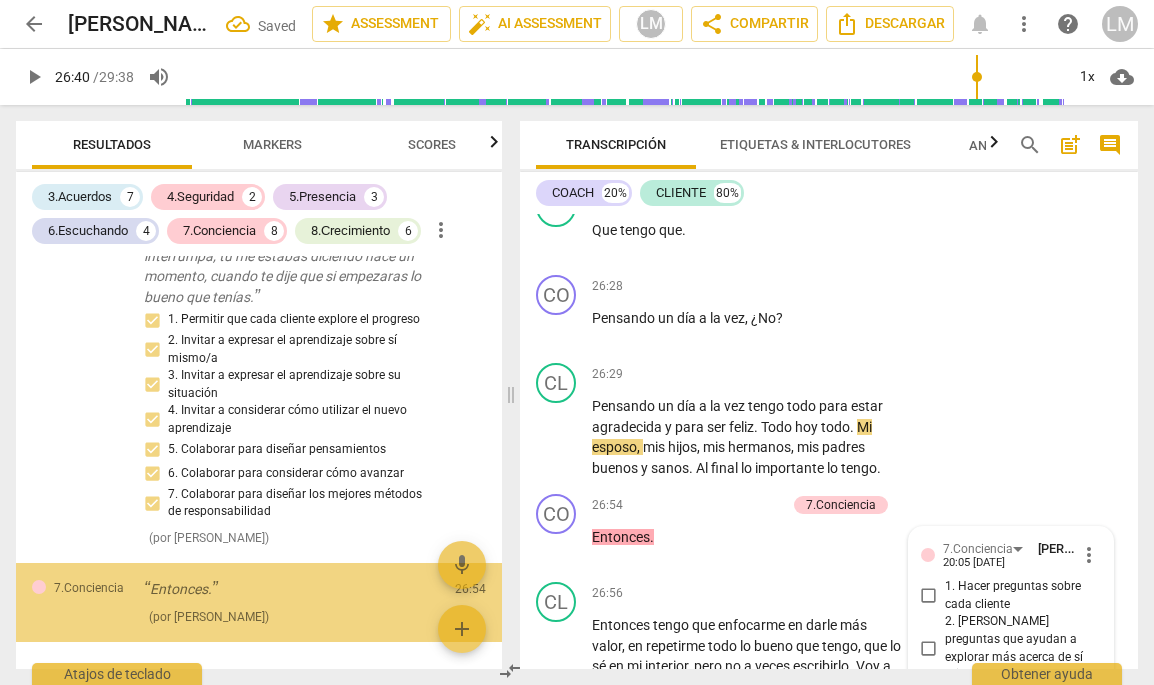 scroll, scrollTop: 4687, scrollLeft: 0, axis: vertical 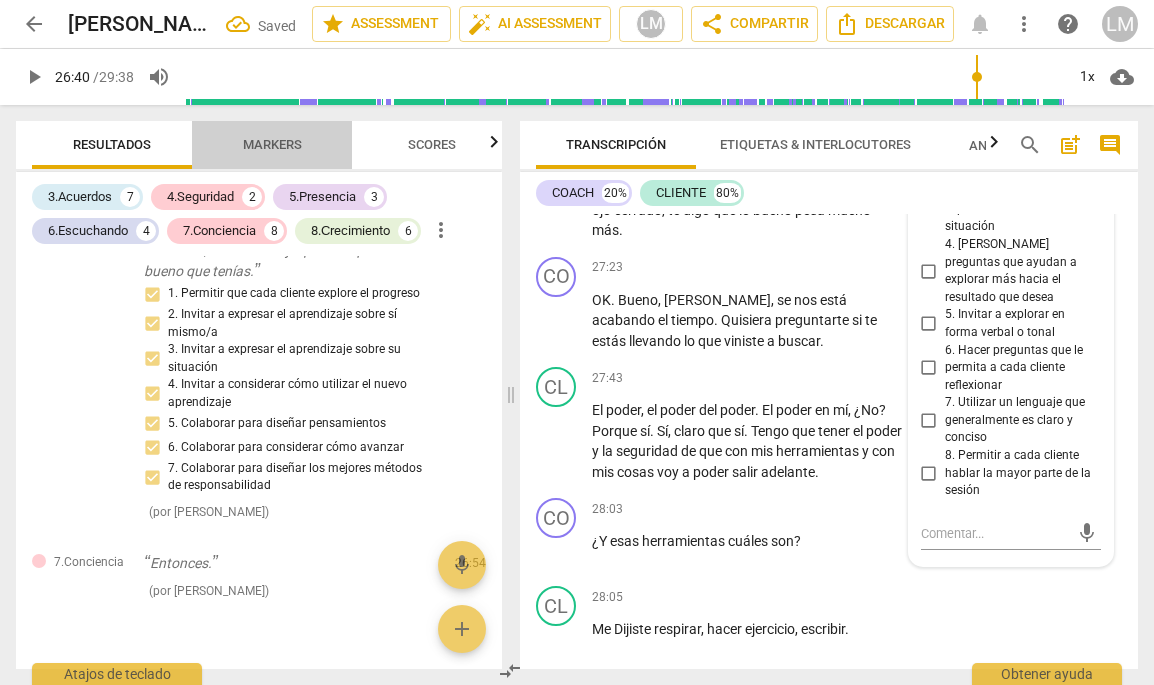 click on "Markers" at bounding box center [272, 144] 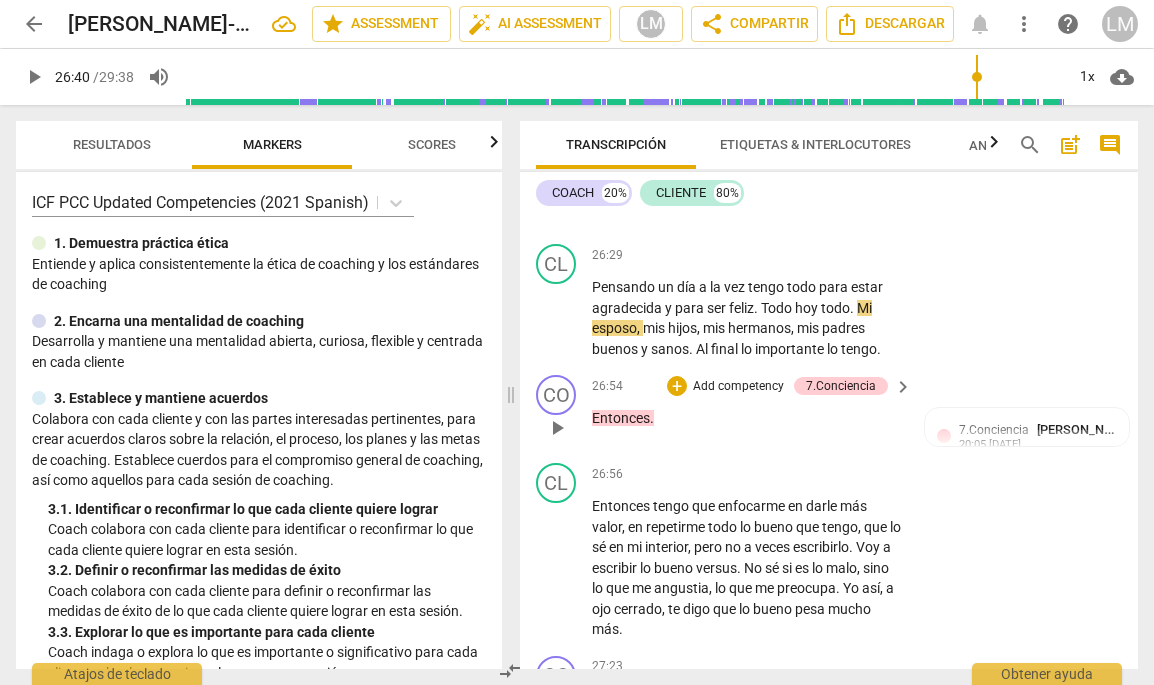 scroll, scrollTop: 10694, scrollLeft: 0, axis: vertical 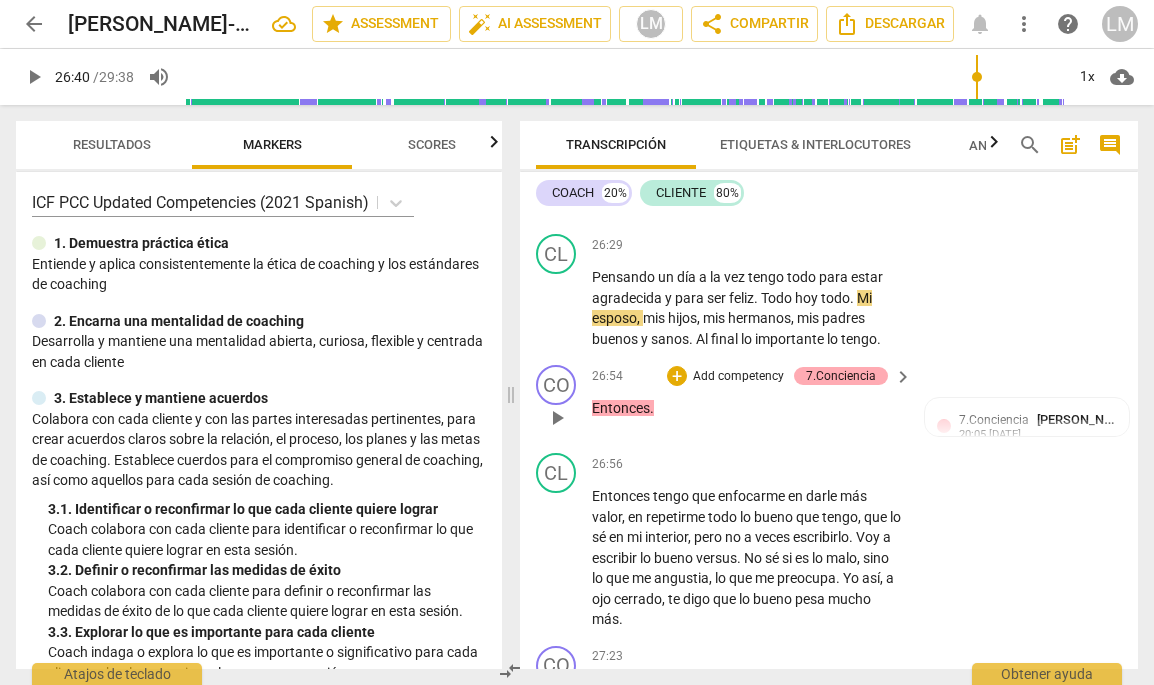 click on "7.Conciencia" at bounding box center [841, 376] 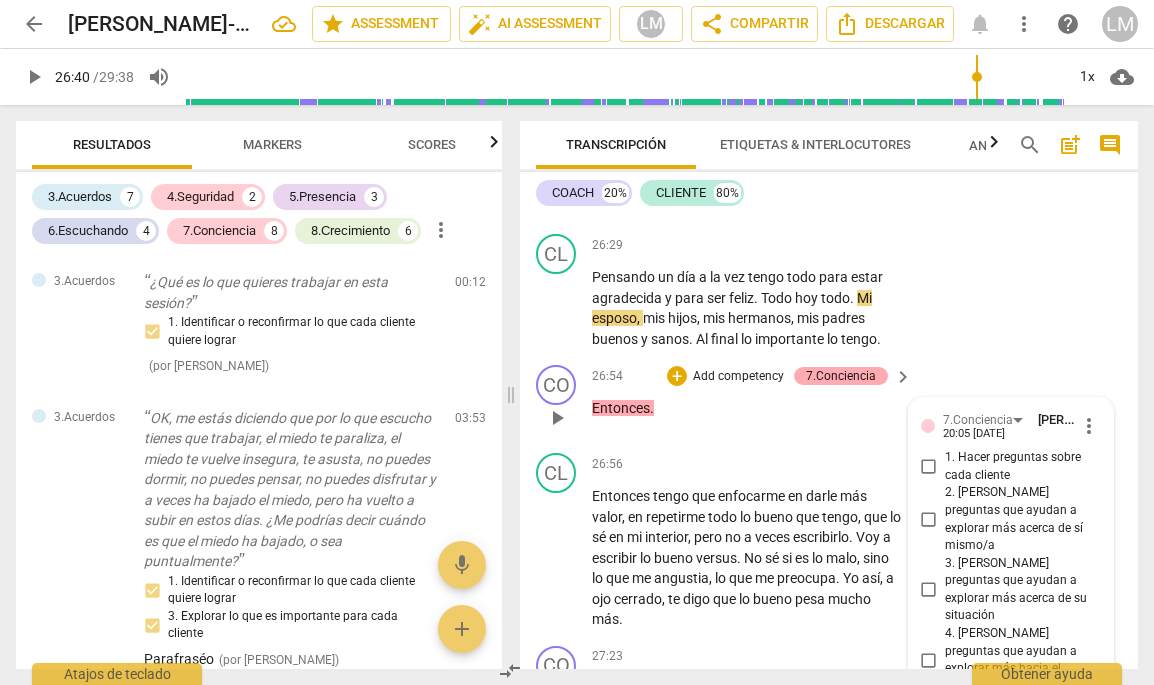 scroll, scrollTop: 11083, scrollLeft: 0, axis: vertical 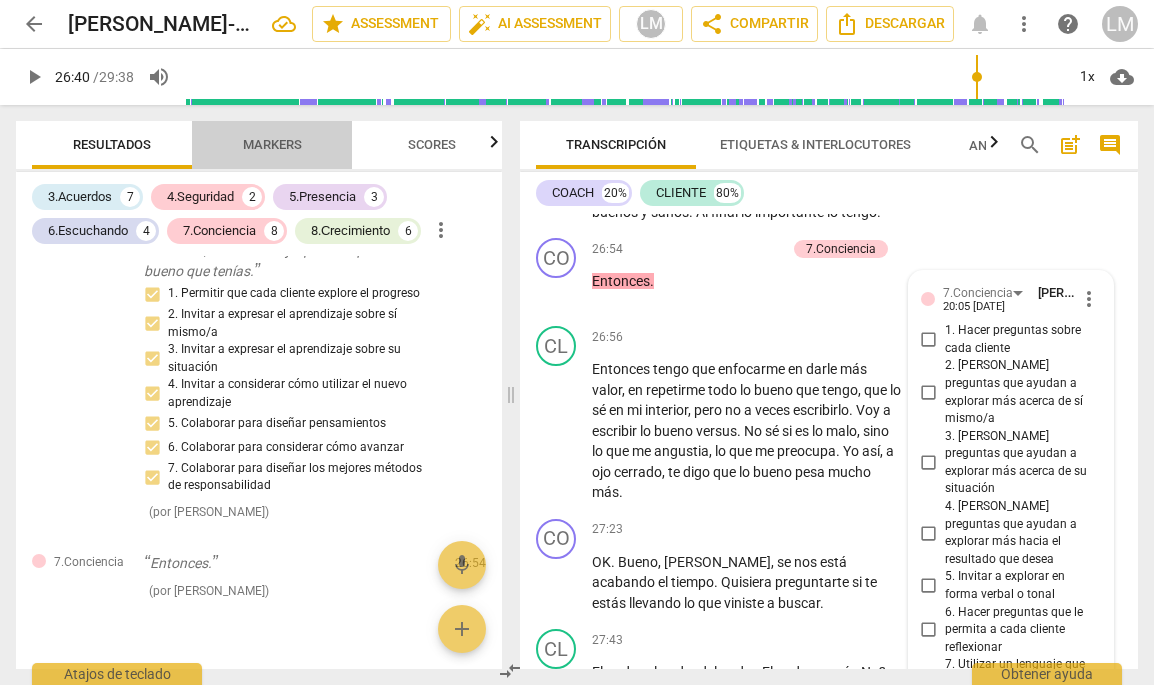 click on "Markers" at bounding box center [272, 144] 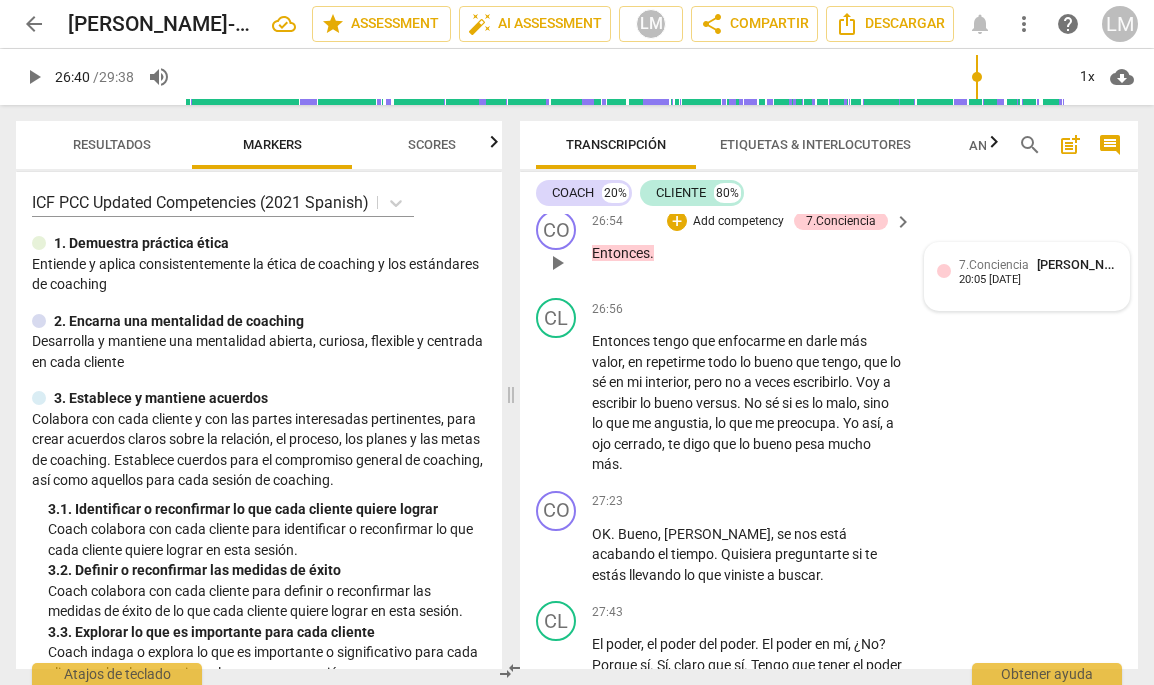 scroll, scrollTop: 10852, scrollLeft: 0, axis: vertical 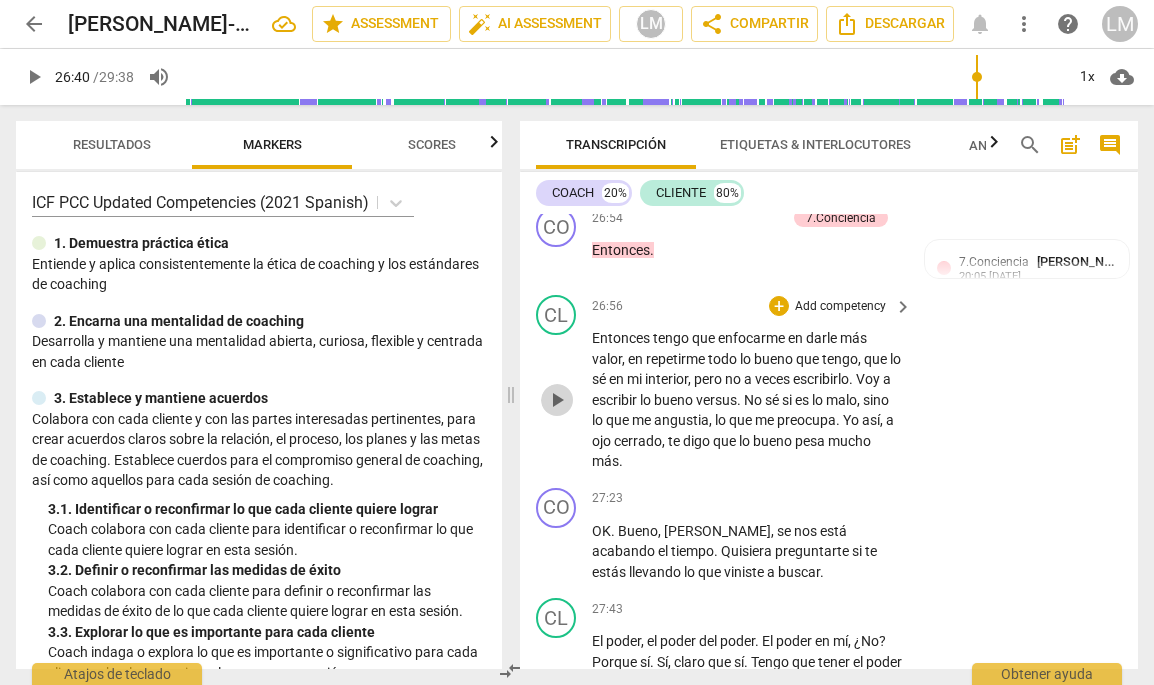 click on "play_arrow" at bounding box center [557, 400] 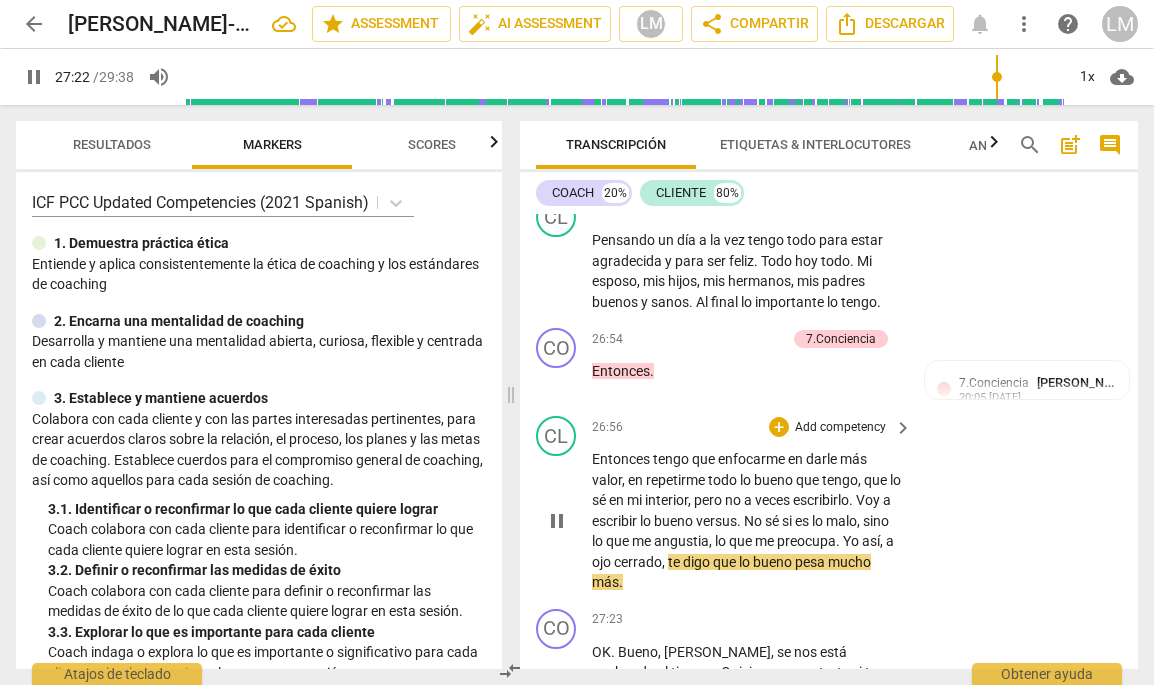 scroll, scrollTop: 10720, scrollLeft: 0, axis: vertical 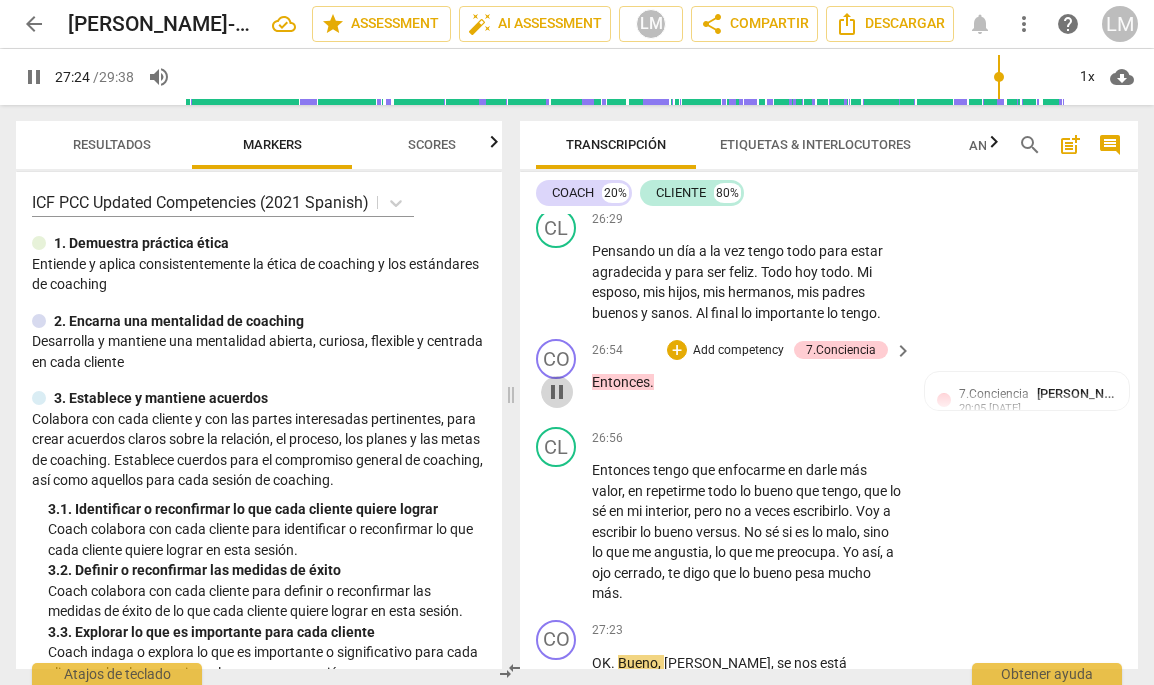 click on "pause" at bounding box center [557, 392] 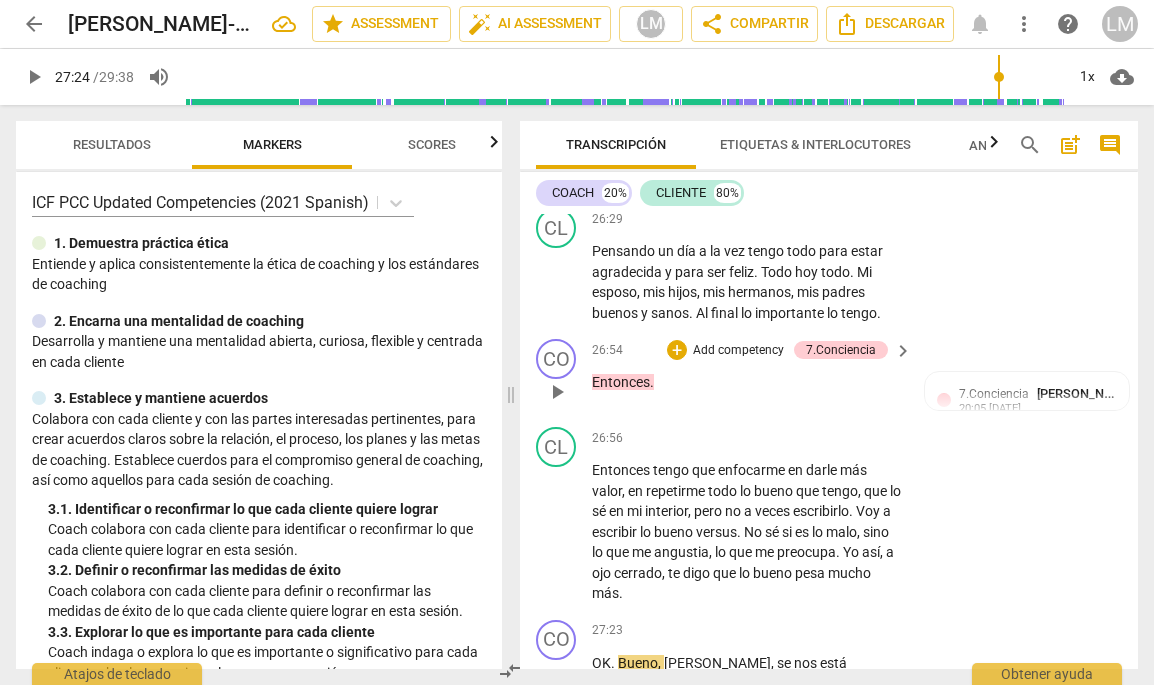 click on "Add competency" at bounding box center [738, 351] 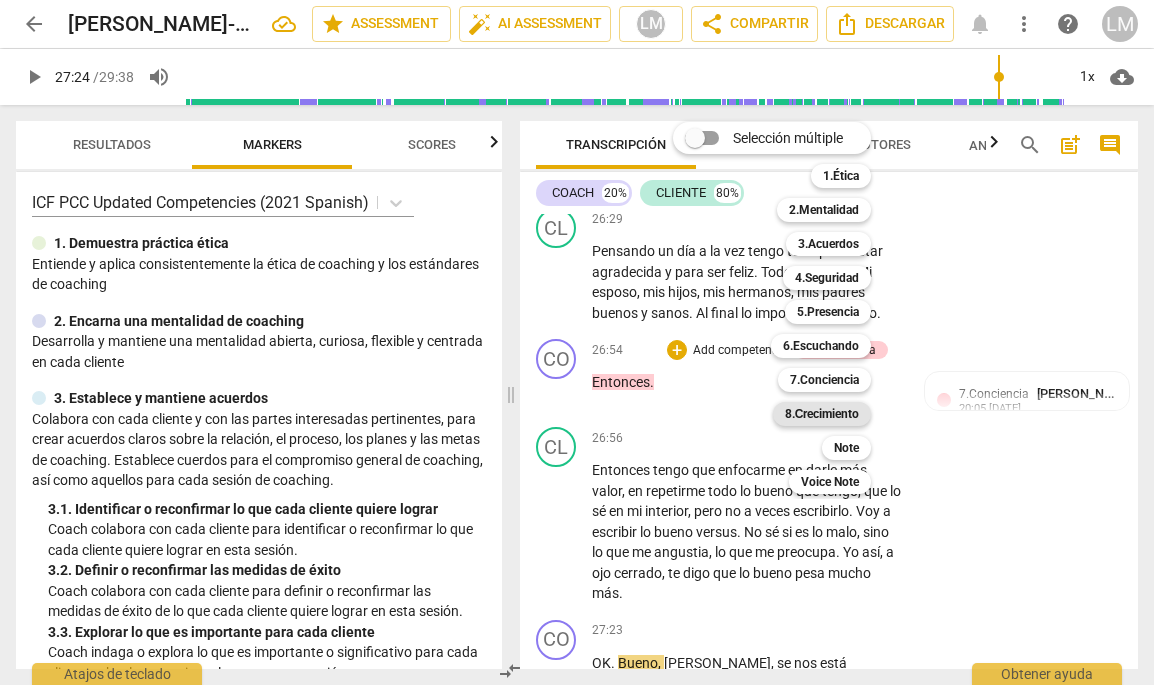 click on "8.Сrecimiento" at bounding box center [822, 414] 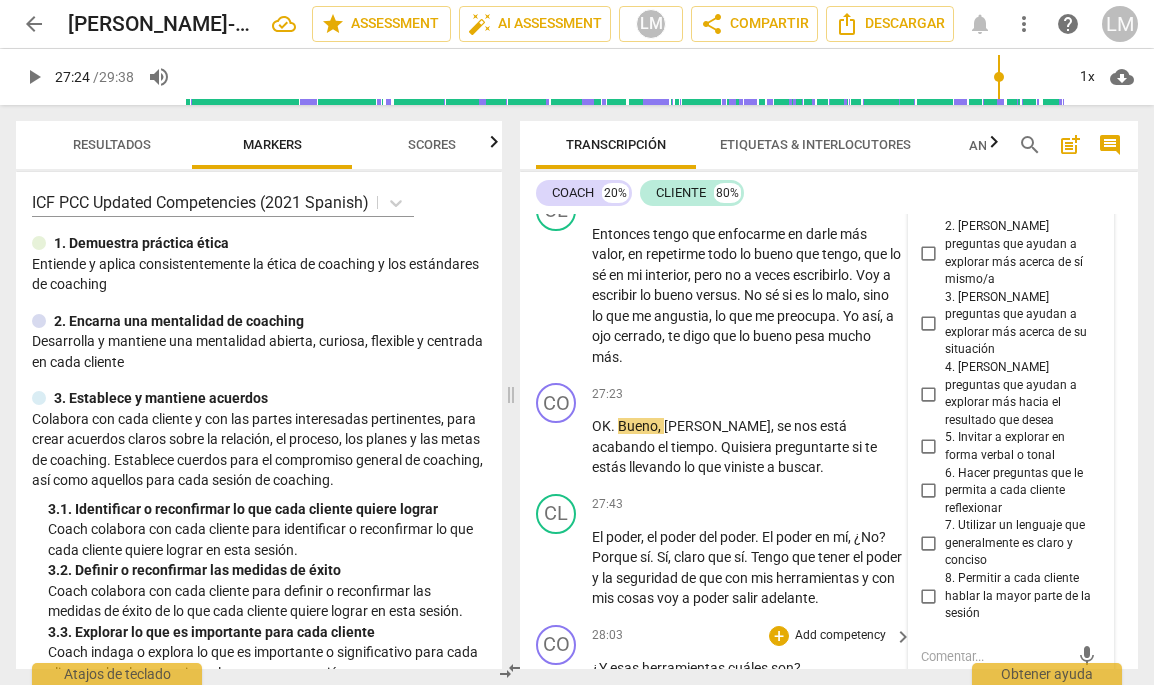 scroll, scrollTop: 10942, scrollLeft: 0, axis: vertical 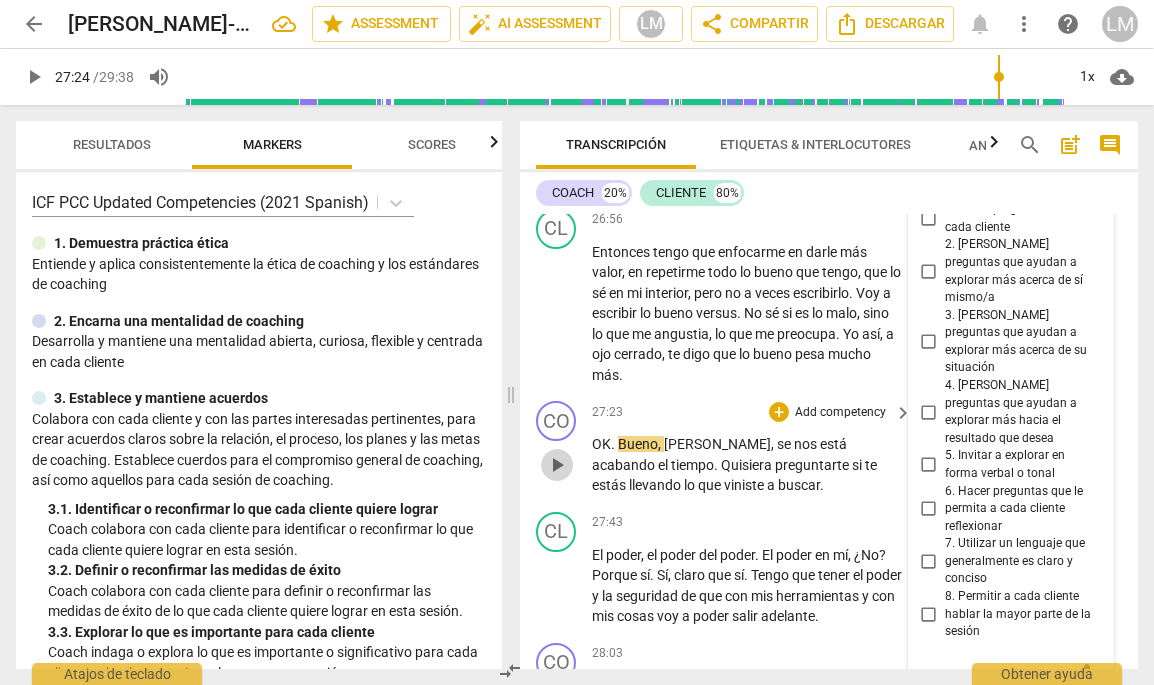 click on "play_arrow" at bounding box center (557, 465) 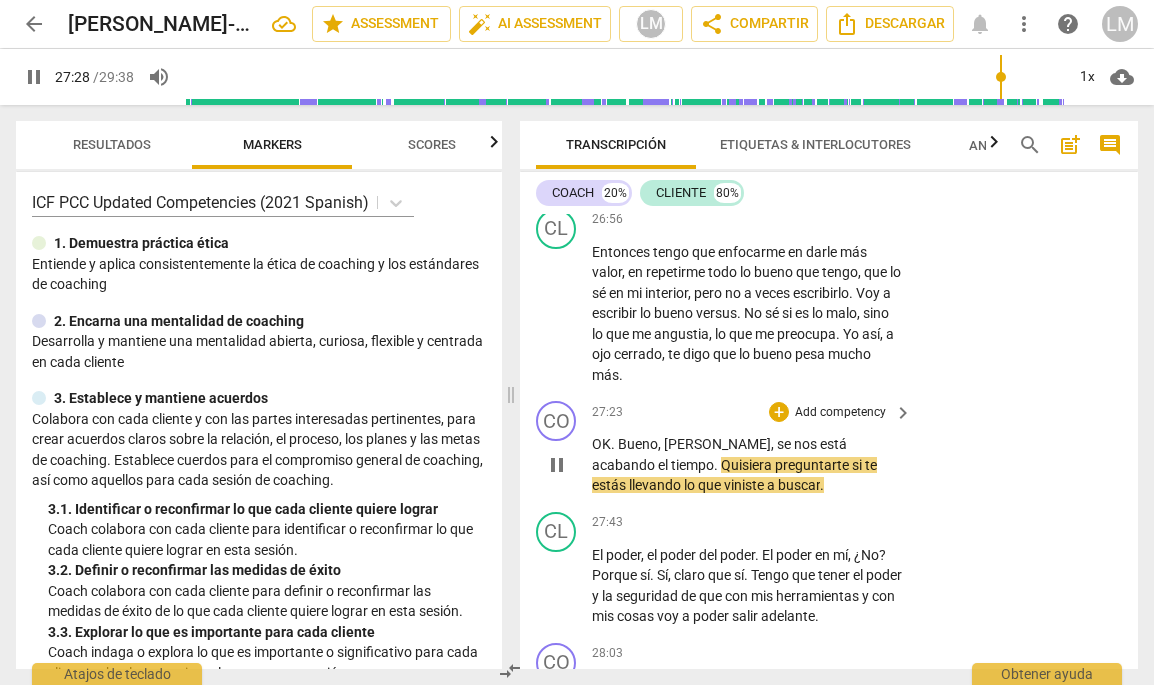 click on "Add competency" at bounding box center [840, 413] 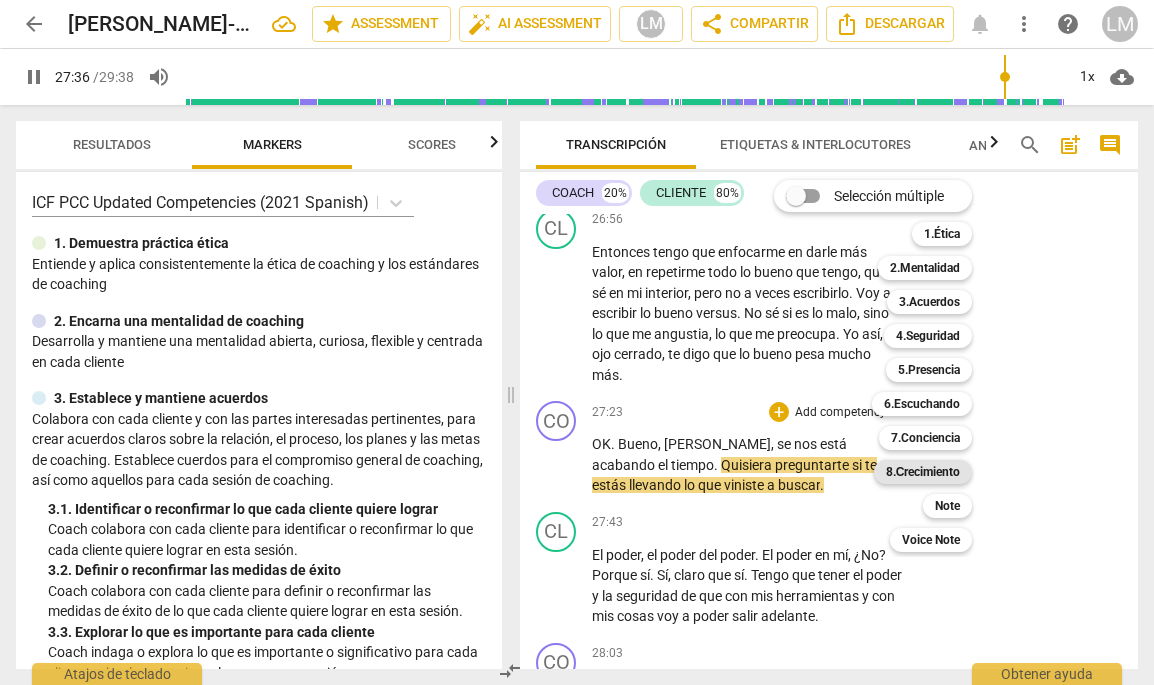 click on "8.Сrecimiento" at bounding box center (923, 472) 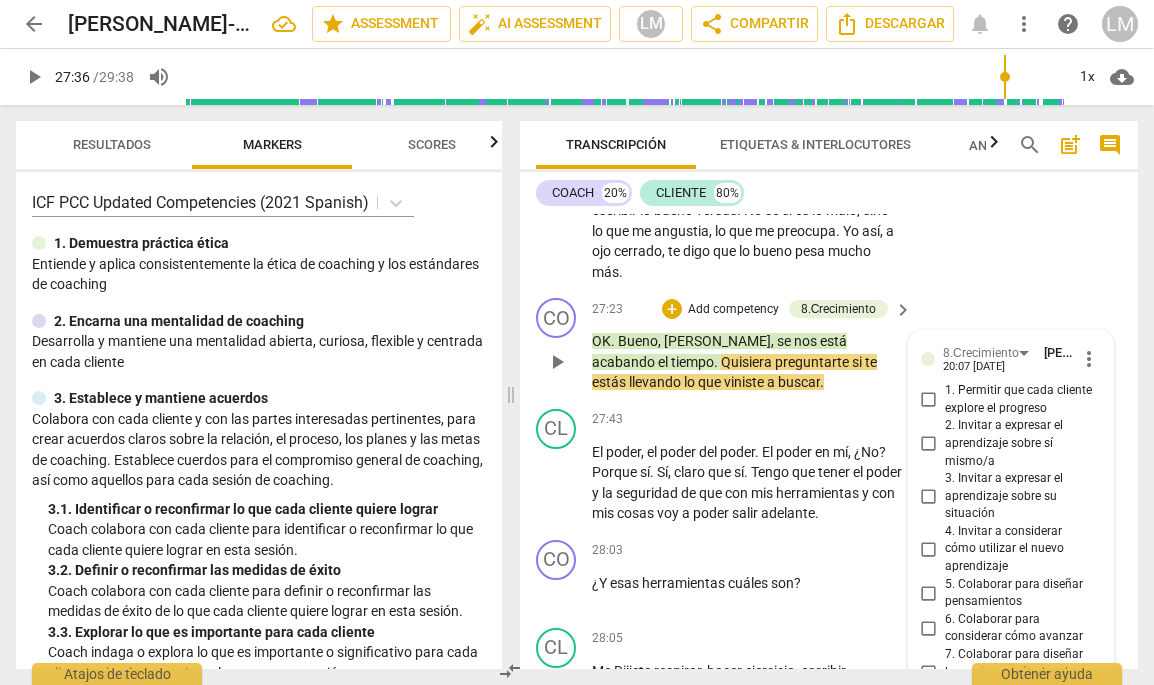 scroll, scrollTop: 11046, scrollLeft: 0, axis: vertical 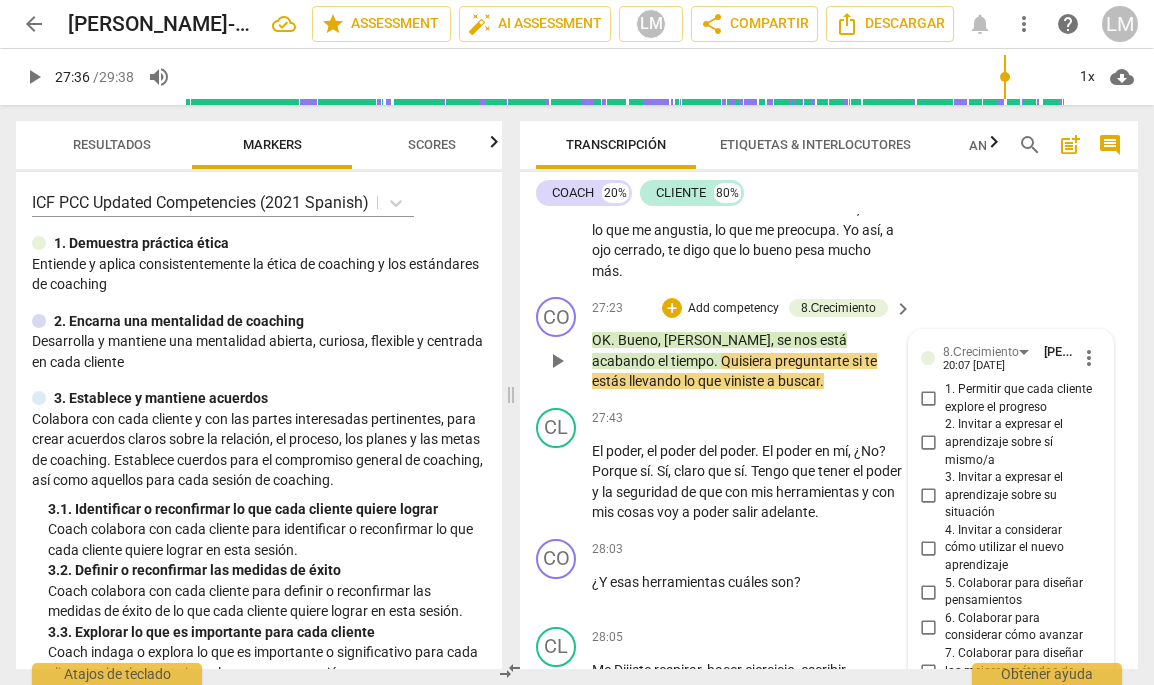 click on "Add competency" at bounding box center [733, 309] 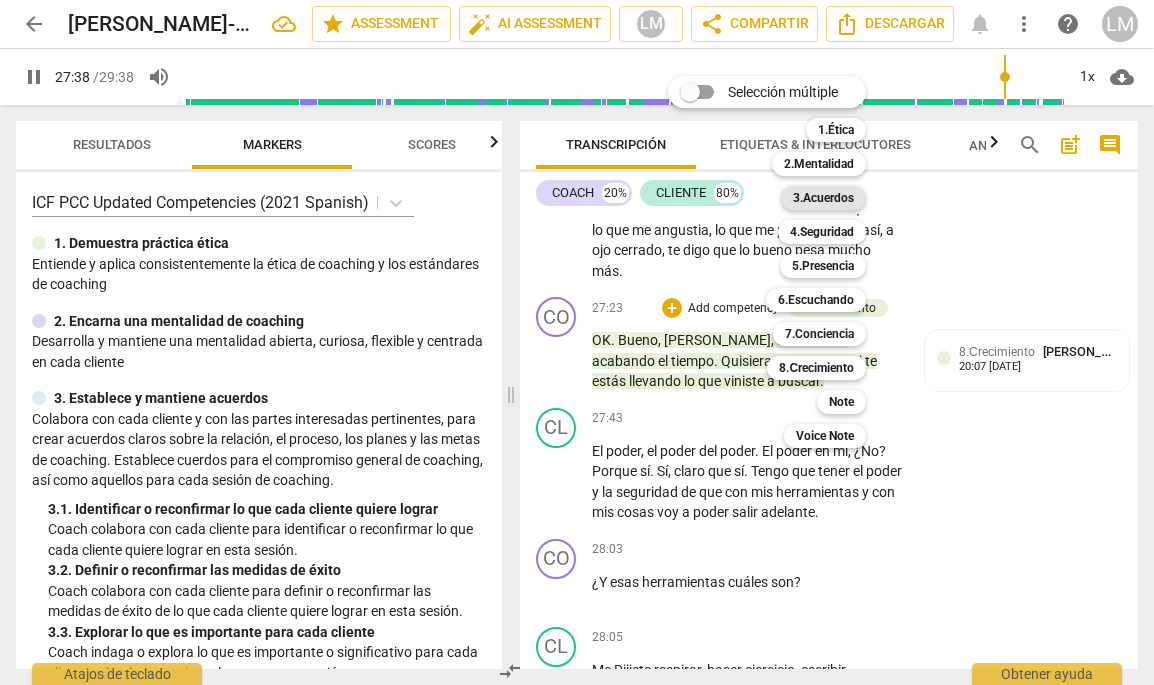 click on "3.Acuerdos" at bounding box center (823, 198) 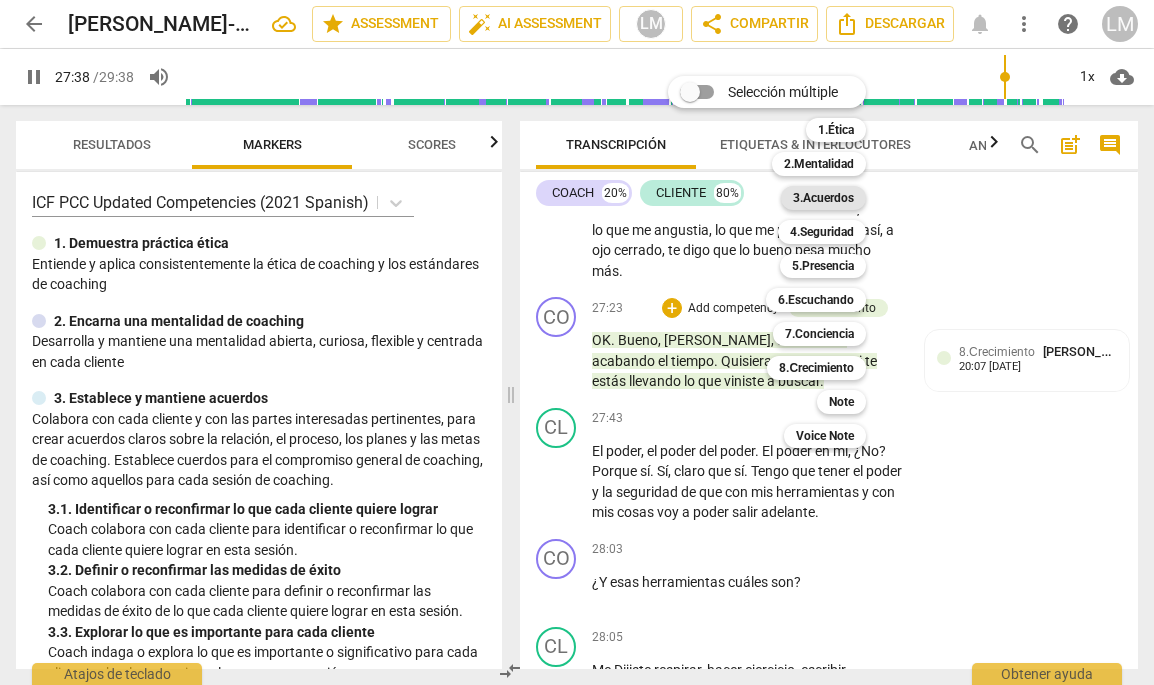 type on "1659" 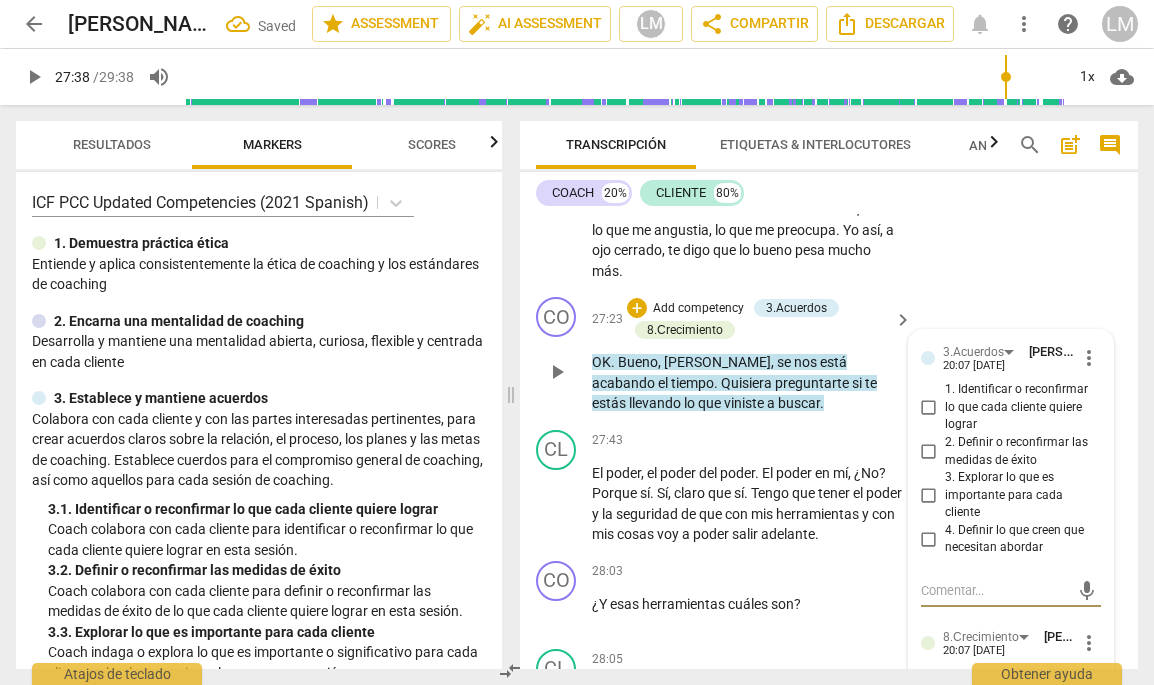 click on "2. Definir o reconfirmar las medidas de éxito" at bounding box center (929, 452) 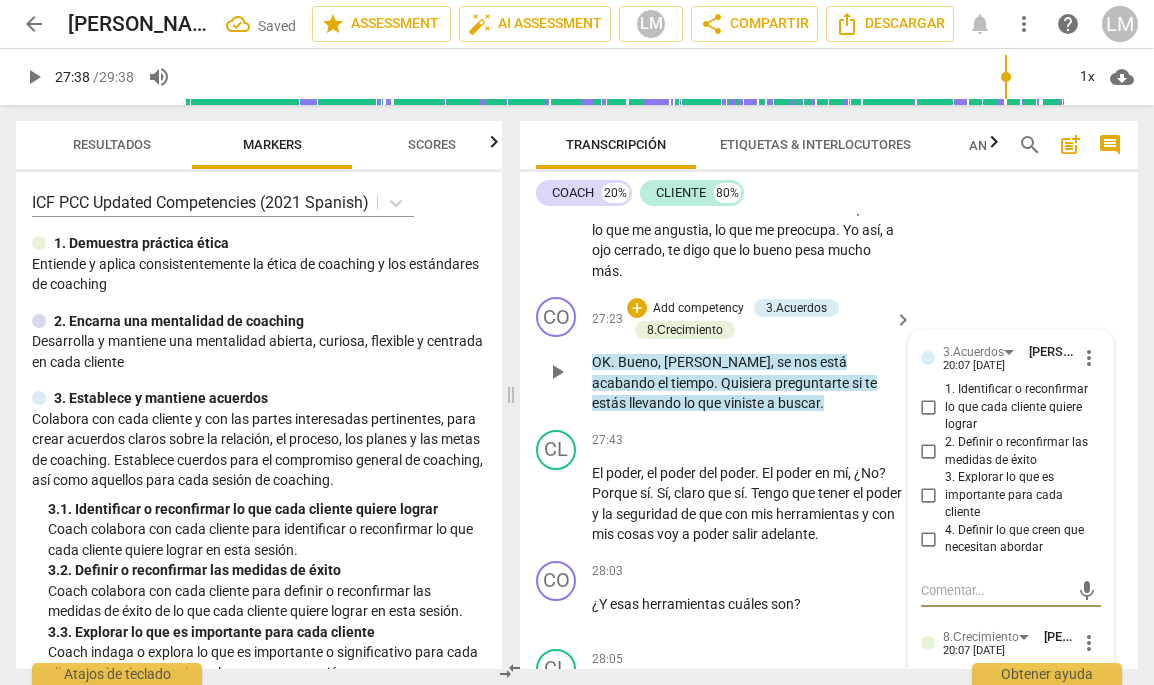 checkbox on "true" 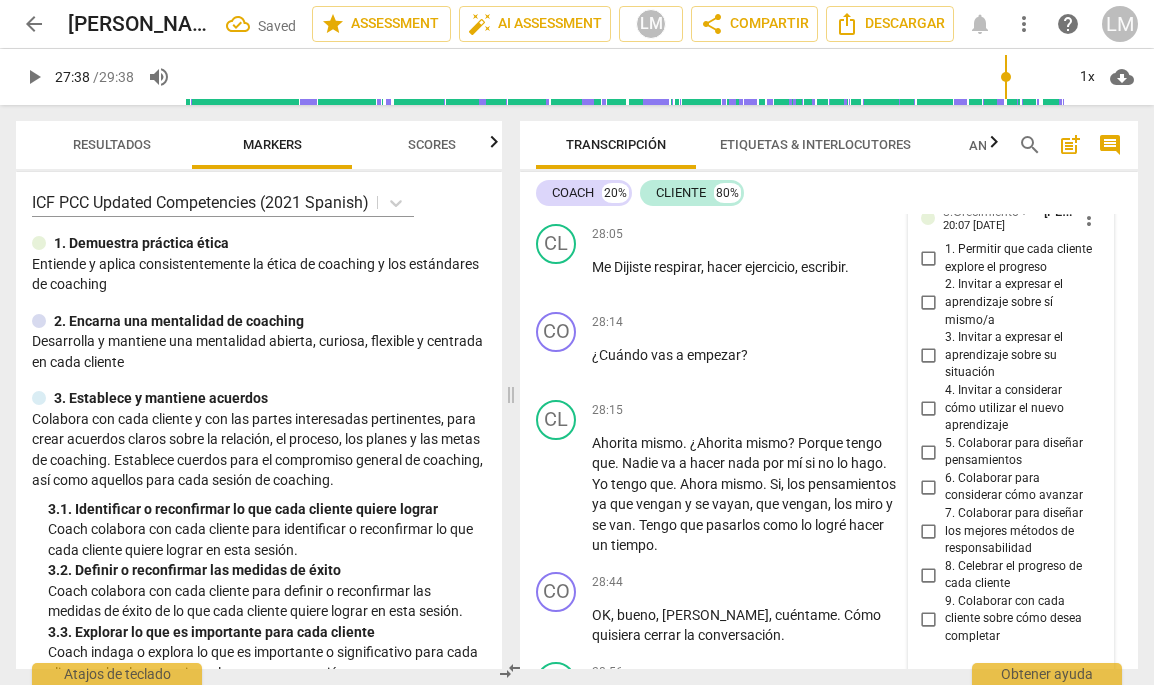 scroll, scrollTop: 11472, scrollLeft: 0, axis: vertical 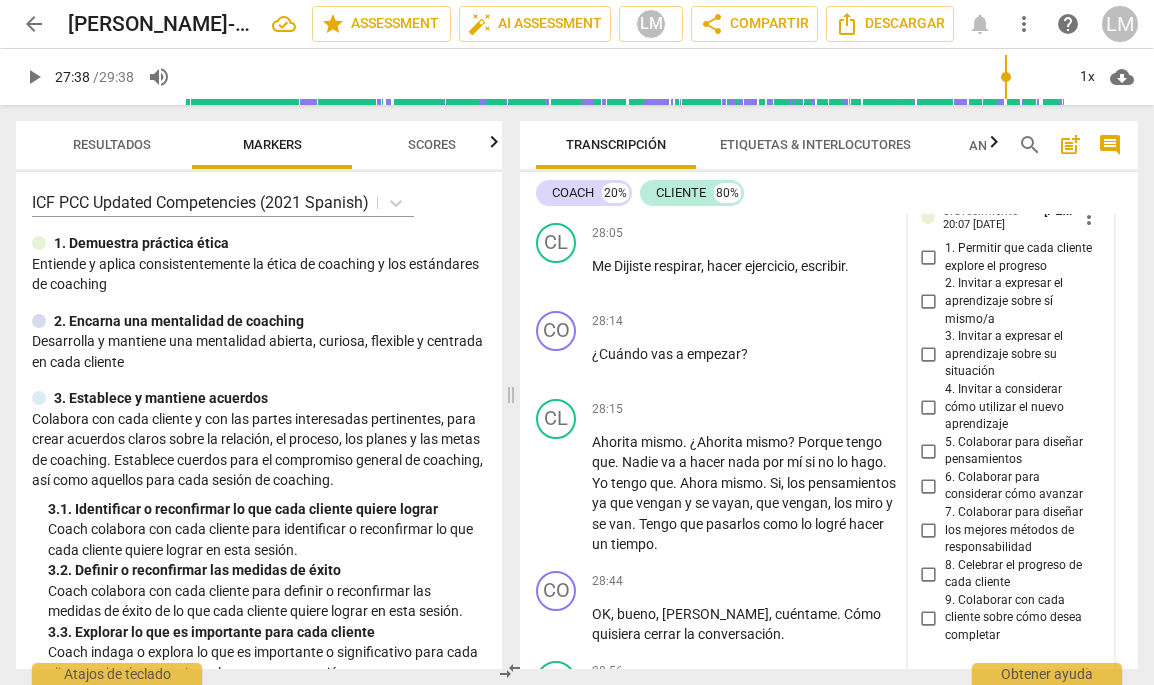 click on "5. Colaborar para diseñar pensamientos" at bounding box center [929, 451] 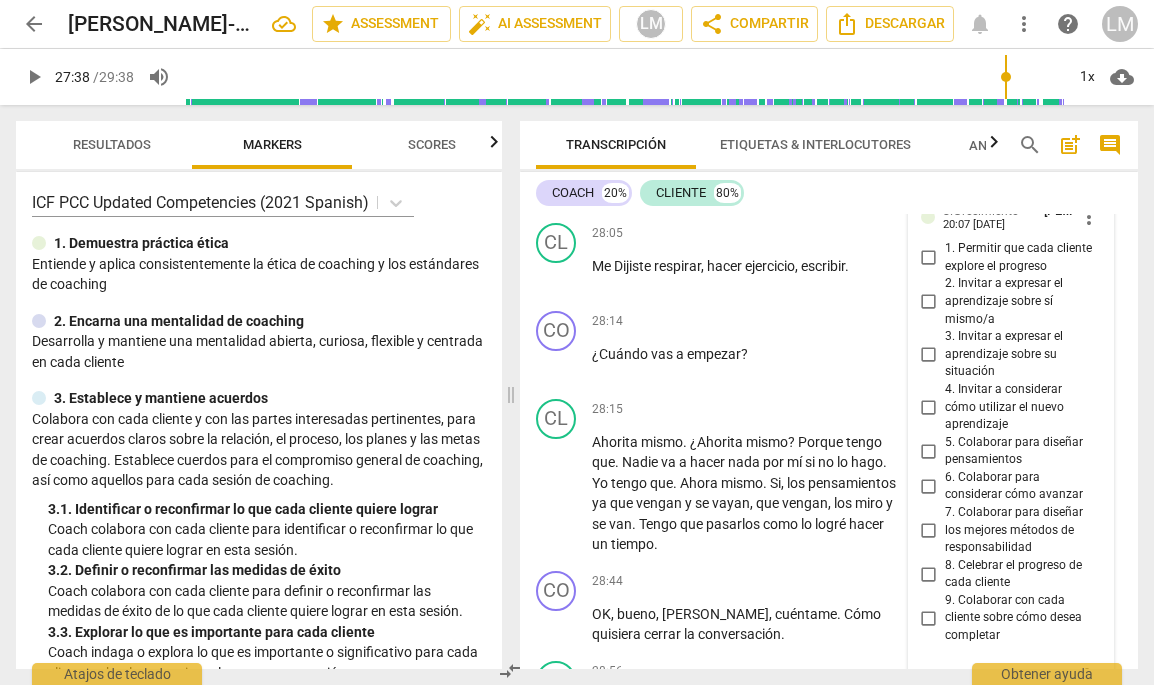 checkbox on "true" 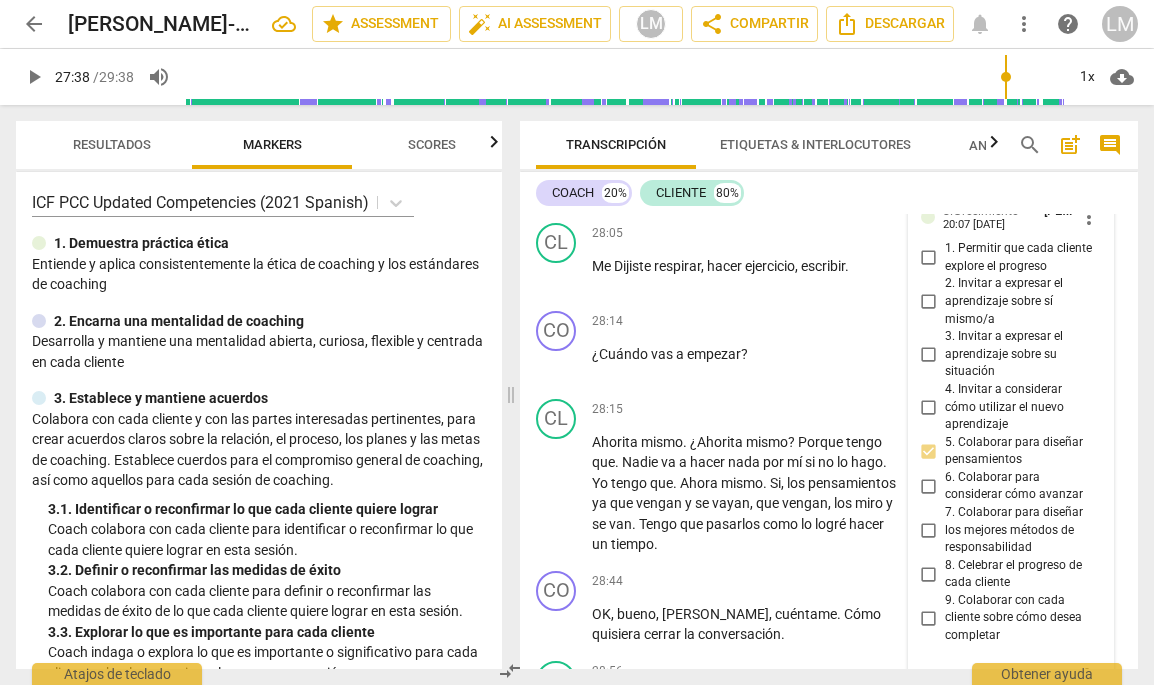 click on "6. Colaborar para considerar cómo avanzar" at bounding box center (929, 486) 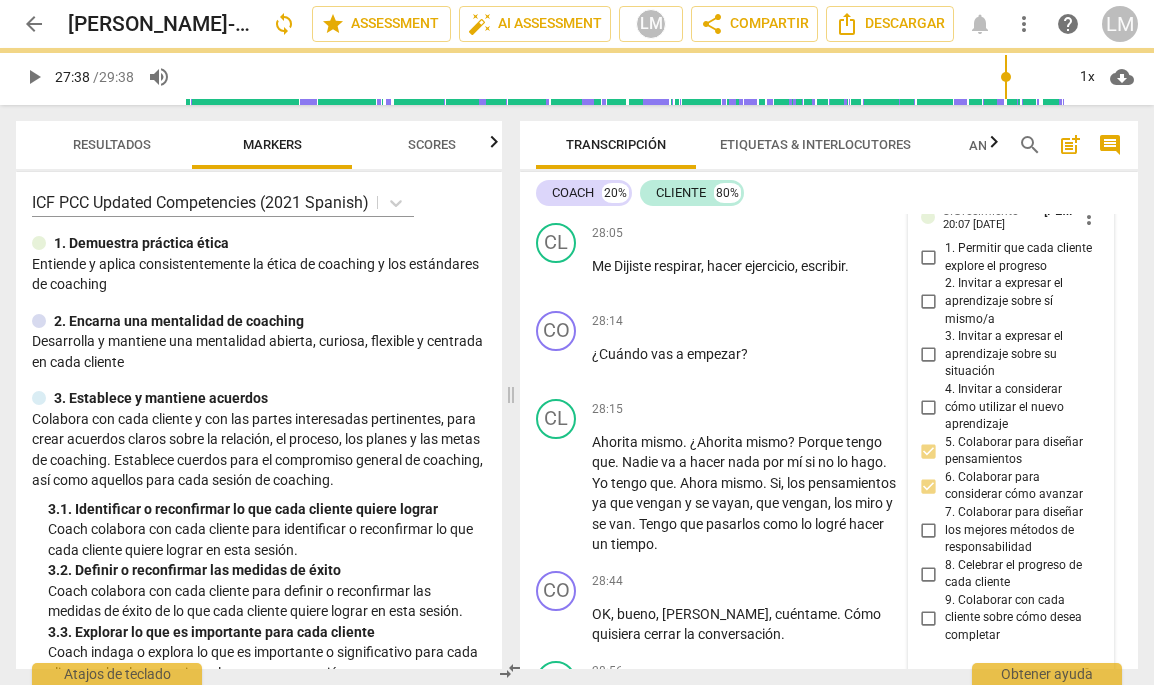 click on "4. Invitar a considerar cómo utilizar el nuevo aprendizaje" at bounding box center [929, 407] 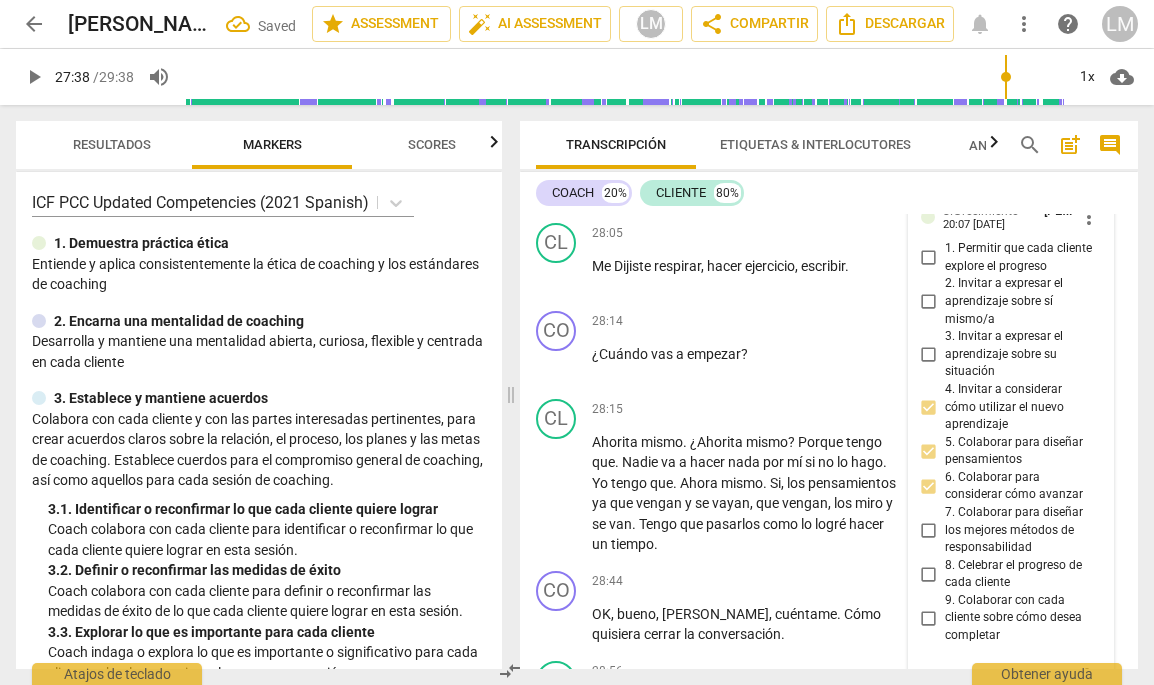 click on "3. Invitar a expresar el aprendizaje sobre su situación" at bounding box center (929, 355) 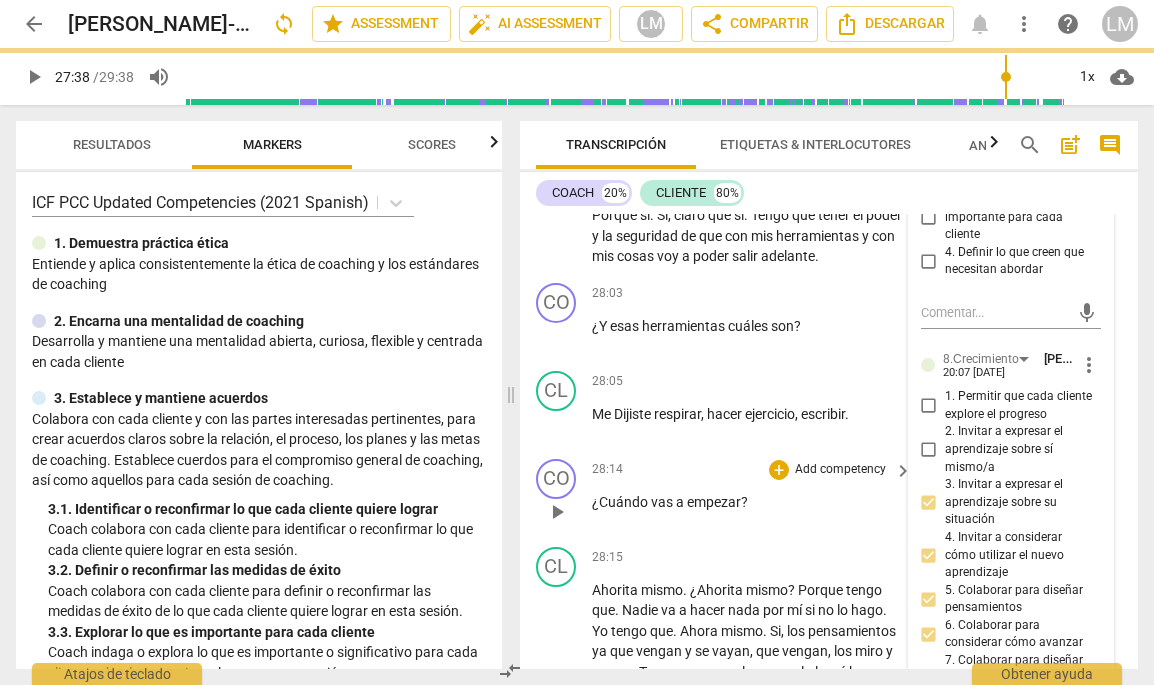 scroll, scrollTop: 11319, scrollLeft: 0, axis: vertical 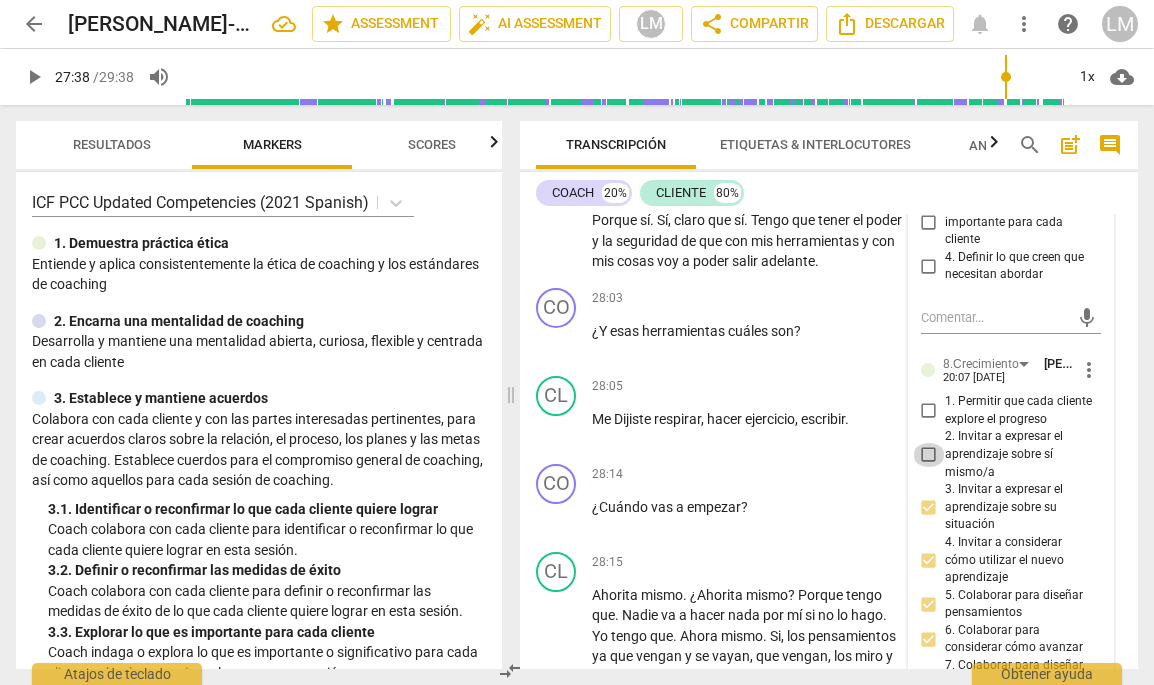 click on "2. Invitar a expresar el aprendizaje sobre sí mismo/a" at bounding box center (929, 455) 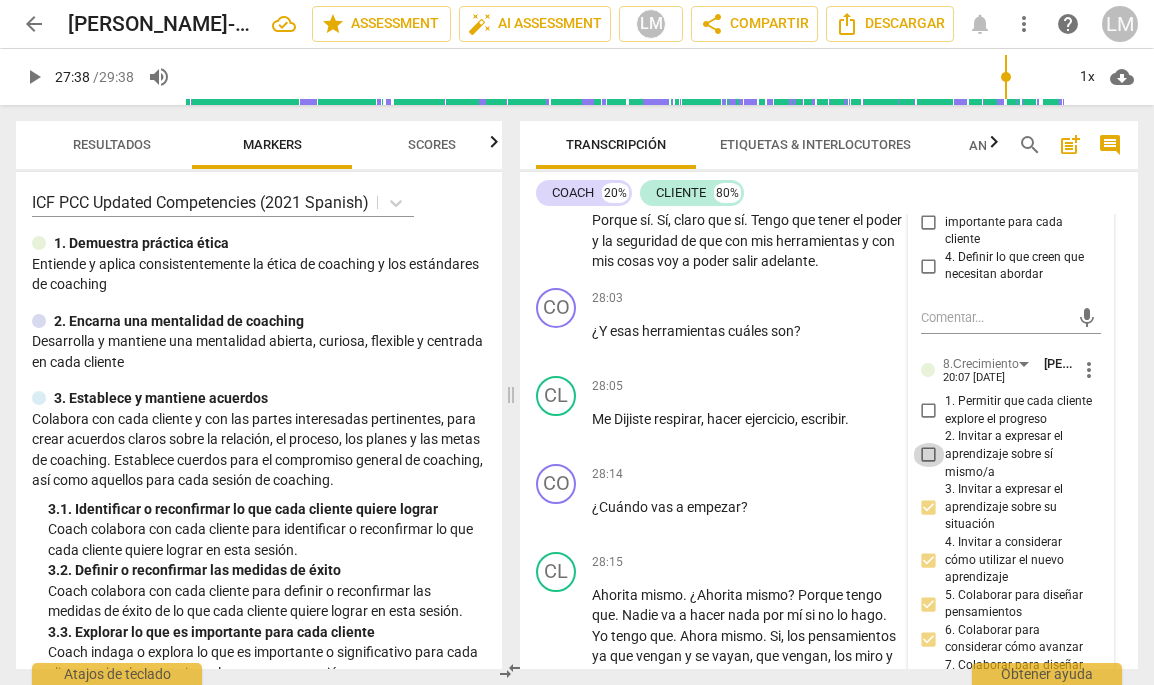 checkbox on "true" 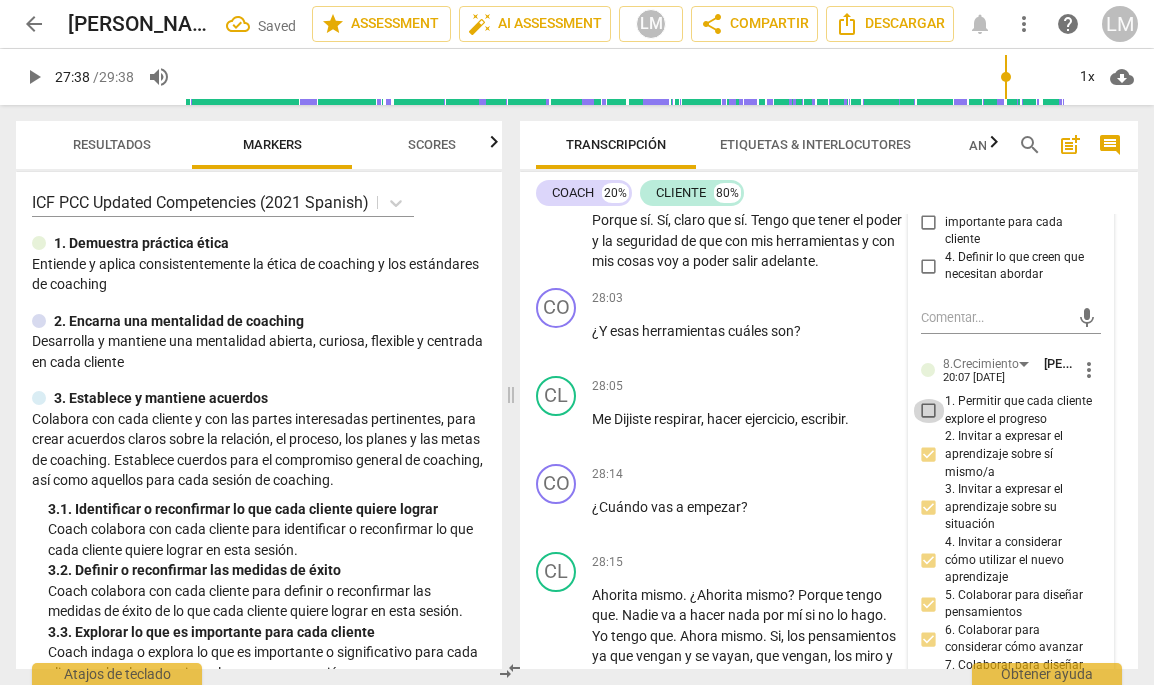 click on "1. Permitir que cada cliente explore el progreso" at bounding box center (929, 411) 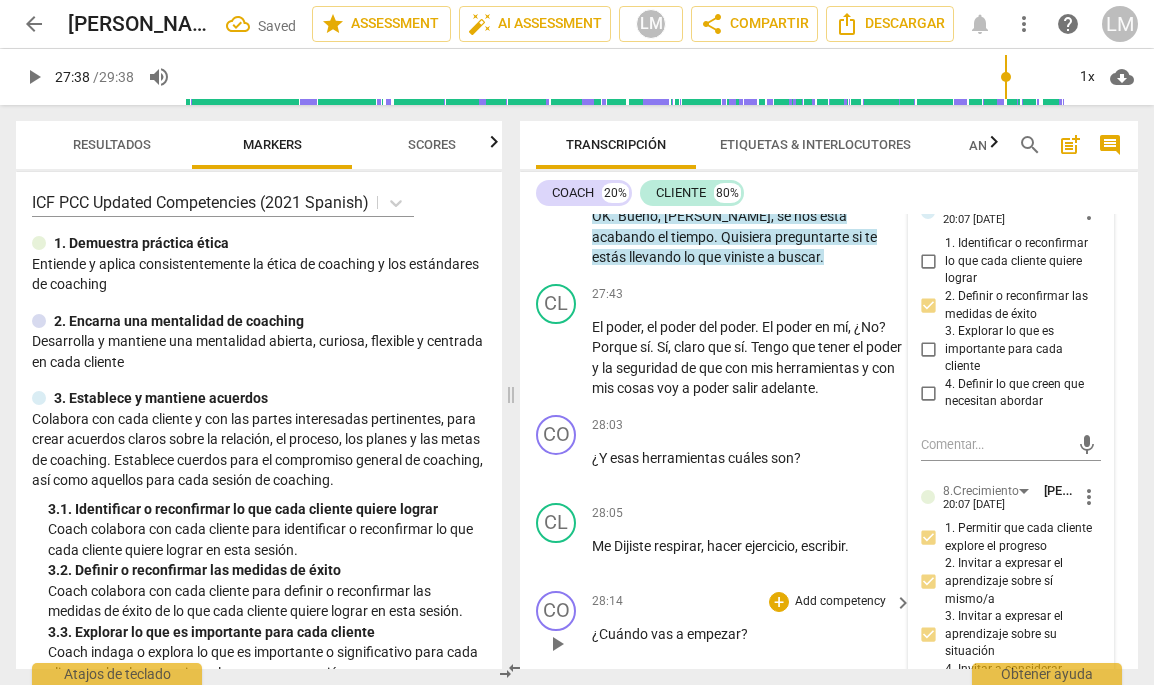 scroll, scrollTop: 11155, scrollLeft: 0, axis: vertical 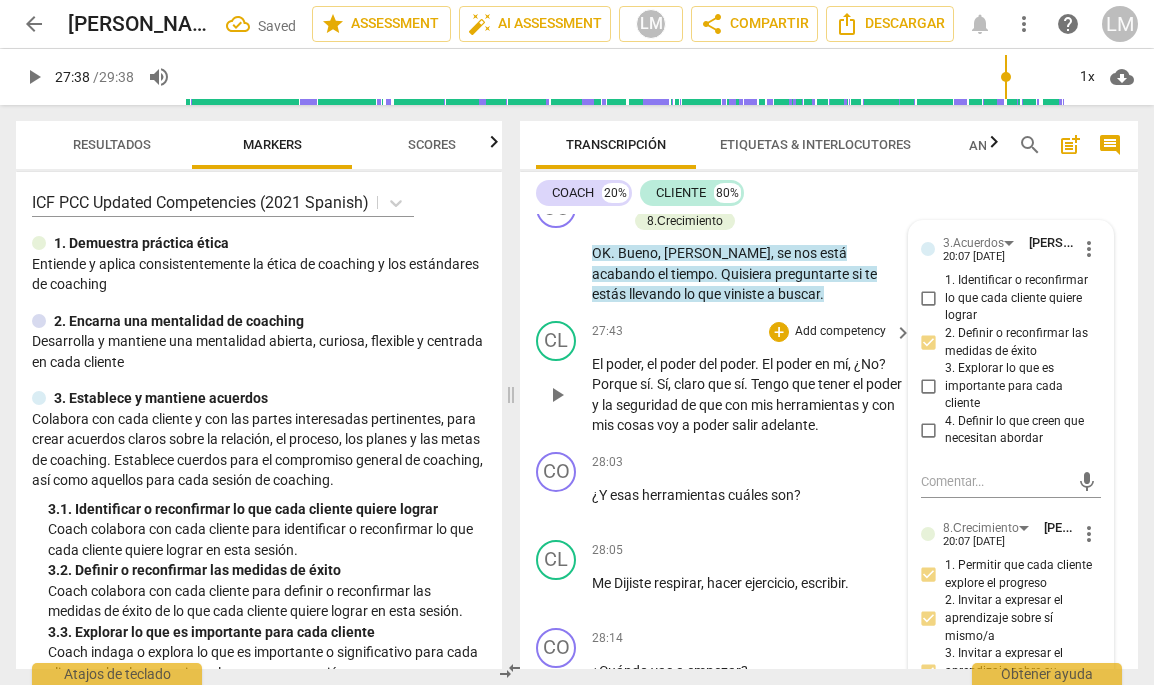 click on "play_arrow" at bounding box center [557, 395] 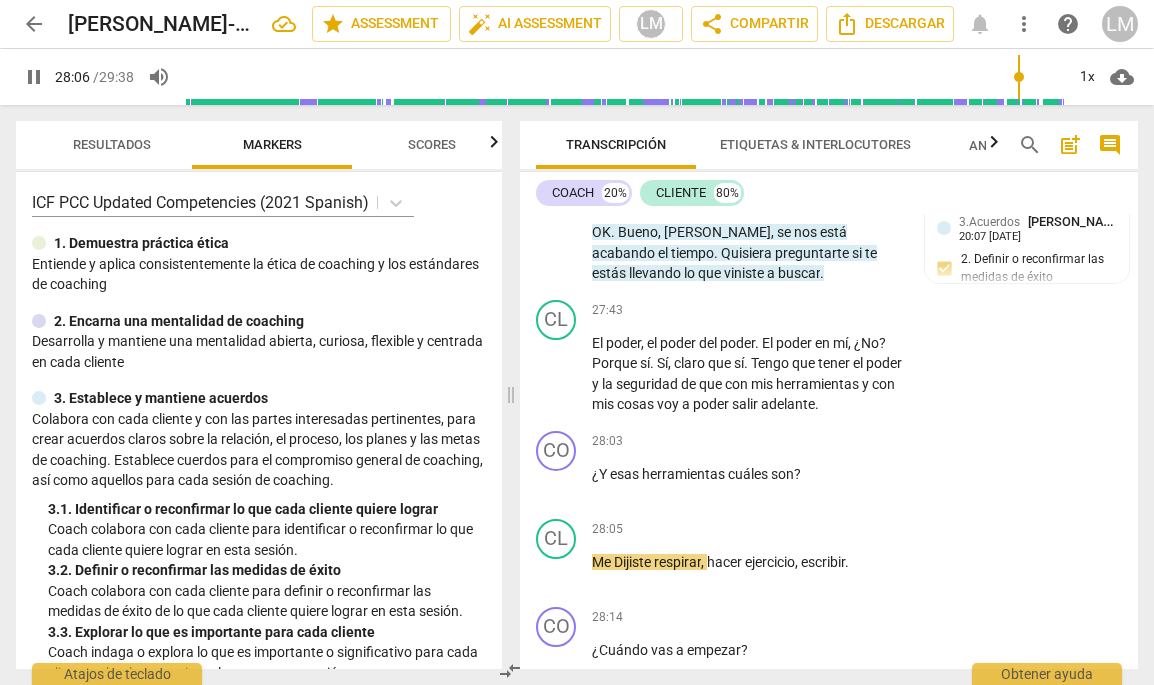 scroll, scrollTop: 11167, scrollLeft: 0, axis: vertical 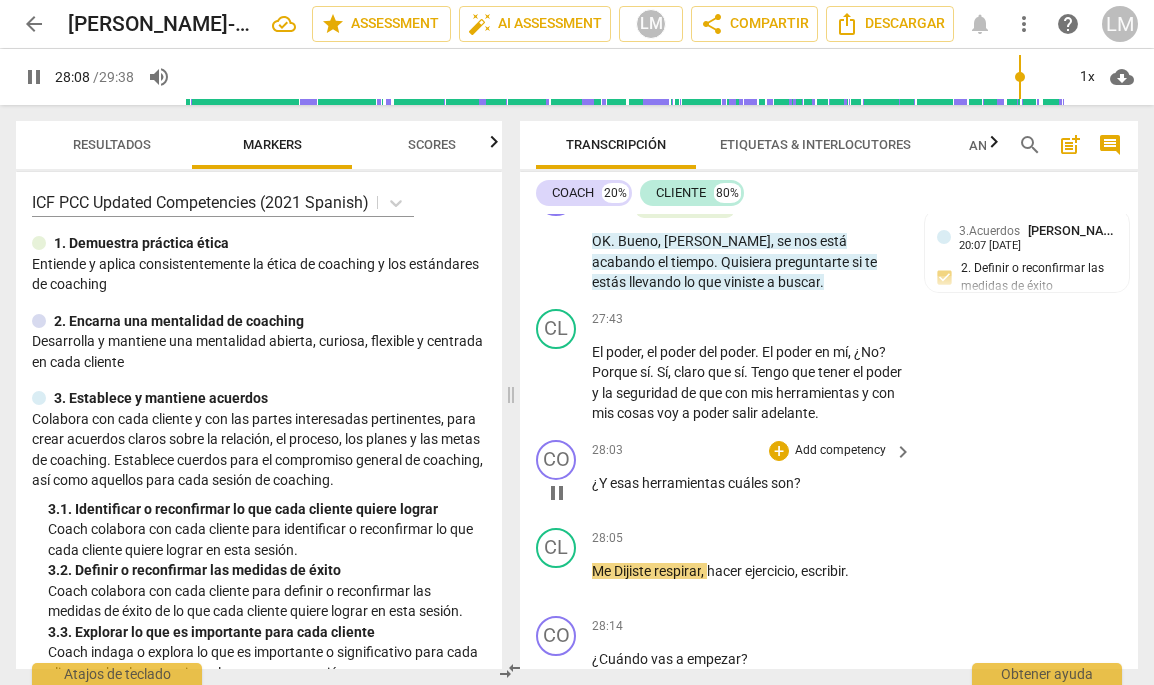 click on "Add competency" at bounding box center [840, 451] 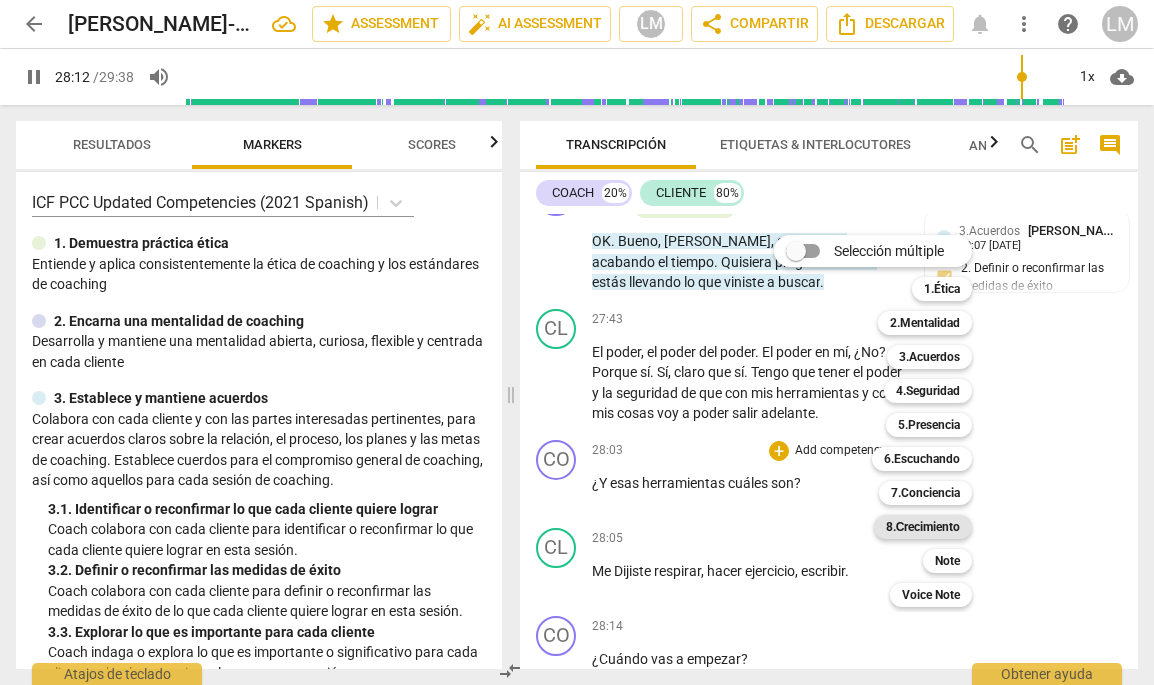 click on "8.Сrecimiento" at bounding box center [923, 527] 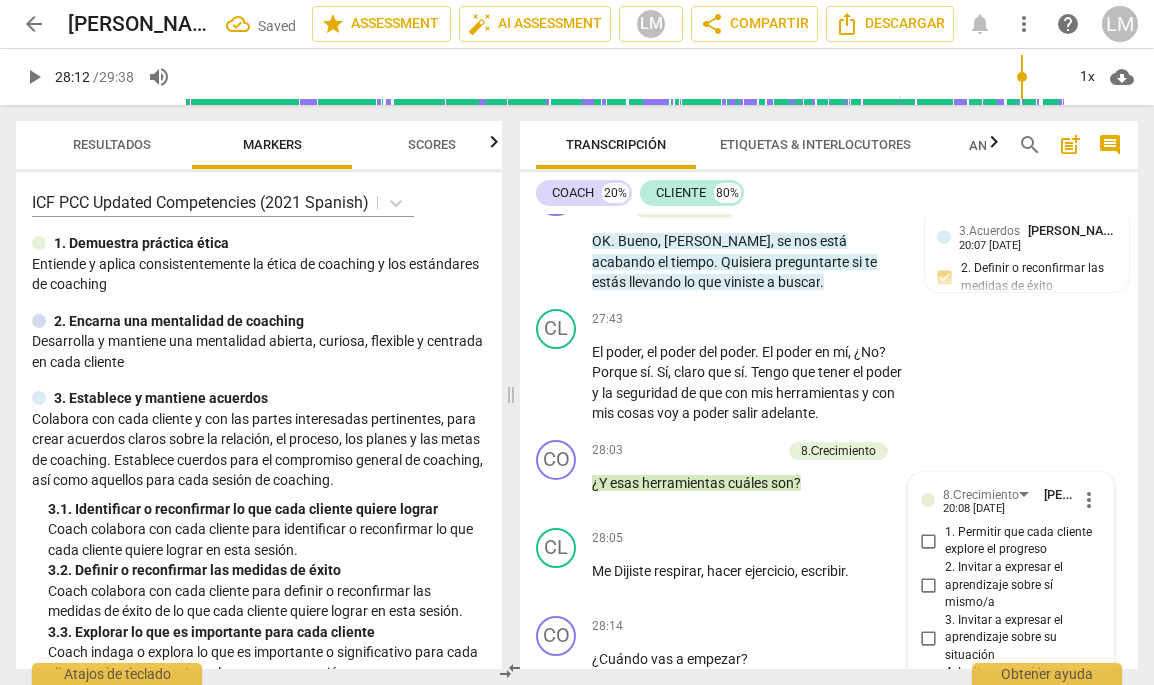 scroll, scrollTop: 11643, scrollLeft: 0, axis: vertical 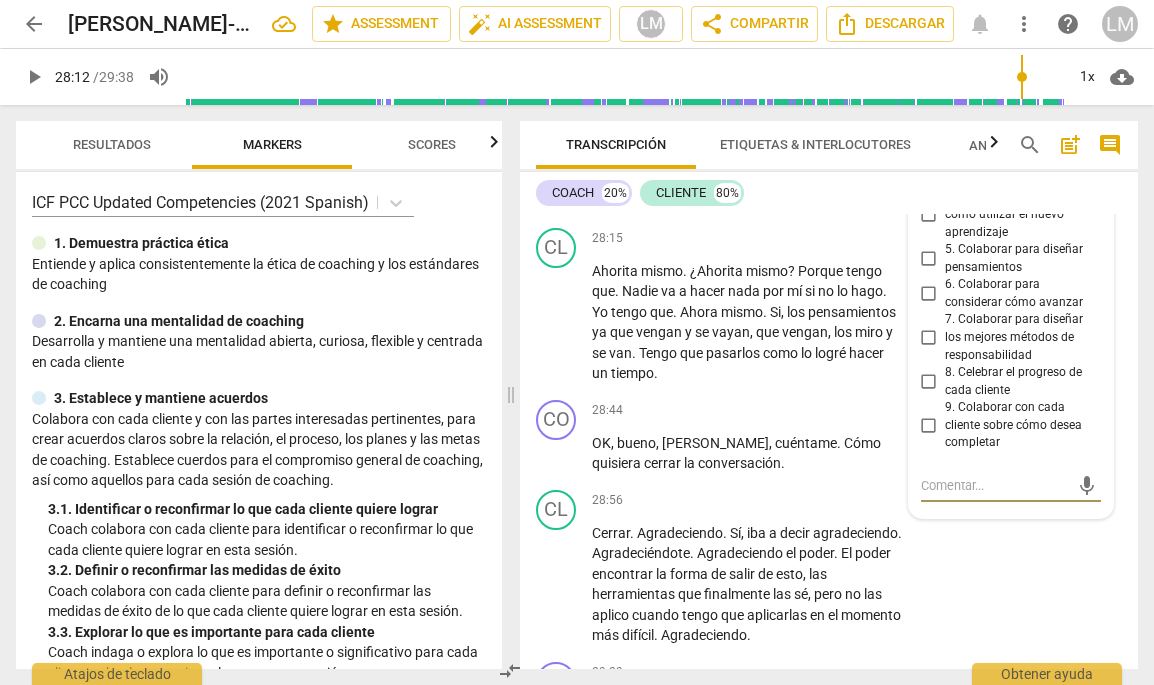 click on "7. Colaborar para diseñar los mejores métodos de responsabilidad" at bounding box center (929, 338) 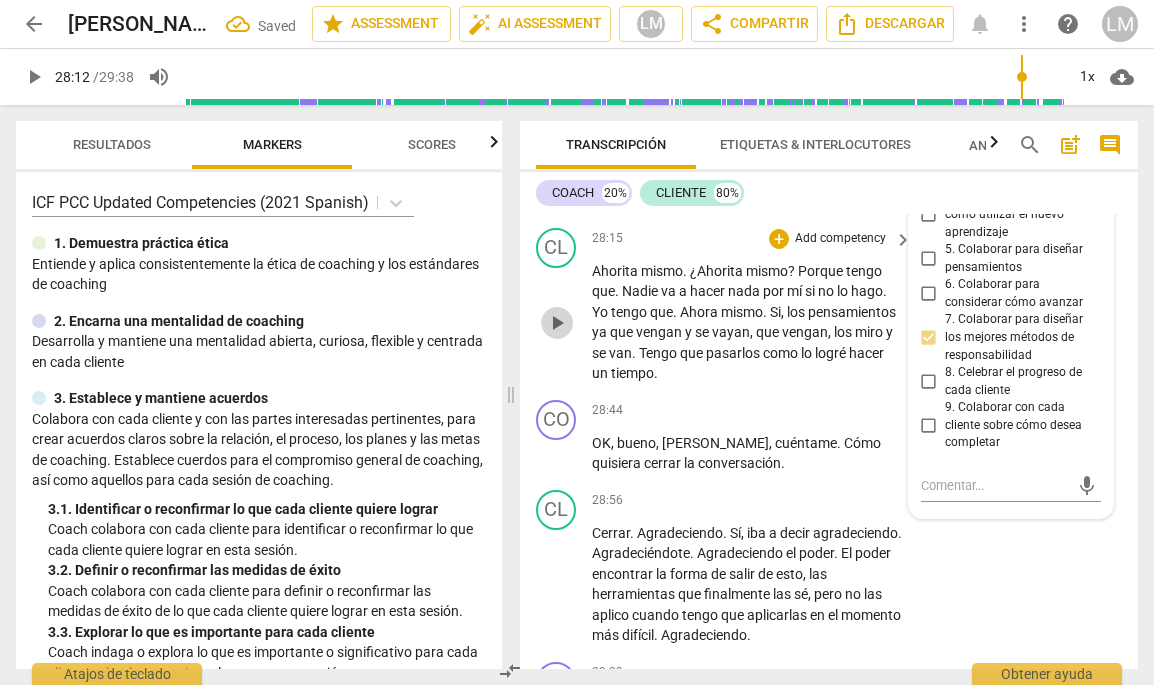 click on "play_arrow" at bounding box center [557, 323] 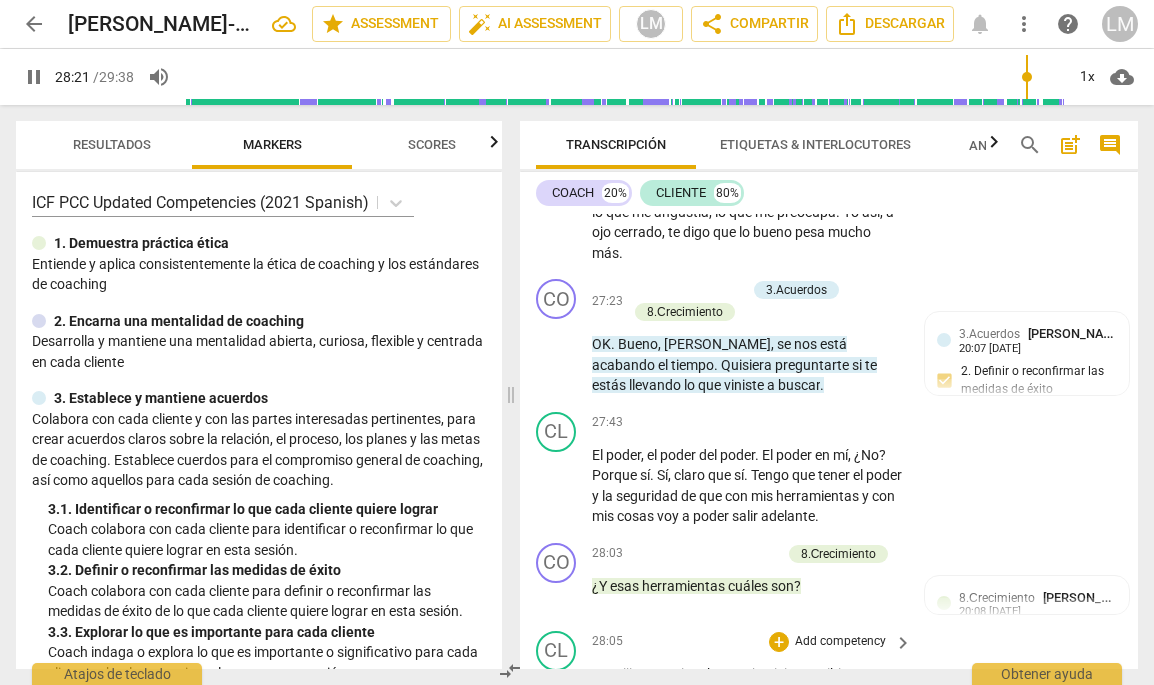 scroll, scrollTop: 11050, scrollLeft: 0, axis: vertical 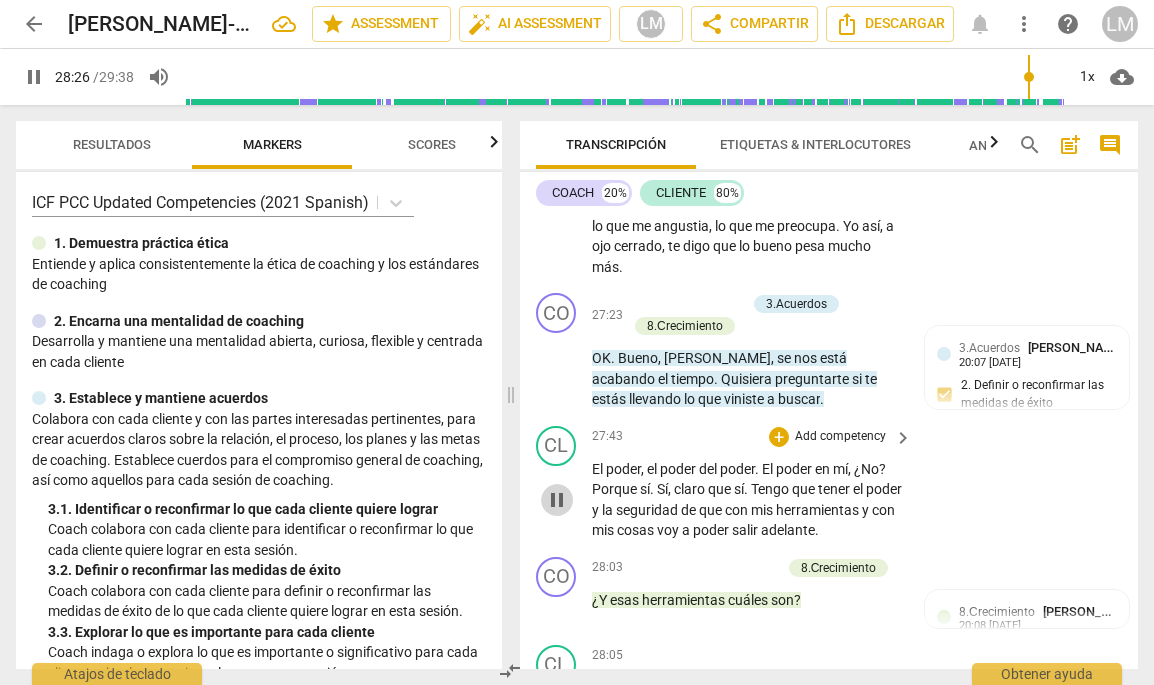 click on "pause" at bounding box center [557, 500] 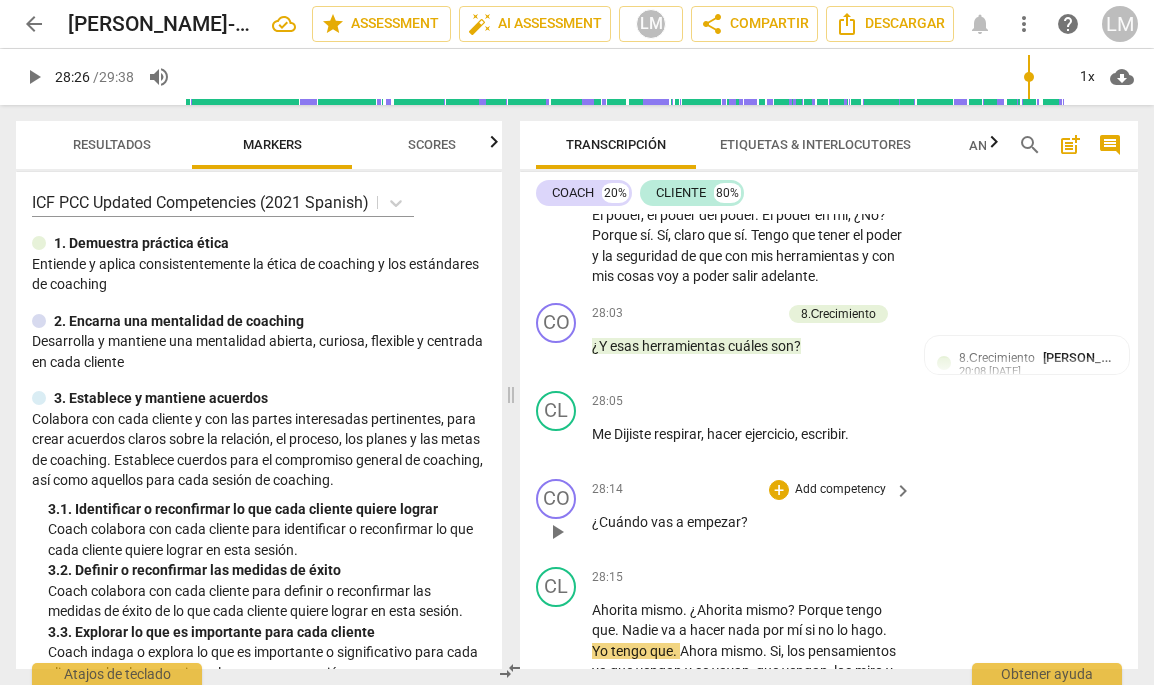 scroll, scrollTop: 11307, scrollLeft: 0, axis: vertical 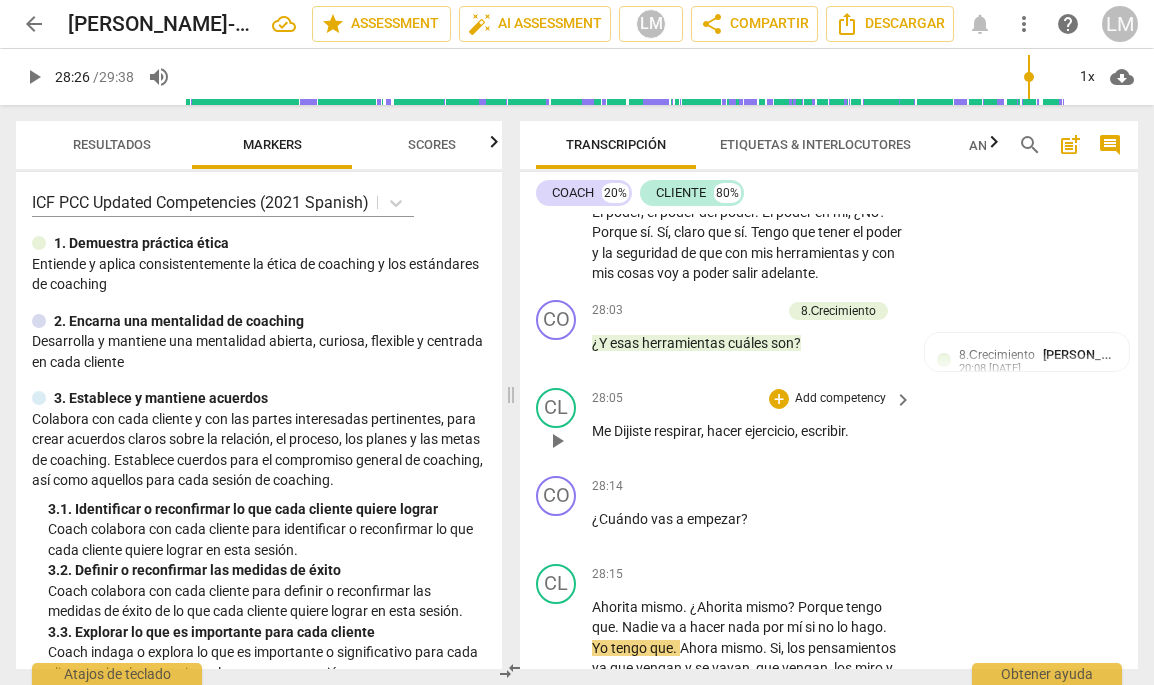 click on "Dijiste" at bounding box center [634, 431] 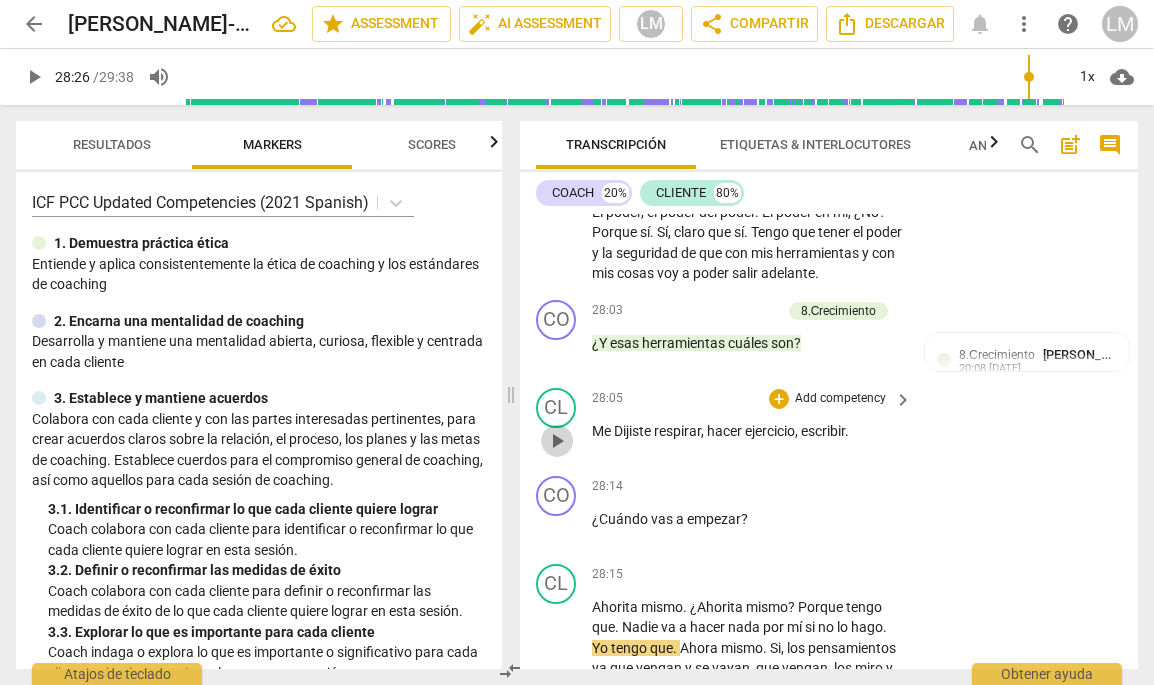 click on "play_arrow" at bounding box center [557, 441] 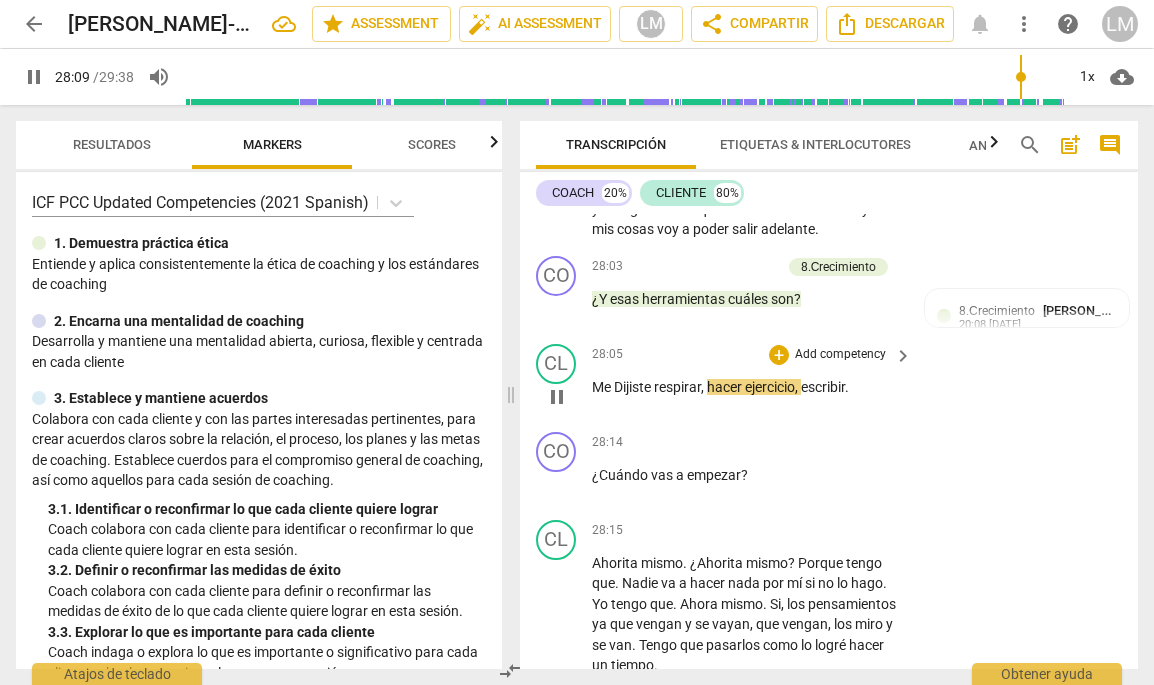 scroll, scrollTop: 11357, scrollLeft: 0, axis: vertical 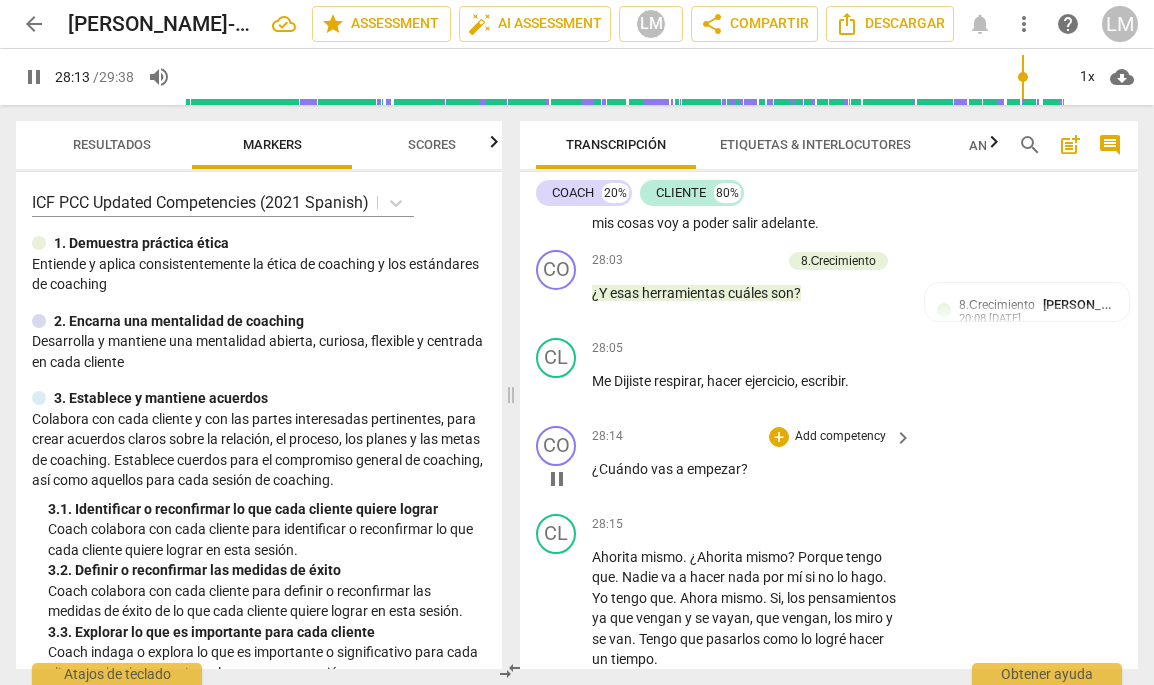 click on "pause" at bounding box center [557, 479] 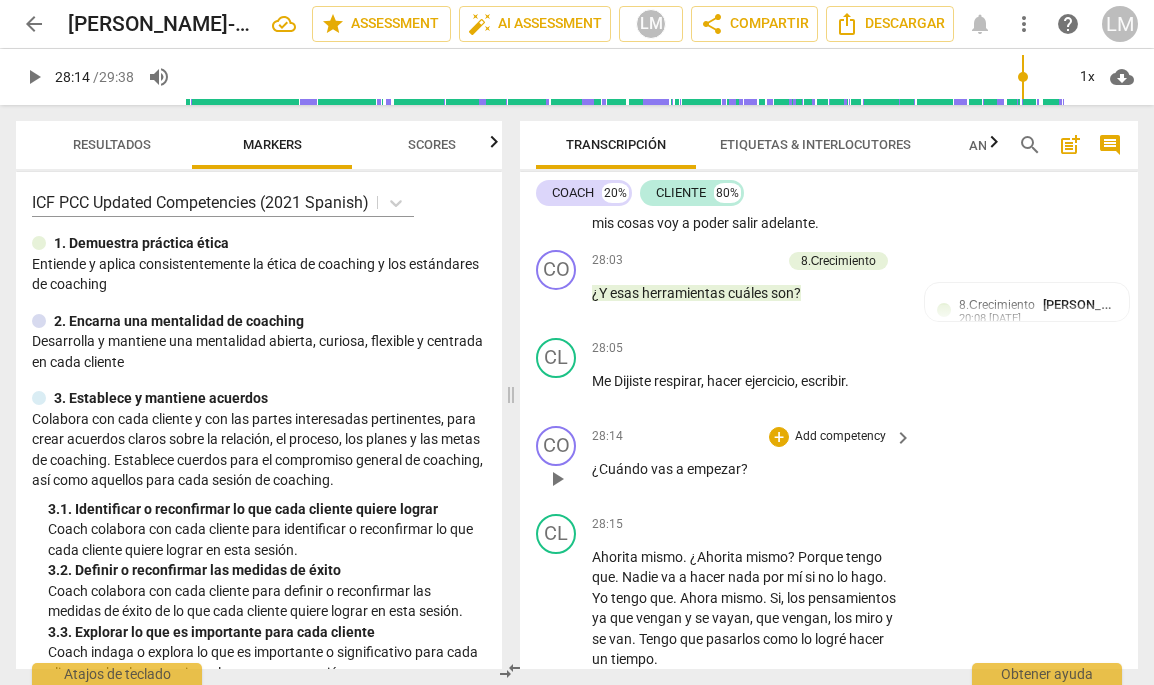 click on "Add competency" at bounding box center (840, 437) 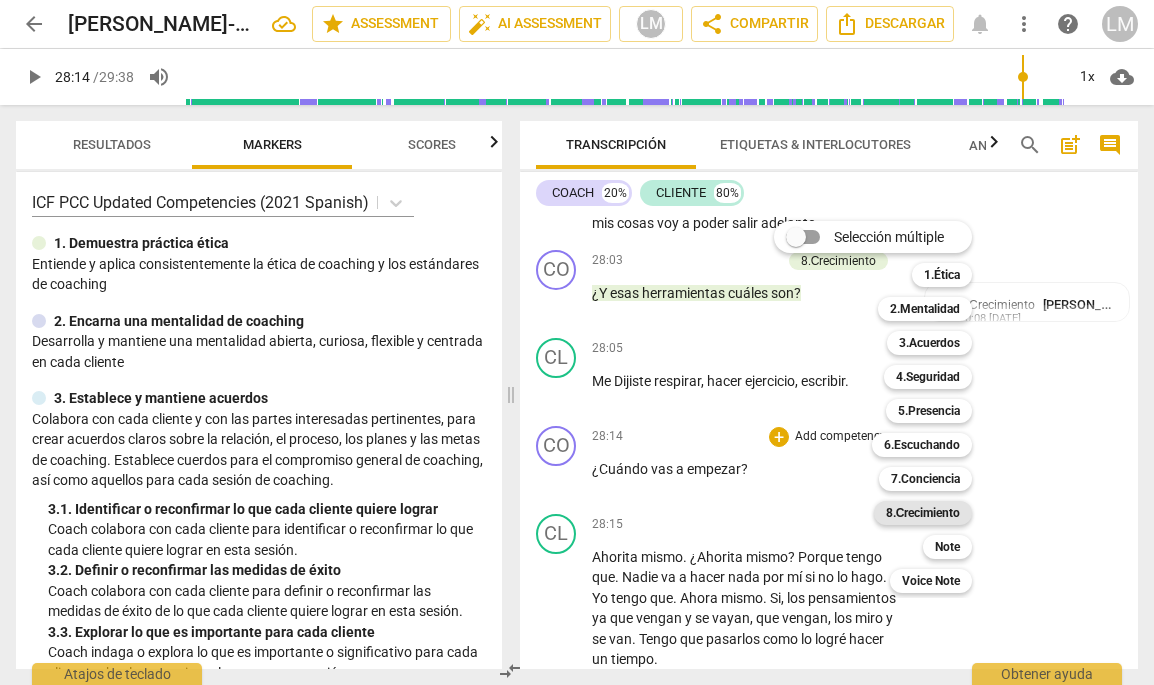 click on "8.Сrecimiento" at bounding box center (923, 513) 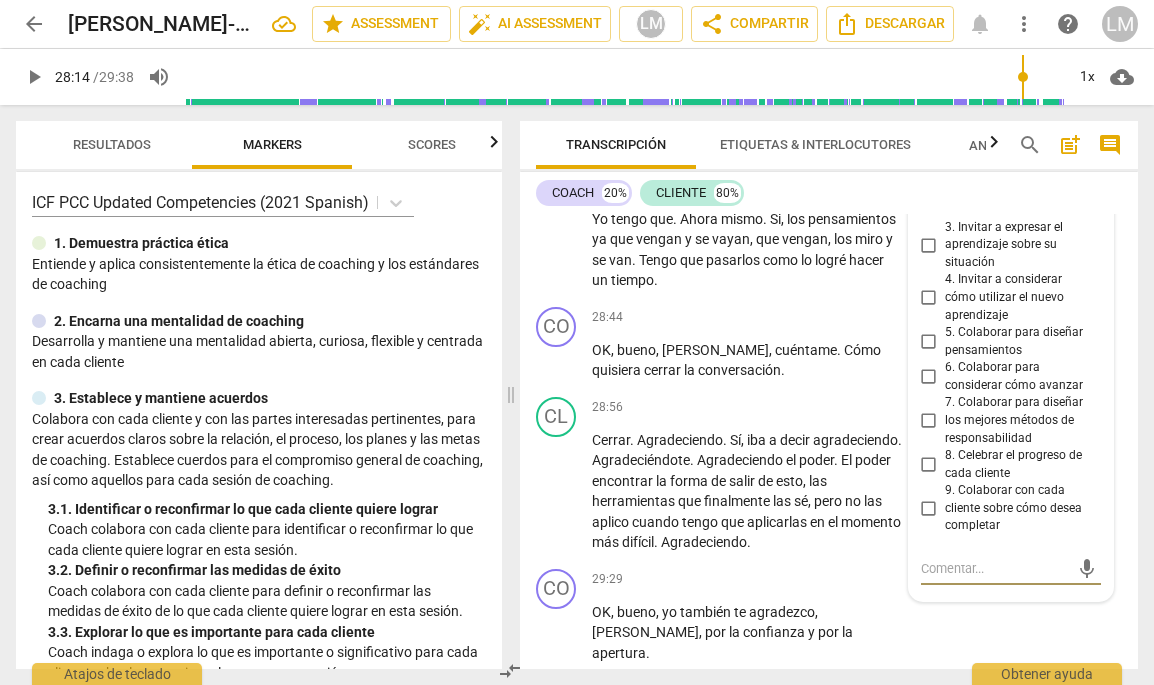 scroll, scrollTop: 11735, scrollLeft: 0, axis: vertical 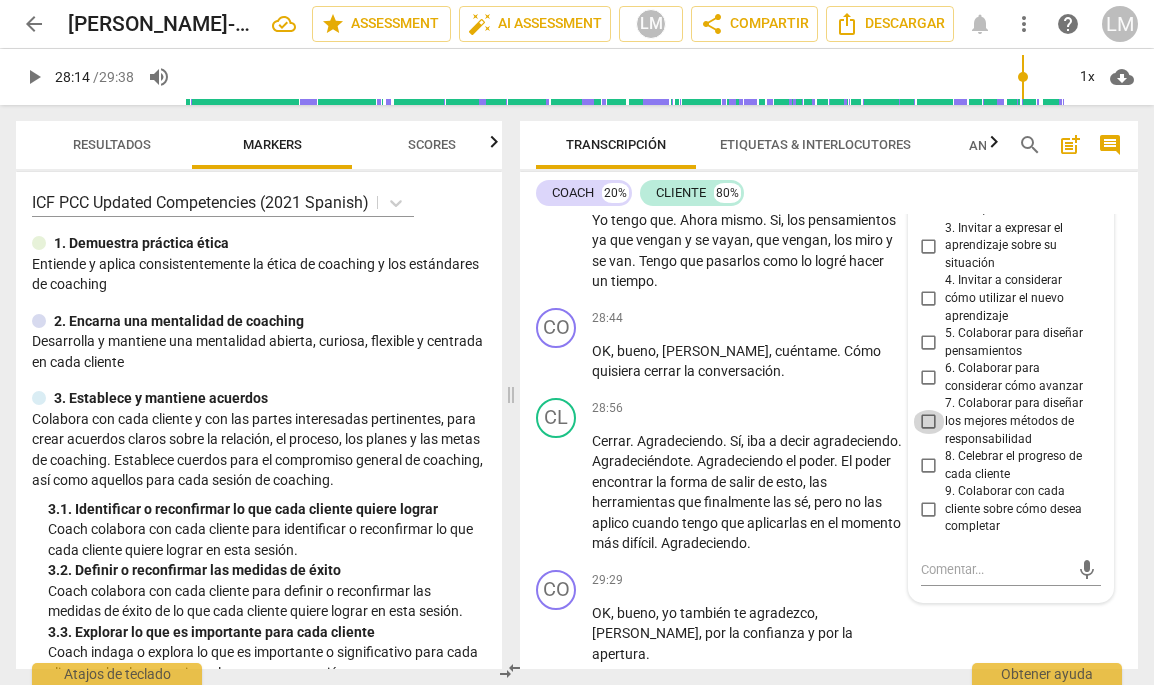 click on "7. Colaborar para diseñar los mejores métodos de responsabilidad" at bounding box center (929, 422) 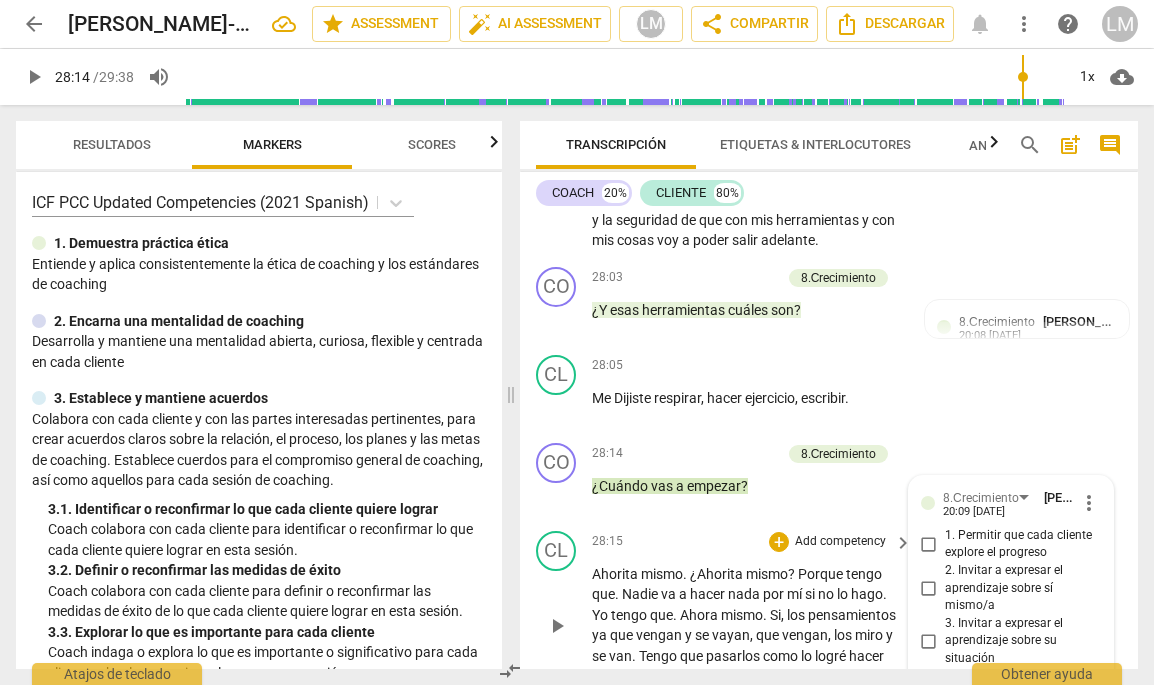 scroll, scrollTop: 11337, scrollLeft: 0, axis: vertical 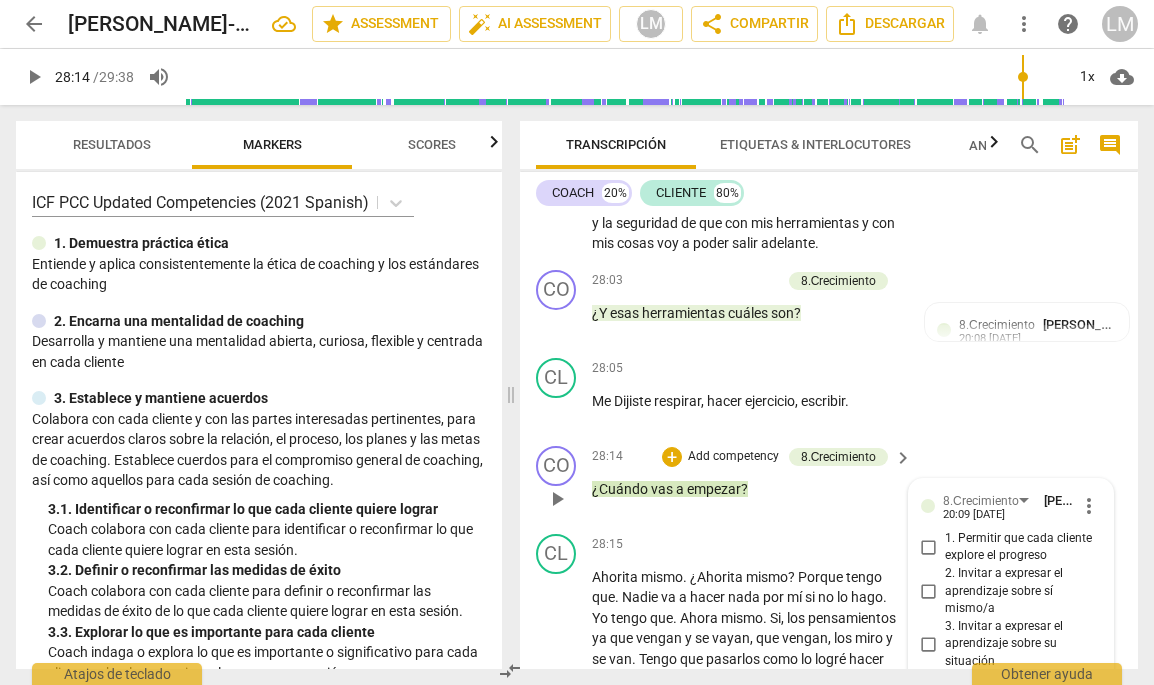 click on "CO play_arrow pause 28:14 + Add competency 8.Сrecimiento keyboard_arrow_right ¿Cuándo   vas   a   empezar ? 8.Сrecimiento Luz [PERSON_NAME] 20:09 [DATE] more_vert 1. Permitir que cada cliente explore el progreso 2. Invitar a expresar el aprendizaje sobre sí mismo/a 3. Invitar a expresar el aprendizaje sobre su situación  4. Invitar a considerar cómo utilizar el nuevo aprendizaje 5. Colaborar para diseñar pensamientos 6. Colaborar para considerar cómo avanzar 7. Colaborar para diseñar los mejores métodos de responsabilidad 8. Celebrar el progreso de cada cliente 9. Colaborar con cada cliente sobre cómo desea completar mic" at bounding box center [829, 482] 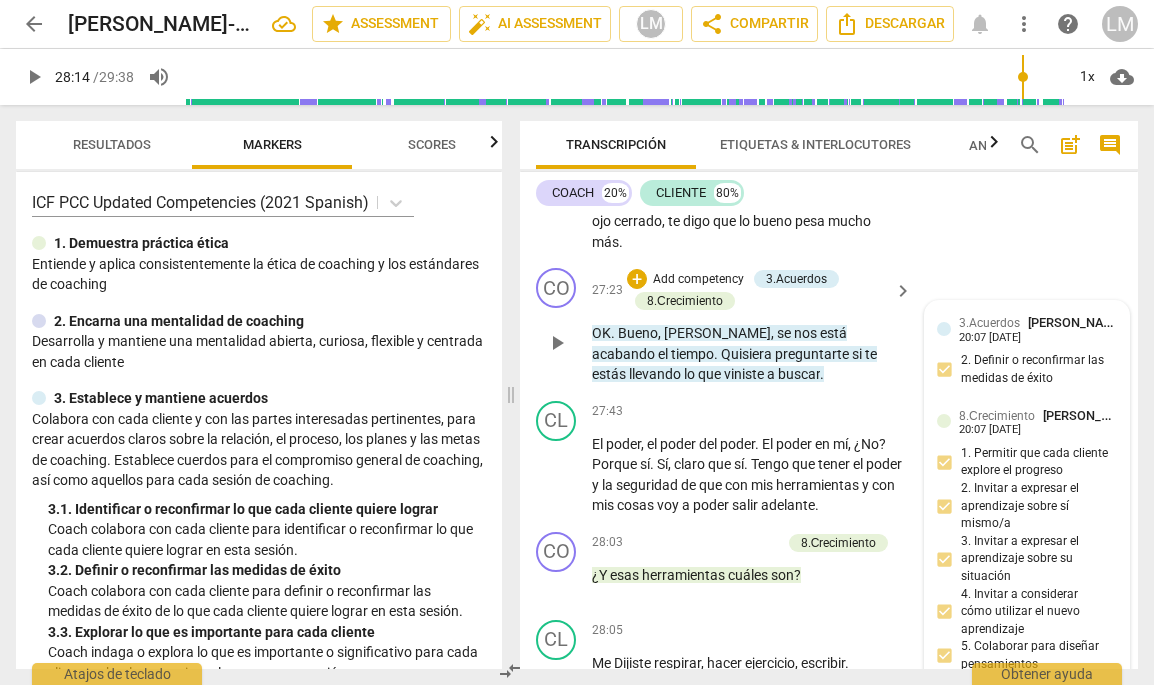 scroll, scrollTop: 11082, scrollLeft: 0, axis: vertical 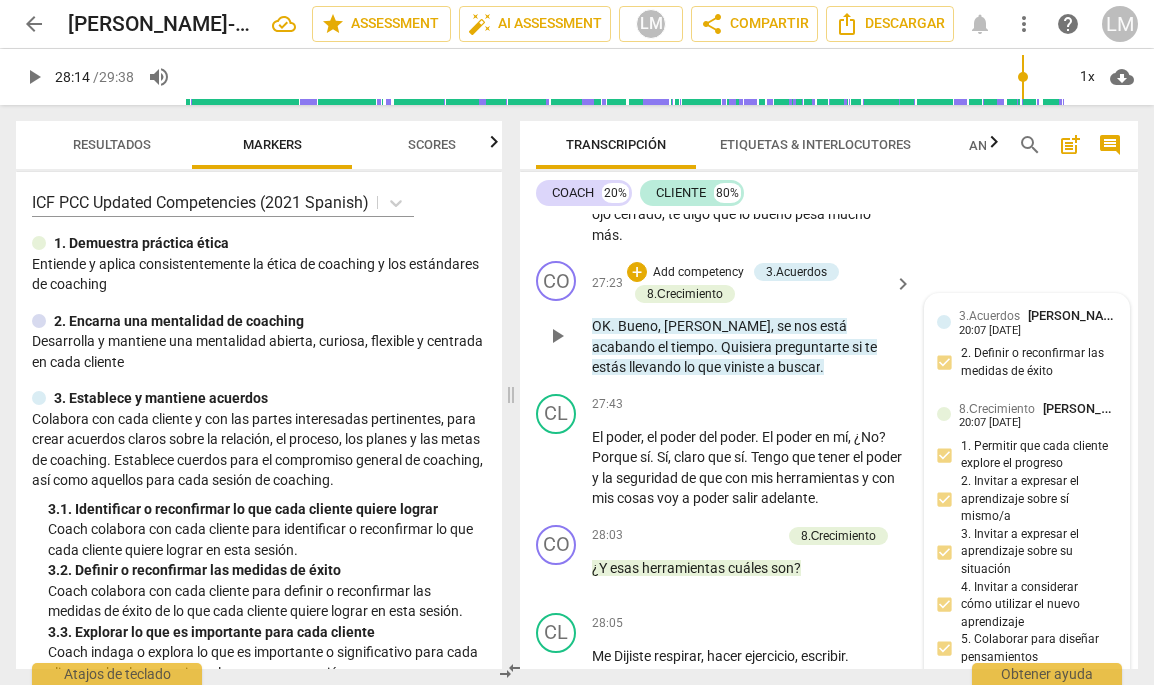 click on "8.Сrecimiento [PERSON_NAME] 20:07 [DATE] 1. Permitir que cada cliente explore el progreso 2. Invitar a expresar el aprendizaje sobre sí mismo/a 3. Invitar a expresar el aprendizaje sobre su situación  4. Invitar a considerar cómo utilizar el nuevo aprendizaje 5. Colaborar para diseñar pensamientos 6. Colaborar para considerar cómo avanzar" at bounding box center (1027, 555) 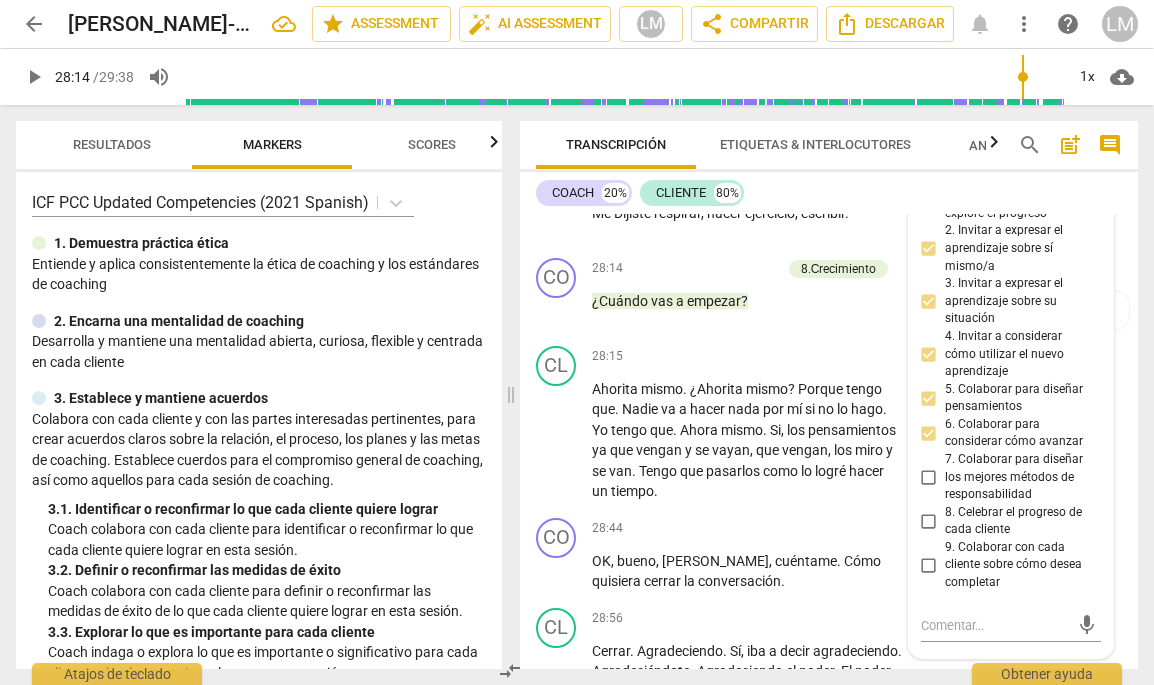 scroll, scrollTop: 11521, scrollLeft: 0, axis: vertical 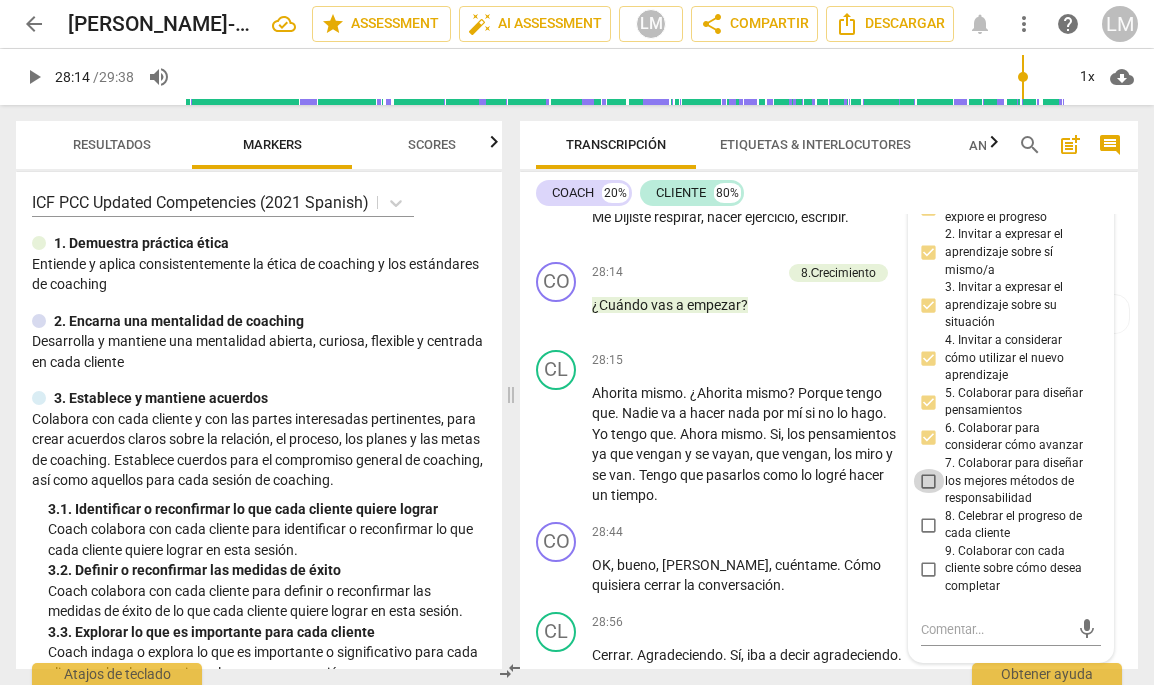 click on "7. Colaborar para diseñar los mejores métodos de responsabilidad" at bounding box center (929, 481) 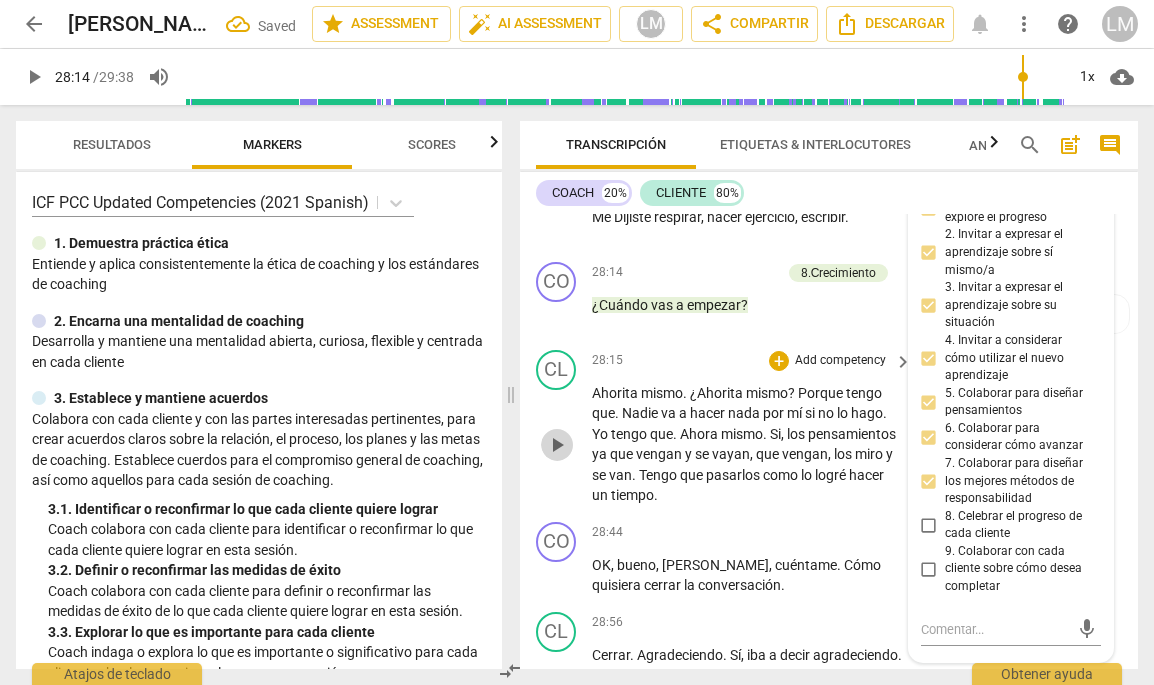 click on "play_arrow" at bounding box center [557, 445] 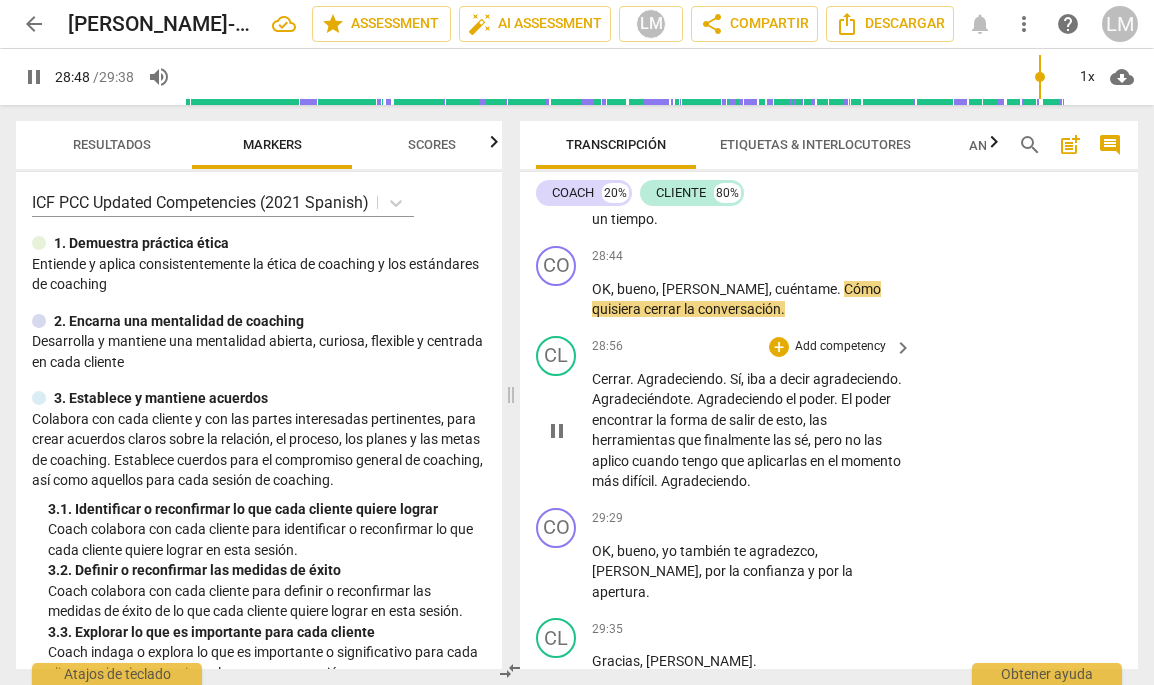 scroll, scrollTop: 11770, scrollLeft: 0, axis: vertical 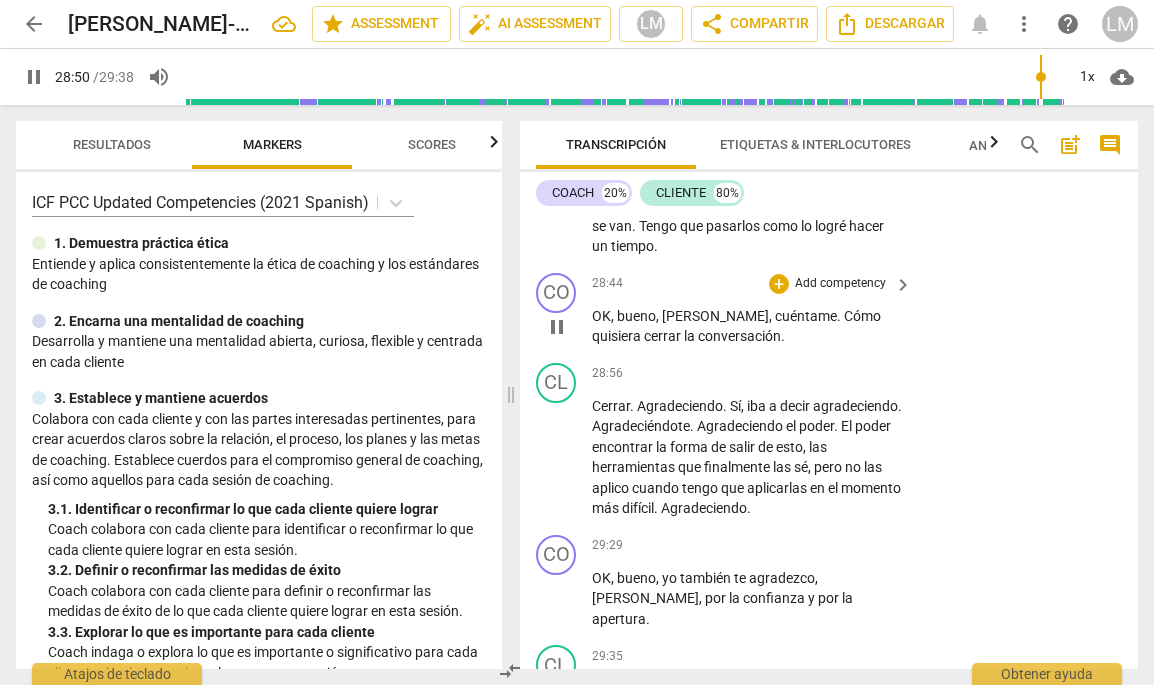 click on "Add competency" at bounding box center (840, 284) 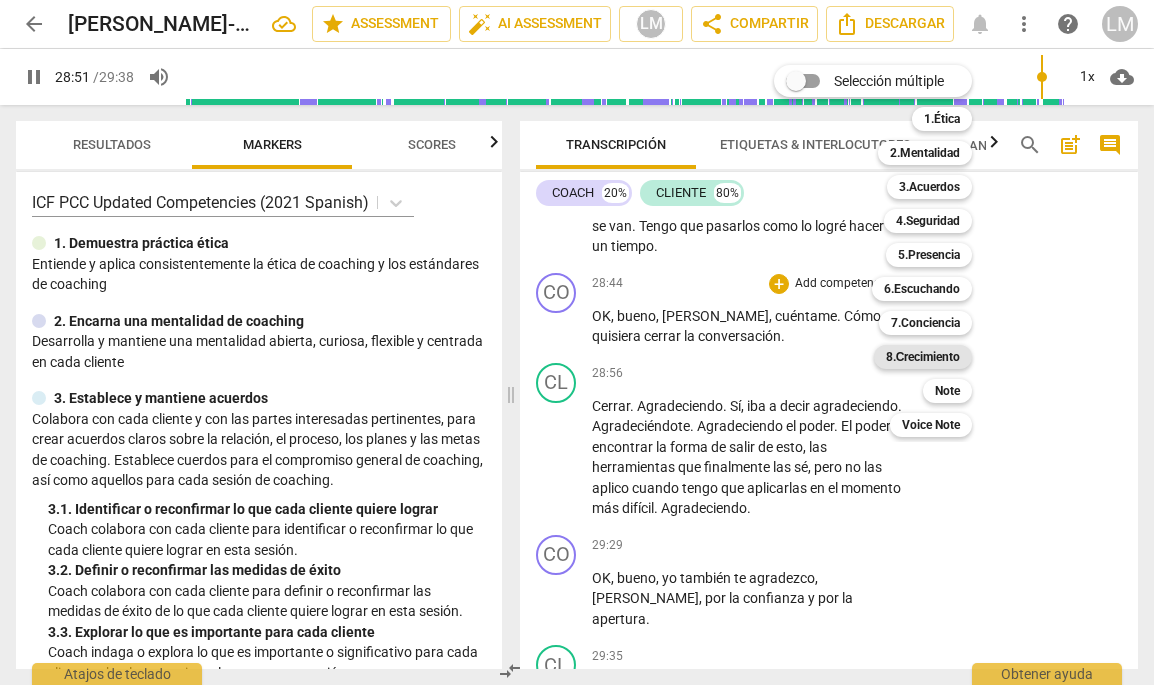 click on "8.Сrecimiento" at bounding box center [923, 357] 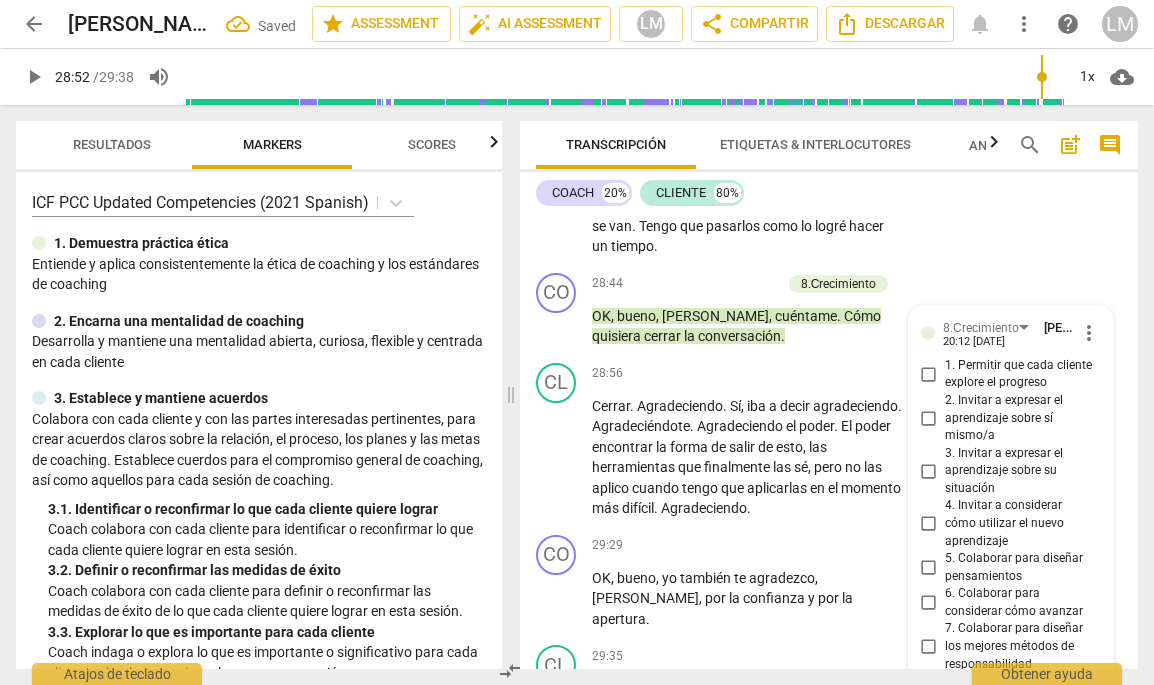 scroll, scrollTop: 11930, scrollLeft: 0, axis: vertical 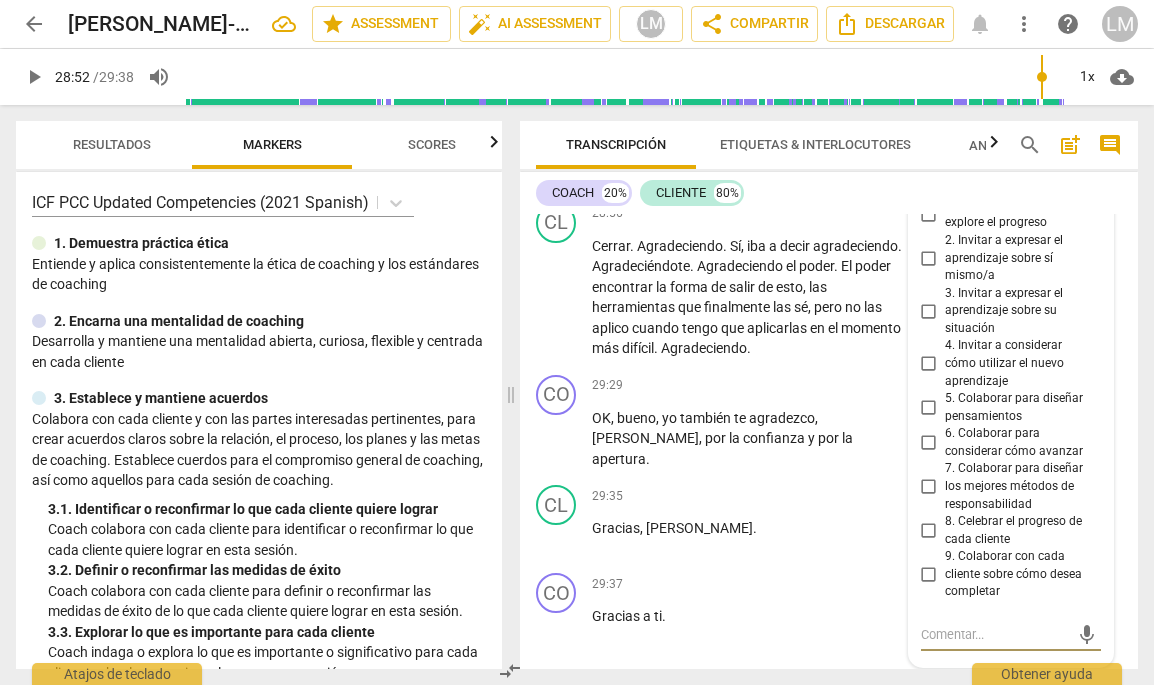 click on "9. Colaborar con cada cliente sobre cómo desea completar" at bounding box center [929, 575] 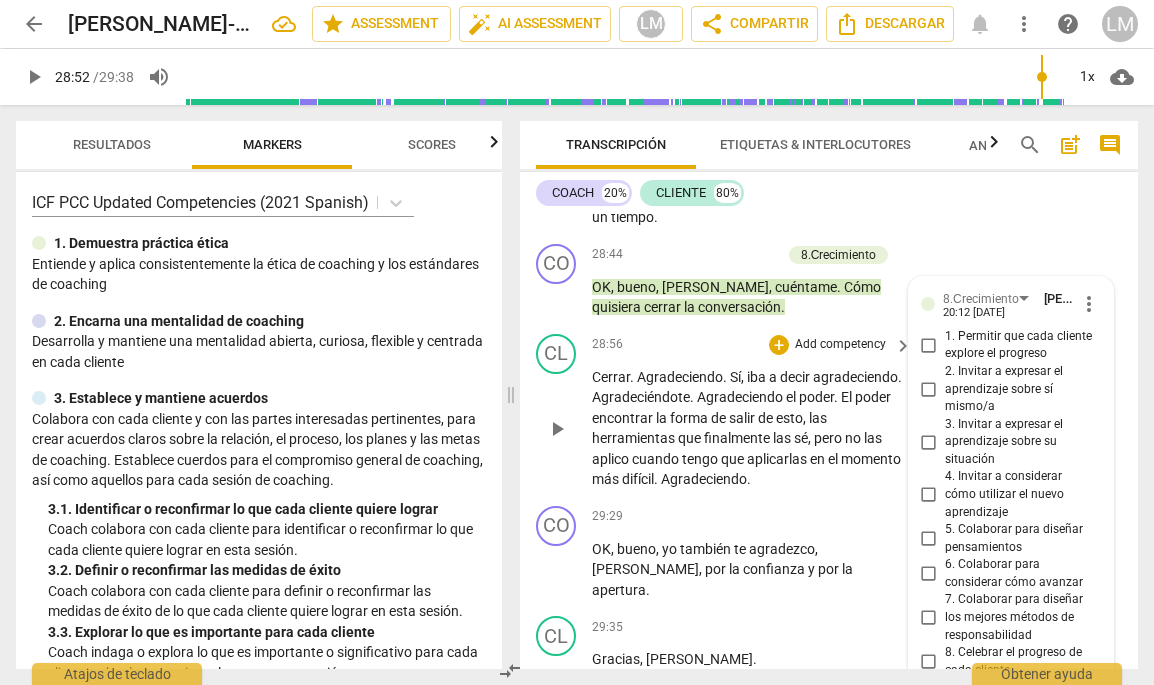 scroll, scrollTop: 11794, scrollLeft: 0, axis: vertical 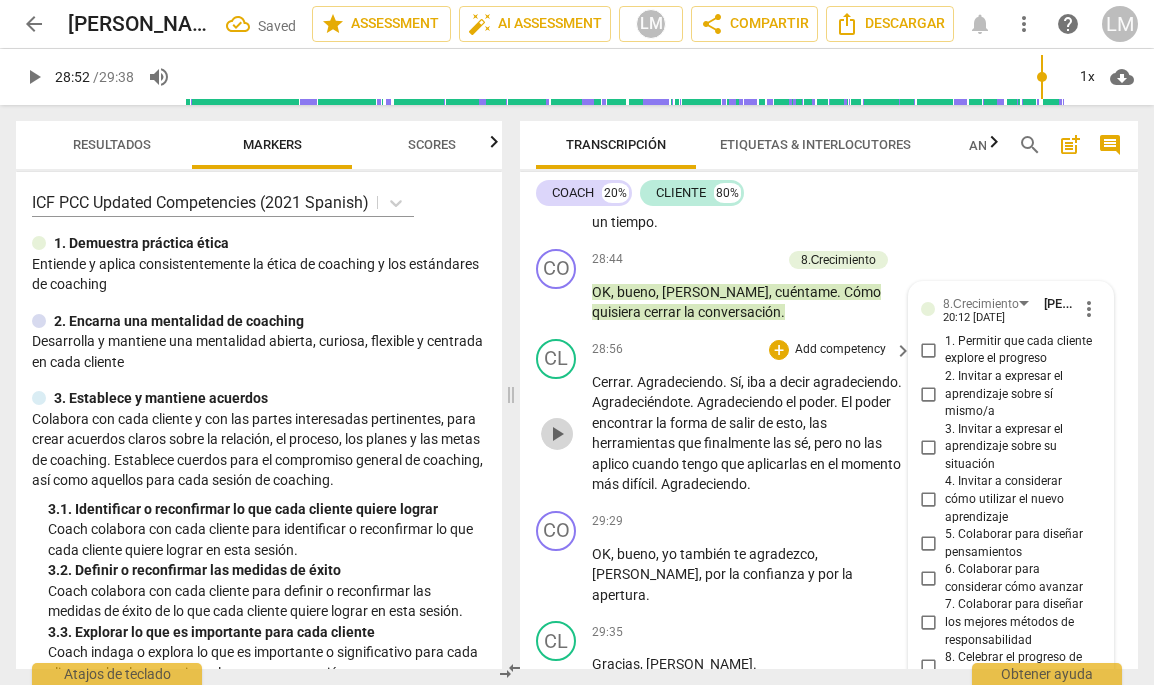 click on "play_arrow" at bounding box center (557, 434) 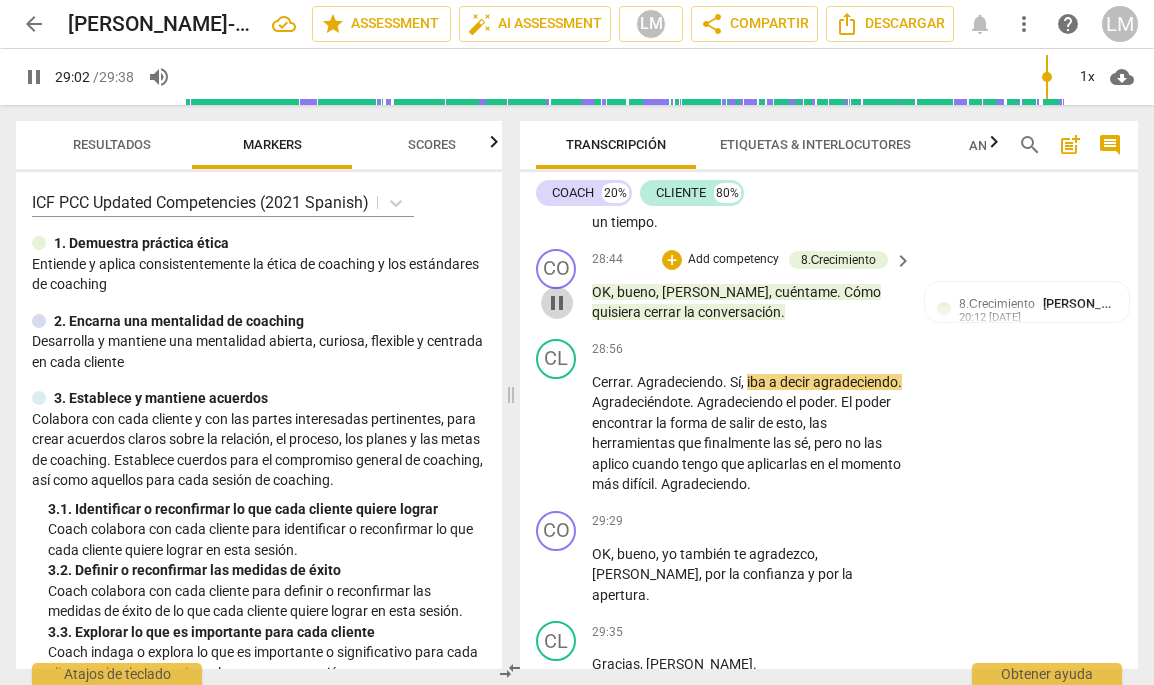 click on "pause" at bounding box center [557, 303] 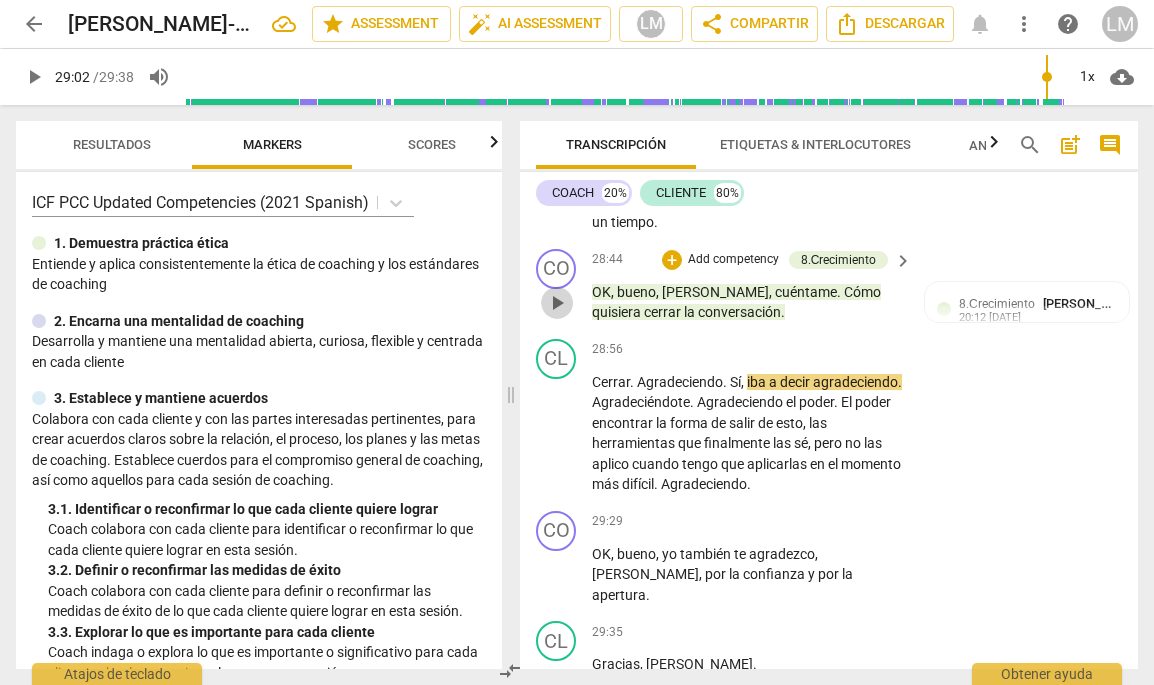 click on "play_arrow" at bounding box center (557, 303) 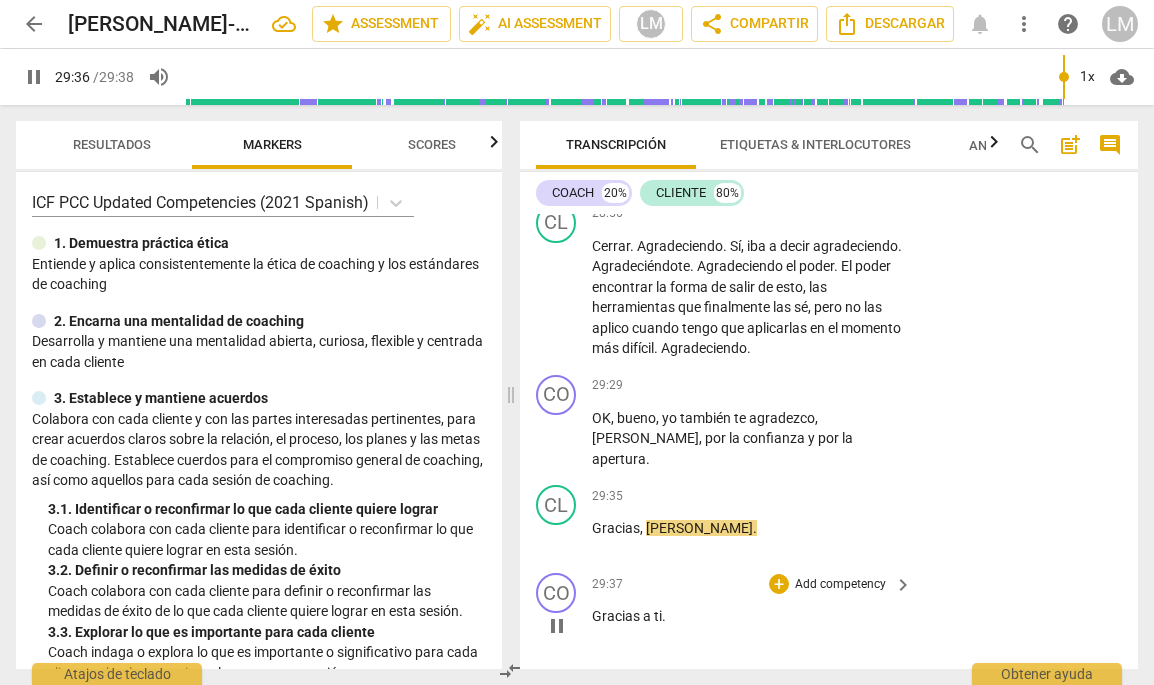 scroll, scrollTop: 11920, scrollLeft: 0, axis: vertical 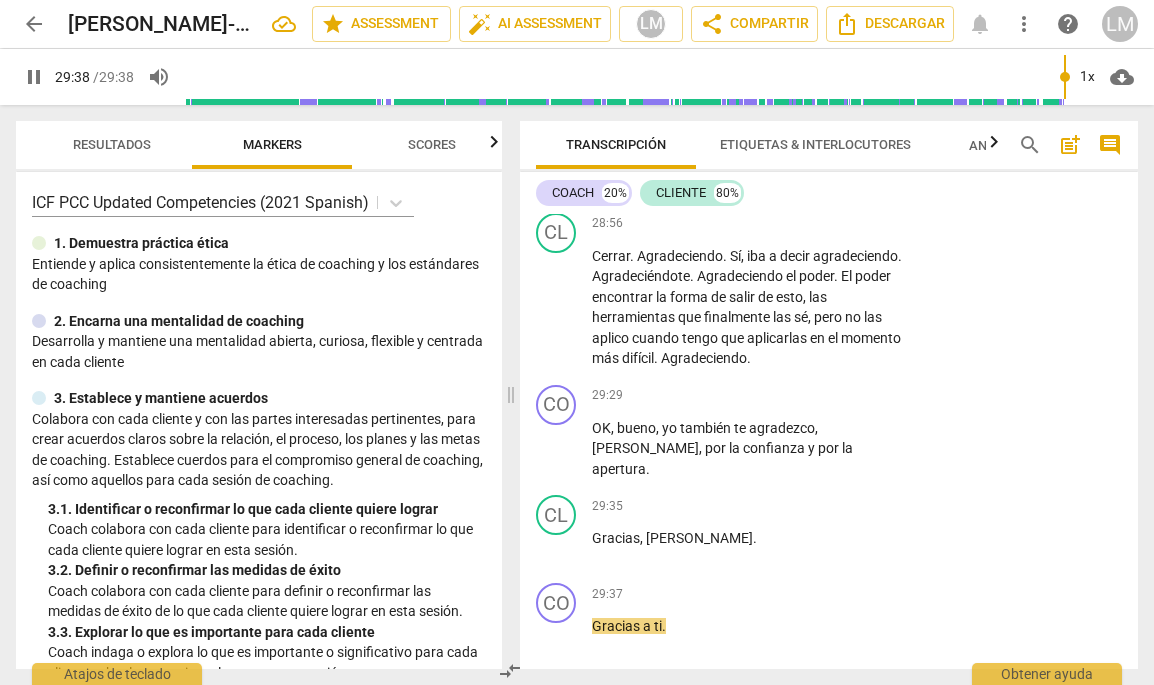 click on "Descargar" at bounding box center [829, 700] 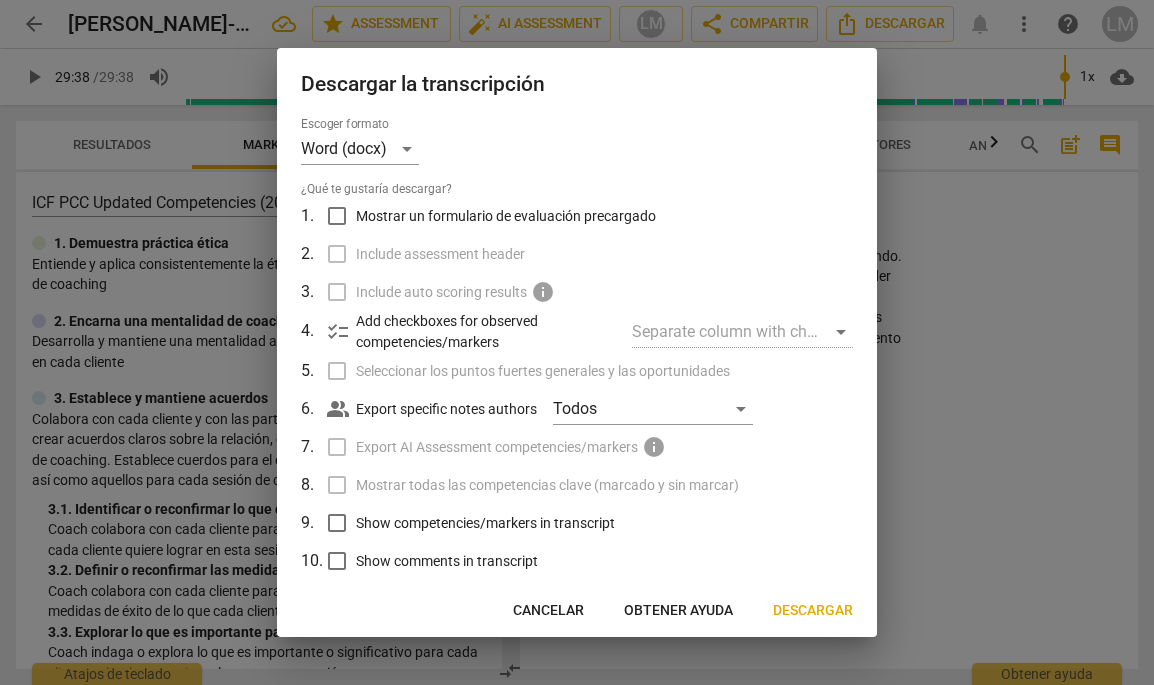 click on "Descargar" at bounding box center [813, 611] 